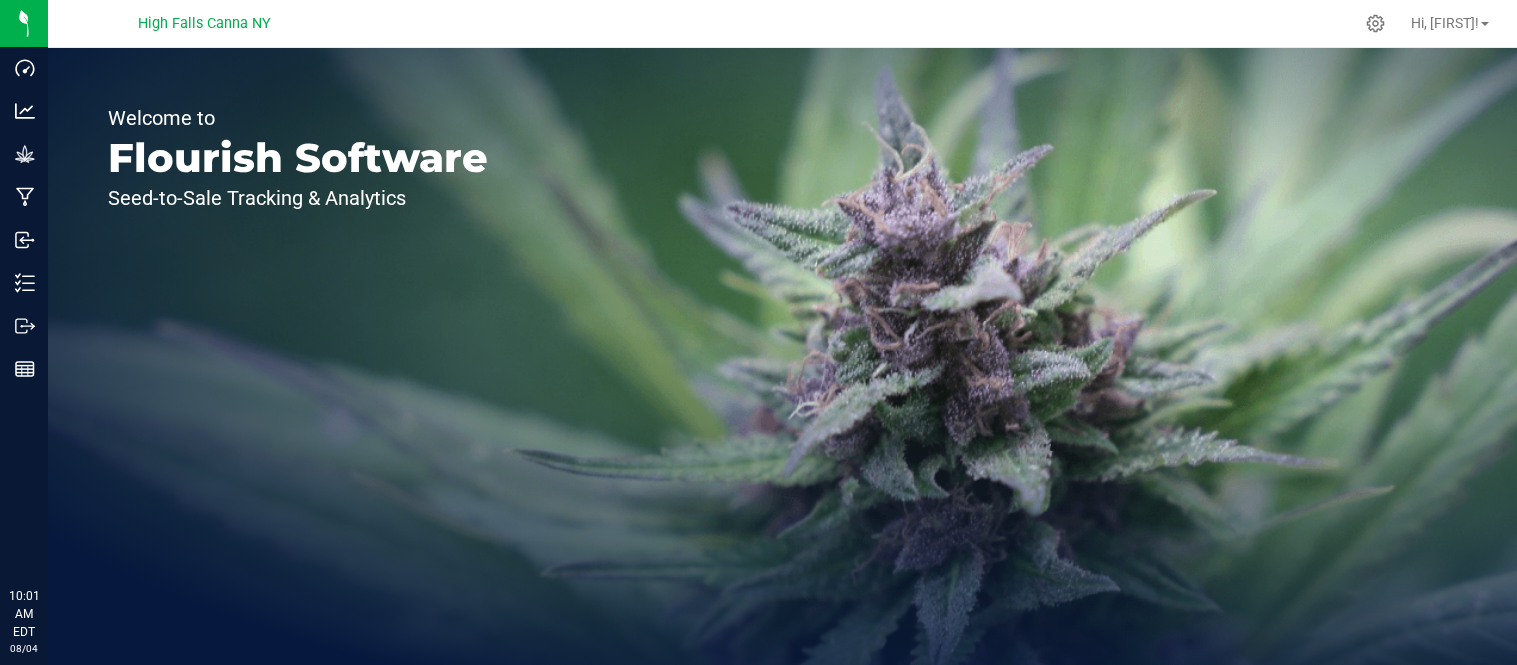 scroll, scrollTop: 0, scrollLeft: 0, axis: both 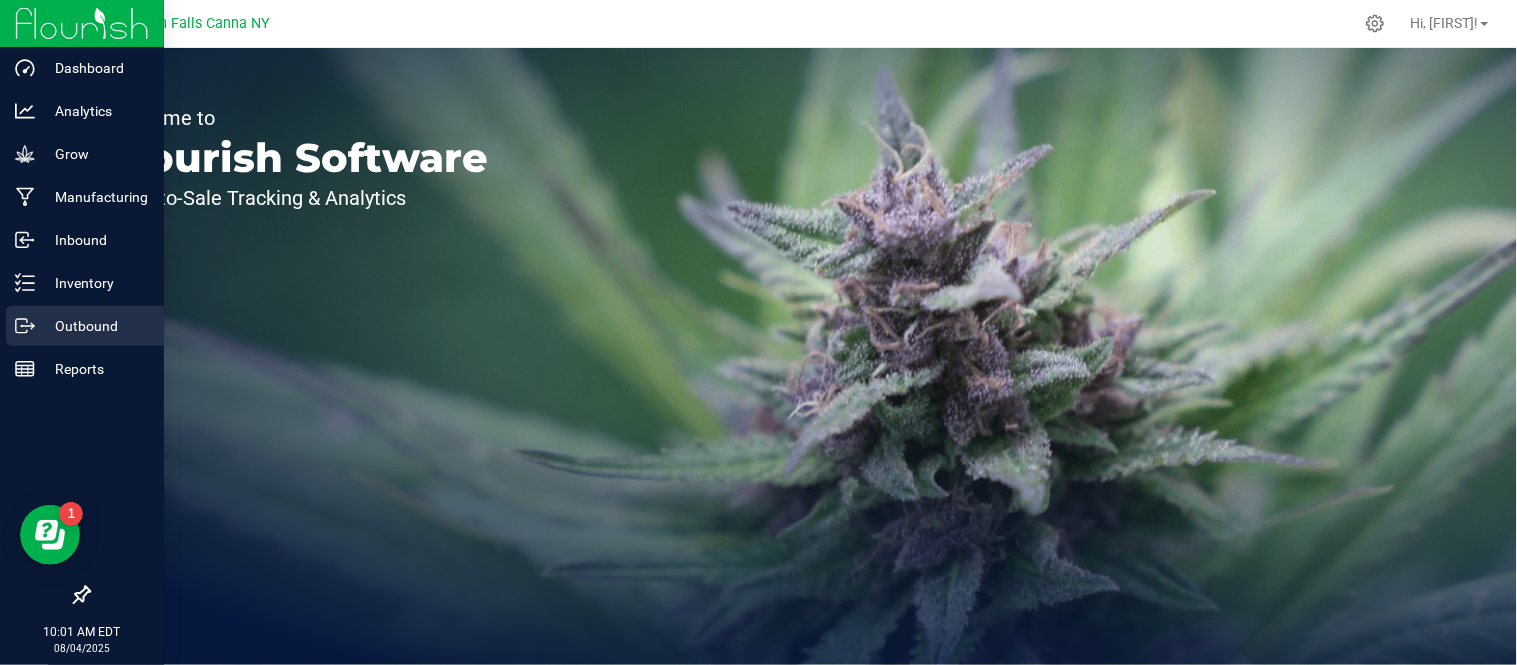 click on "Outbound" at bounding box center [95, 326] 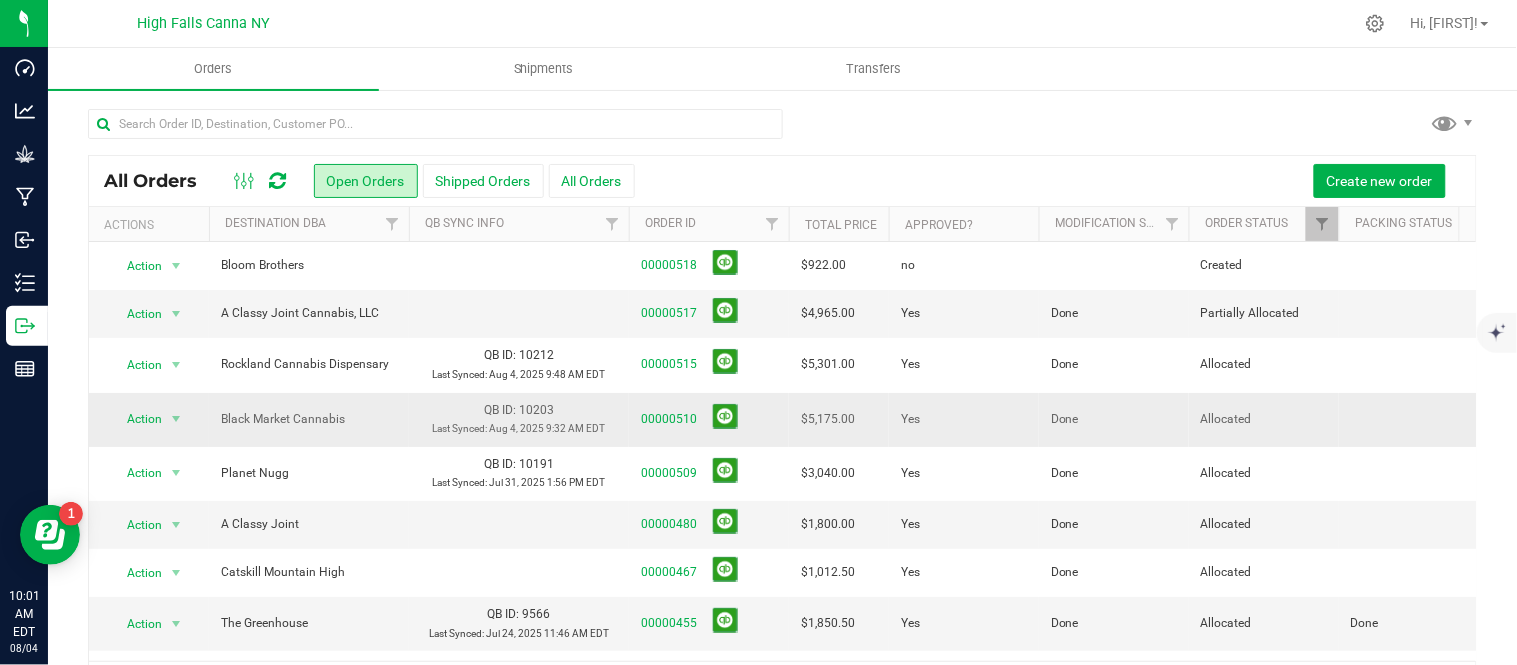 scroll, scrollTop: 76, scrollLeft: 0, axis: vertical 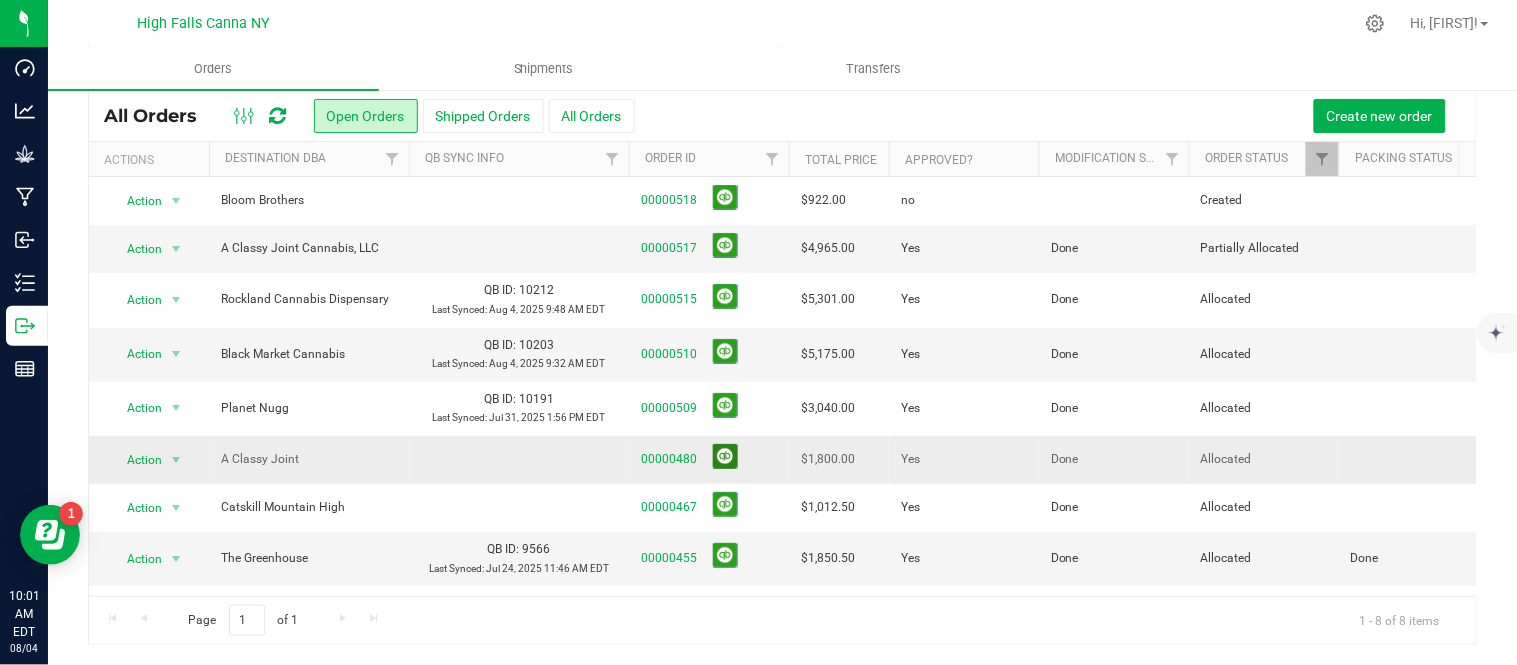 click at bounding box center [725, 456] 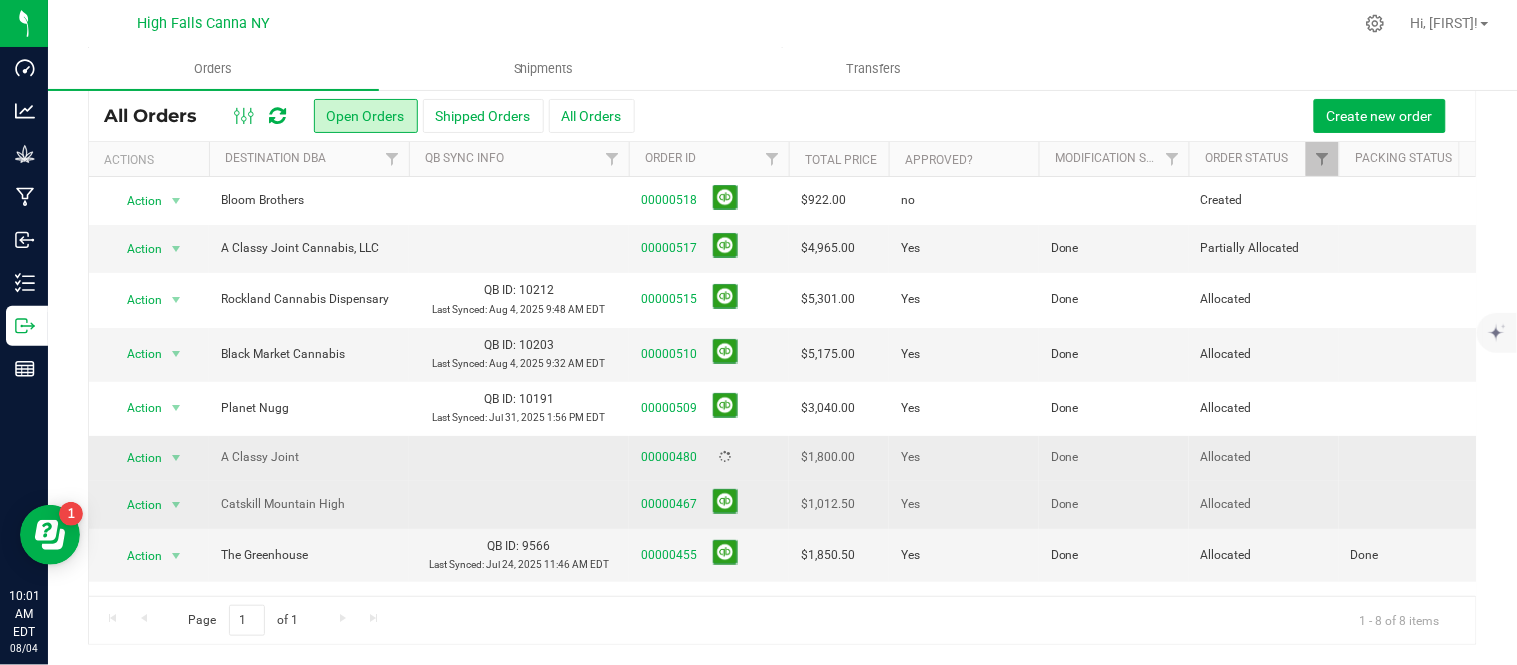scroll, scrollTop: 76, scrollLeft: 0, axis: vertical 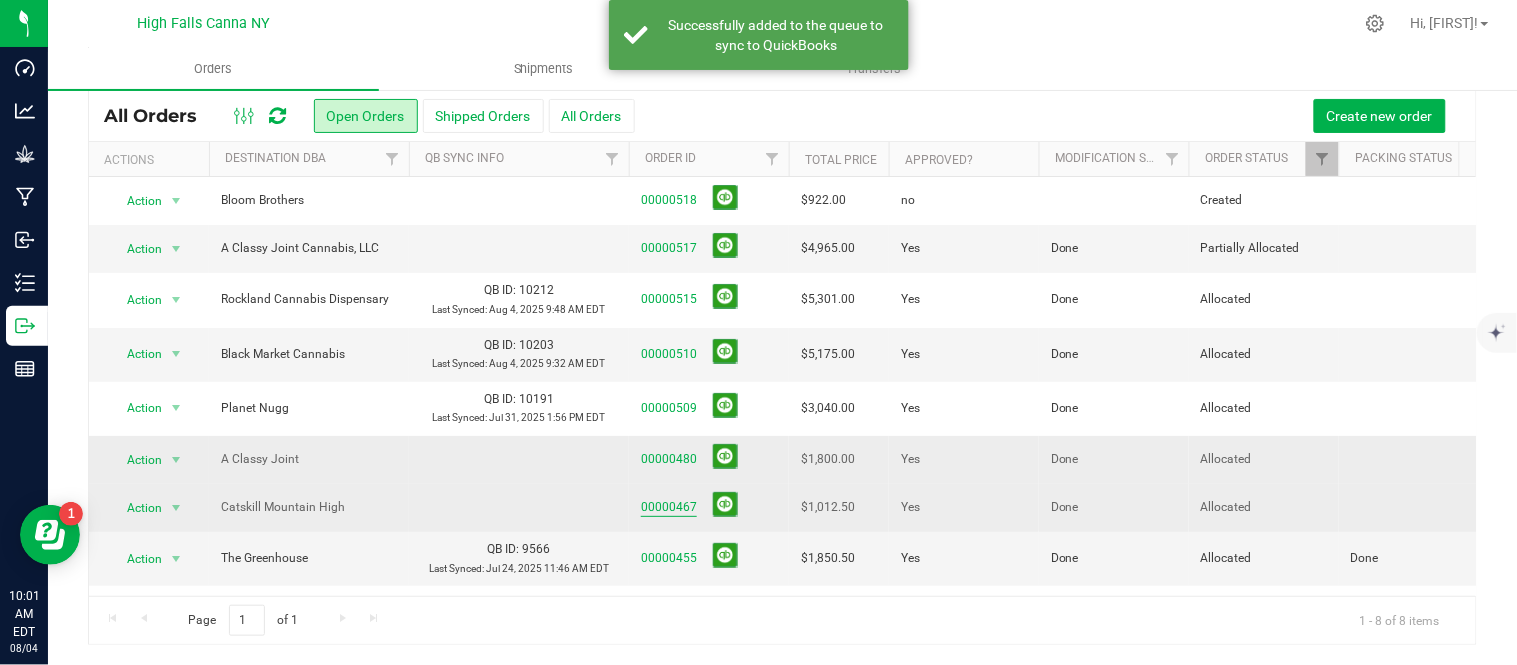 click on "00000467" at bounding box center (669, 507) 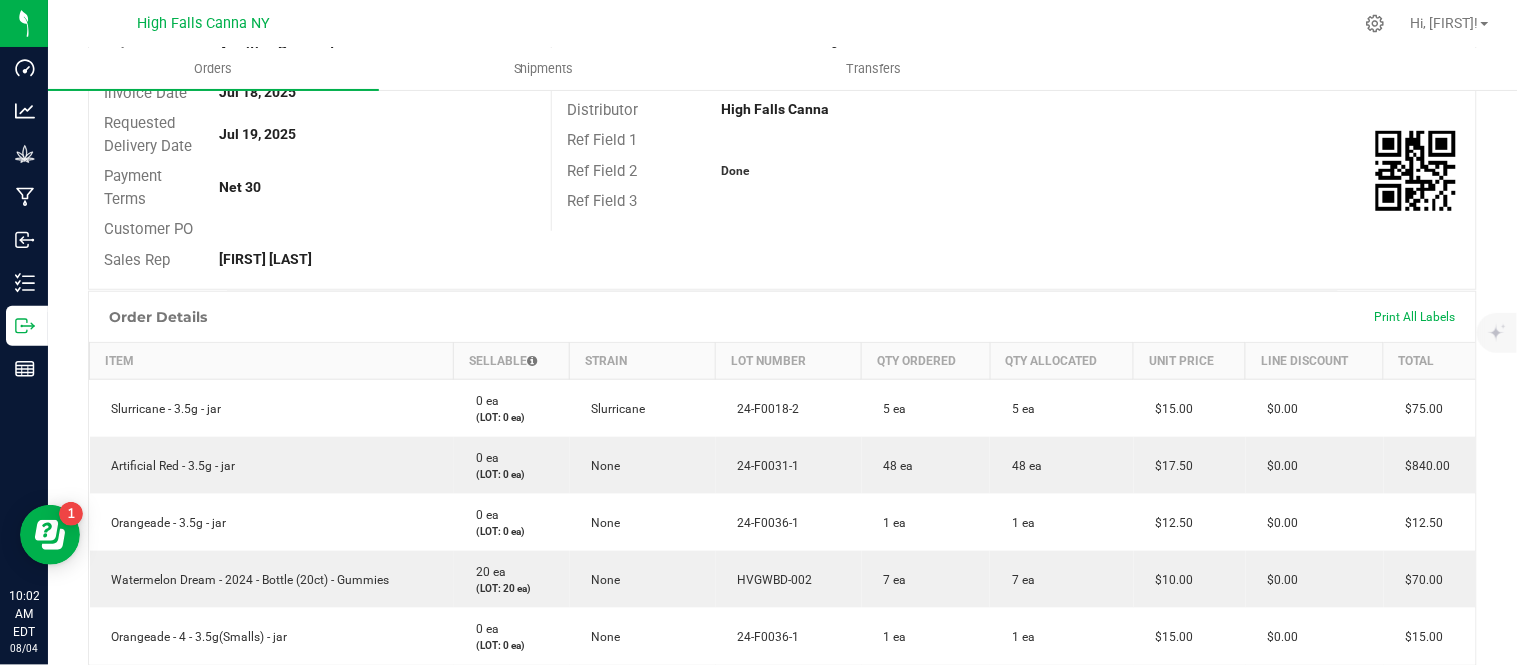 scroll, scrollTop: 0, scrollLeft: 0, axis: both 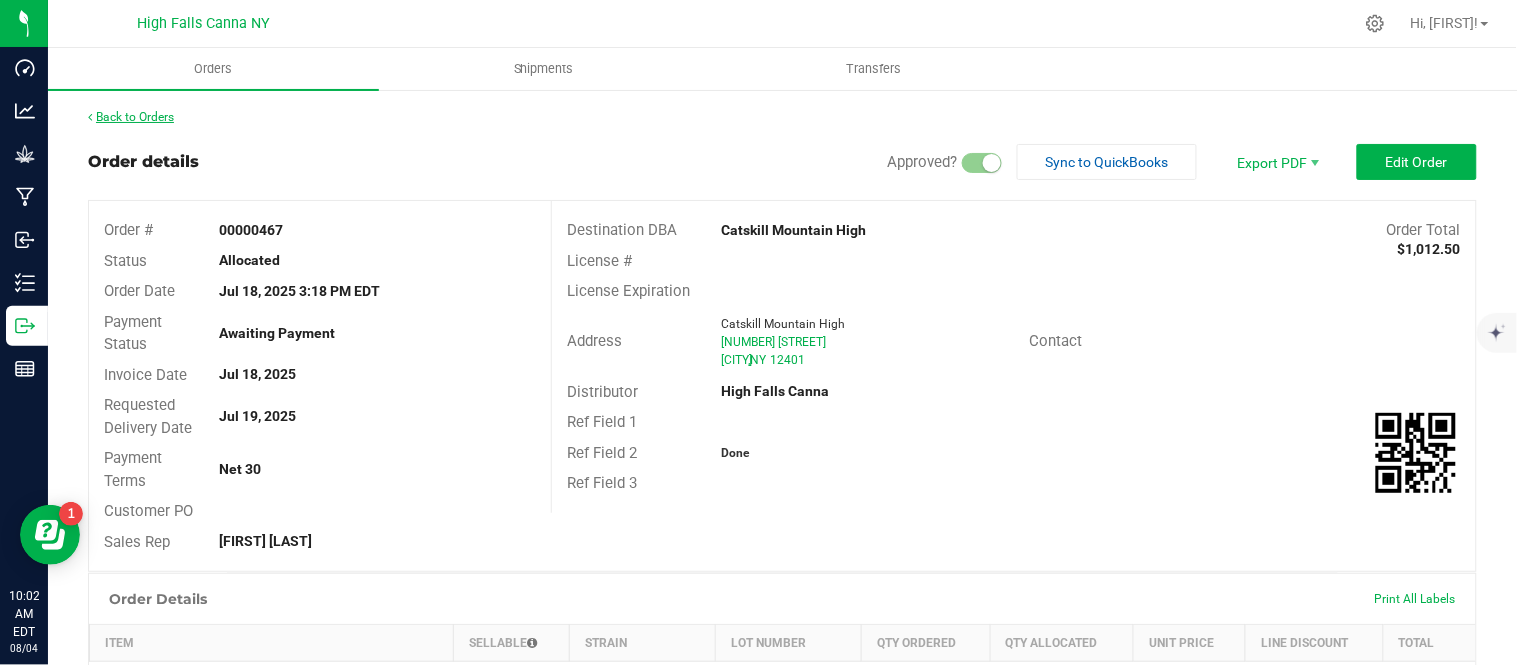 click on "Back to Orders" at bounding box center [131, 117] 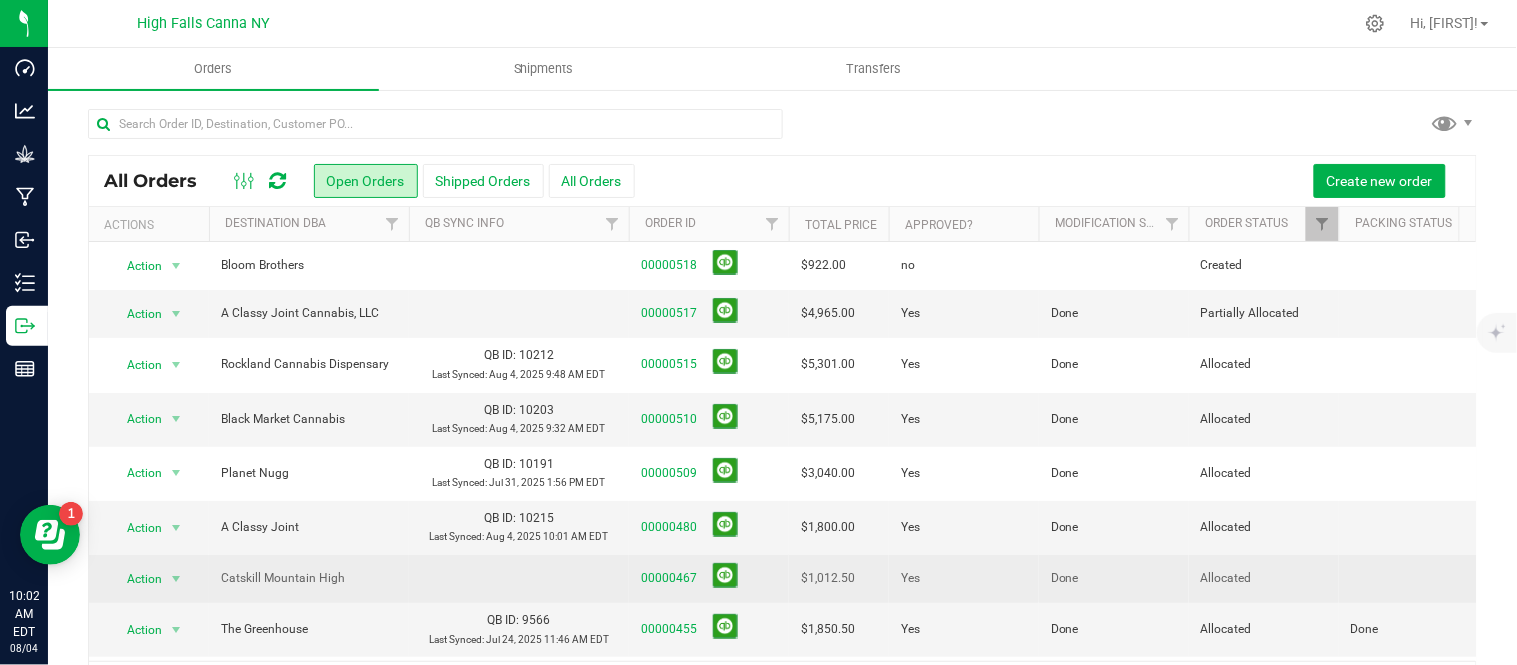 scroll, scrollTop: 0, scrollLeft: 0, axis: both 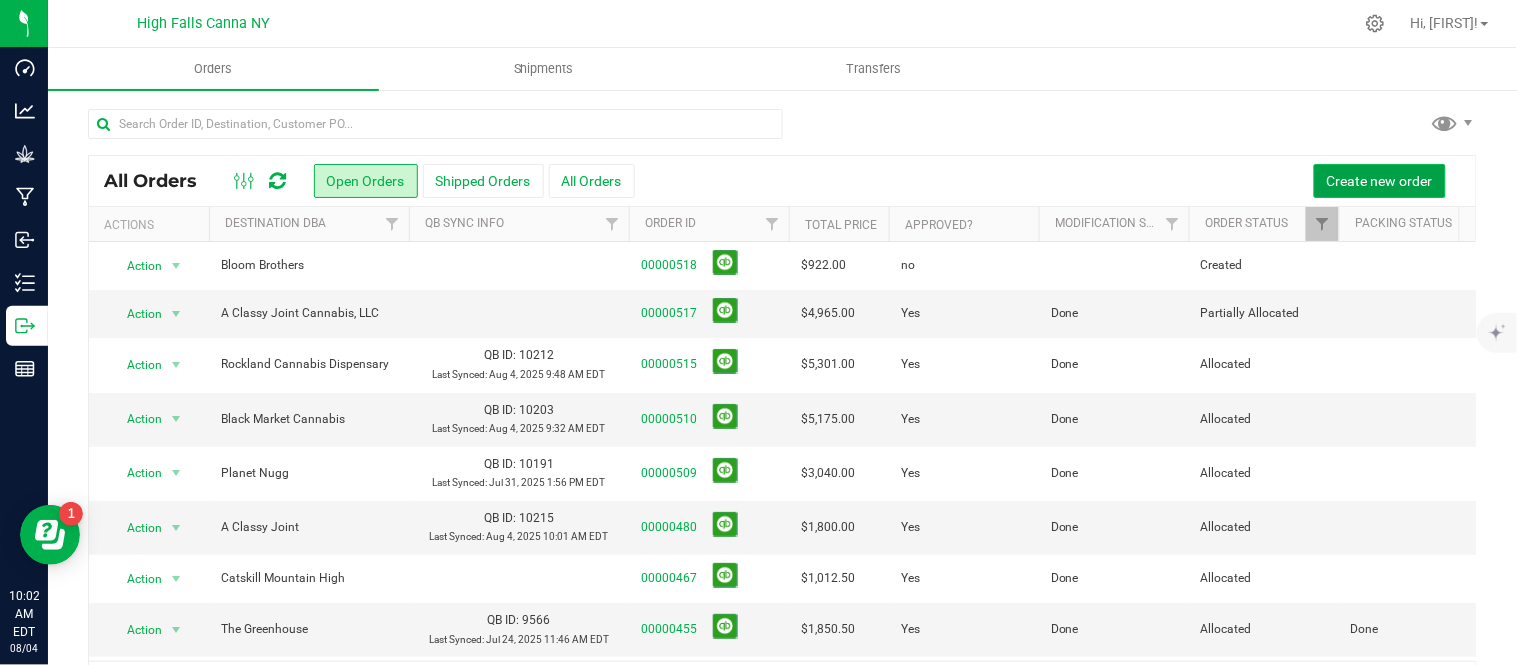 click on "Create new order" at bounding box center [1380, 181] 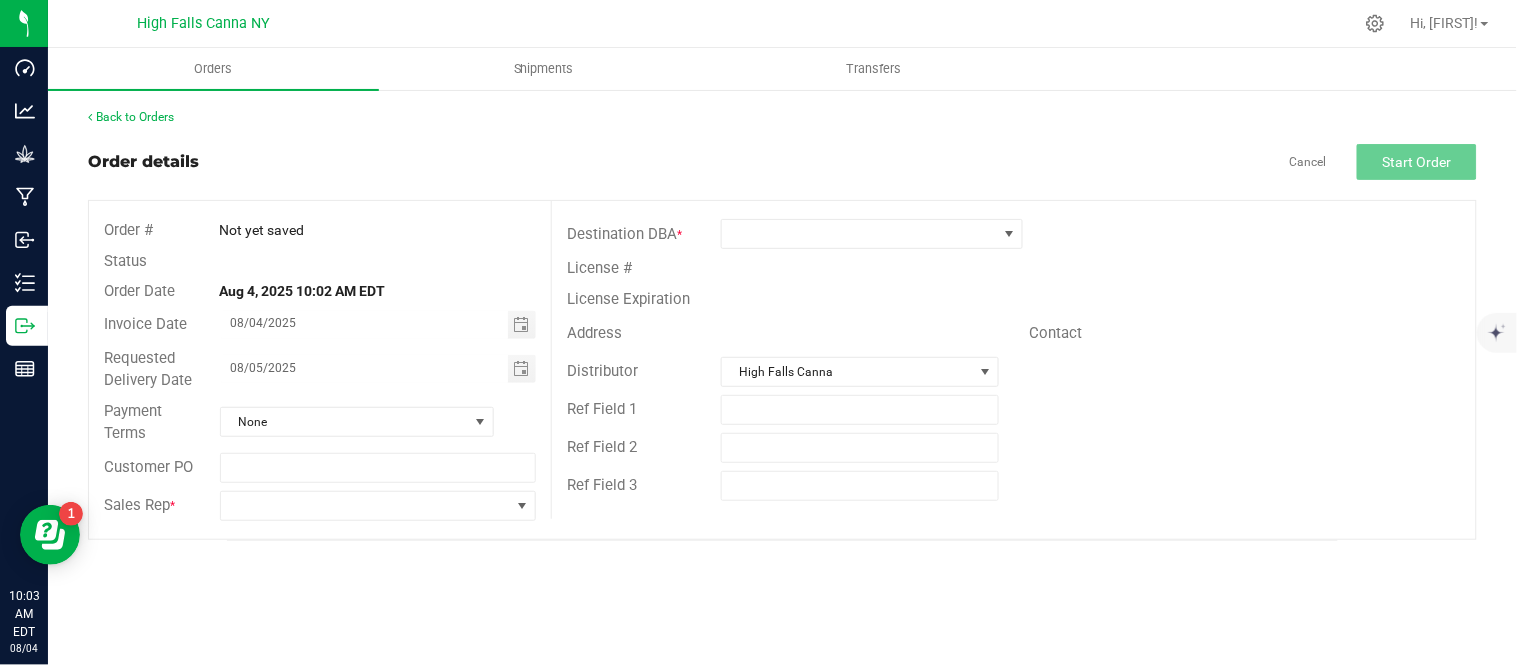 click on "Destination DBA  *  License #   License Expiration   Address   Contact   Distributor  High Falls Canna  Ref Field 1   Ref Field 2   Ref Field 3" at bounding box center [1013, 360] 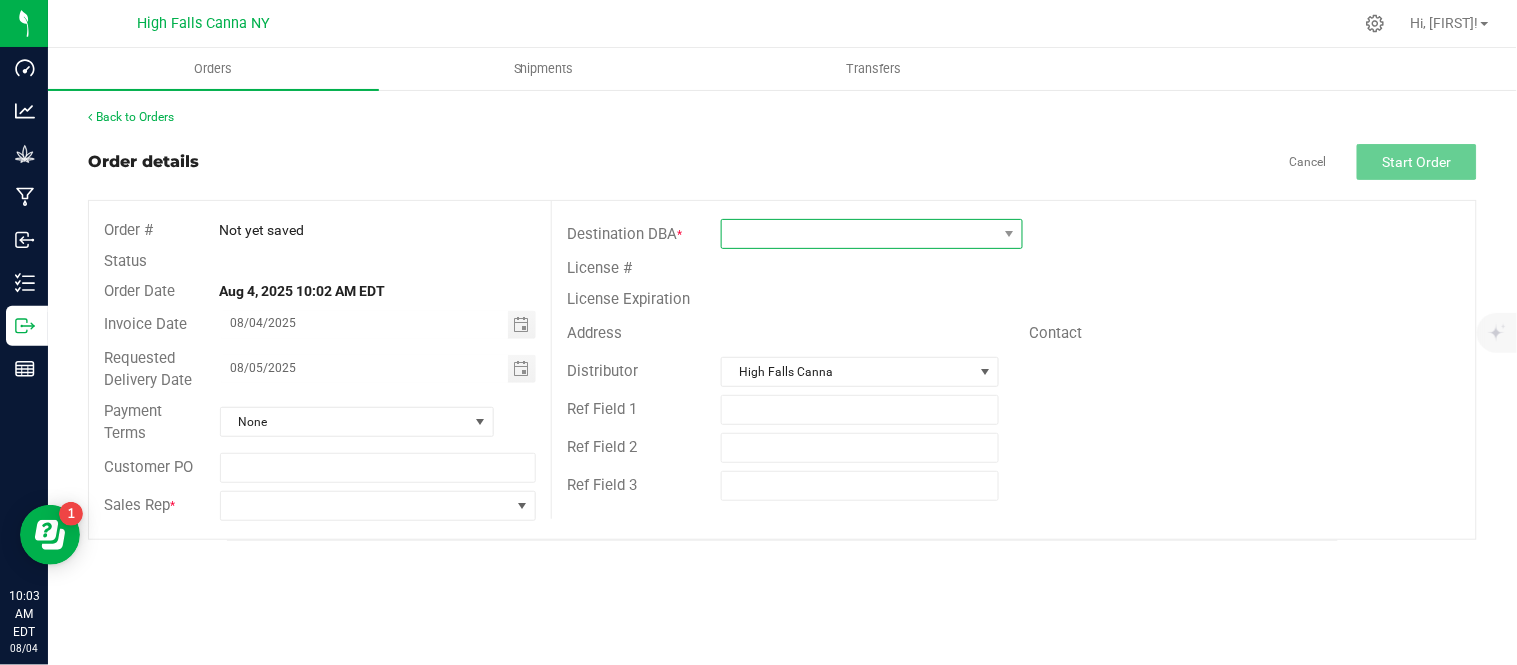click at bounding box center [859, 234] 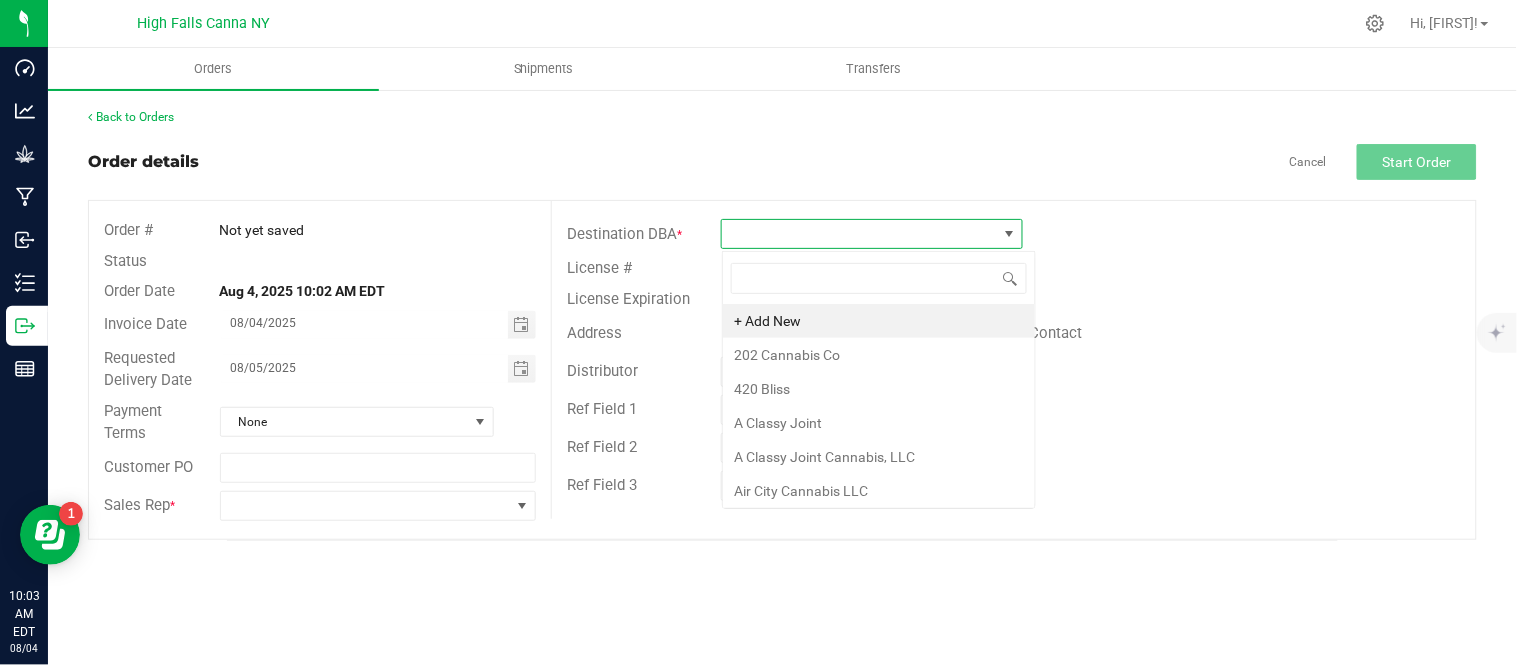 scroll, scrollTop: 99970, scrollLeft: 99697, axis: both 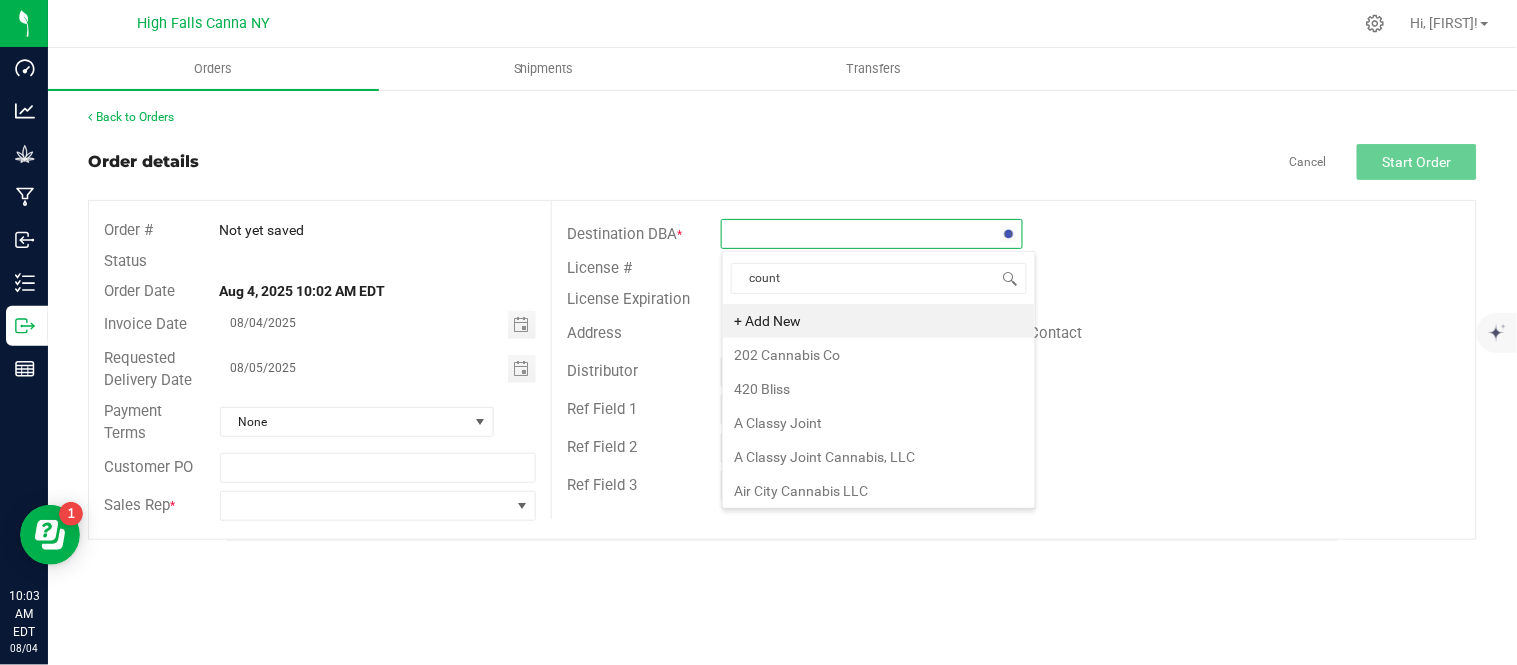 type on "county" 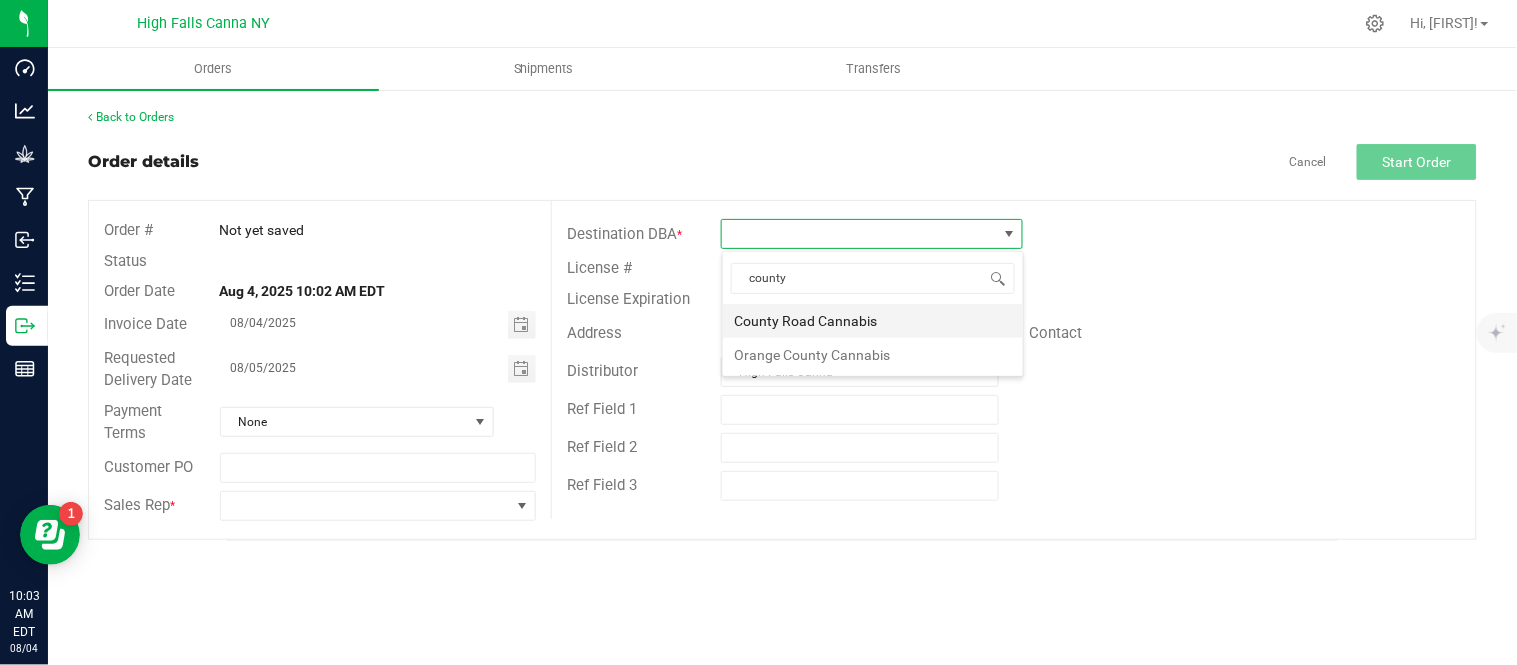 click on "County Road Cannabis" at bounding box center (873, 321) 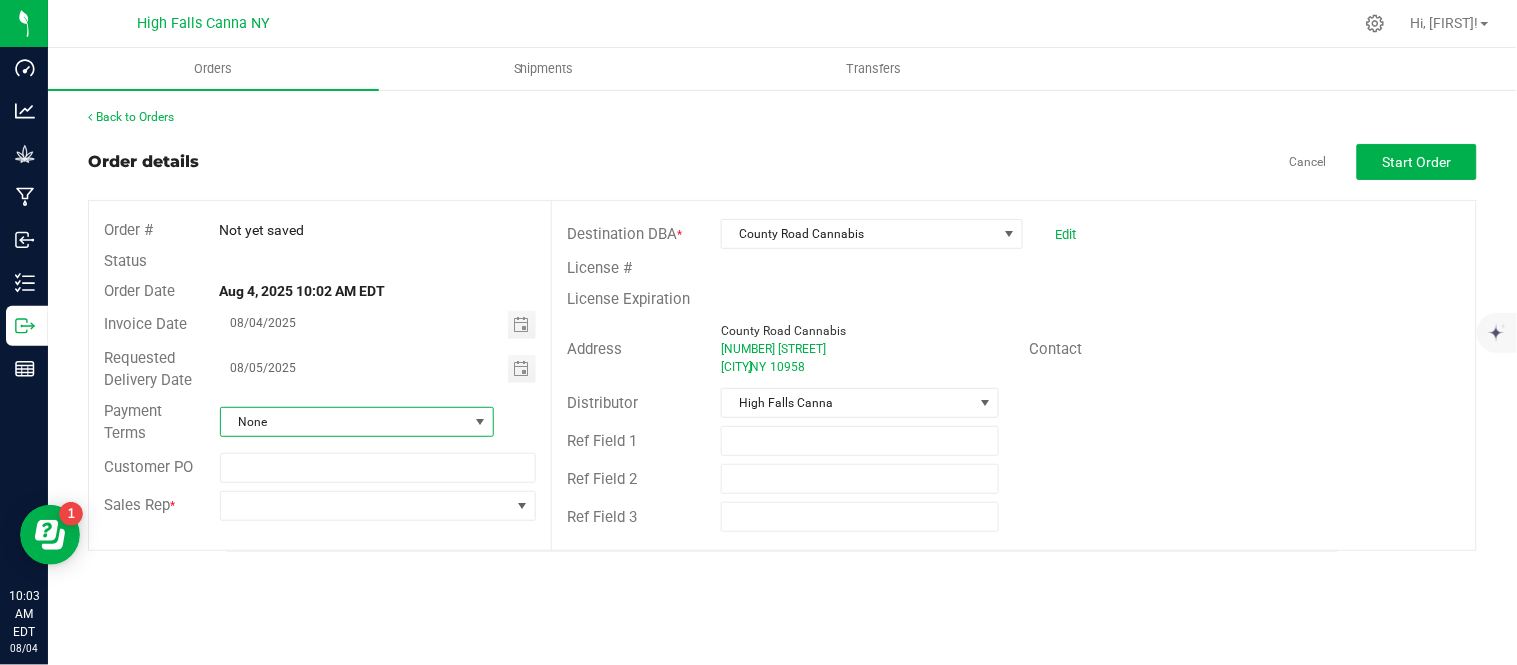click on "None" at bounding box center [344, 422] 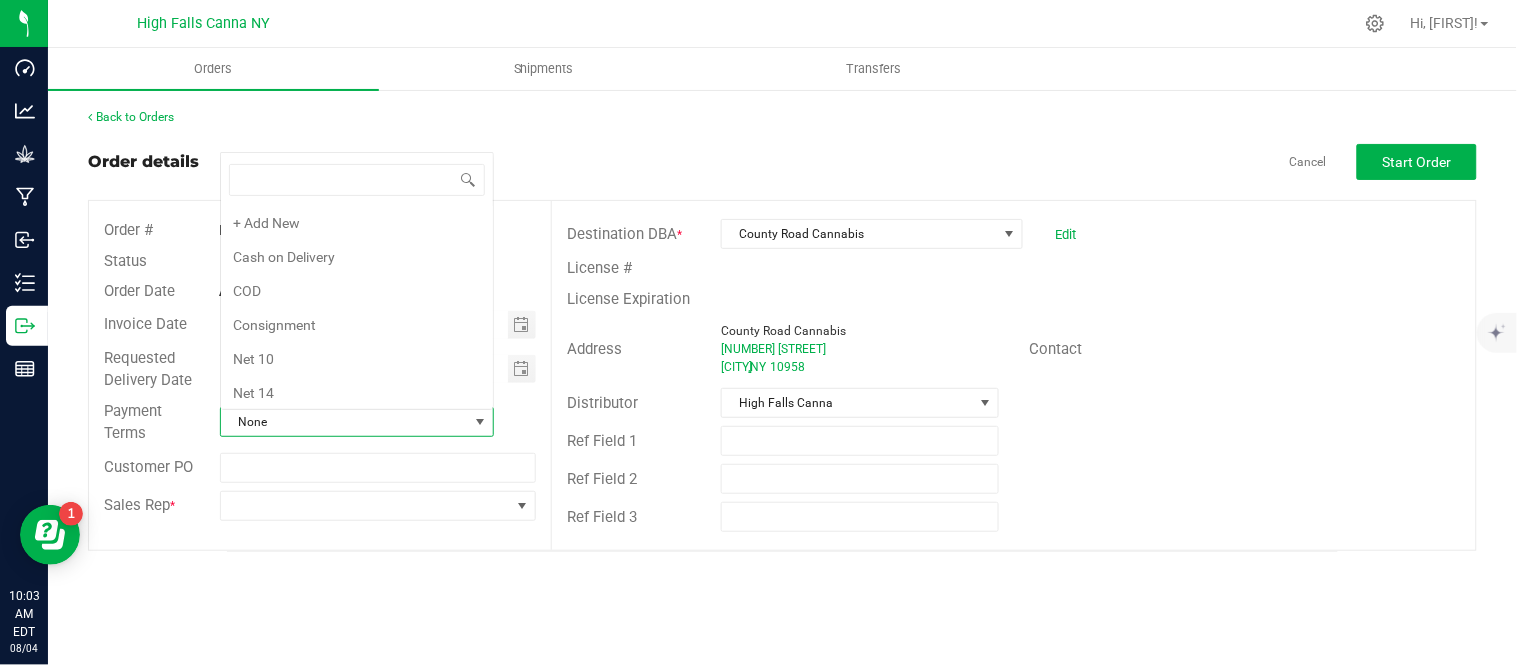 scroll, scrollTop: 0, scrollLeft: 0, axis: both 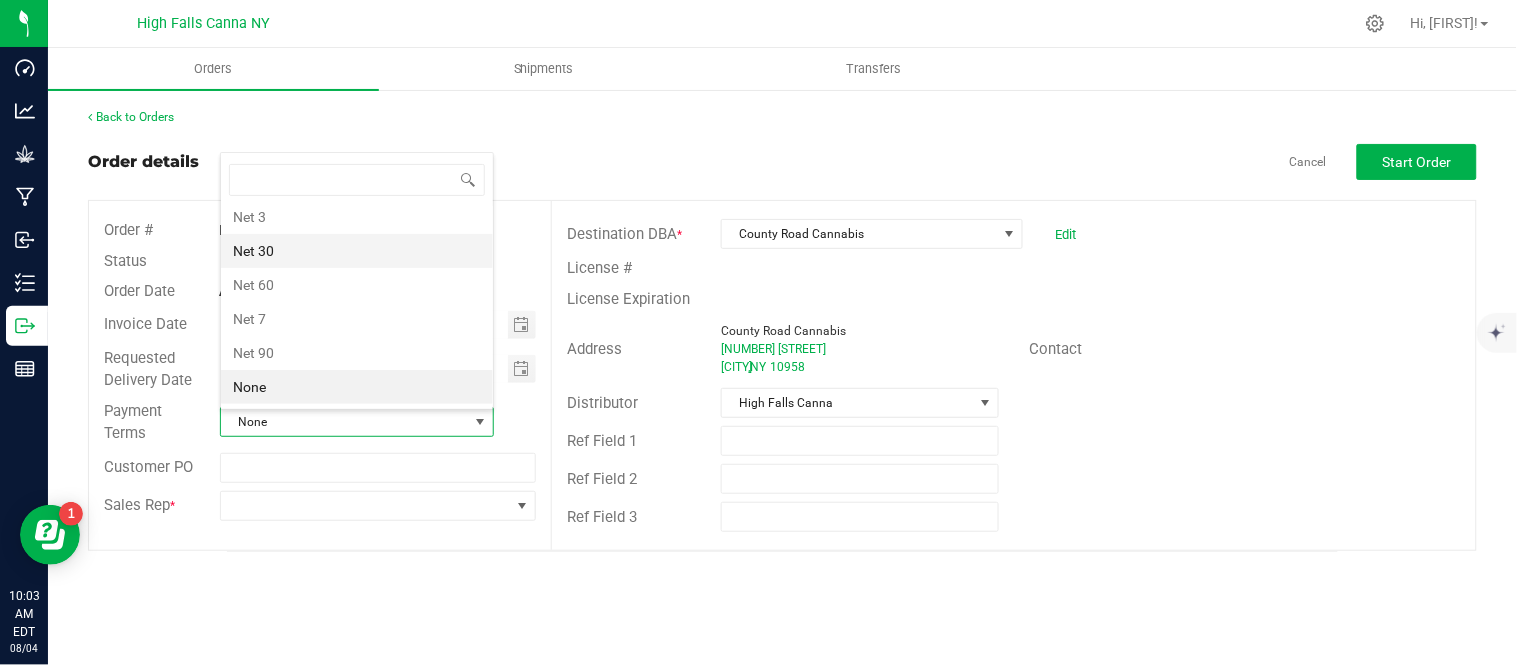 click on "Net 30" at bounding box center (357, 251) 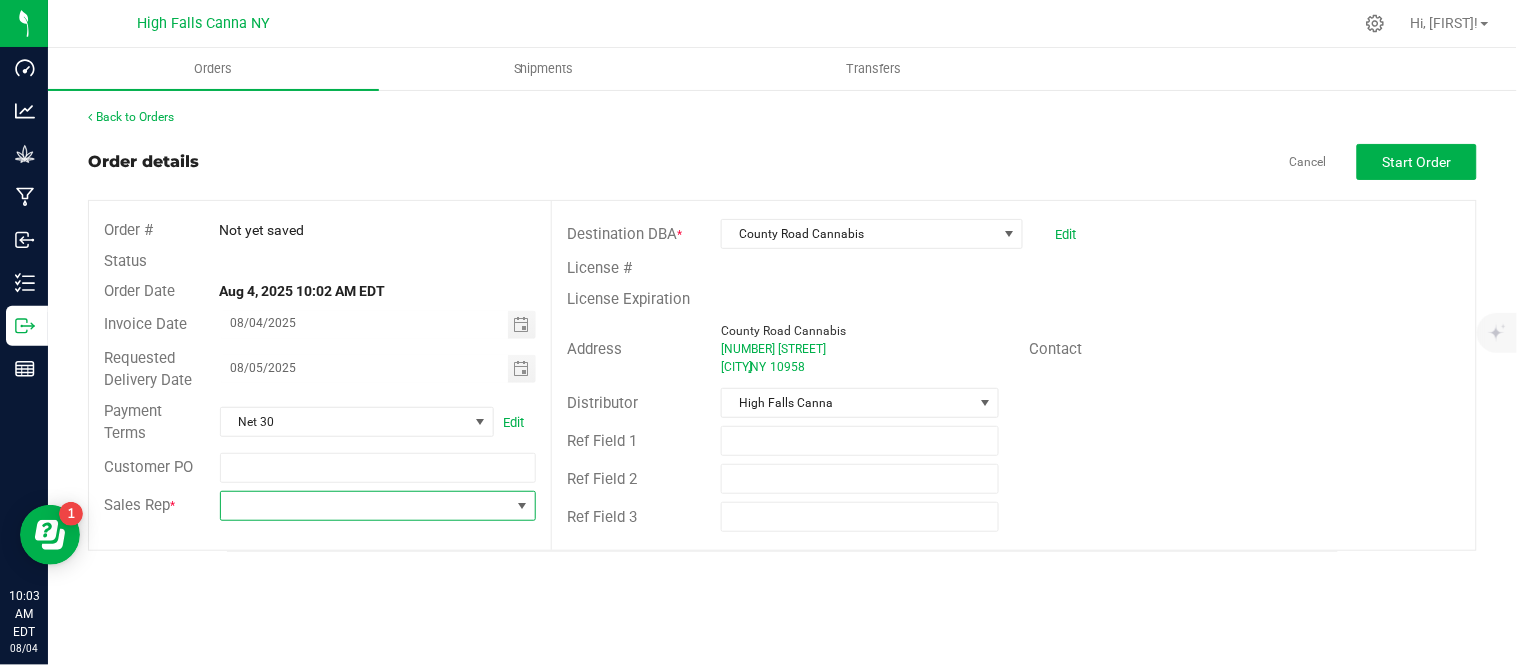 click at bounding box center [366, 506] 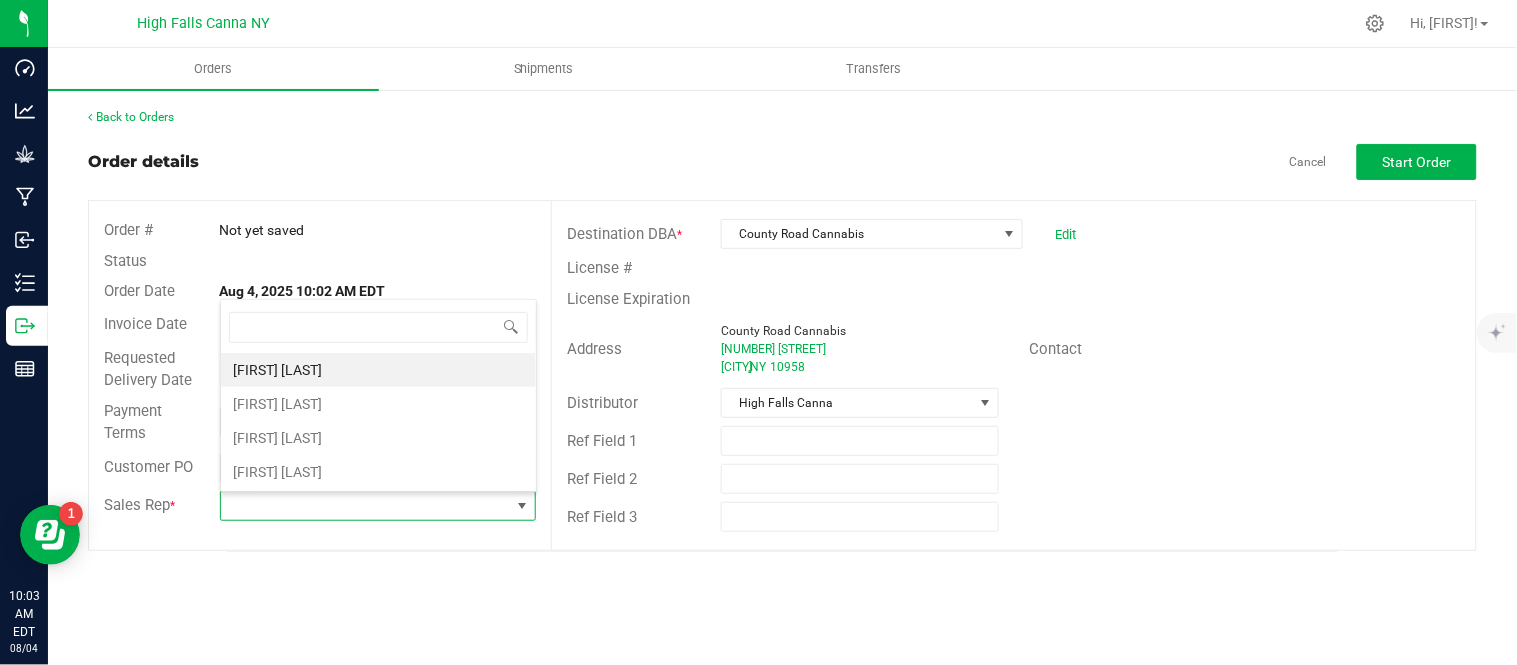 scroll, scrollTop: 99970, scrollLeft: 99683, axis: both 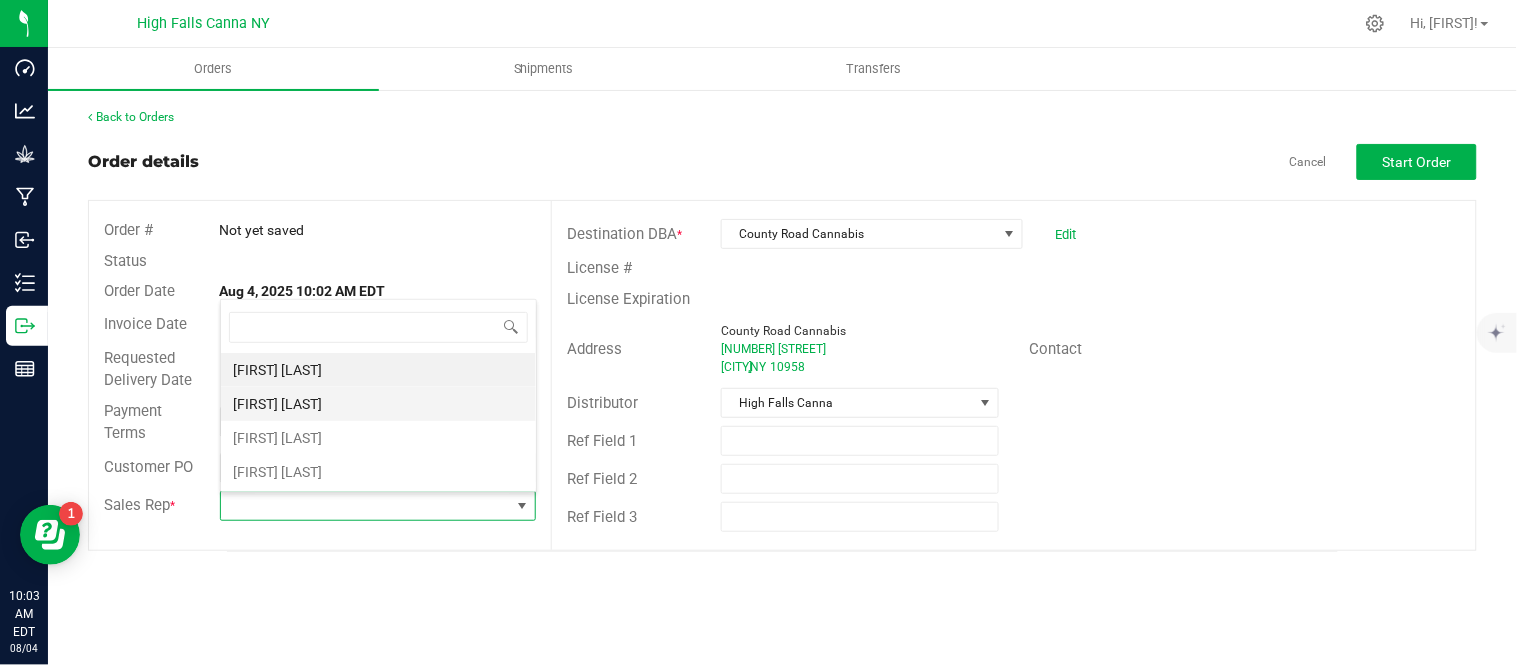 click on "[FIRST] [LAST]" at bounding box center [378, 404] 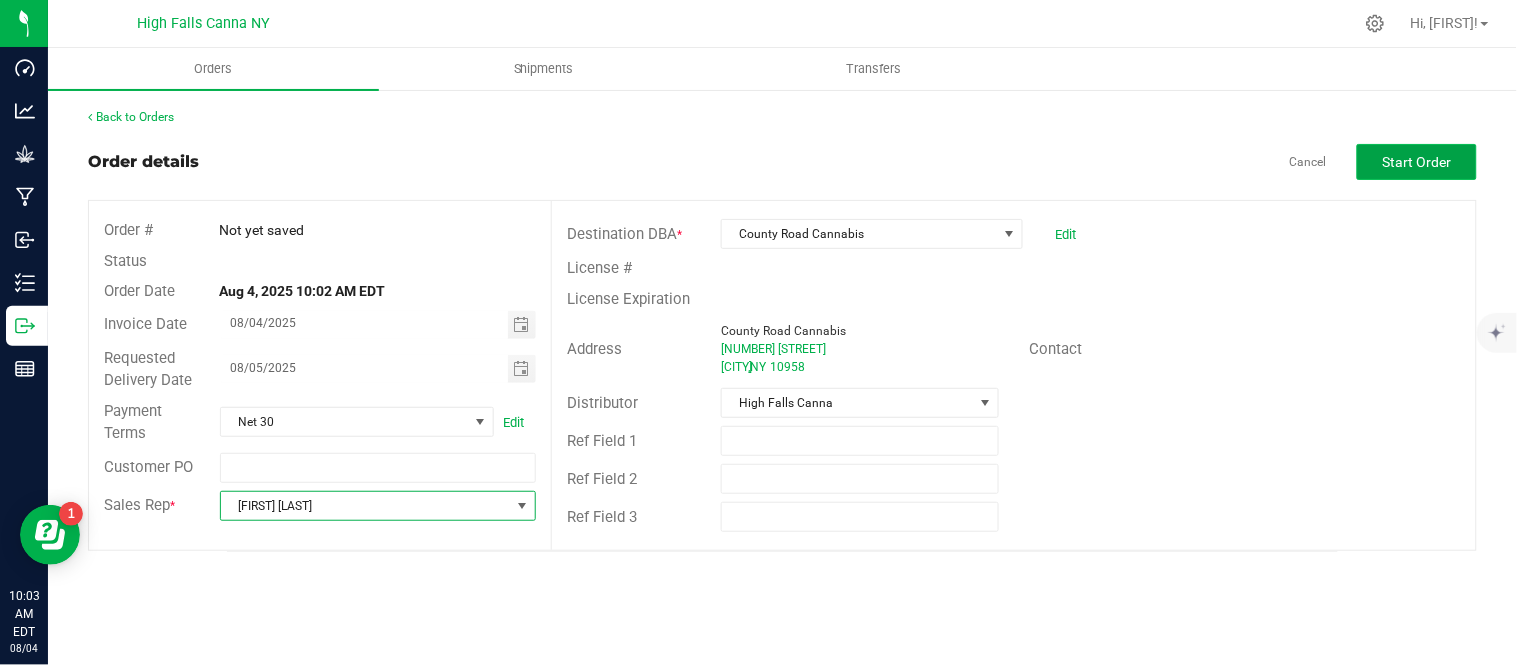 click on "Start Order" at bounding box center (1417, 162) 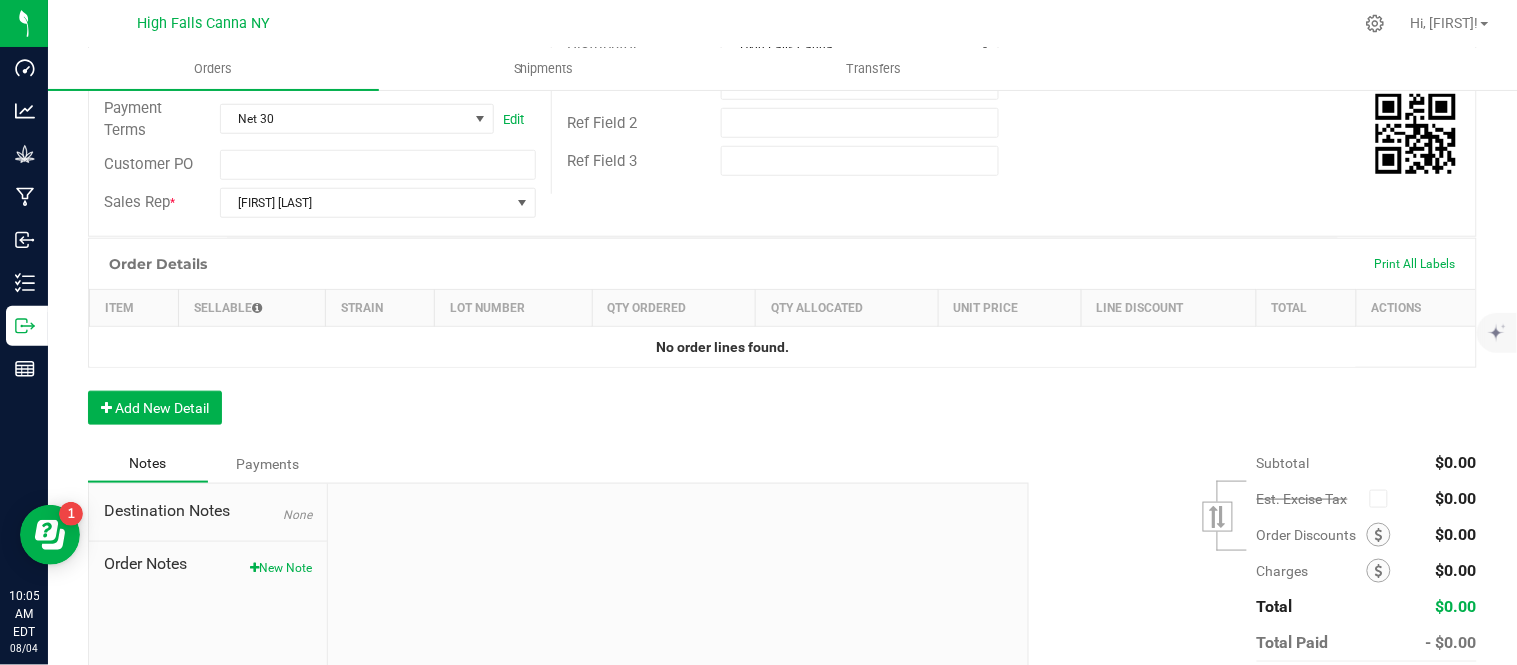 scroll, scrollTop: 467, scrollLeft: 0, axis: vertical 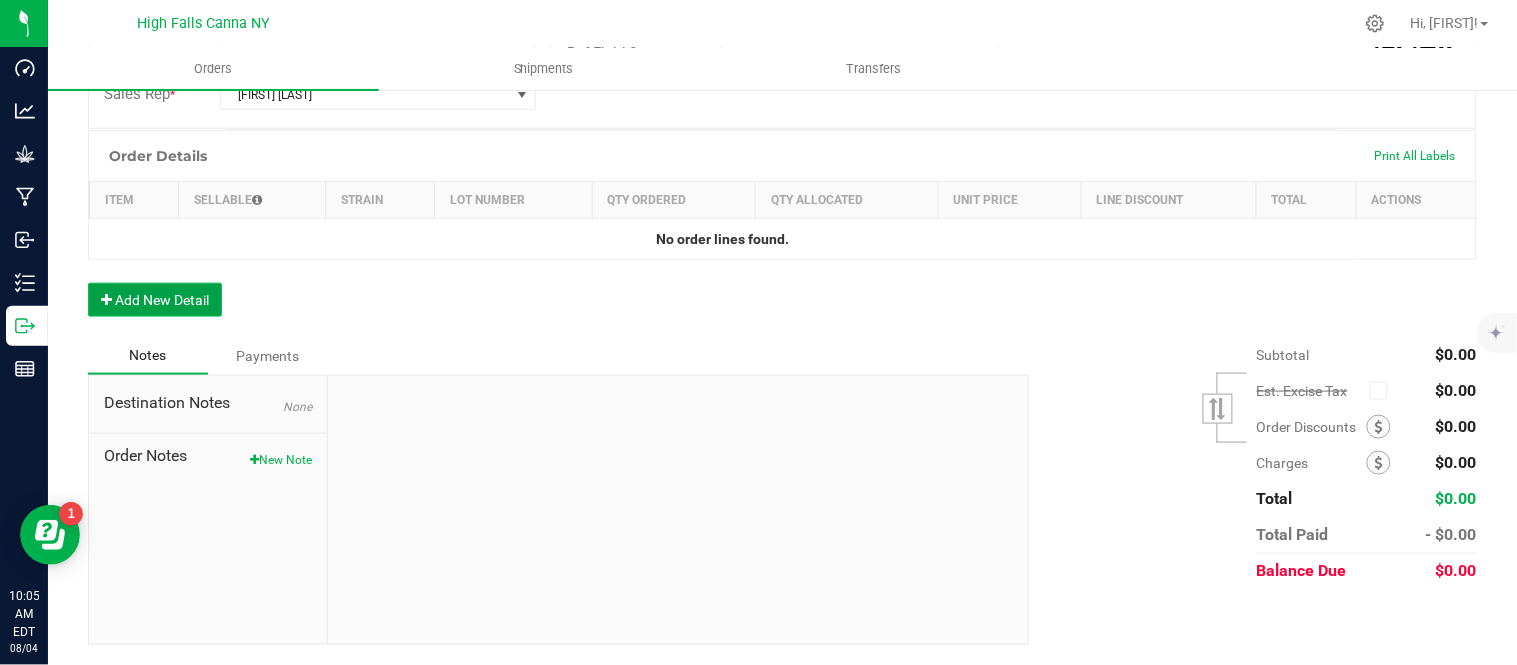 click on "Add New Detail" at bounding box center [155, 300] 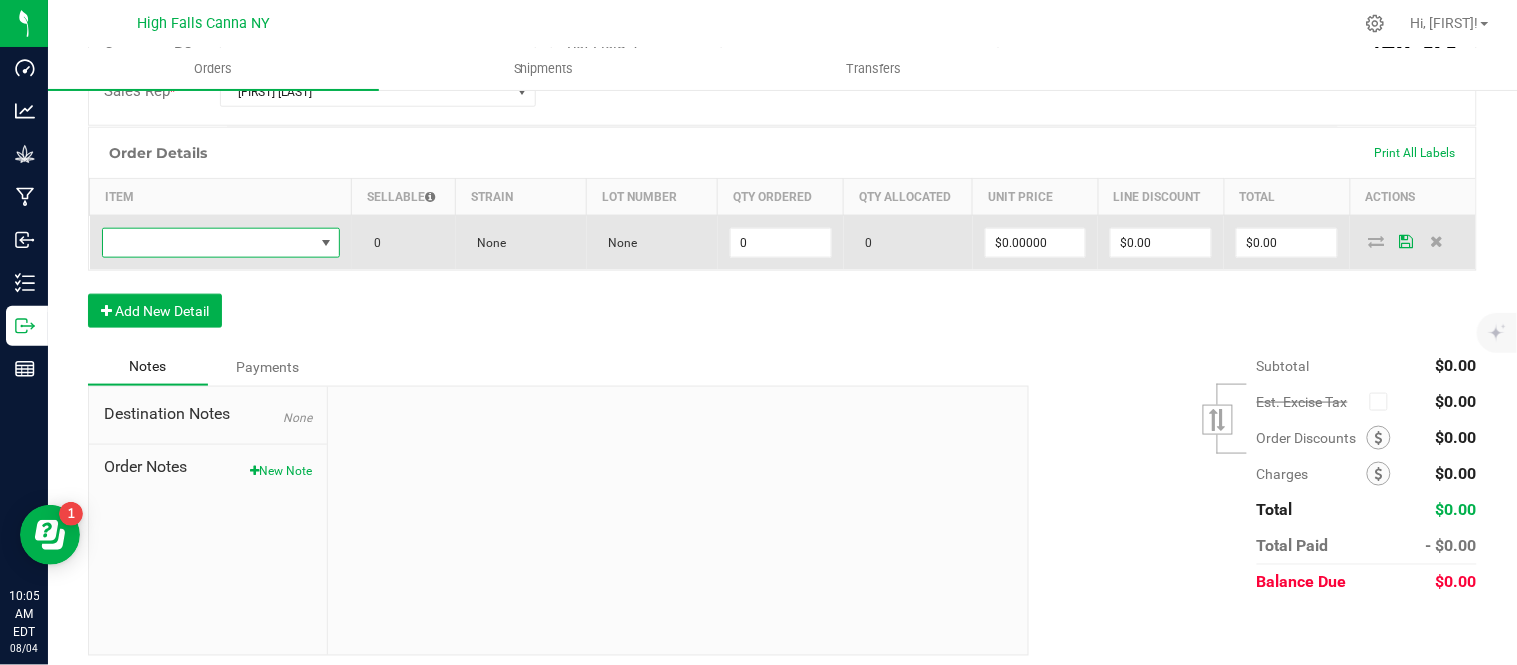 click at bounding box center (208, 243) 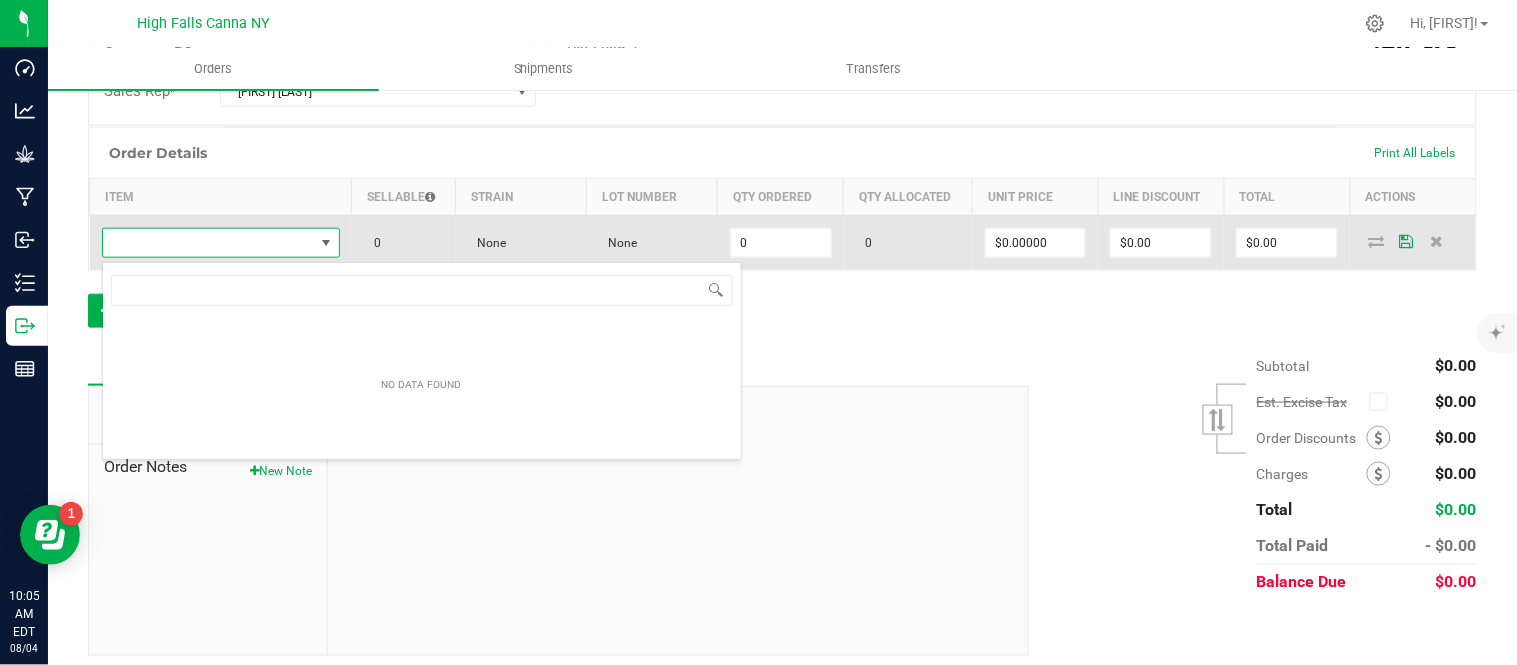 scroll, scrollTop: 99970, scrollLeft: 99768, axis: both 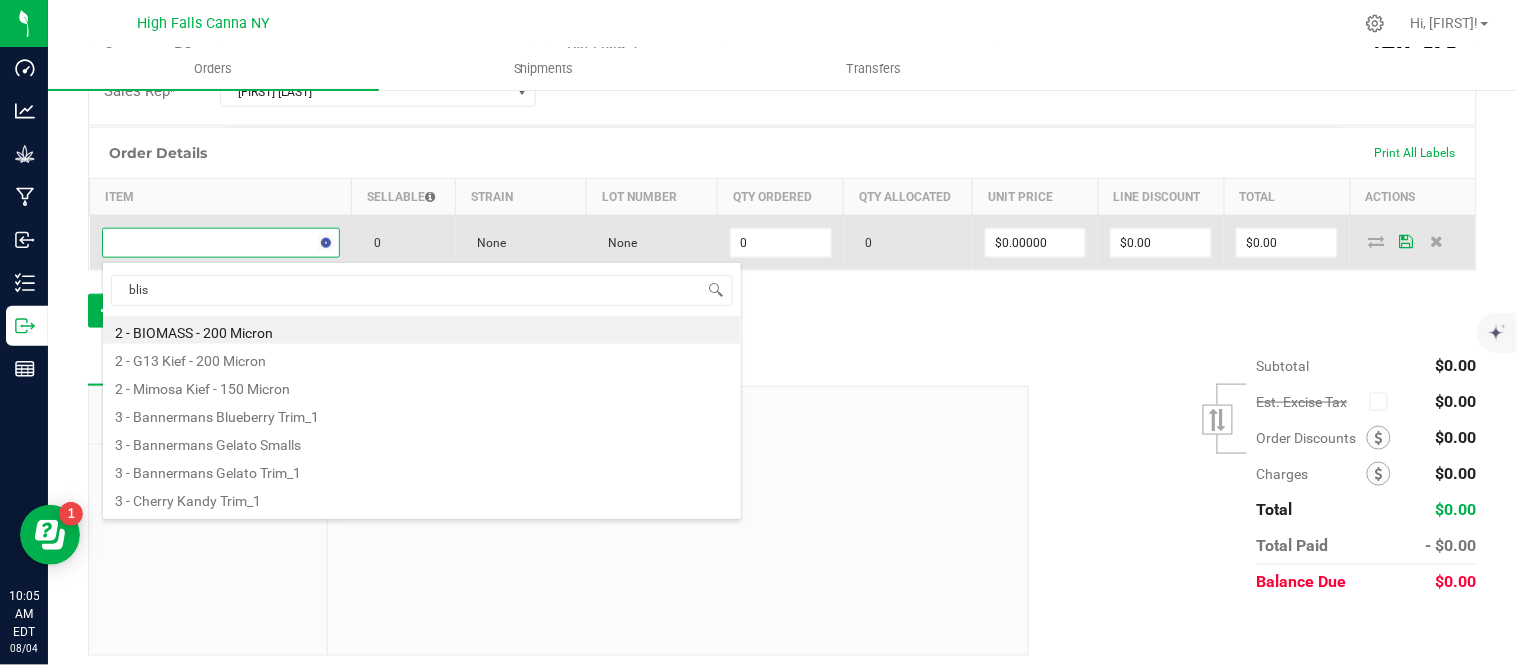 type on "bliss" 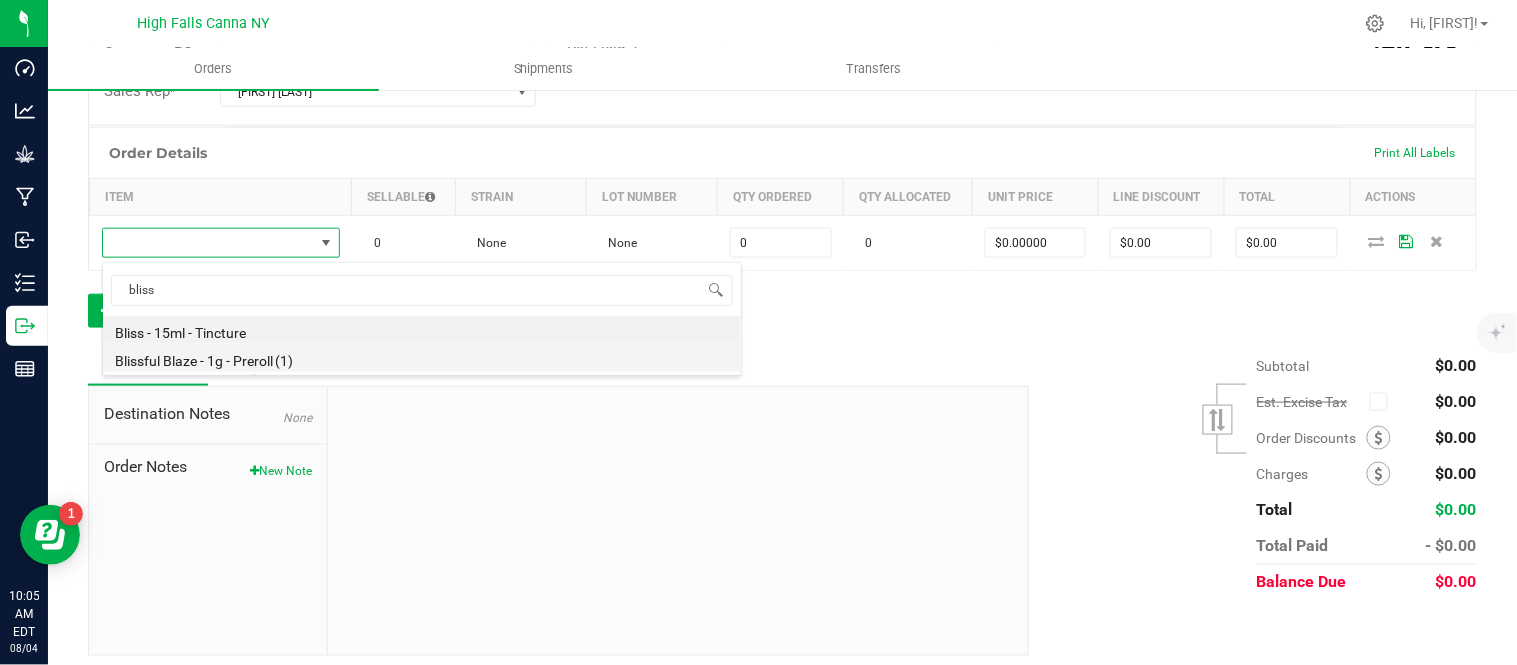 click on "Blissful Blaze - 1g - Preroll (1)" at bounding box center (422, 358) 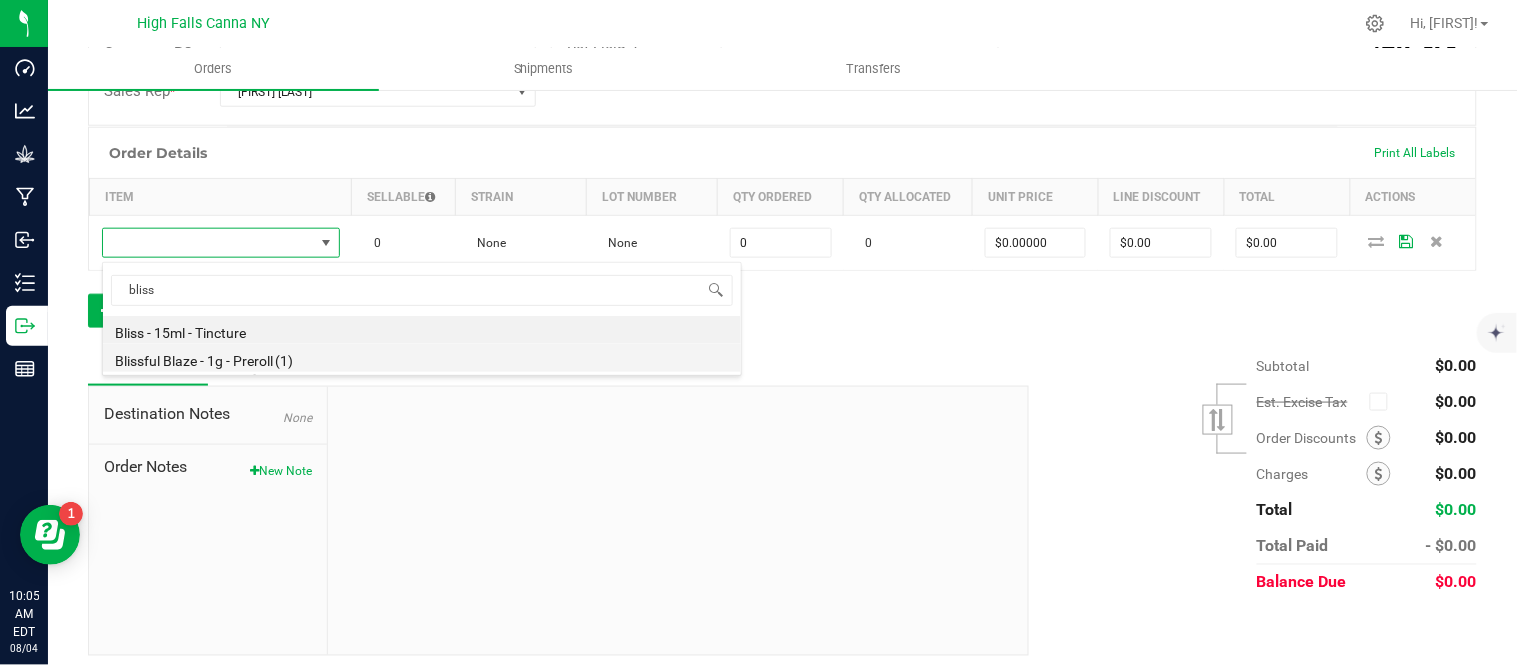 type on "0 ea" 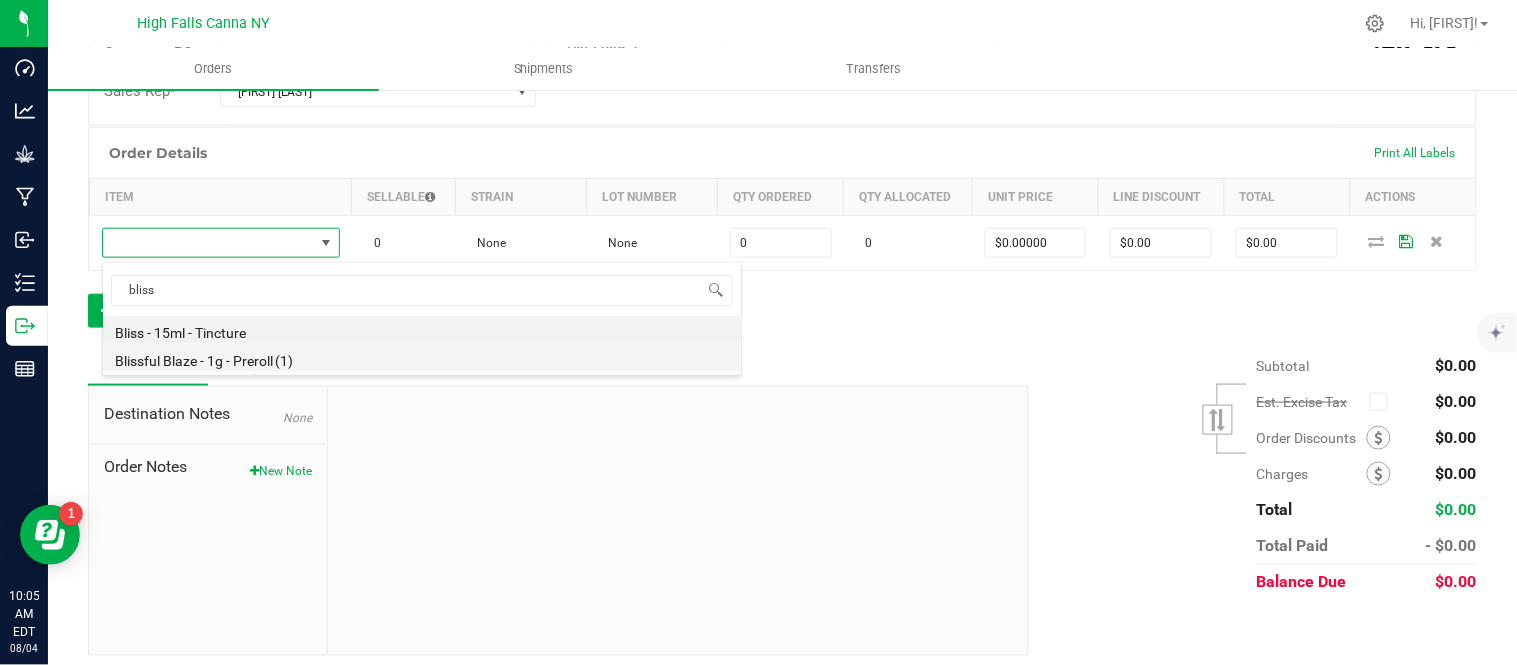 type on "$6.00000" 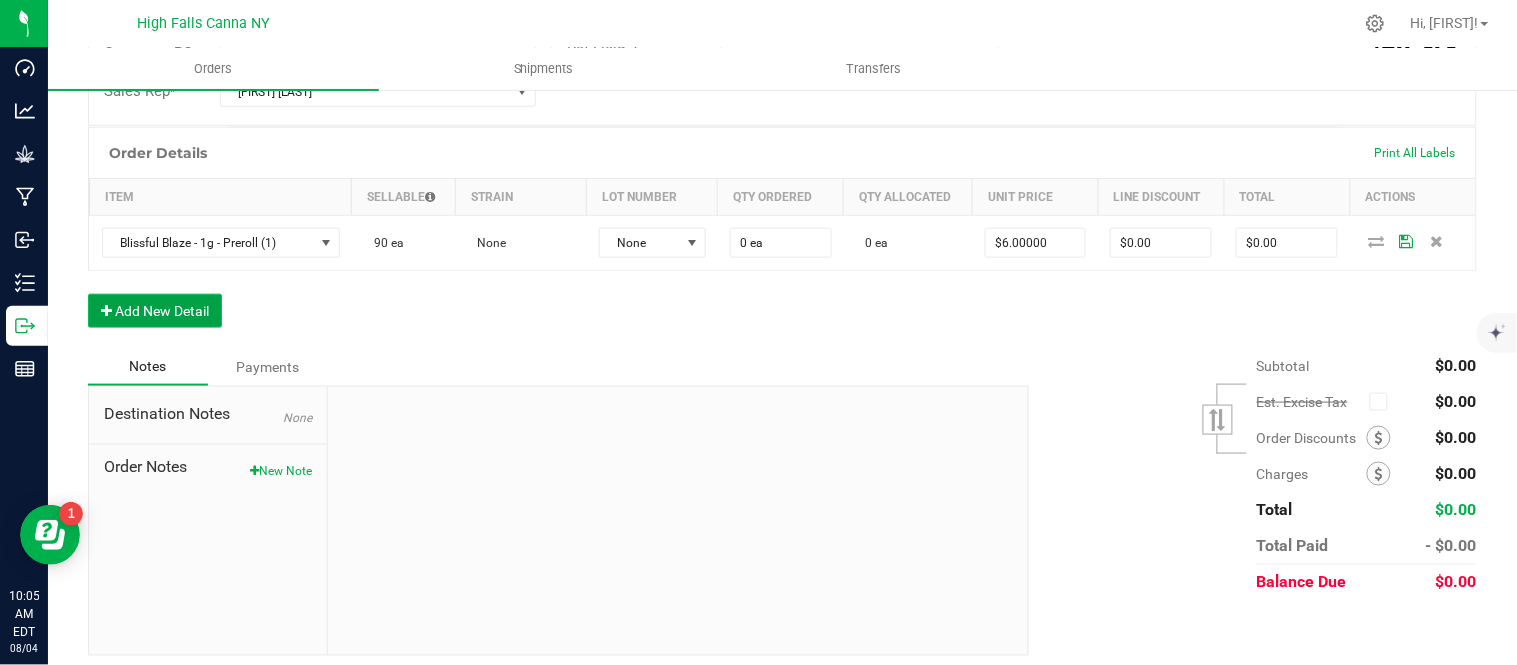 click on "Add New Detail" at bounding box center (155, 311) 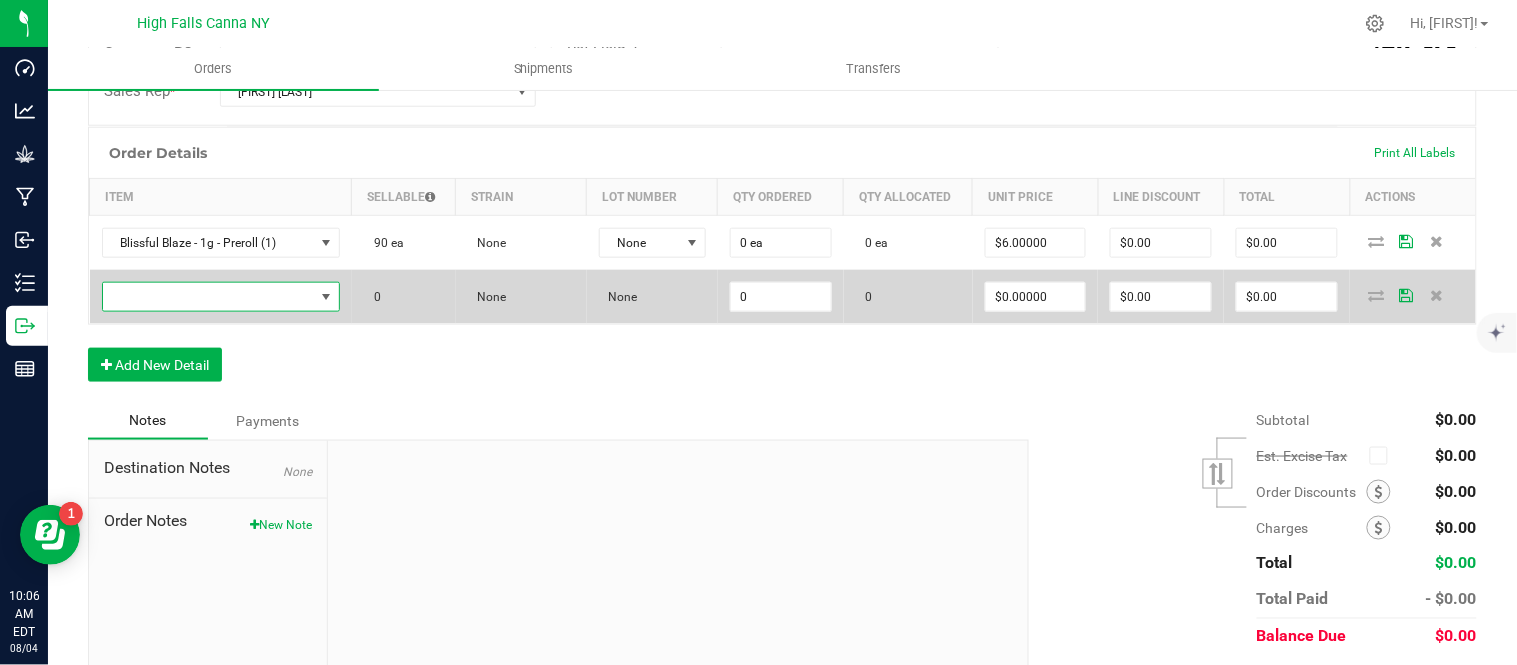 click at bounding box center (208, 297) 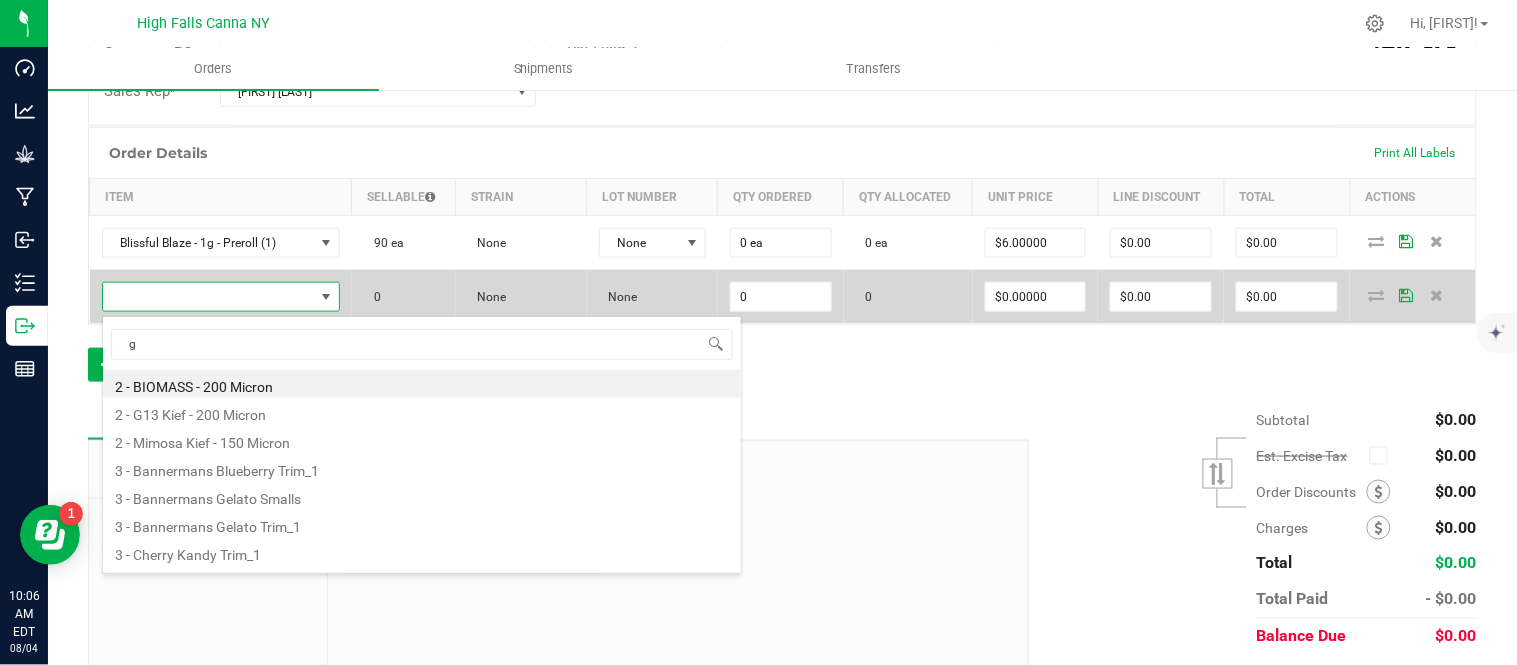 scroll, scrollTop: 99970, scrollLeft: 99768, axis: both 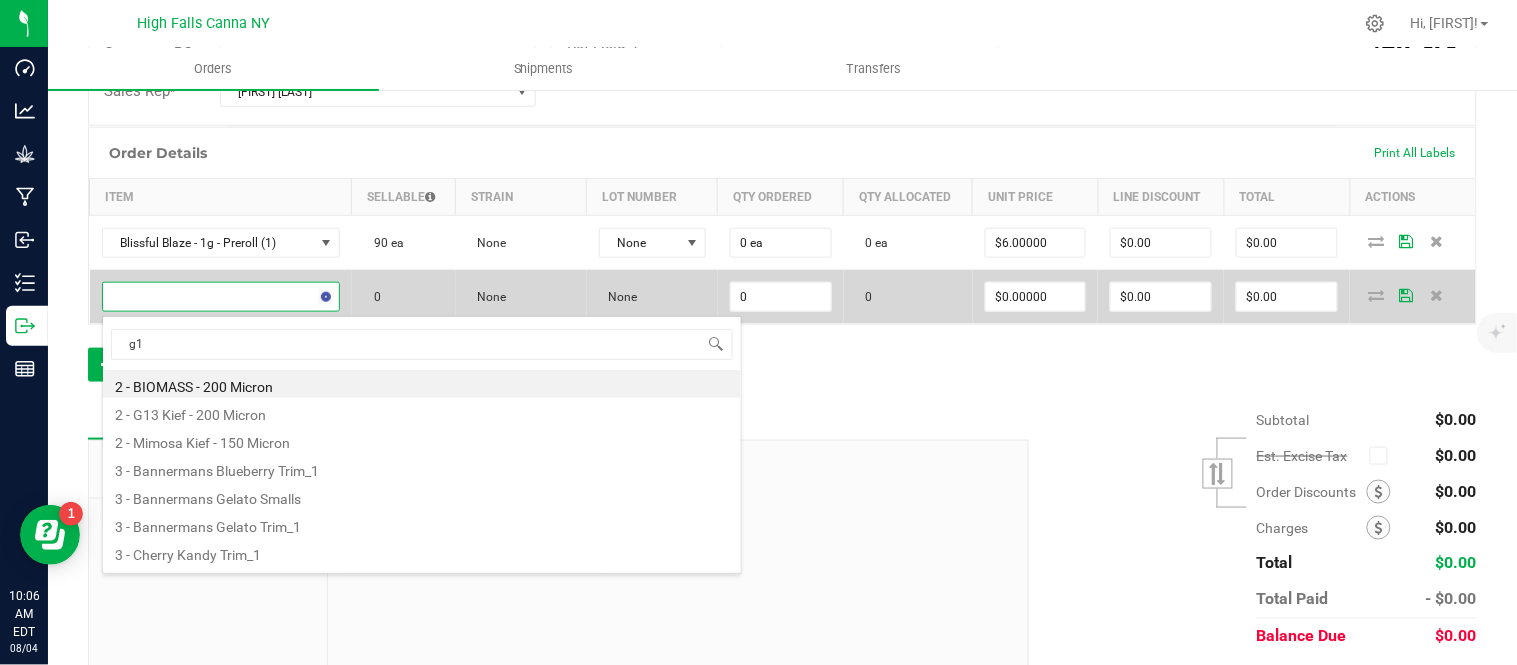 type on "g13" 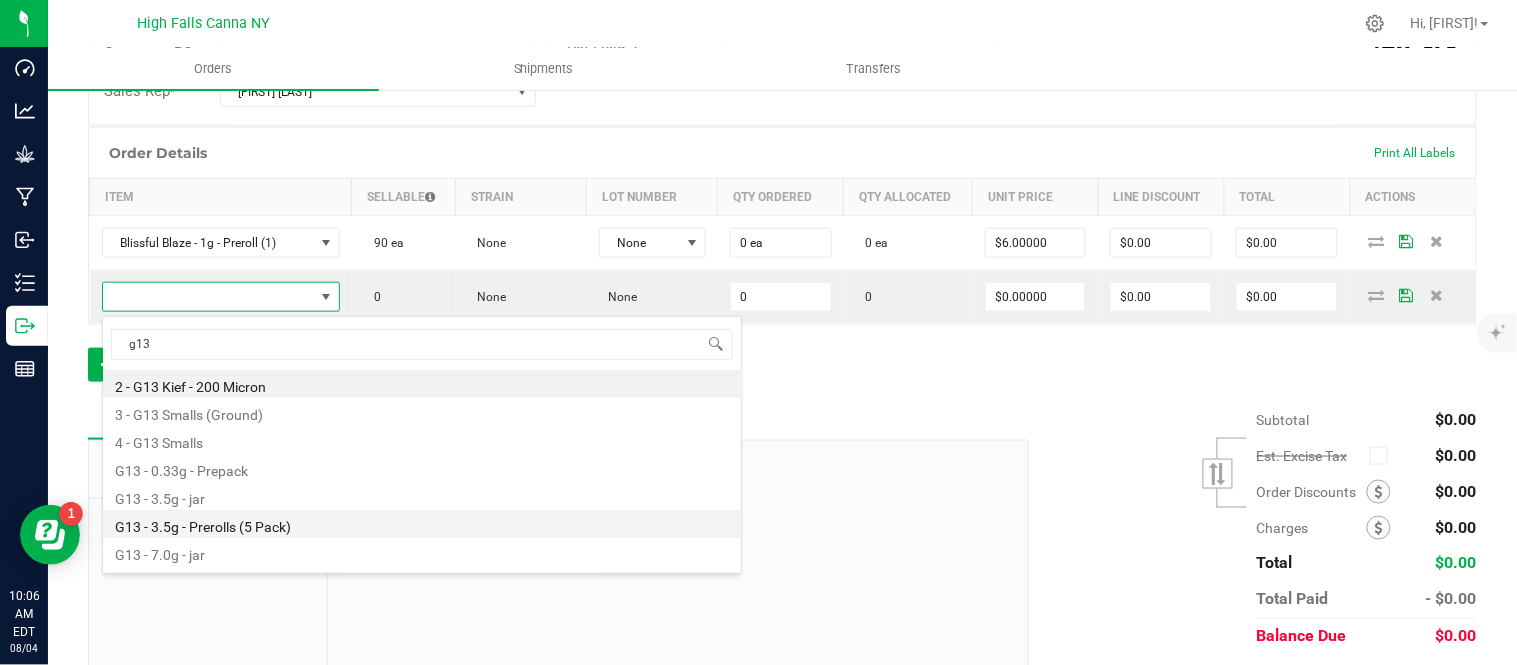 scroll, scrollTop: 24, scrollLeft: 0, axis: vertical 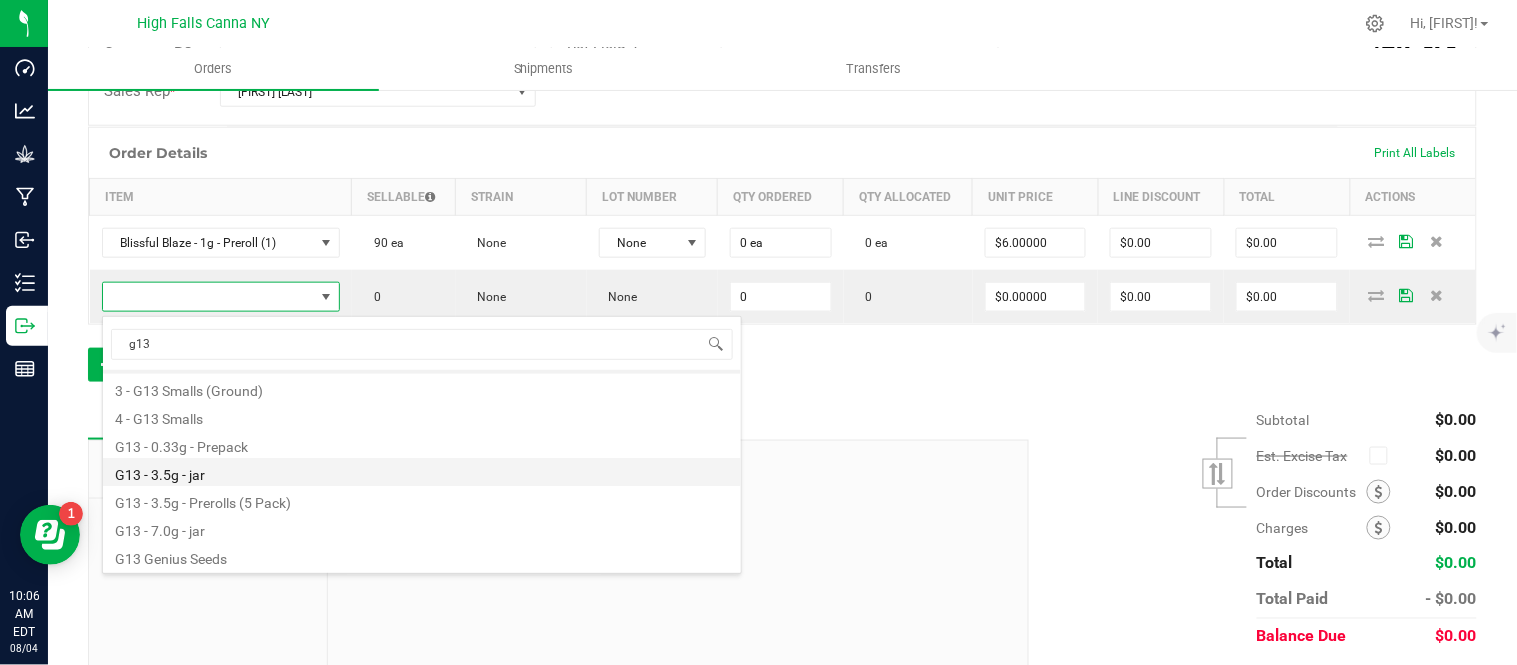 click on "G13 - 3.5g - jar" at bounding box center (422, 472) 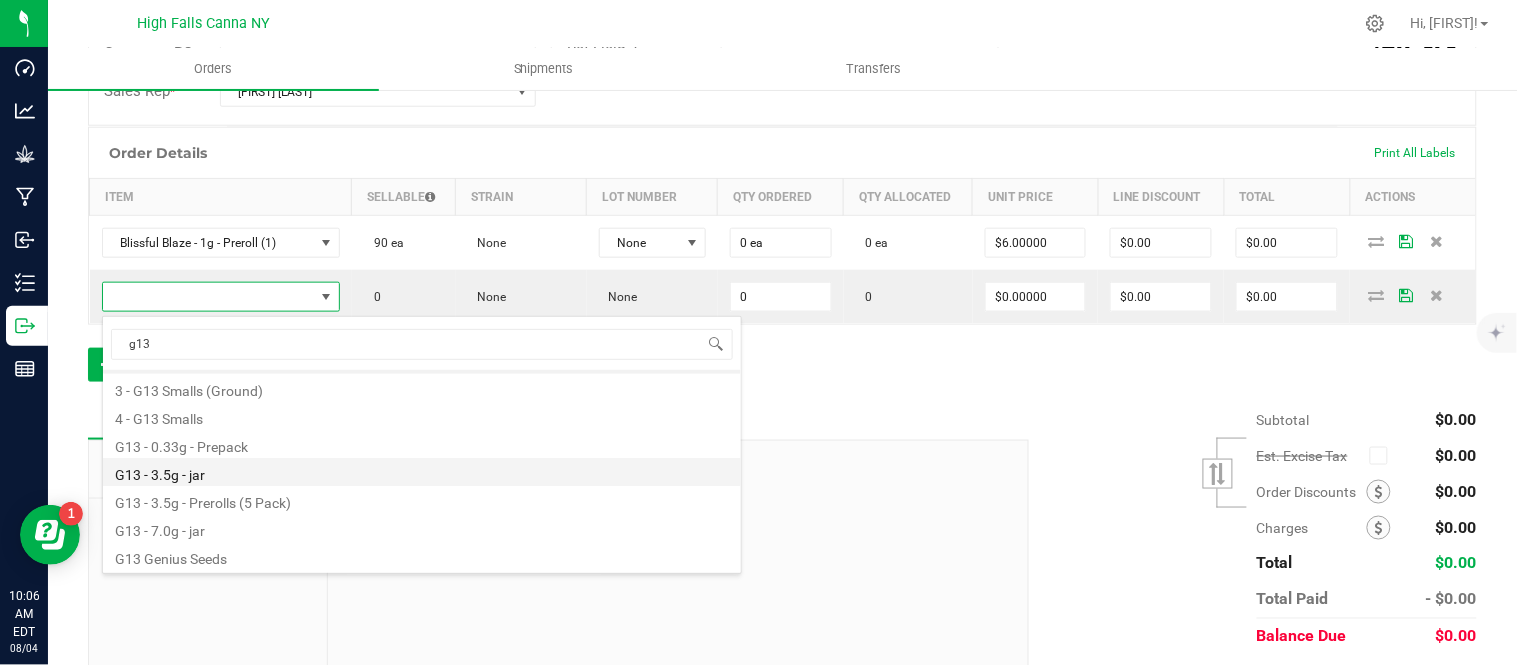 type on "0 ea" 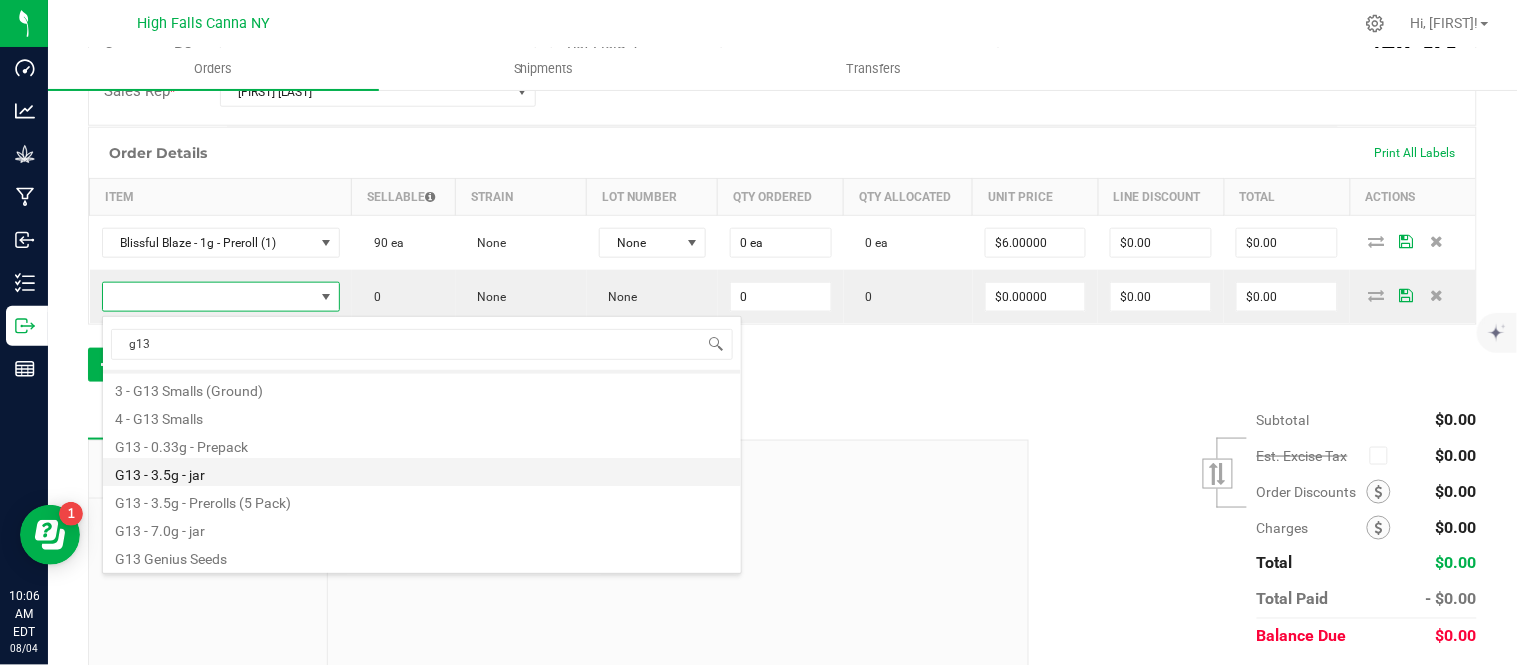type on "$15.00000" 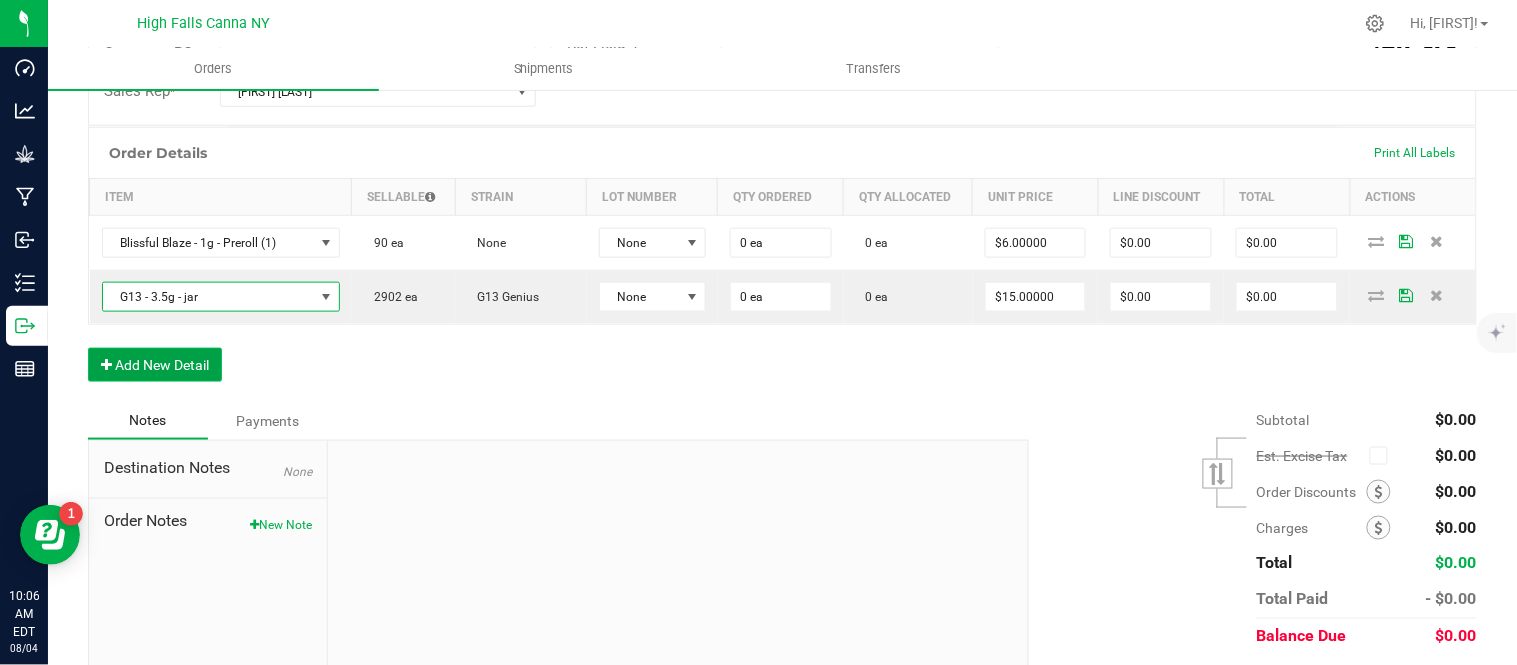 click on "Add New Detail" at bounding box center (155, 365) 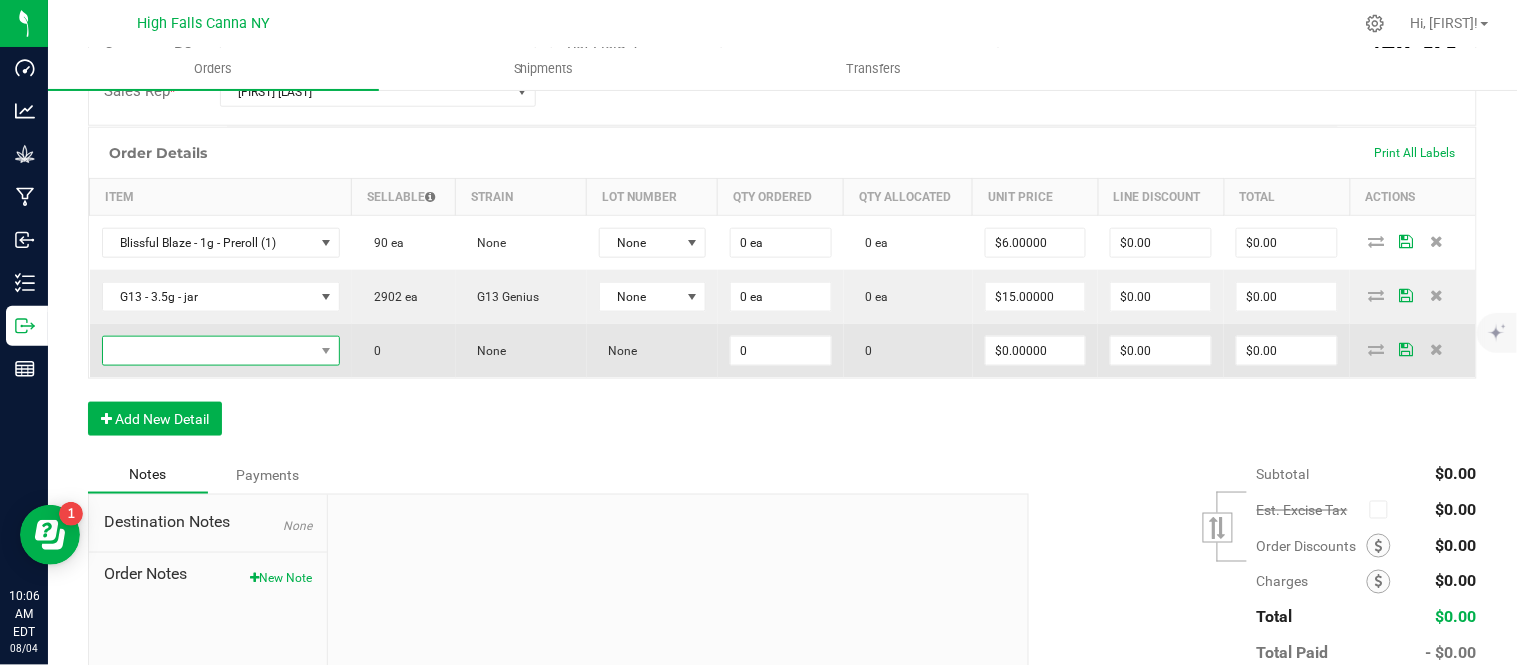 click at bounding box center (208, 351) 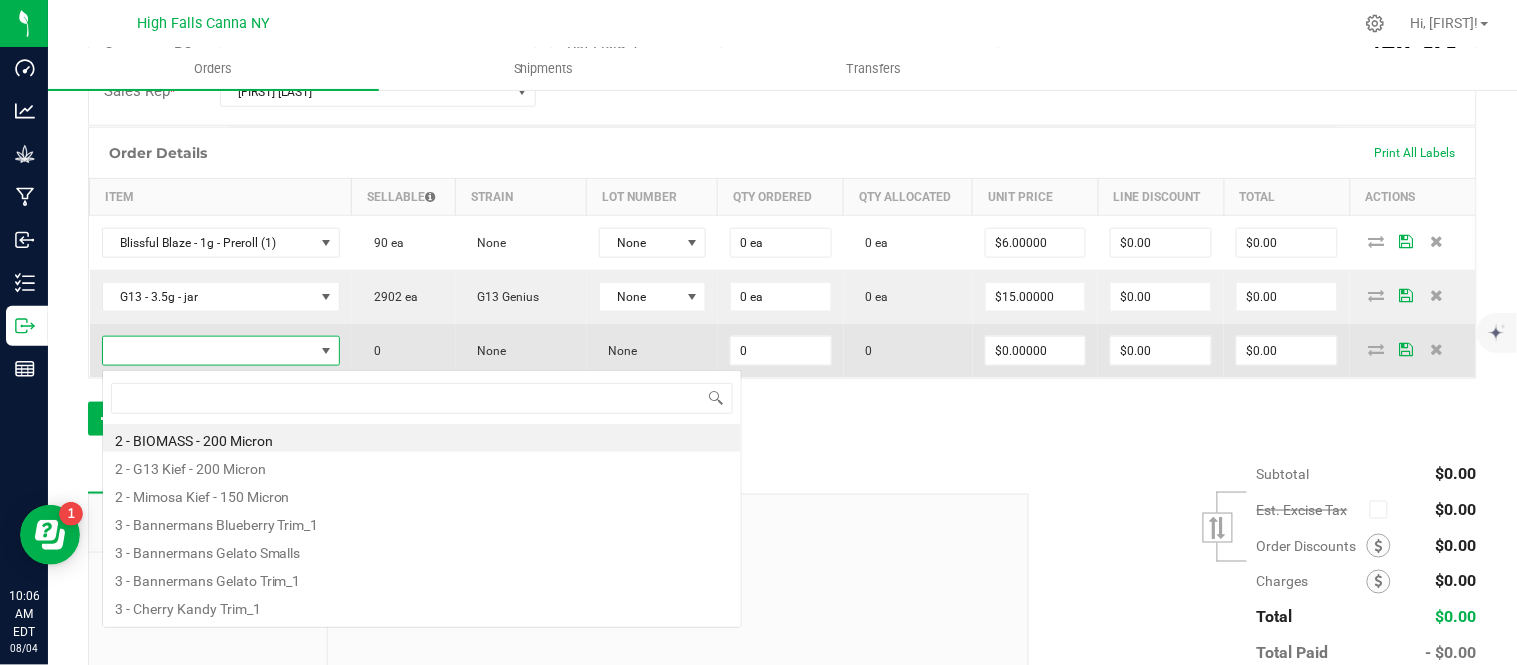 scroll, scrollTop: 99970, scrollLeft: 99768, axis: both 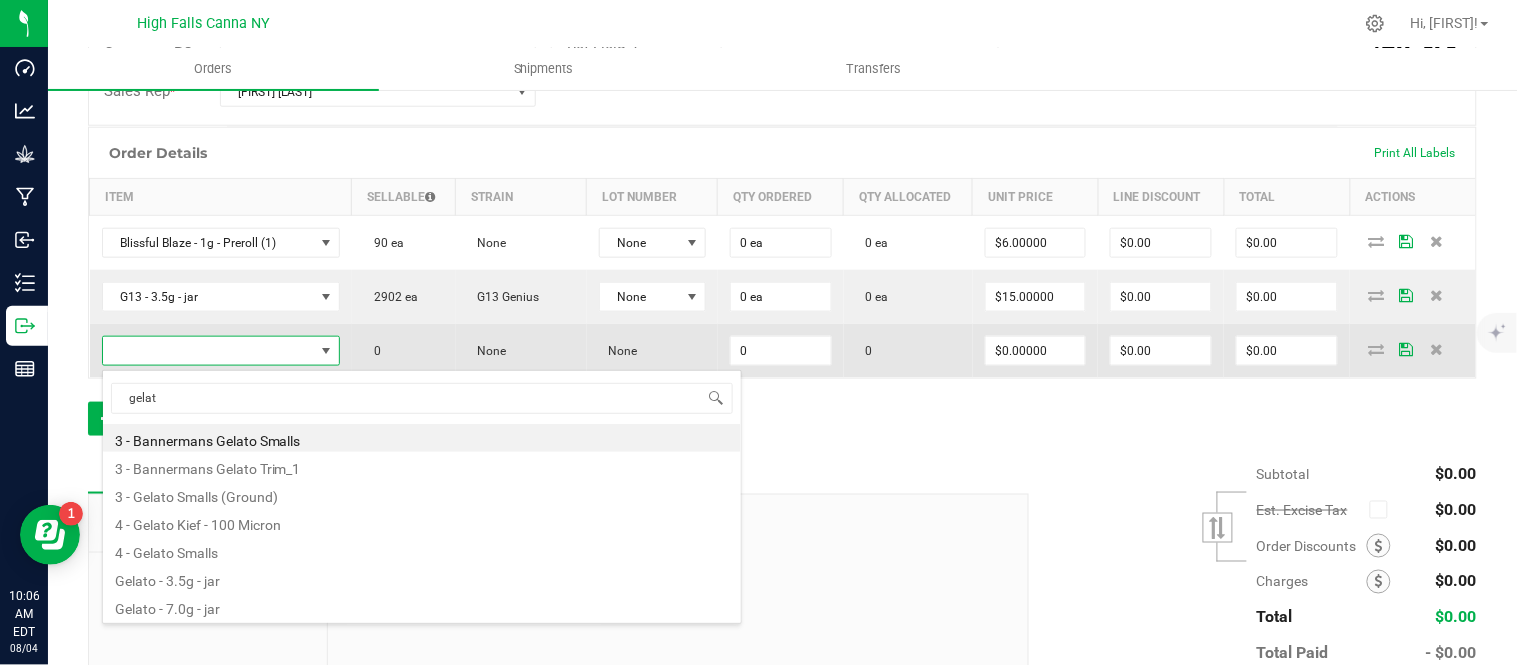 type on "gelato" 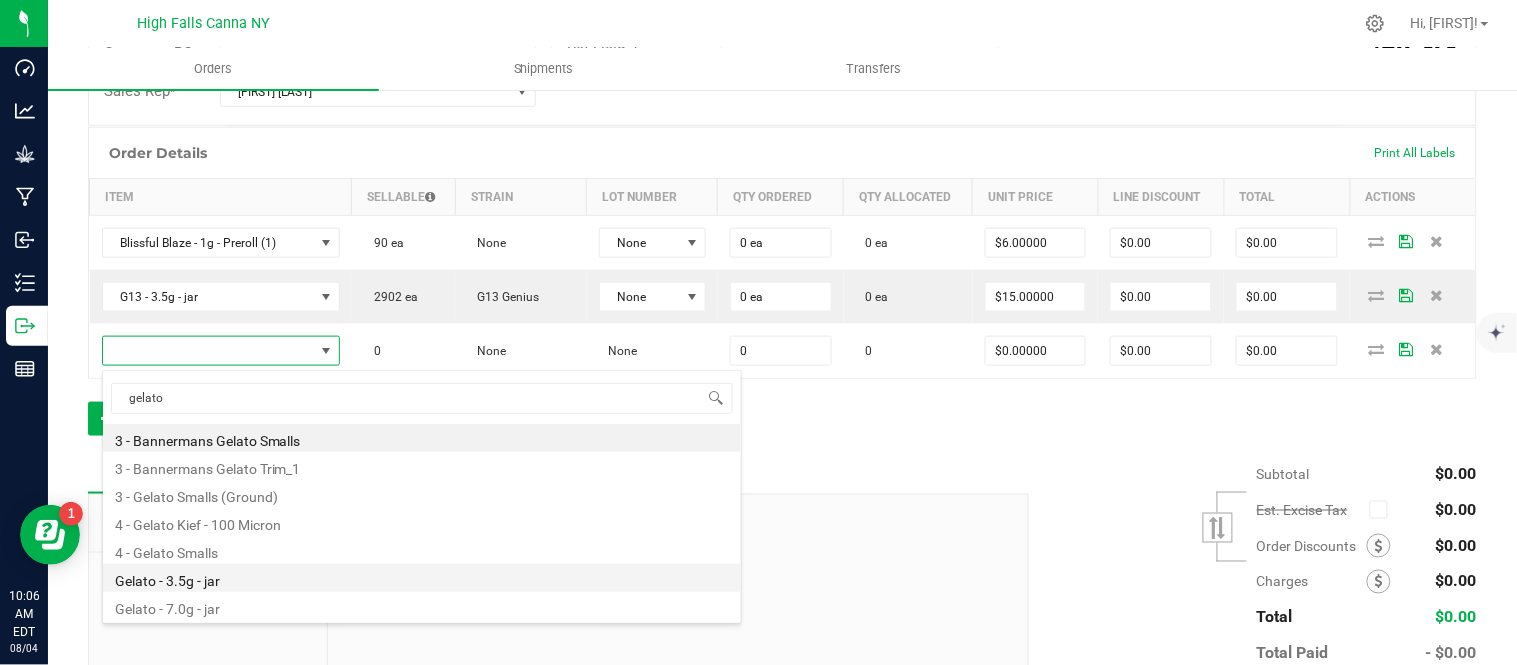click on "Gelato - 3.5g - jar" at bounding box center [422, 578] 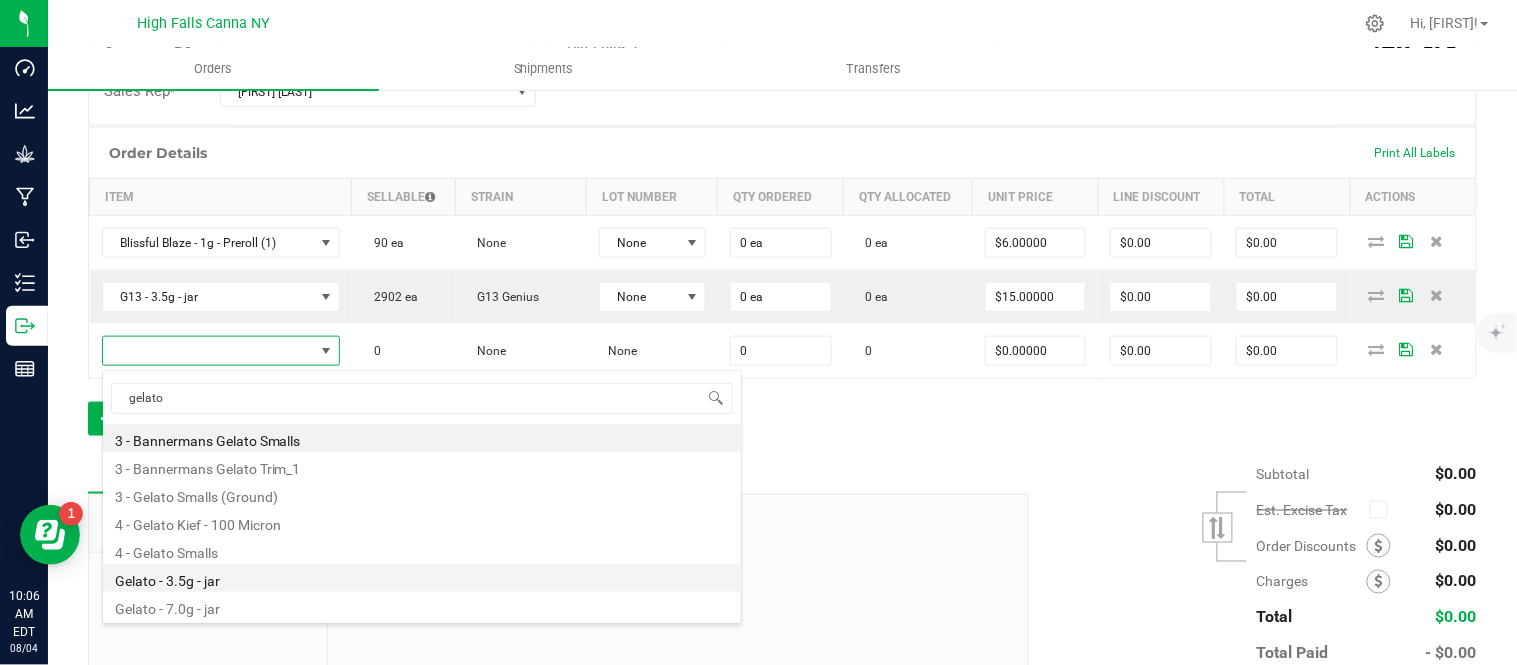 type on "0 ea" 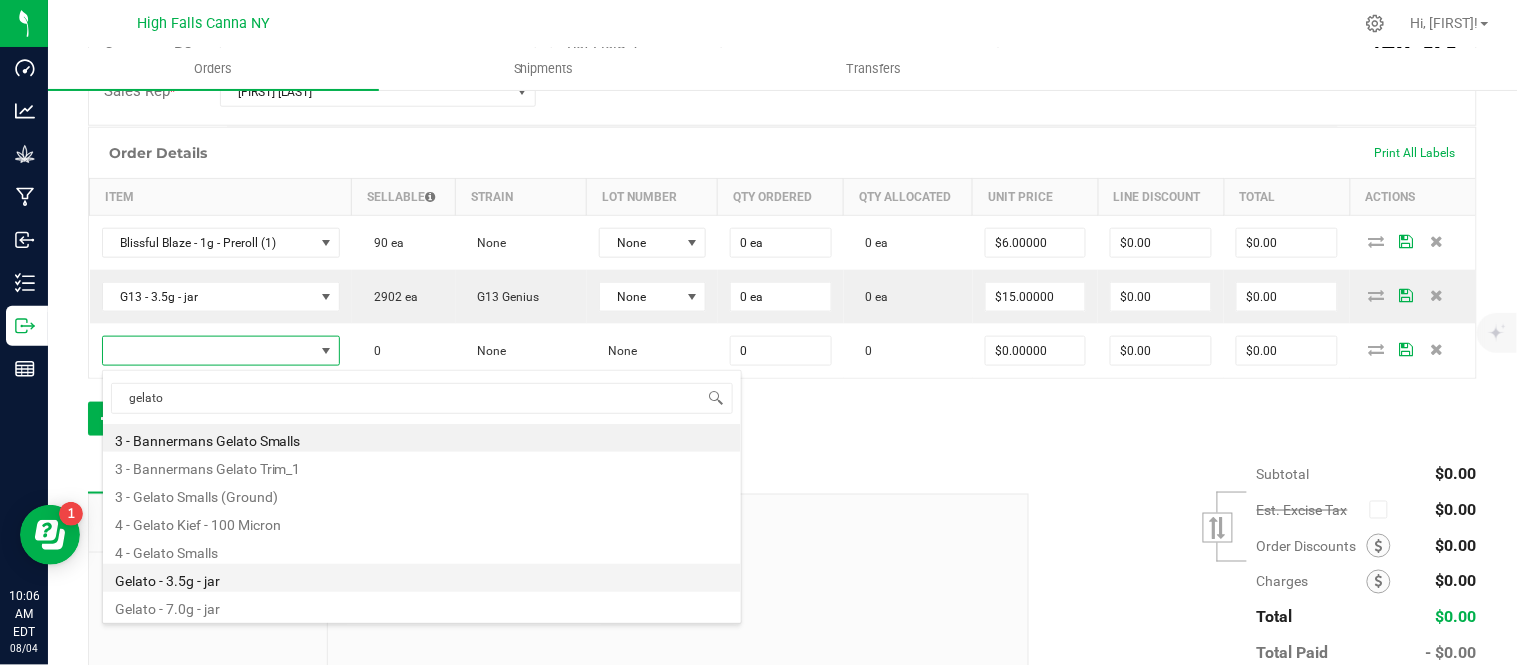 type on "$17.50000" 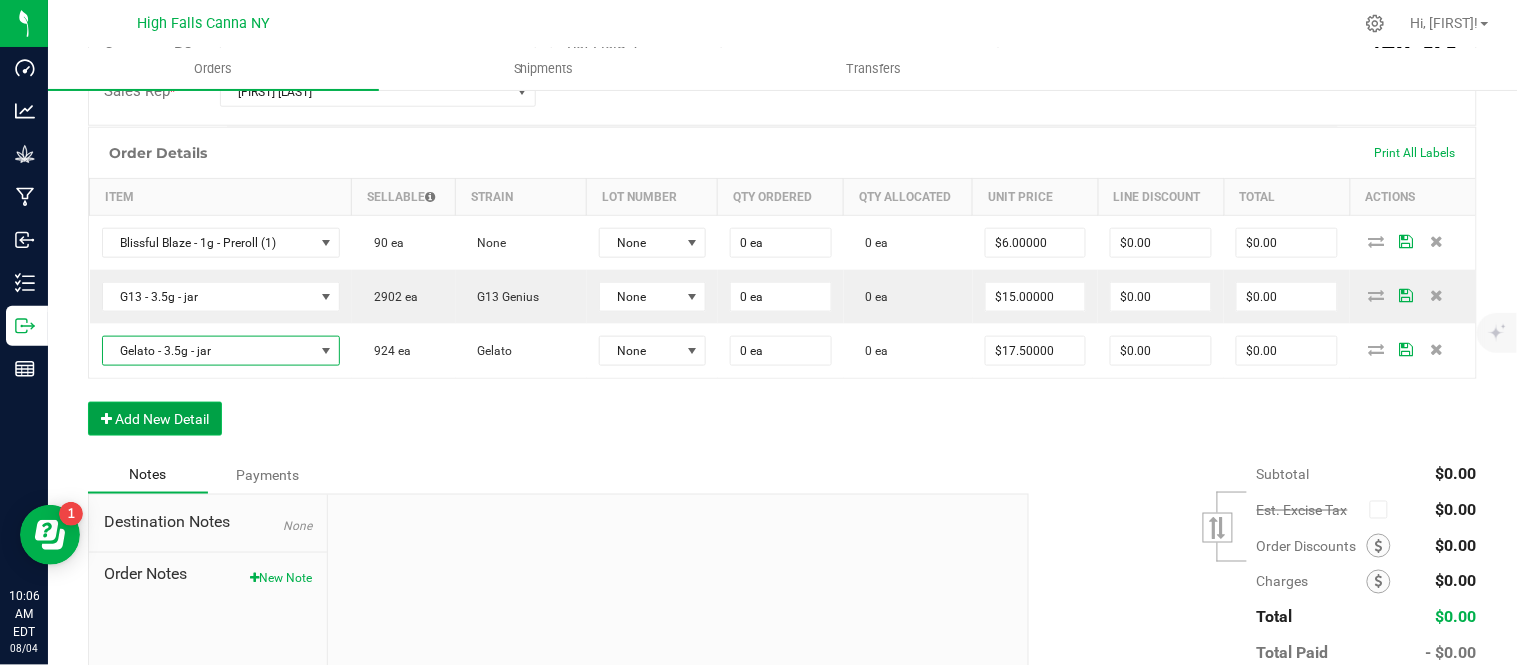click on "Add New Detail" at bounding box center [155, 419] 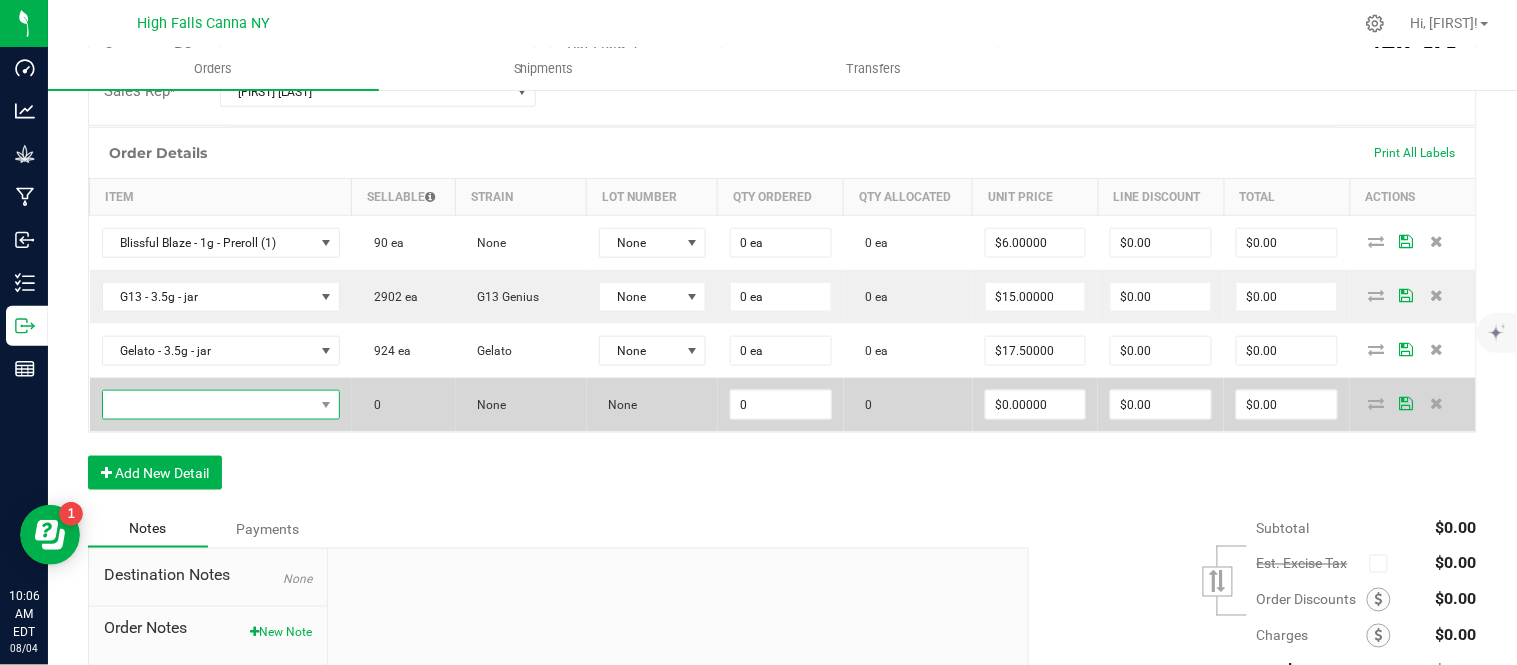 click at bounding box center (208, 405) 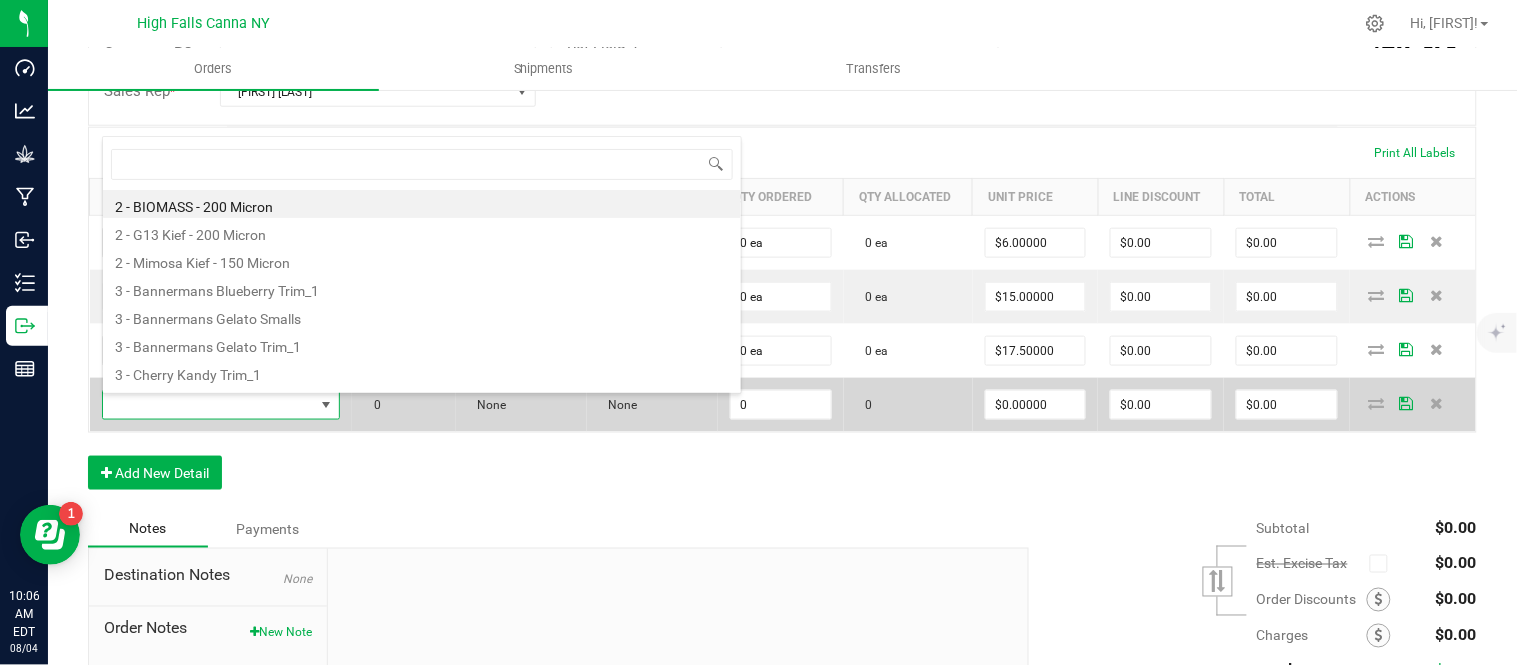 scroll, scrollTop: 99970, scrollLeft: 99768, axis: both 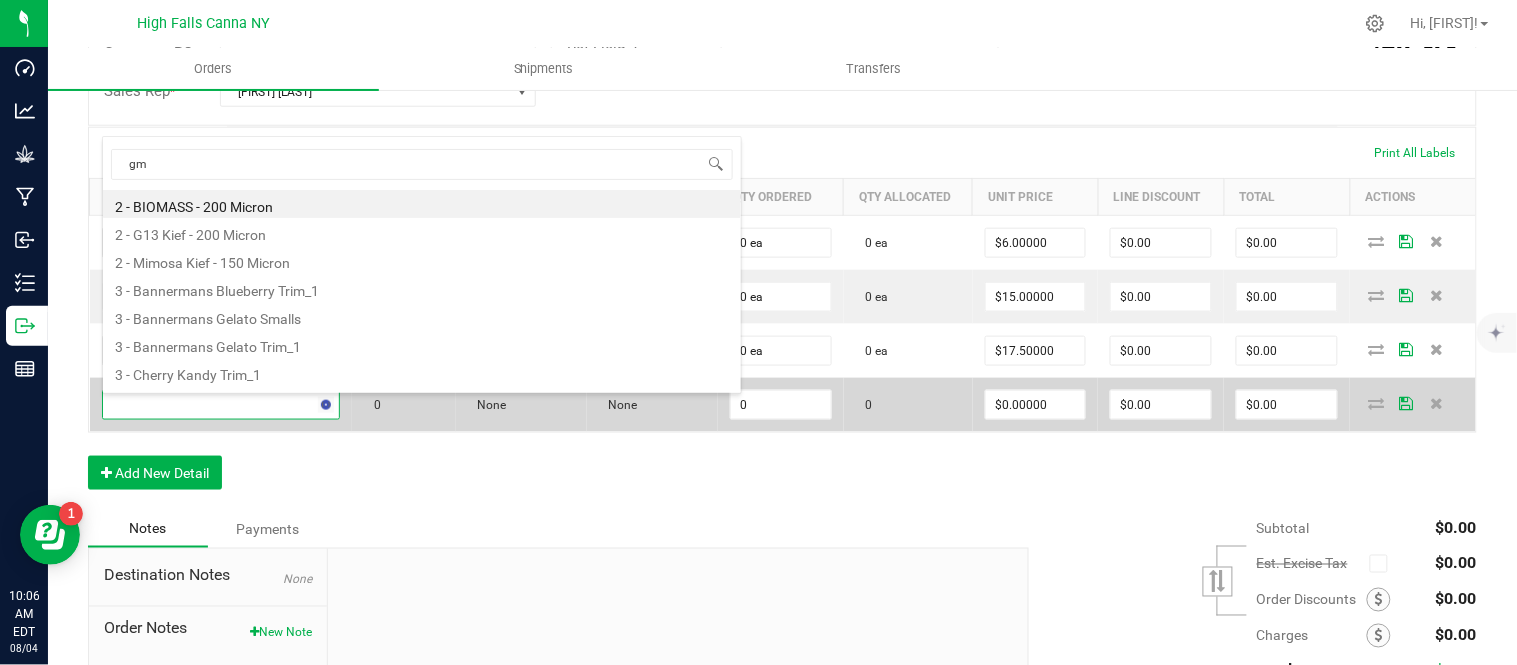 type on "gmo" 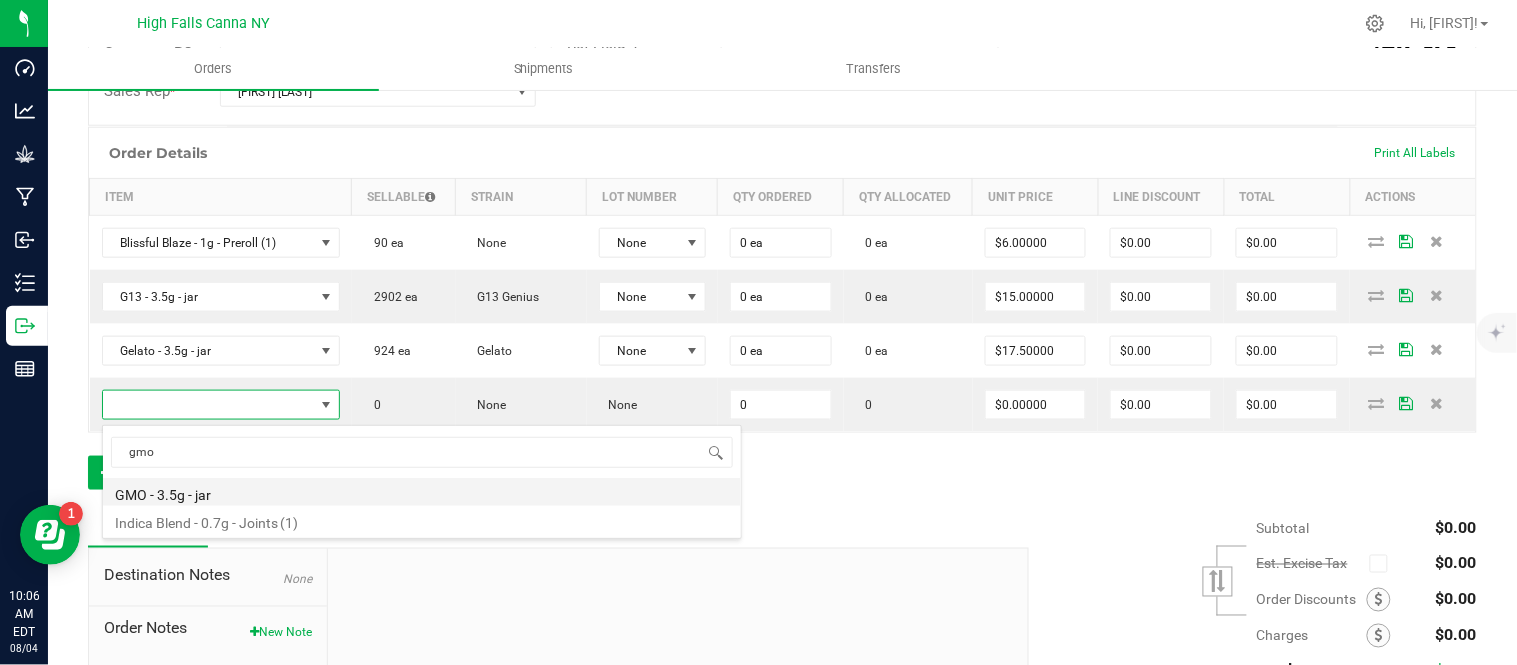 click on "GMO - 3.5g - jar" at bounding box center (422, 492) 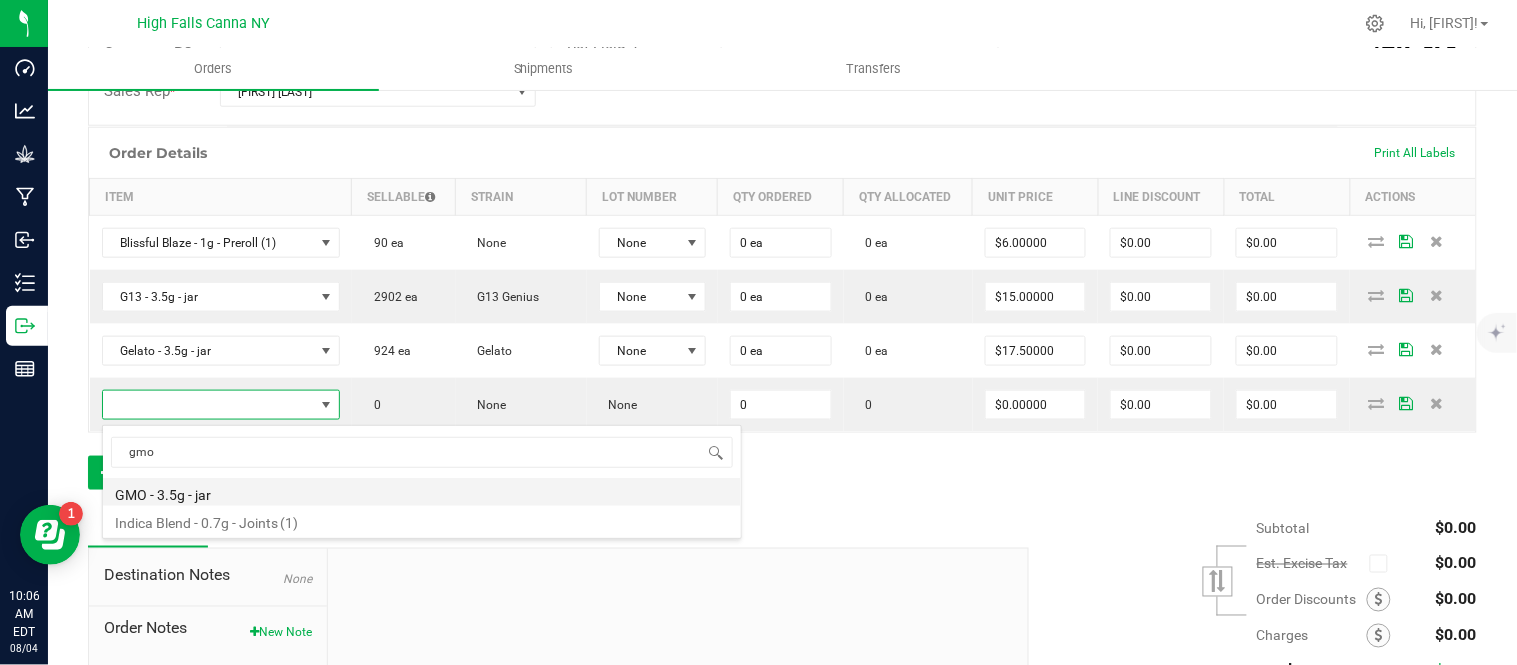 type on "0 ea" 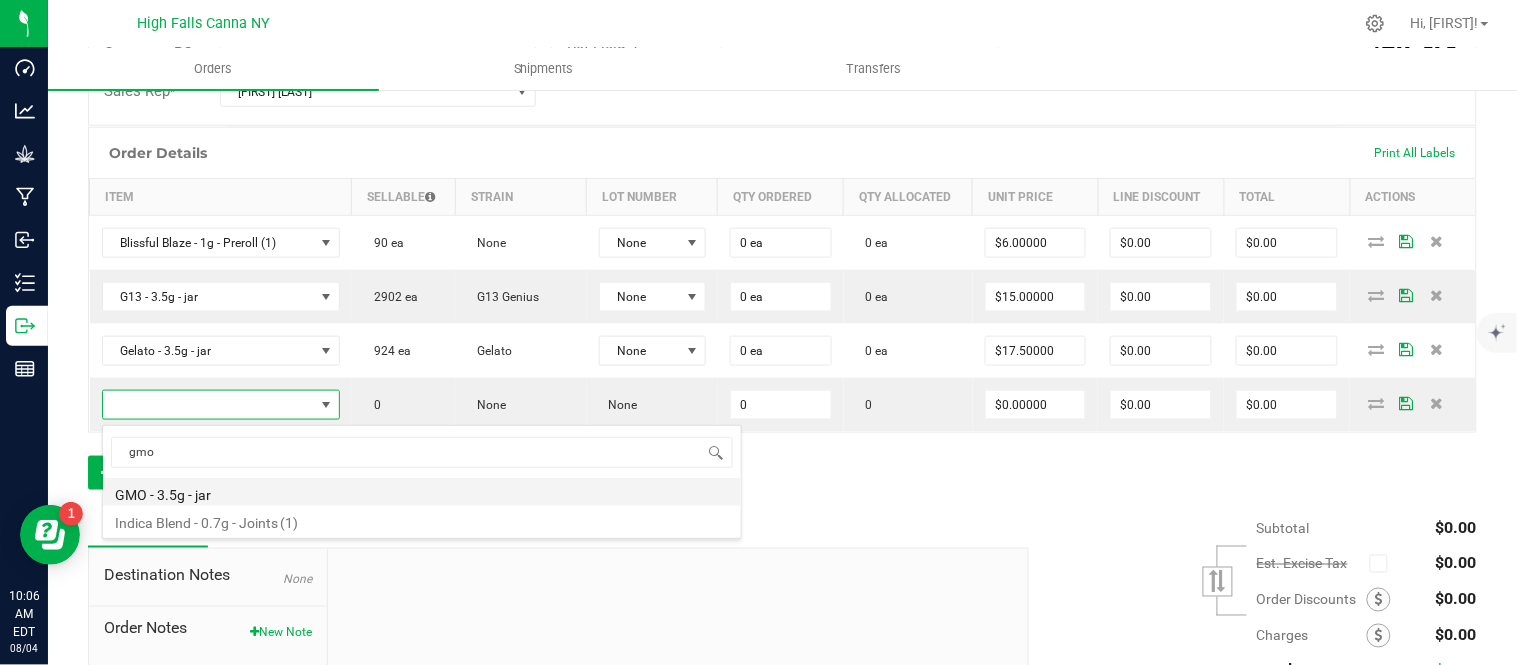 type on "$15.00000" 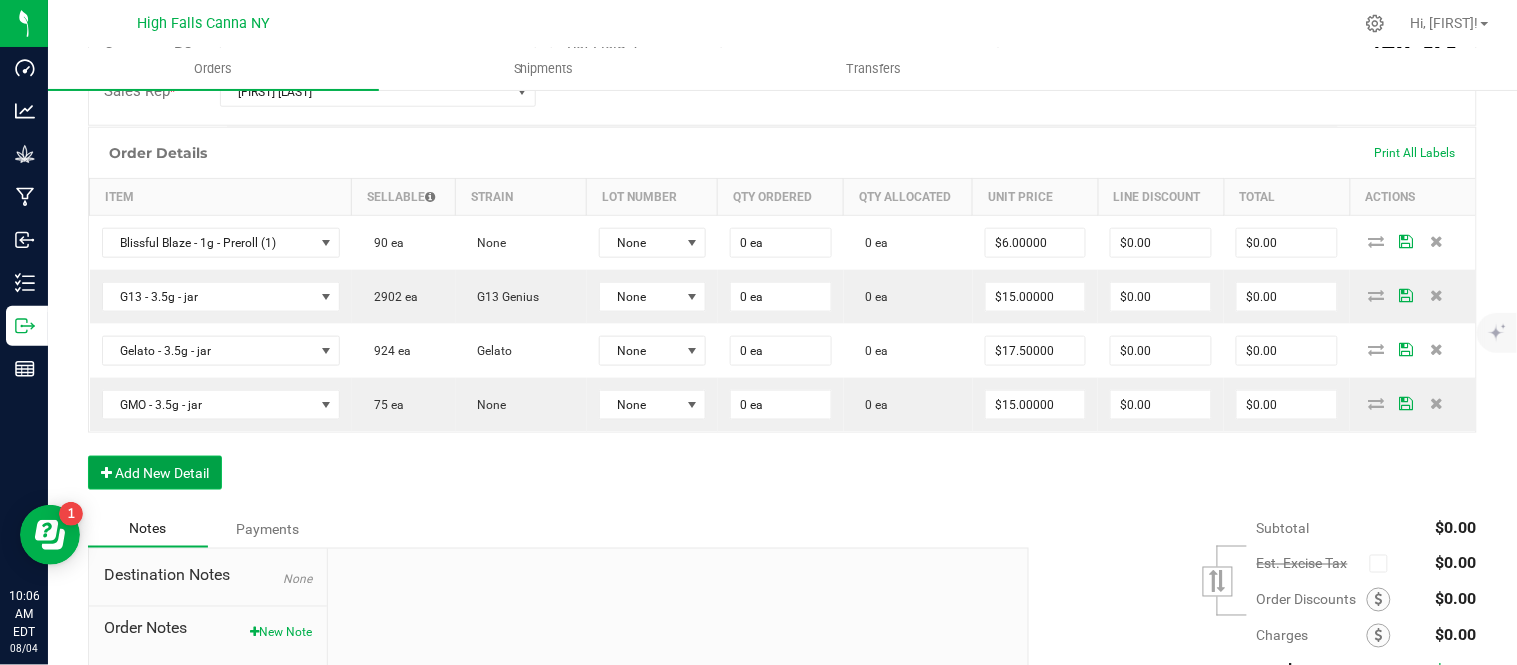 click on "Add New Detail" at bounding box center (155, 473) 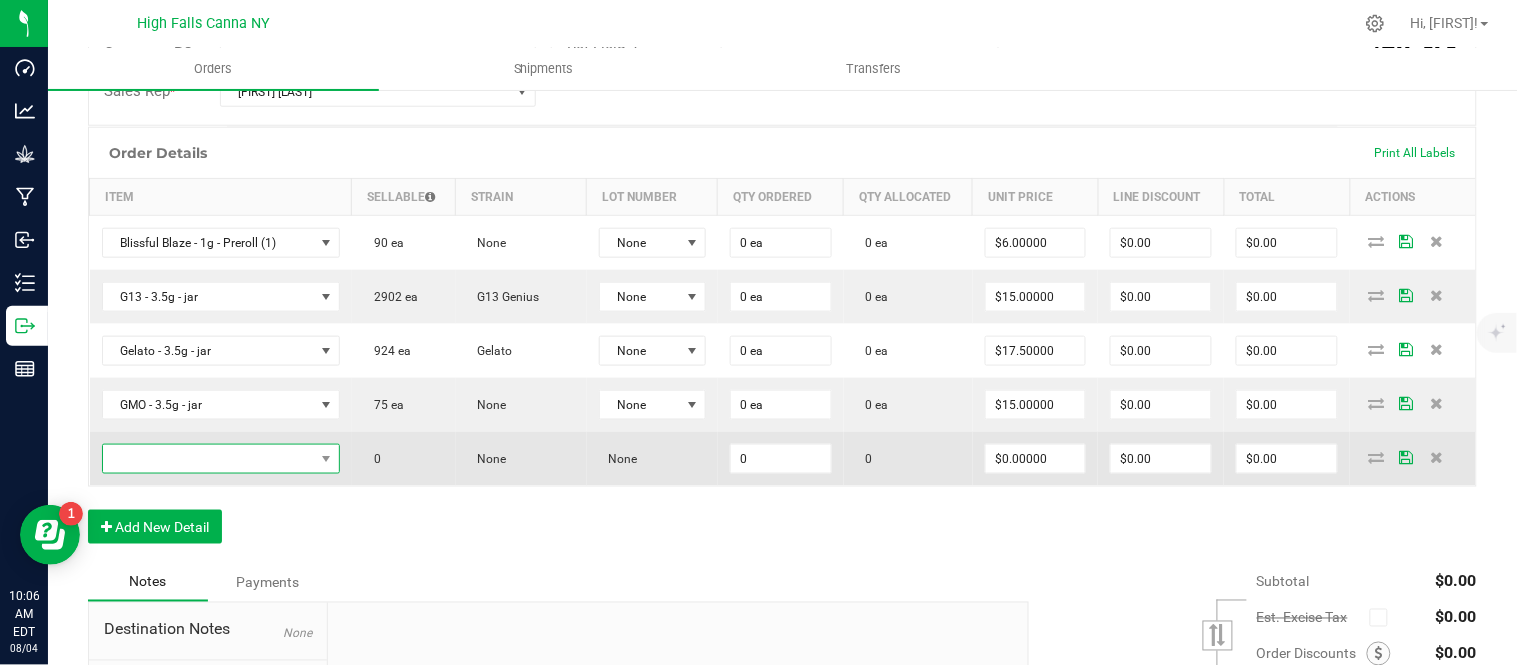 click at bounding box center (208, 459) 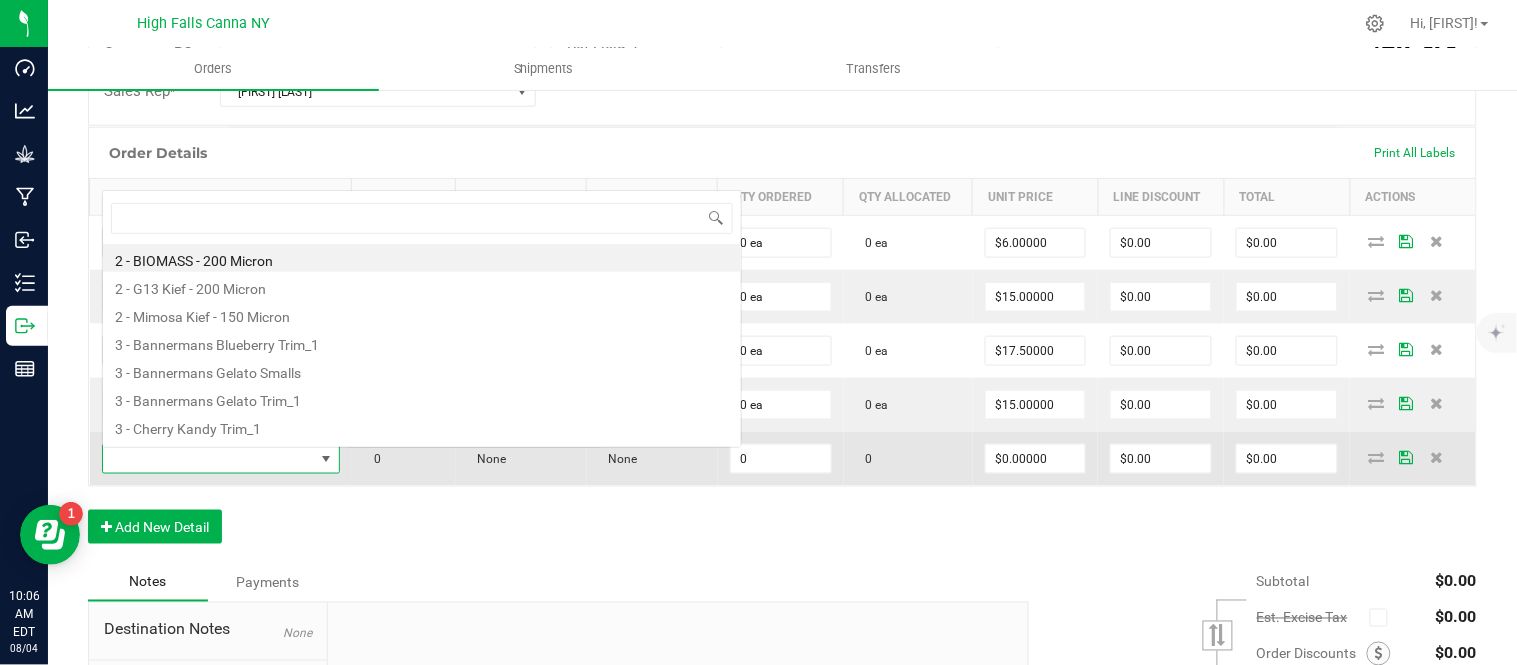 scroll, scrollTop: 0, scrollLeft: 0, axis: both 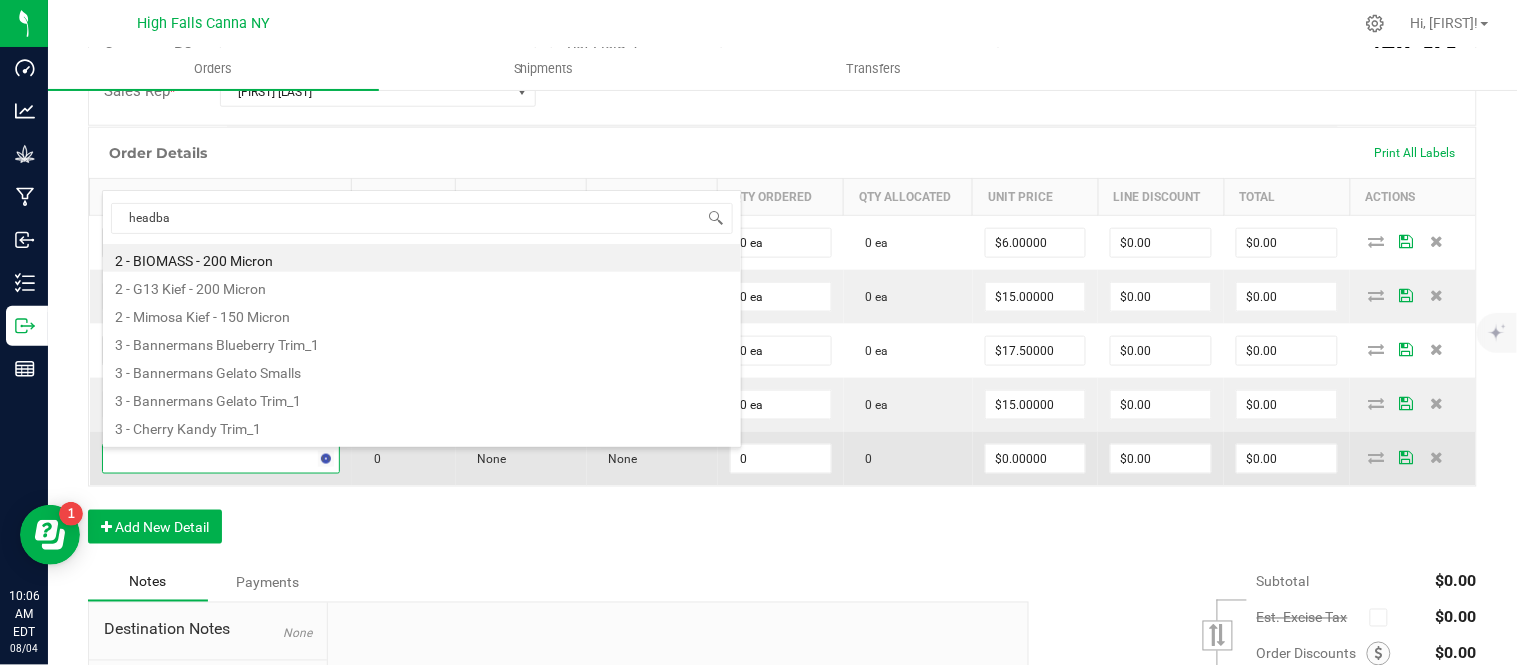 type on "headban" 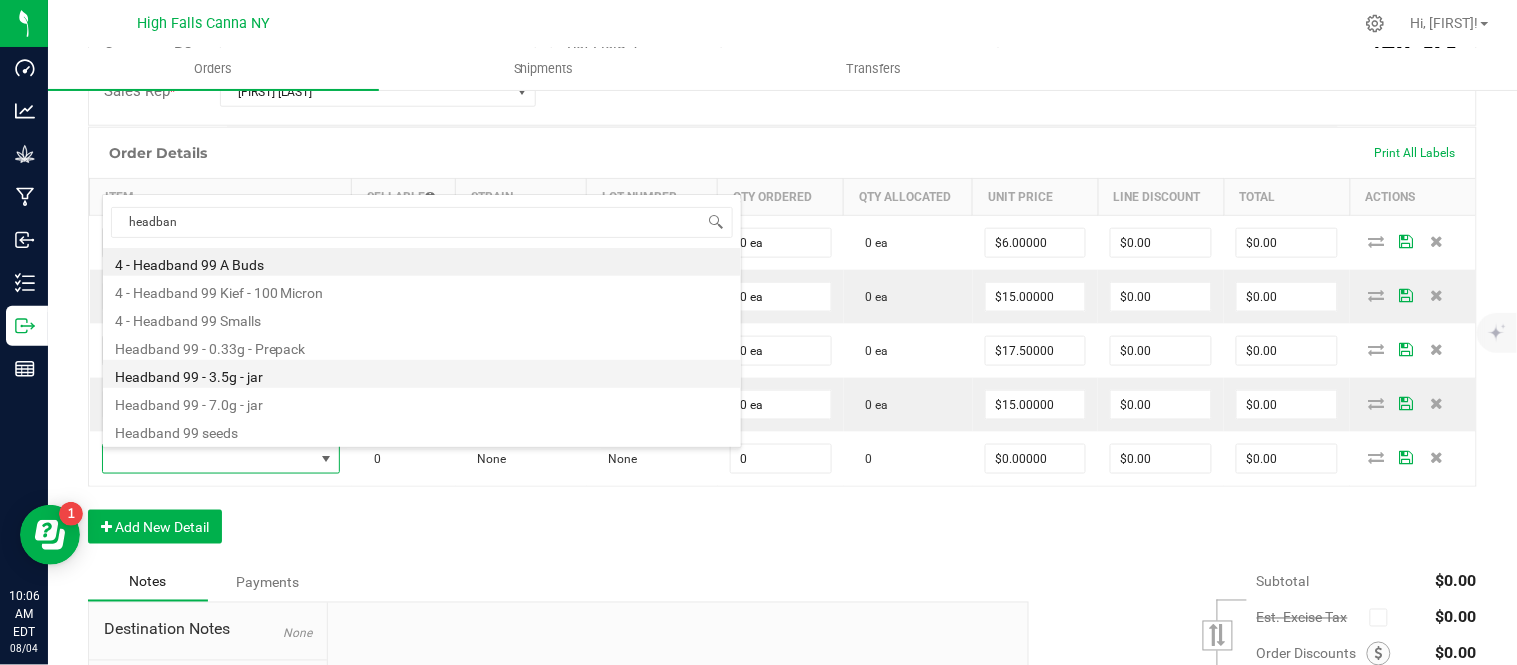click on "Headband 99 - 3.5g - jar" at bounding box center (422, 374) 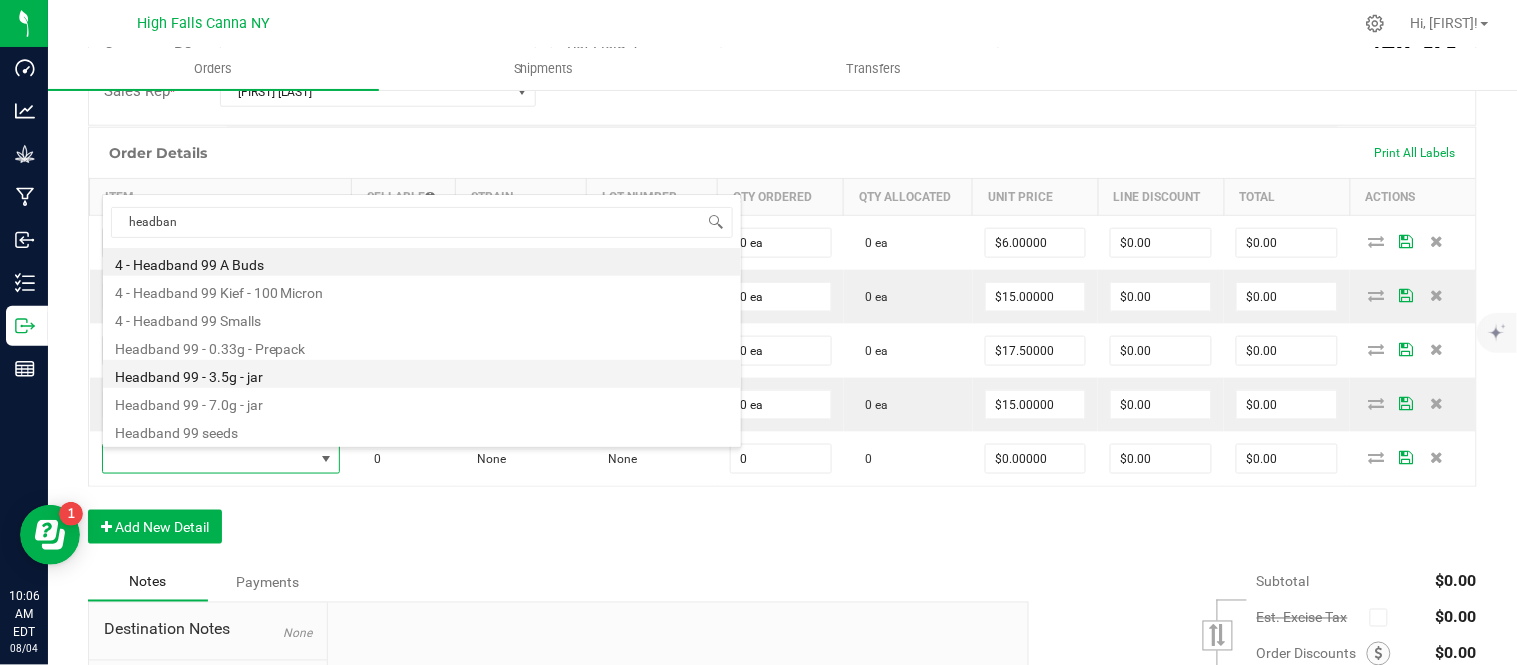 type on "0 ea" 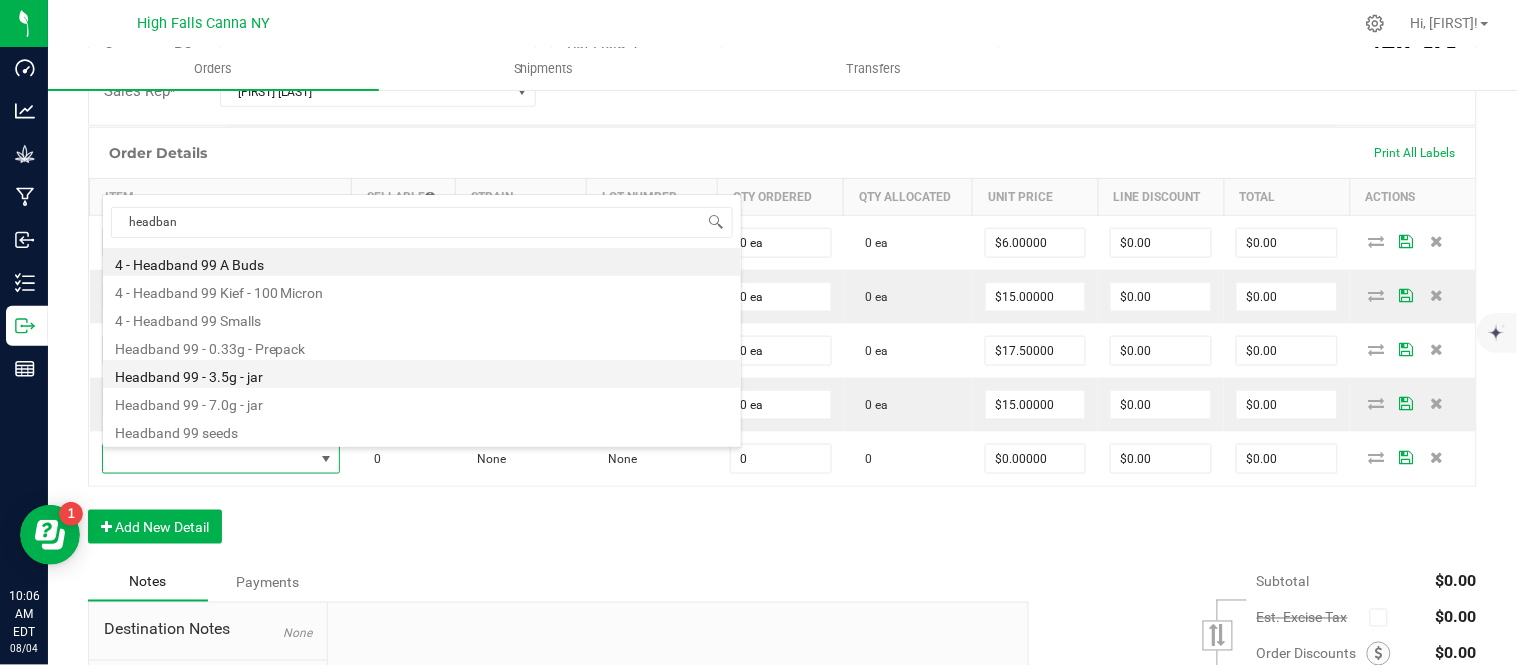type on "$15.00000" 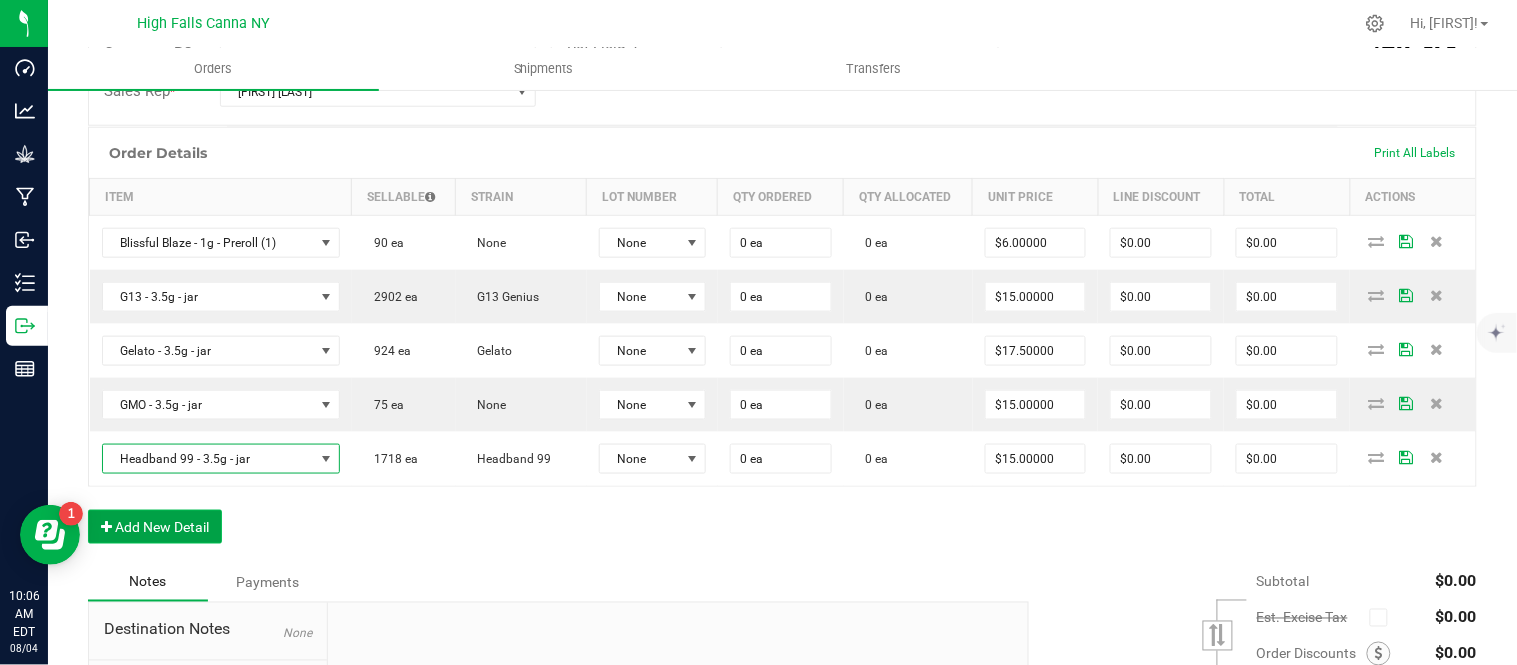 click on "Add New Detail" at bounding box center [155, 527] 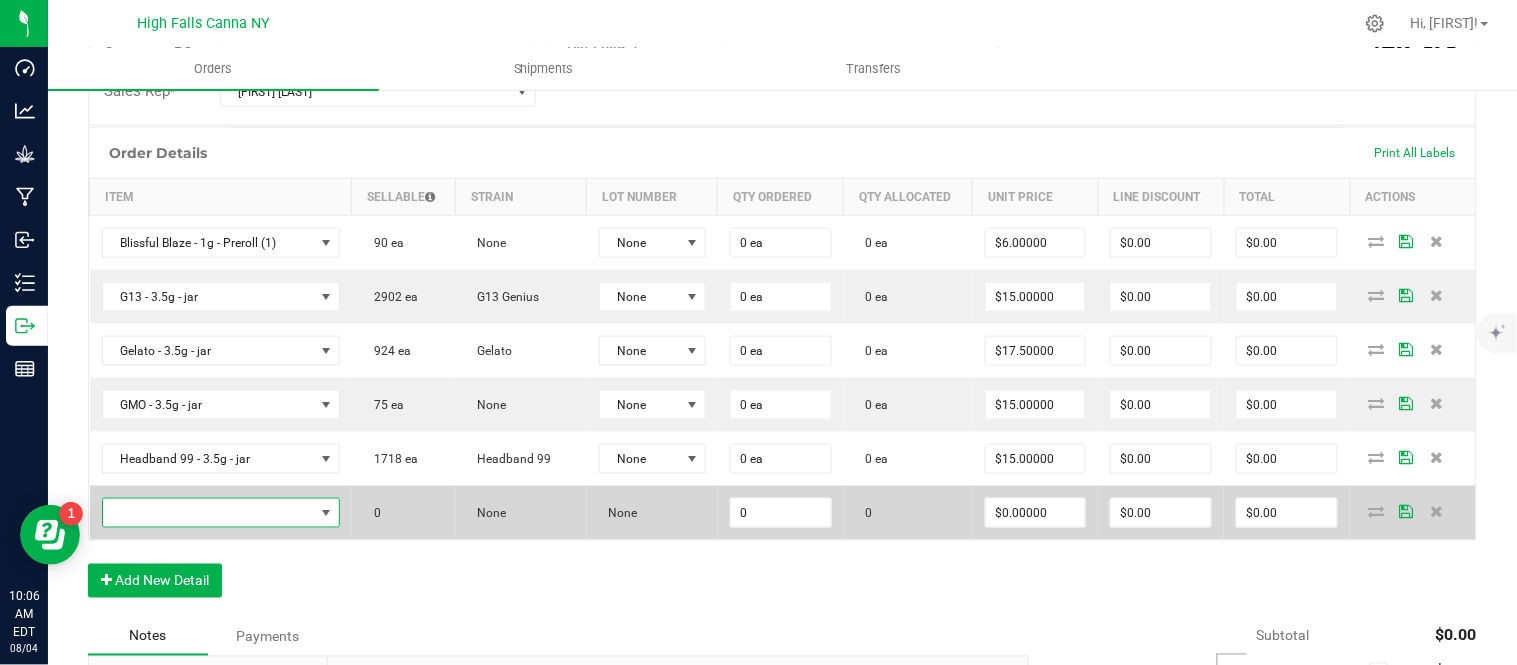 click at bounding box center [208, 513] 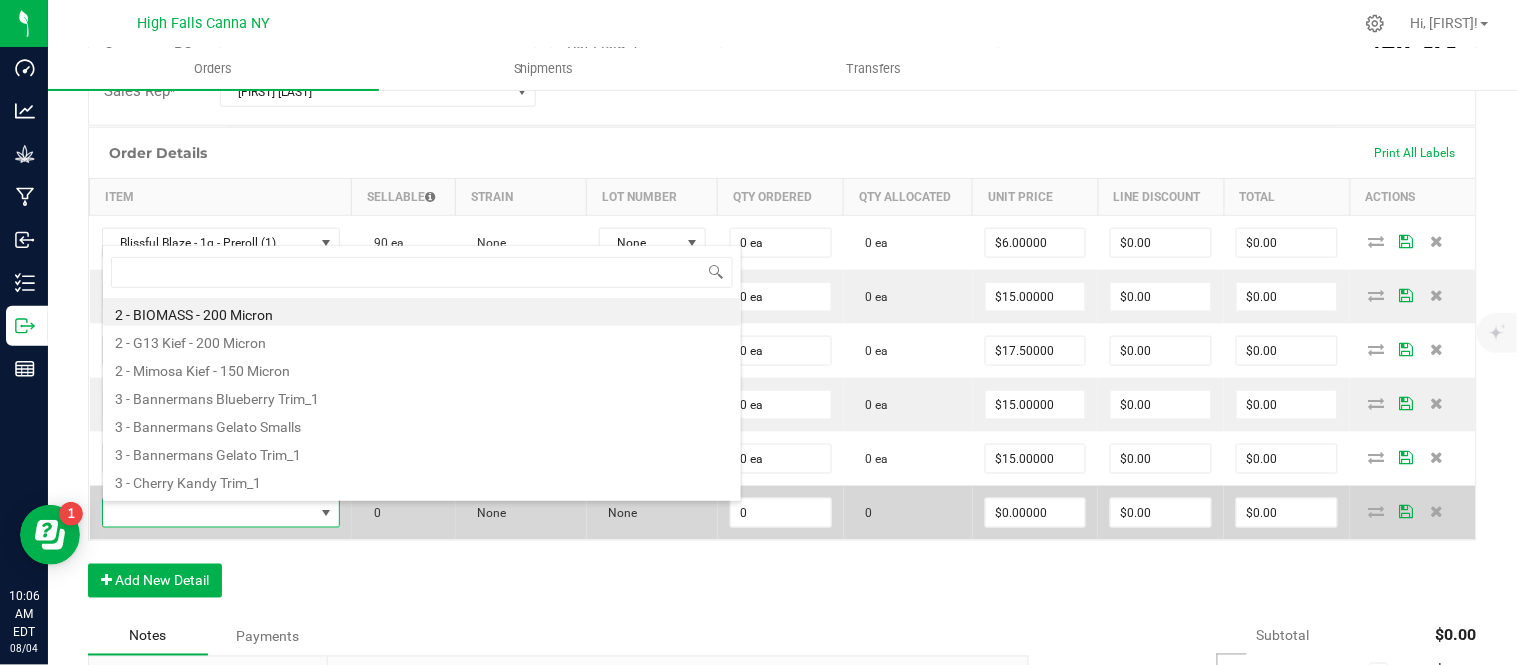 scroll, scrollTop: 99970, scrollLeft: 99768, axis: both 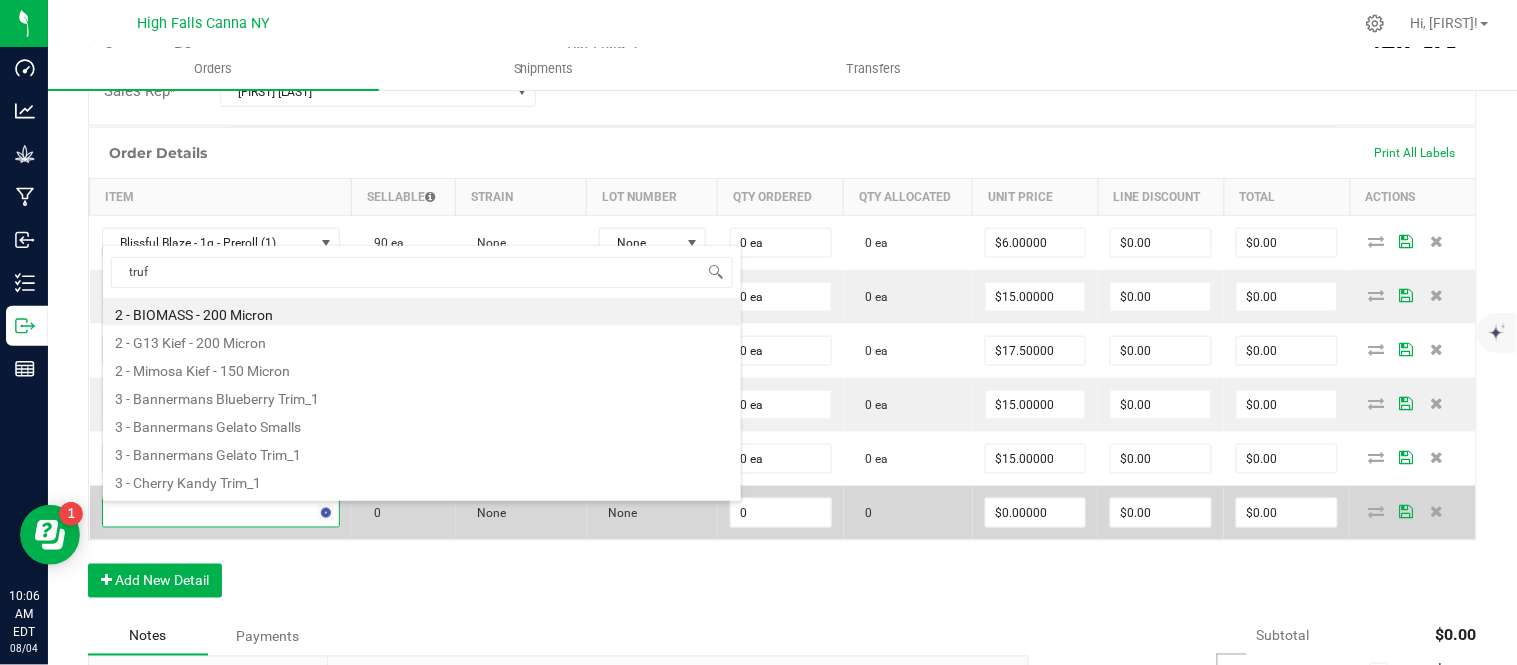 type on "truff" 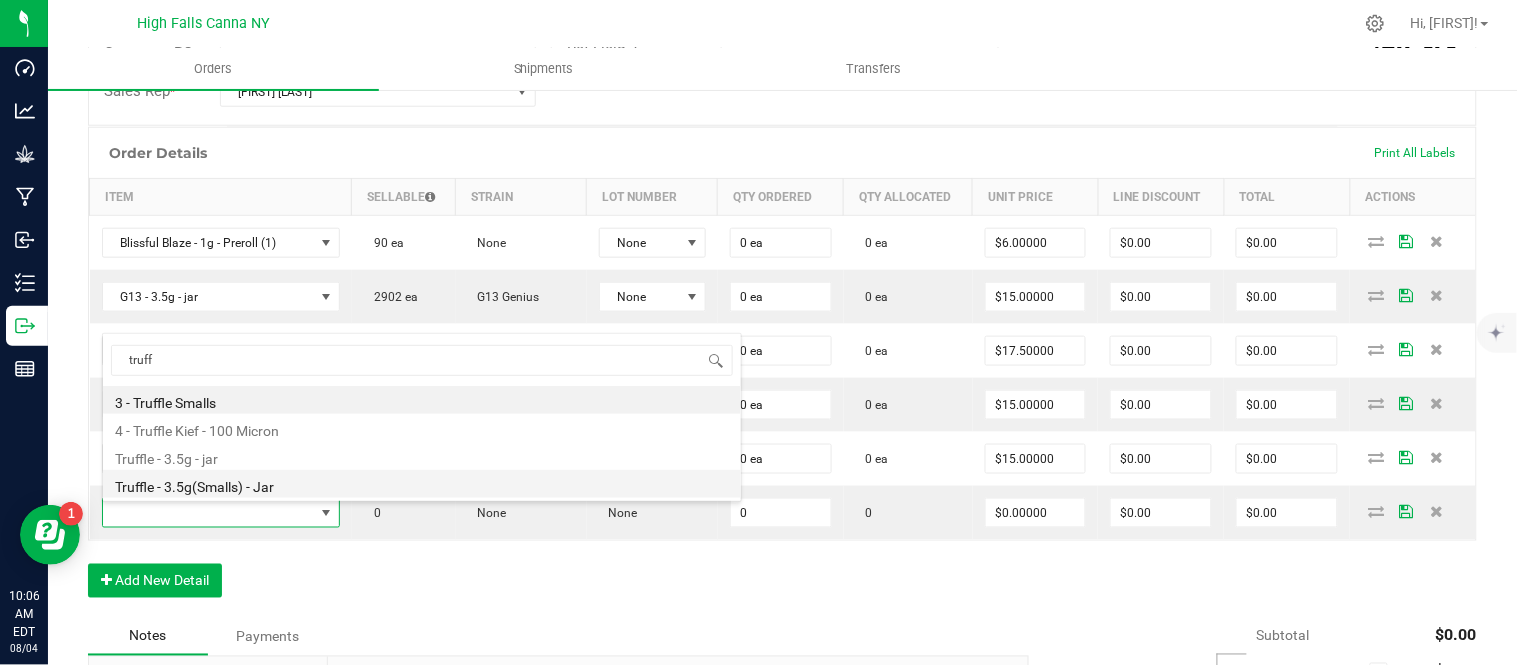 click on "Truffle - 3.5g(Smalls) - Jar" at bounding box center [422, 484] 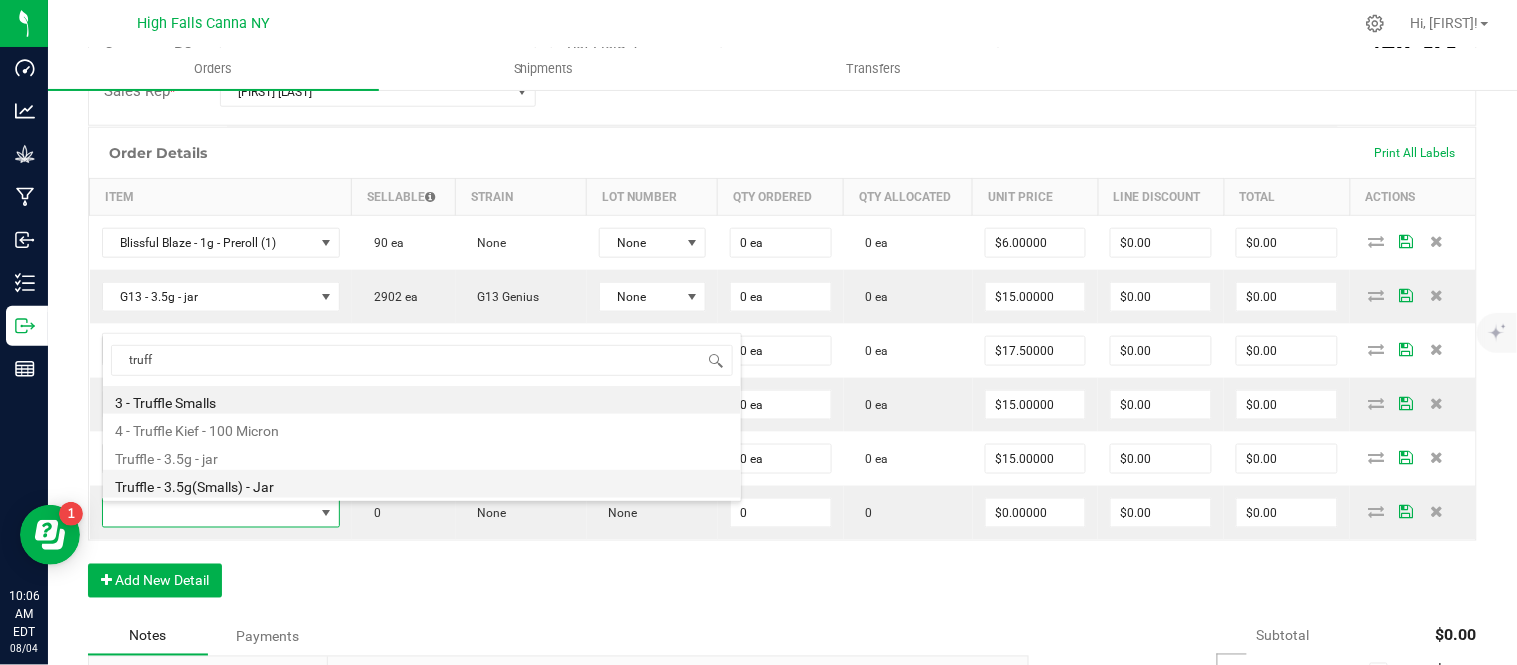 type on "0 ea" 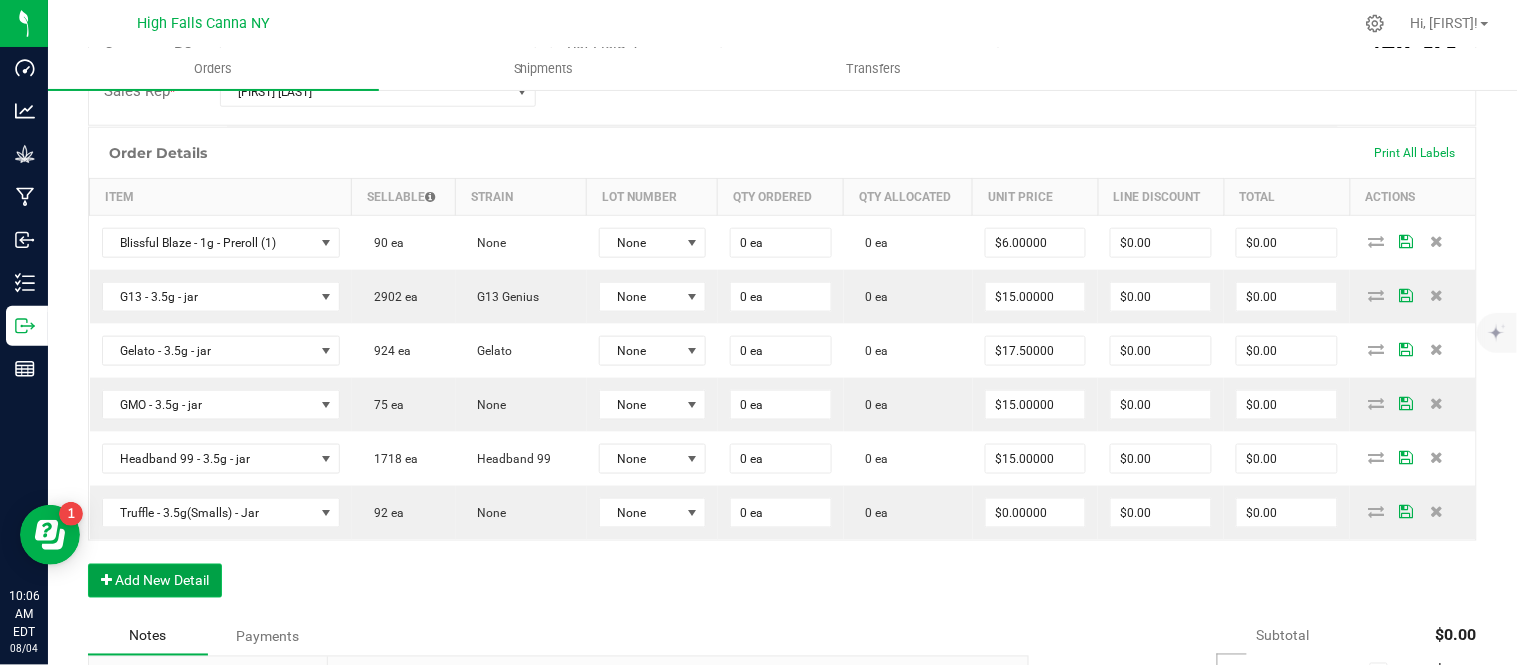 click on "Add New Detail" at bounding box center [155, 581] 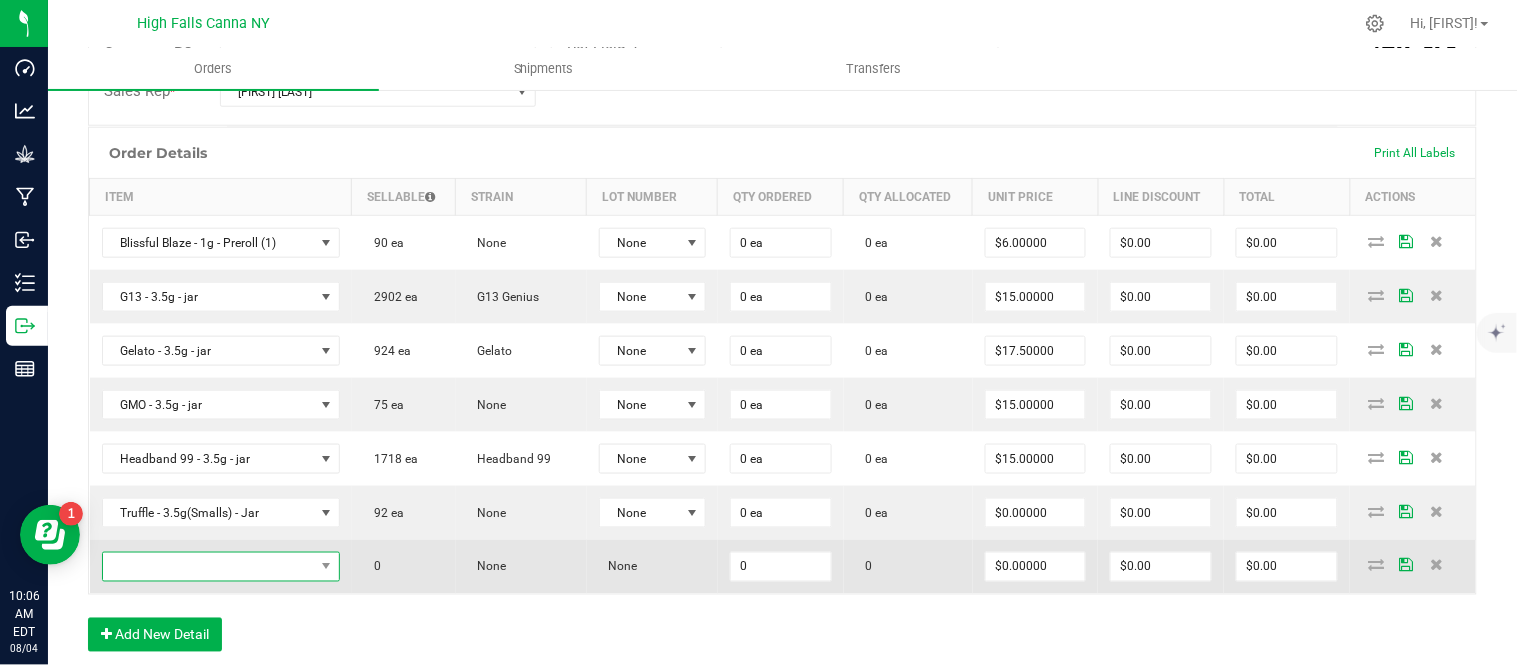 click at bounding box center [208, 567] 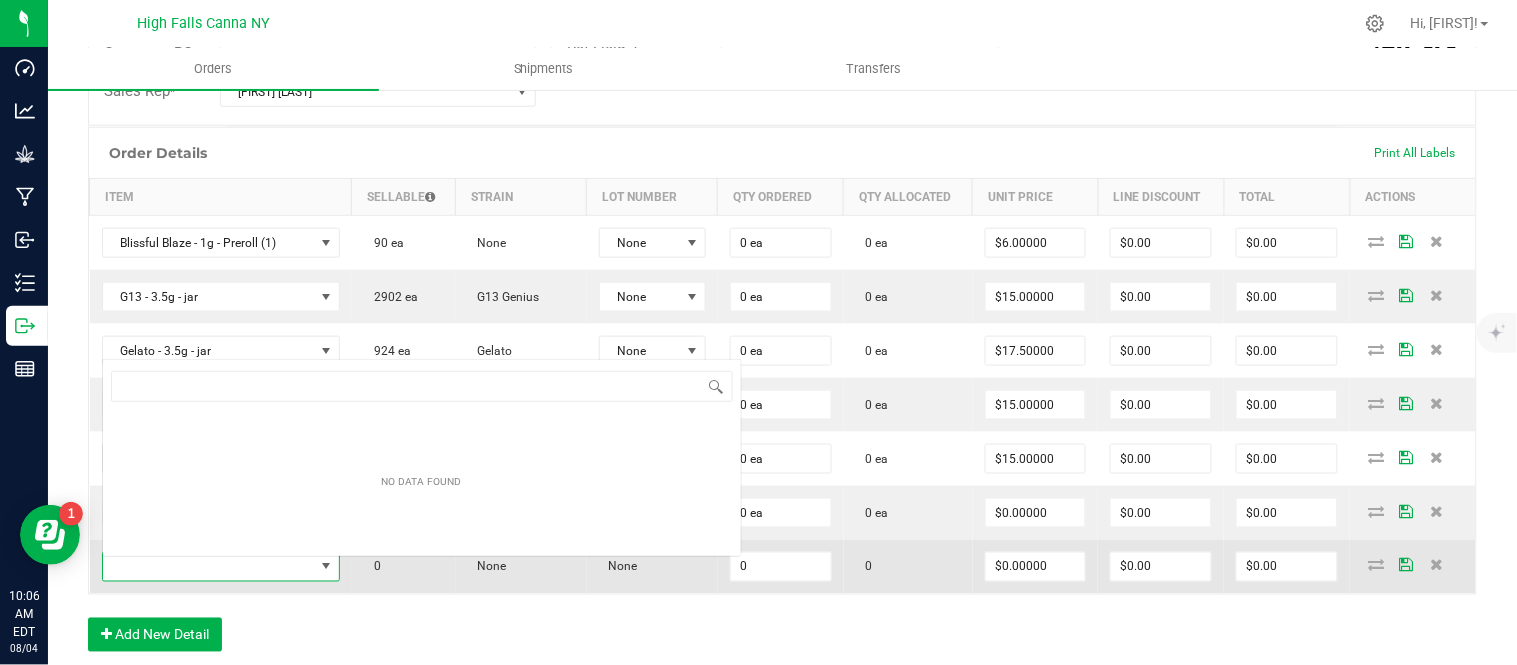 scroll, scrollTop: 0, scrollLeft: 0, axis: both 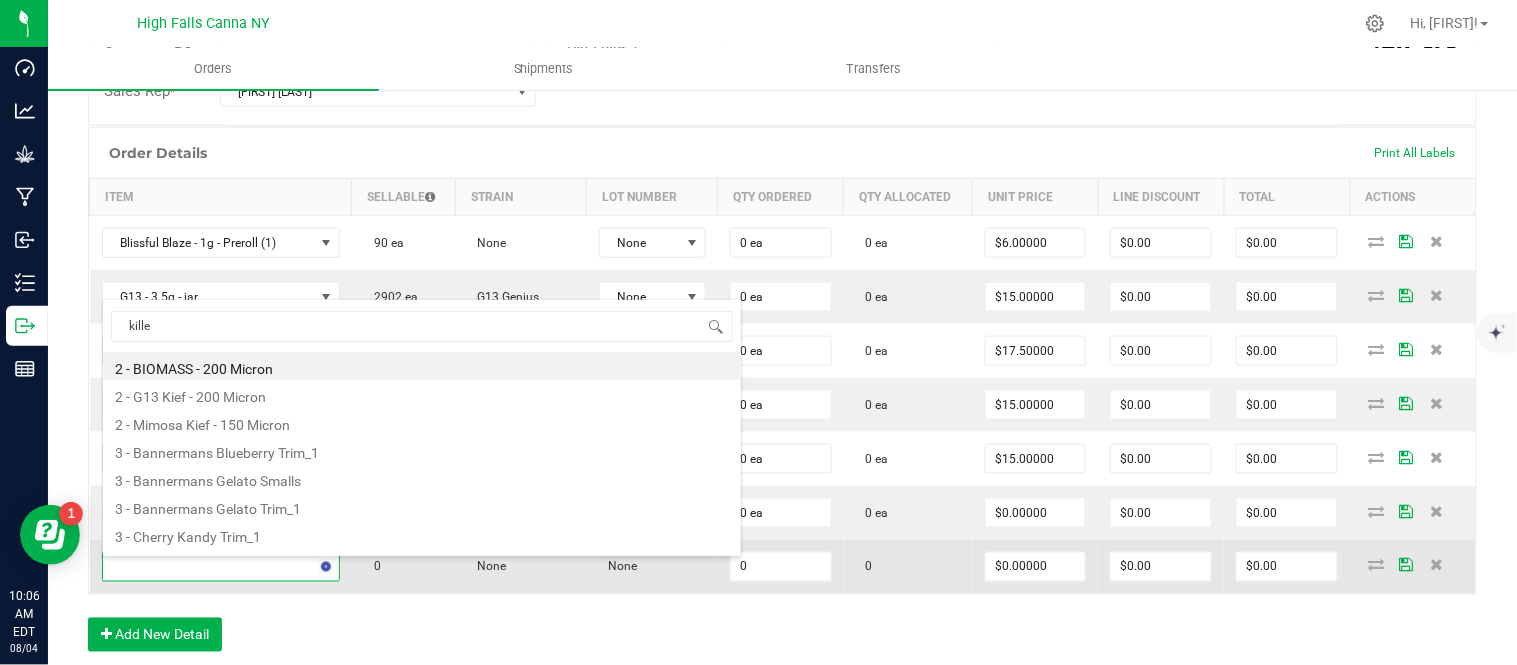 type on "killer" 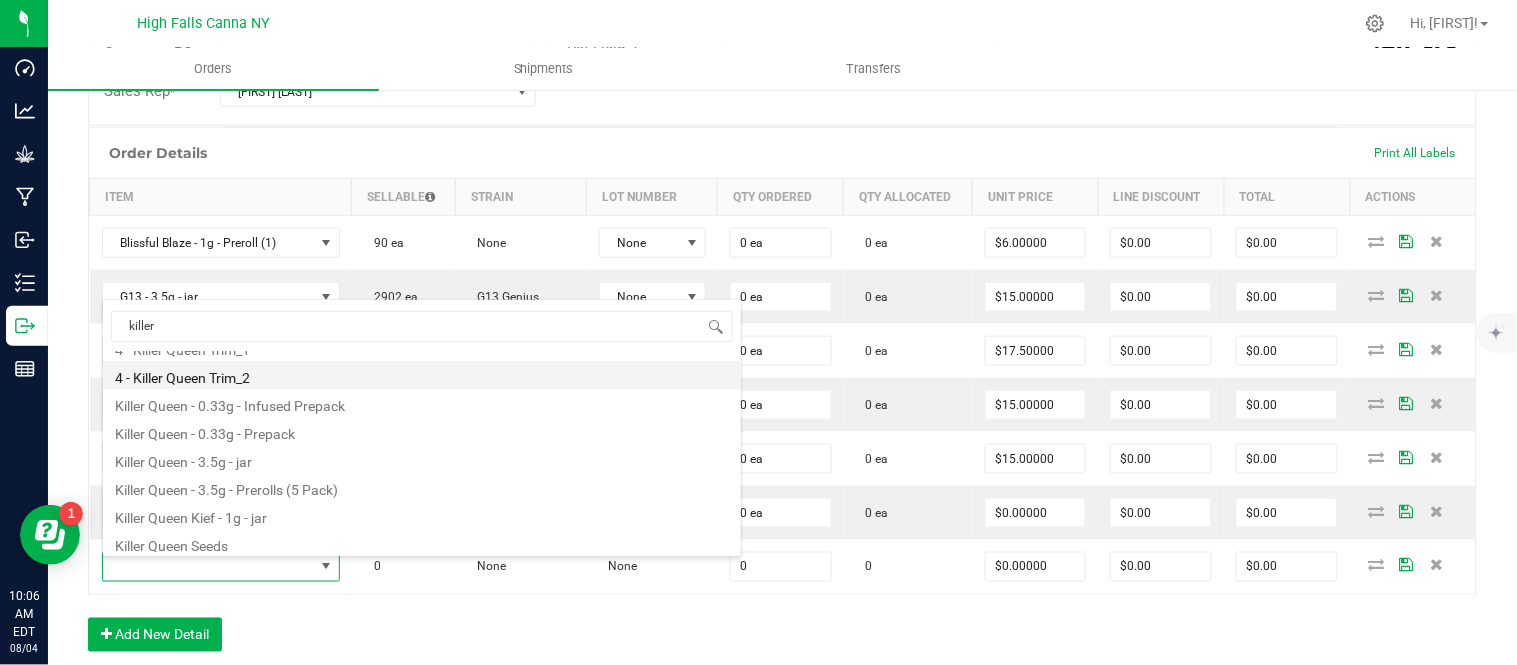 scroll, scrollTop: 135, scrollLeft: 0, axis: vertical 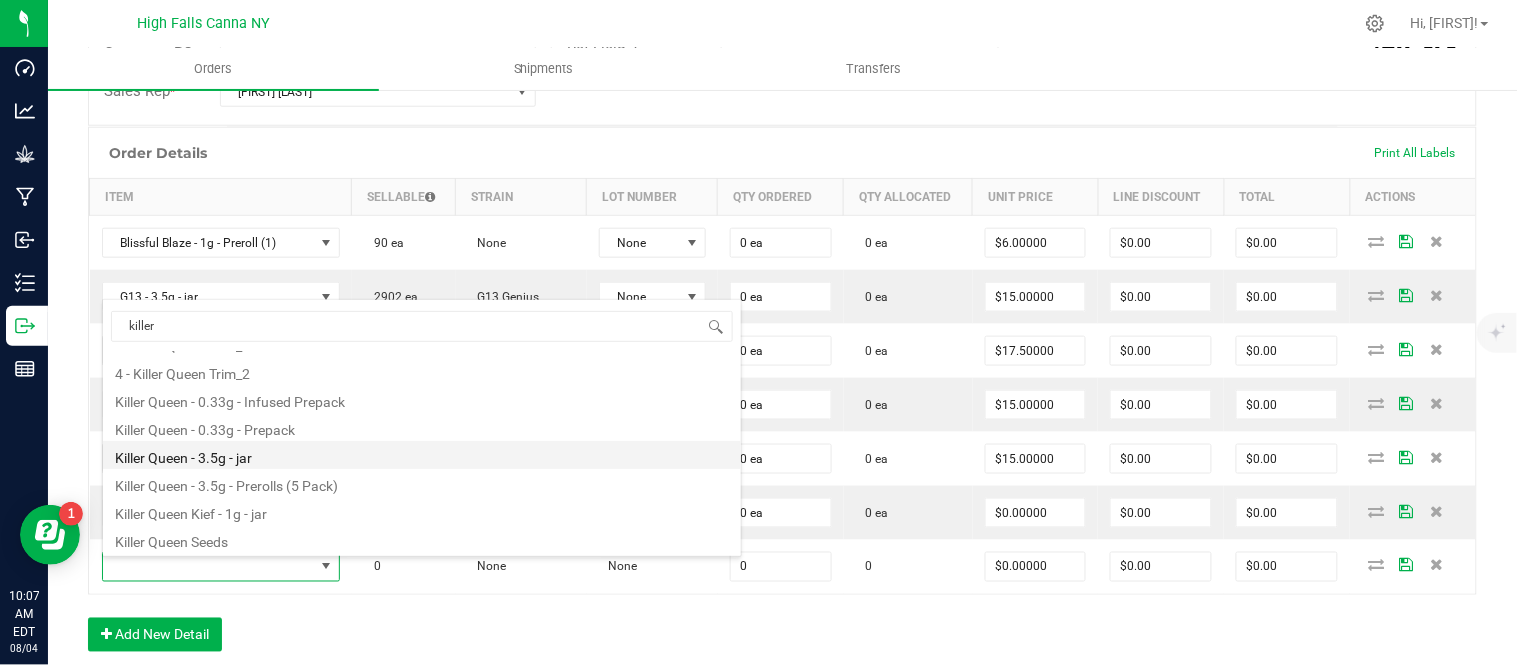 click on "Killer Queen - 3.5g - jar" at bounding box center [422, 455] 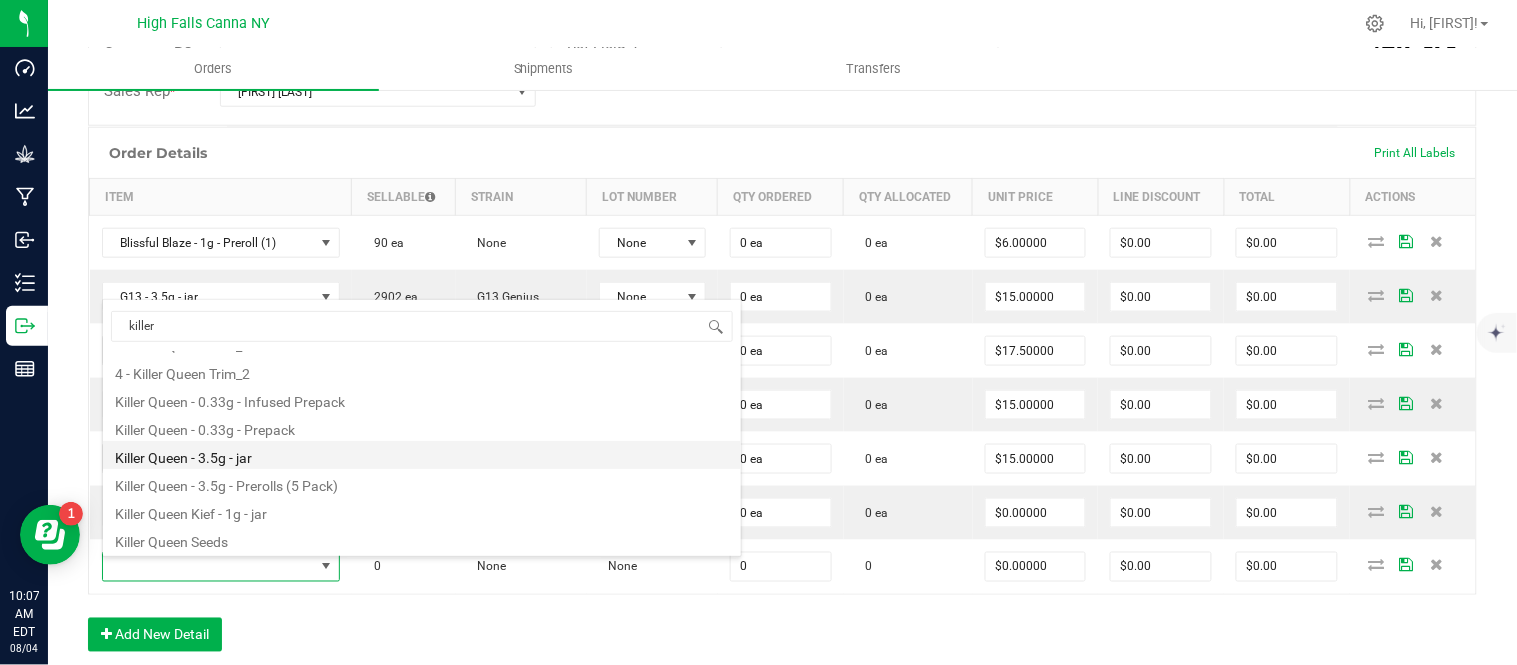 type on "0 ea" 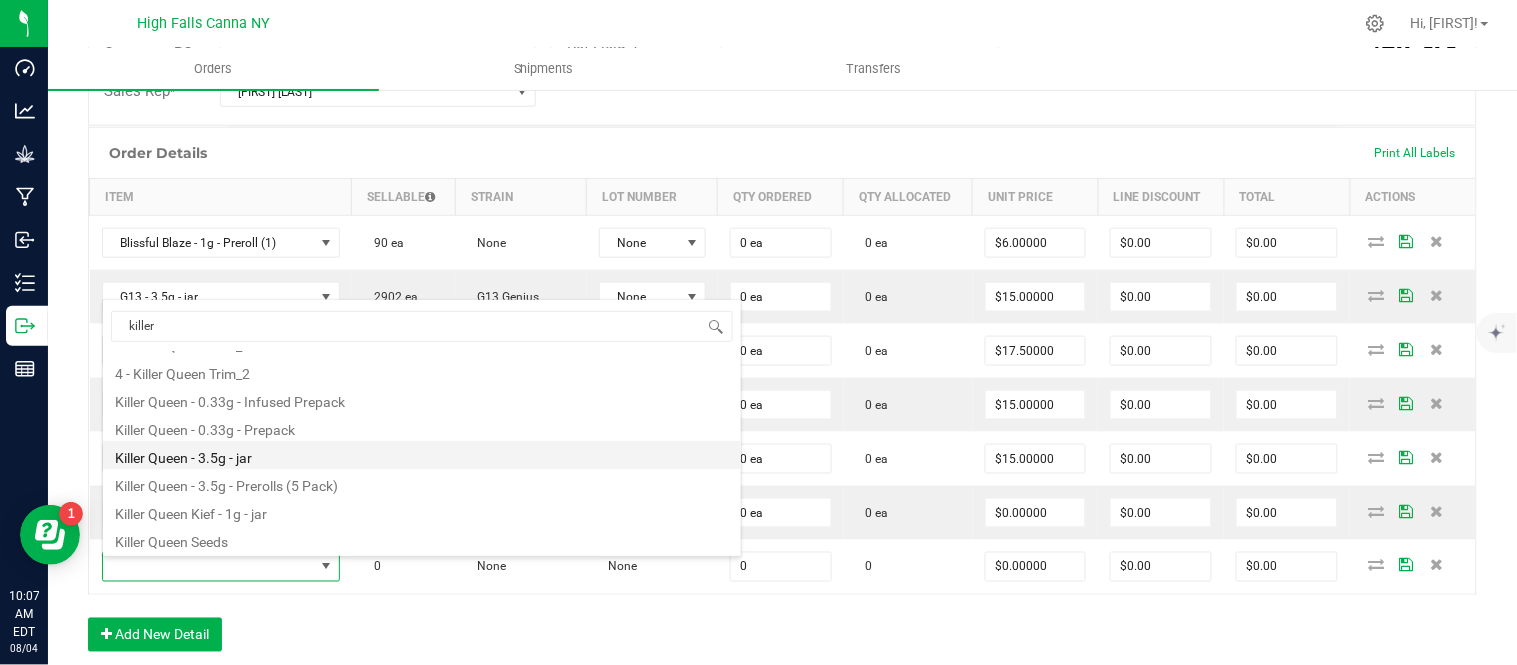 type on "$15.00000" 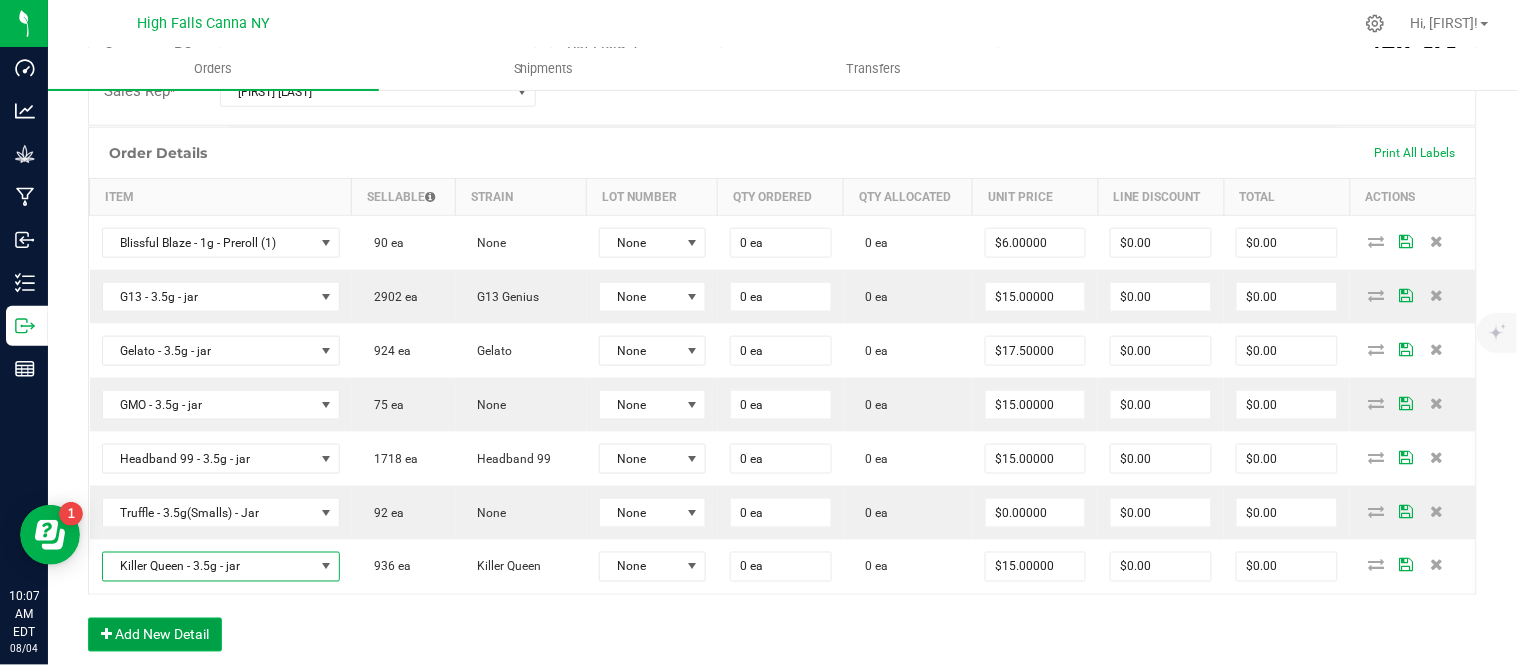 click on "Add New Detail" at bounding box center [155, 635] 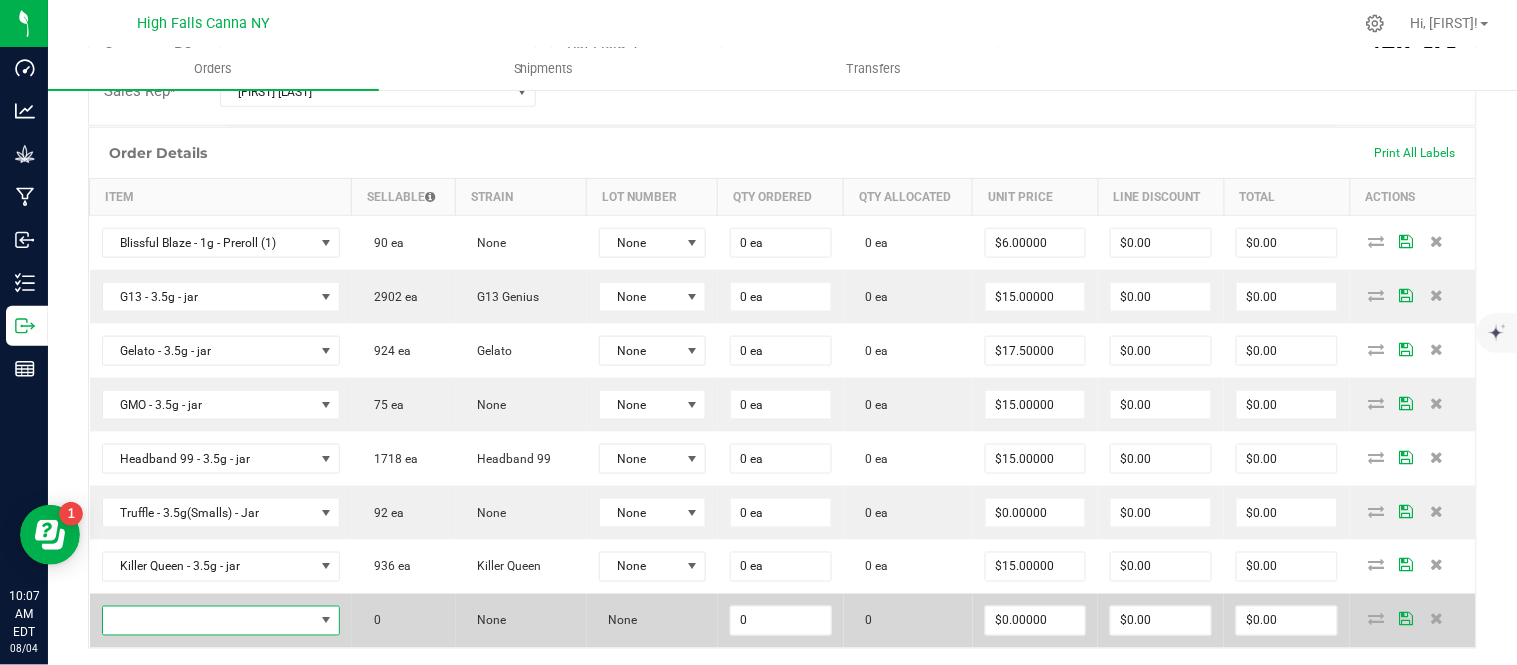 click at bounding box center [208, 621] 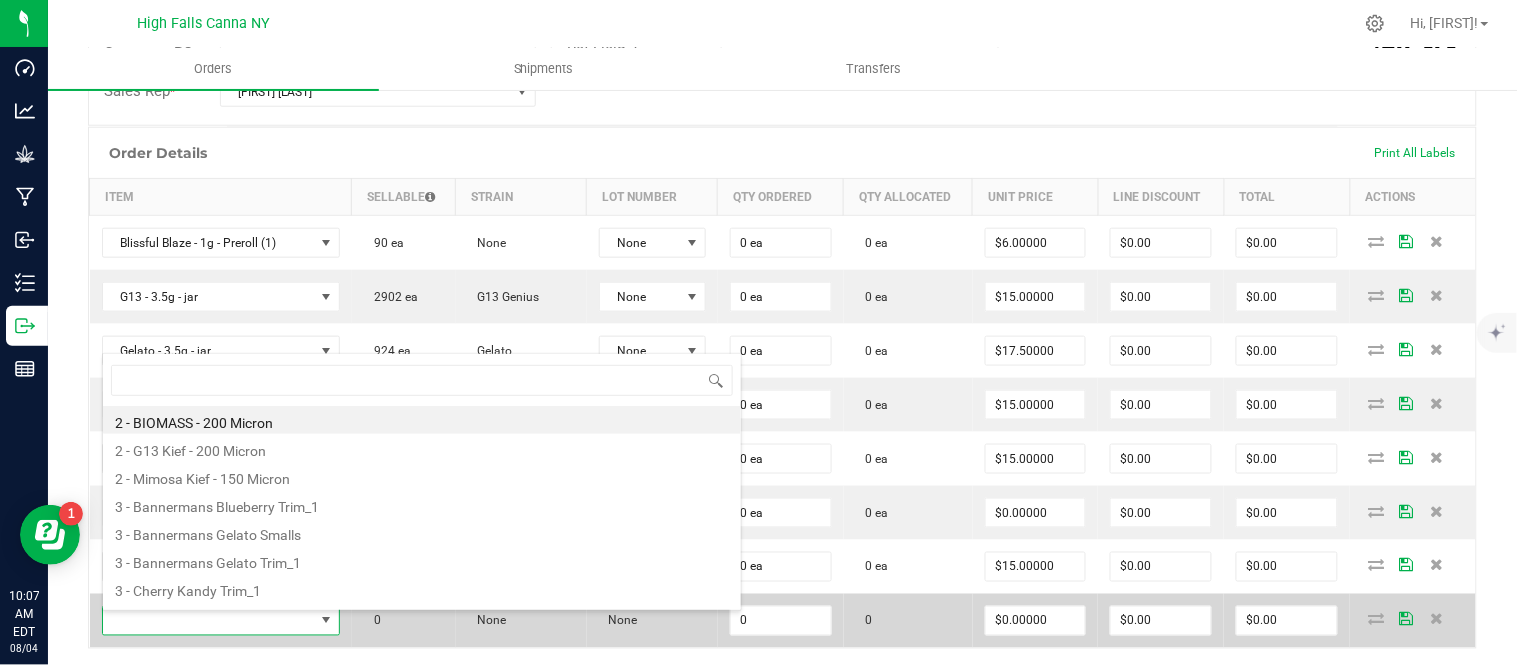 scroll, scrollTop: 99970, scrollLeft: 99768, axis: both 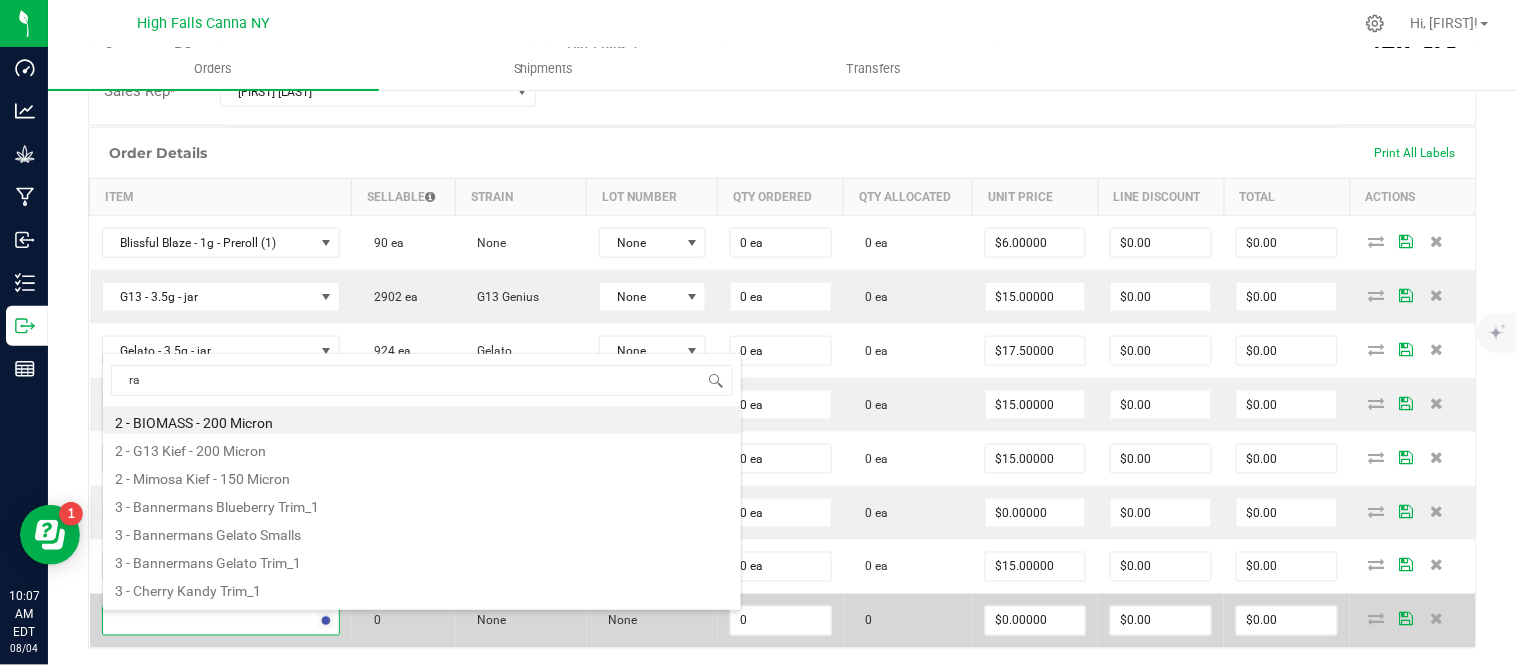 type on "ras" 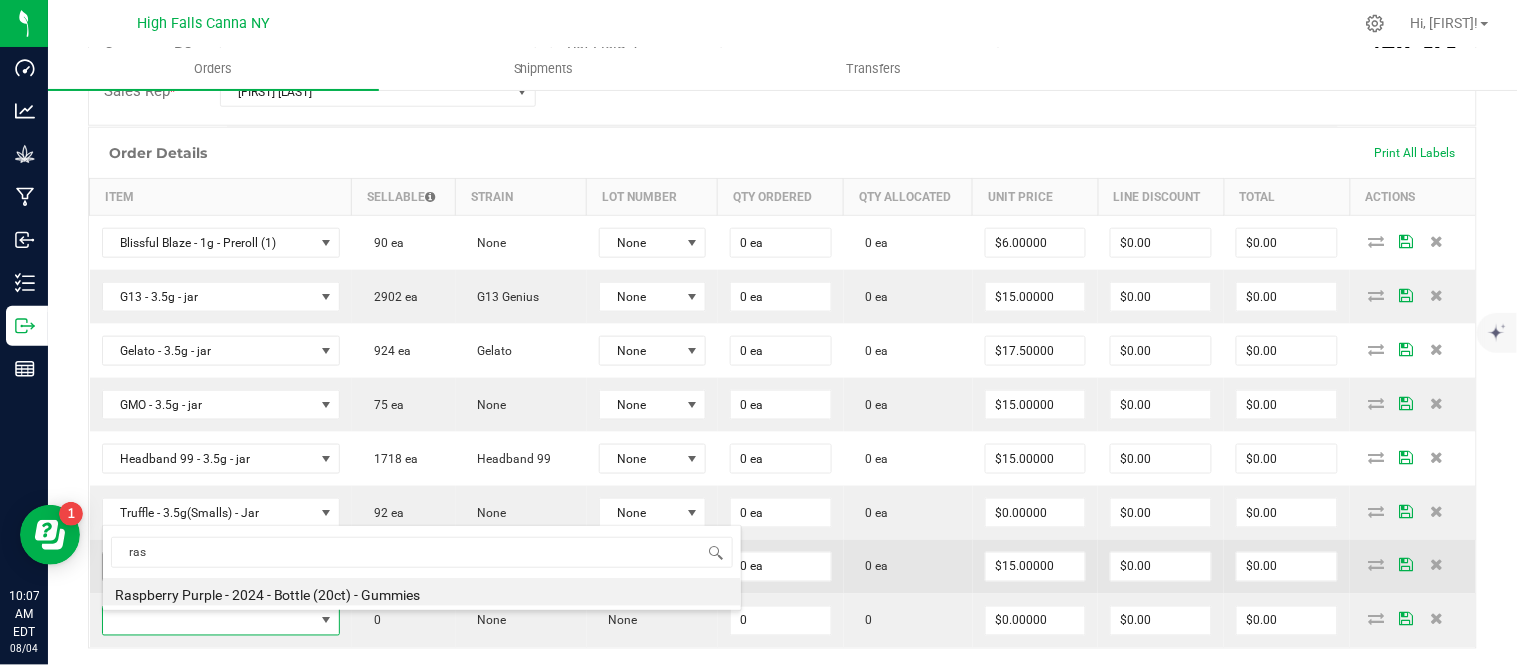 click on "Raspberry Purple - 2024 - Bottle (20ct) - Gummies" at bounding box center [422, 592] 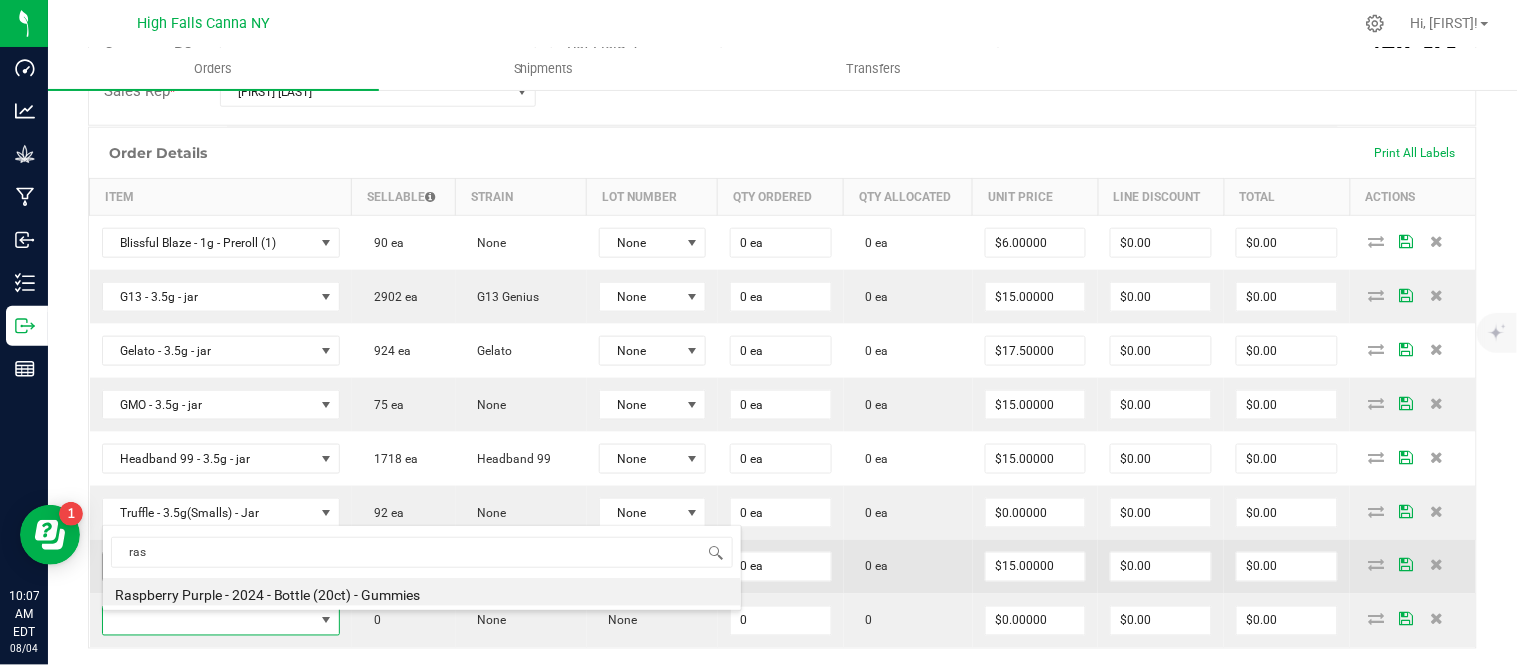 type on "0 ea" 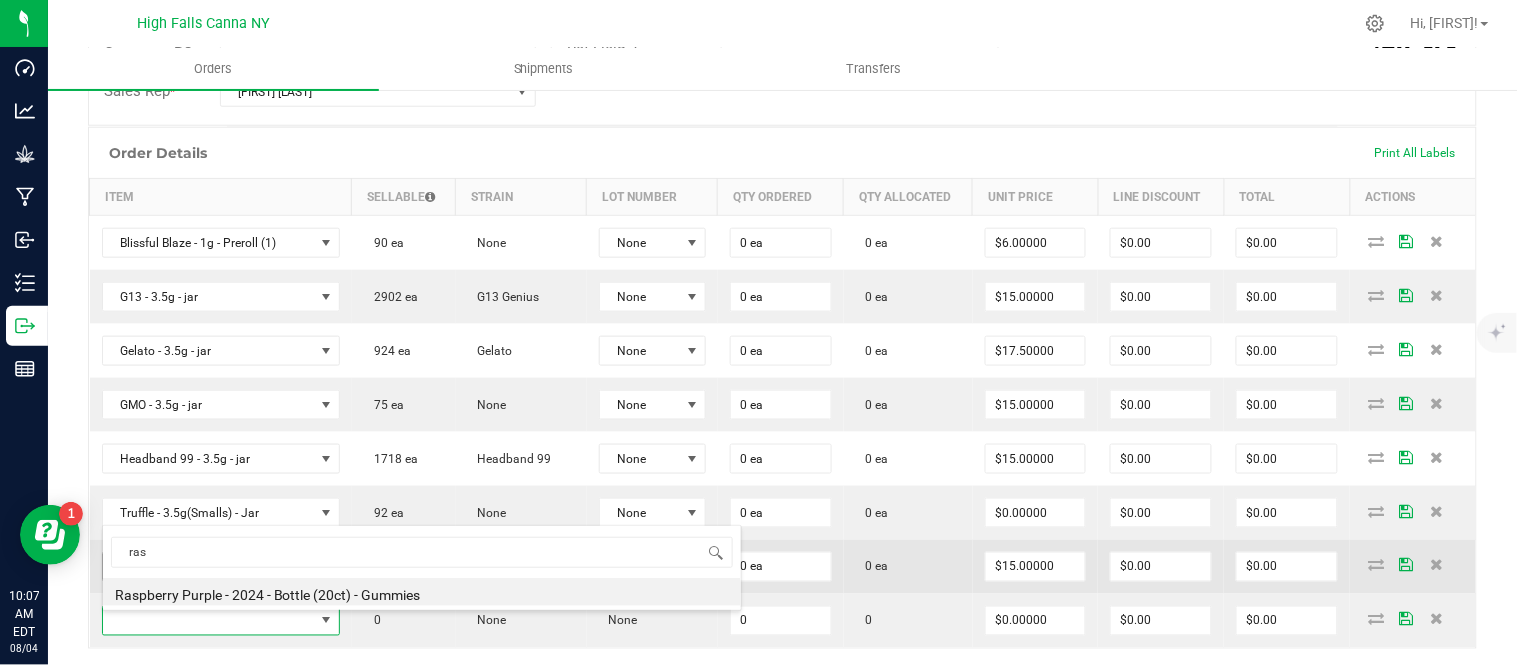 type on "$10.00000" 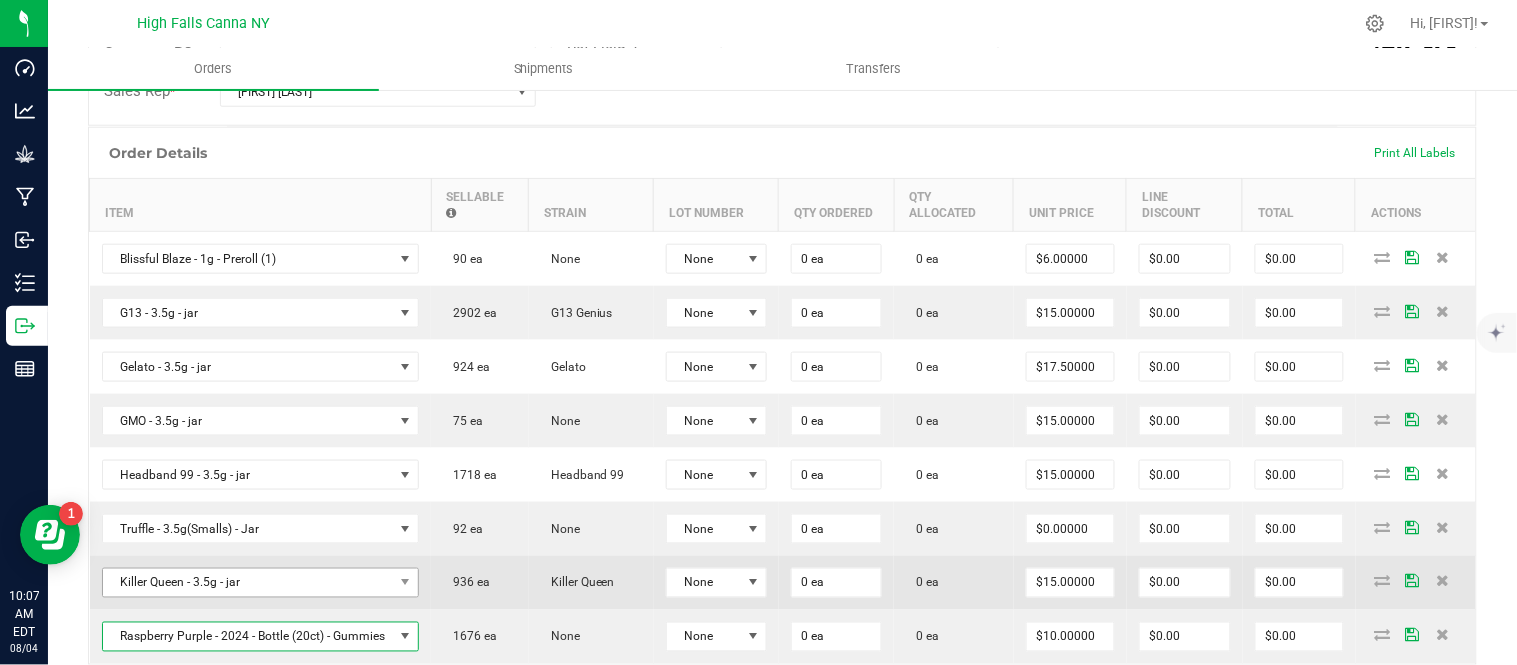 scroll, scrollTop: 578, scrollLeft: 0, axis: vertical 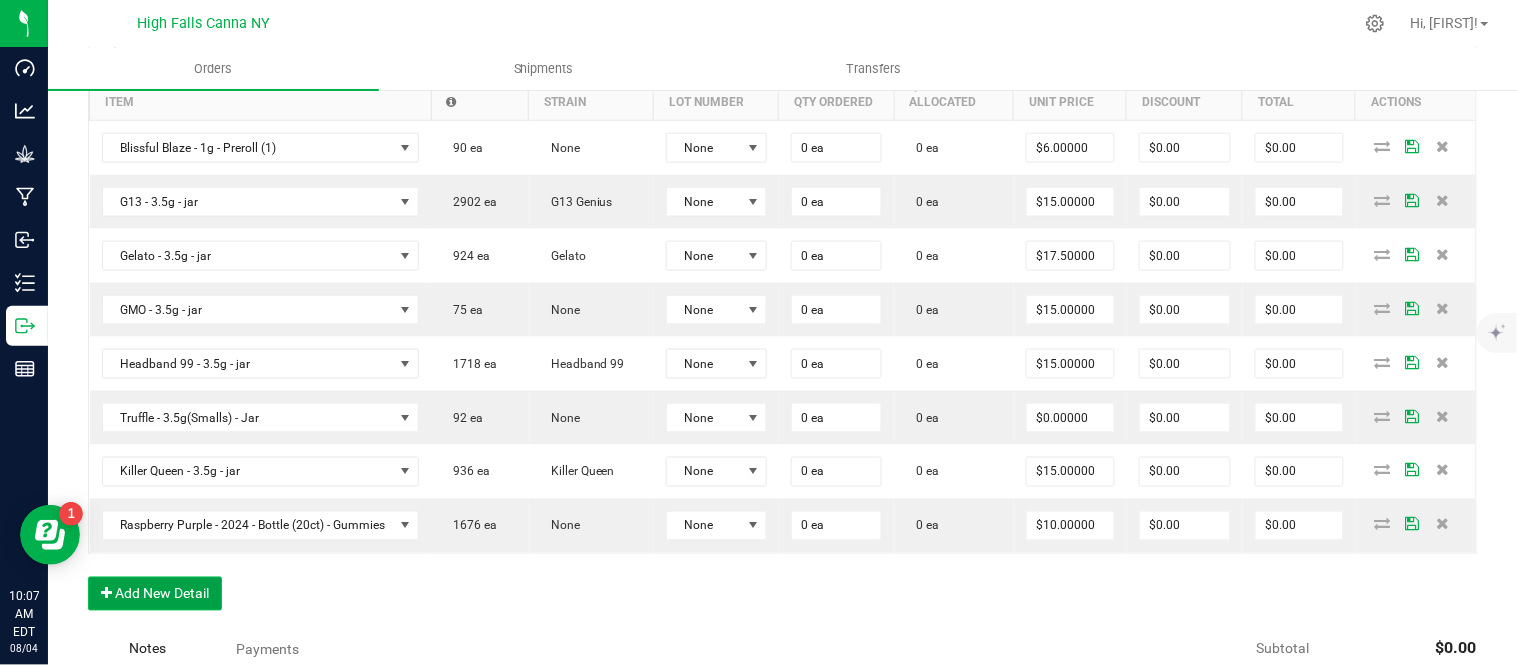 click on "Add New Detail" at bounding box center [155, 594] 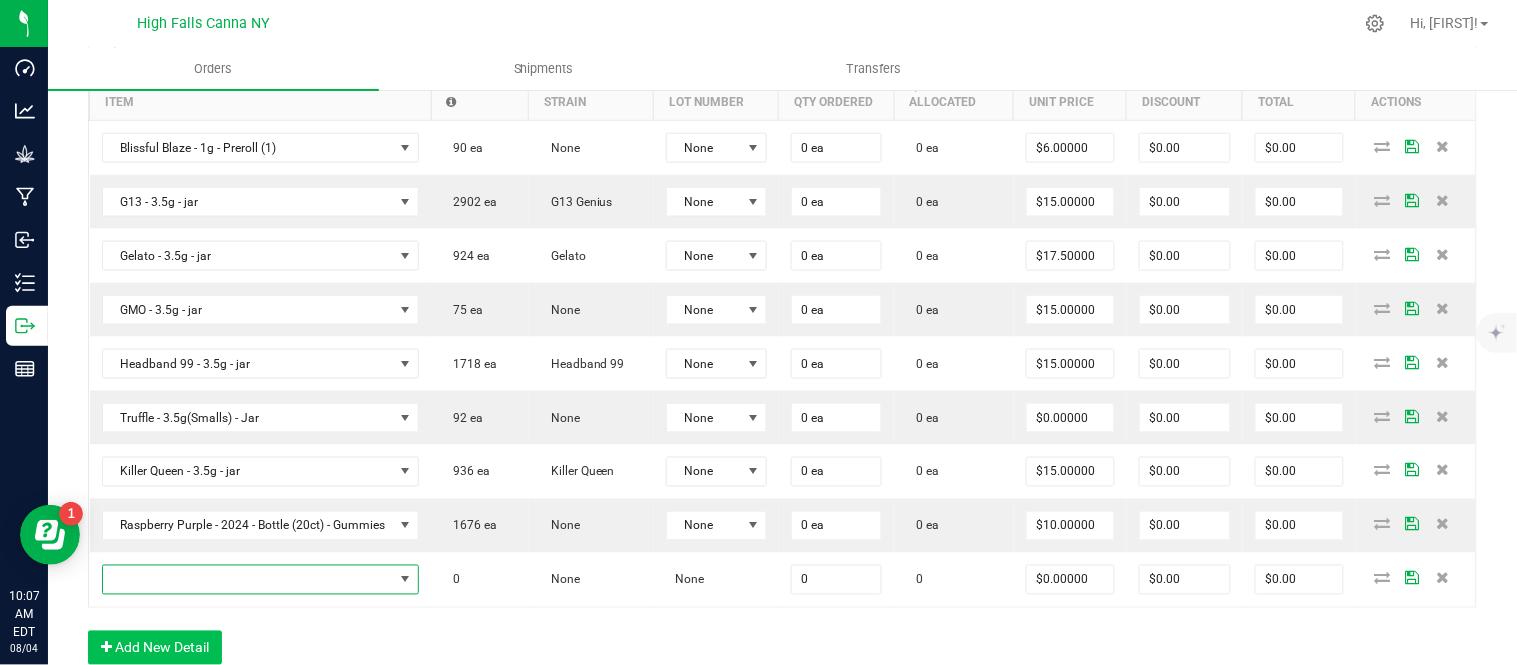 click at bounding box center (248, 580) 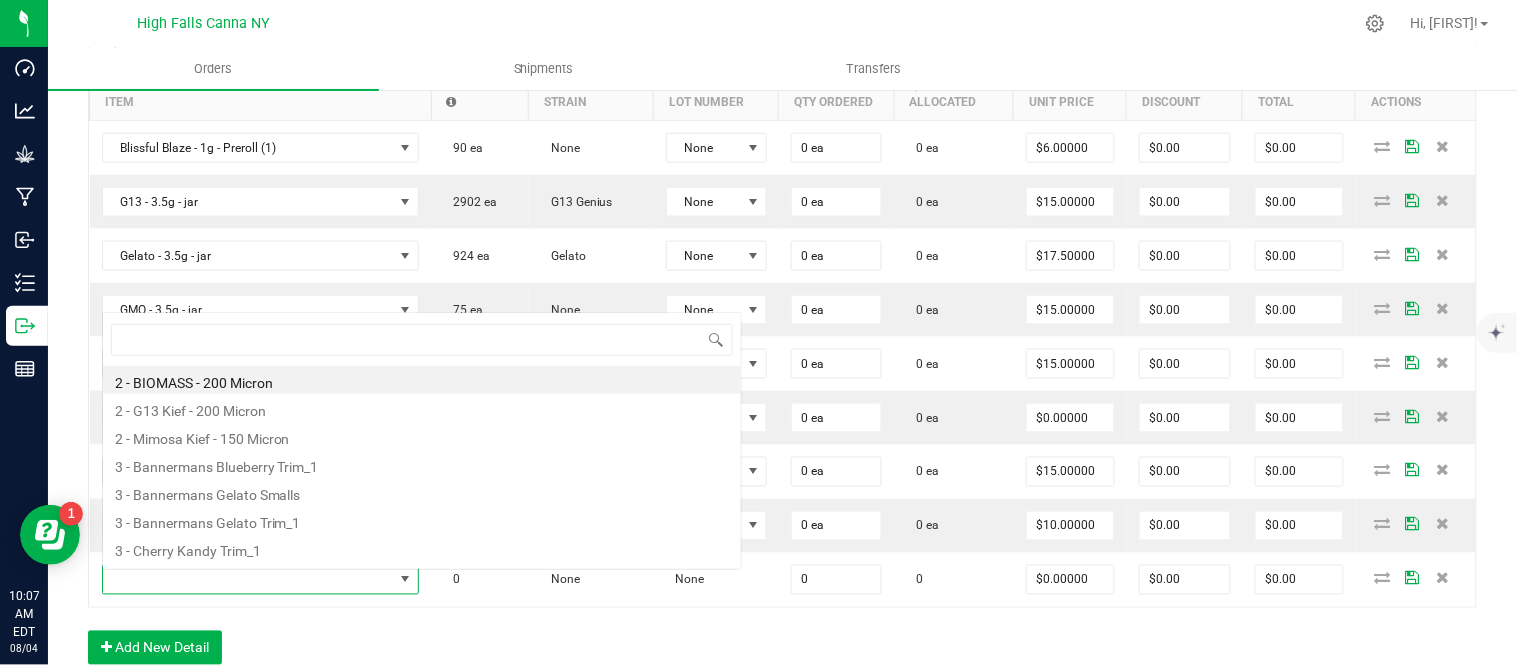scroll, scrollTop: 0, scrollLeft: 0, axis: both 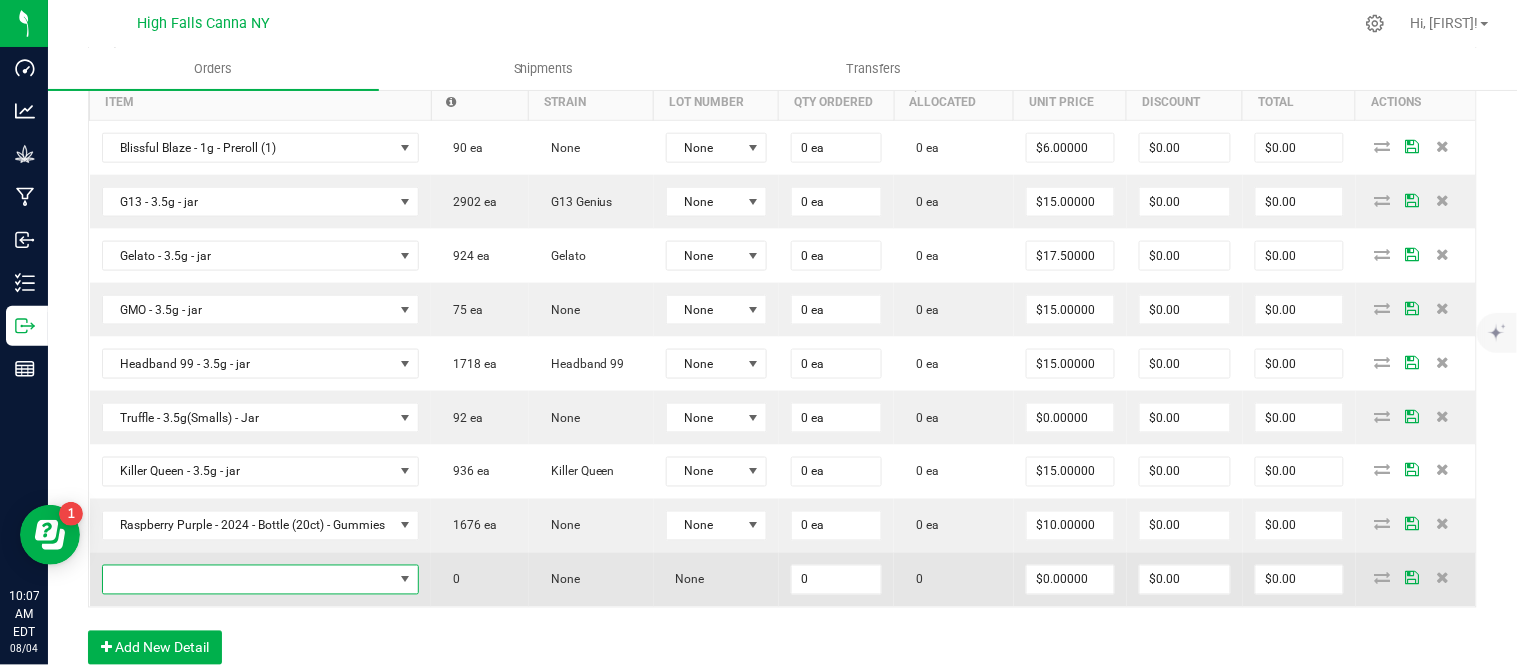 click at bounding box center (248, 580) 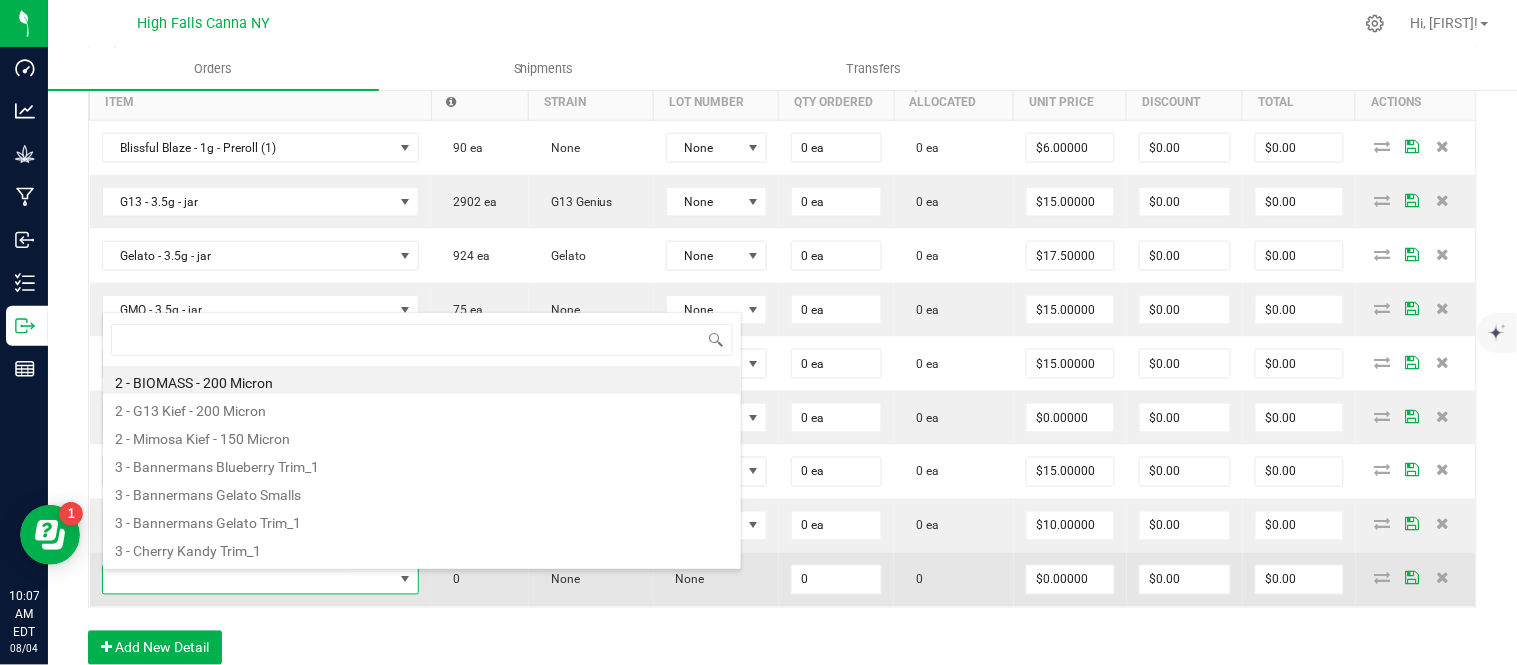 scroll, scrollTop: 99970, scrollLeft: 99661, axis: both 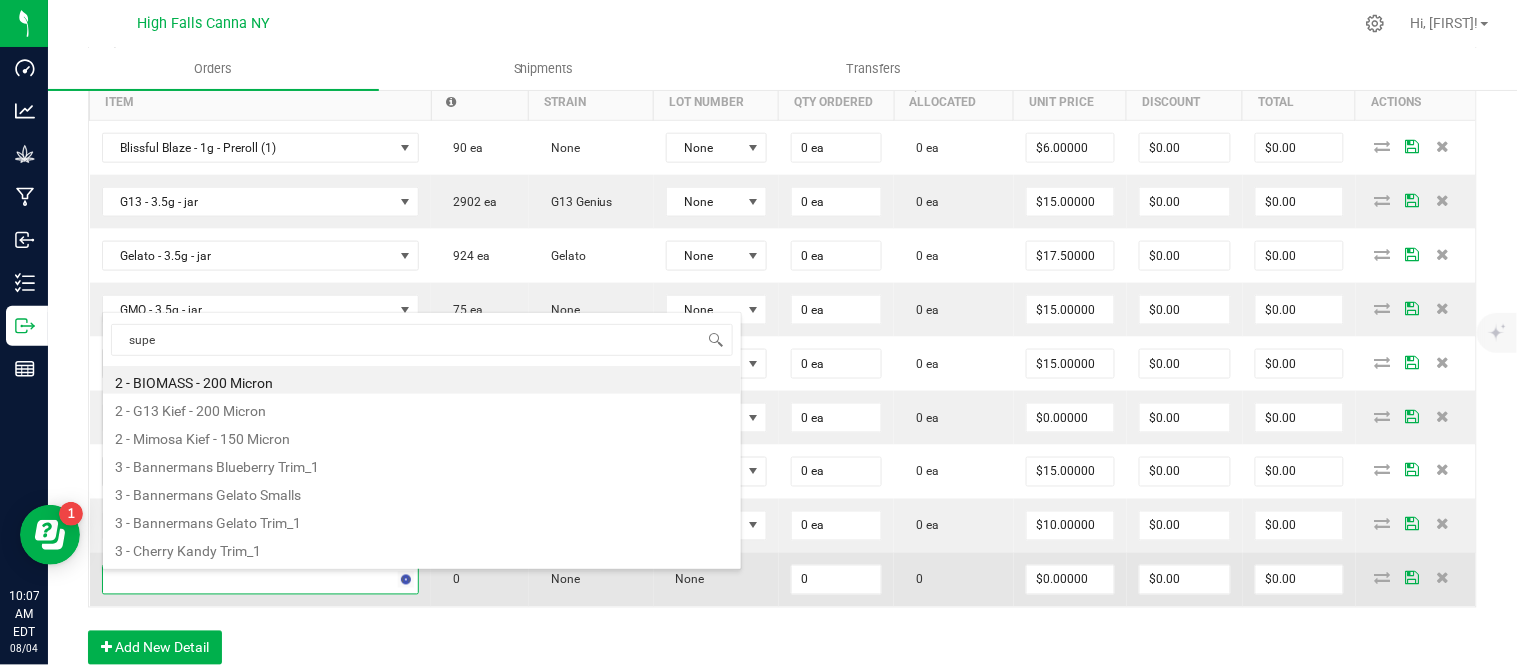 type on "super" 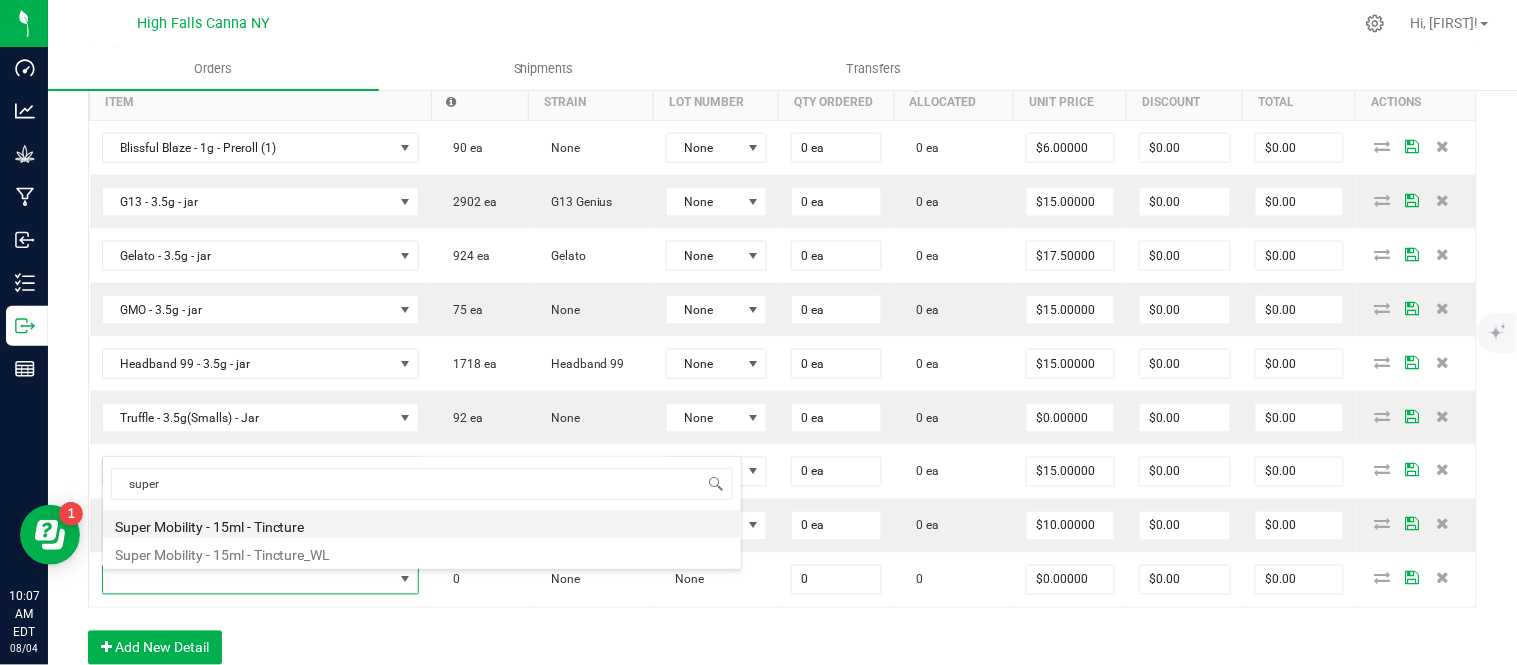 click on "Super Mobility - 15ml - Tincture" at bounding box center [422, 524] 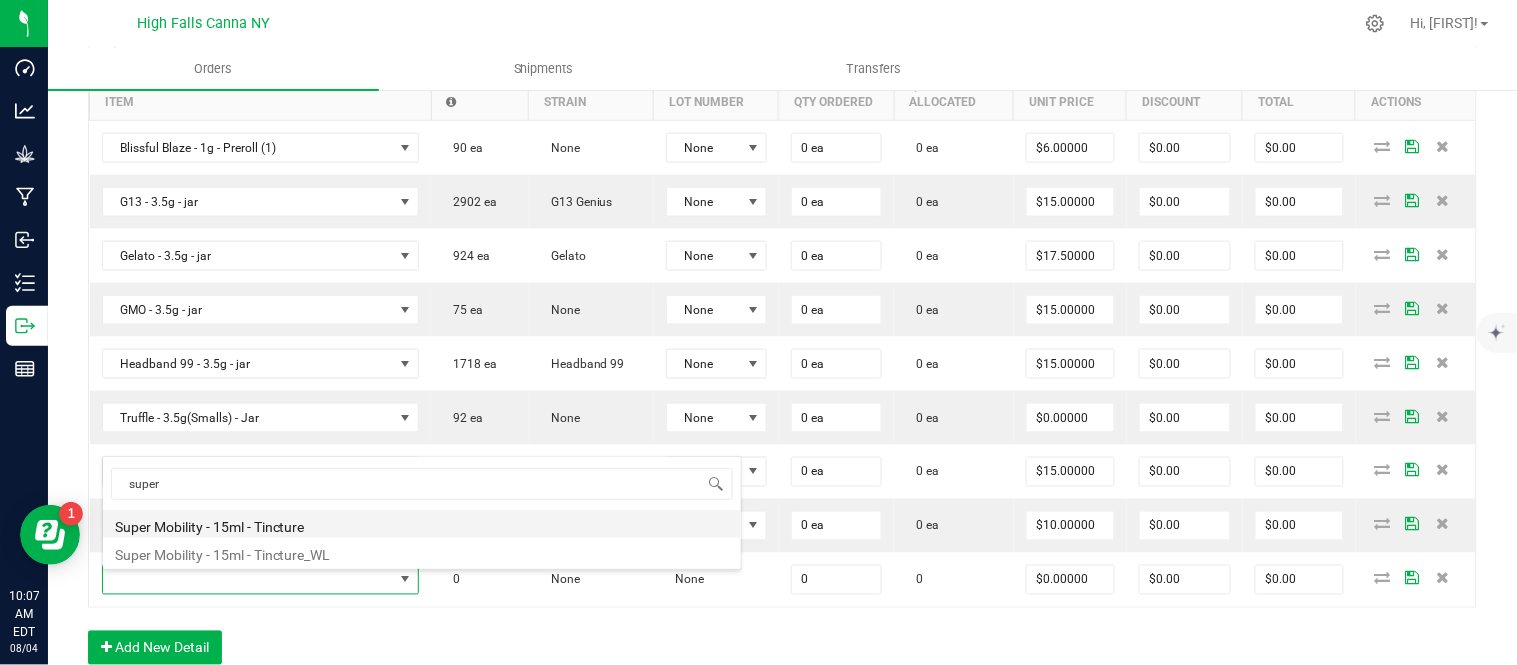 type on "0 ea" 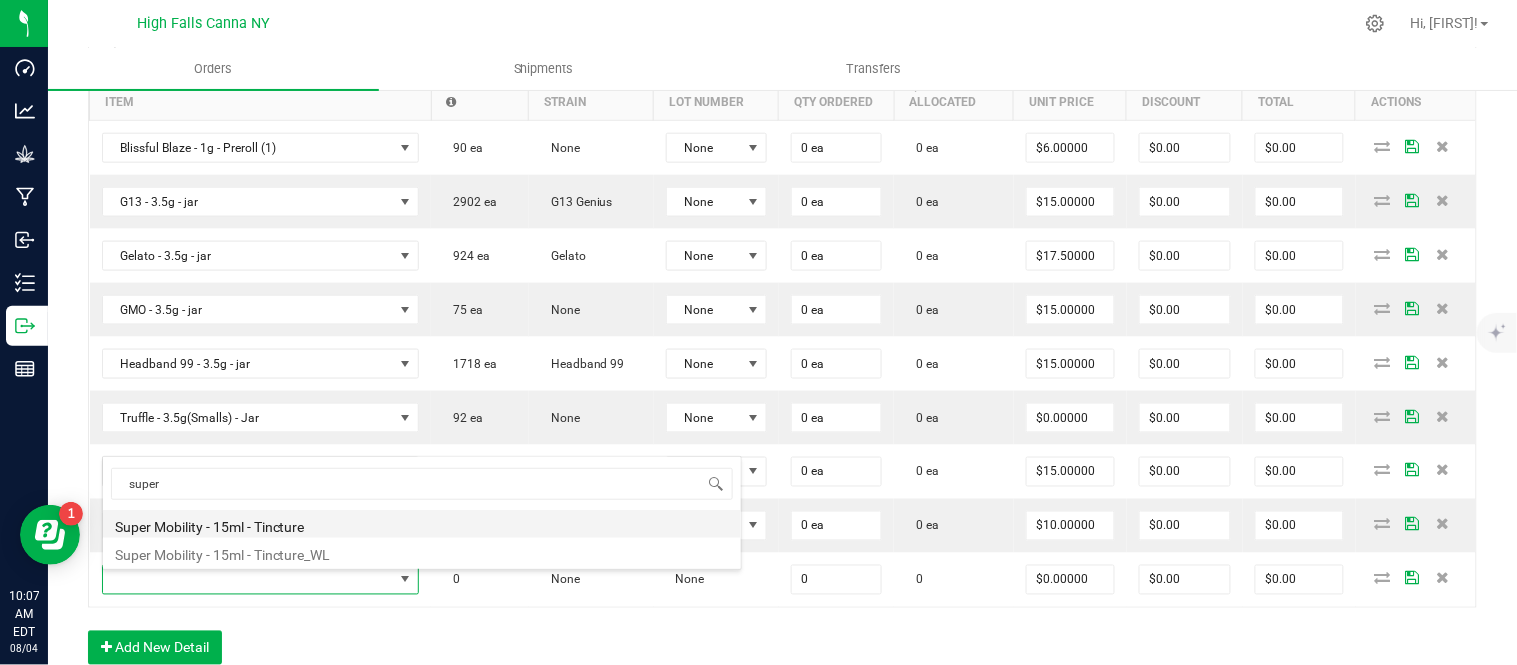 type on "$20.00000" 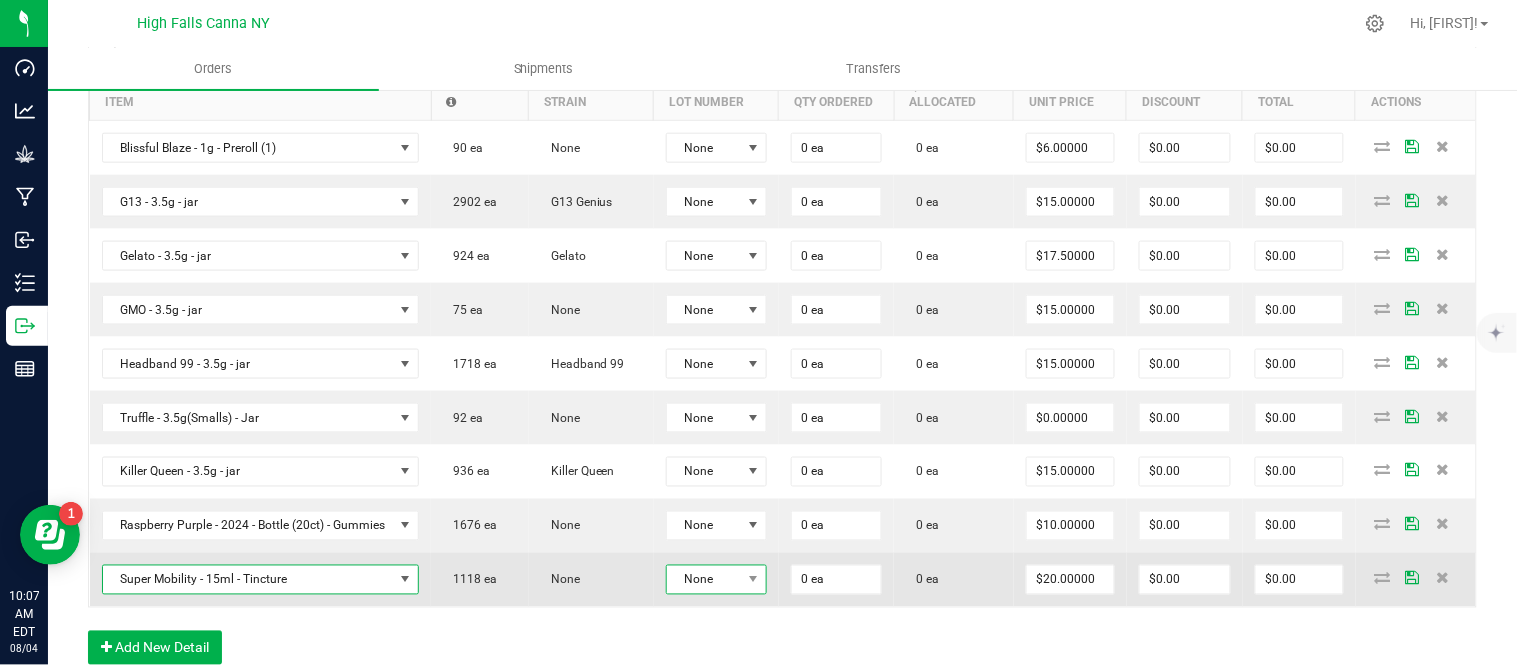 click on "None" at bounding box center [704, 580] 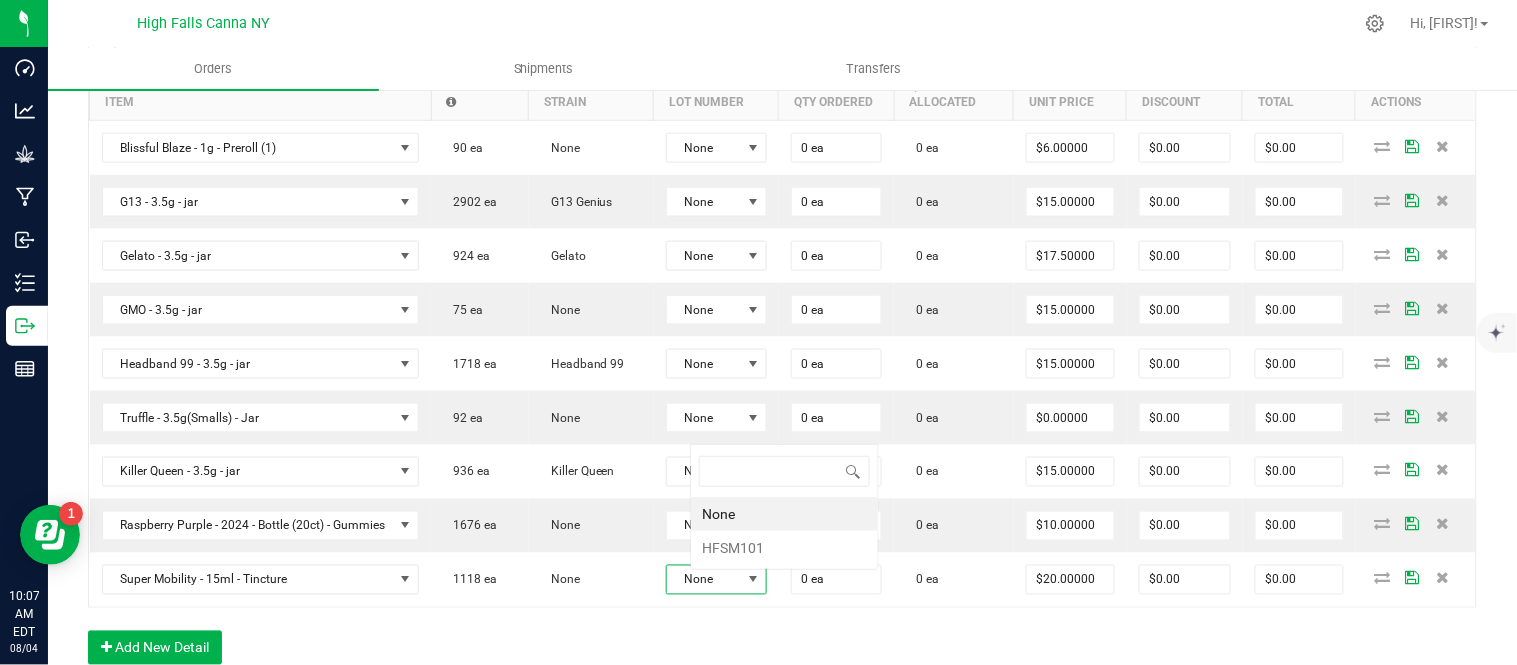 scroll, scrollTop: 0, scrollLeft: 0, axis: both 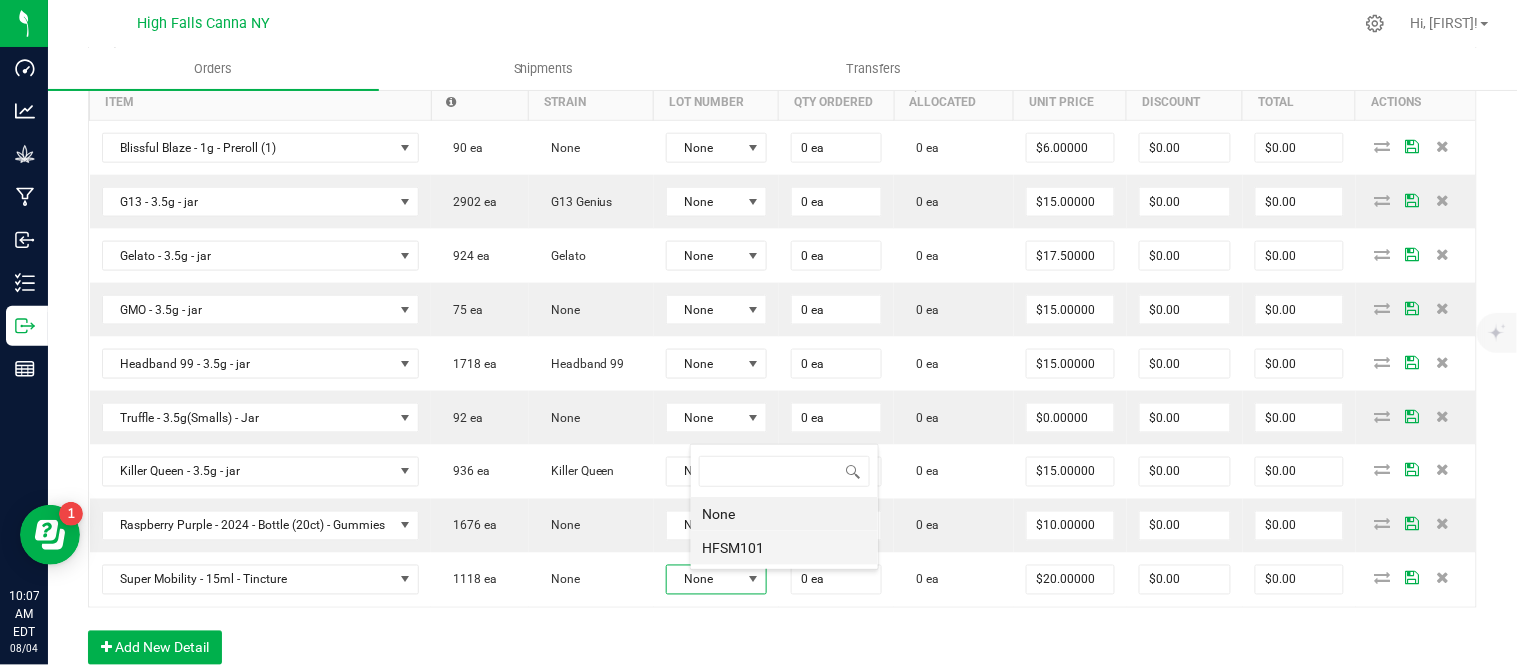 click on "HFSM101" at bounding box center [784, 548] 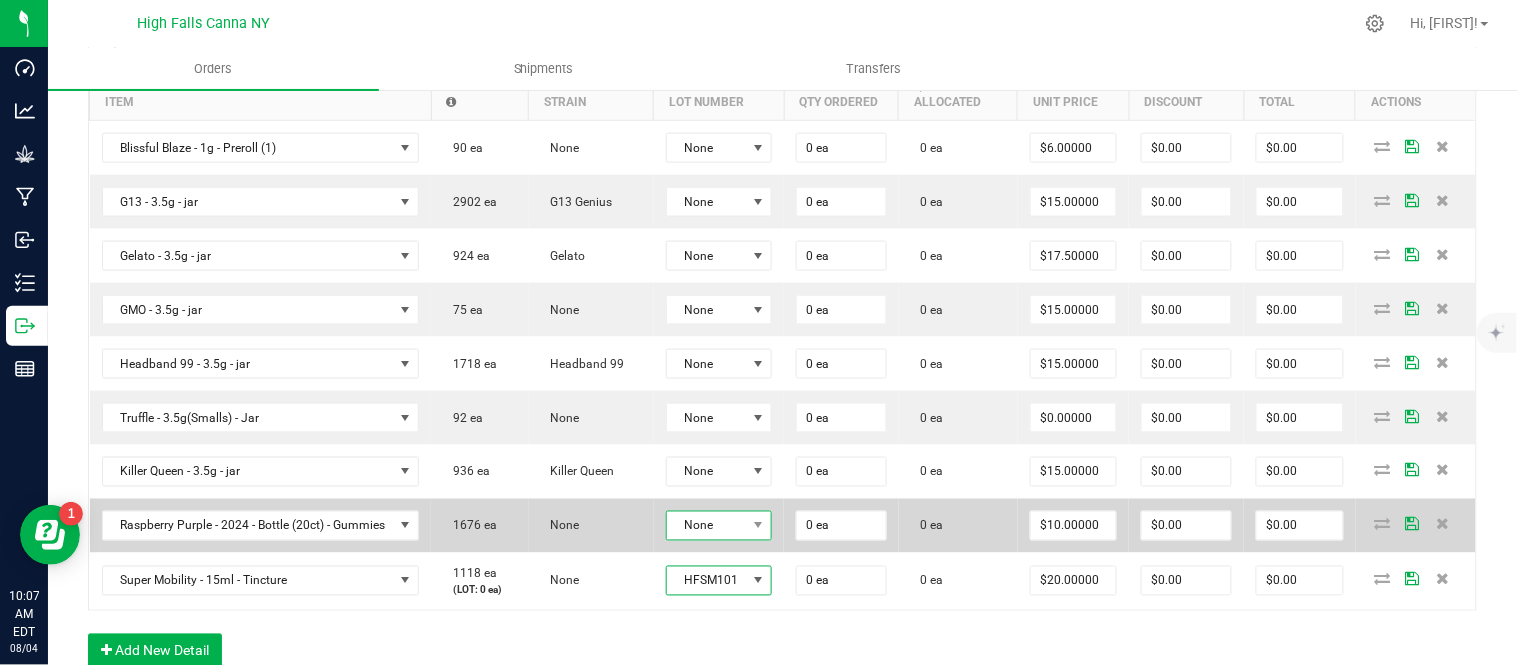 click on "None" at bounding box center (707, 526) 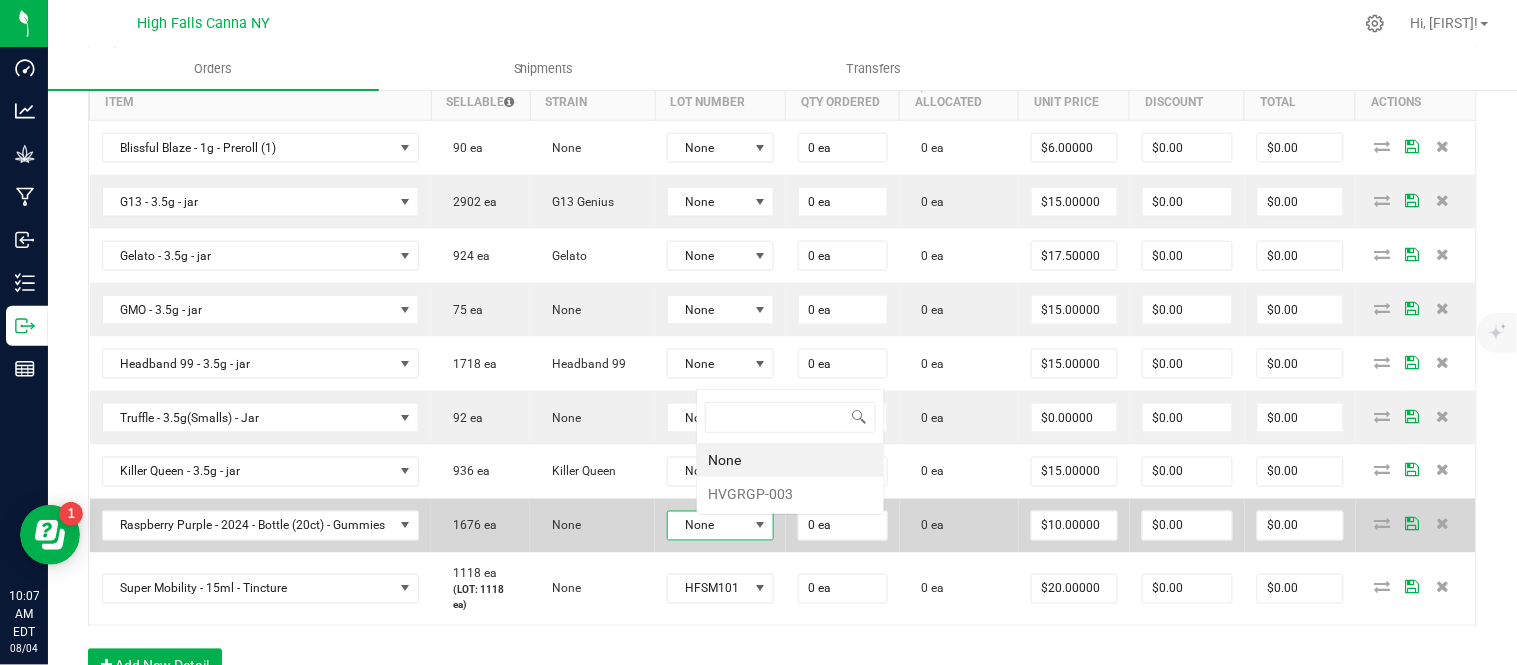 scroll, scrollTop: 0, scrollLeft: 0, axis: both 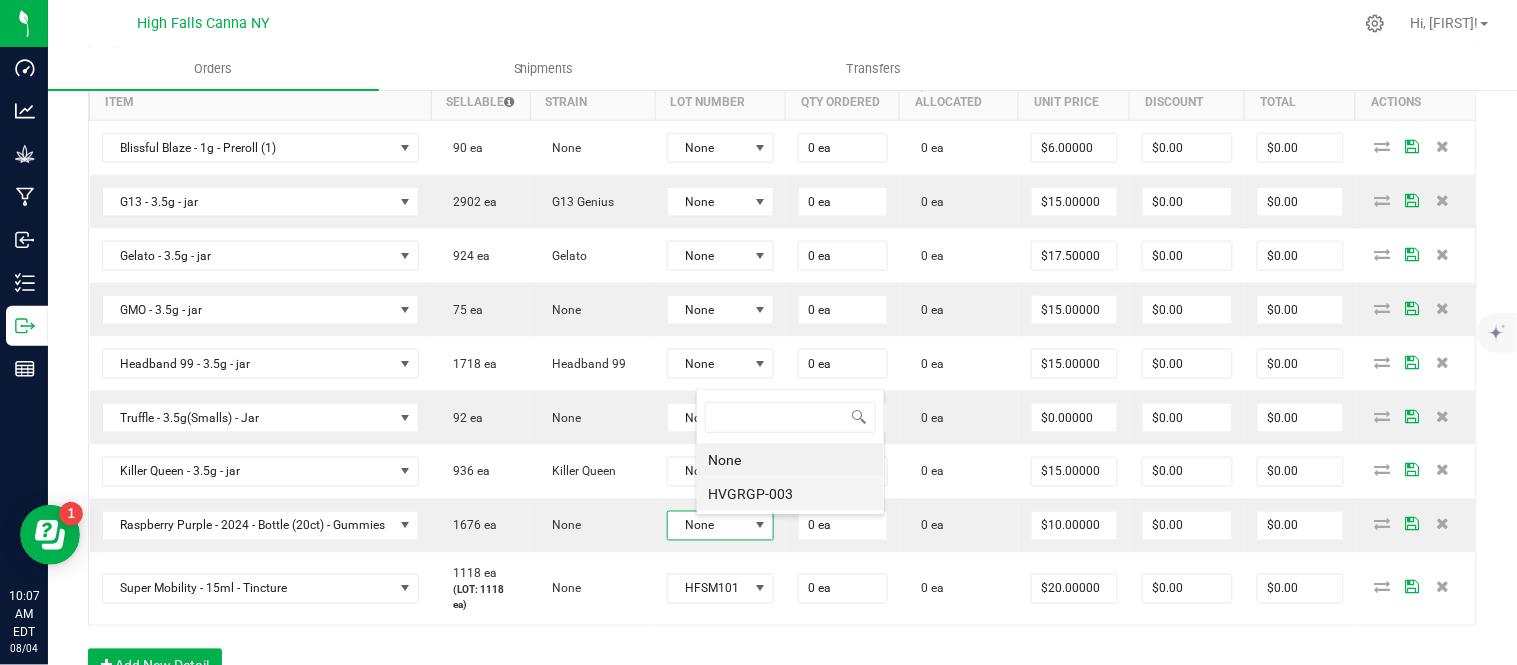 click on "HVGRGP-003" at bounding box center (790, 494) 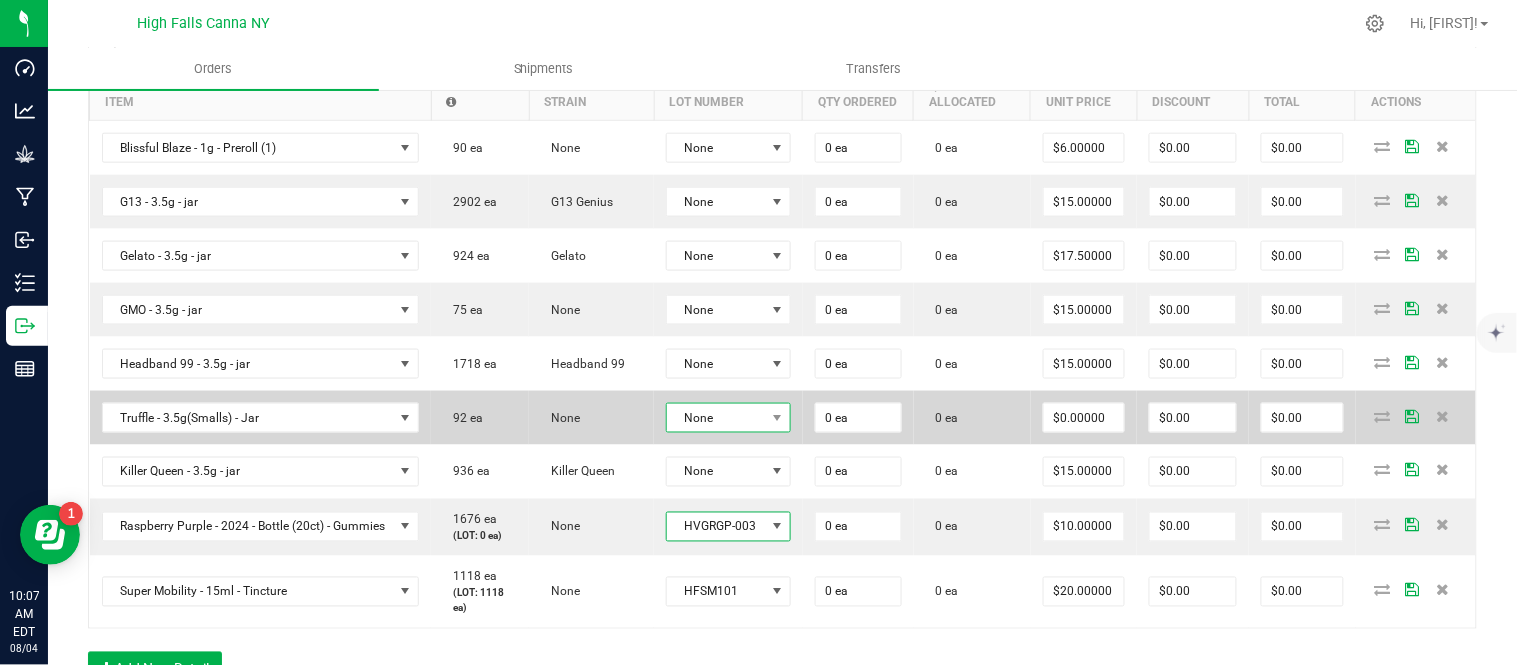 click on "None" at bounding box center (716, 418) 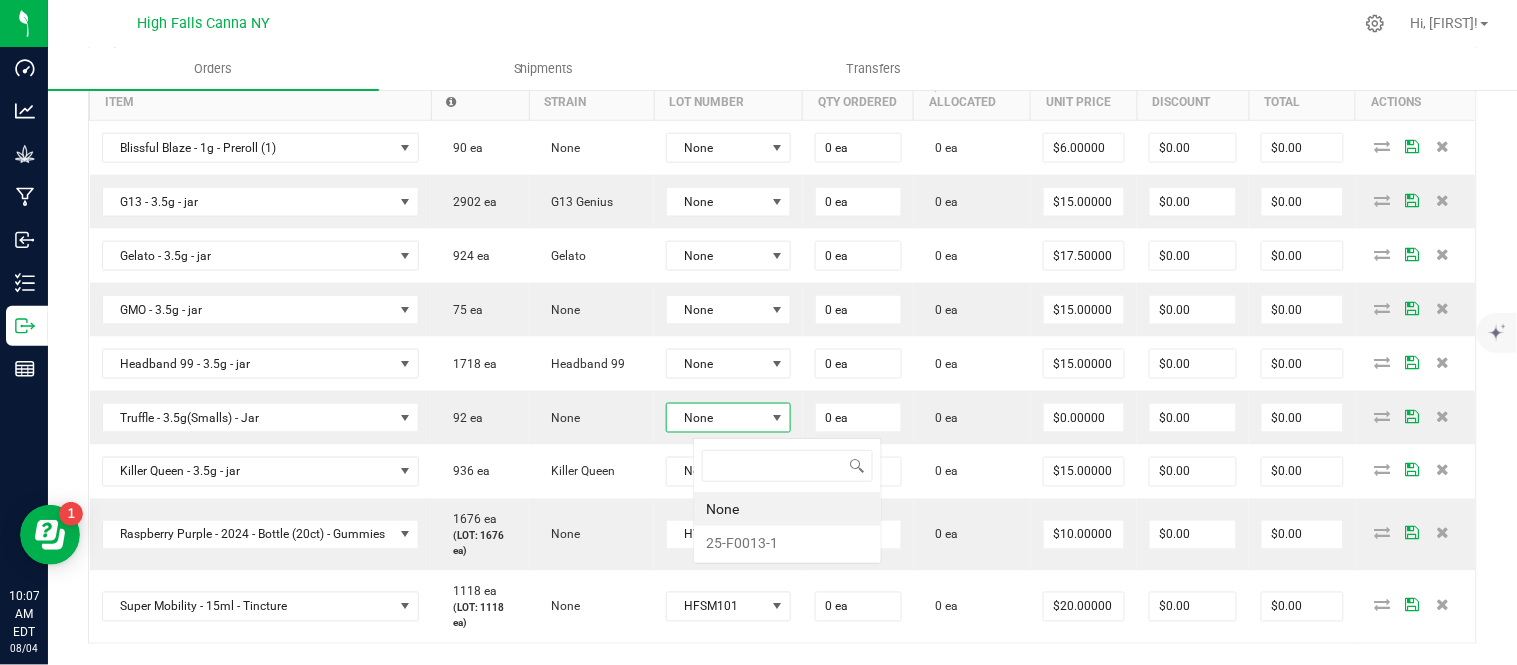 scroll, scrollTop: 99970, scrollLeft: 99870, axis: both 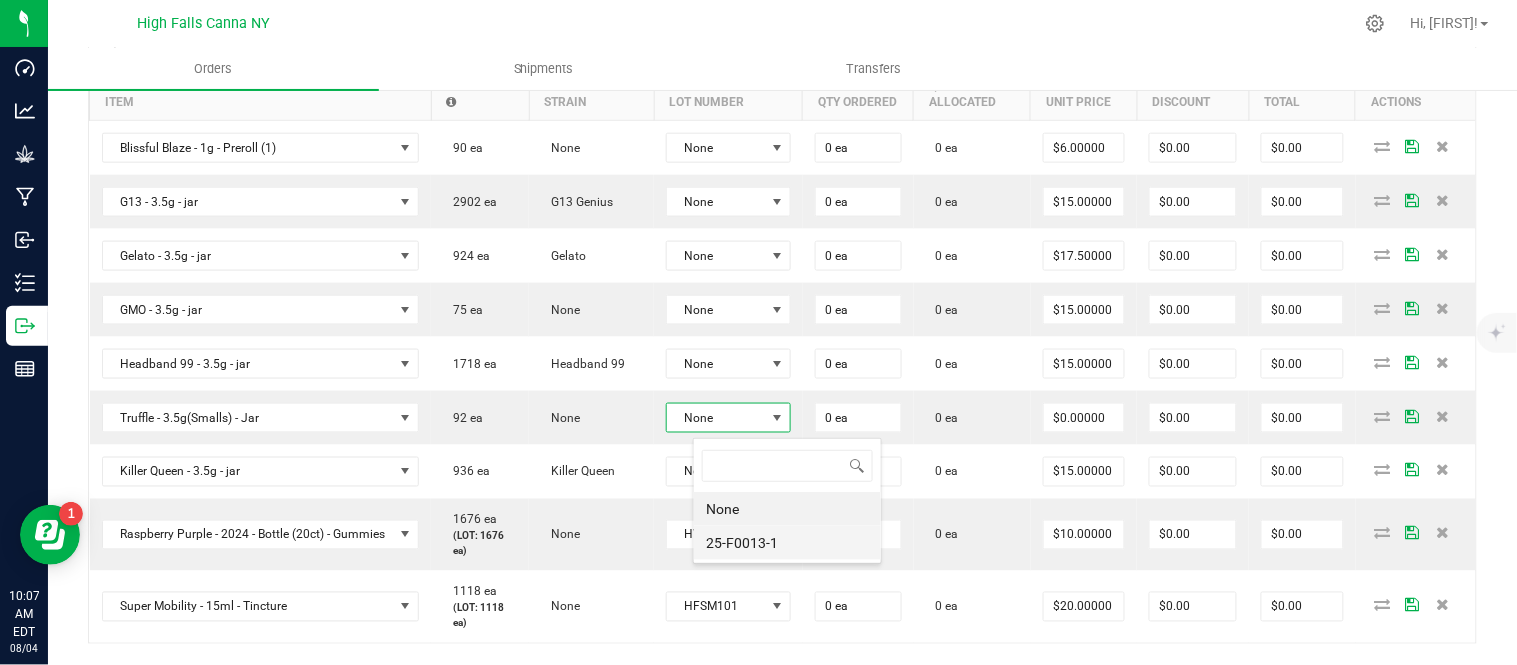 click on "25-F0013-1" at bounding box center [787, 543] 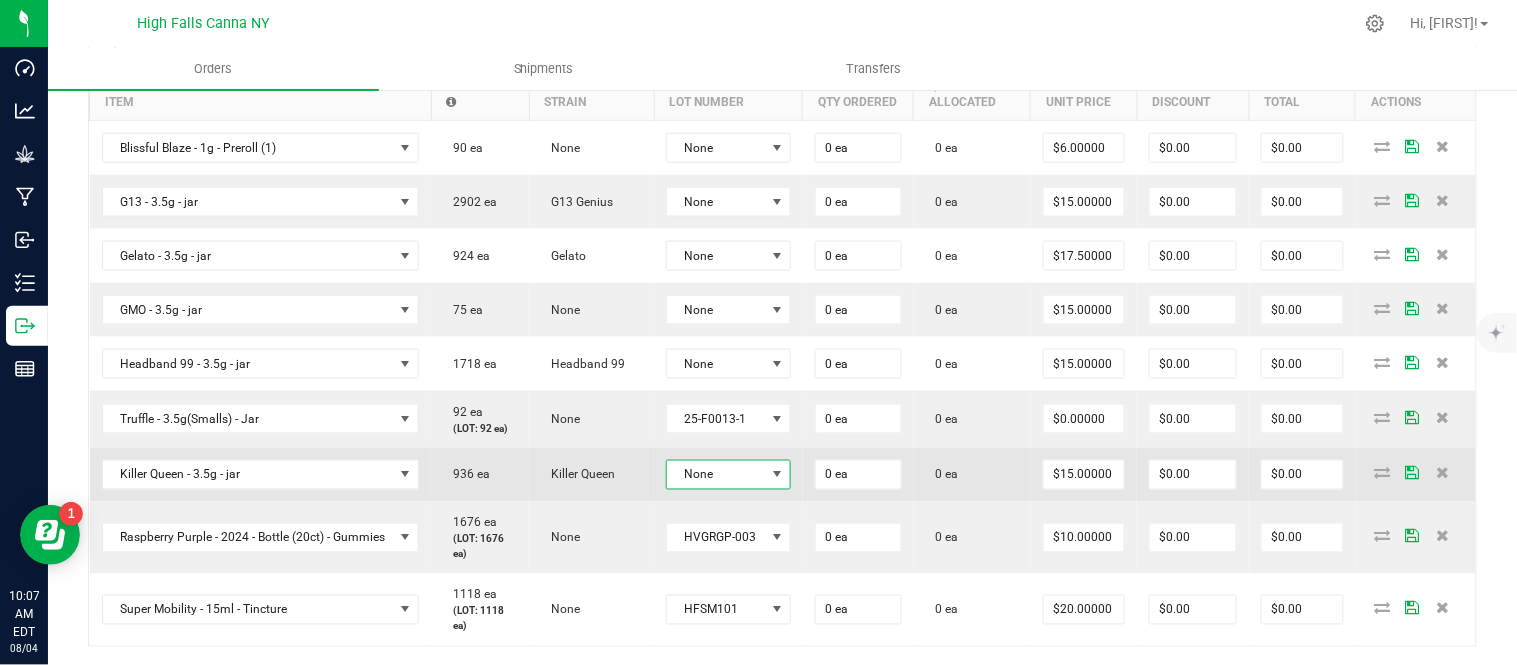 click on "None" at bounding box center (716, 475) 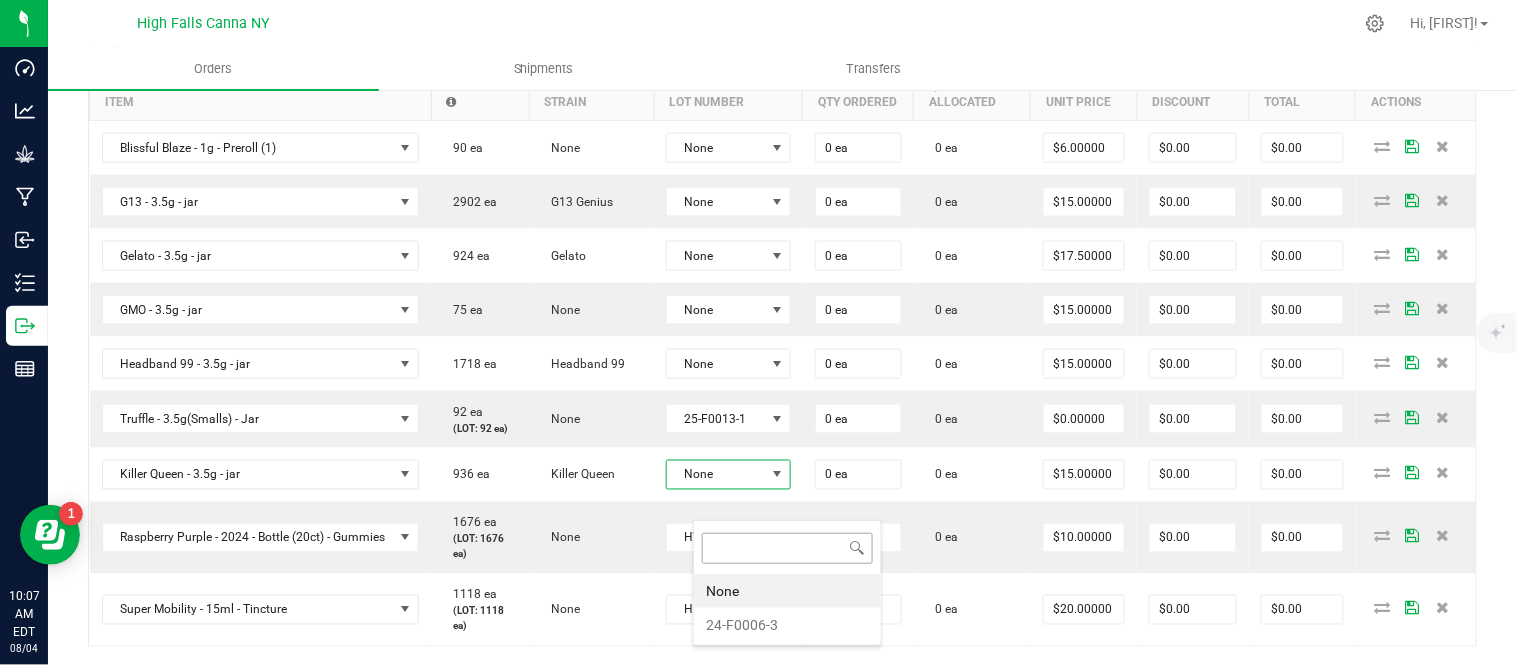 scroll, scrollTop: 99970, scrollLeft: 99870, axis: both 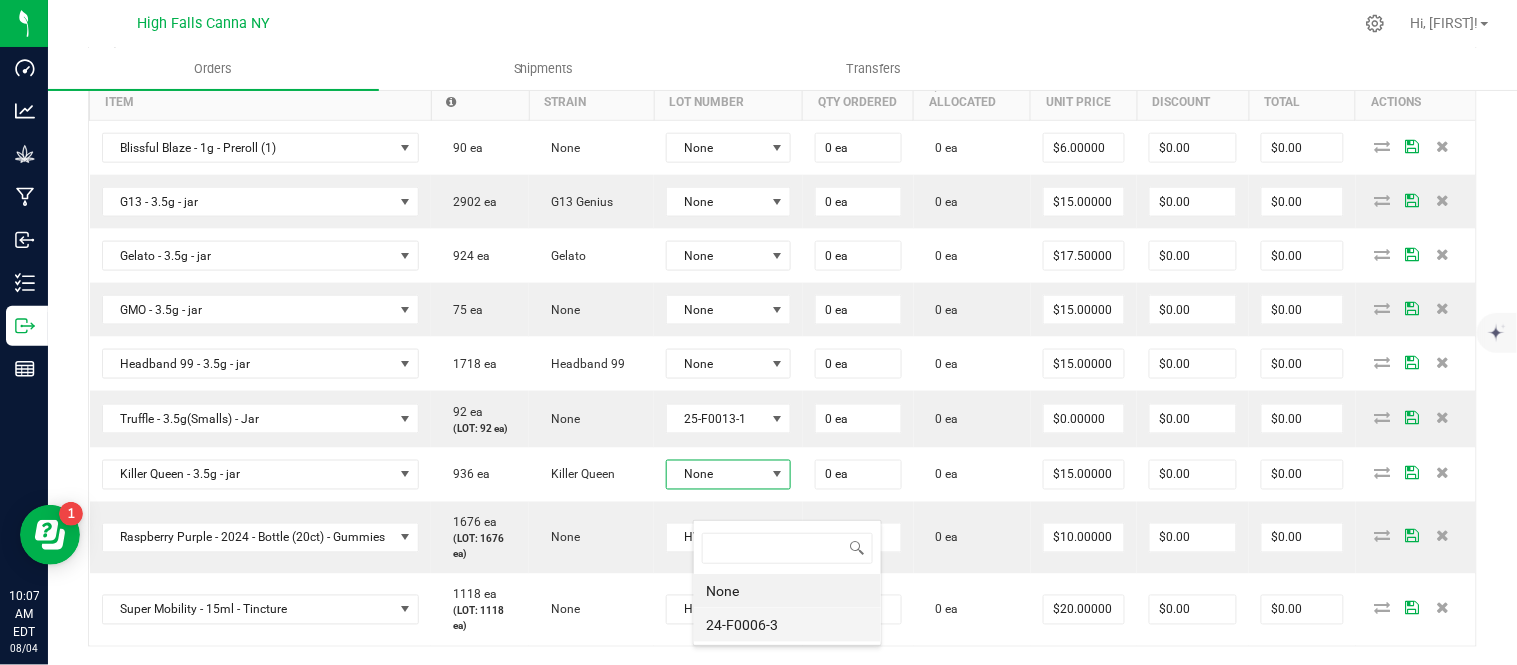 click on "24-F0006-3" at bounding box center [787, 625] 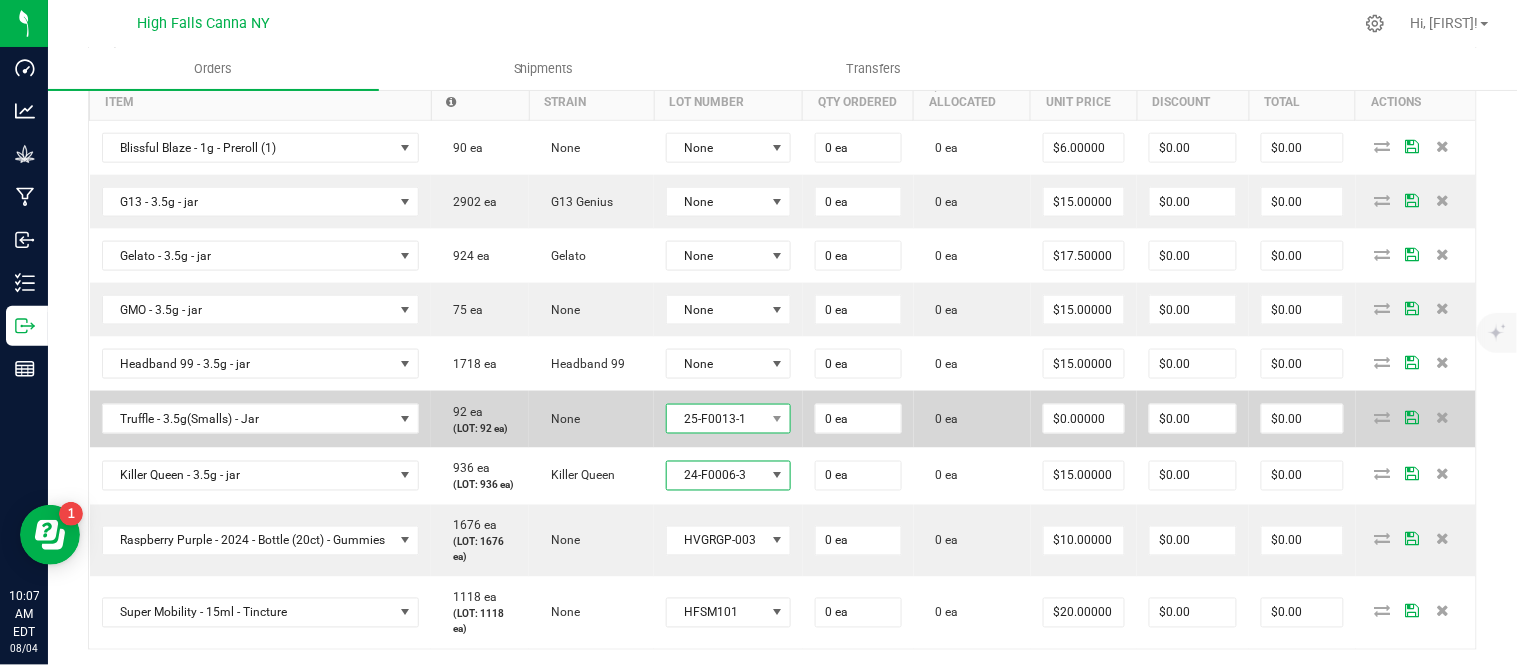 click on "25-F0013-1" at bounding box center (716, 419) 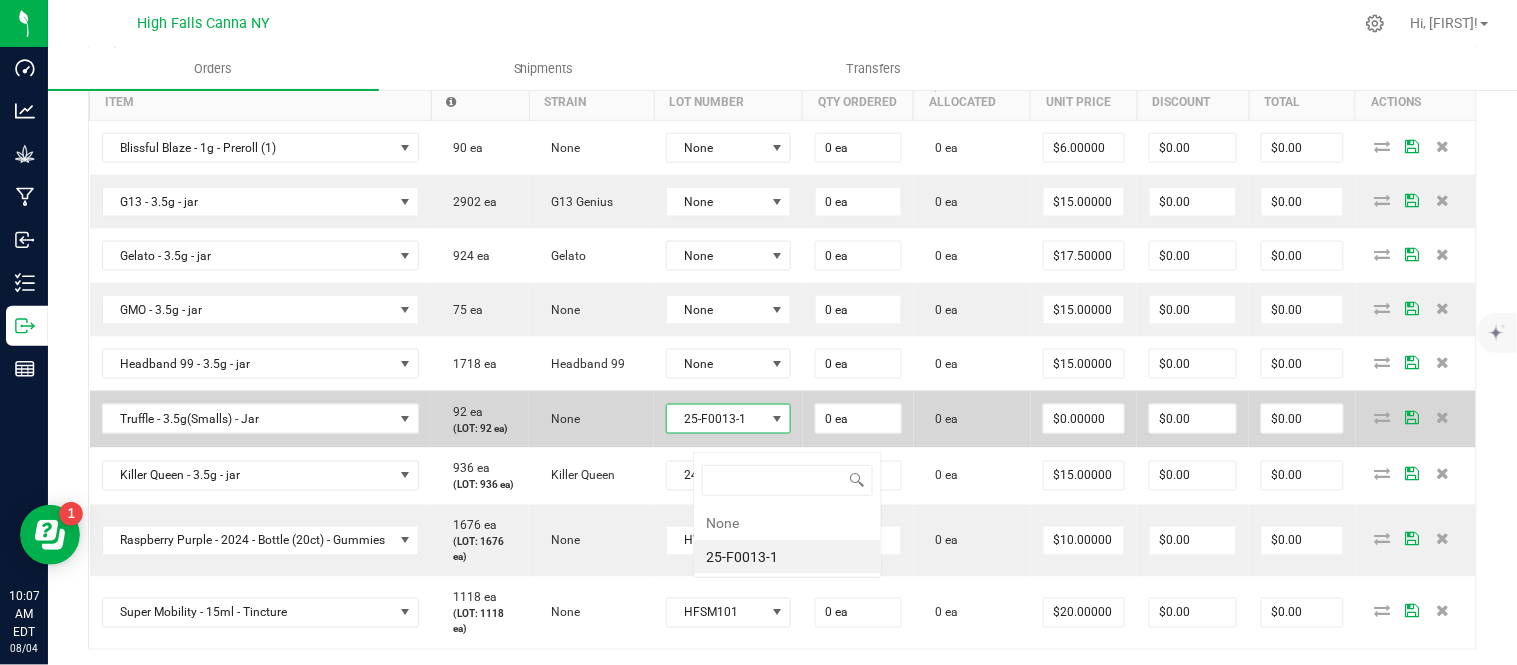 scroll, scrollTop: 99970, scrollLeft: 99870, axis: both 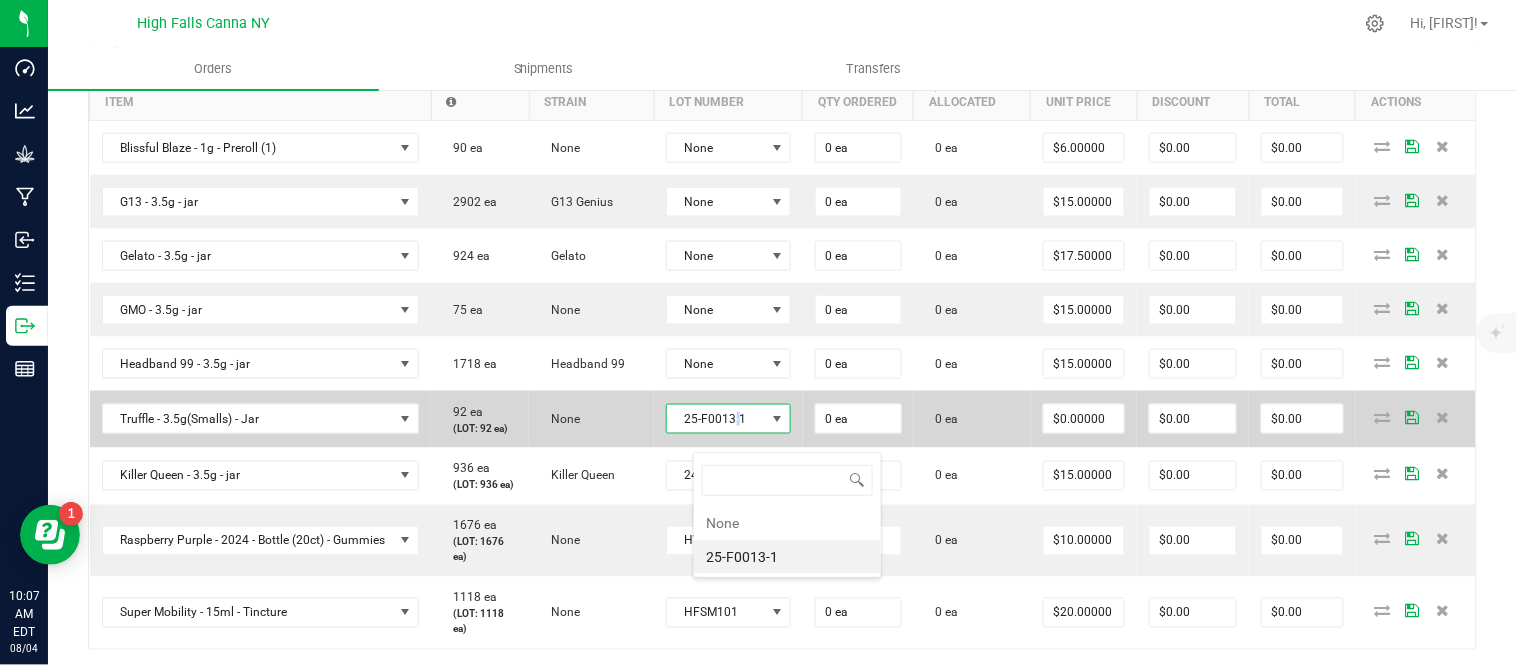 click on "25-F0013-1" at bounding box center [716, 419] 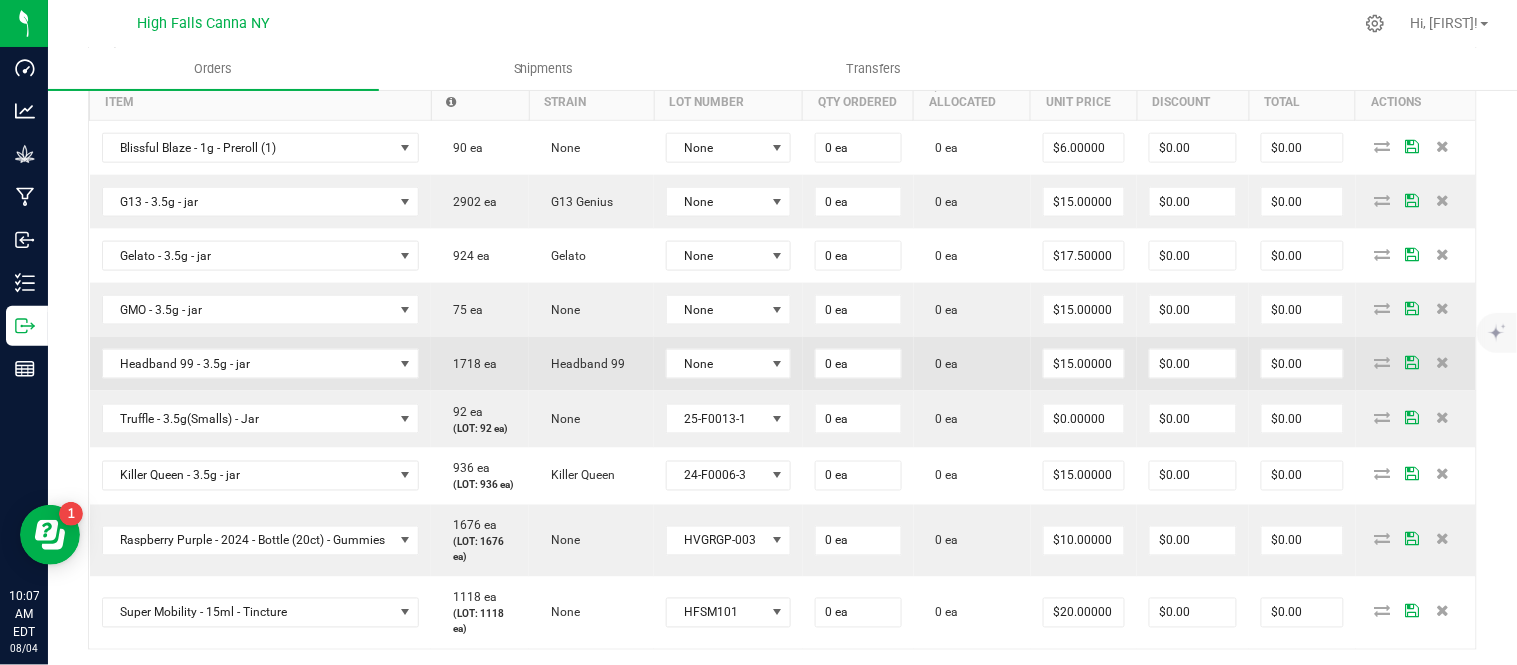 click on "None" at bounding box center (728, 364) 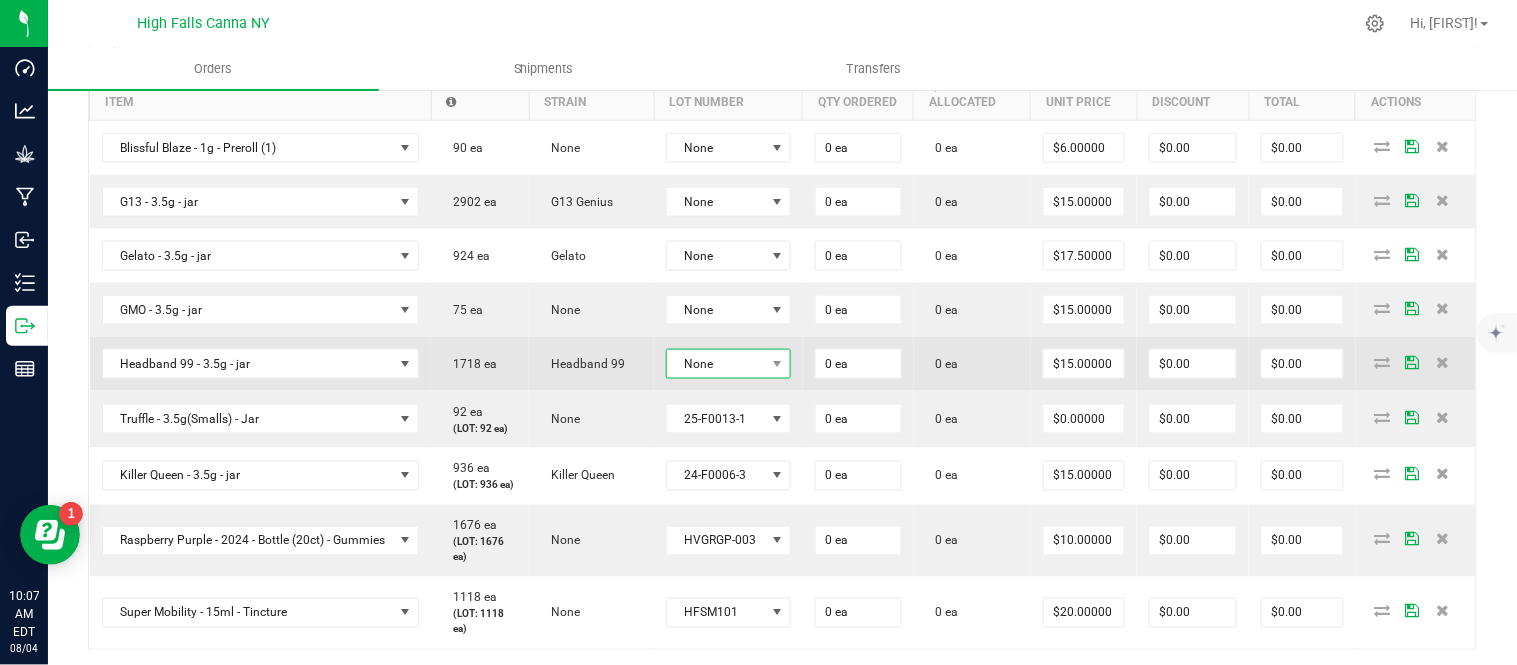 click on "None" at bounding box center (716, 364) 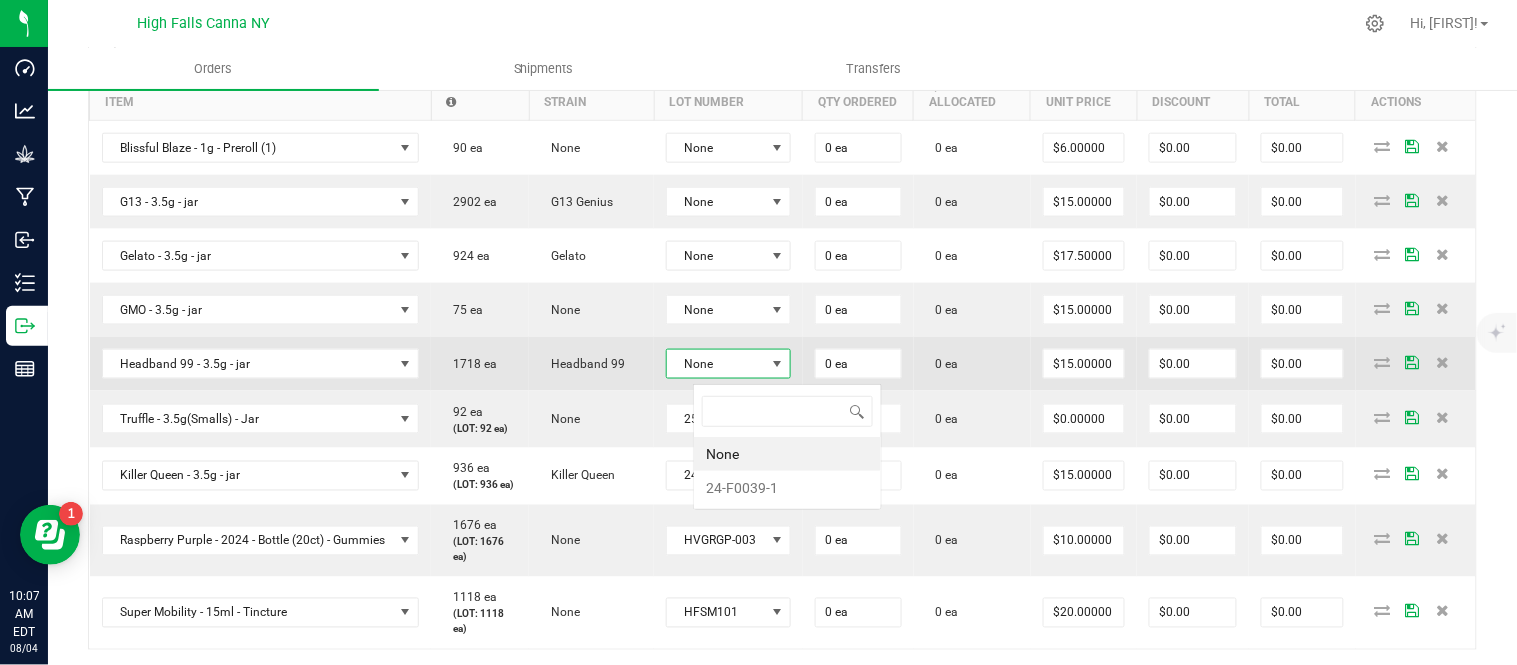 scroll, scrollTop: 99970, scrollLeft: 99870, axis: both 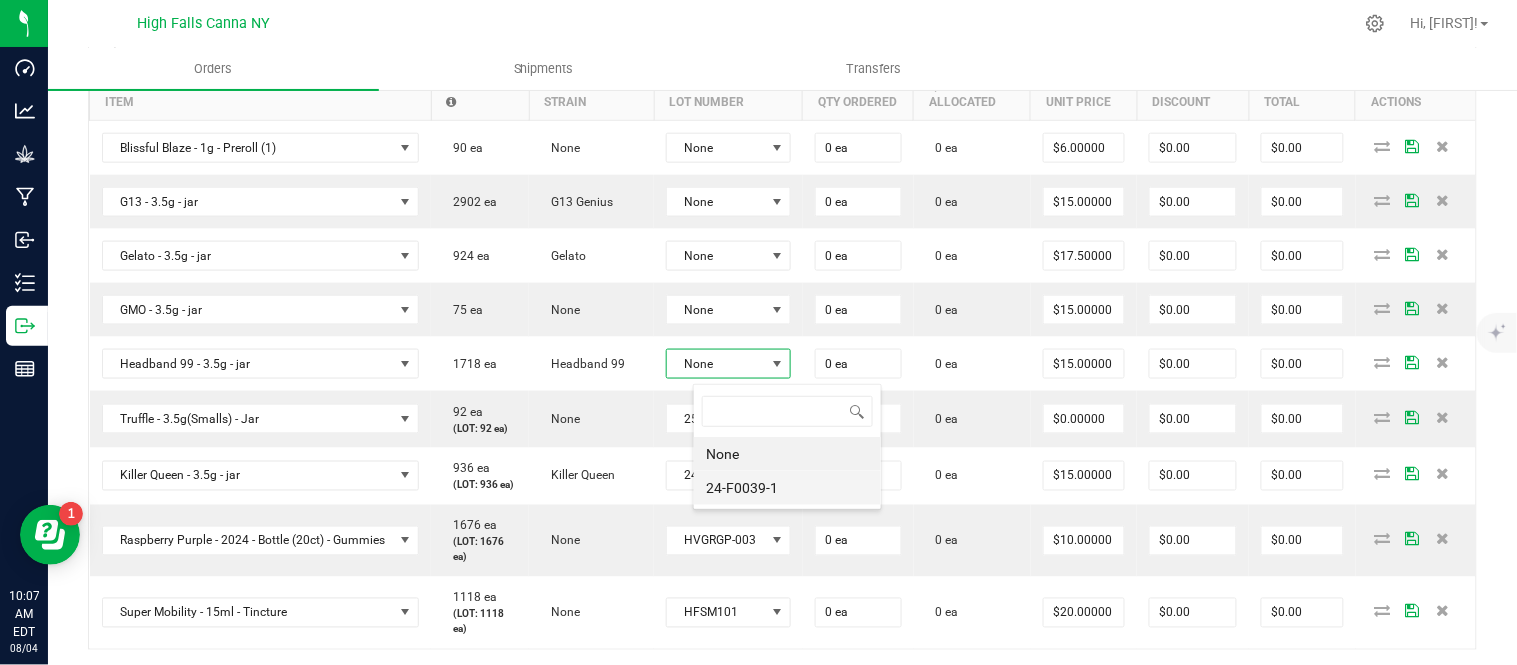 click on "24-F0039-1" at bounding box center [787, 488] 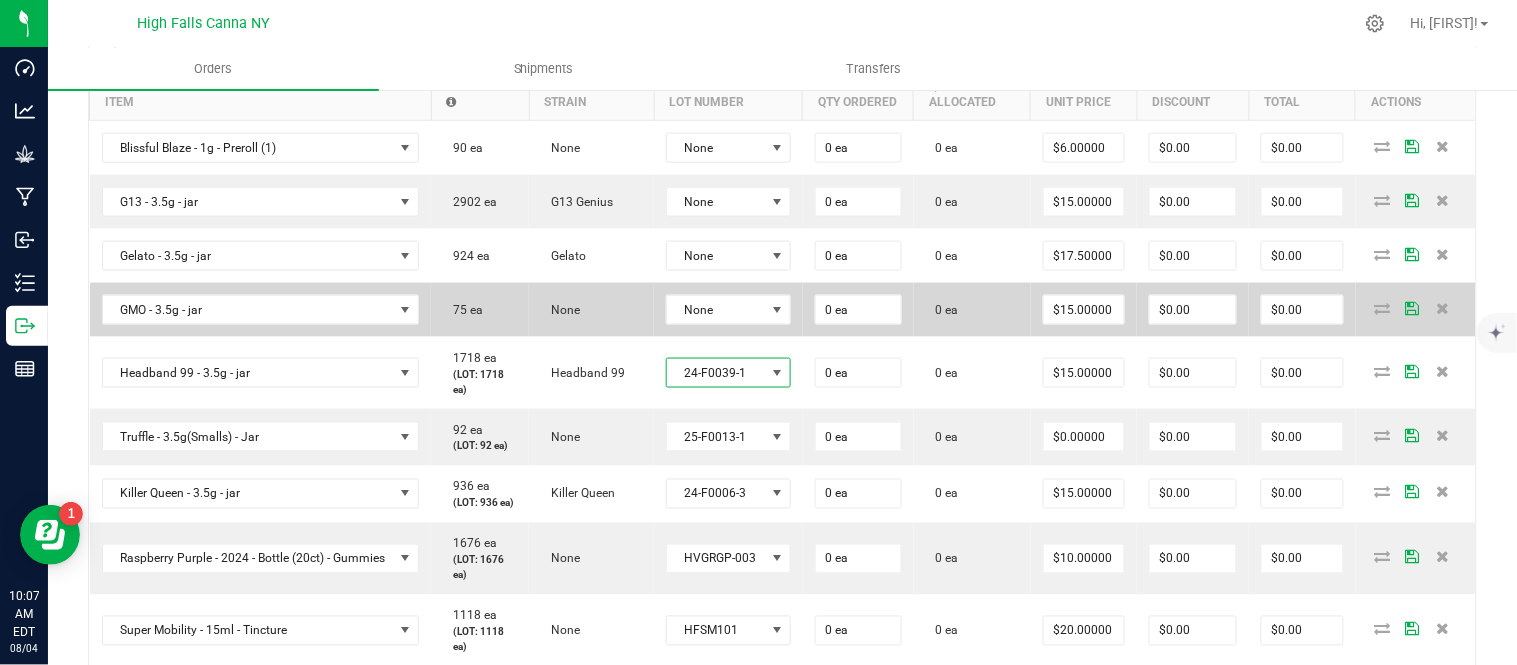 click on "None" at bounding box center [728, 310] 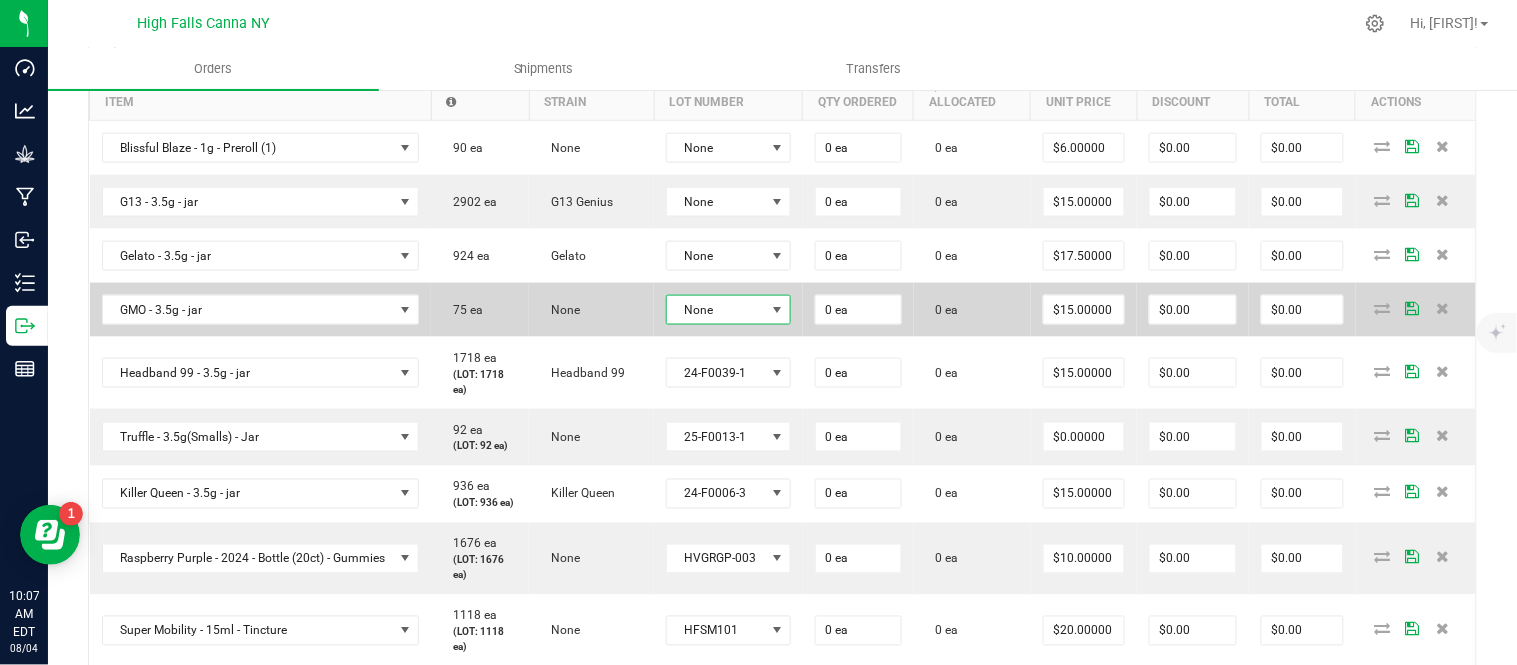 click on "None" at bounding box center (716, 310) 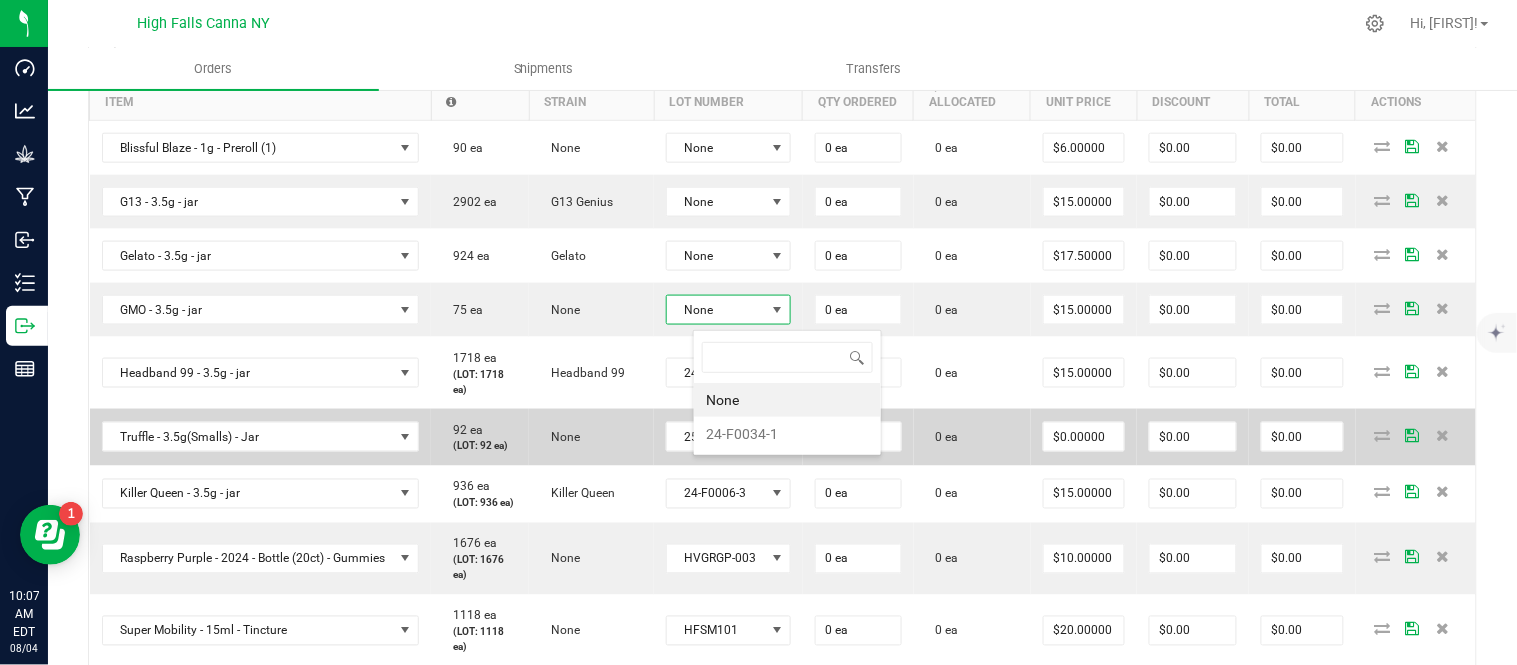 click on "24-F0034-1" at bounding box center (787, 434) 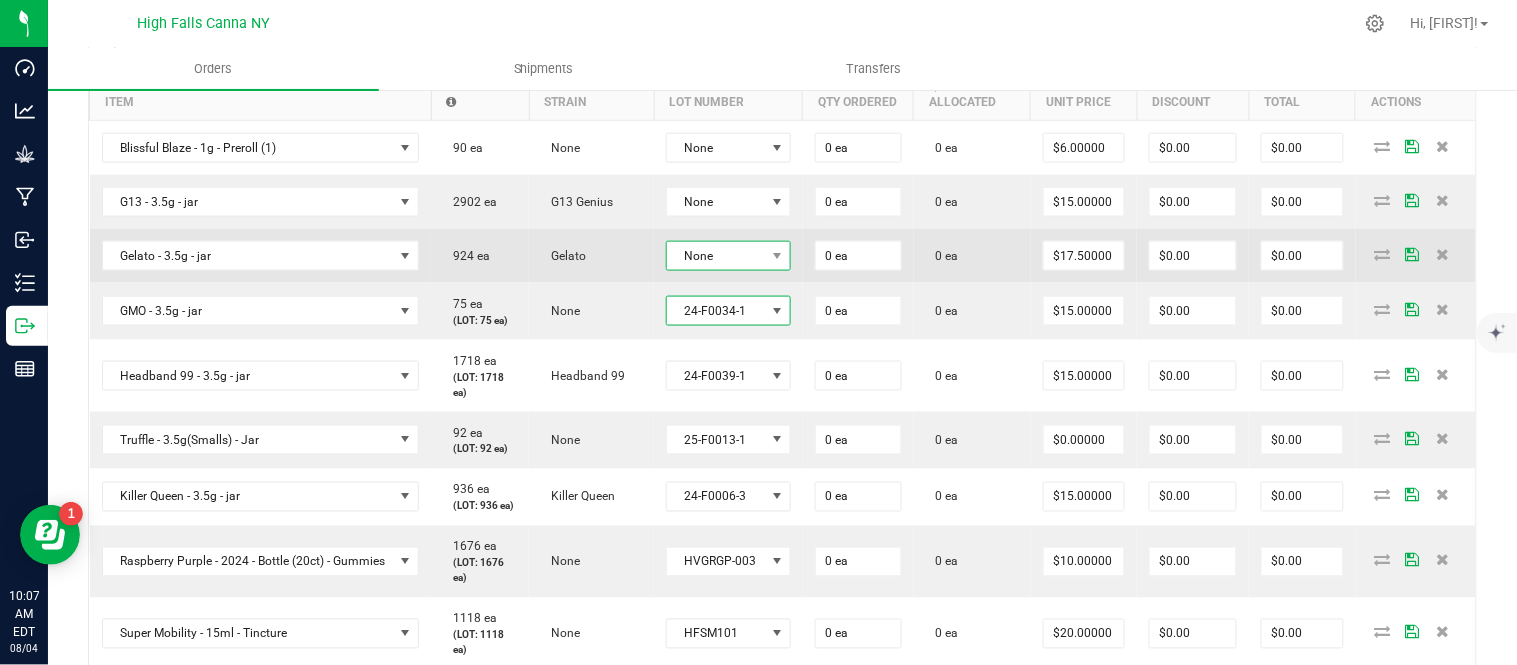 click on "None" at bounding box center (716, 256) 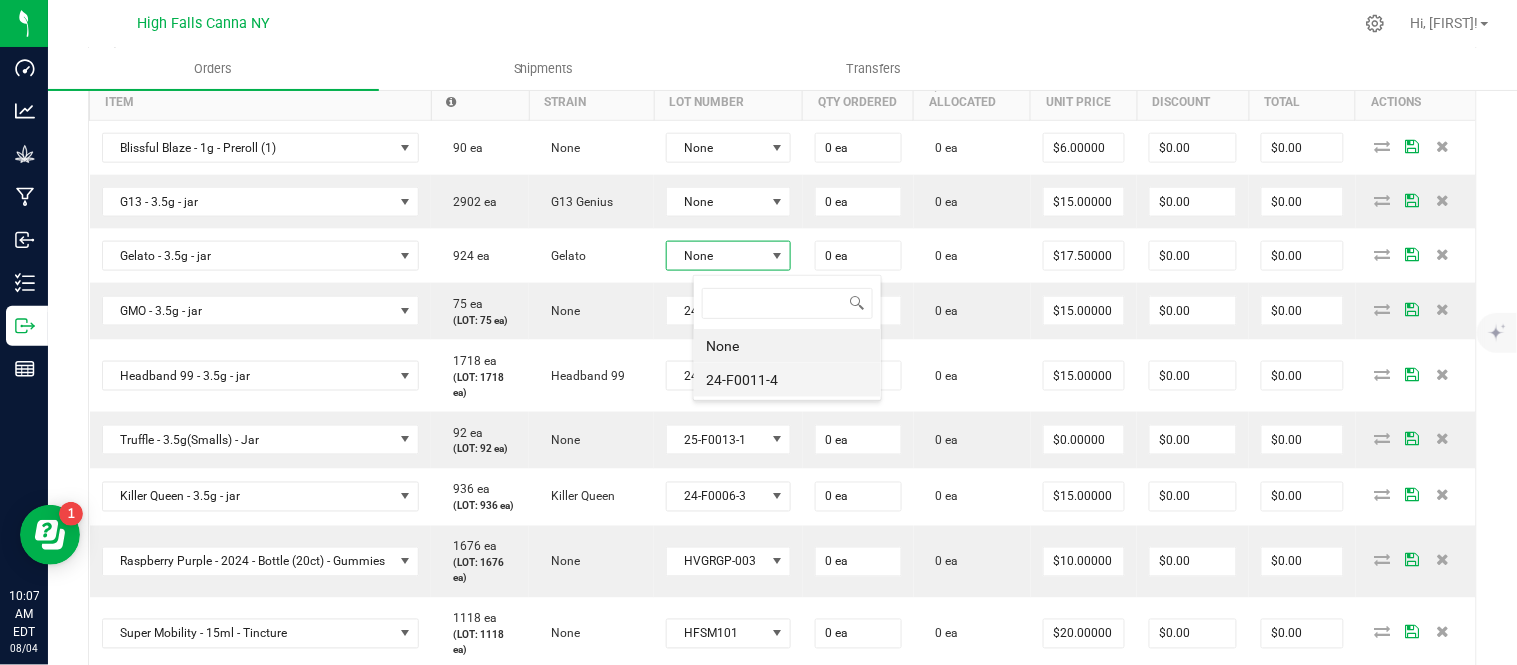 click on "24-F0011-4" at bounding box center (787, 380) 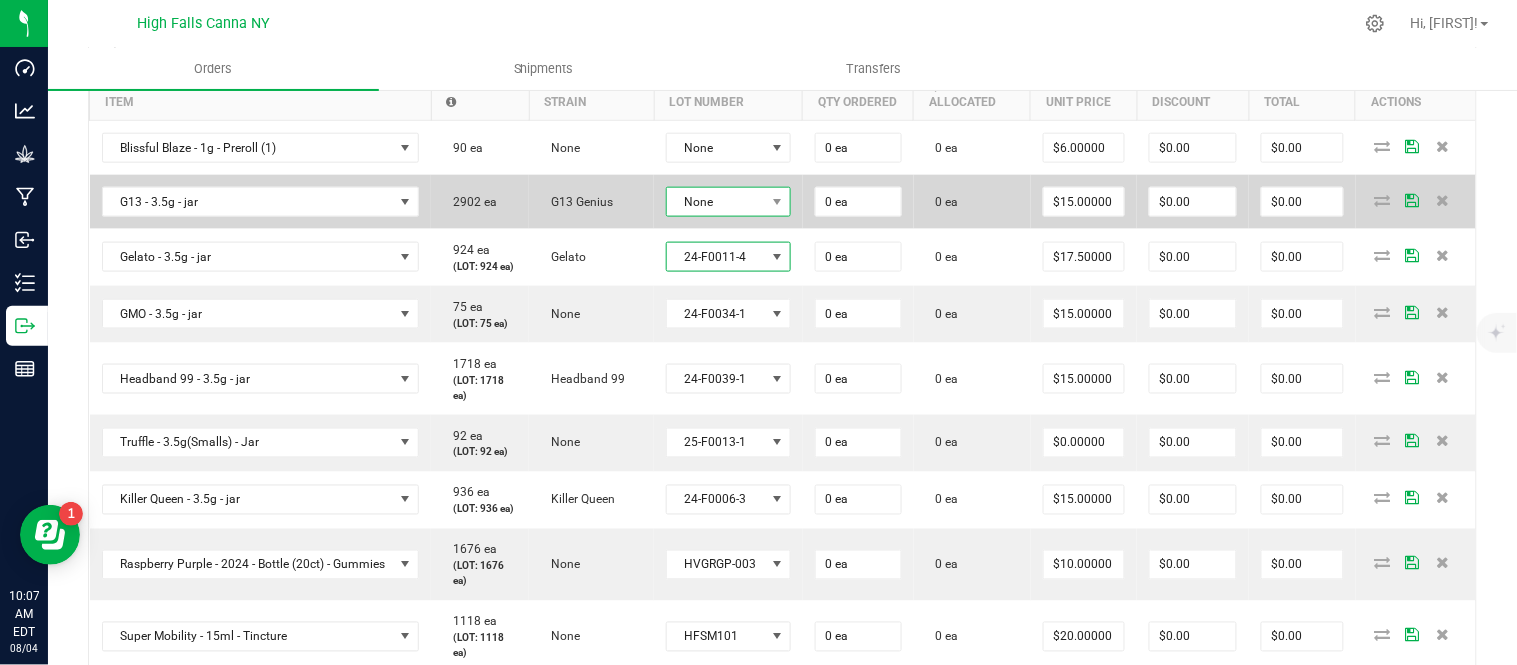 click on "None" at bounding box center [716, 202] 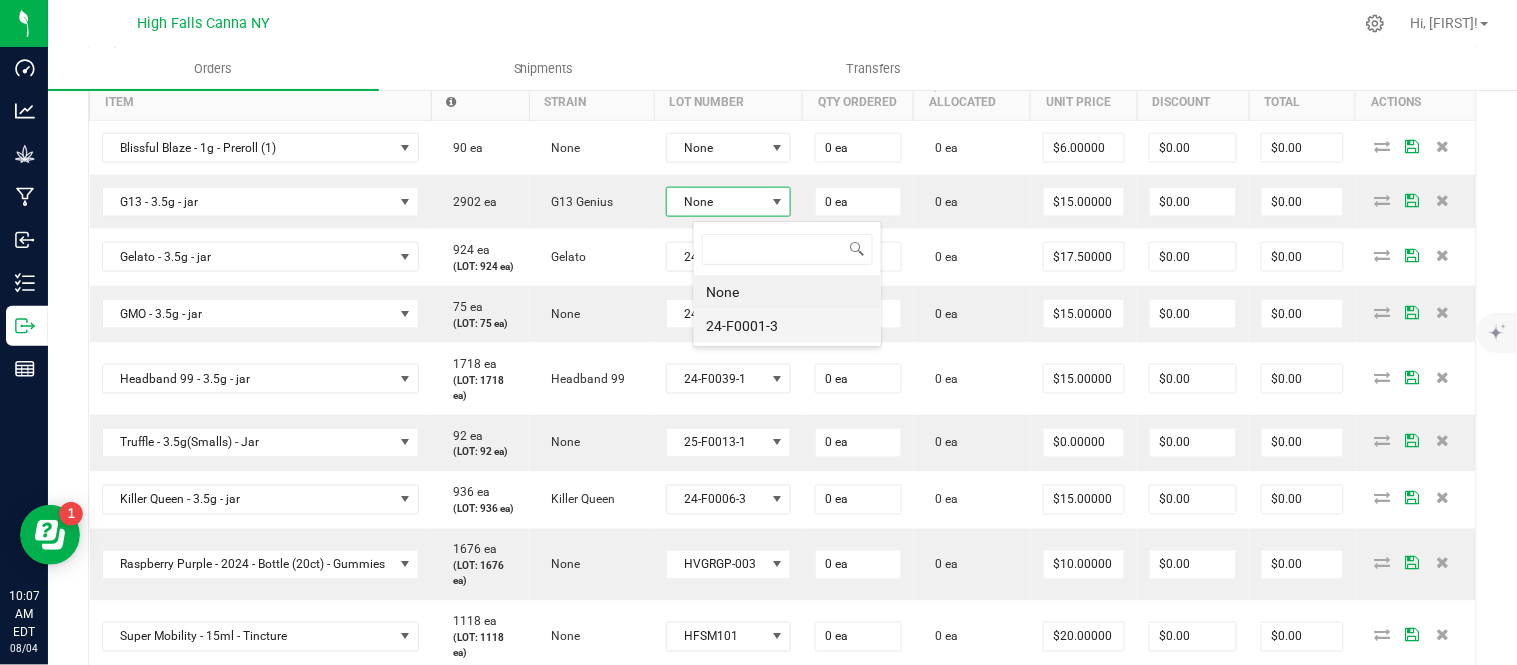 click on "24-F0001-3" at bounding box center (787, 326) 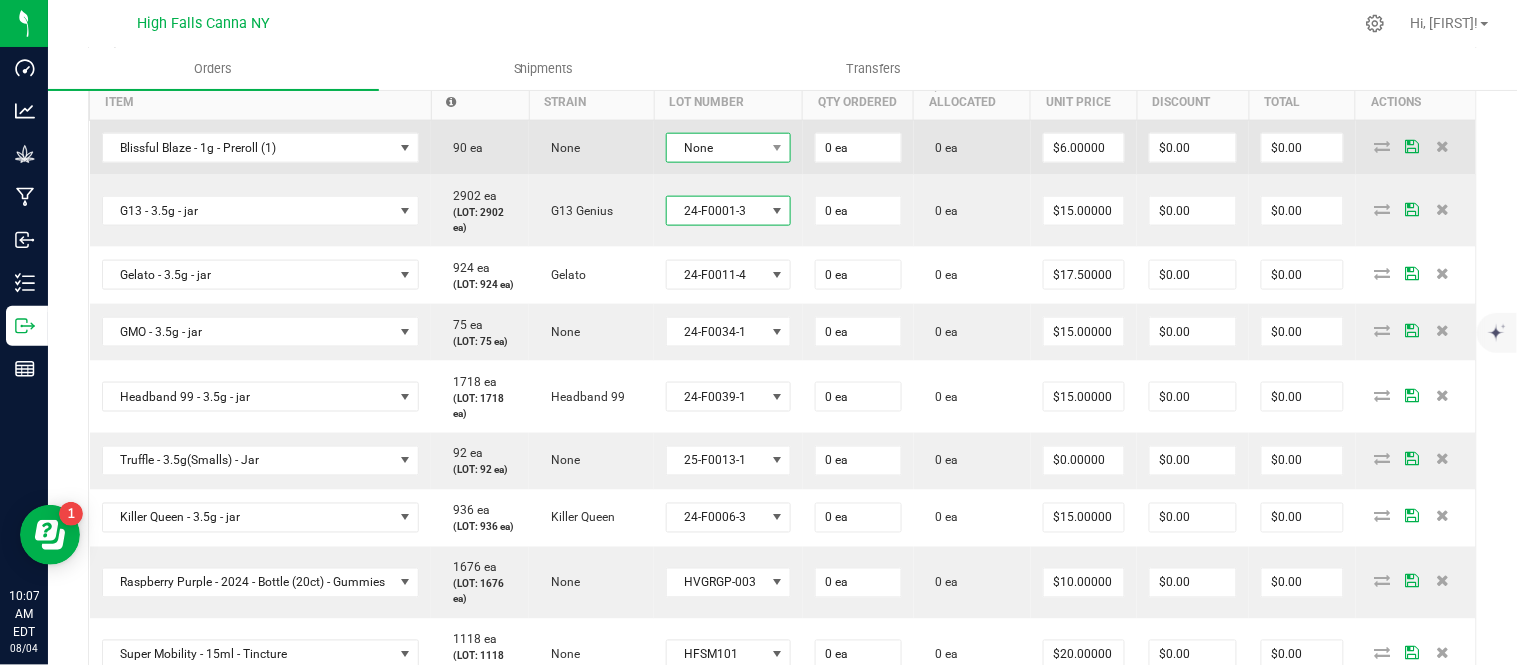click on "None" at bounding box center (716, 148) 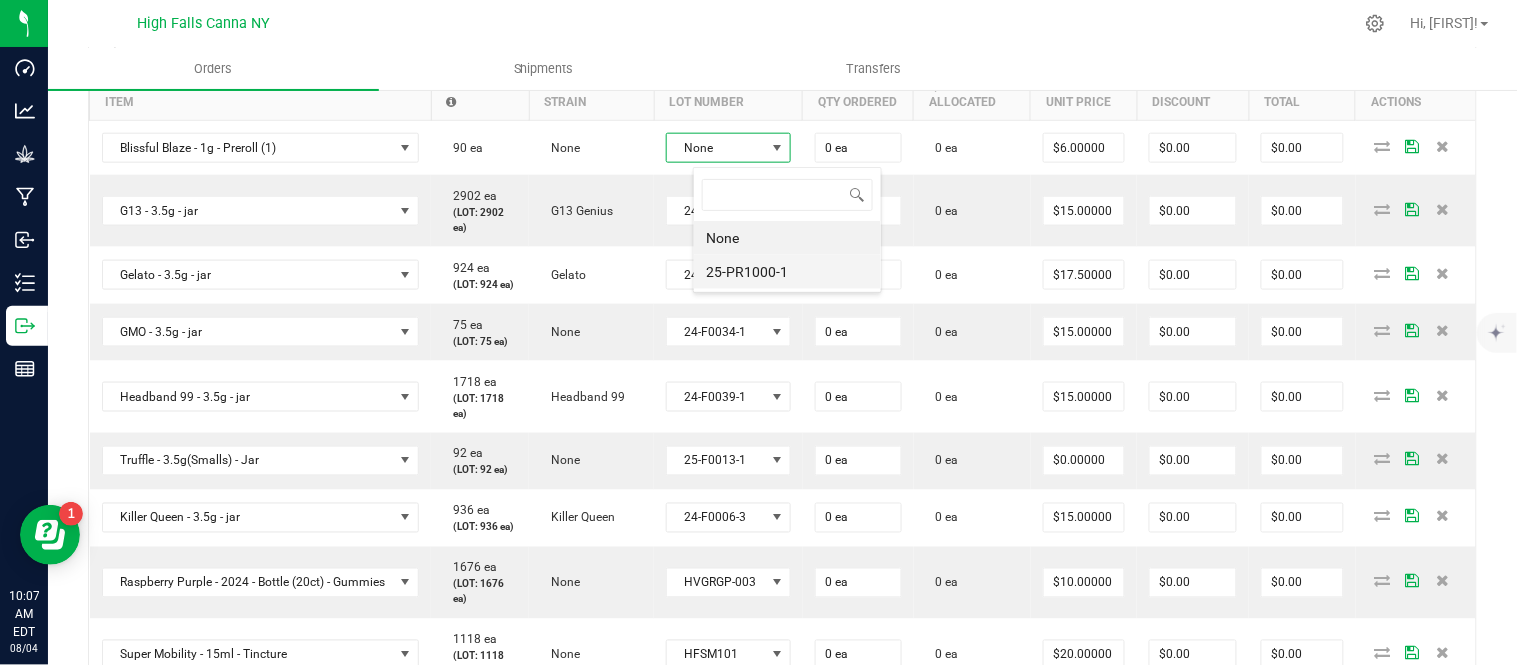 click on "25-PR1000-1" at bounding box center (787, 272) 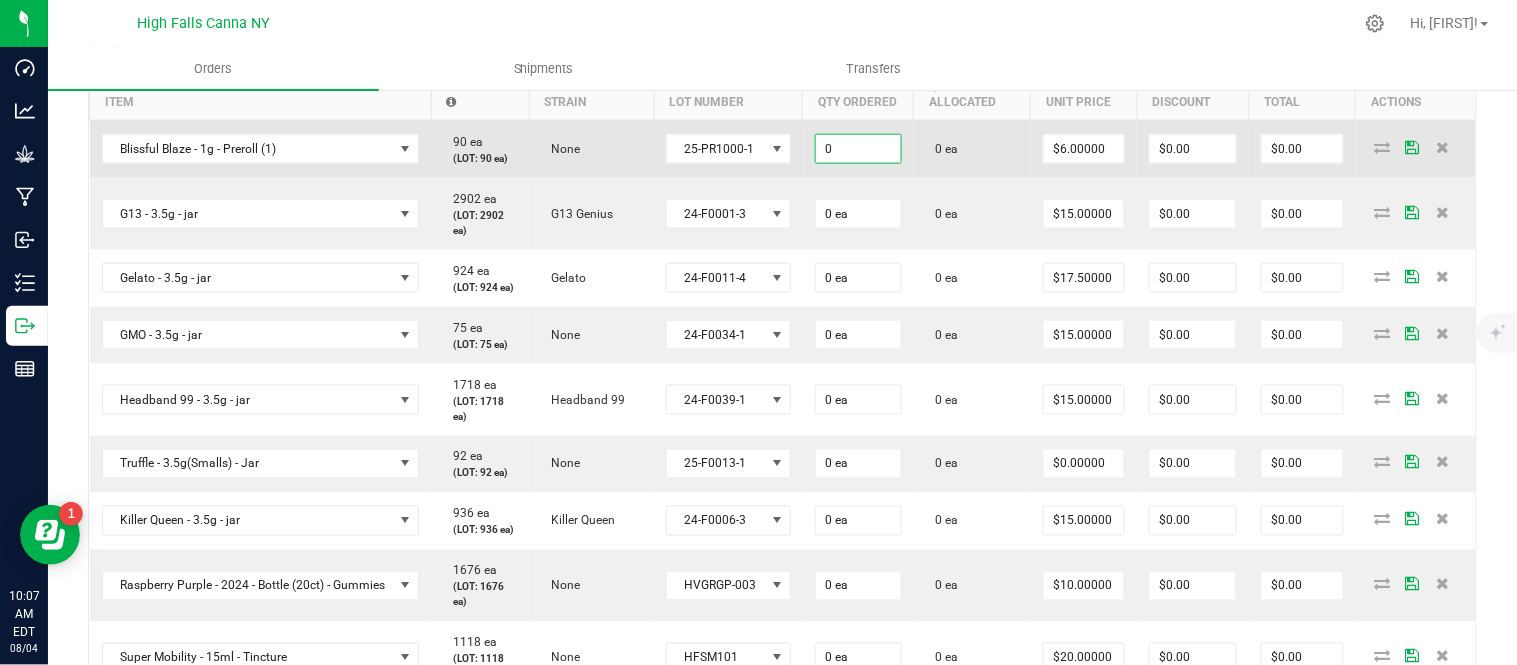 click on "0" at bounding box center [858, 149] 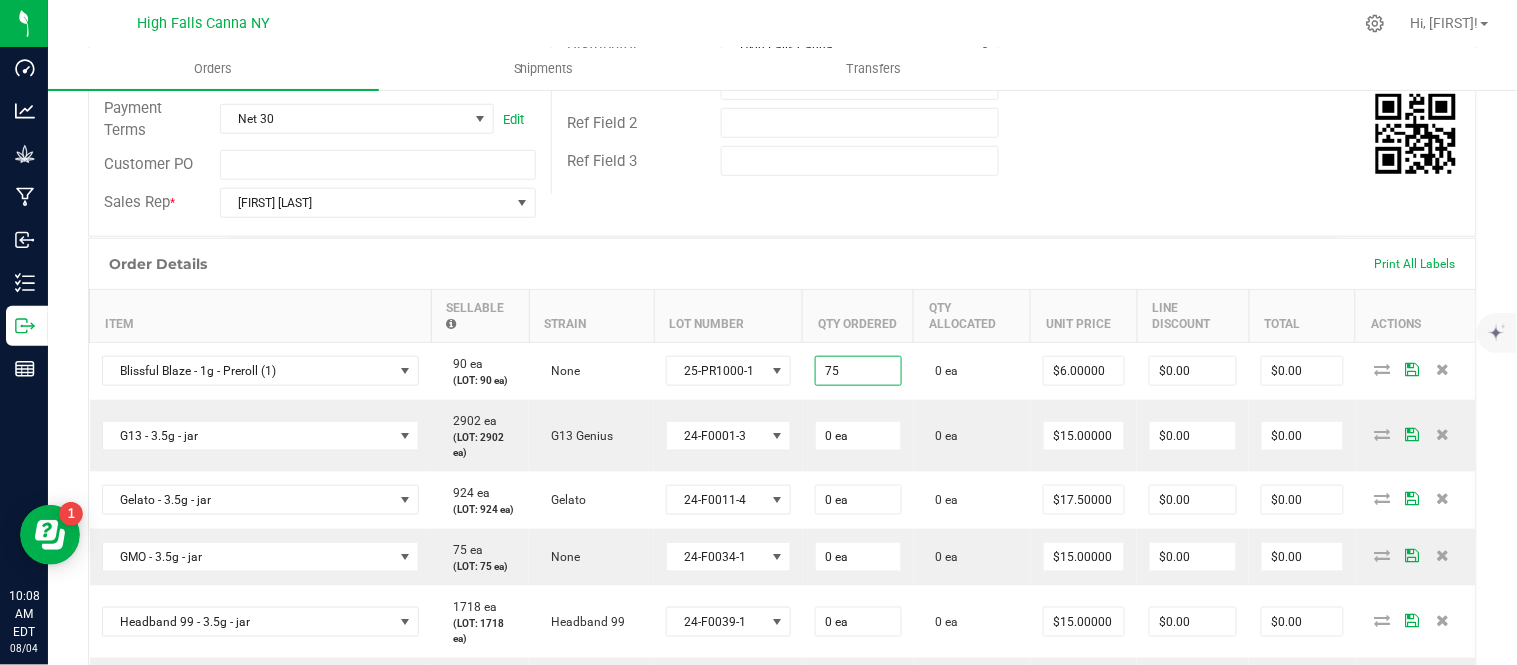 type on "75 ea" 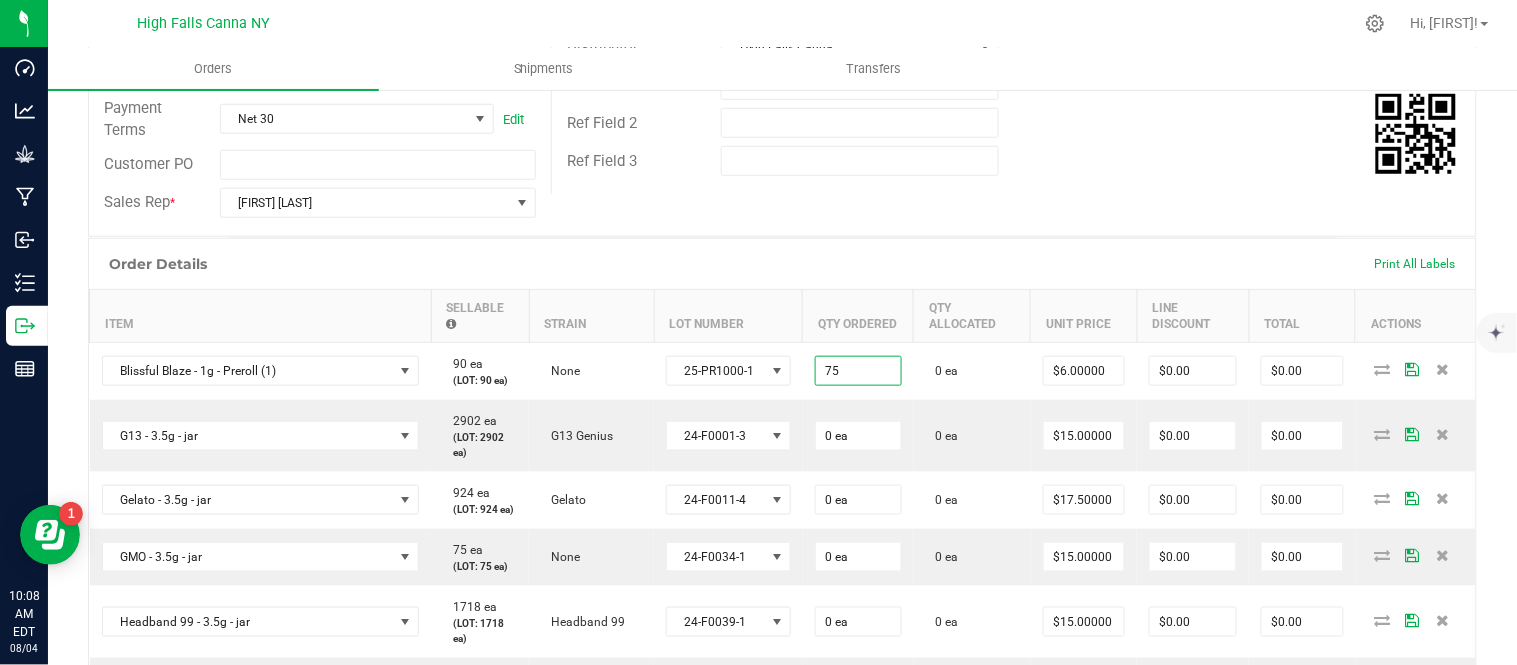 type on "$450.00" 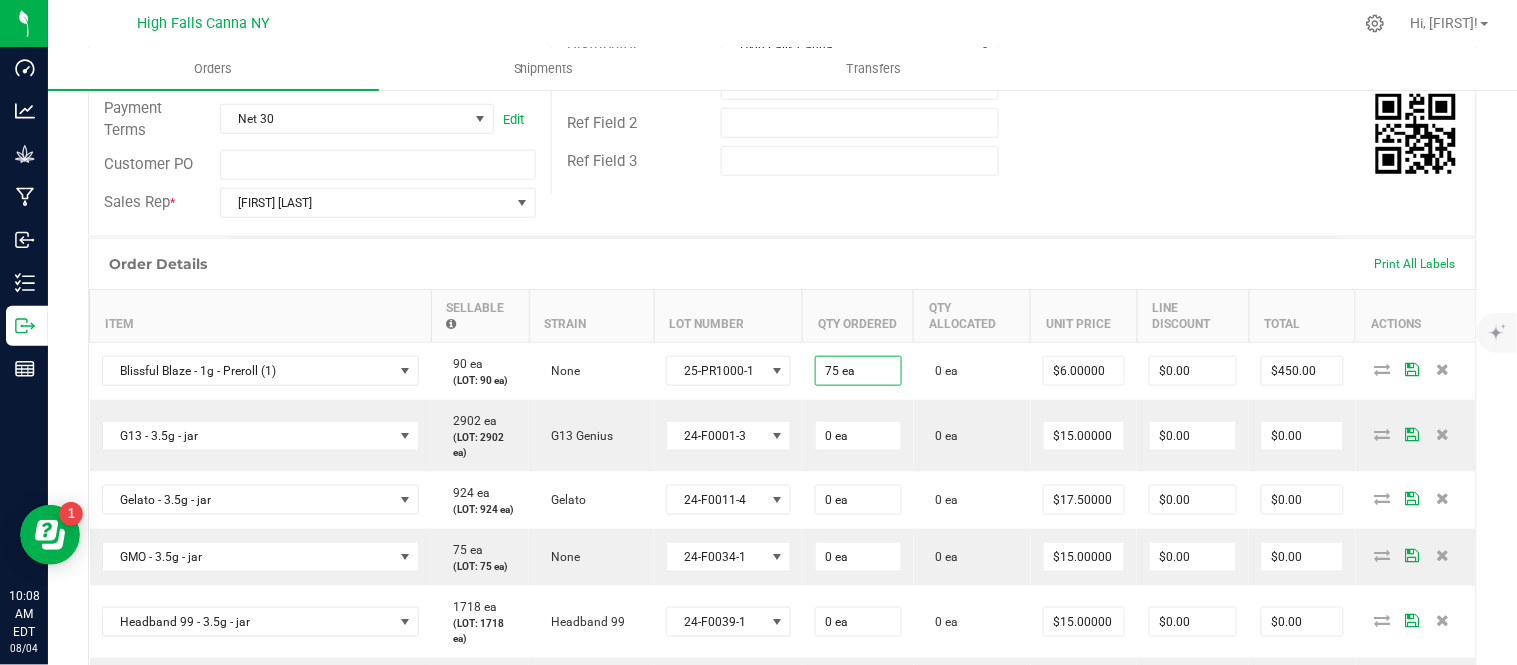 click on "Order Details Print All Labels" at bounding box center [782, 264] 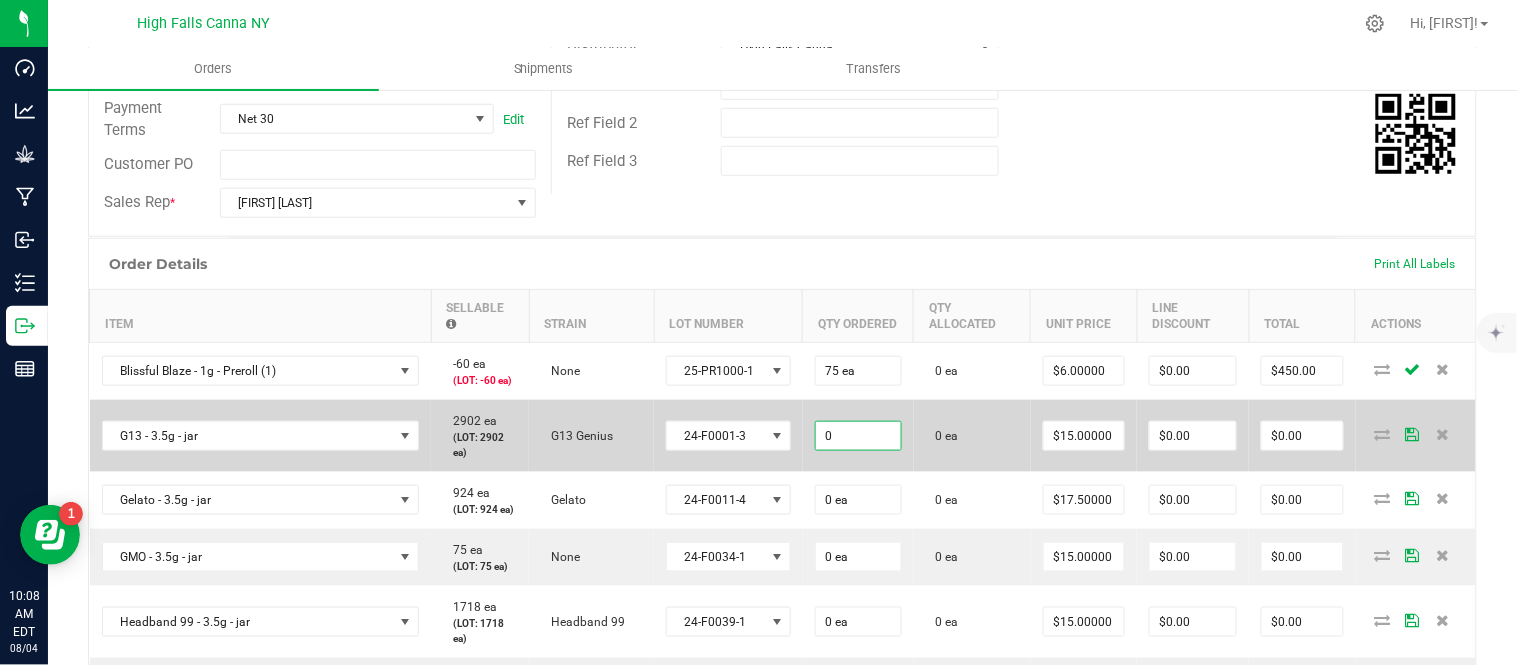 click on "0" at bounding box center (858, 436) 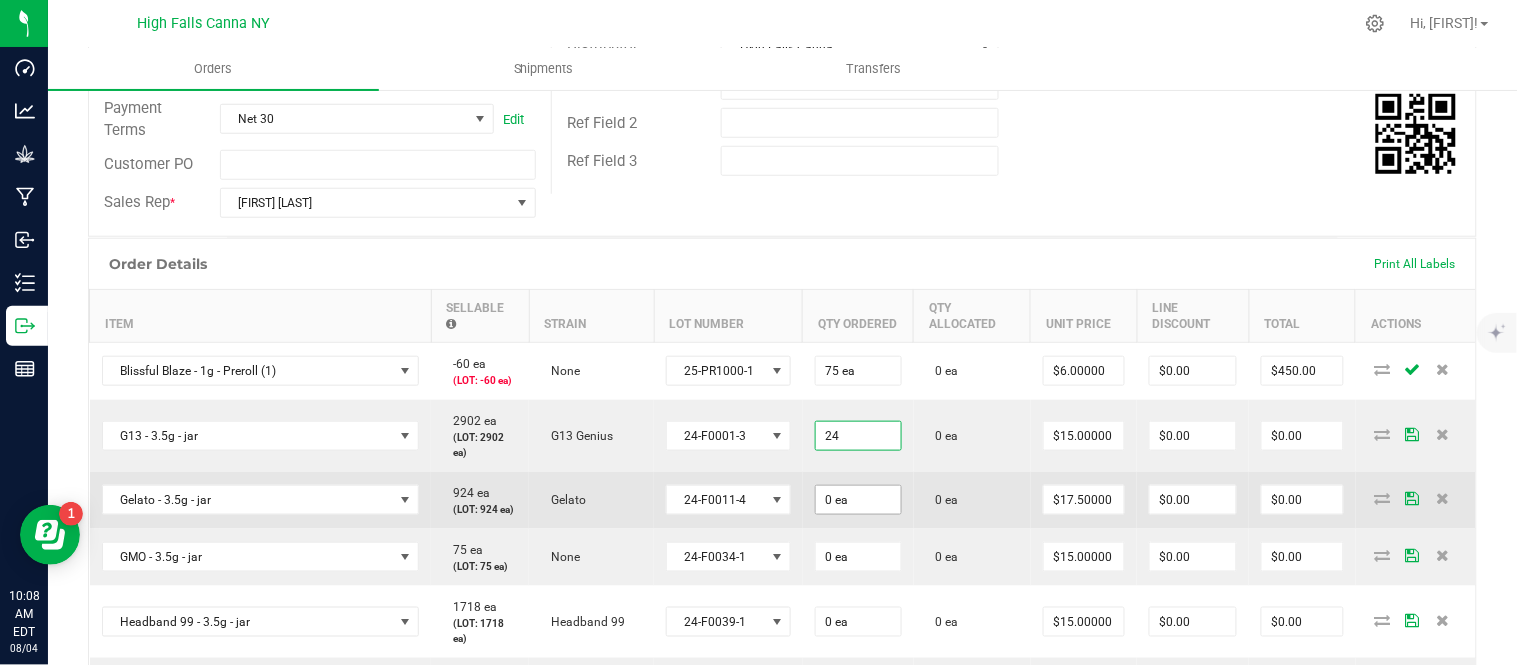 type on "24 ea" 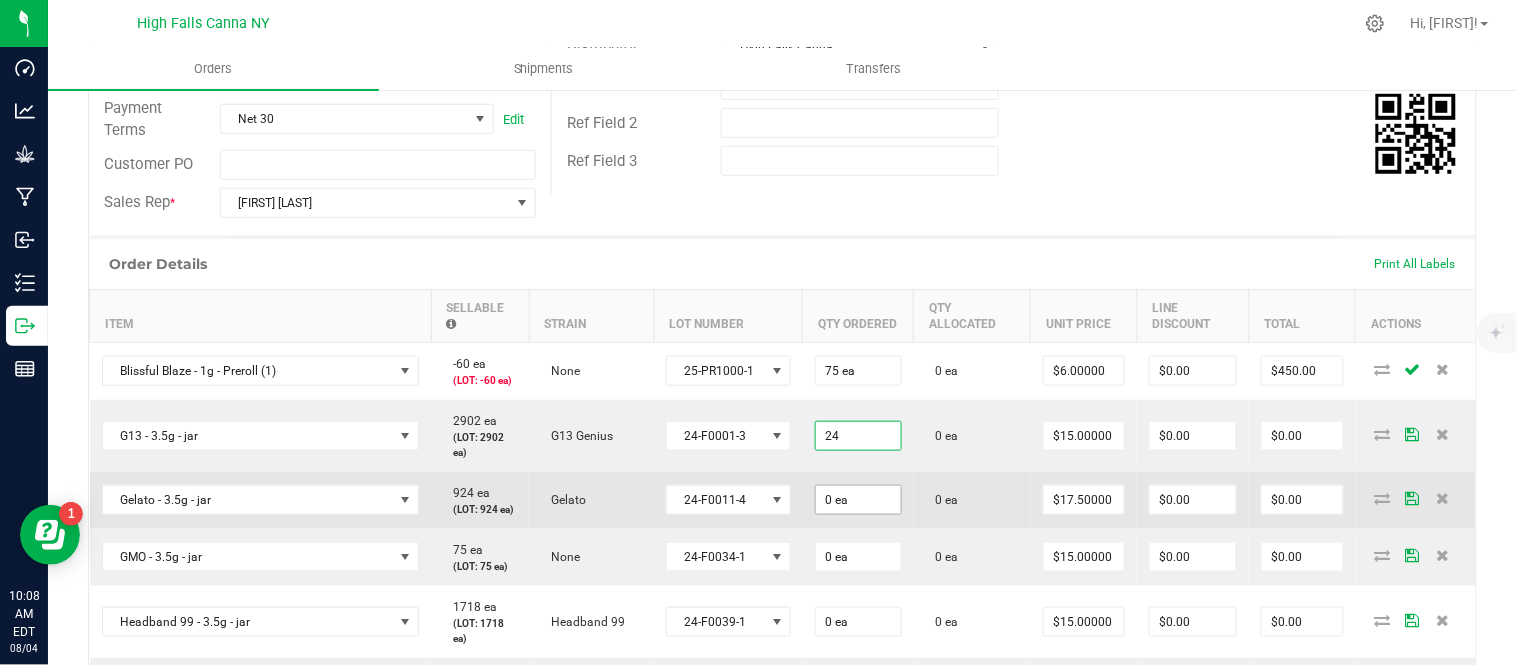 type on "$360.00" 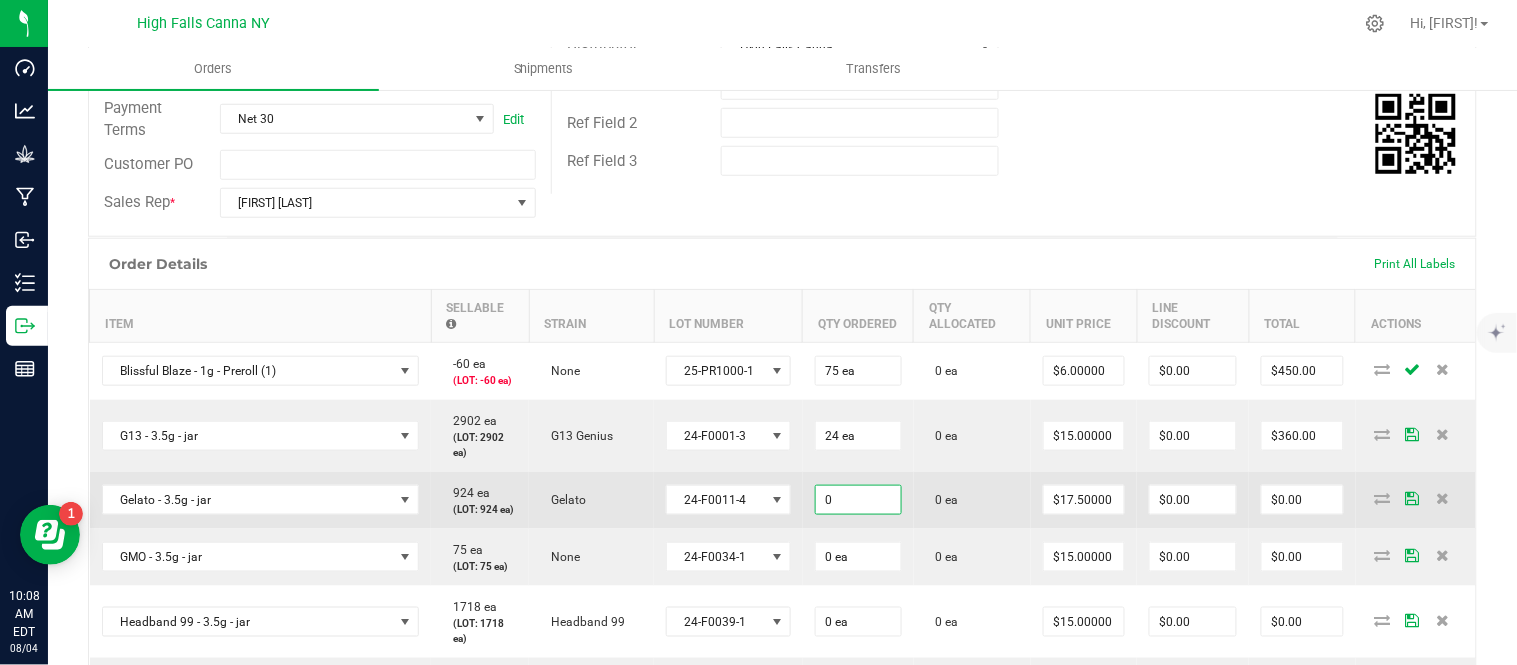 click on "0" at bounding box center (858, 500) 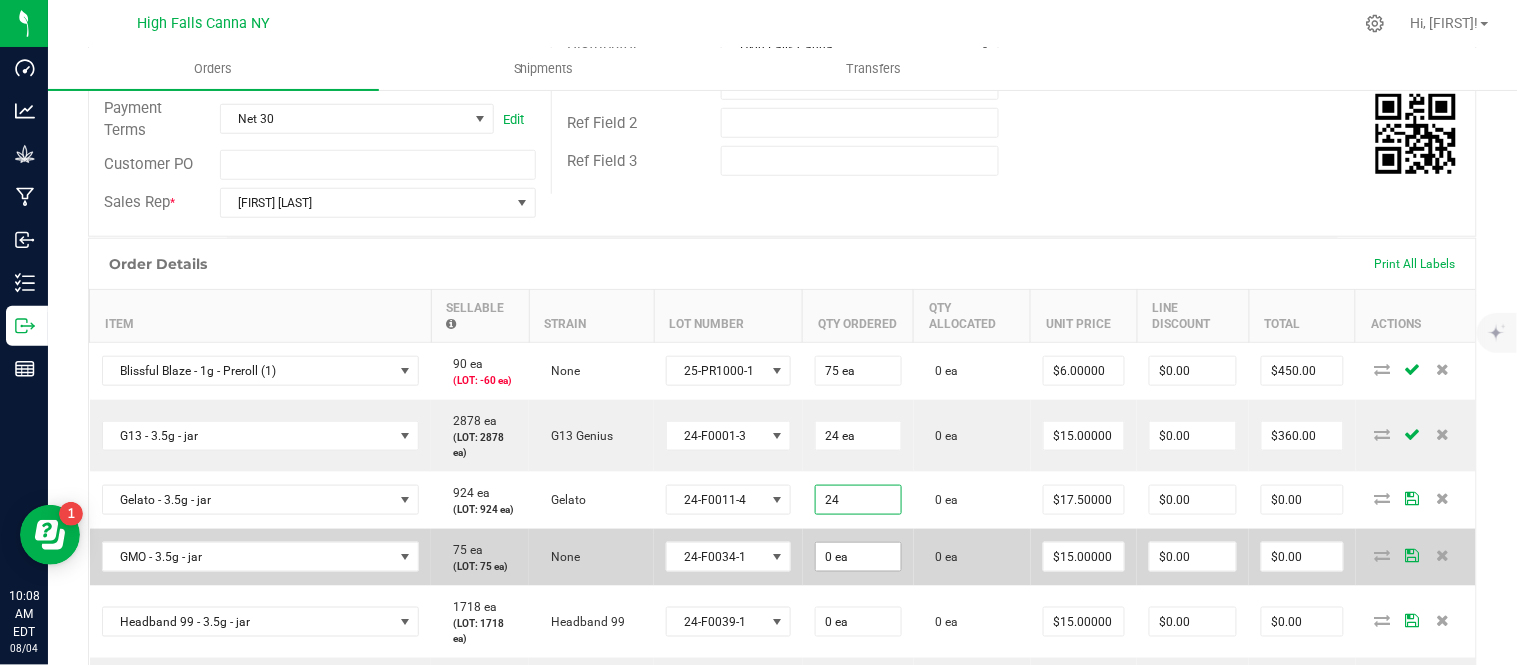type on "24 ea" 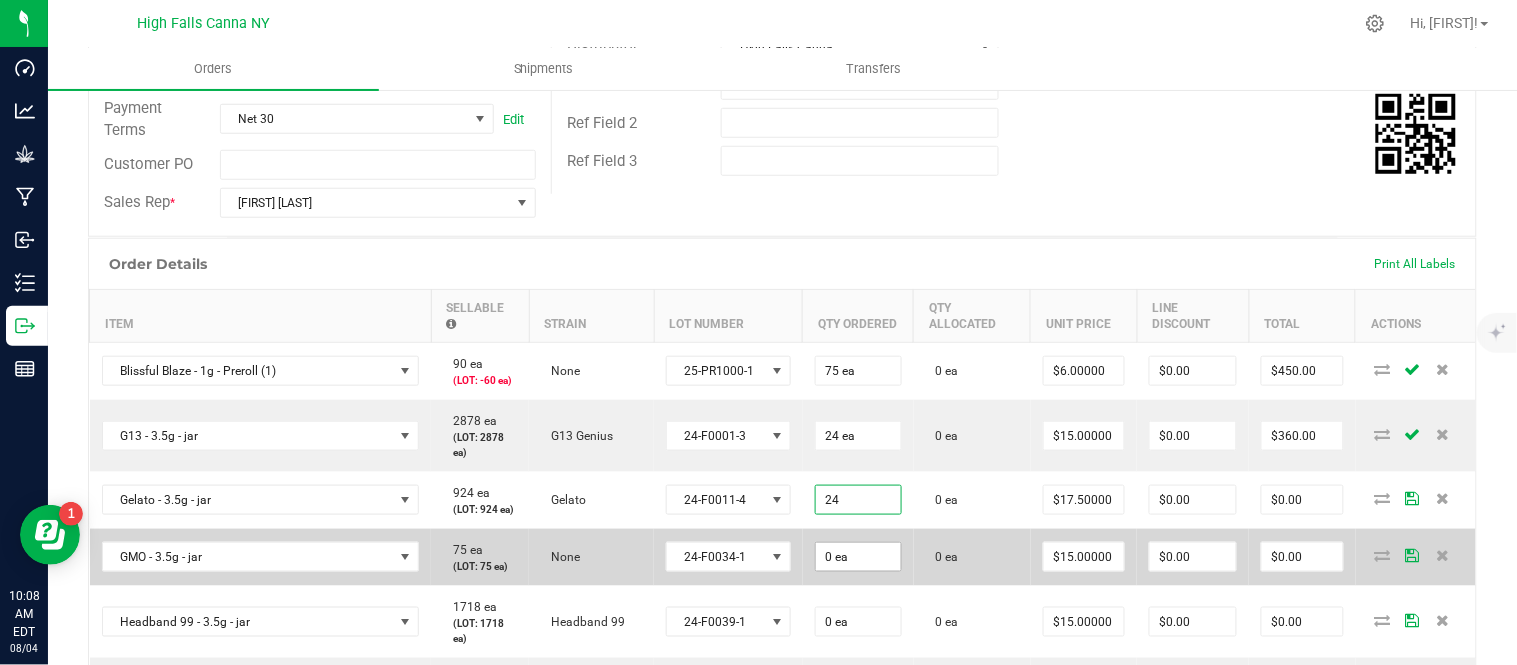 type on "$420.00" 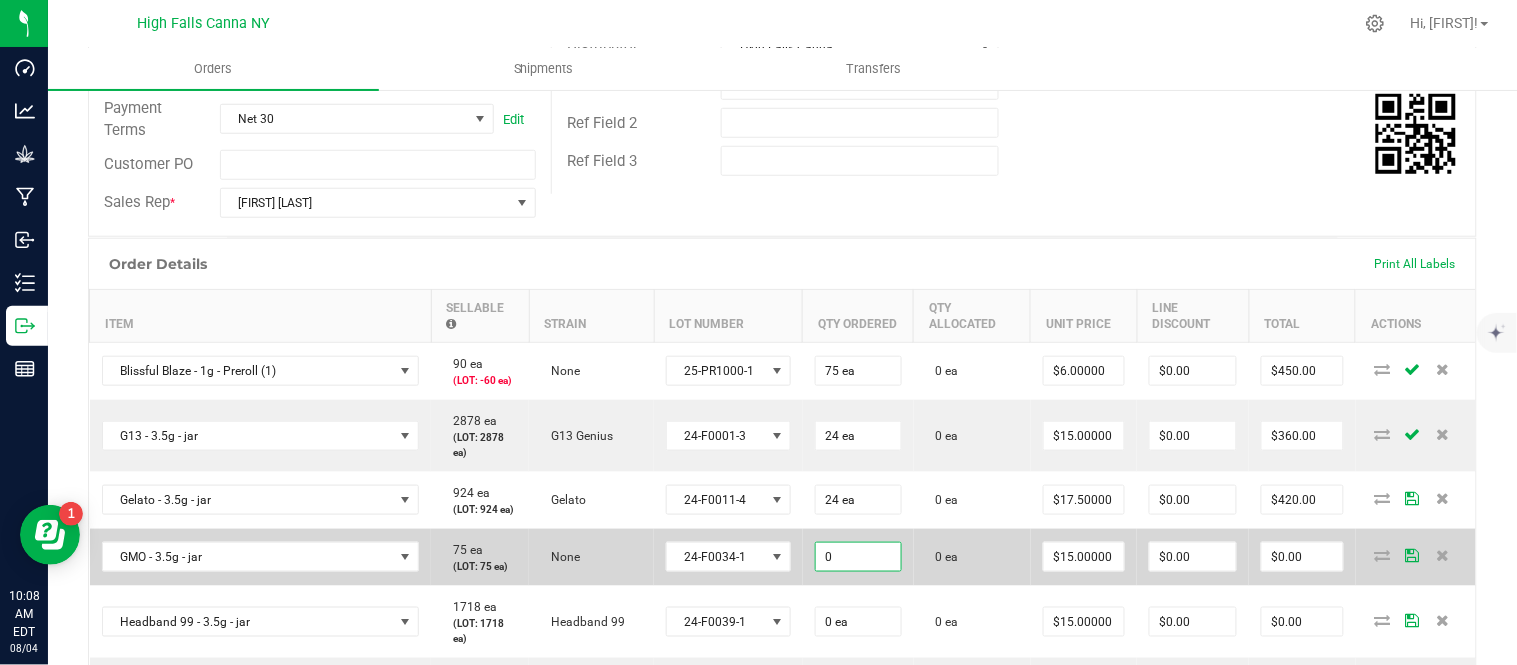 click on "0" at bounding box center [858, 557] 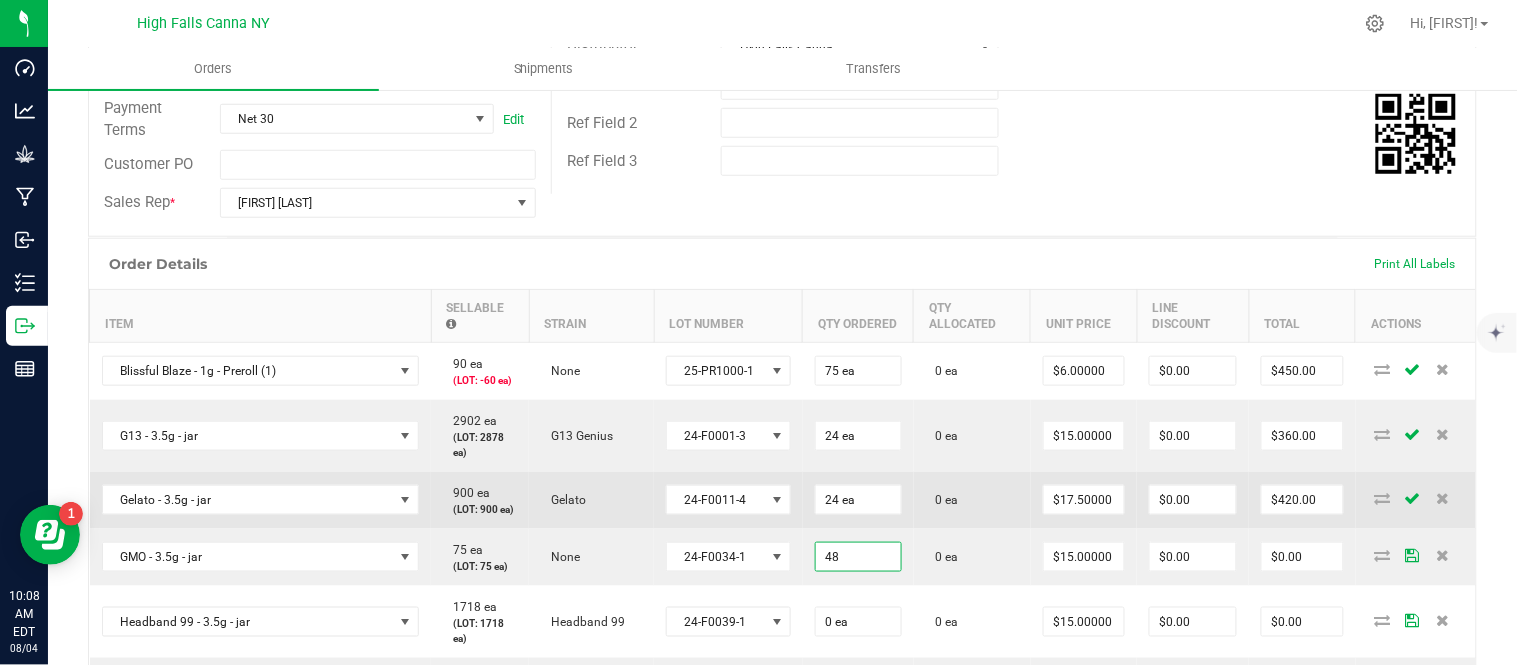 type on "48 ea" 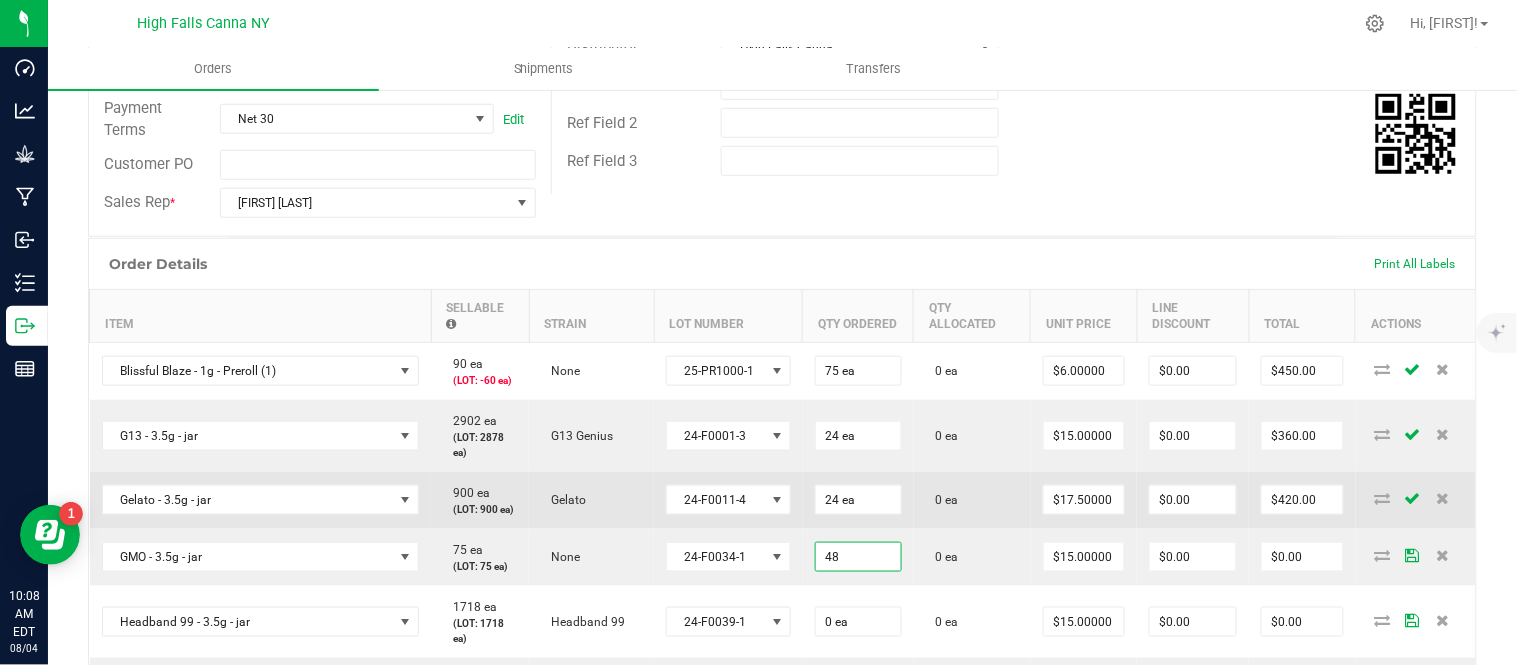 type on "$720.00" 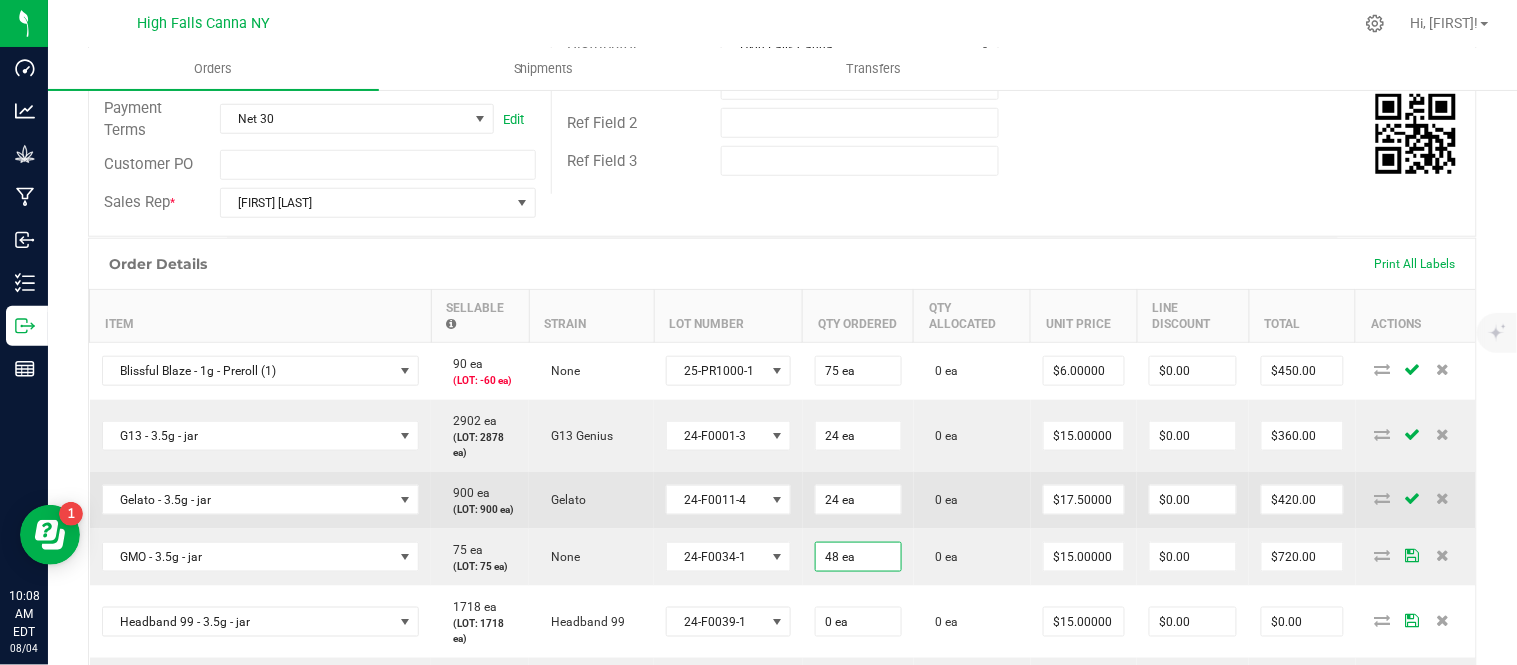 click on "24 ea" at bounding box center [858, 500] 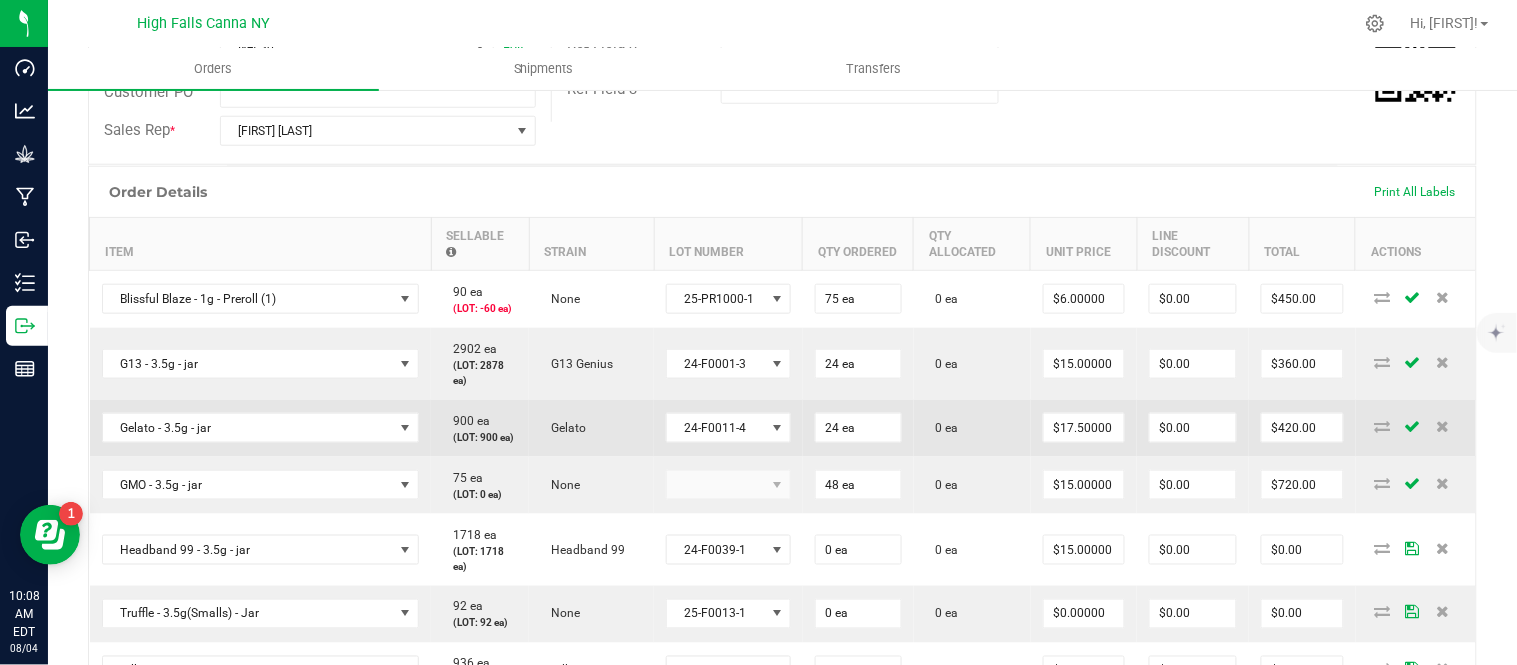 scroll, scrollTop: 578, scrollLeft: 0, axis: vertical 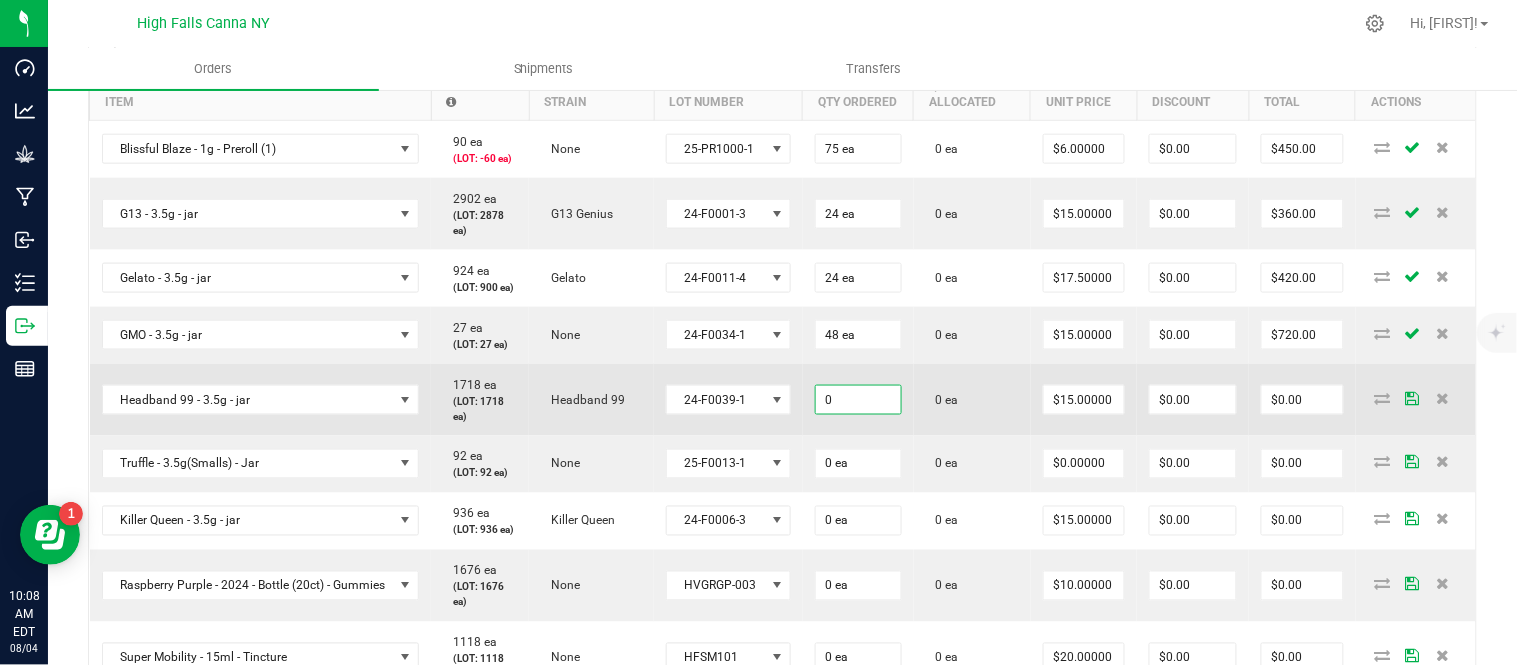 click on "0" at bounding box center (858, 400) 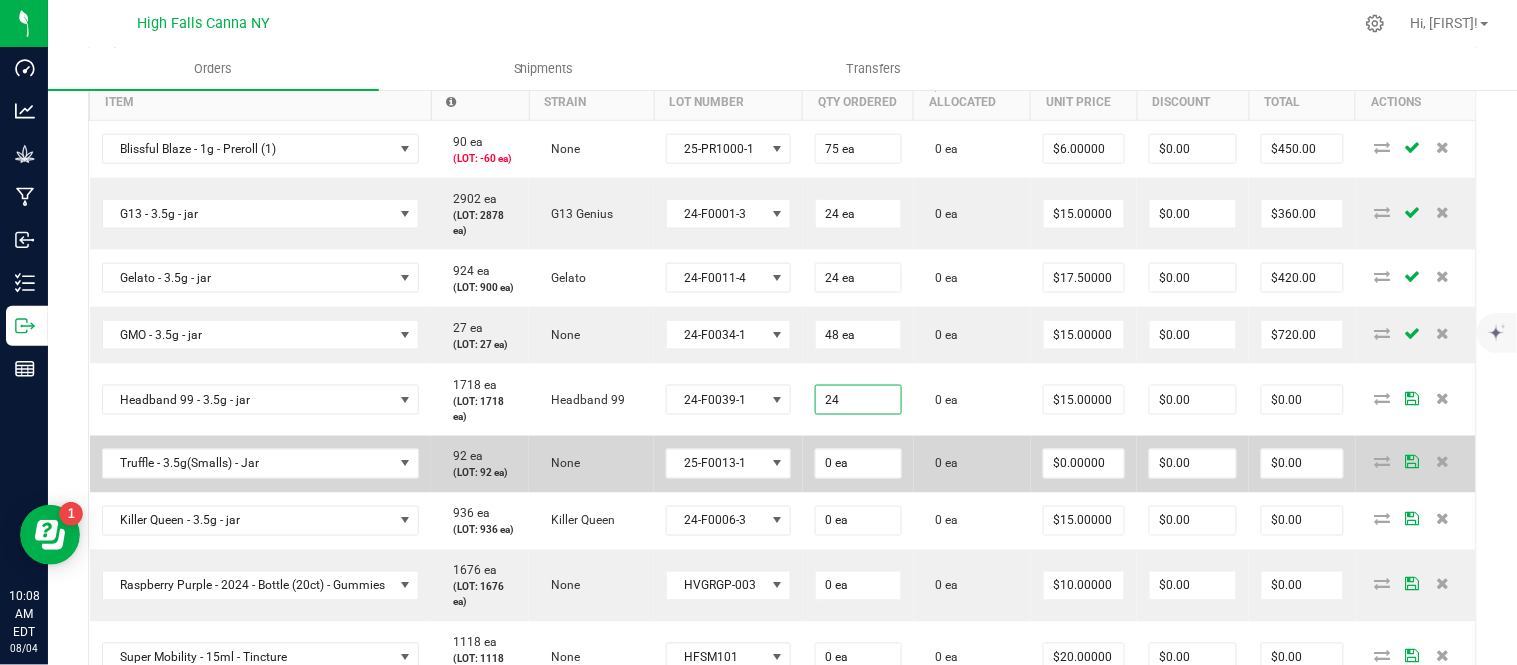 type on "24 ea" 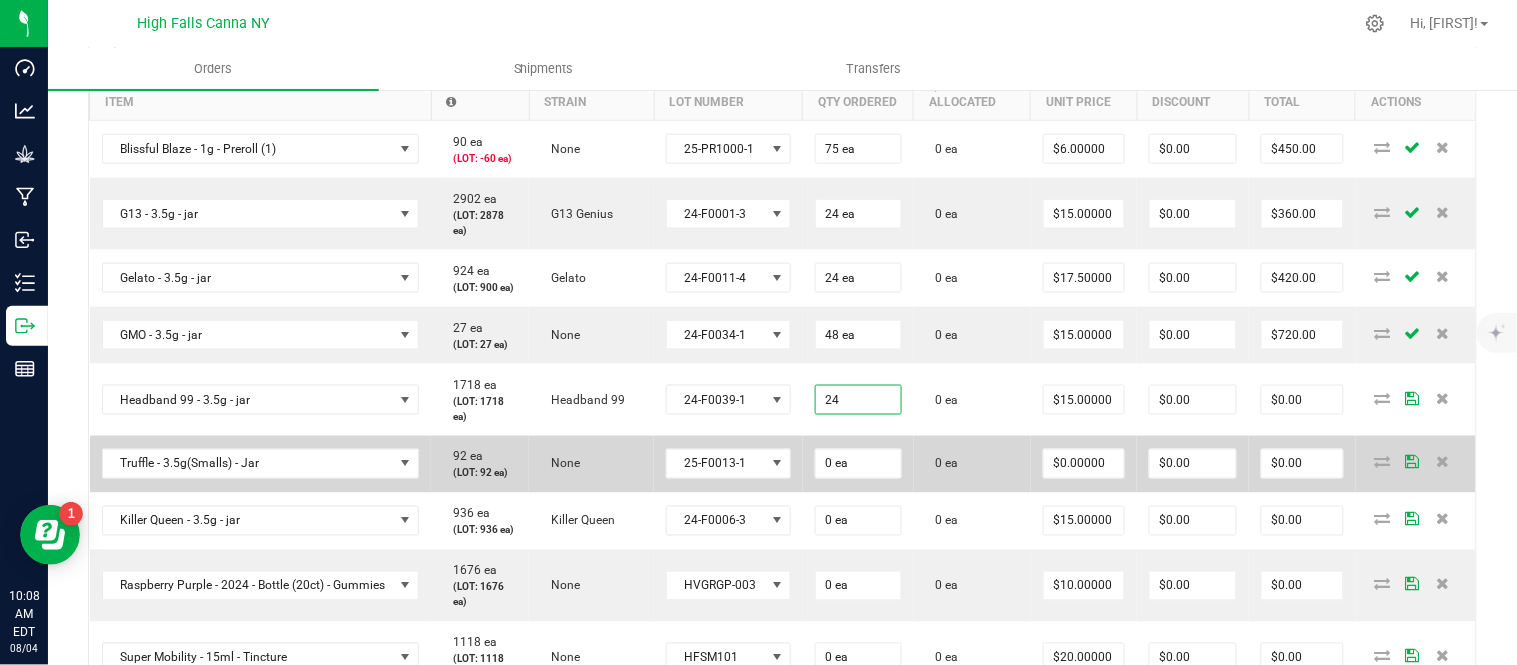 type on "$360.00" 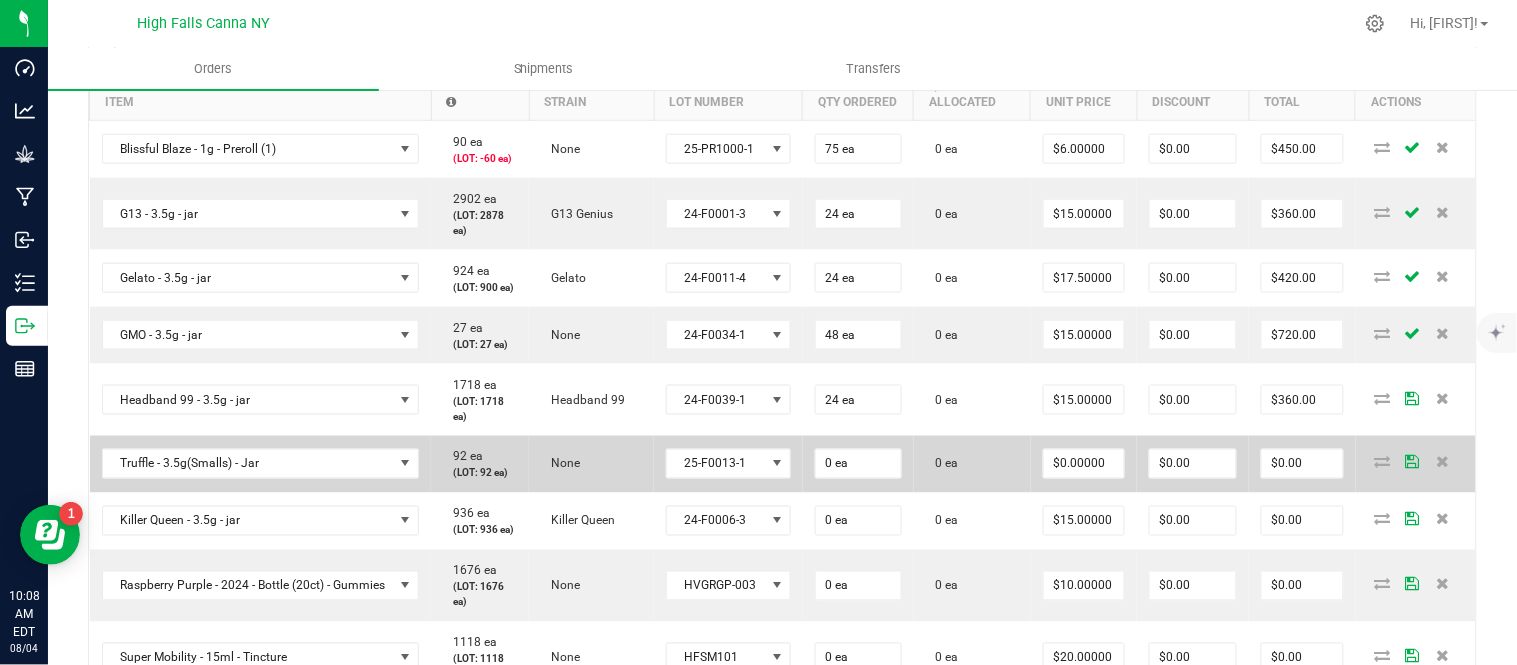 click on "0 ea" at bounding box center [858, 464] 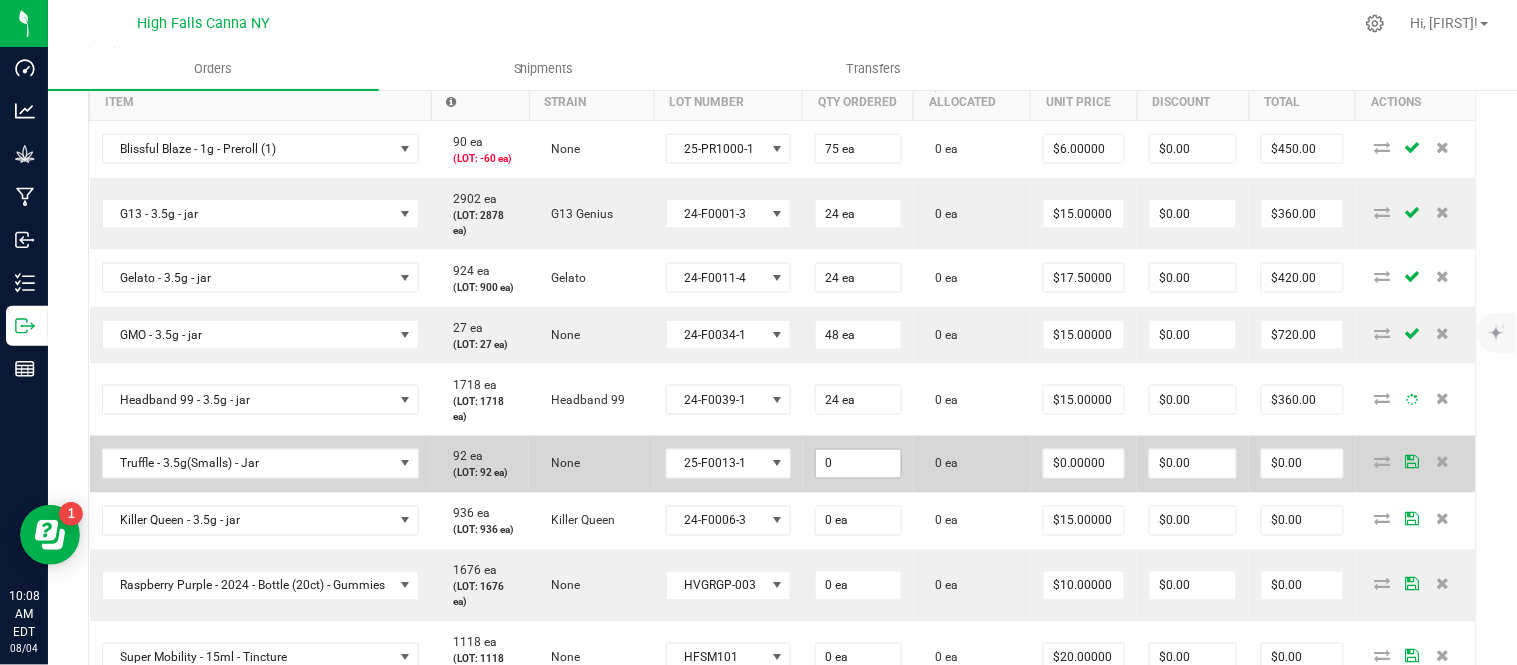 click on "0" at bounding box center [858, 464] 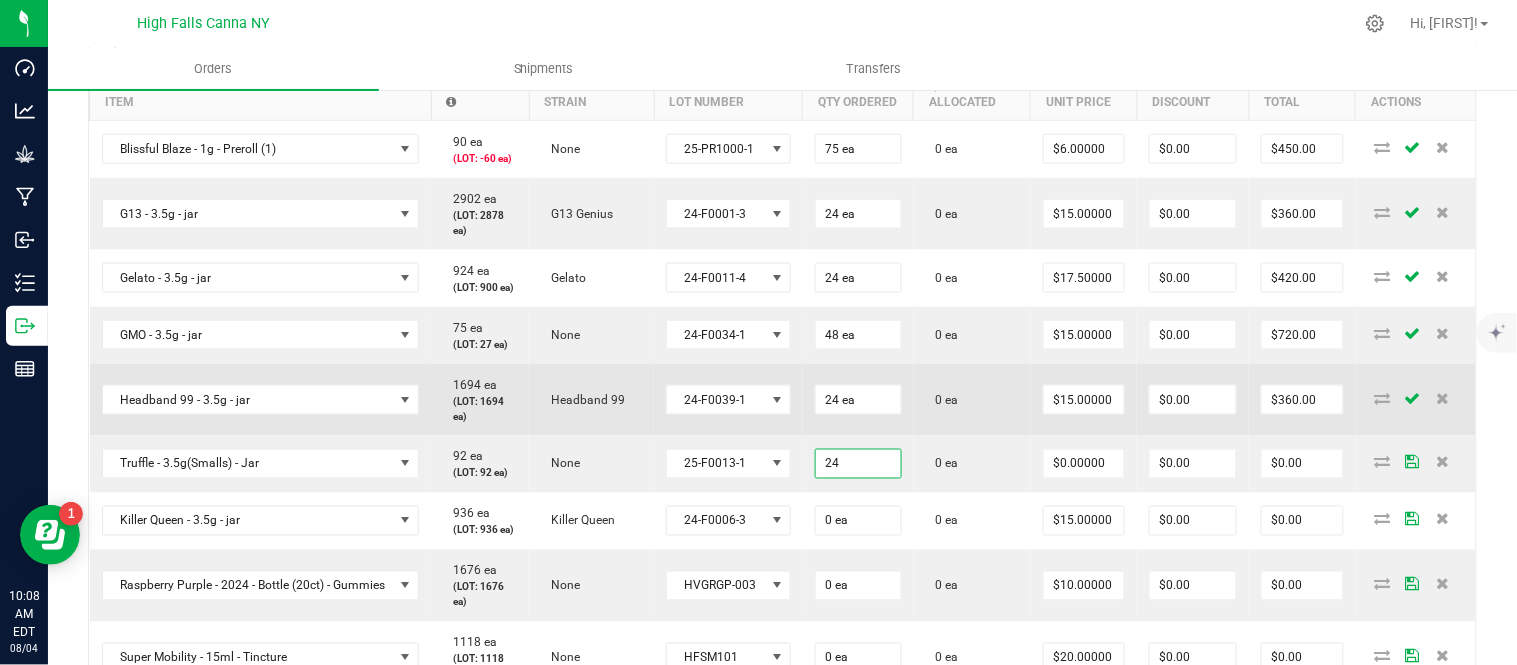 type on "24 ea" 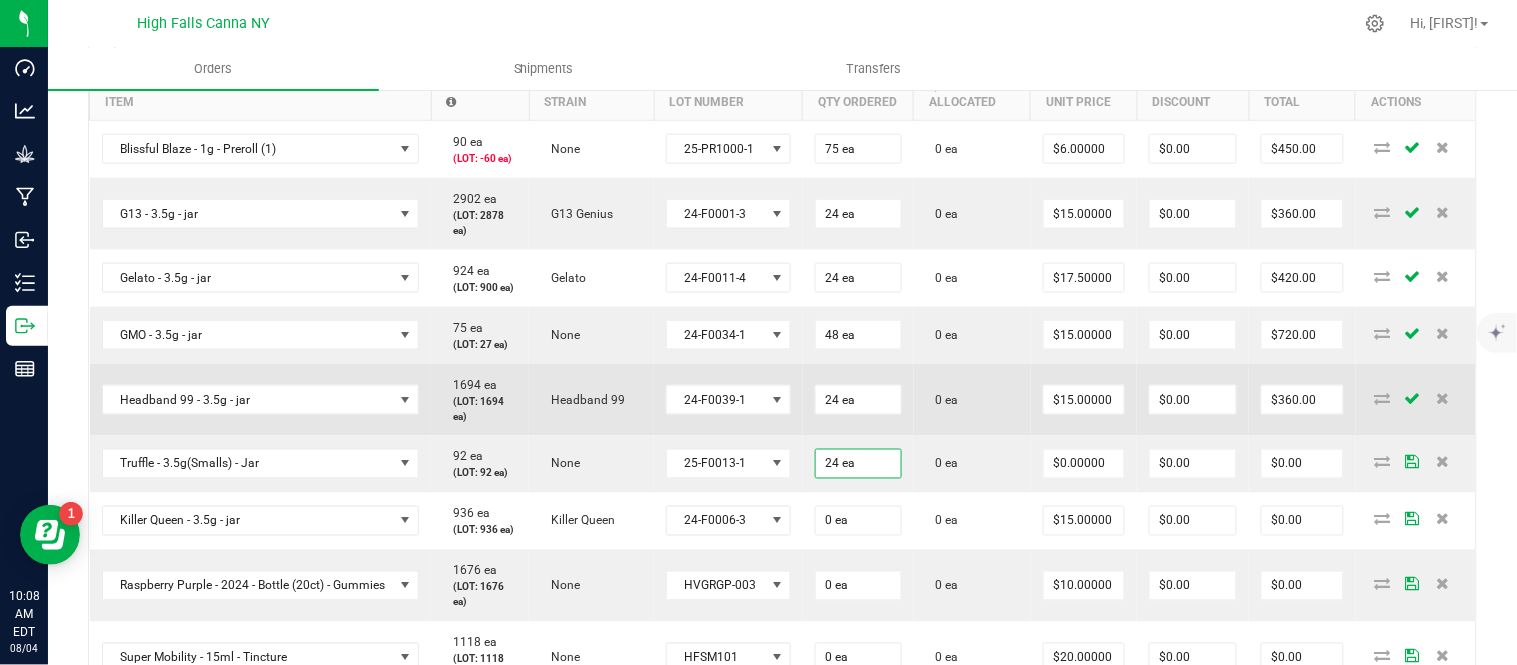 click on "0 ea" at bounding box center [972, 400] 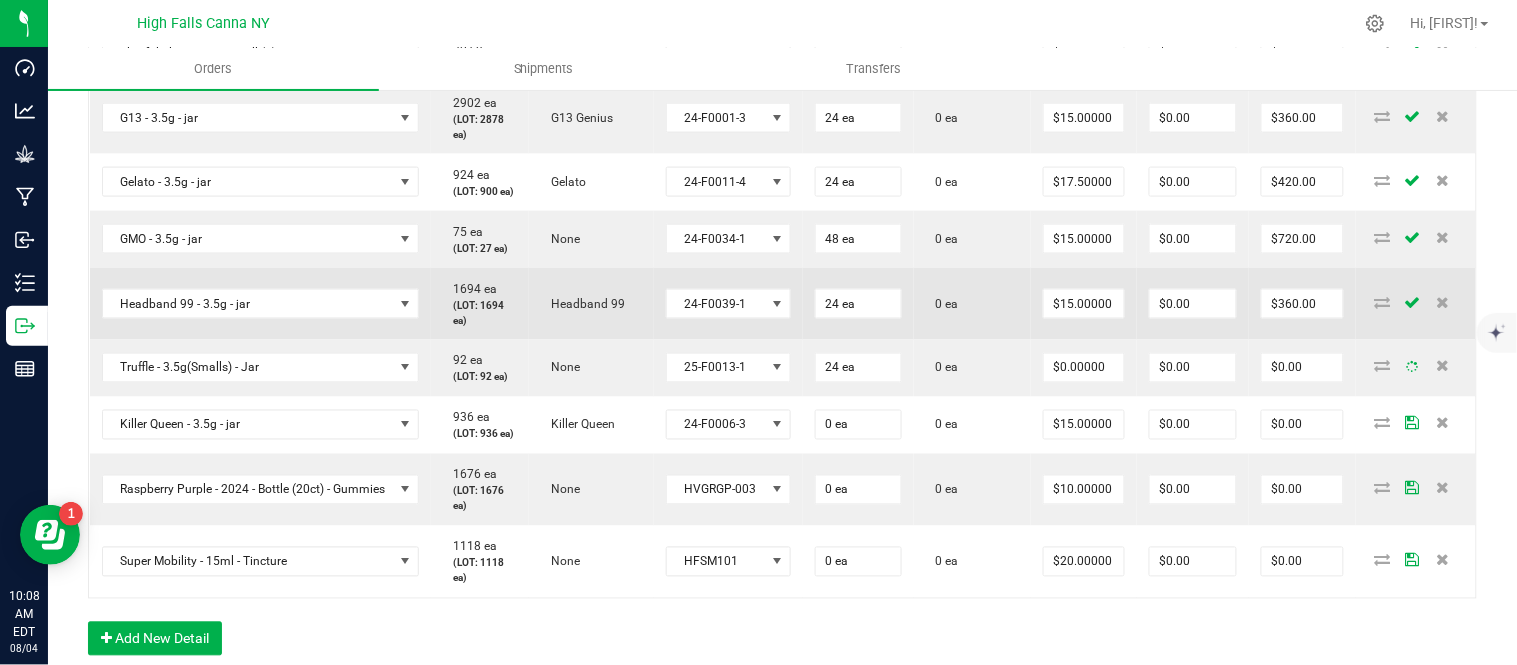 scroll, scrollTop: 801, scrollLeft: 0, axis: vertical 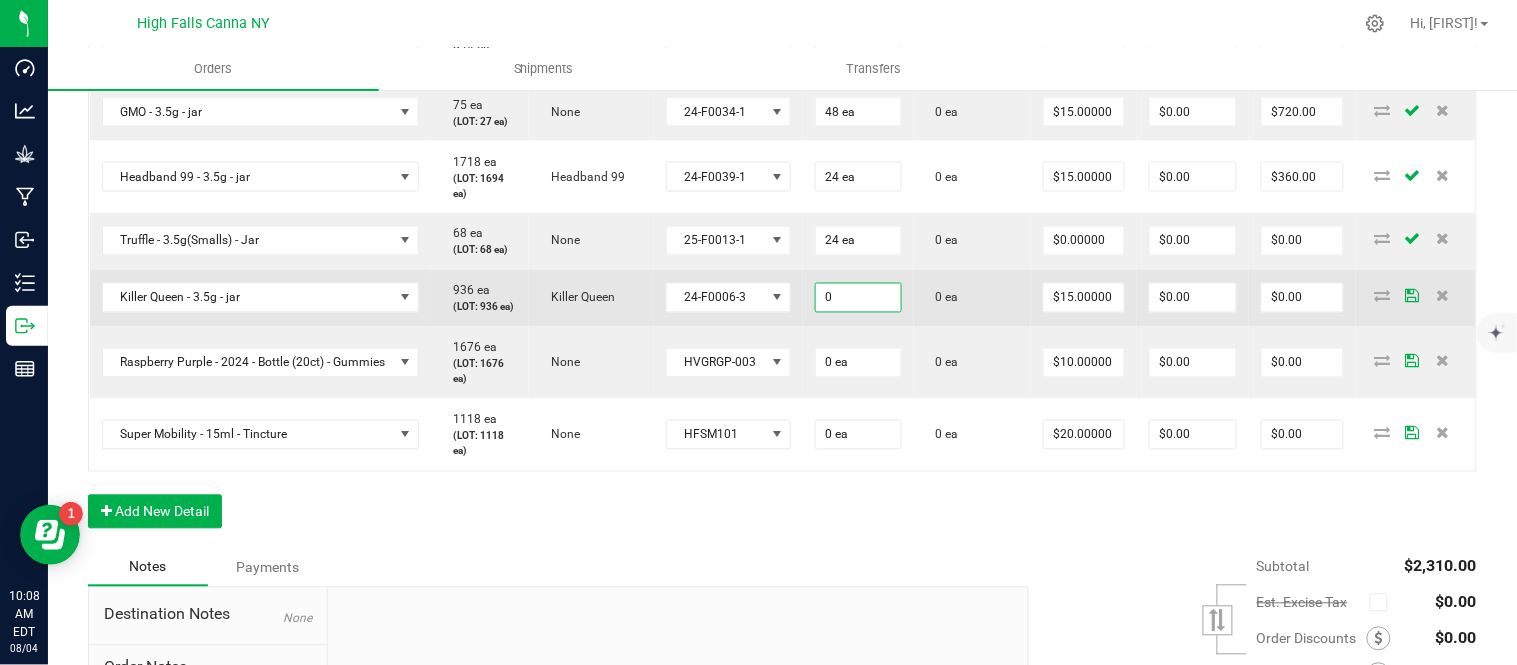 click on "0" at bounding box center [858, 298] 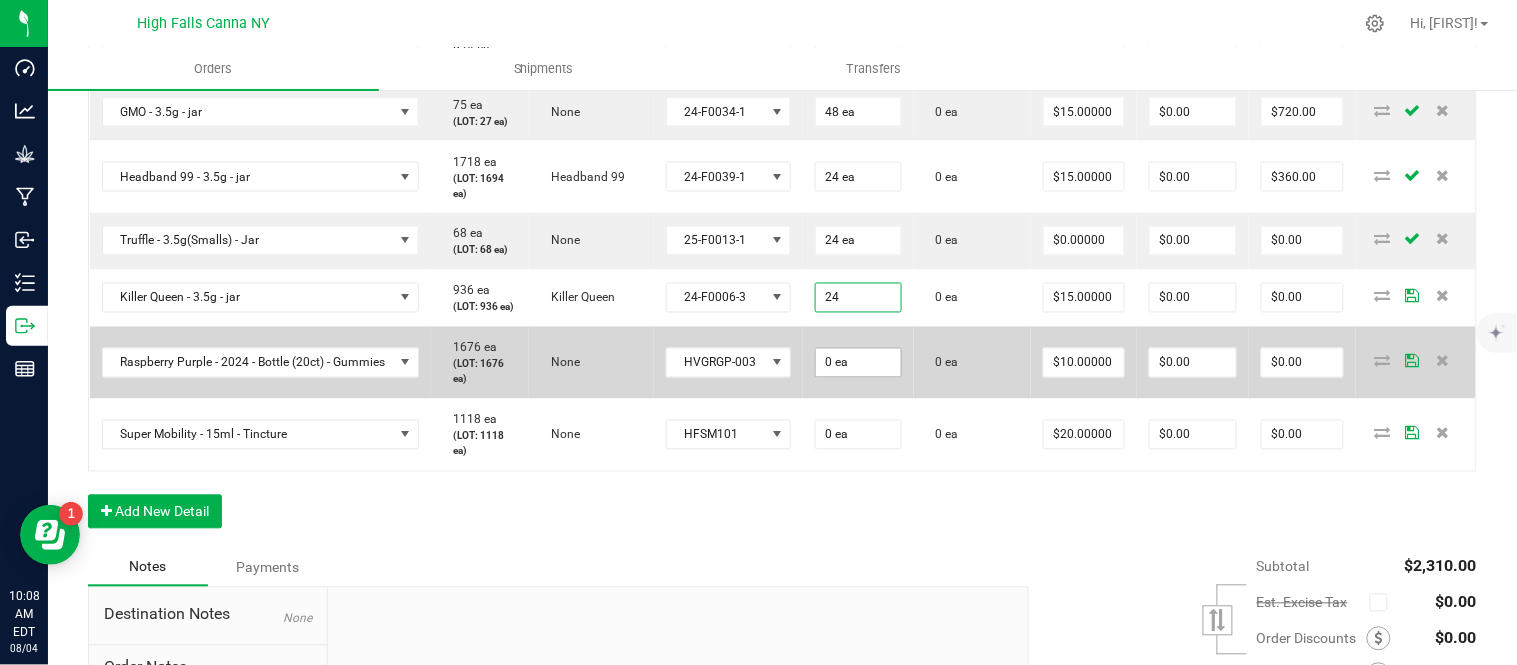 type on "24 ea" 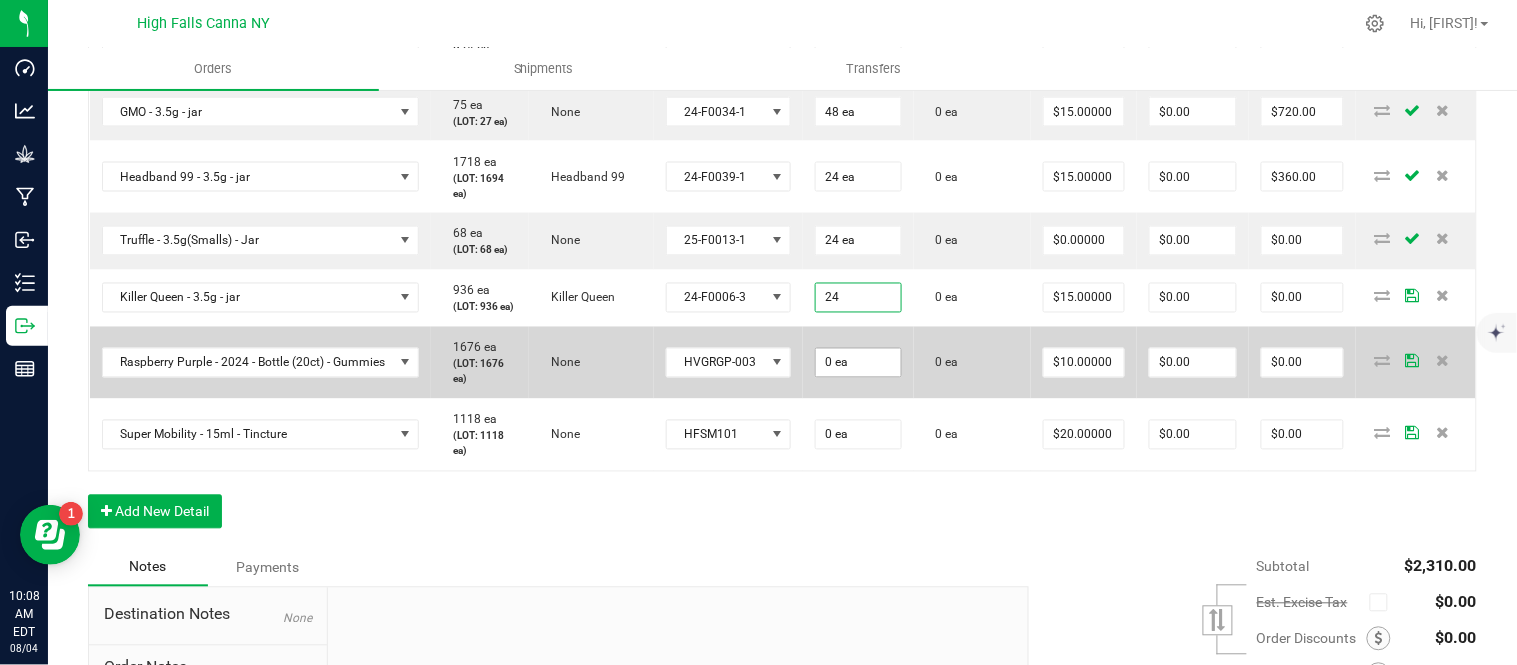 type on "$360.00" 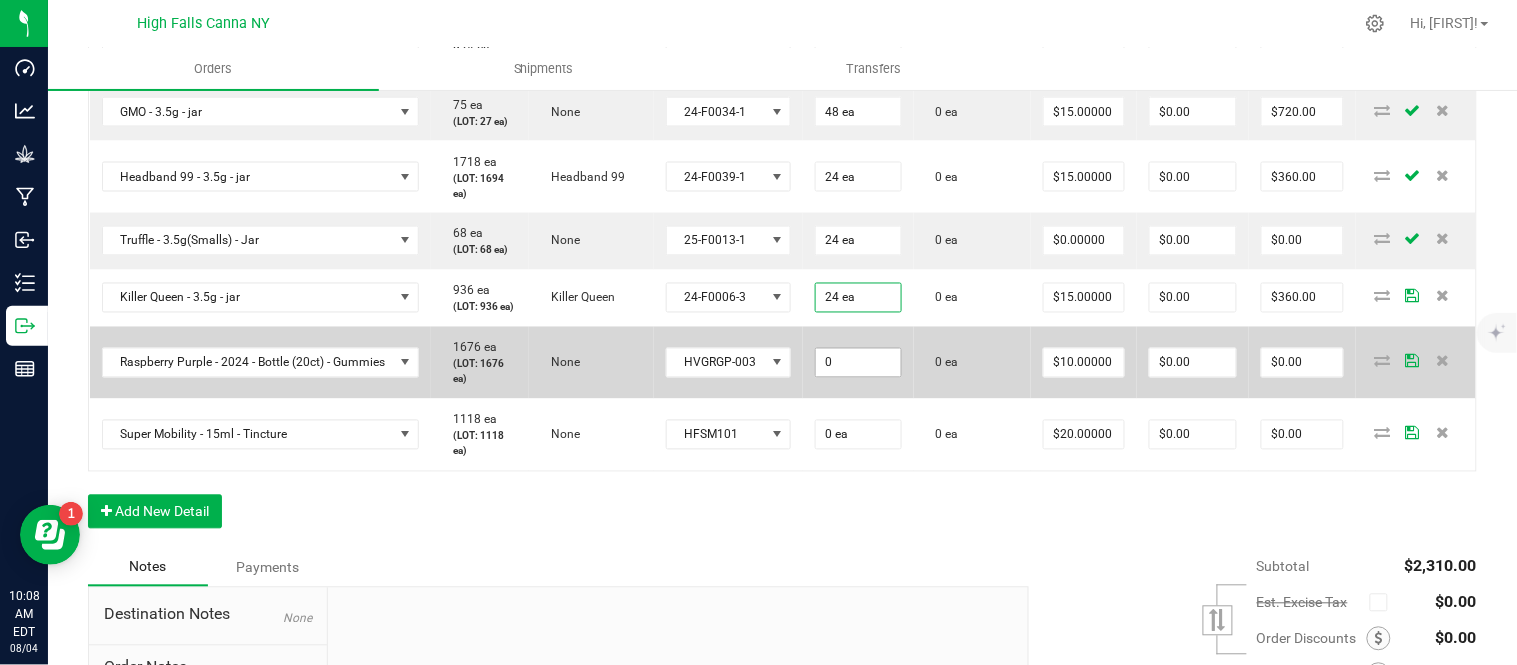 click on "0" at bounding box center [858, 363] 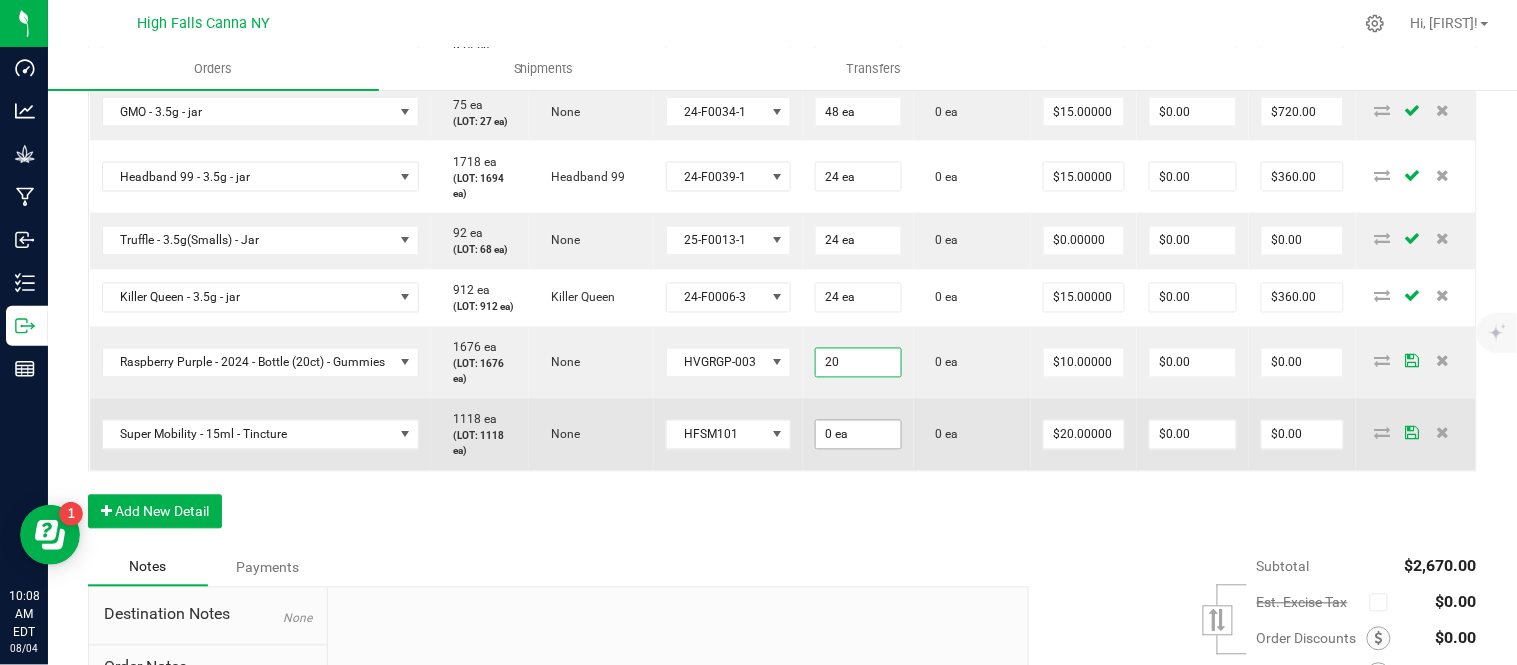 type on "20 ea" 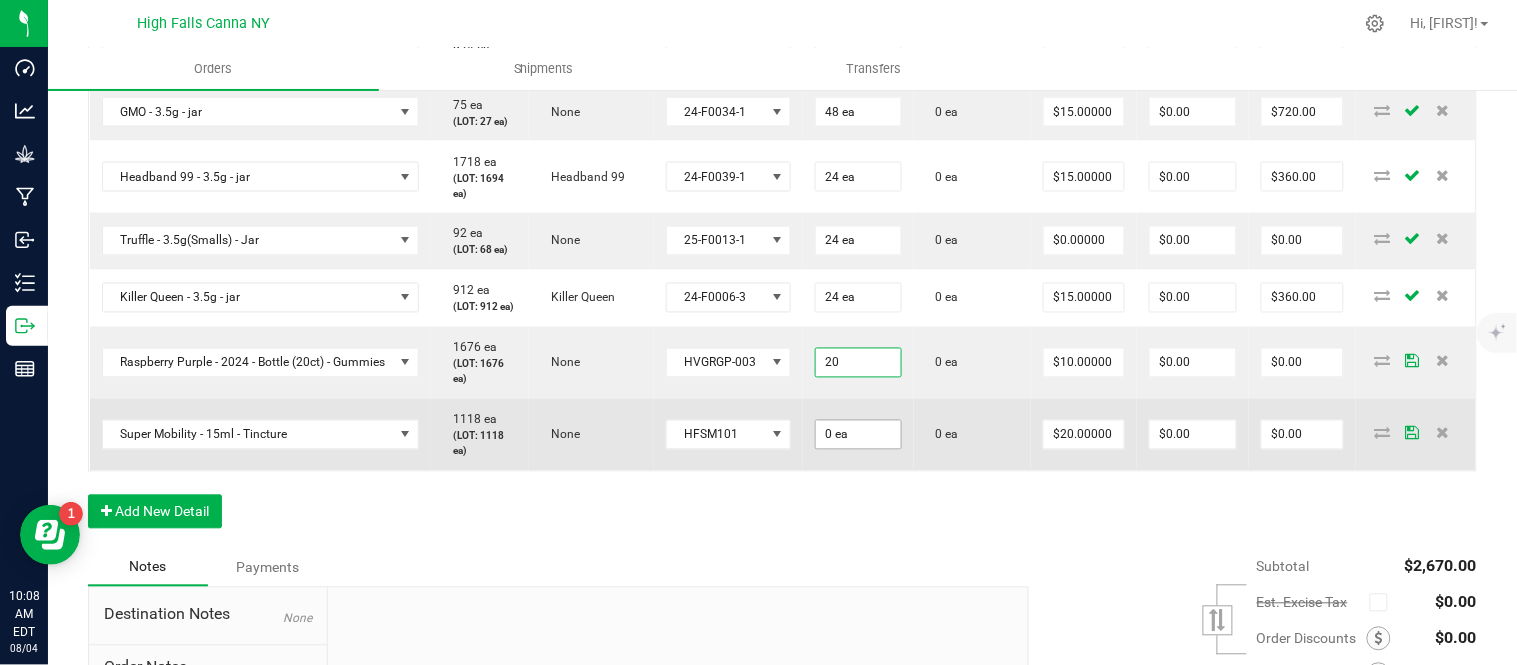 type on "$200.00" 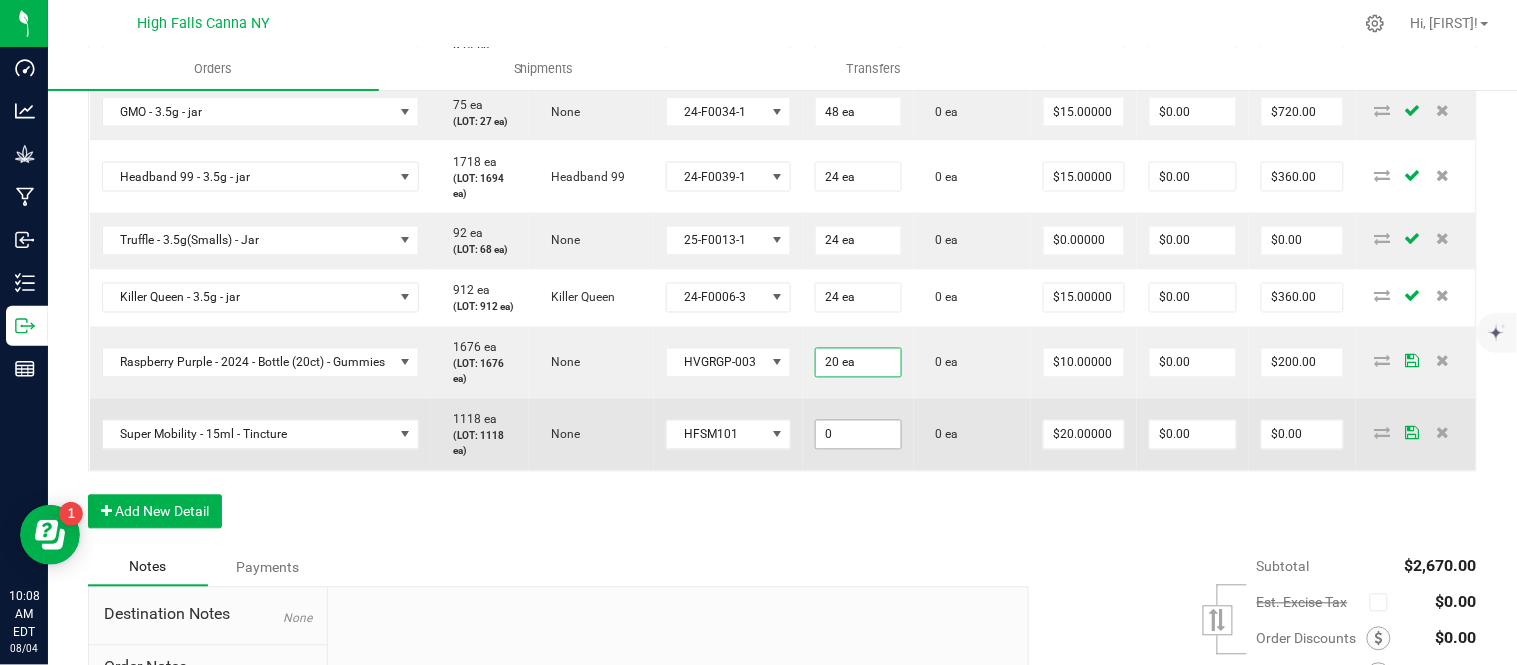 click on "0" at bounding box center (858, 435) 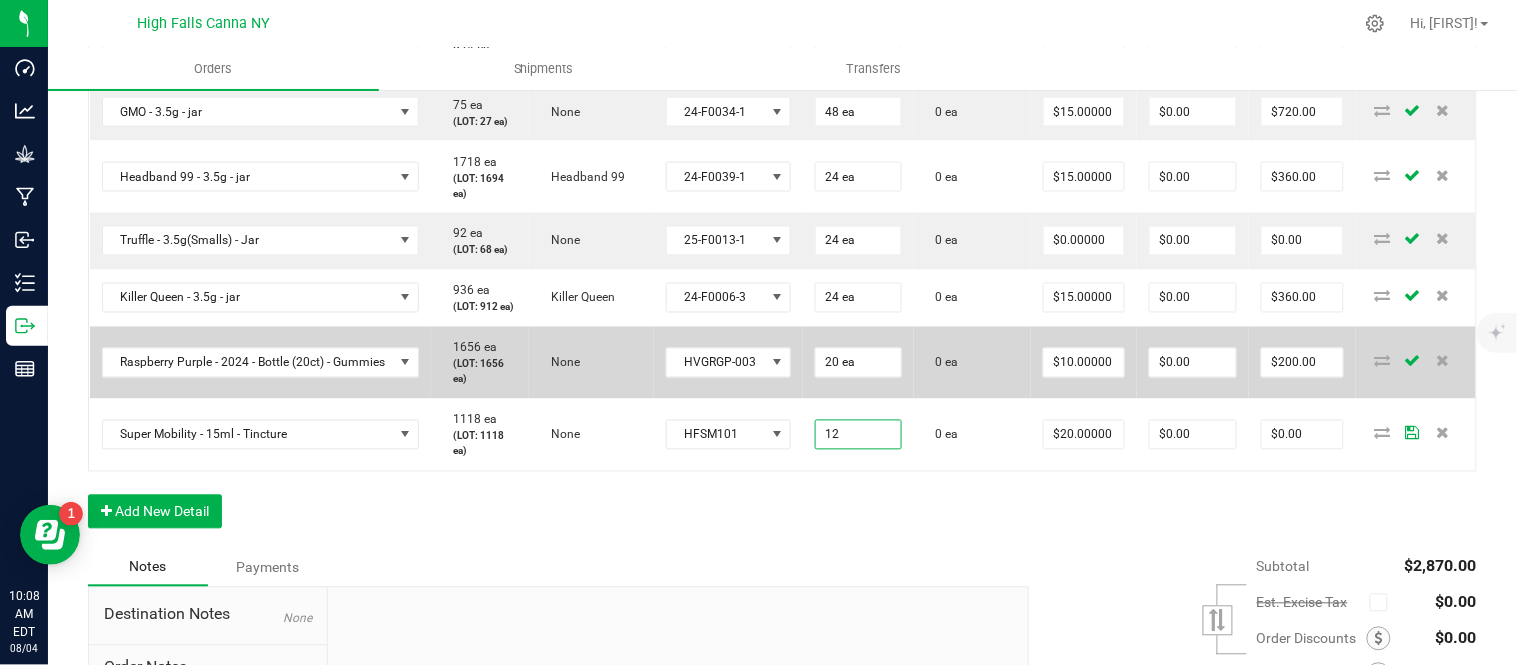 type on "12 ea" 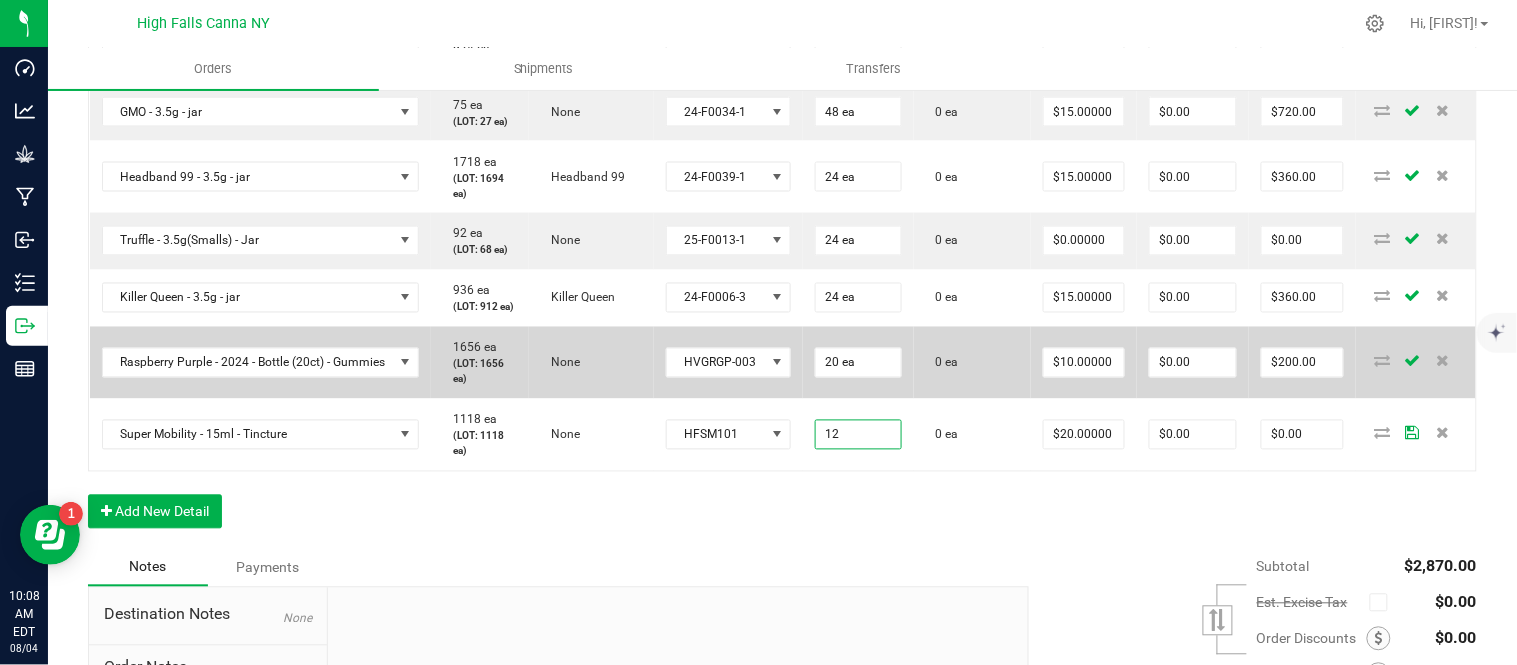 type on "$240.00" 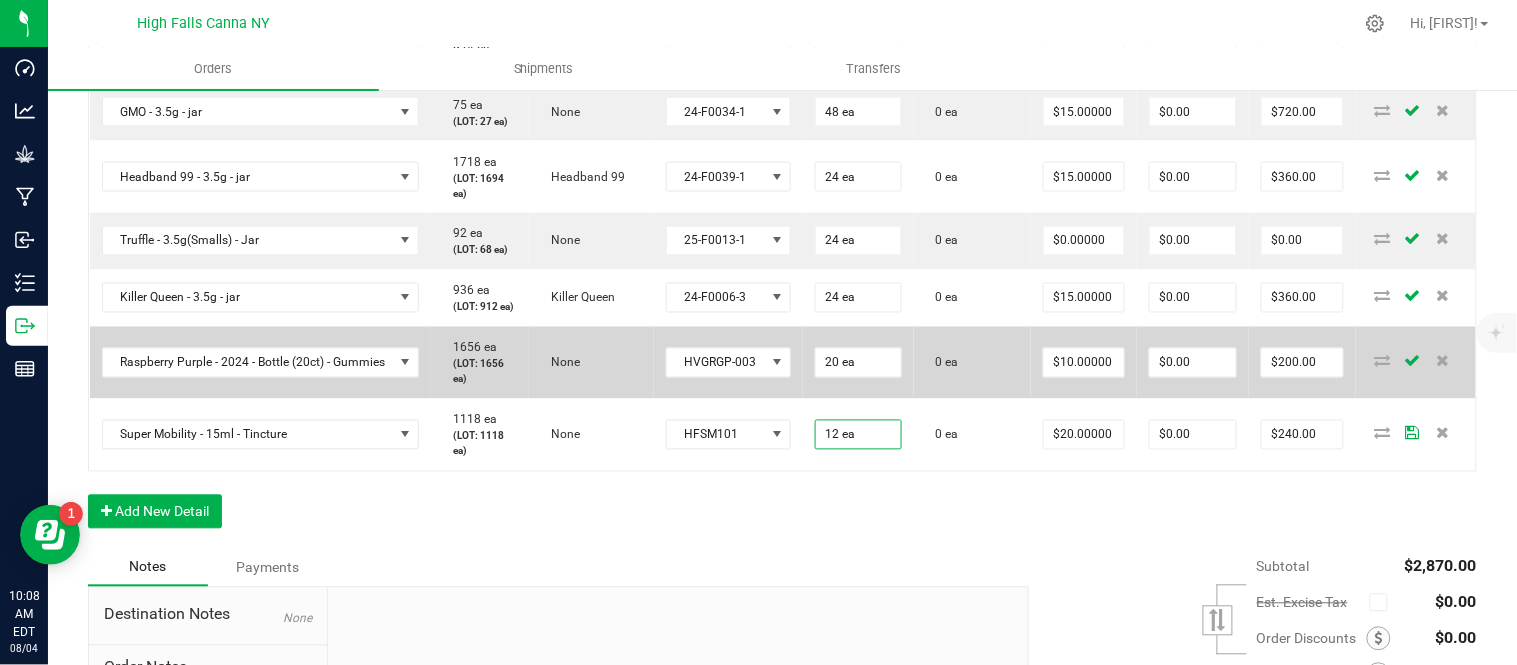click on "0 ea" at bounding box center [972, 363] 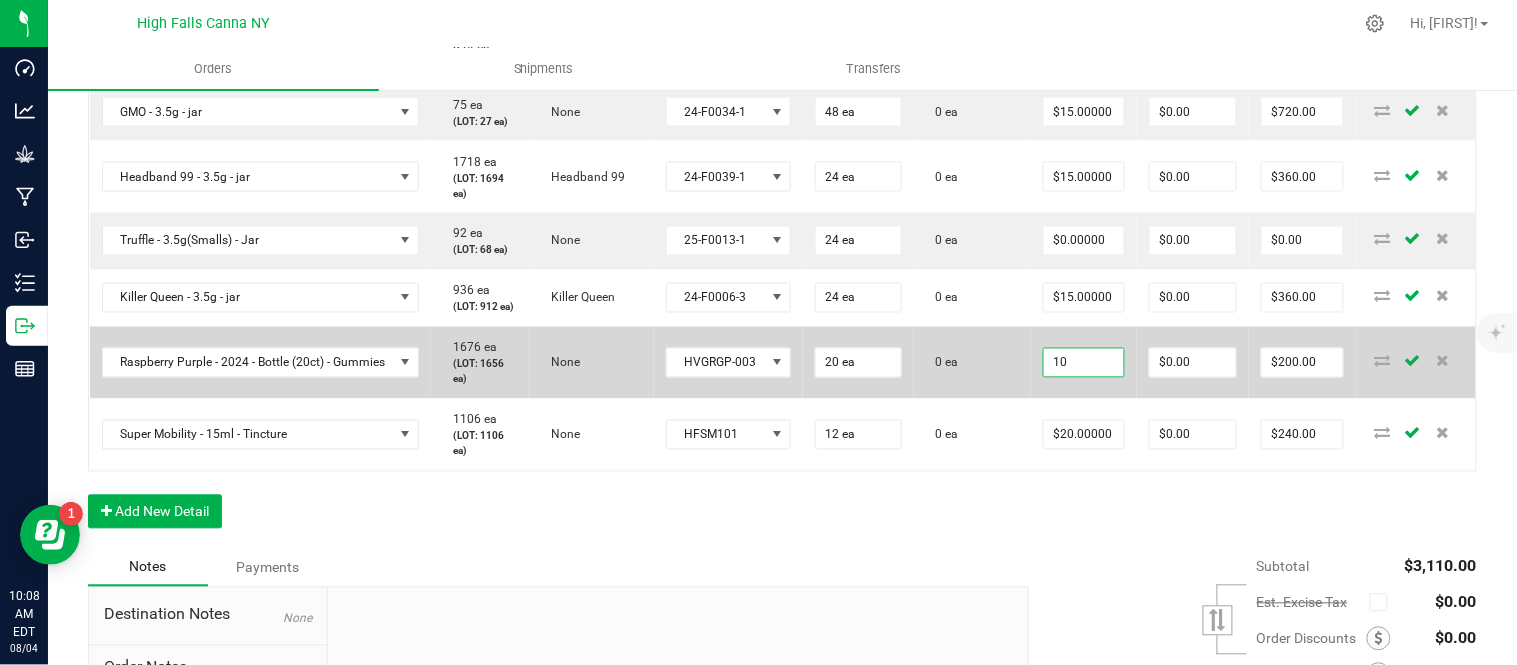 click on "10" at bounding box center [1084, 363] 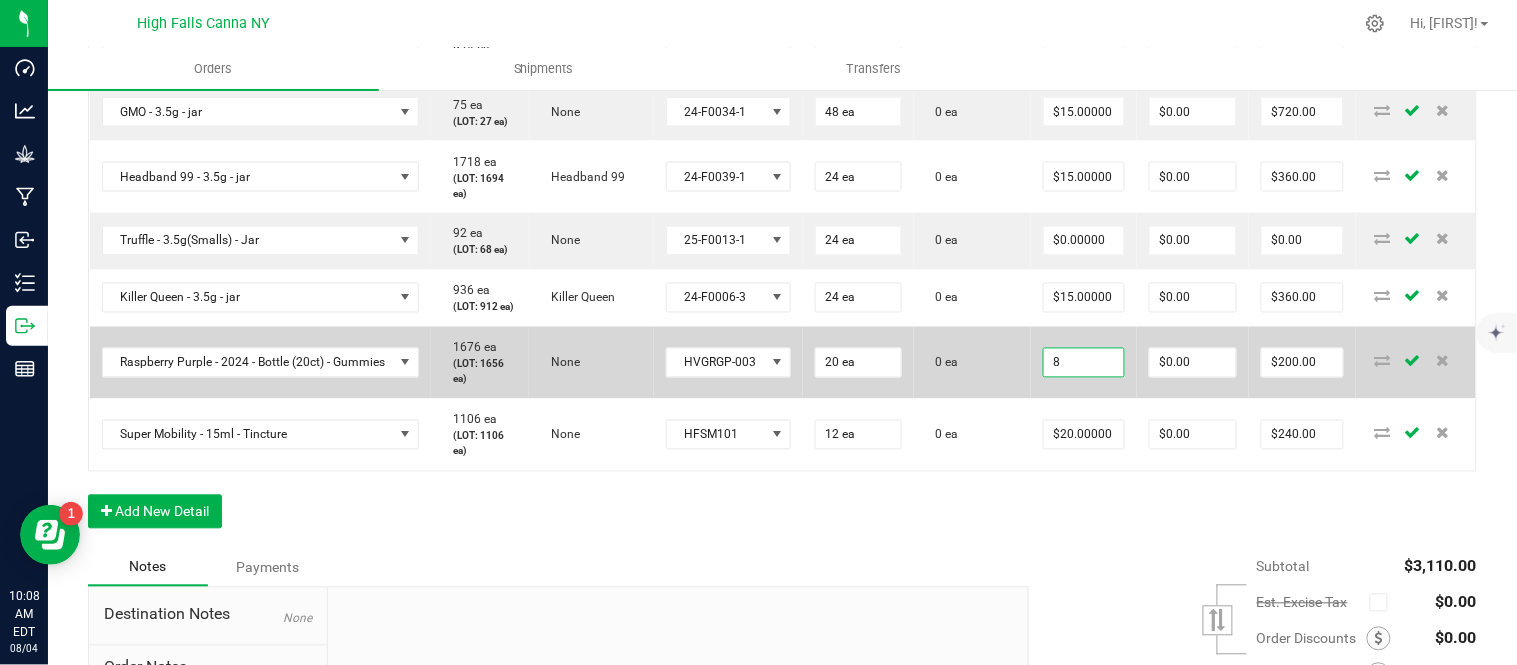 type on "$8.00000" 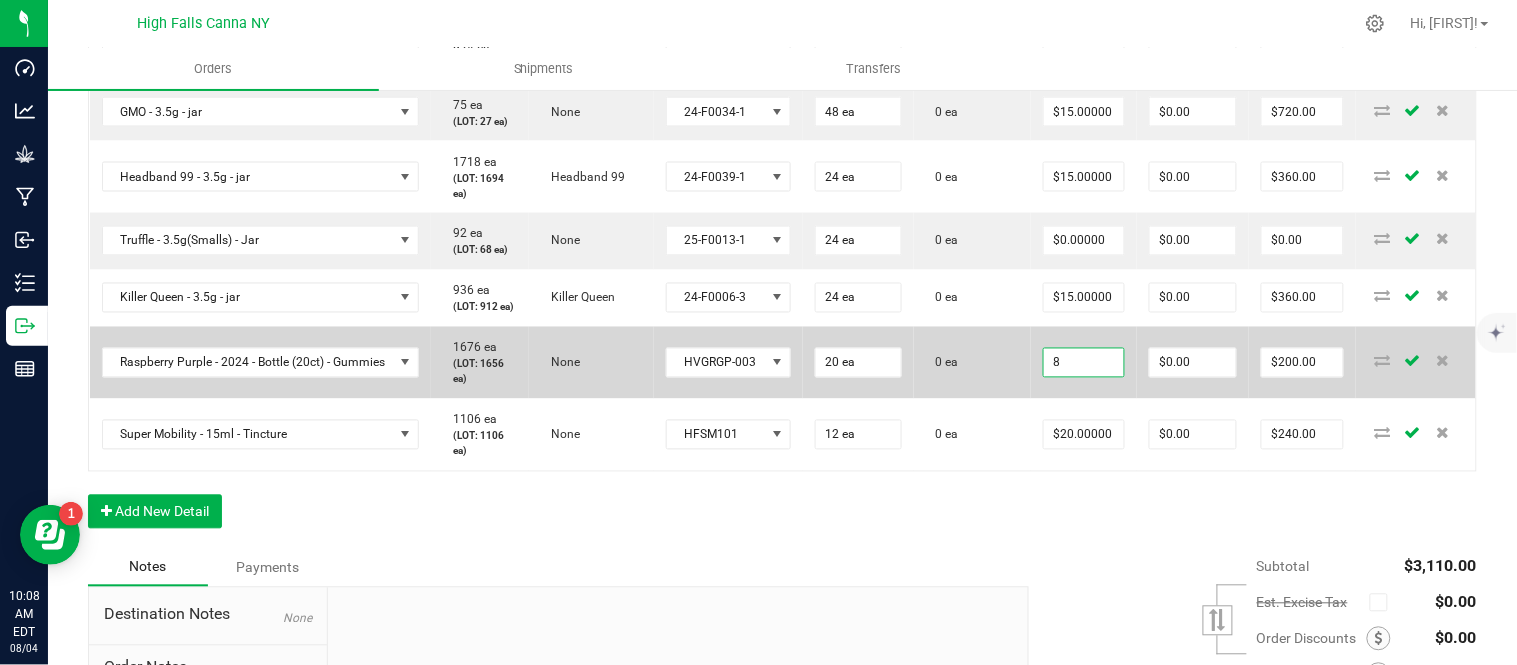 type on "$160.00" 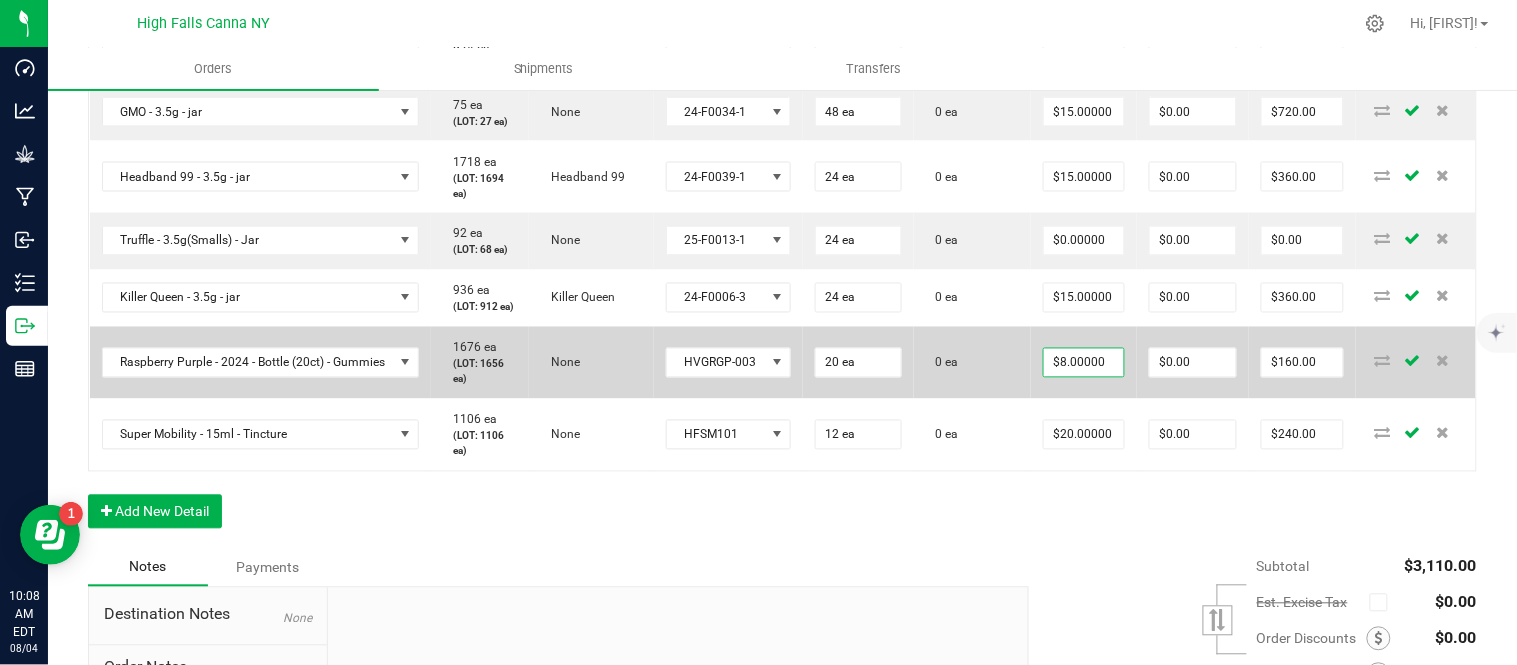 click on "0 ea" at bounding box center [972, 363] 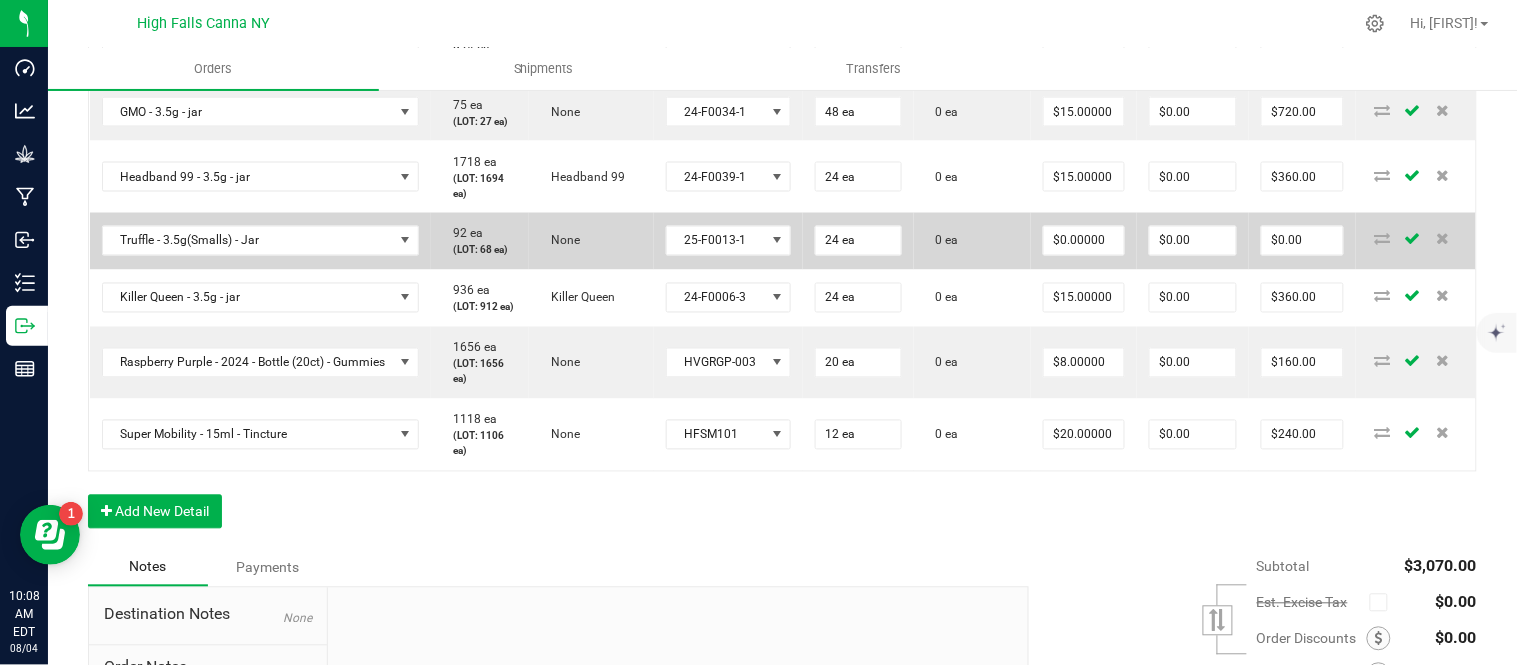 click on "$0.00000" at bounding box center (1084, 241) 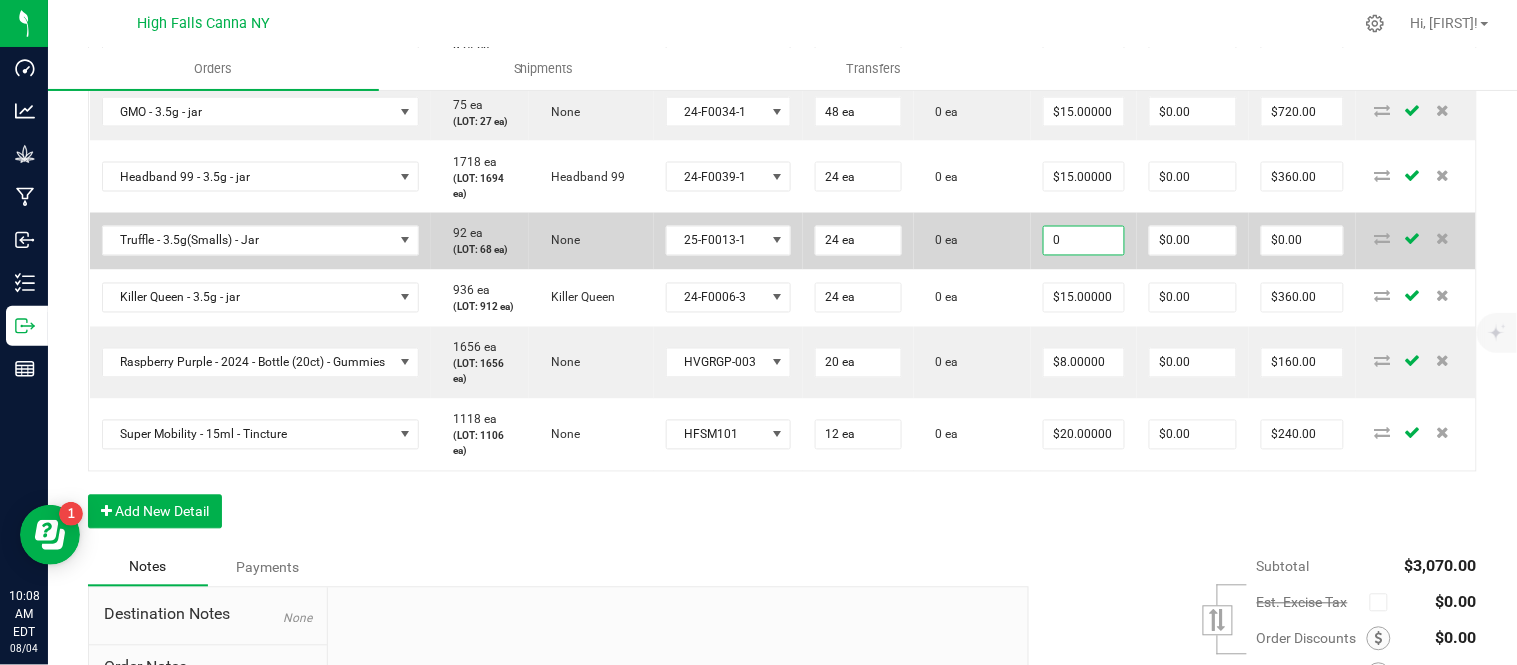 click on "0" at bounding box center [1084, 241] 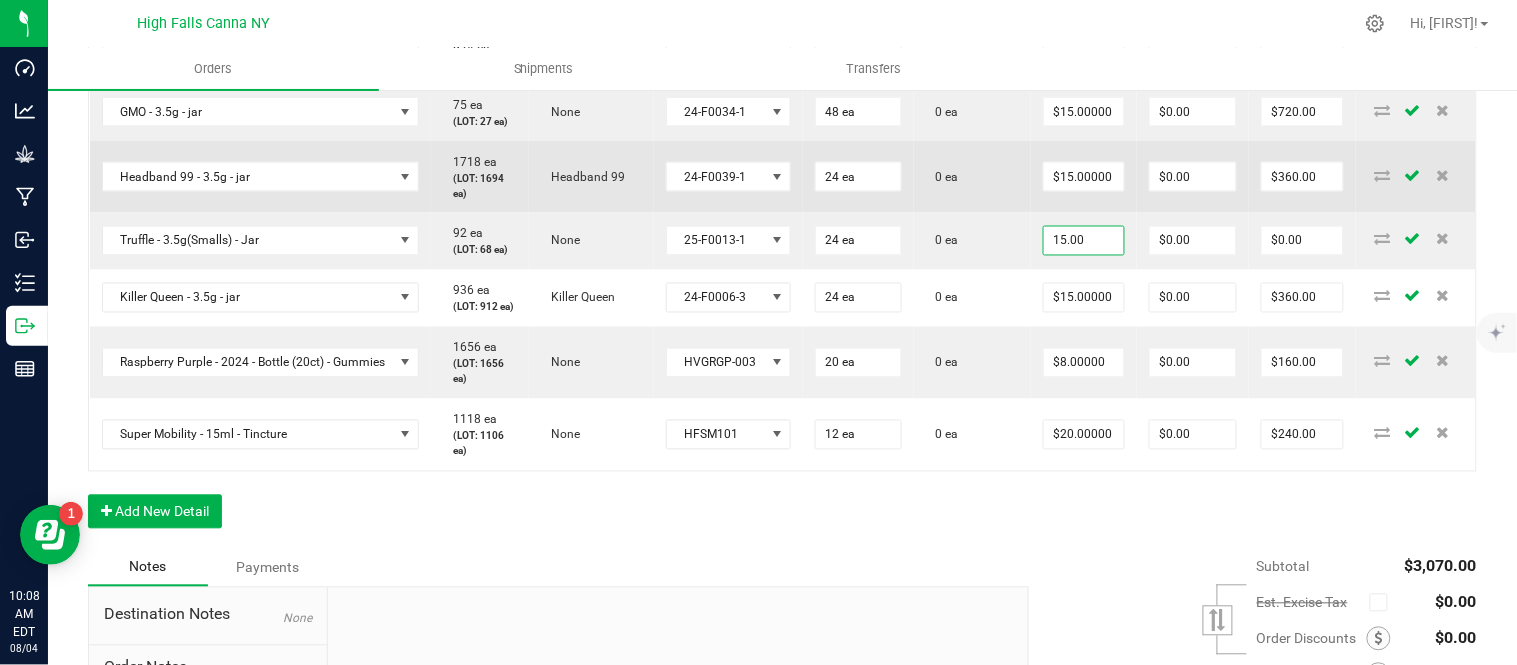type on "$15.00000" 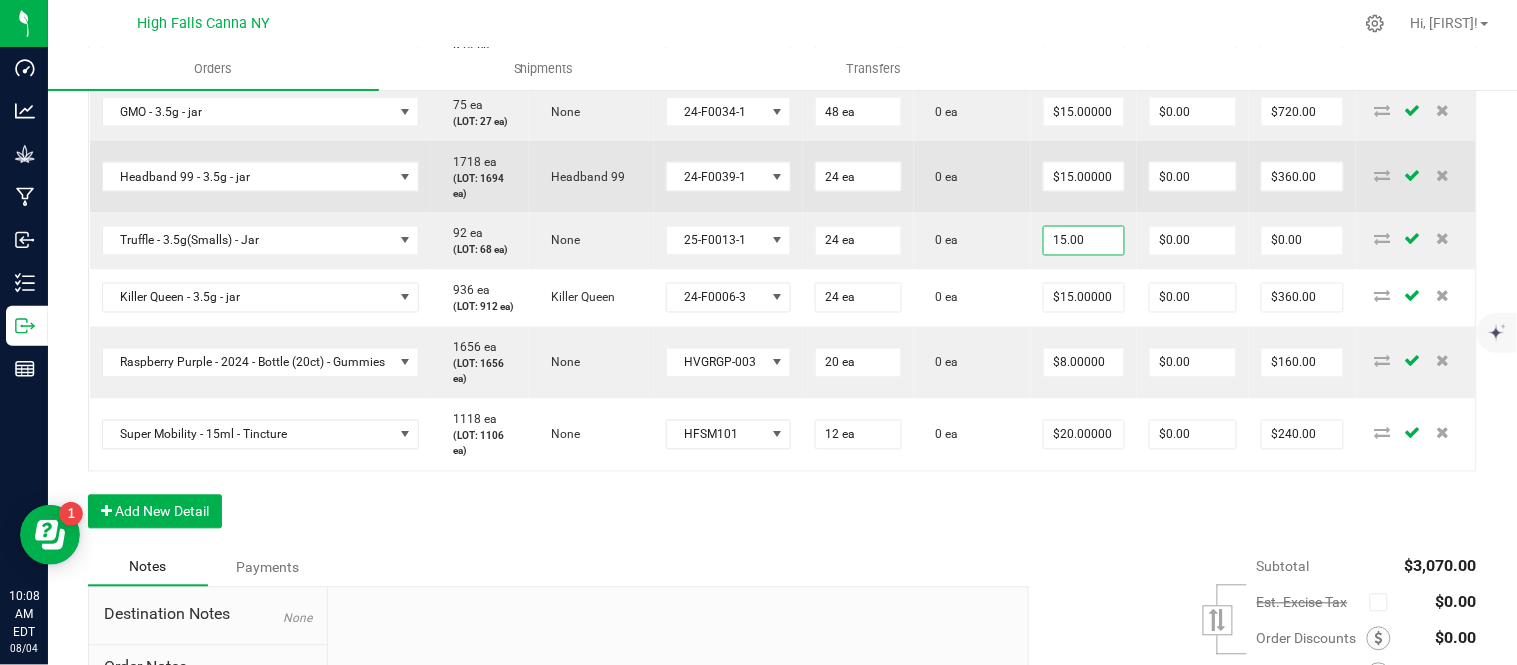 type on "$360.00" 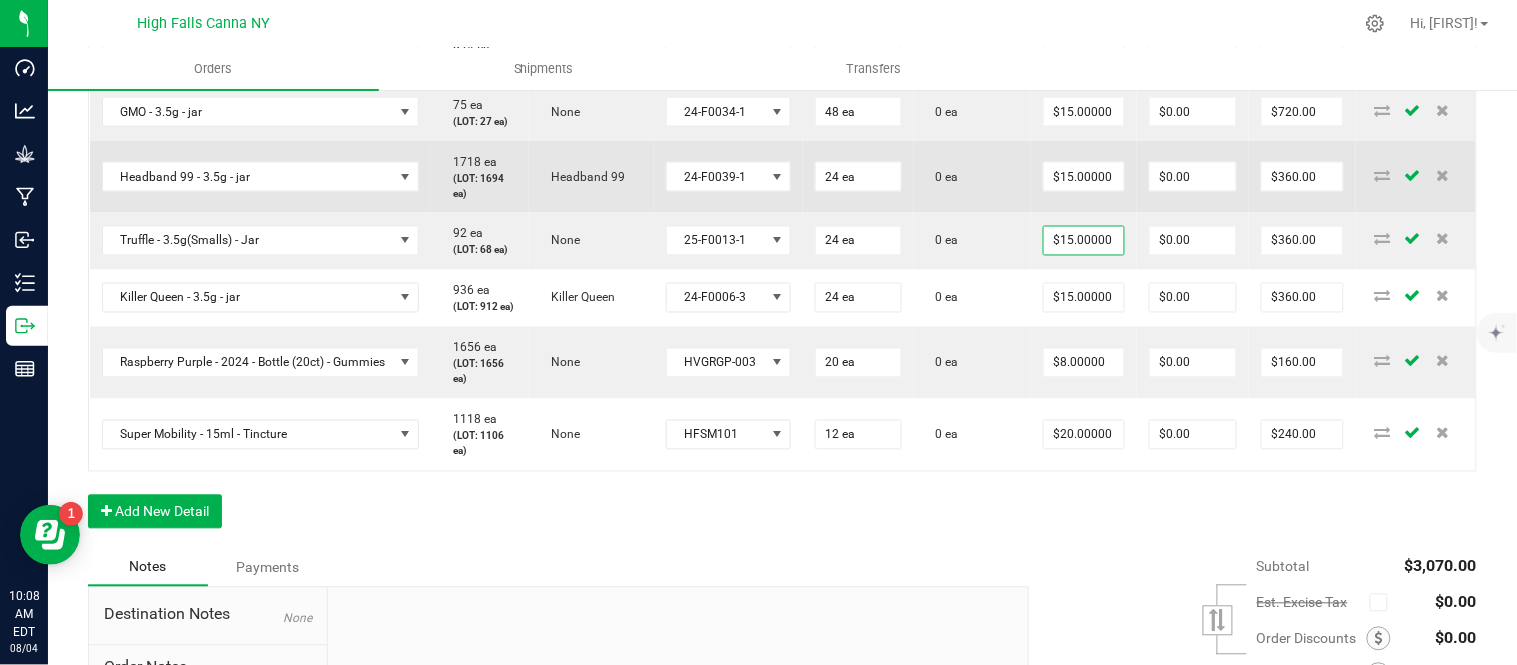 click on "0 ea" at bounding box center [972, 177] 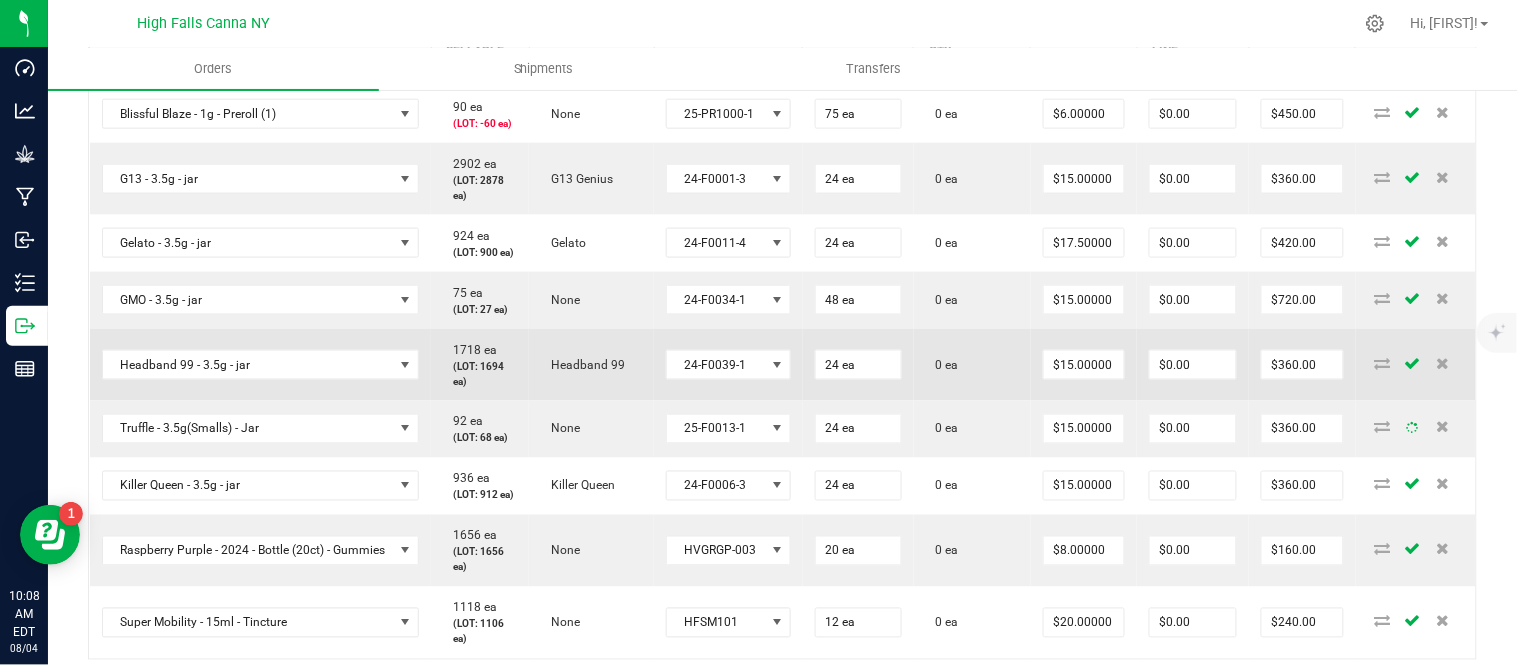 scroll, scrollTop: 578, scrollLeft: 0, axis: vertical 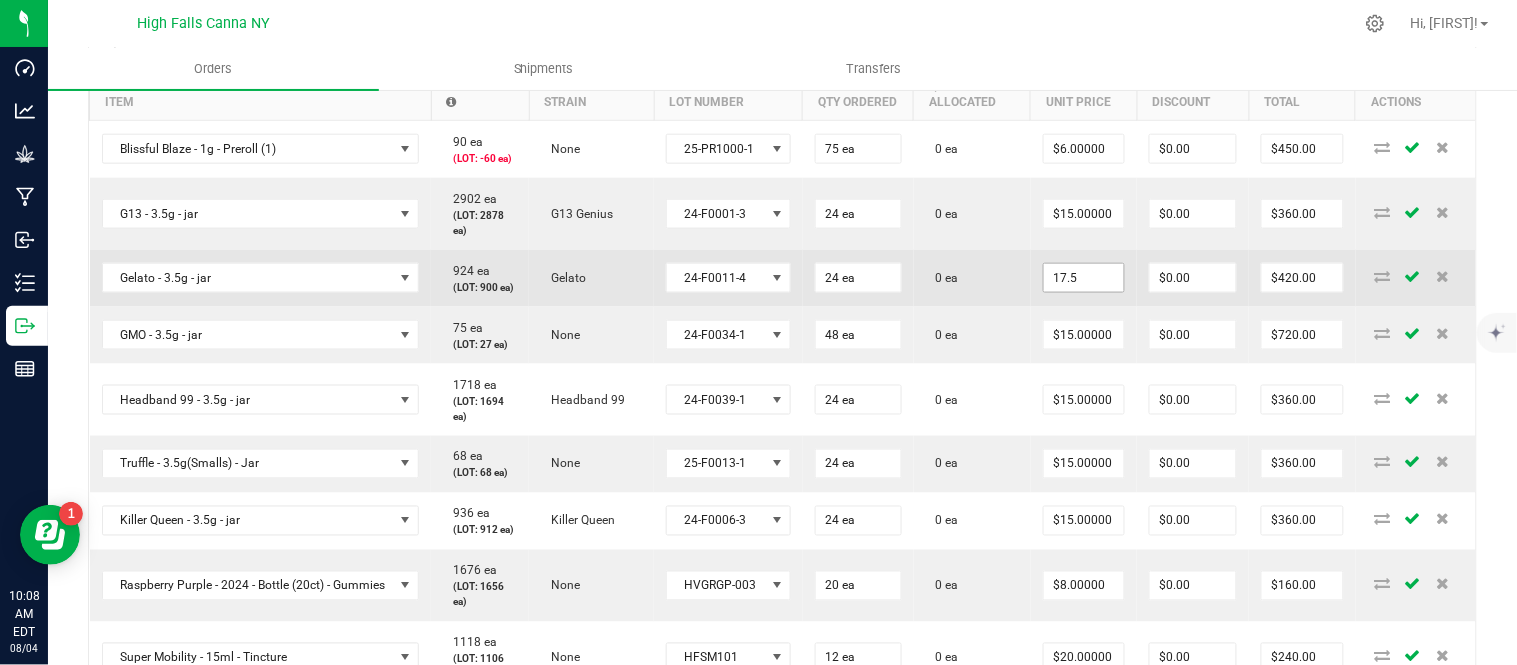click on "17.5" at bounding box center [1084, 278] 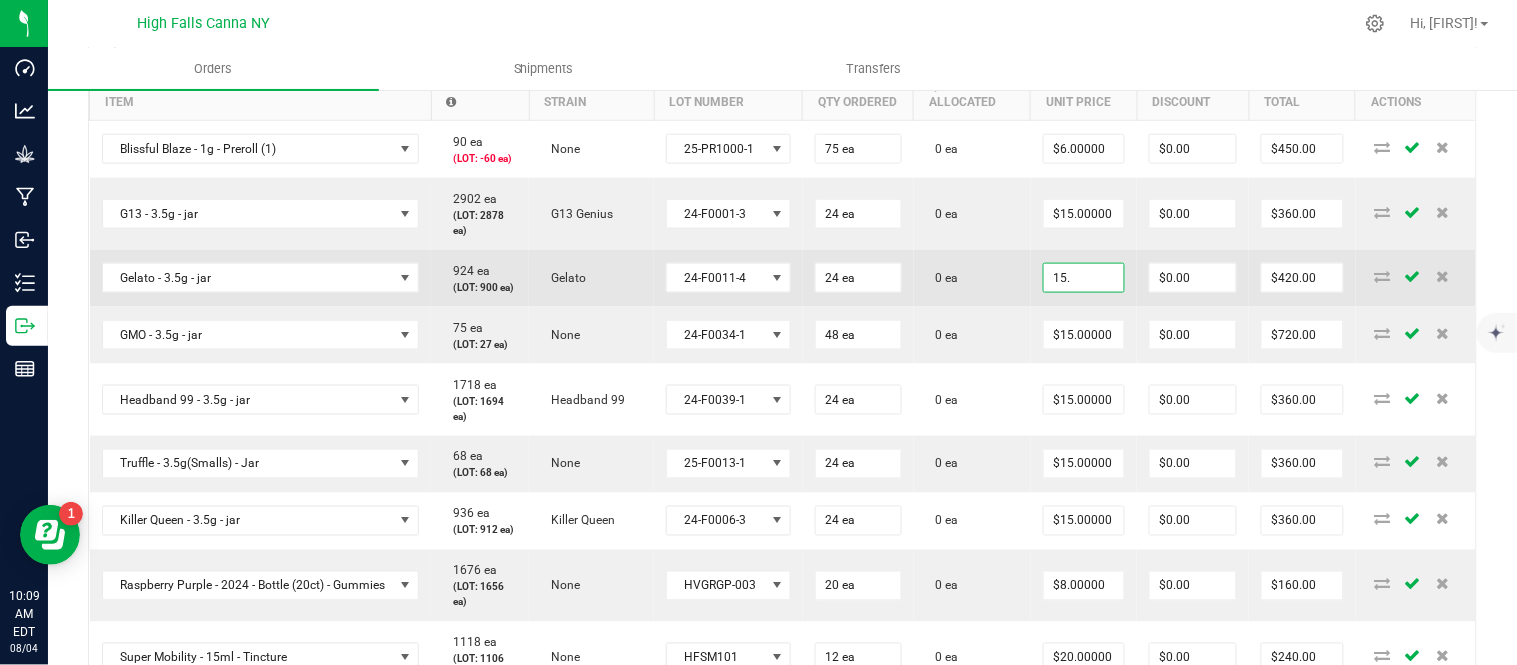 type on "$15.00000" 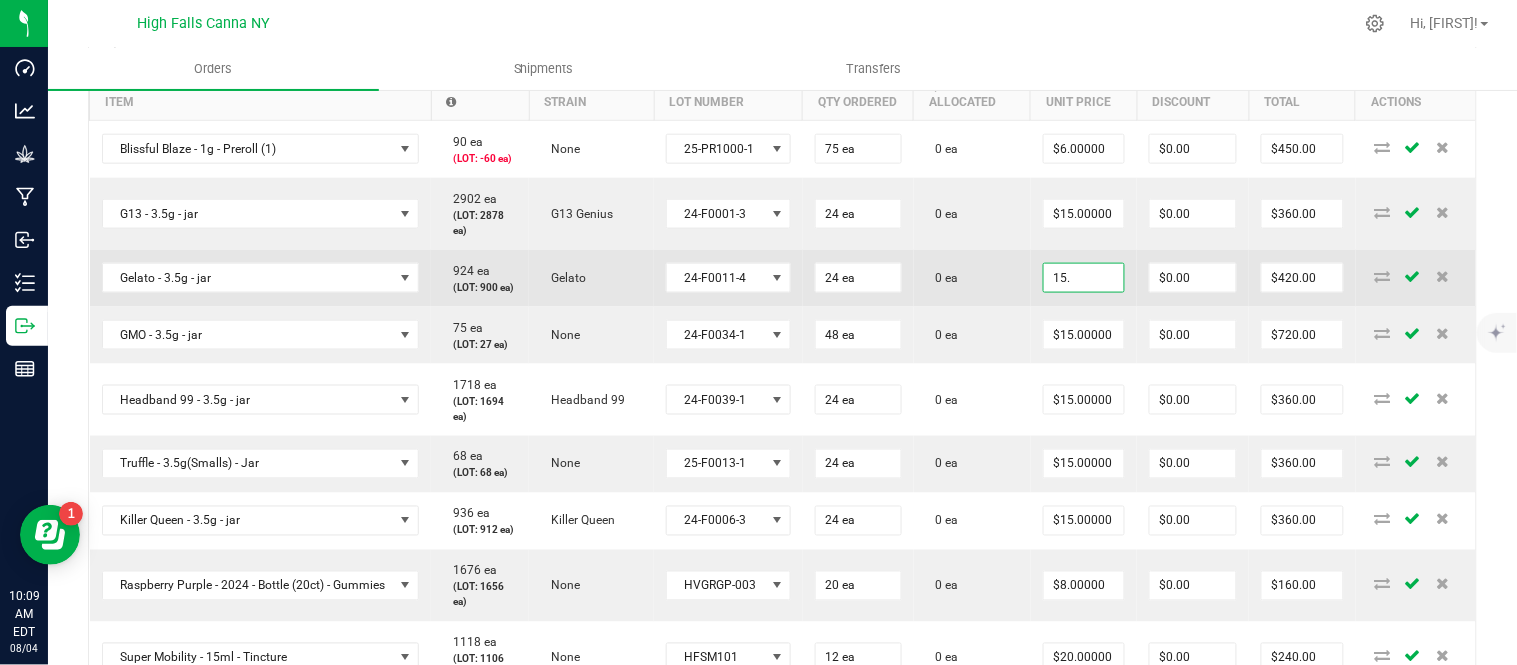 type on "$360.00" 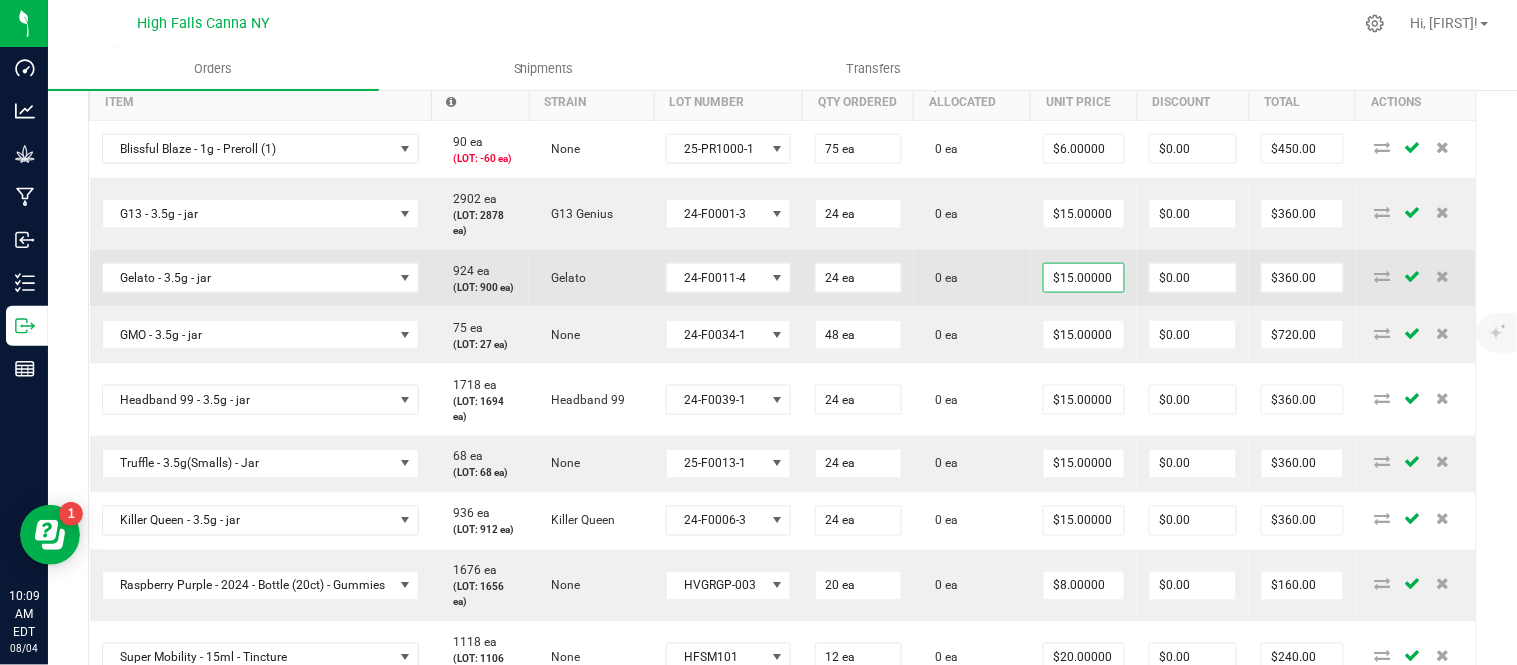click on "0 ea" at bounding box center (972, 278) 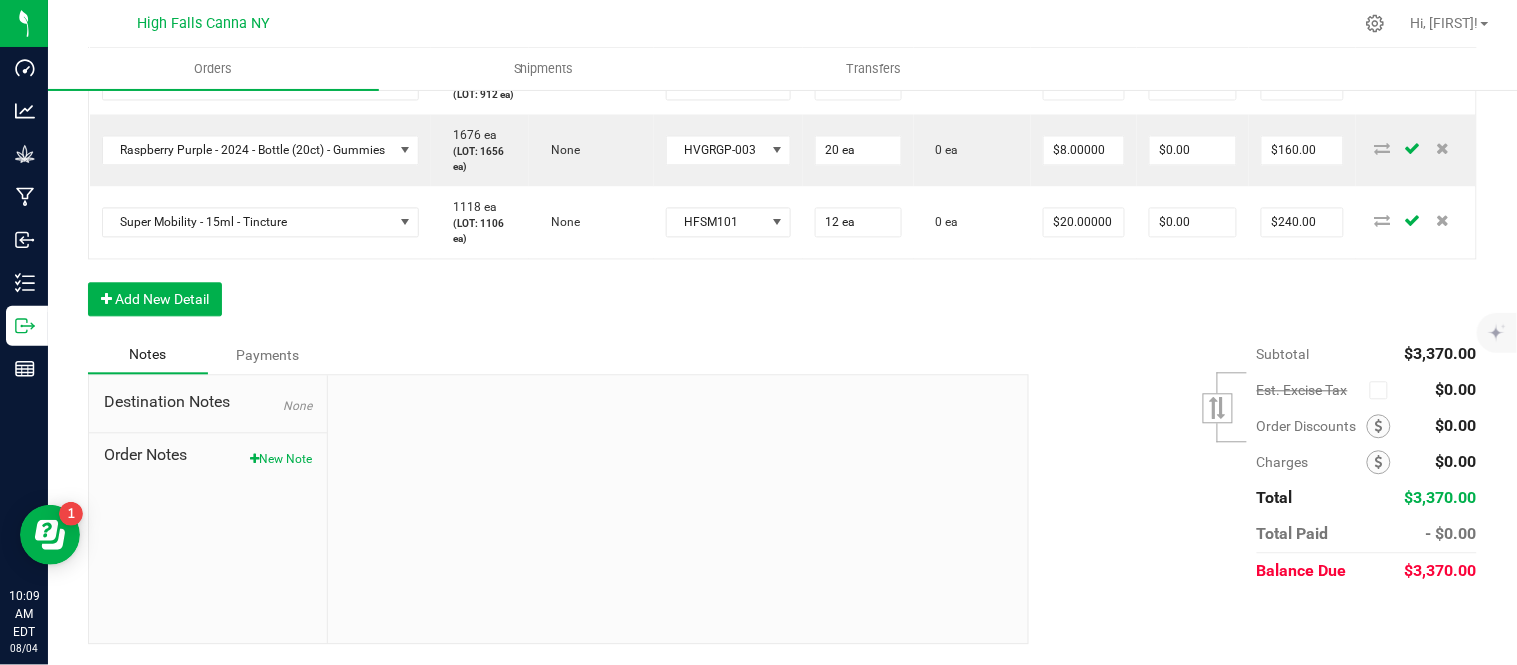 scroll, scrollTop: 1185, scrollLeft: 0, axis: vertical 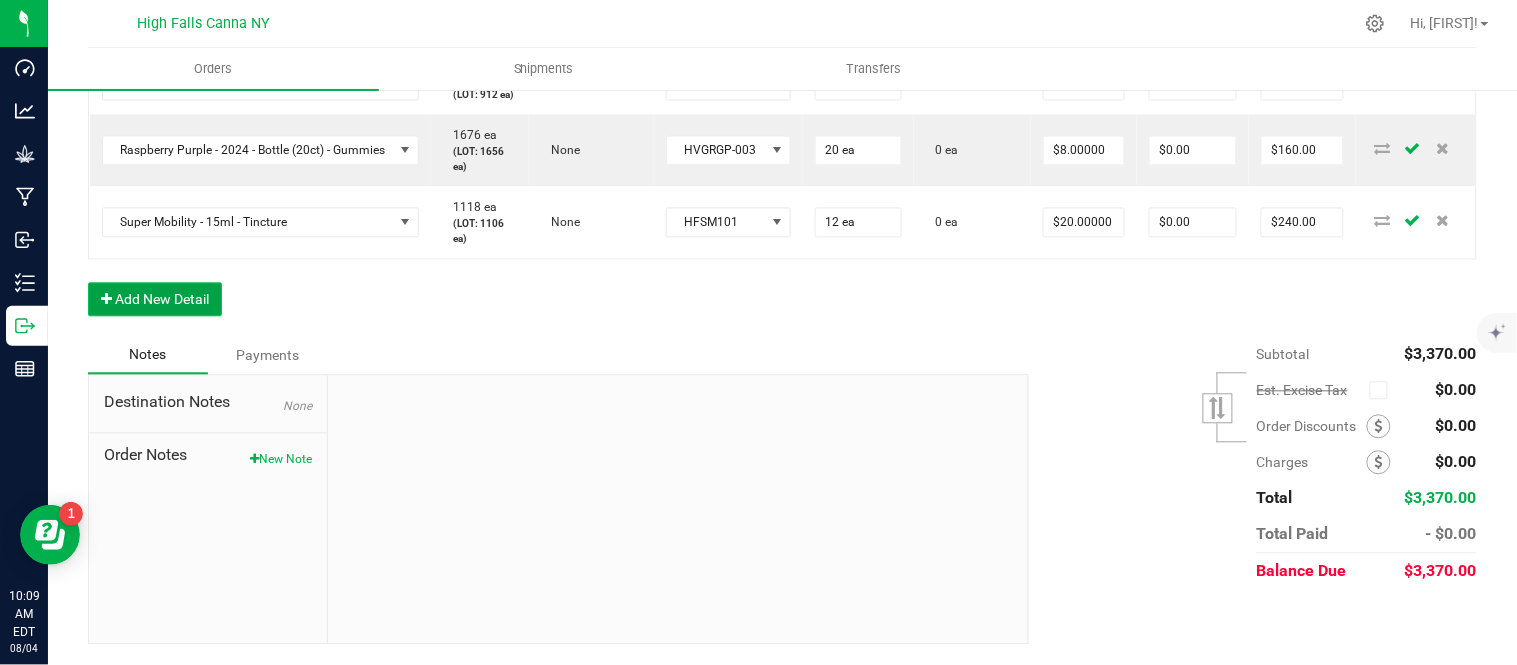 click on "Add New Detail" at bounding box center (155, 300) 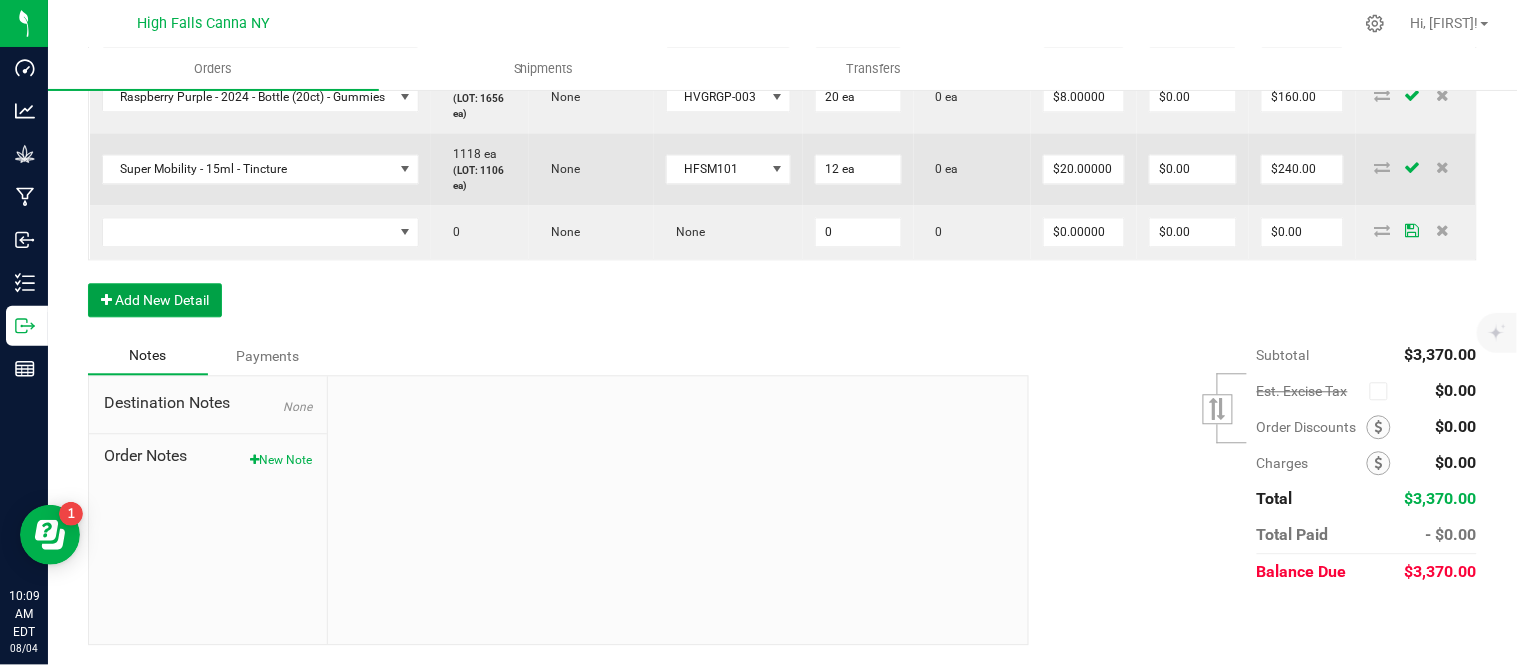 scroll, scrollTop: 1074, scrollLeft: 0, axis: vertical 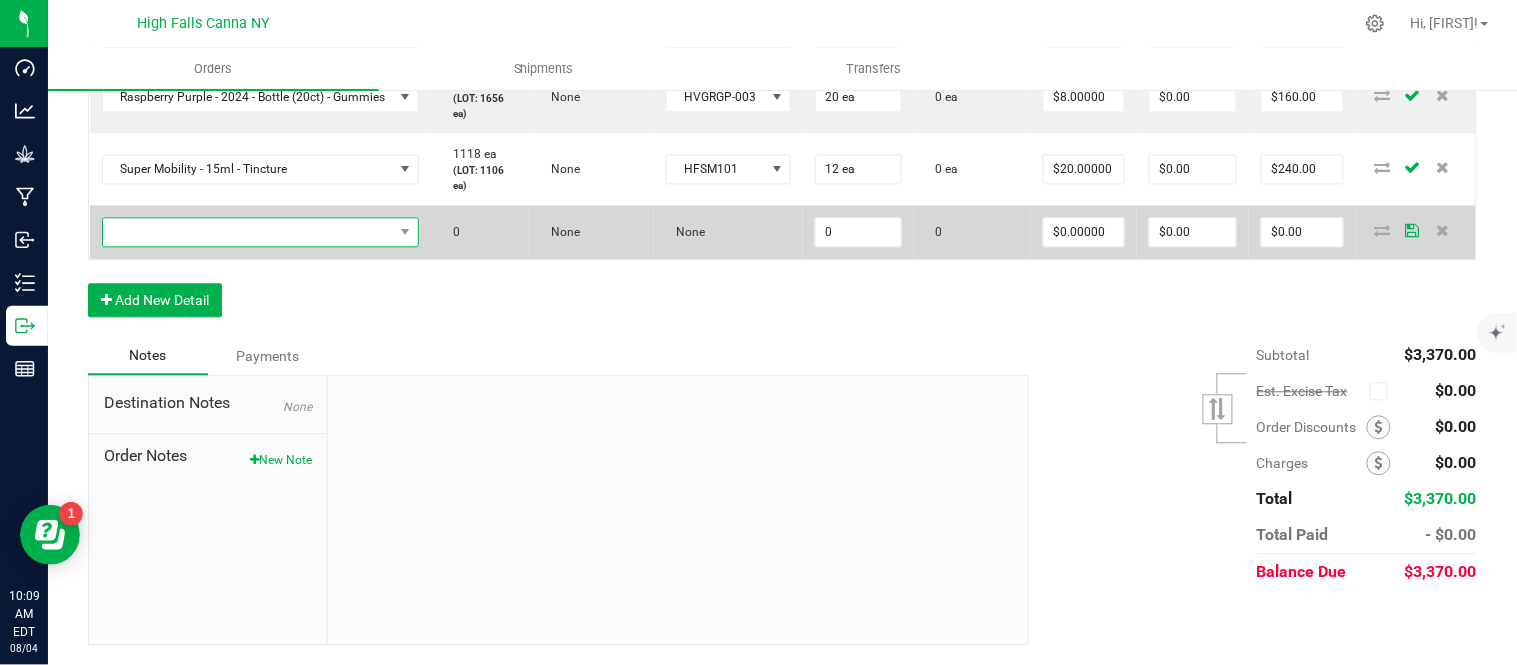 click at bounding box center (248, 232) 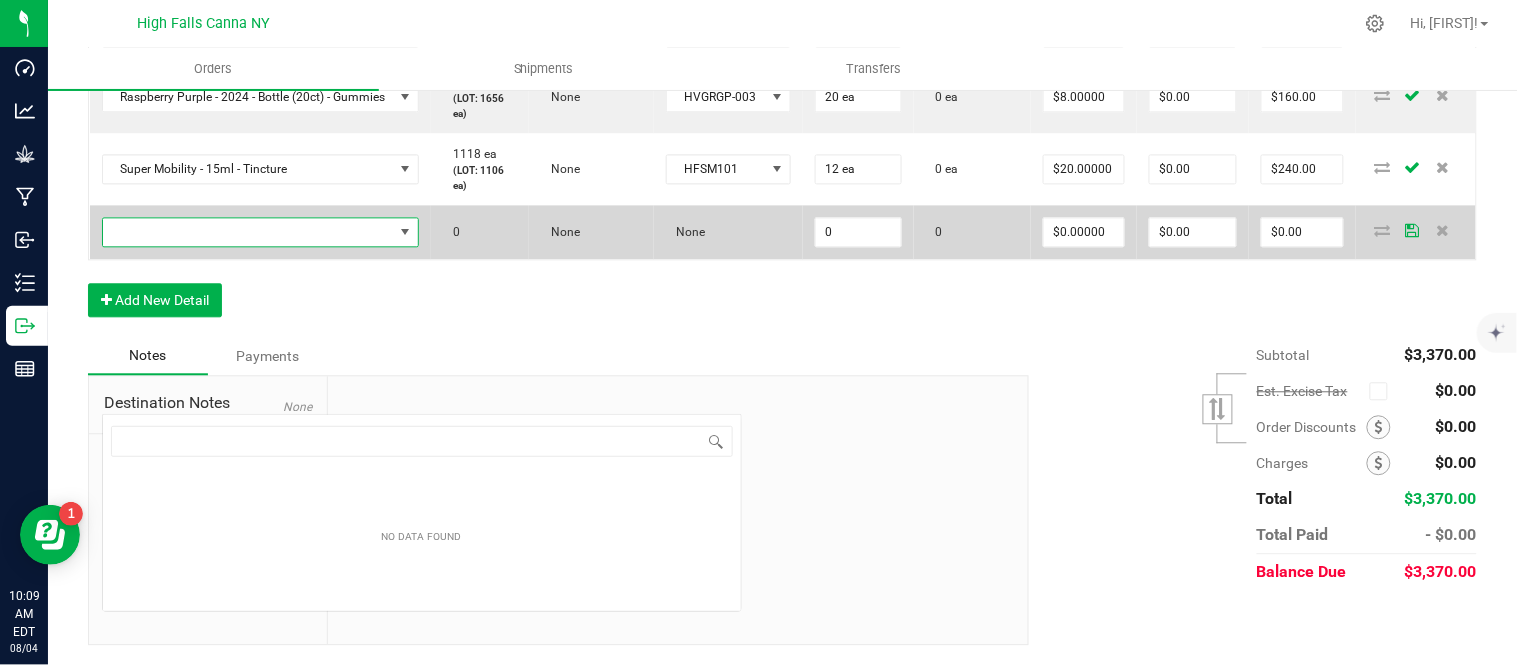 scroll, scrollTop: 99970, scrollLeft: 99661, axis: both 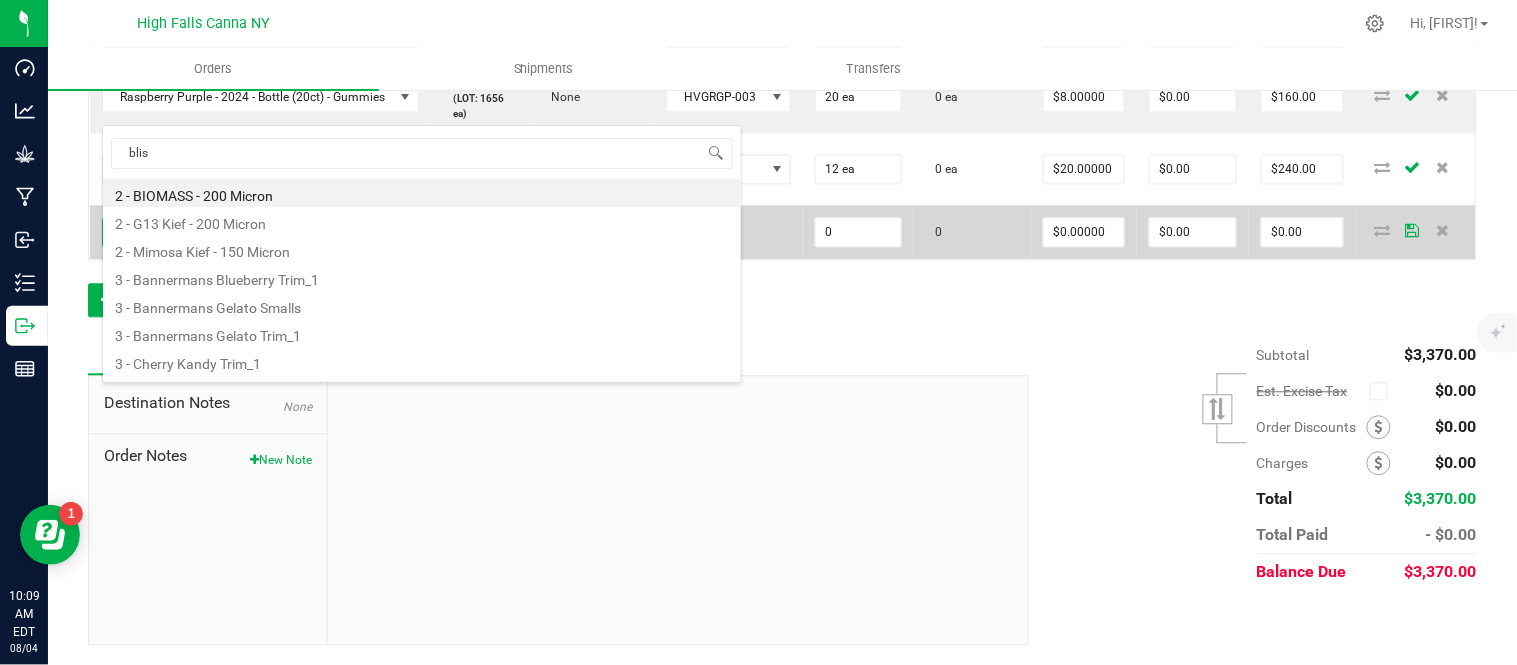 type on "bliss" 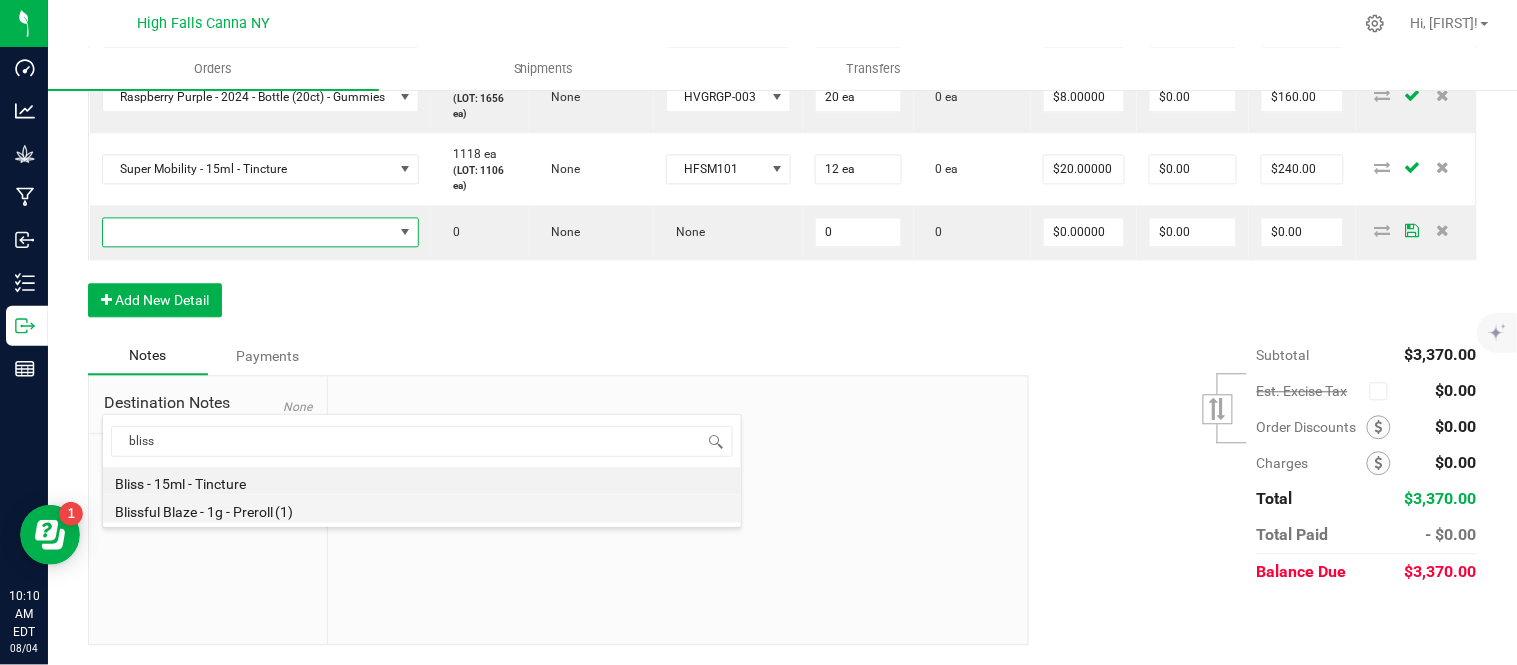 click on "Blissful Blaze - 1g - Preroll (1)" at bounding box center (422, 509) 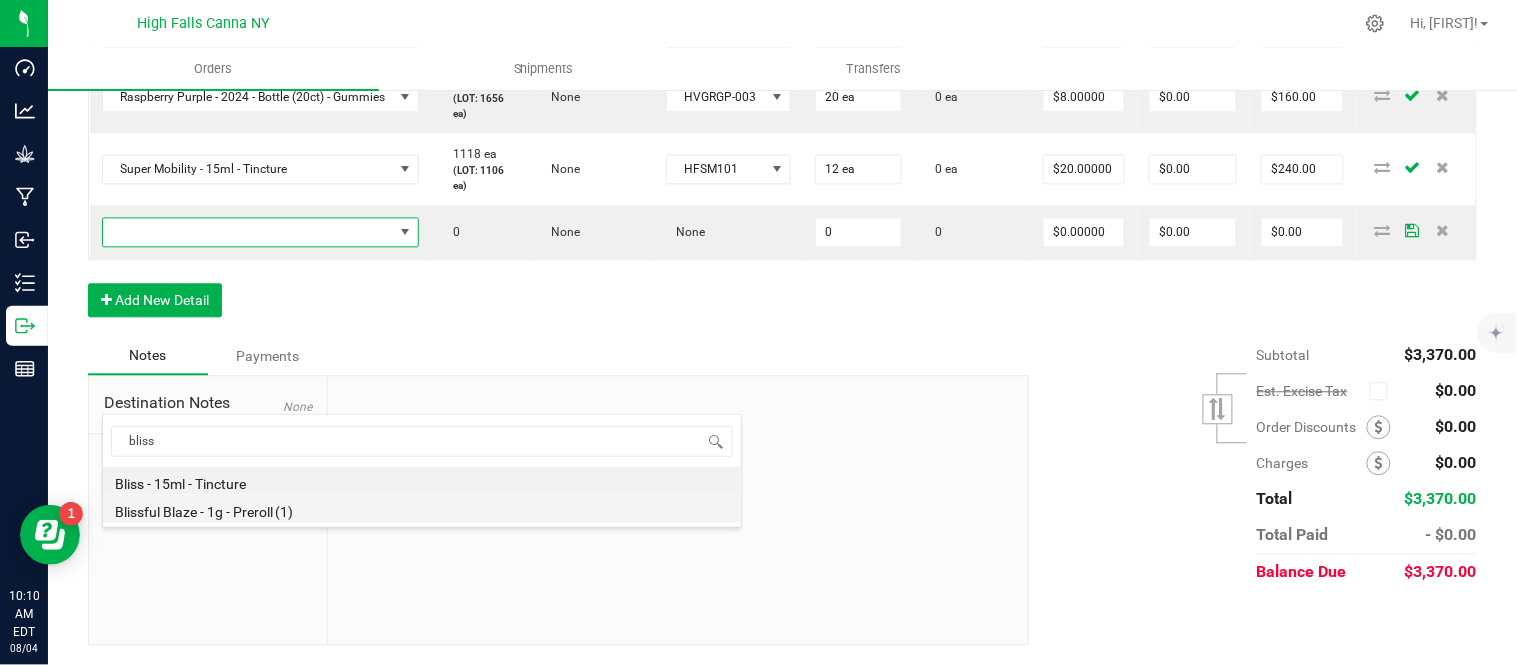type on "0 ea" 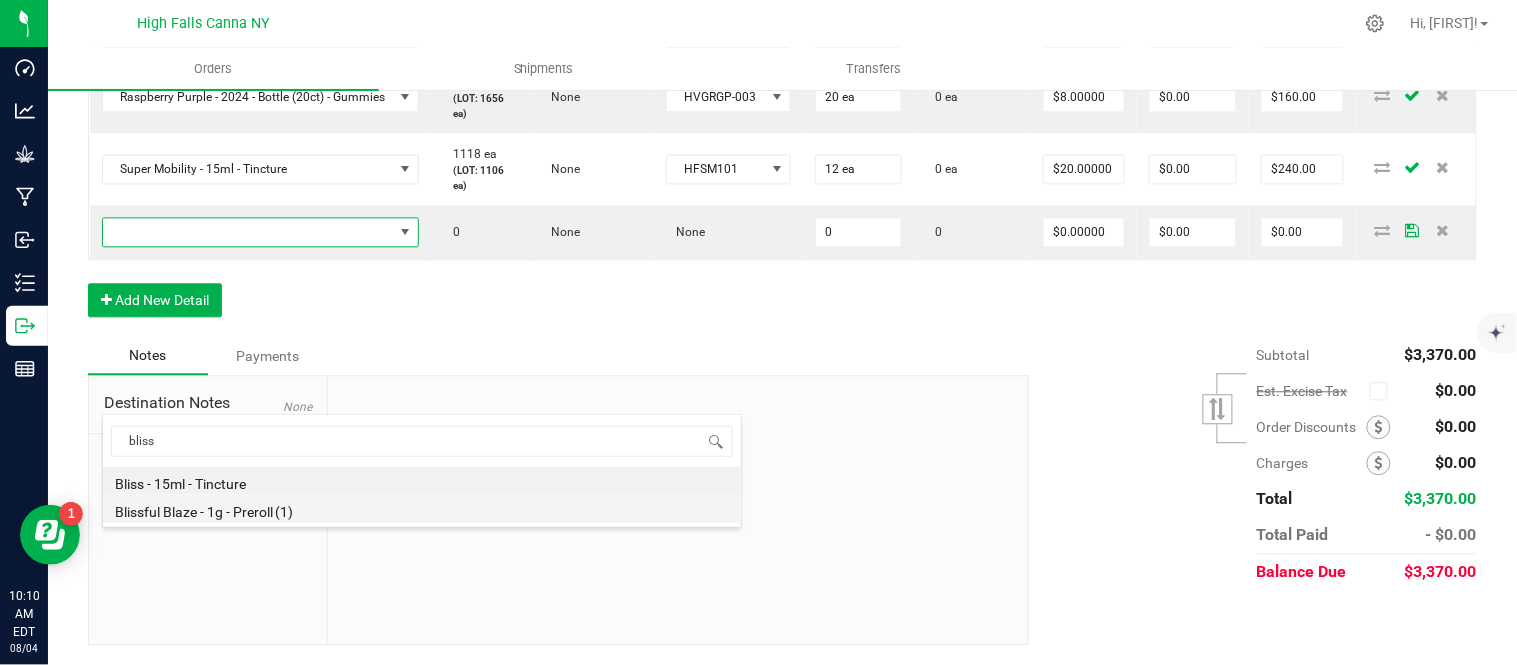 type on "$6.00000" 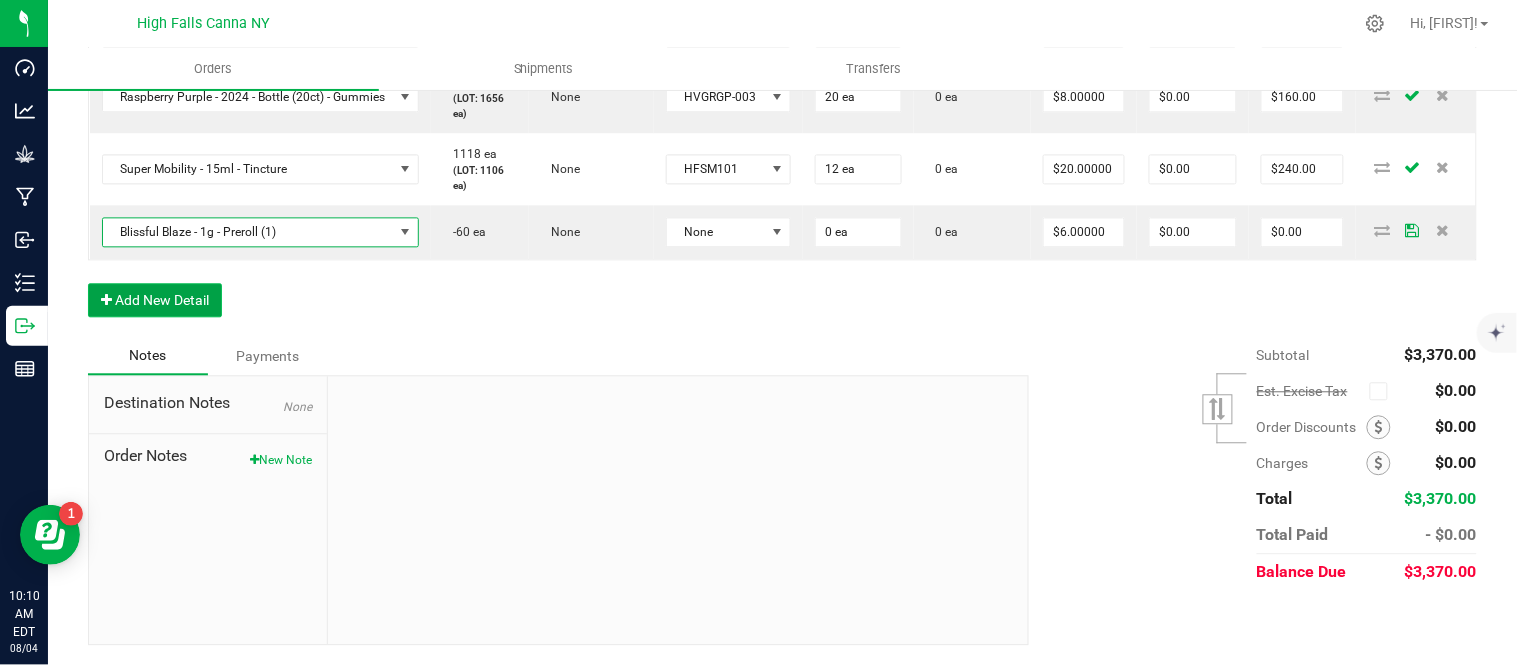 click on "Add New Detail" at bounding box center (155, 300) 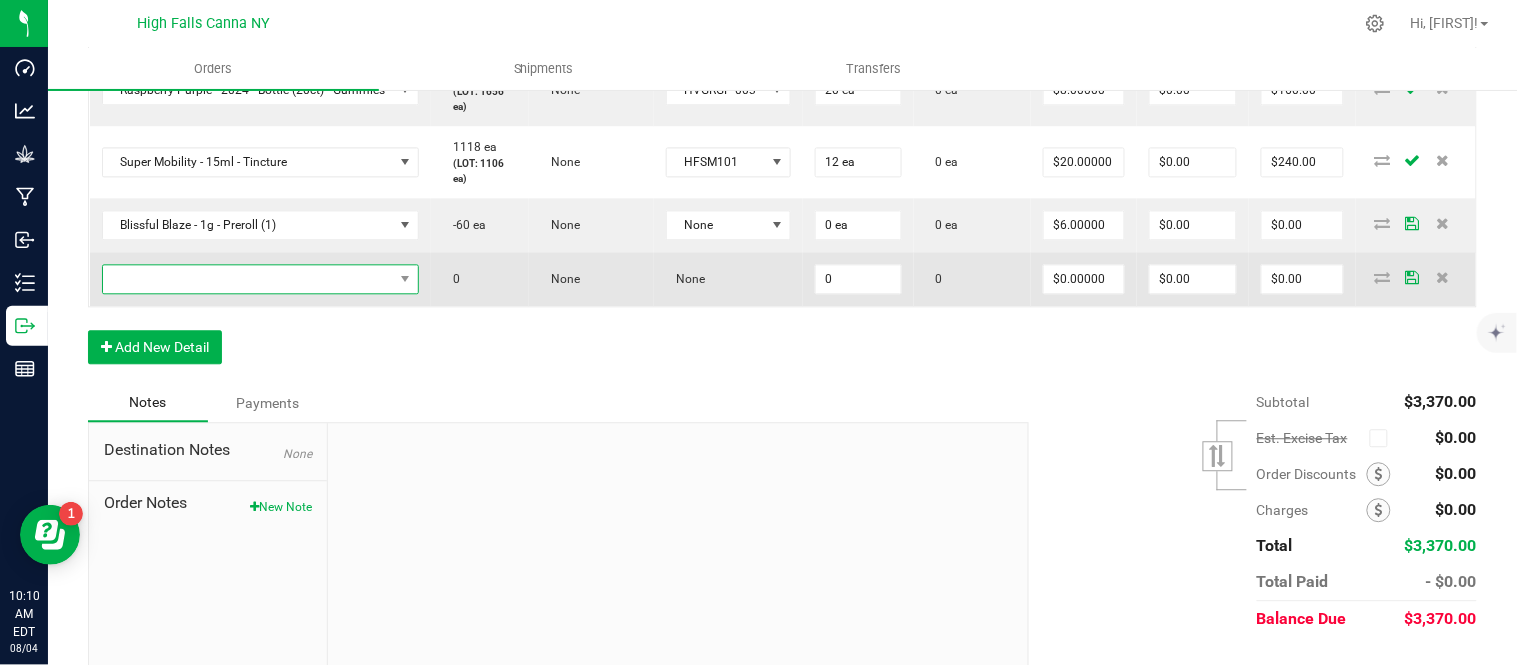 click at bounding box center [248, 279] 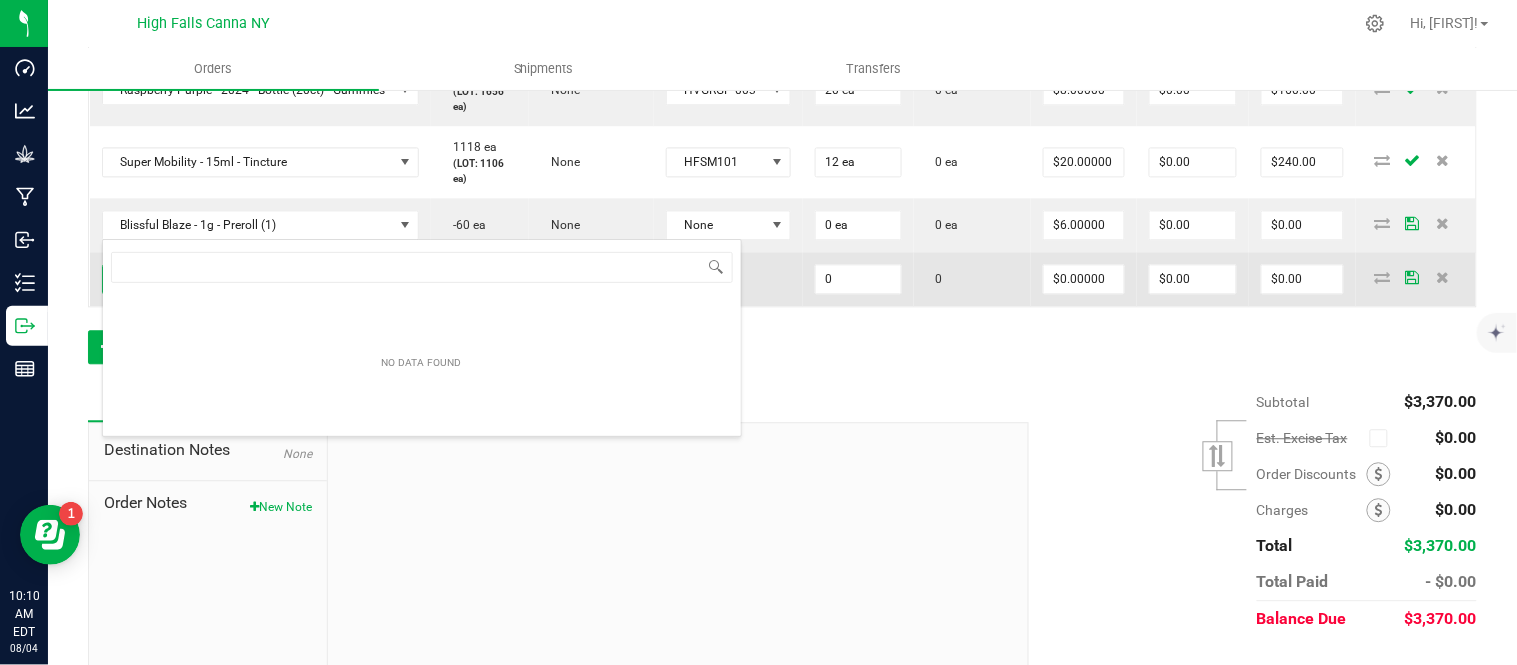scroll, scrollTop: 99970, scrollLeft: 99661, axis: both 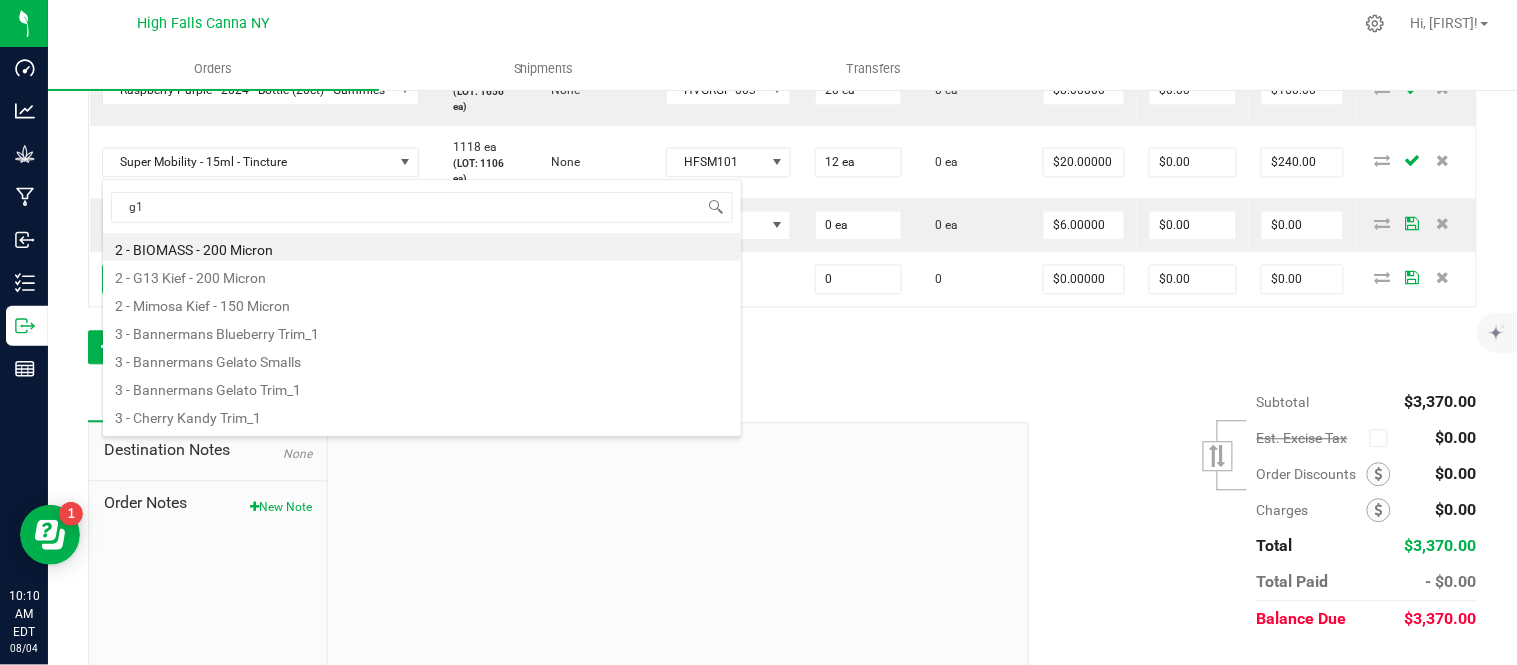 type on "g13" 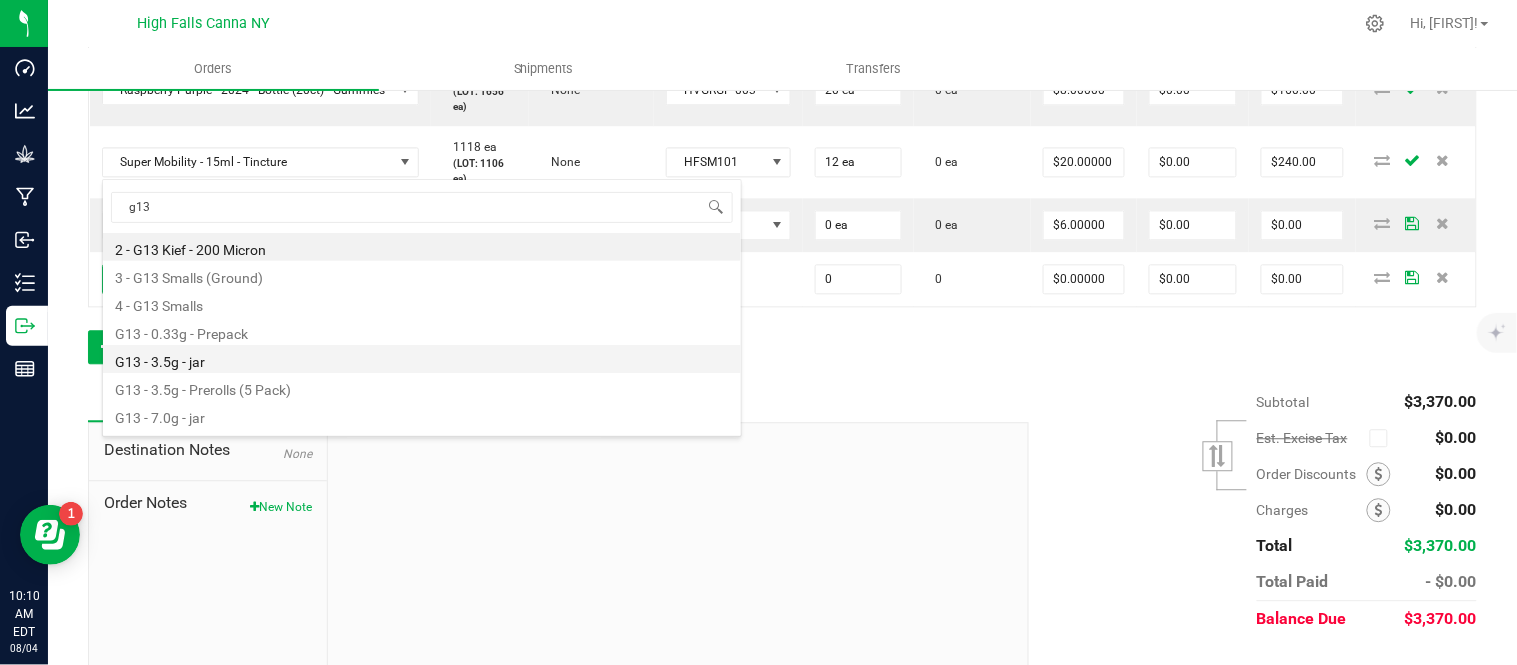 click on "G13 - 3.5g - jar" at bounding box center [422, 359] 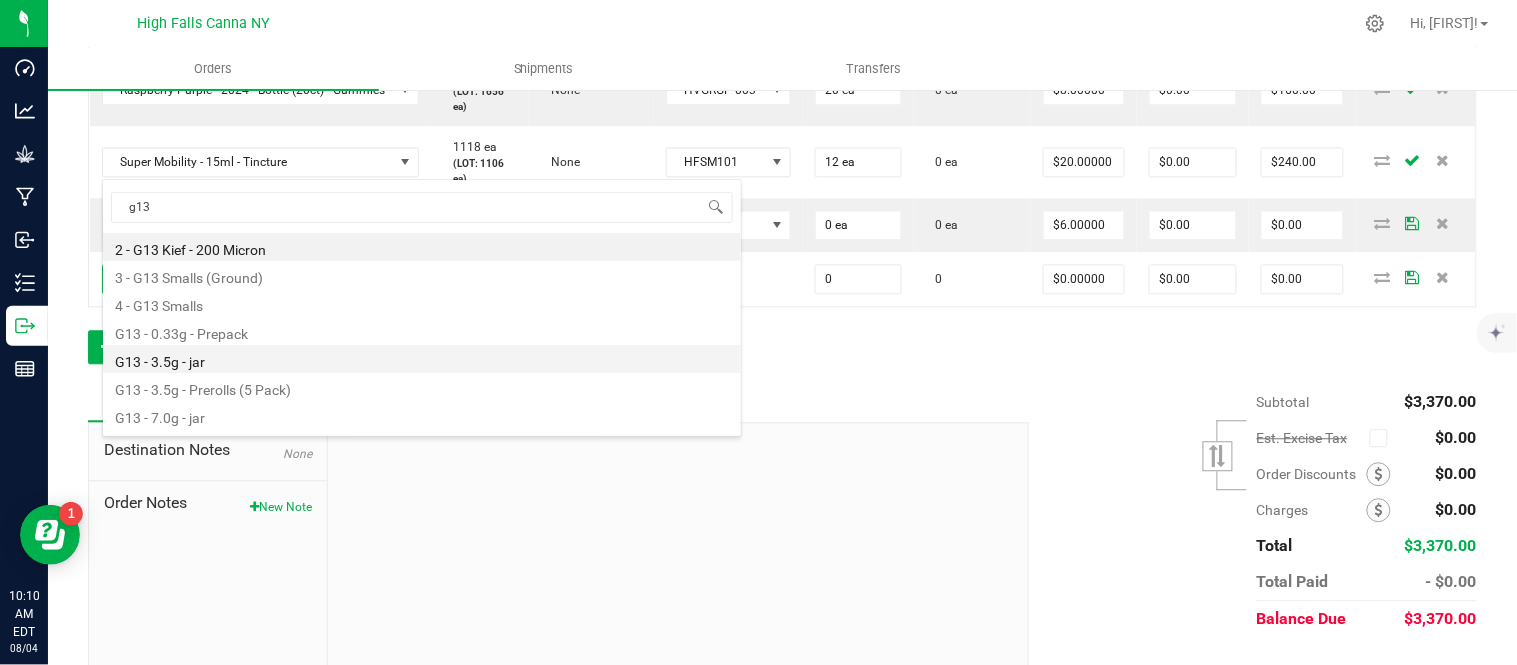 type on "0 ea" 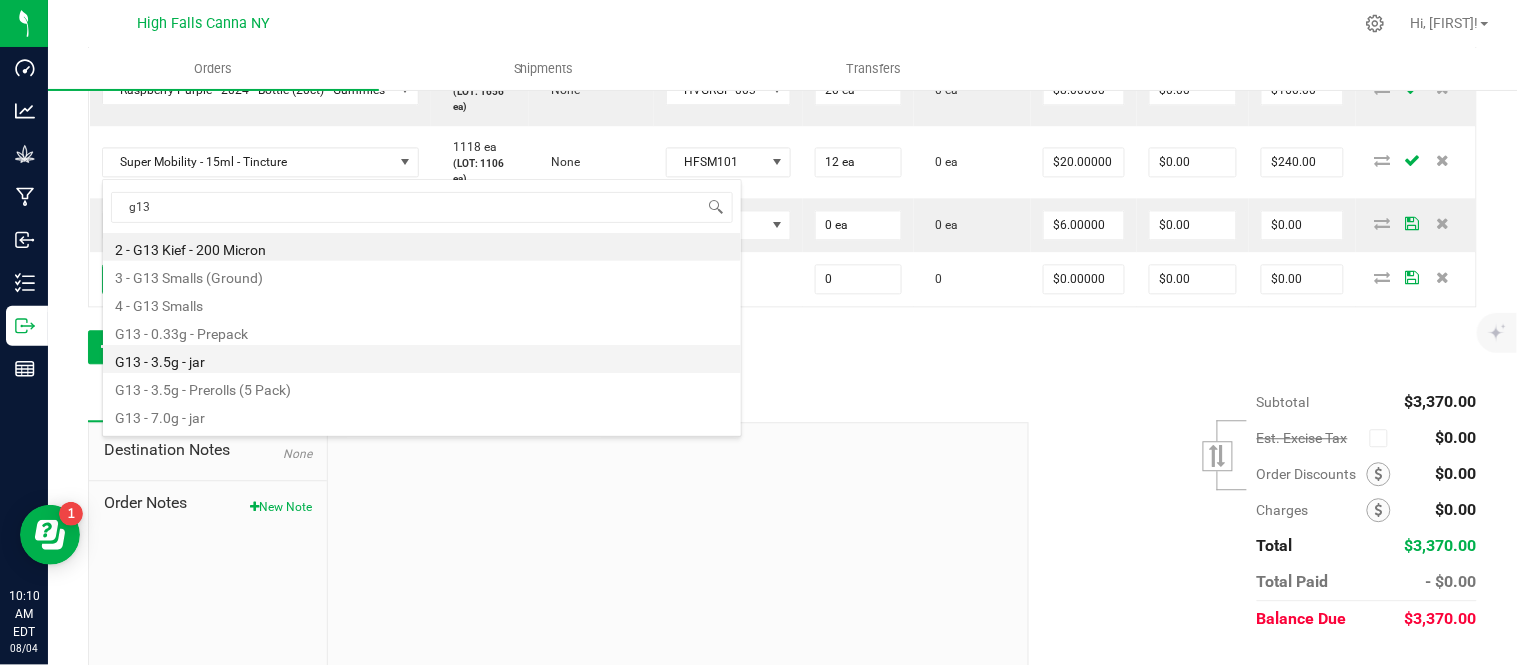 type on "$15.00000" 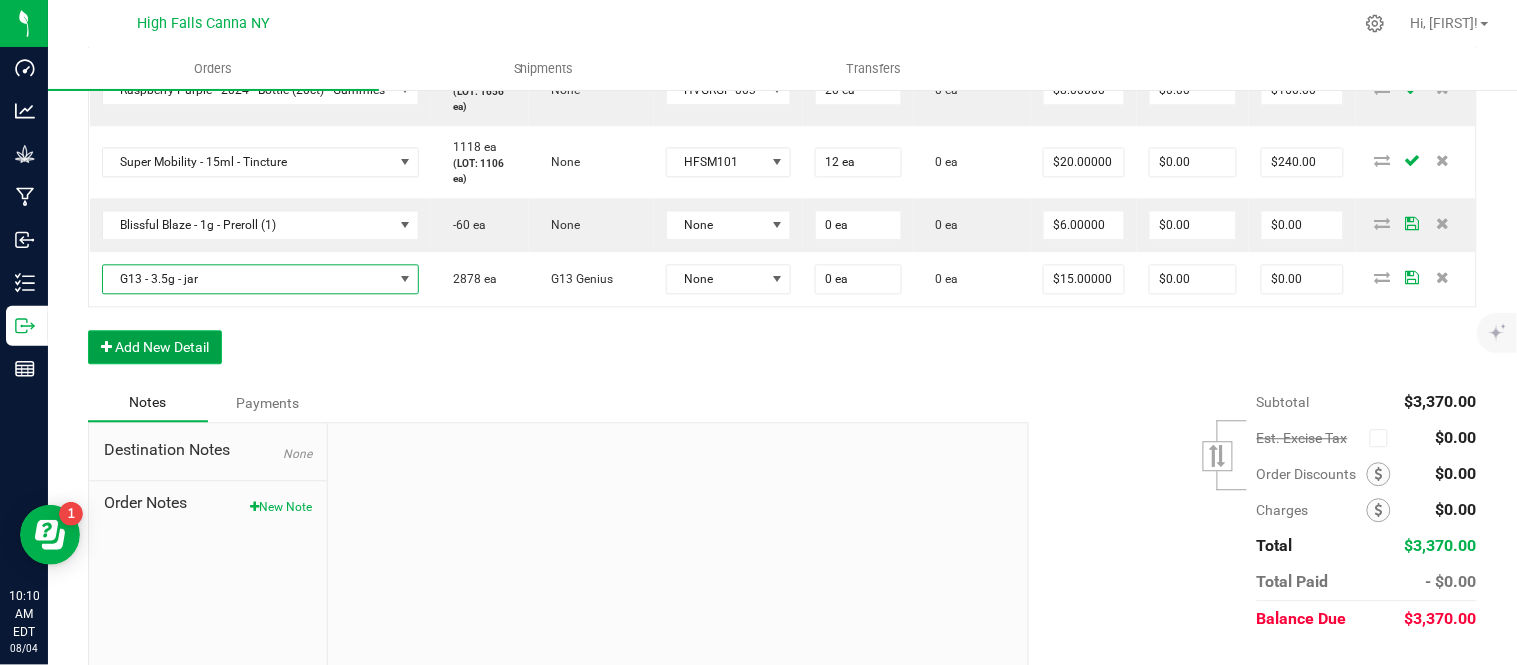 click on "Add New Detail" at bounding box center [155, 347] 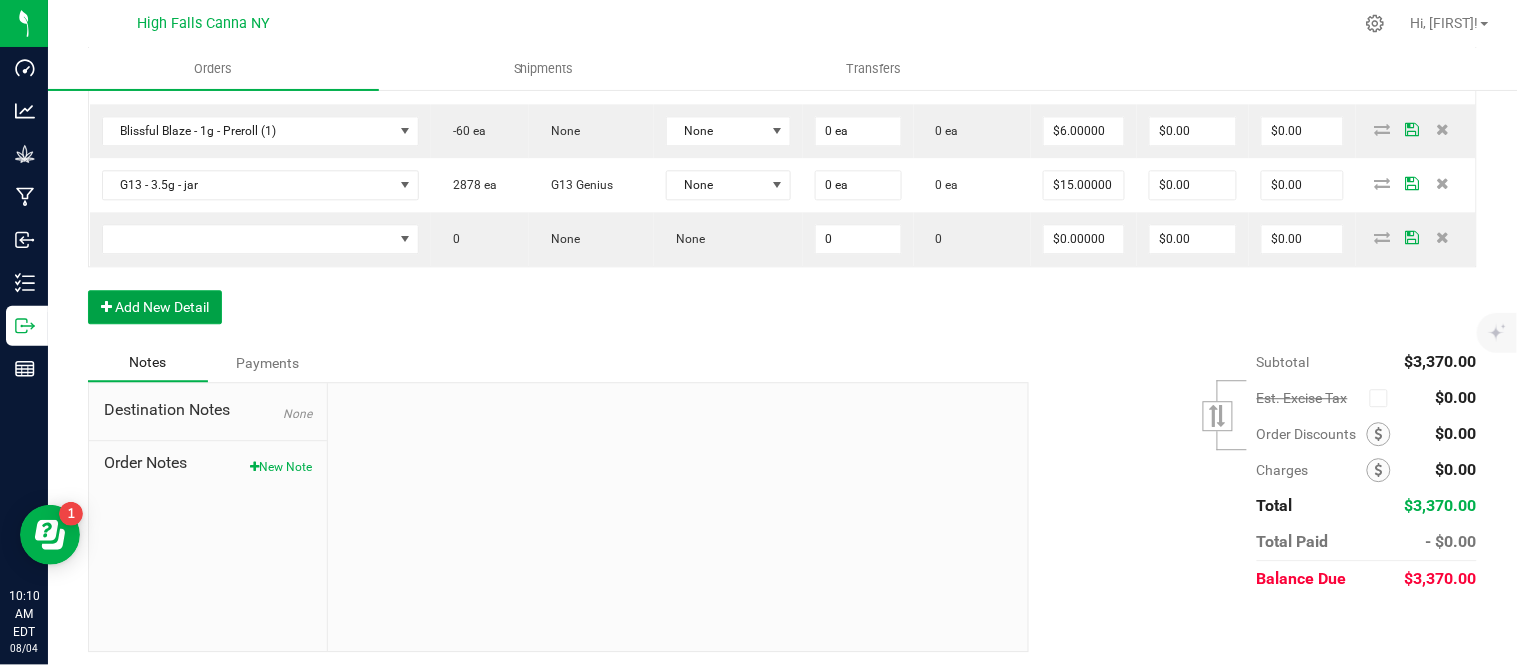 scroll, scrollTop: 1185, scrollLeft: 0, axis: vertical 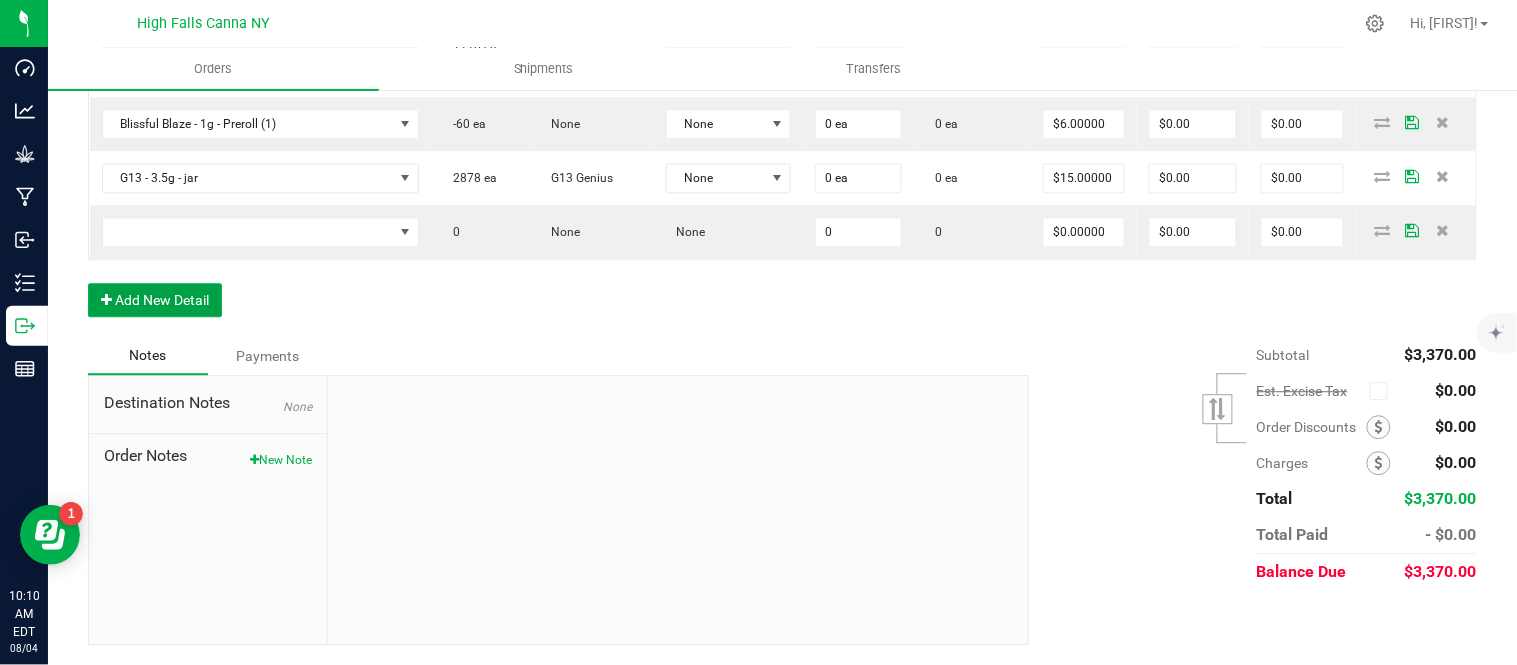type 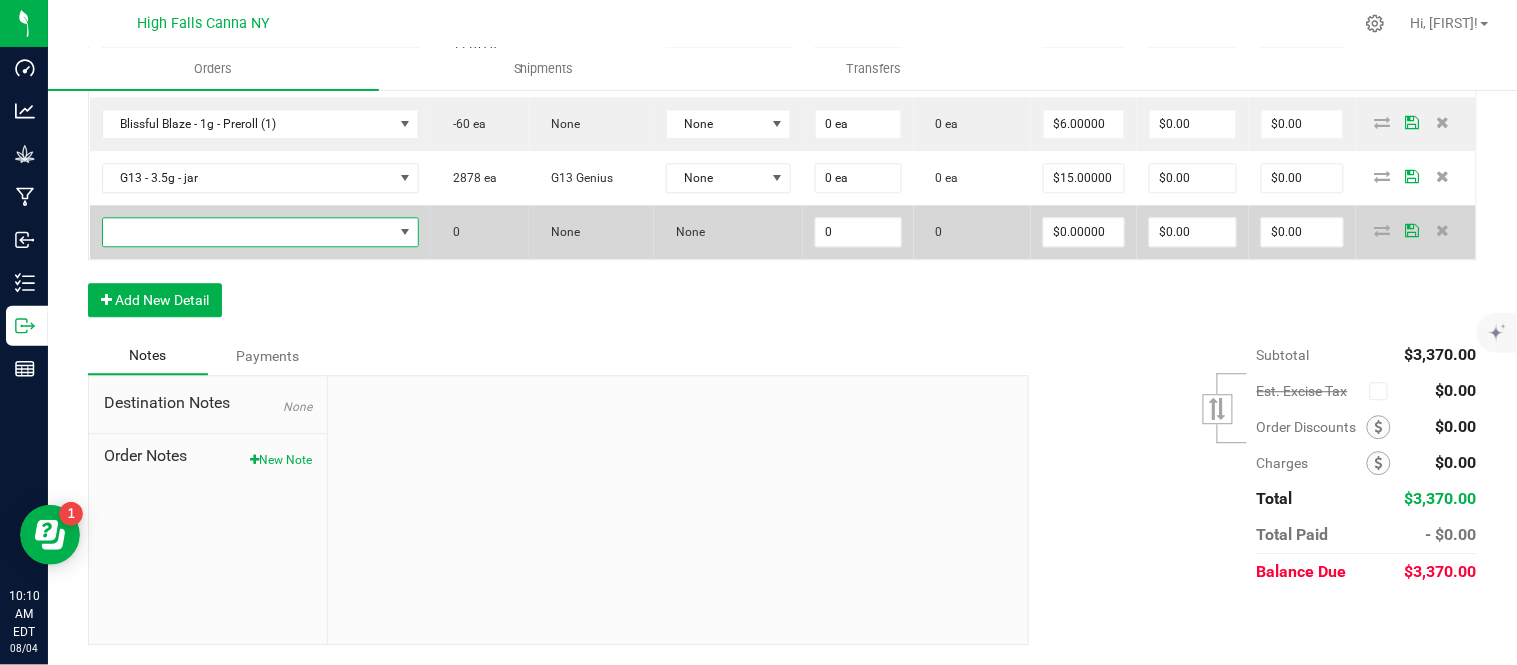 click at bounding box center [248, 232] 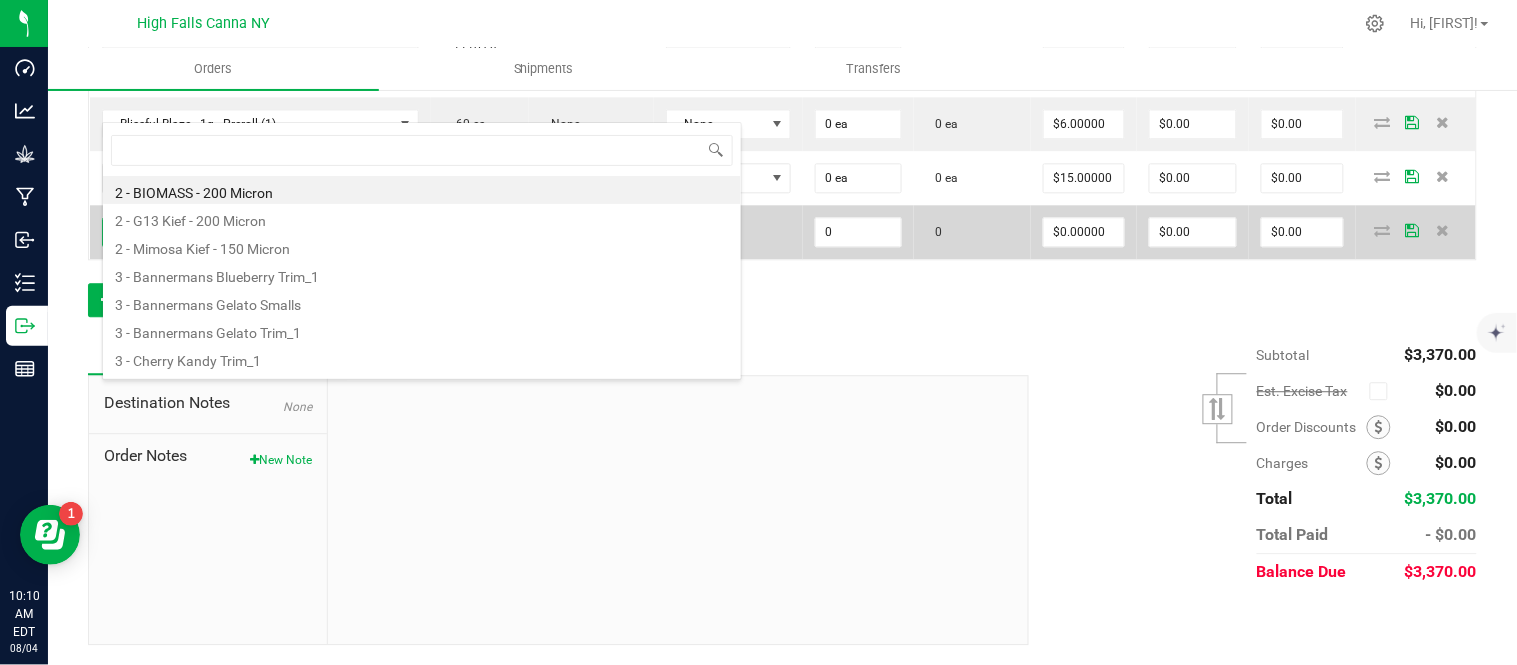 scroll, scrollTop: 99970, scrollLeft: 99661, axis: both 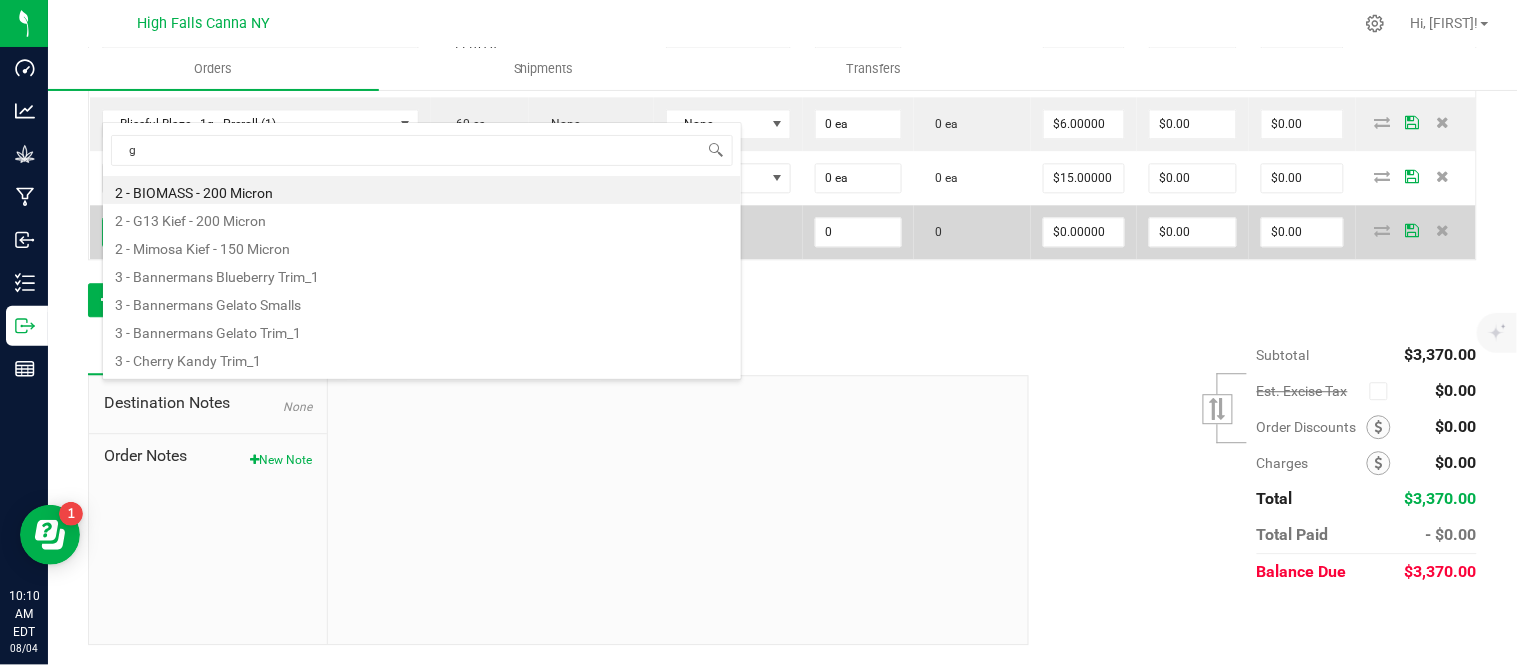 type on "ge" 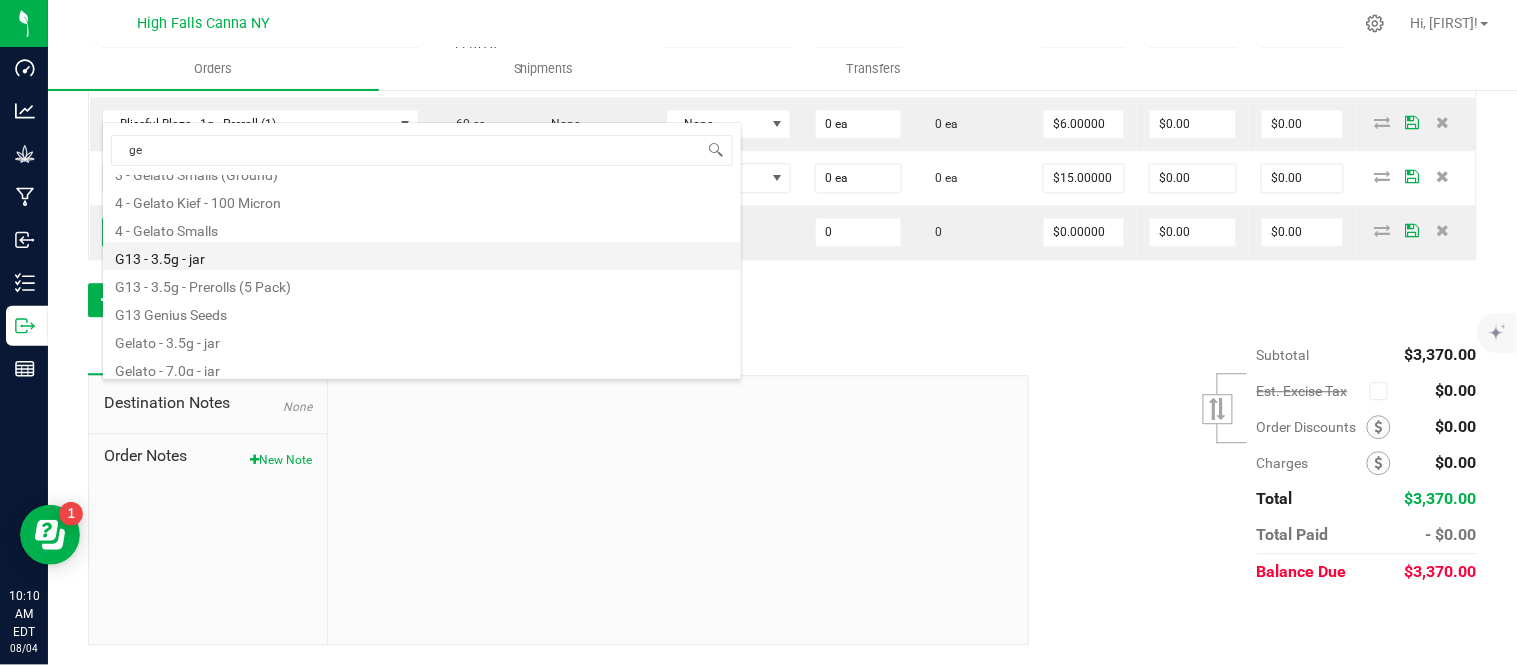 scroll, scrollTop: 107, scrollLeft: 0, axis: vertical 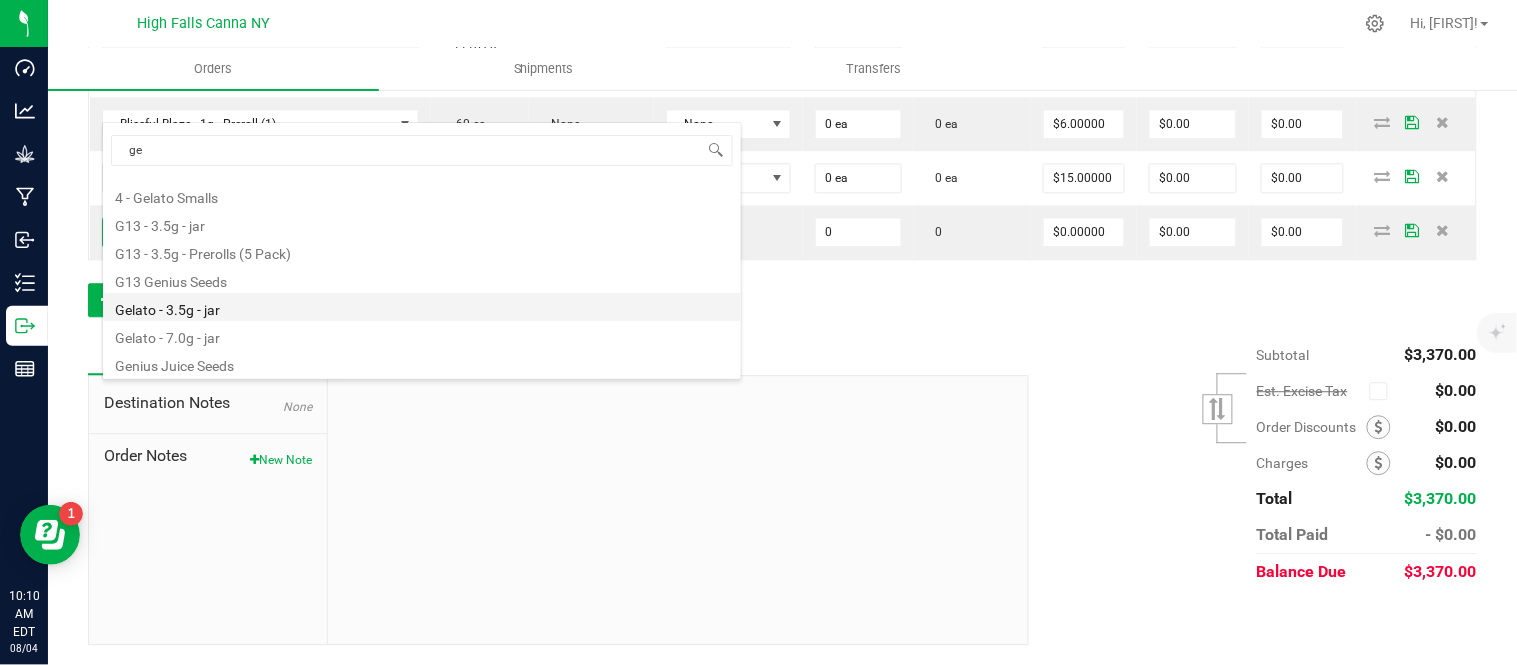 click on "Gelato - 3.5g - jar" at bounding box center (422, 307) 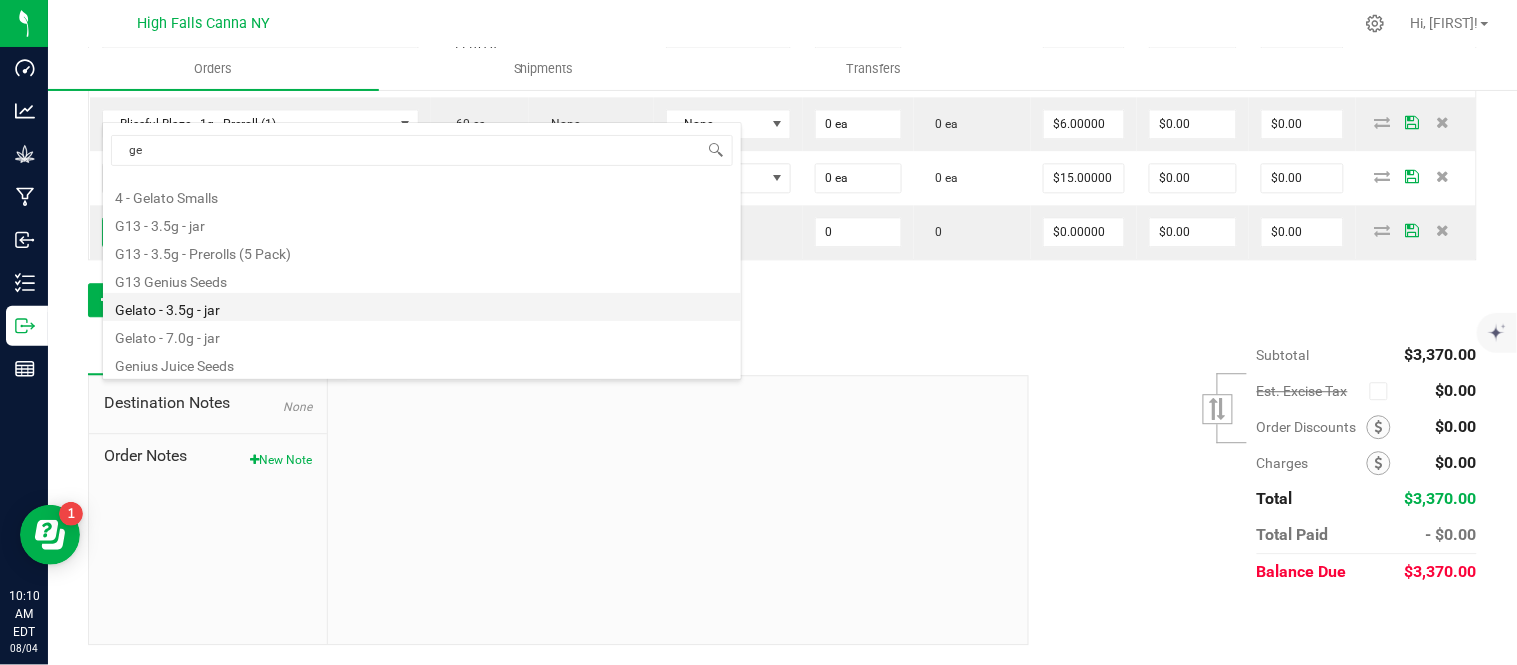 type on "0 ea" 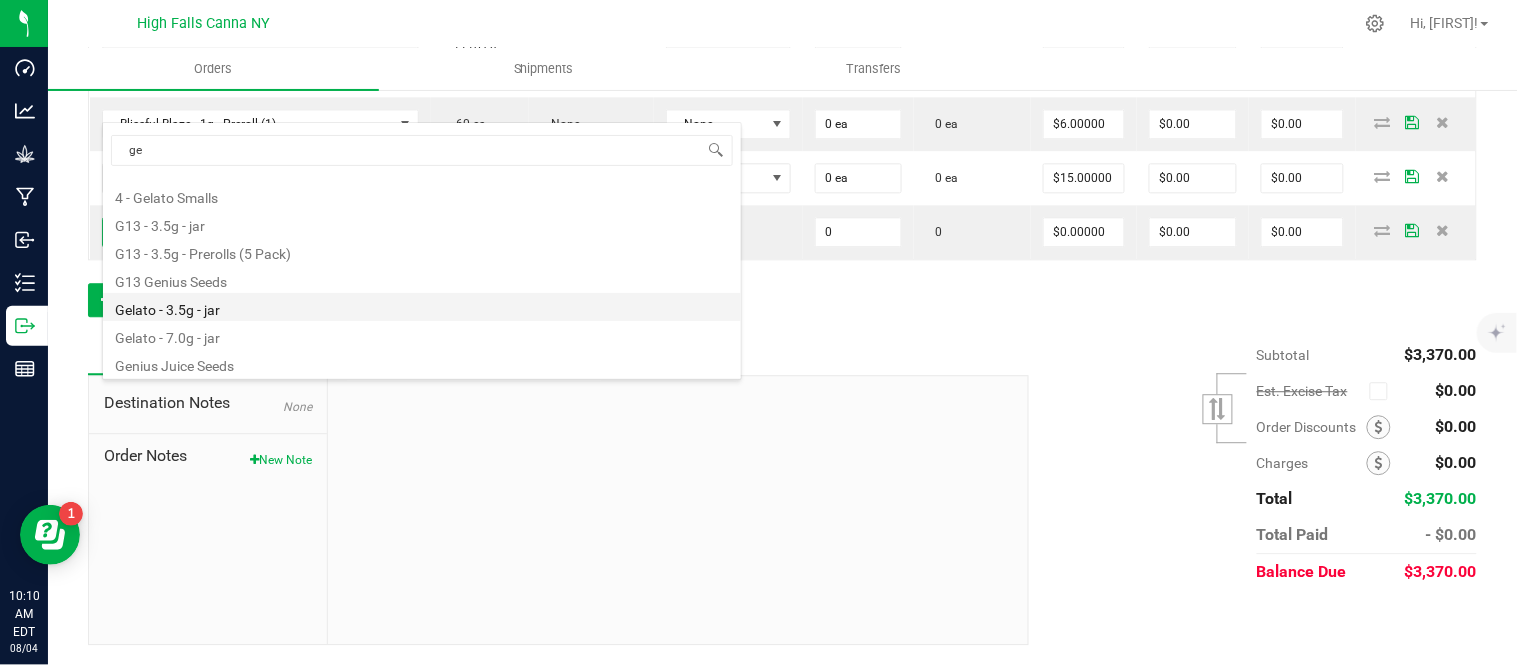 type on "$17.50000" 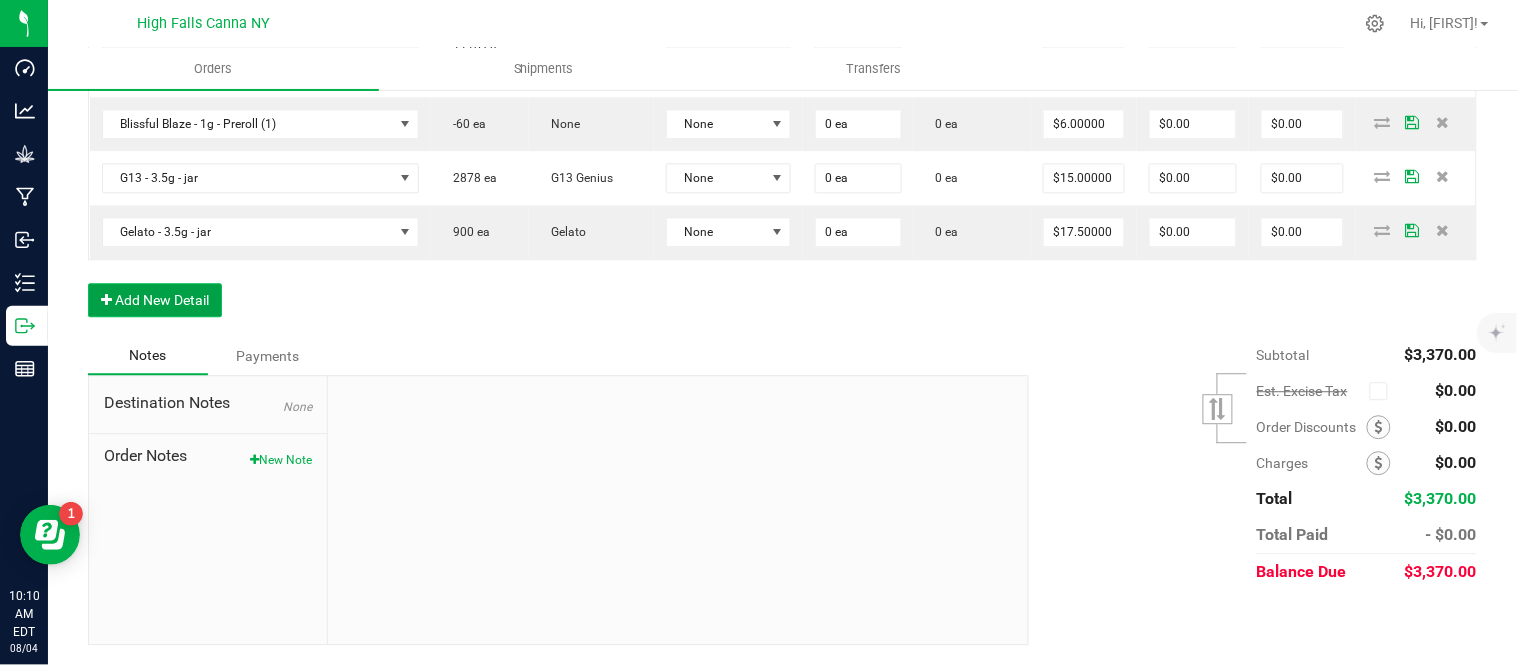 click on "Add New Detail" at bounding box center [155, 300] 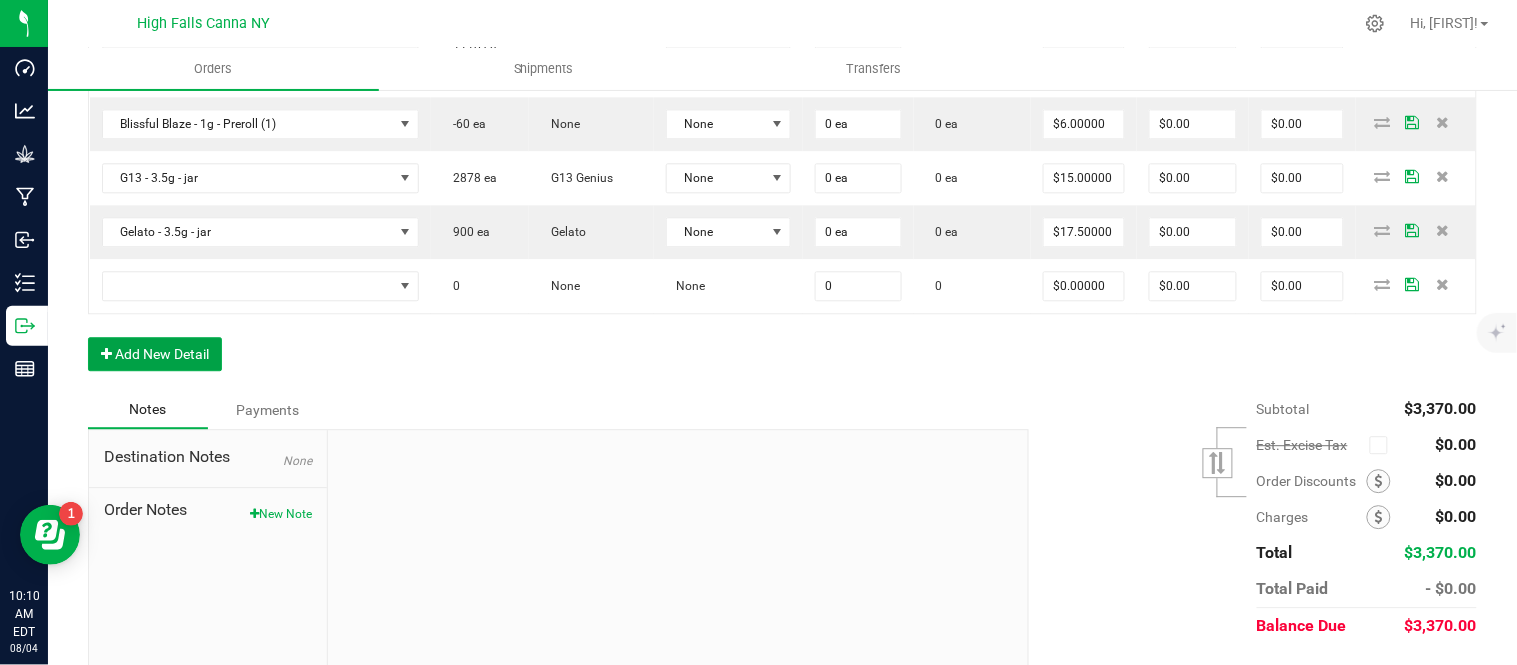 scroll, scrollTop: 1185, scrollLeft: 0, axis: vertical 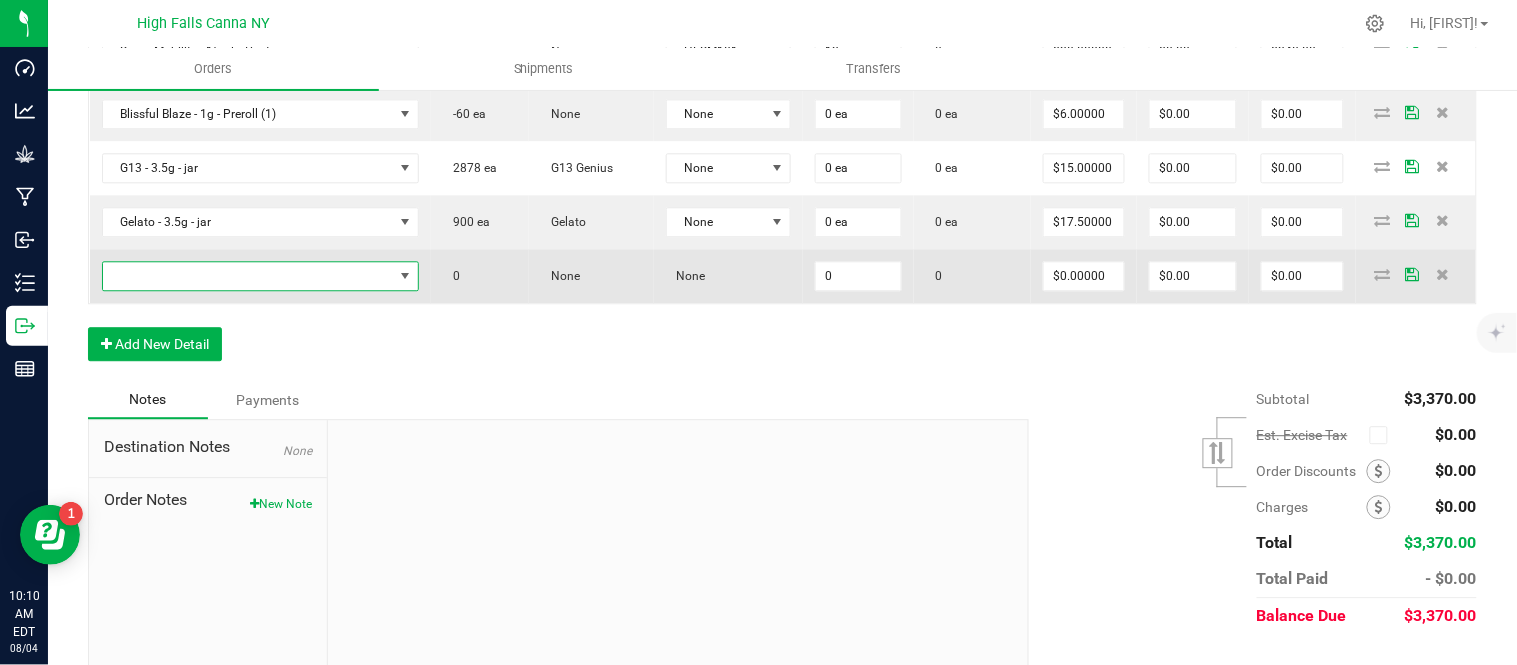 click at bounding box center [248, 276] 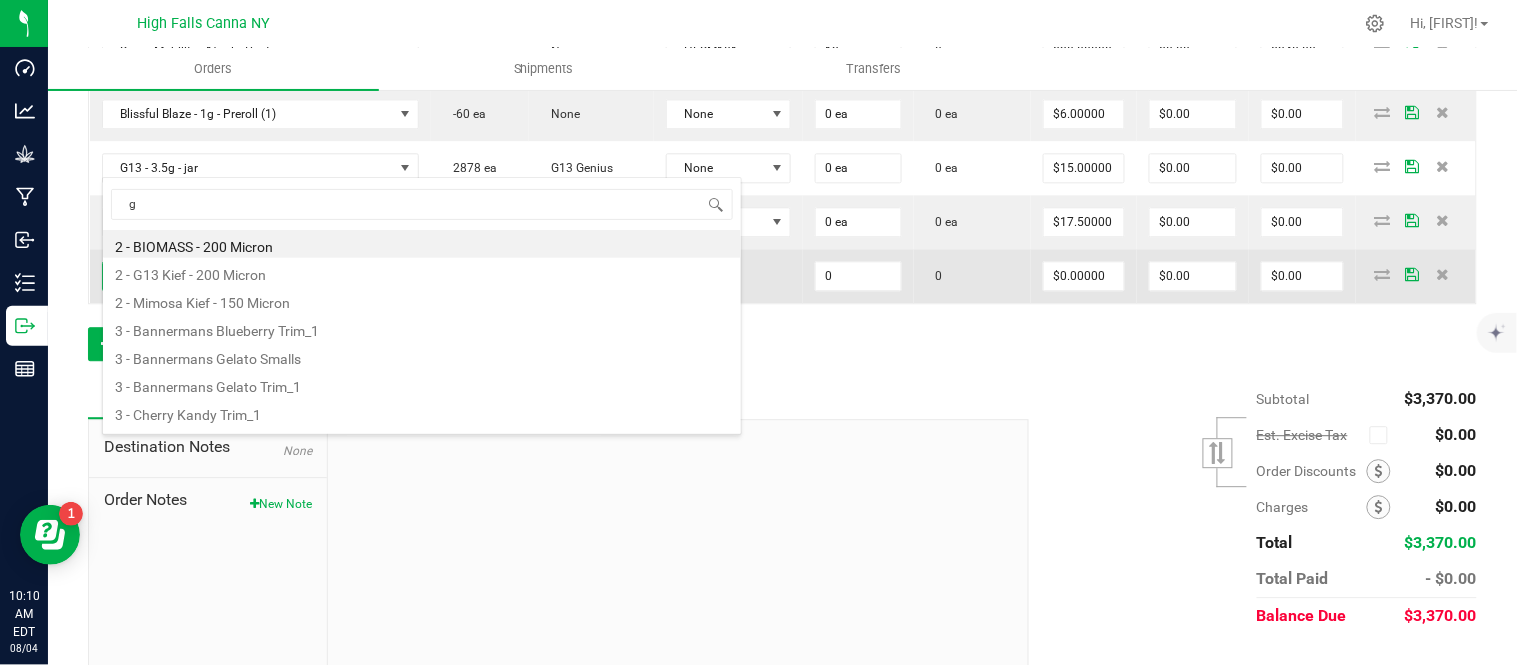 scroll, scrollTop: 99970, scrollLeft: 99661, axis: both 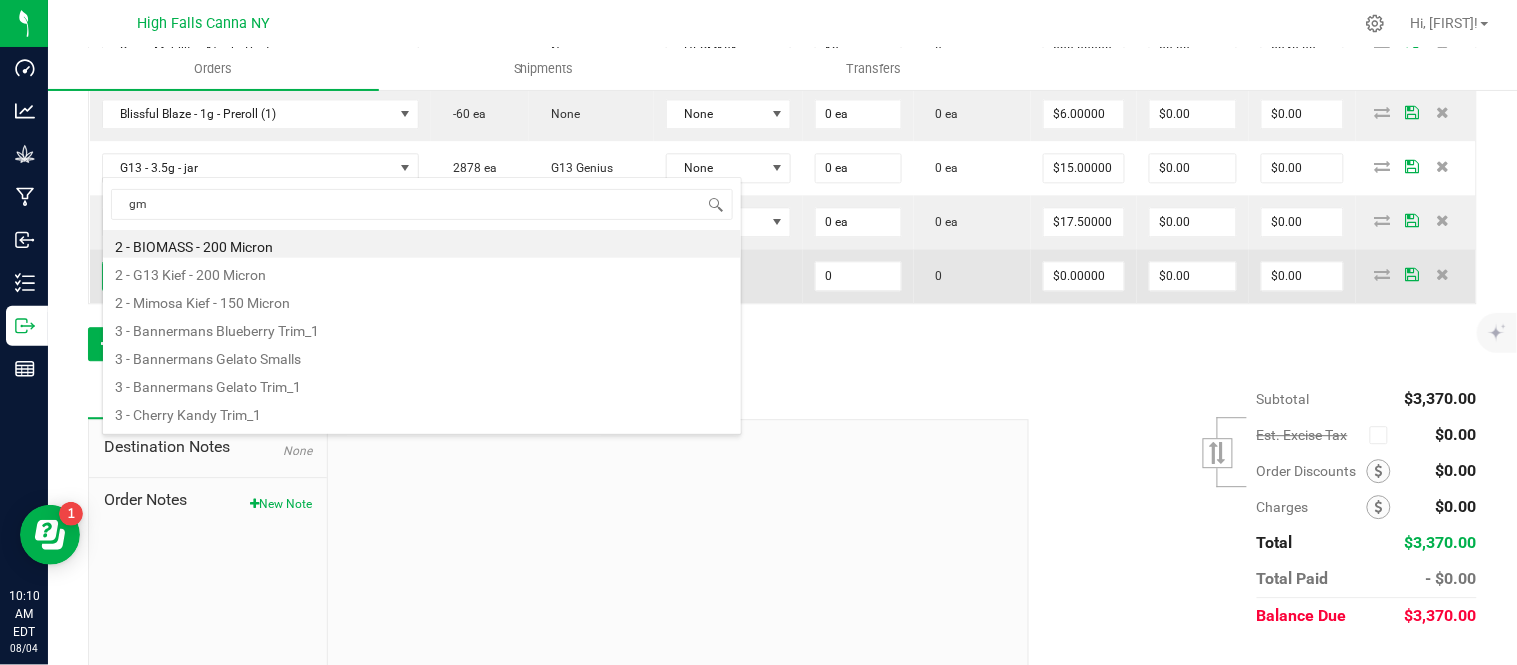 type on "gmo" 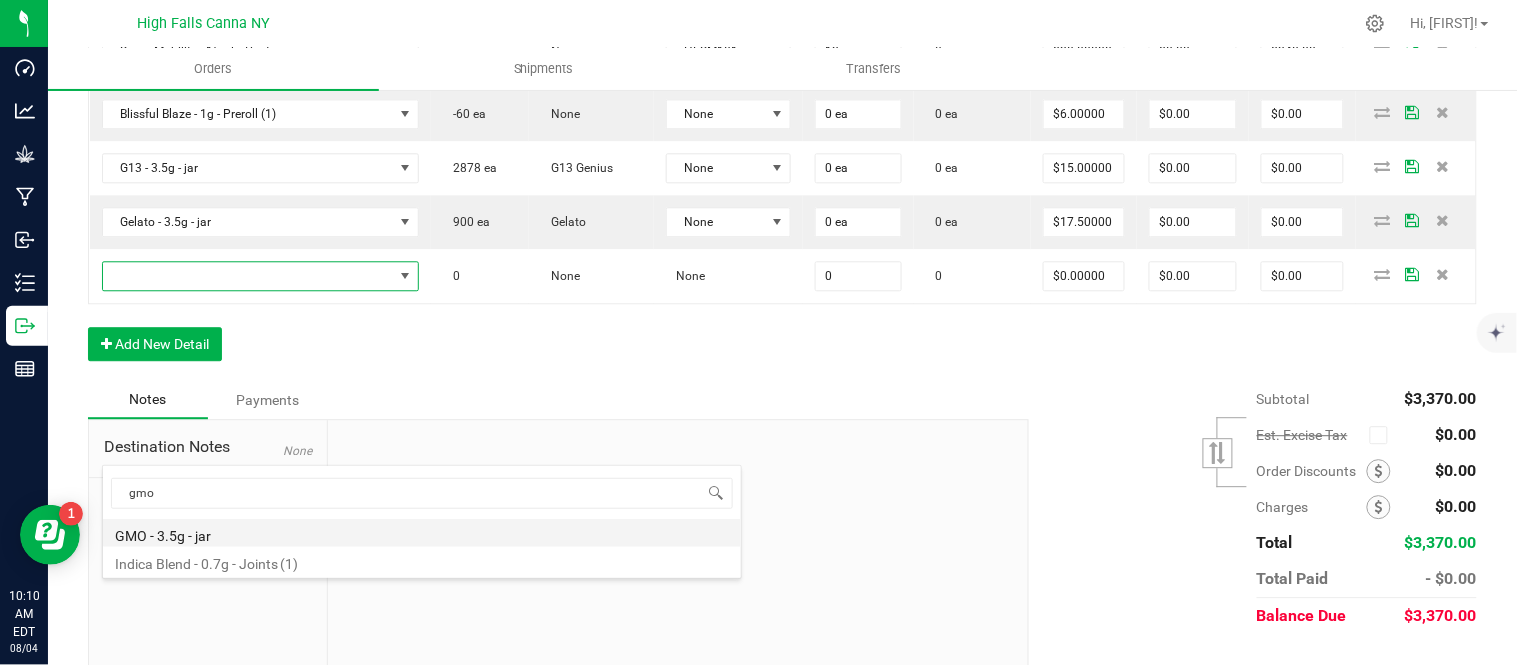 click on "GMO - 3.5g - jar" at bounding box center (422, 533) 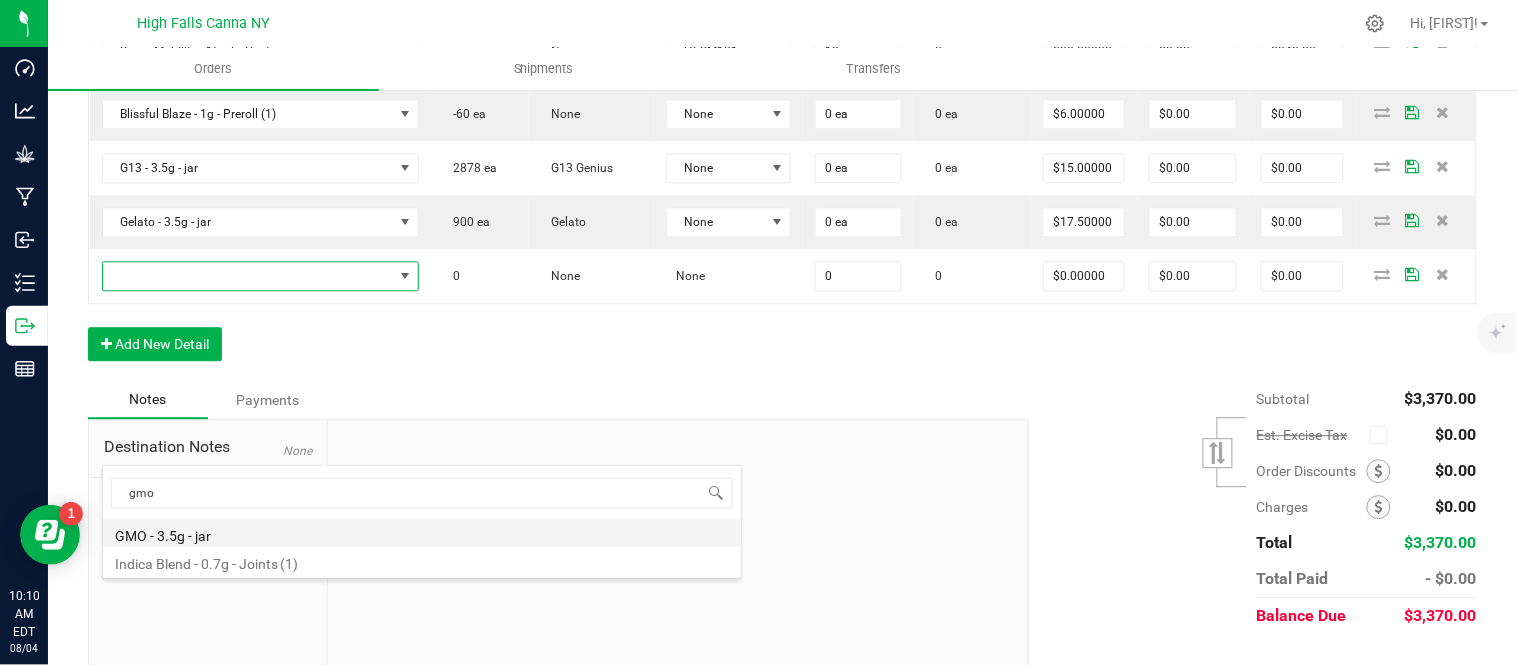 type on "0 ea" 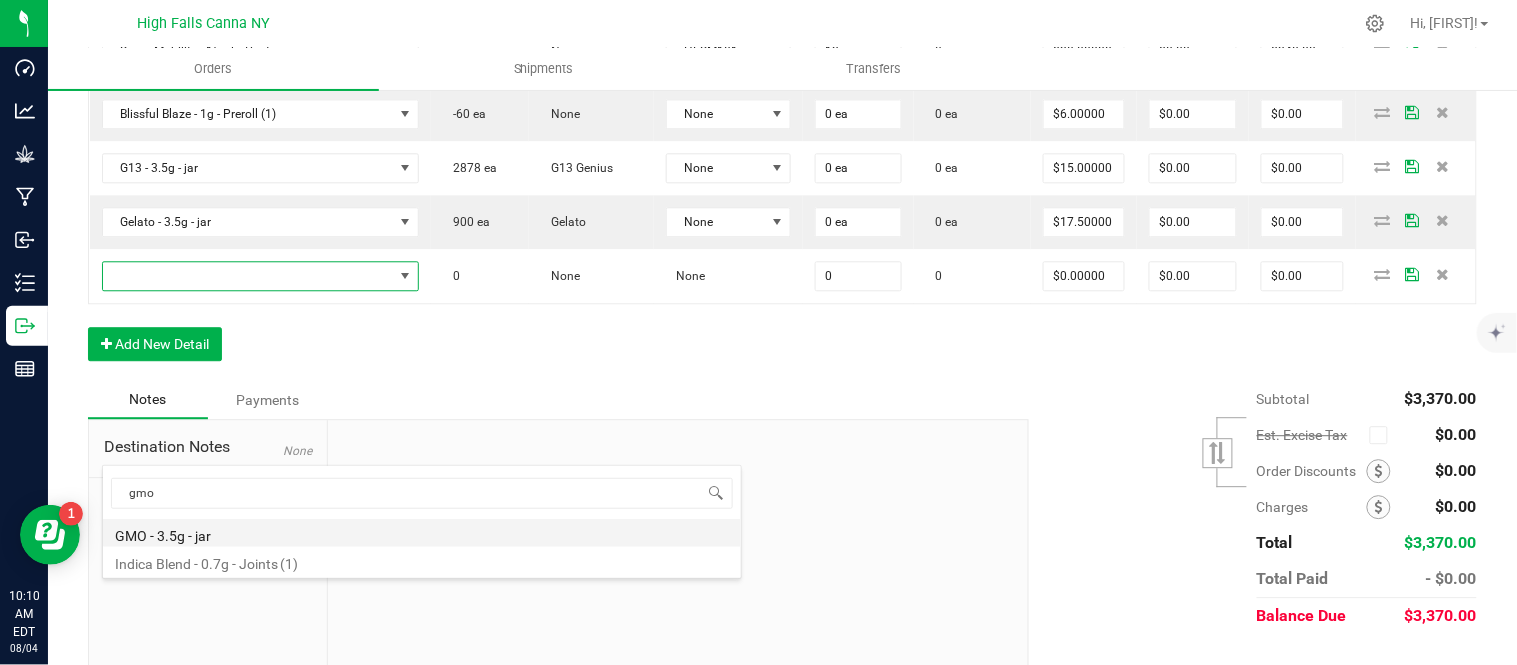 type on "$15.00000" 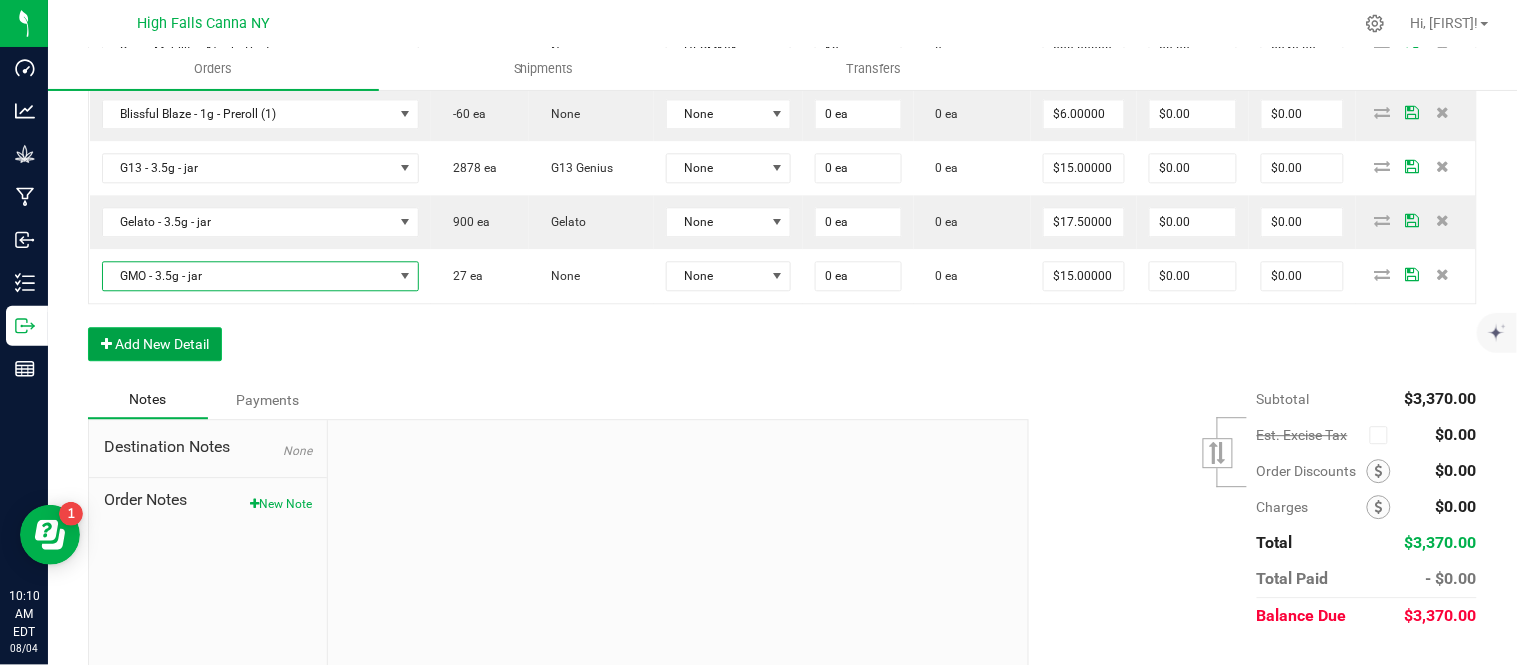 click on "Add New Detail" at bounding box center [155, 344] 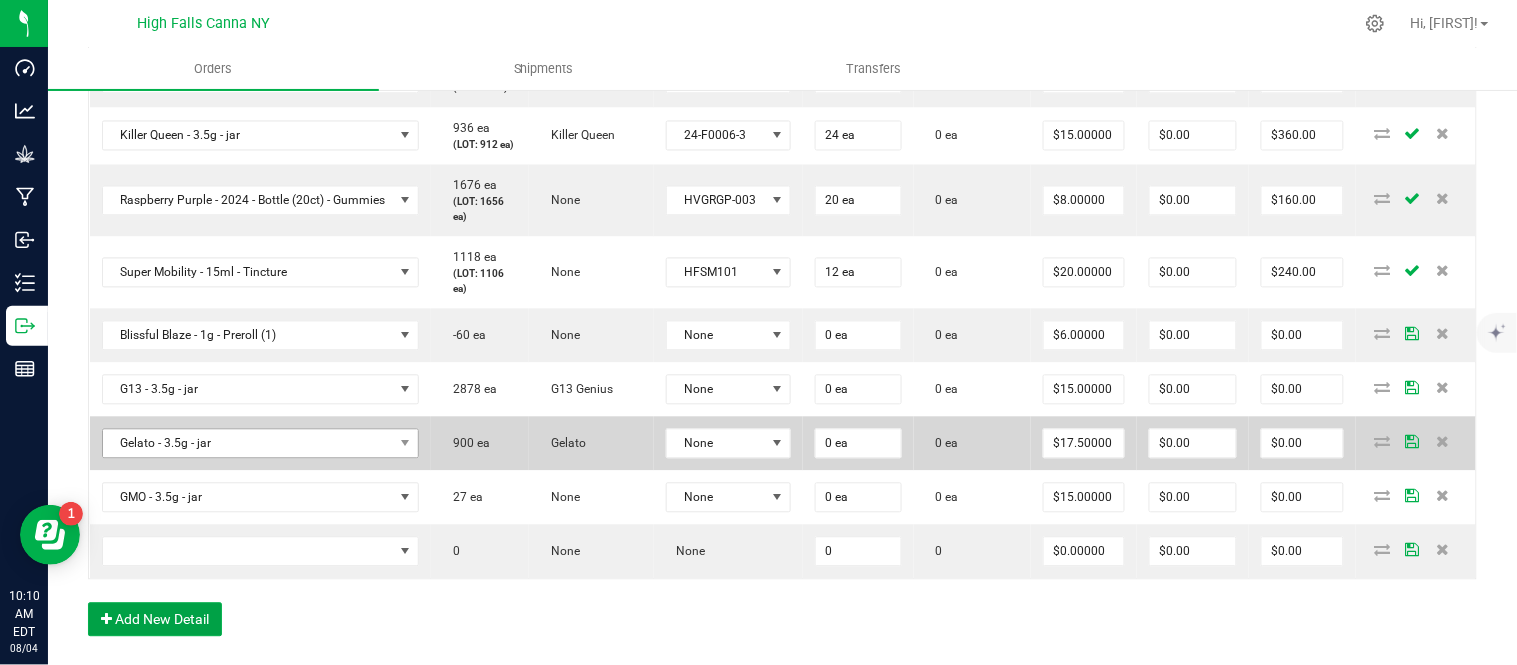 scroll, scrollTop: 1296, scrollLeft: 0, axis: vertical 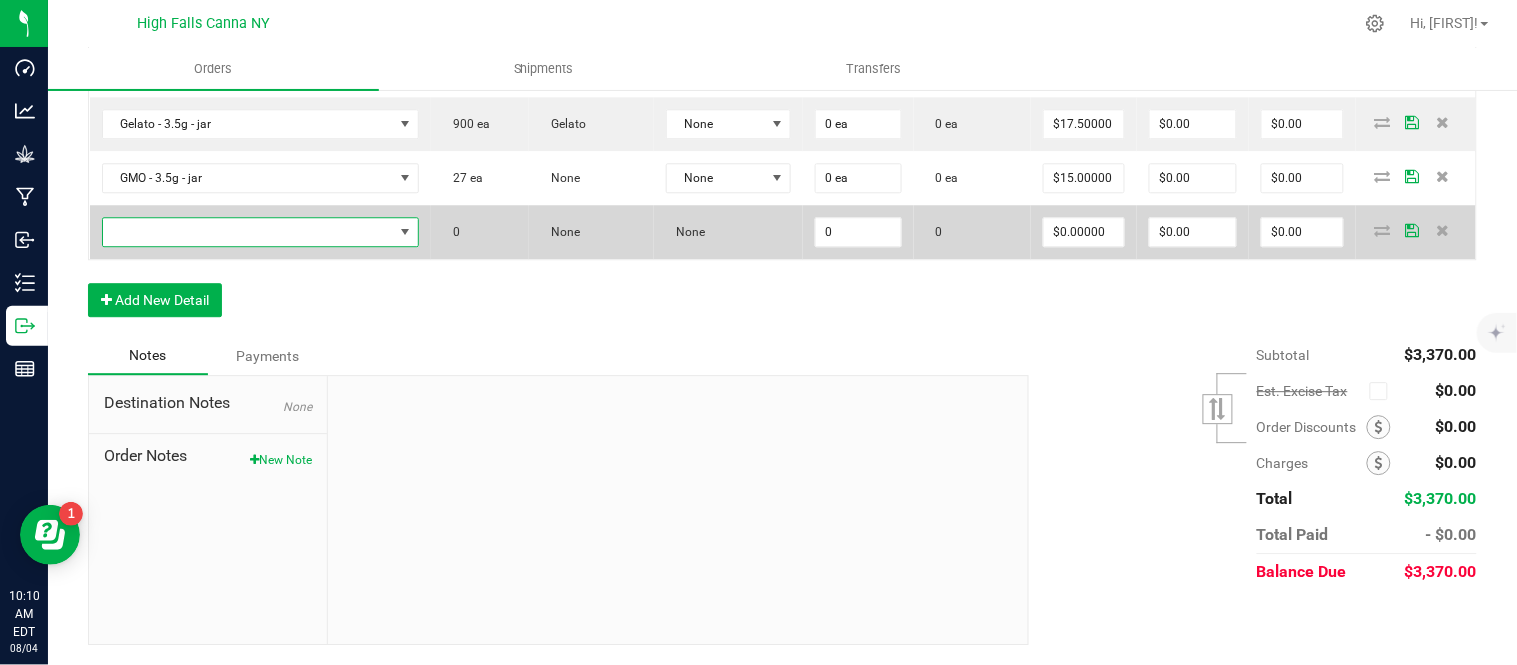 click at bounding box center (248, 232) 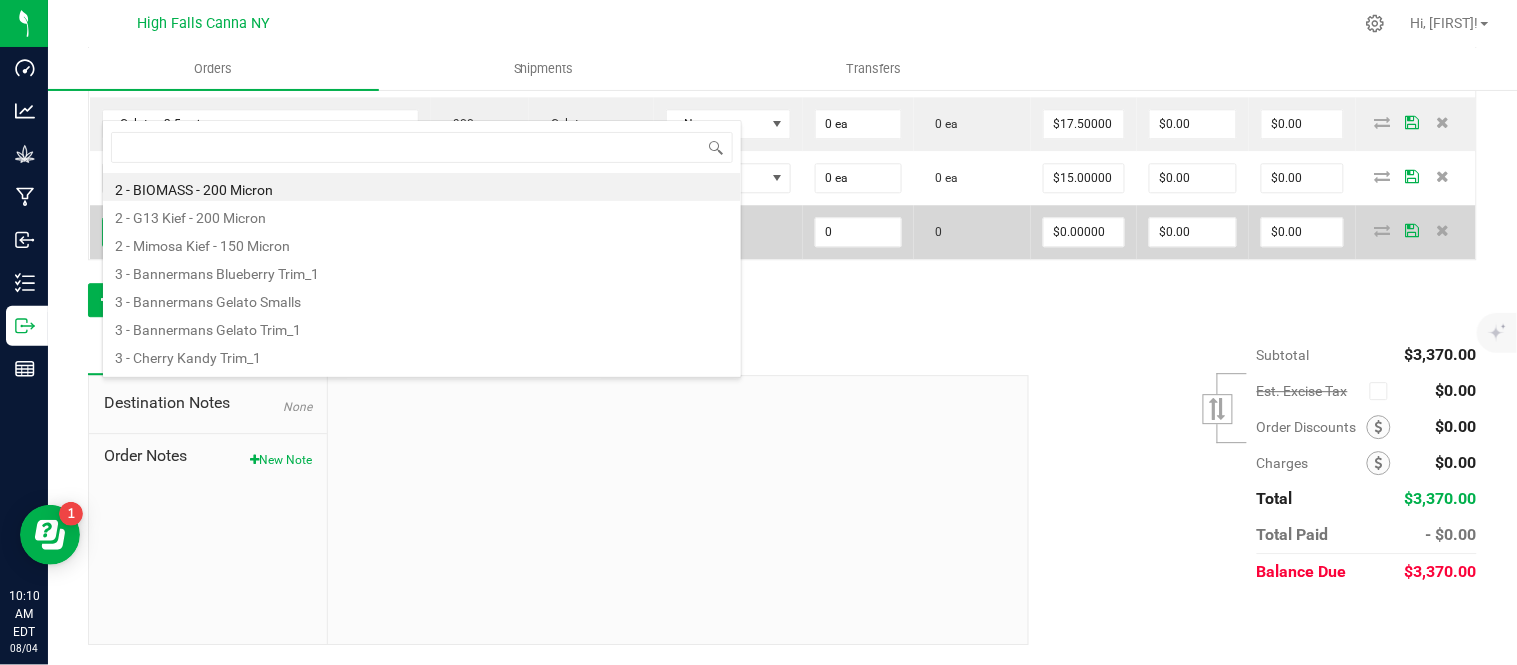 scroll, scrollTop: 99970, scrollLeft: 99661, axis: both 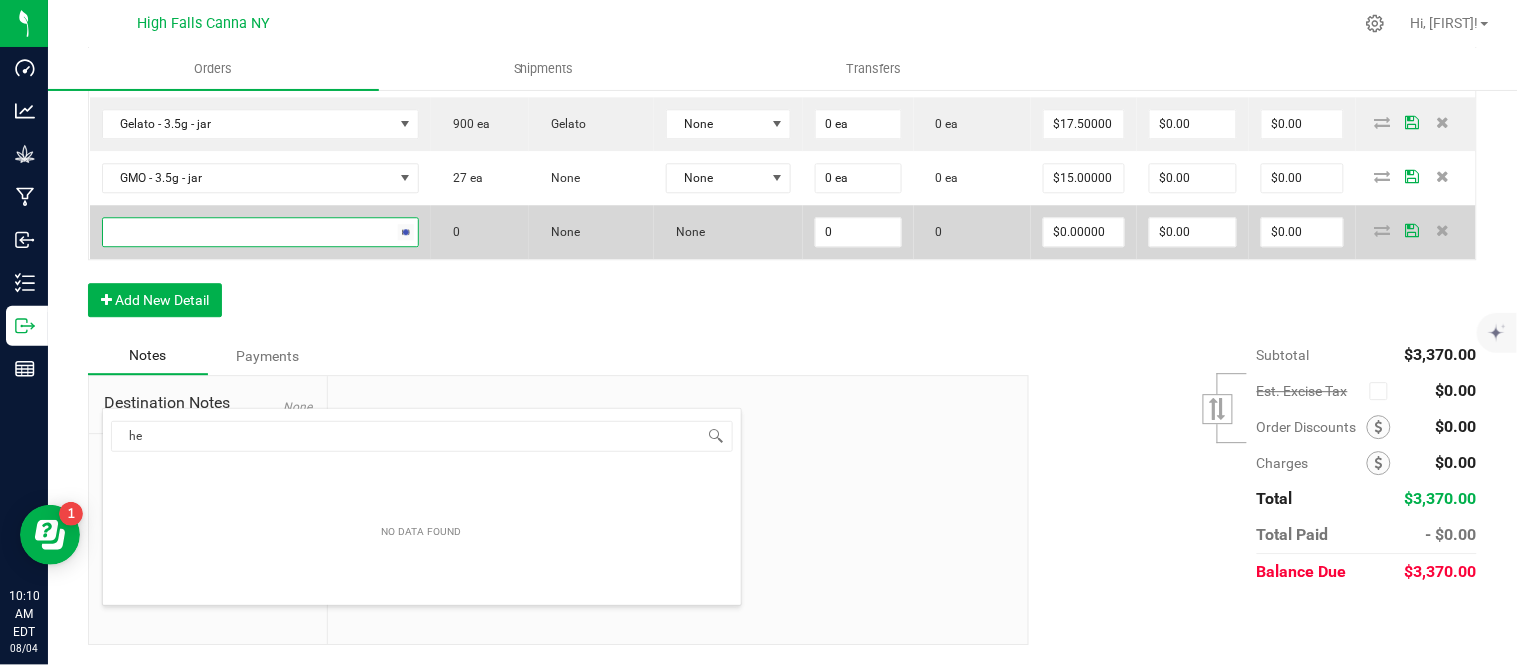 type on "hea" 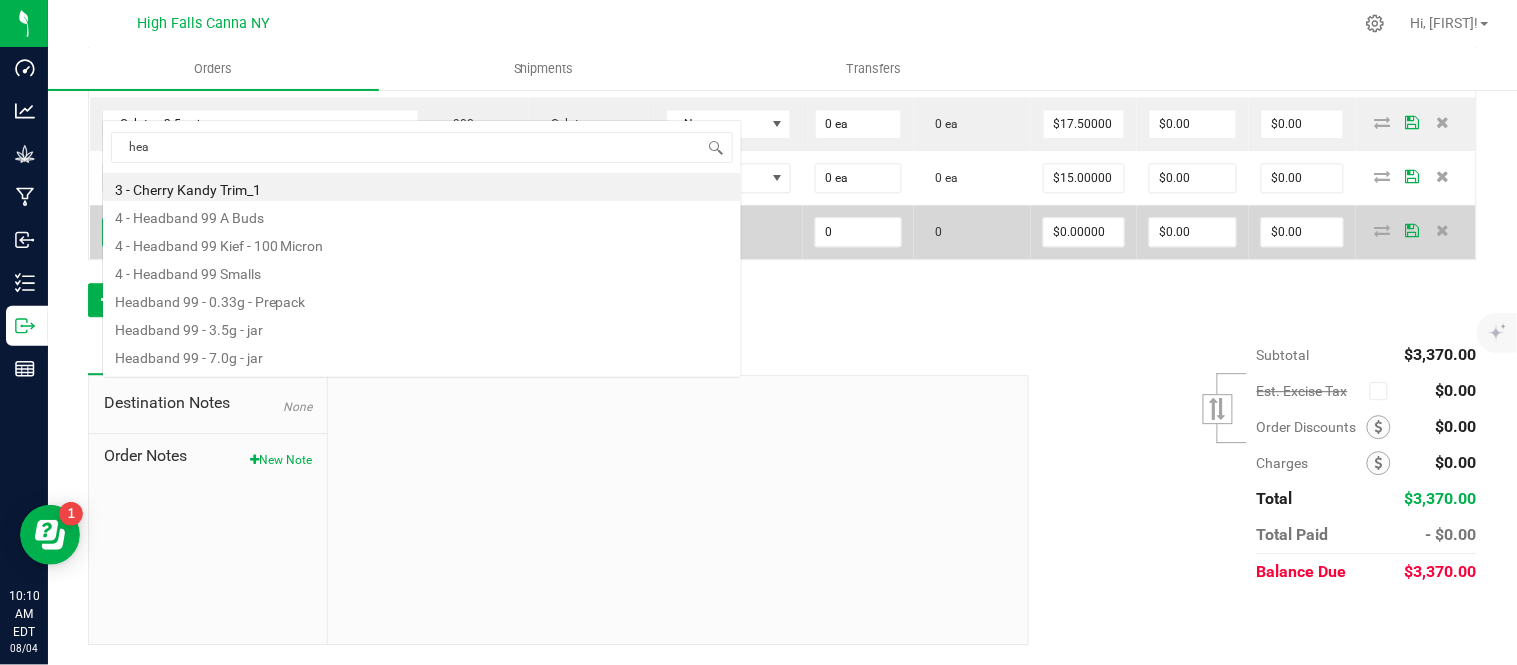 scroll, scrollTop: 0, scrollLeft: 0, axis: both 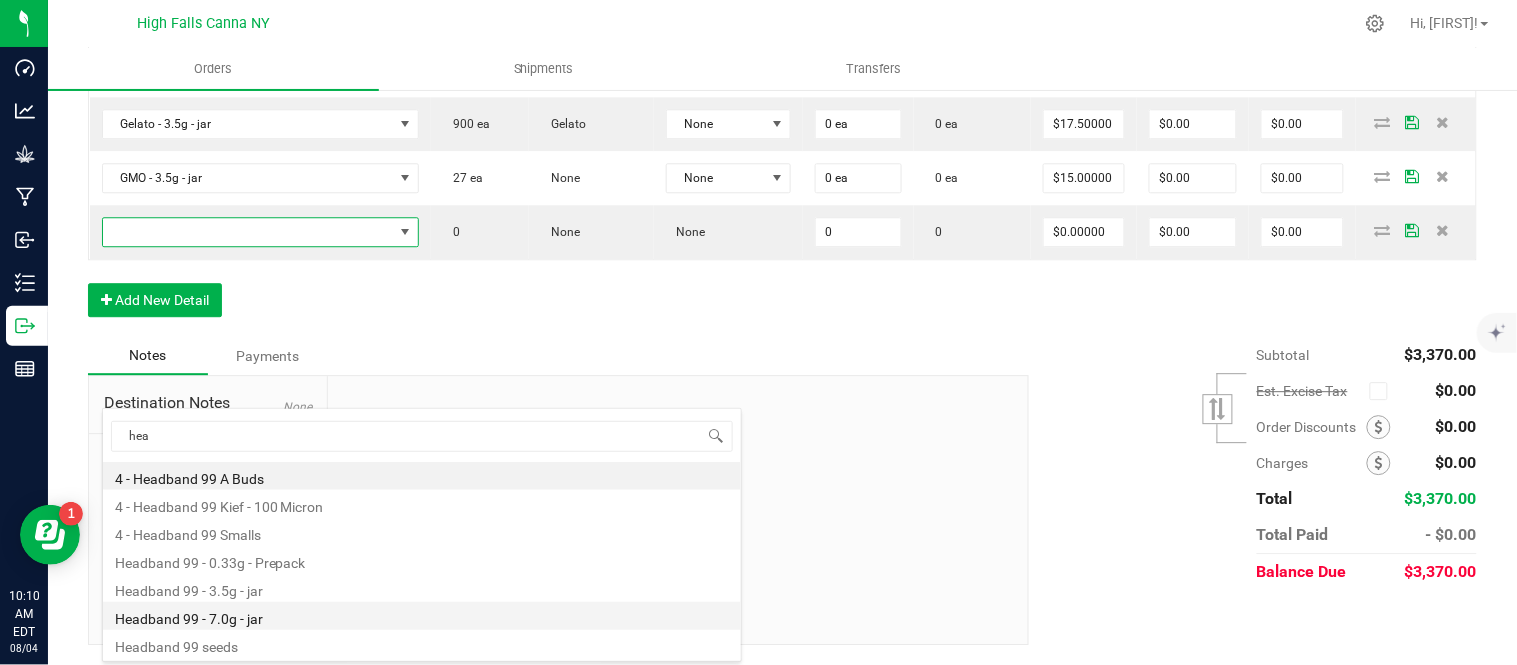 click on "Headband 99 - 7.0g - jar" at bounding box center (422, 616) 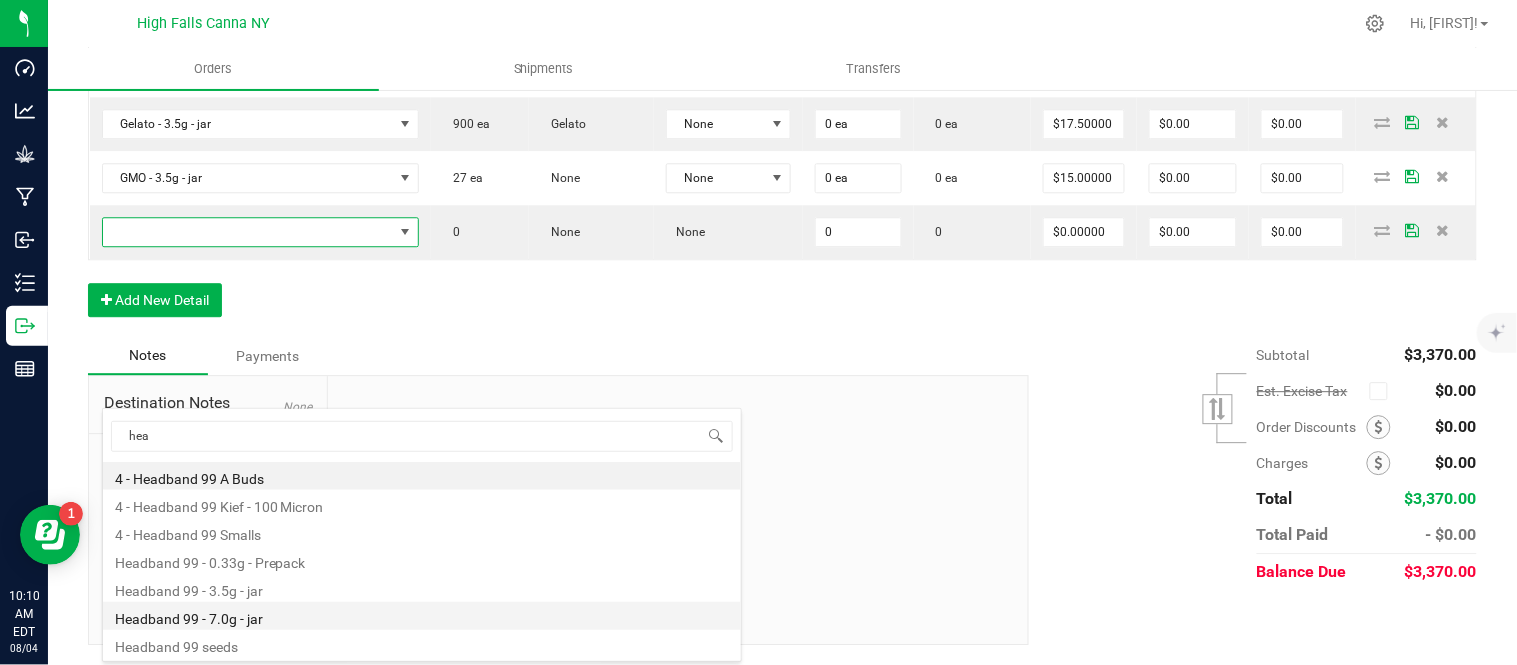 type on "0 ea" 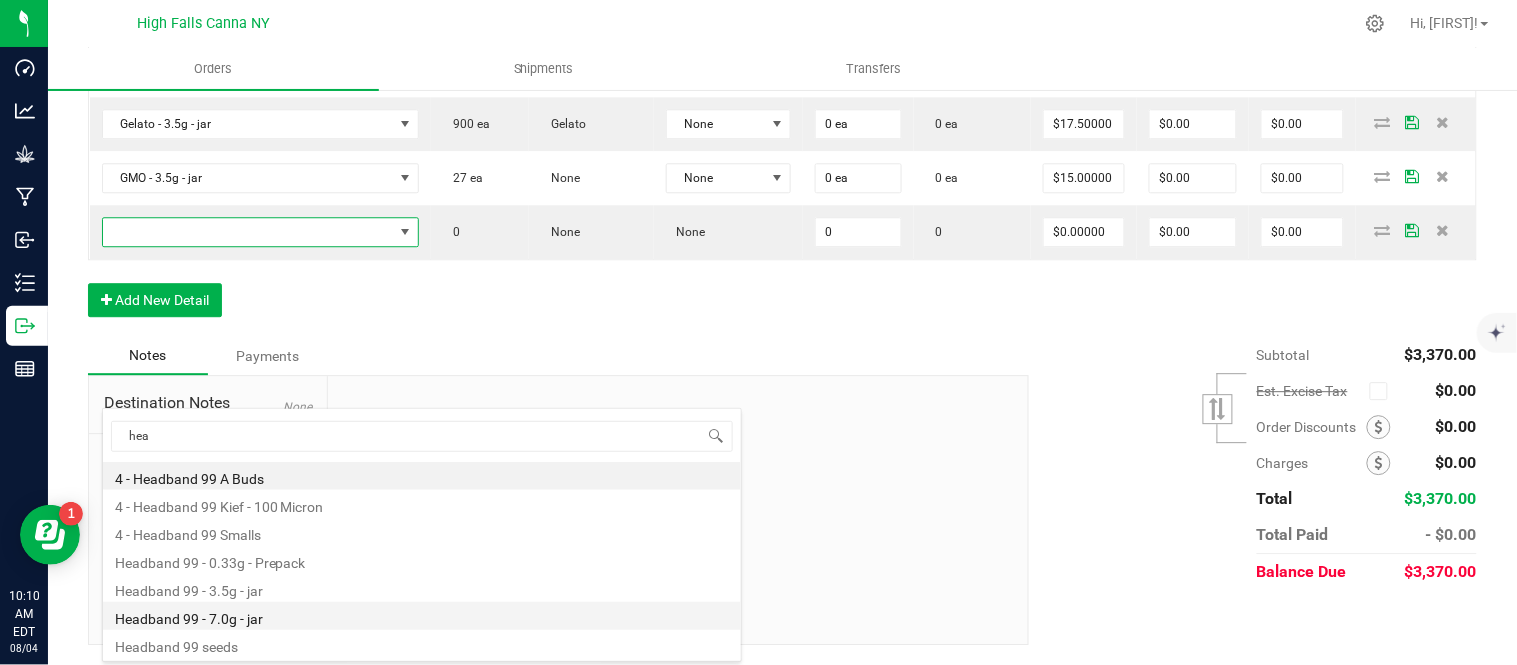 type on "$27.50000" 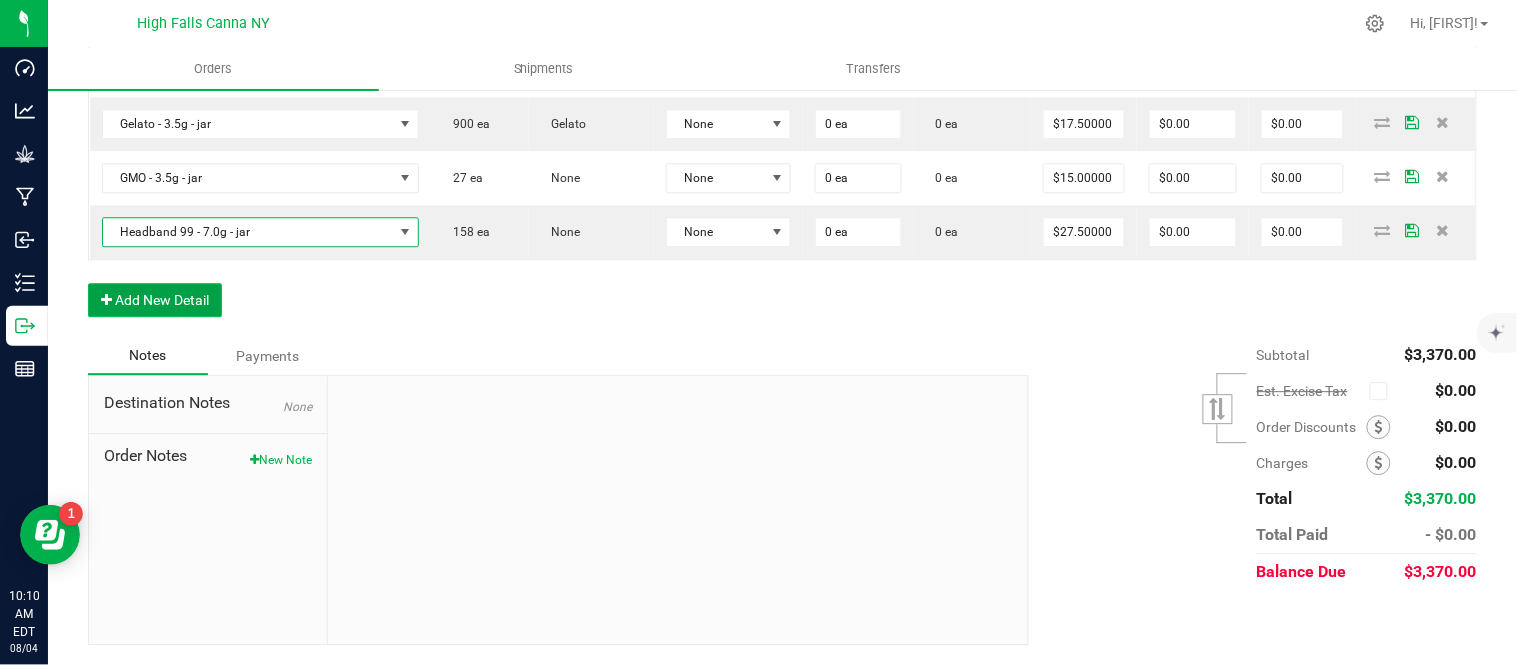 click on "Add New Detail" at bounding box center (155, 300) 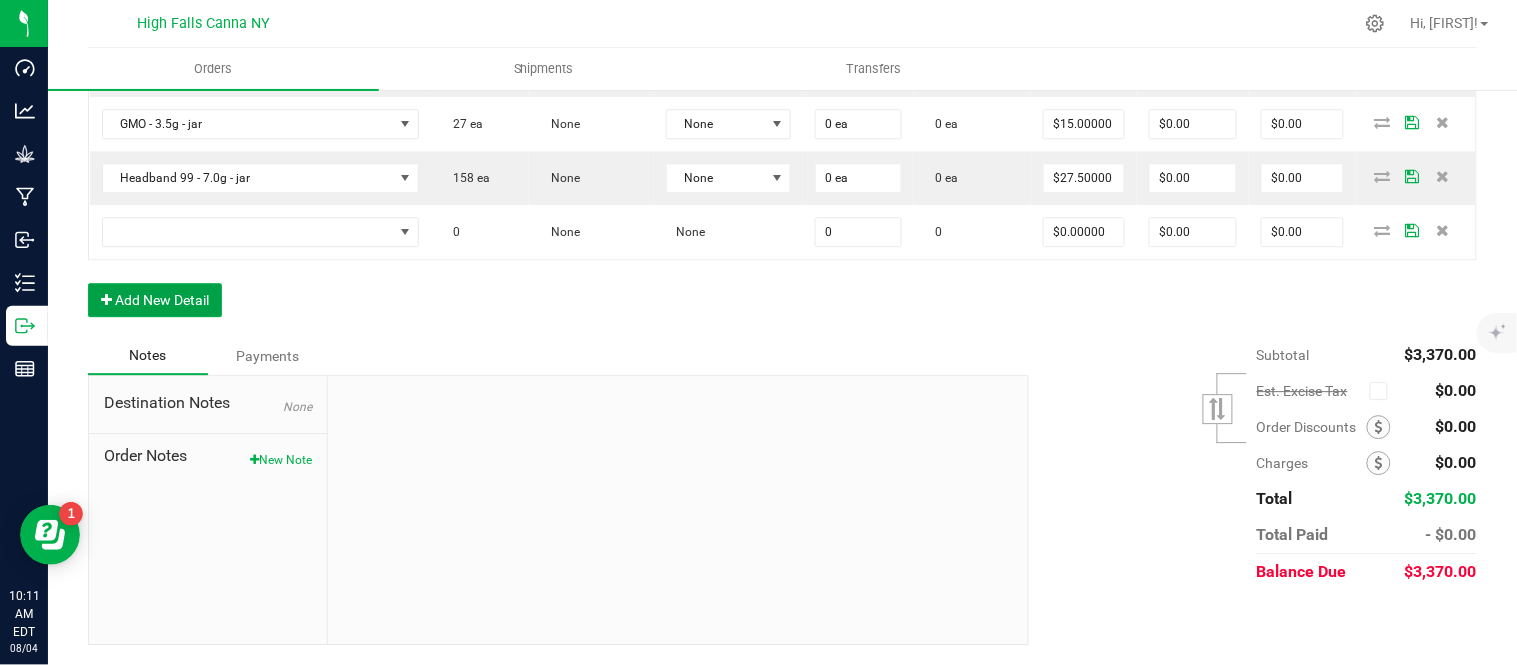 scroll, scrollTop: 1407, scrollLeft: 0, axis: vertical 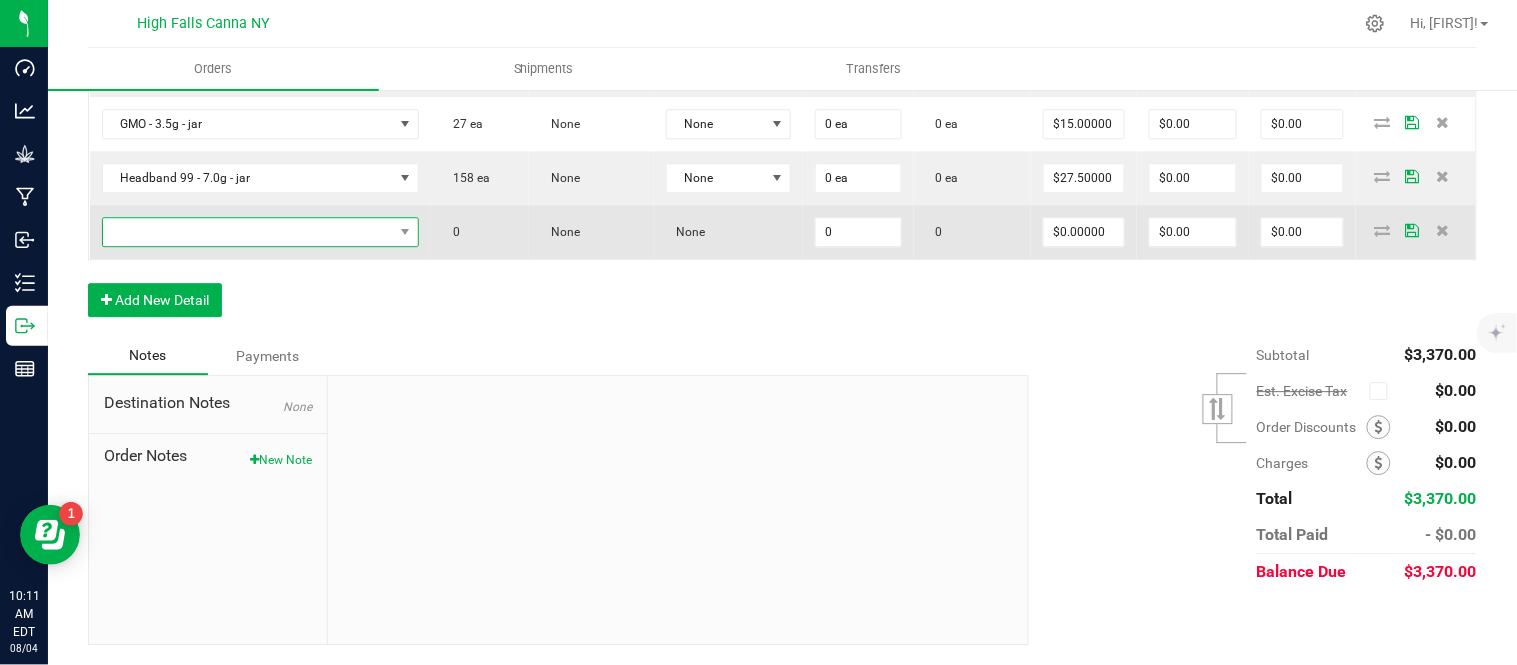 click at bounding box center (248, 232) 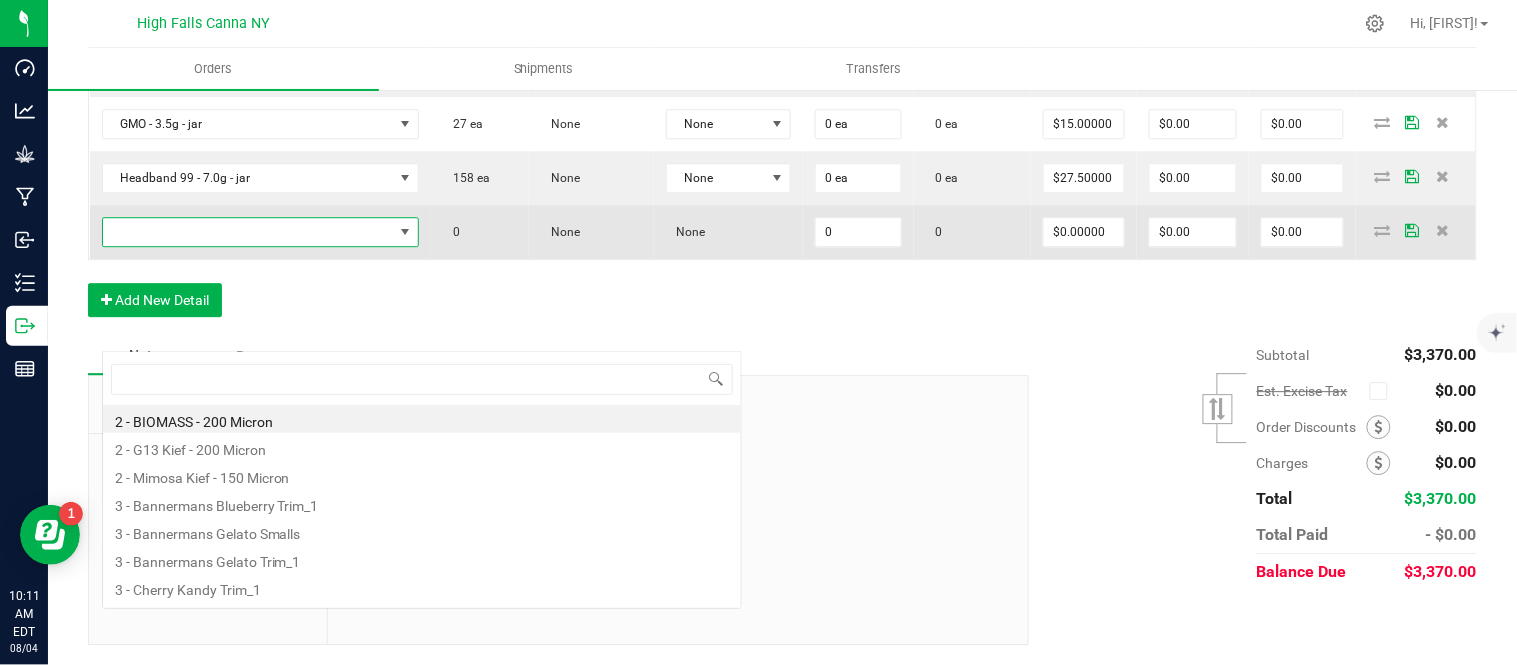 scroll, scrollTop: 99970, scrollLeft: 99661, axis: both 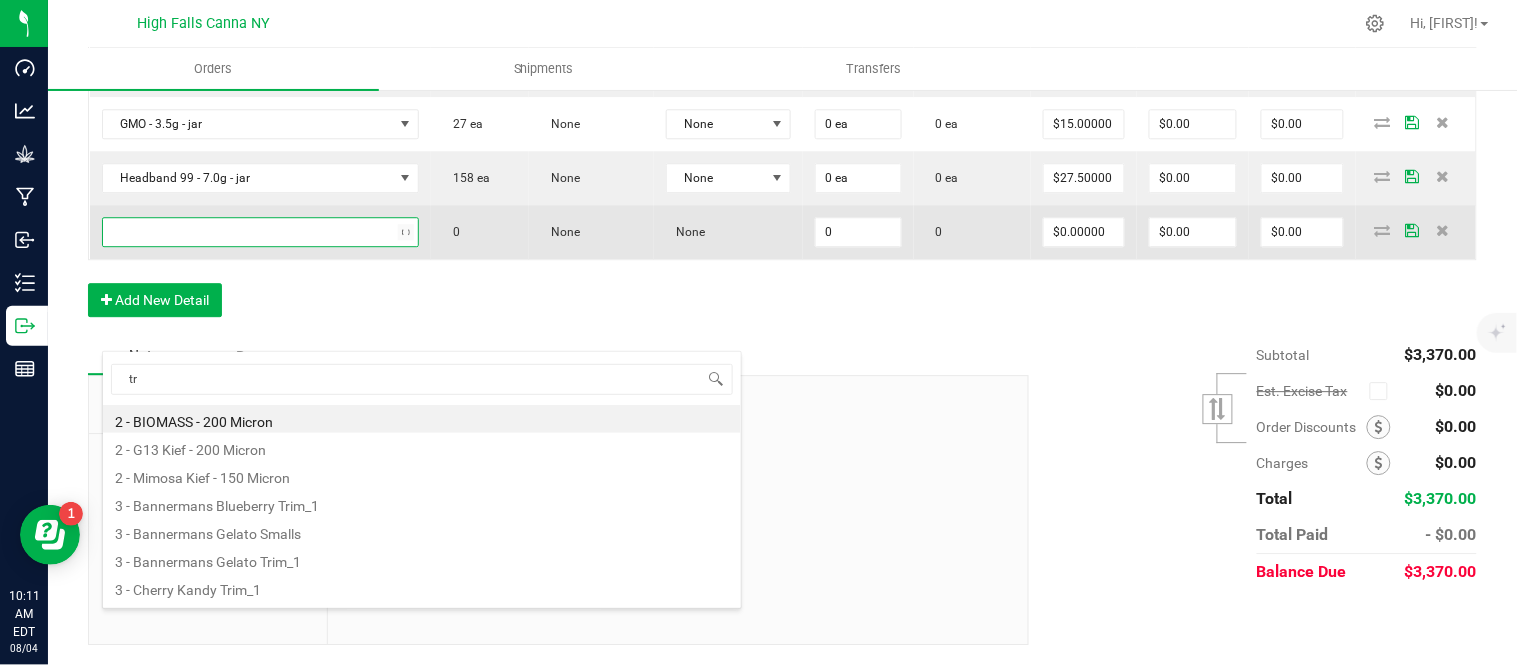 type on "tru" 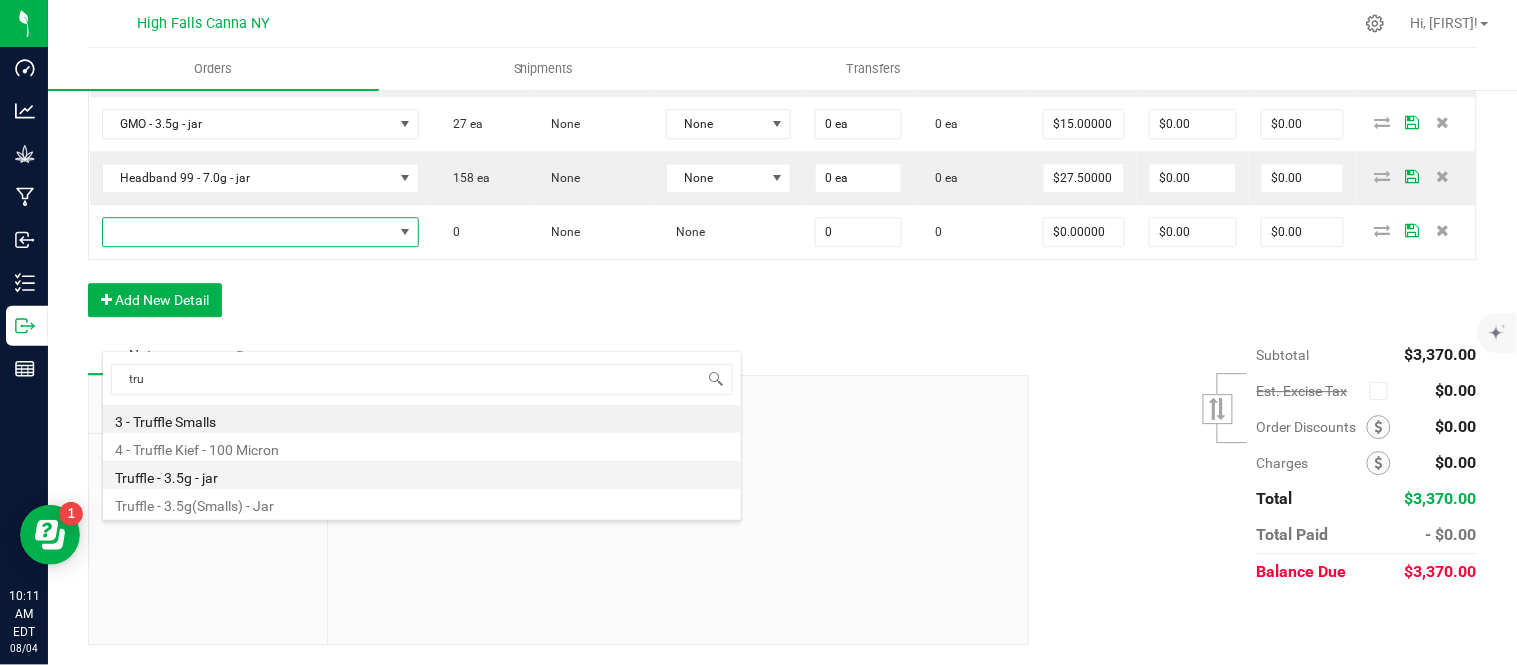 click on "Truffle - 3.5g - jar" at bounding box center (422, 475) 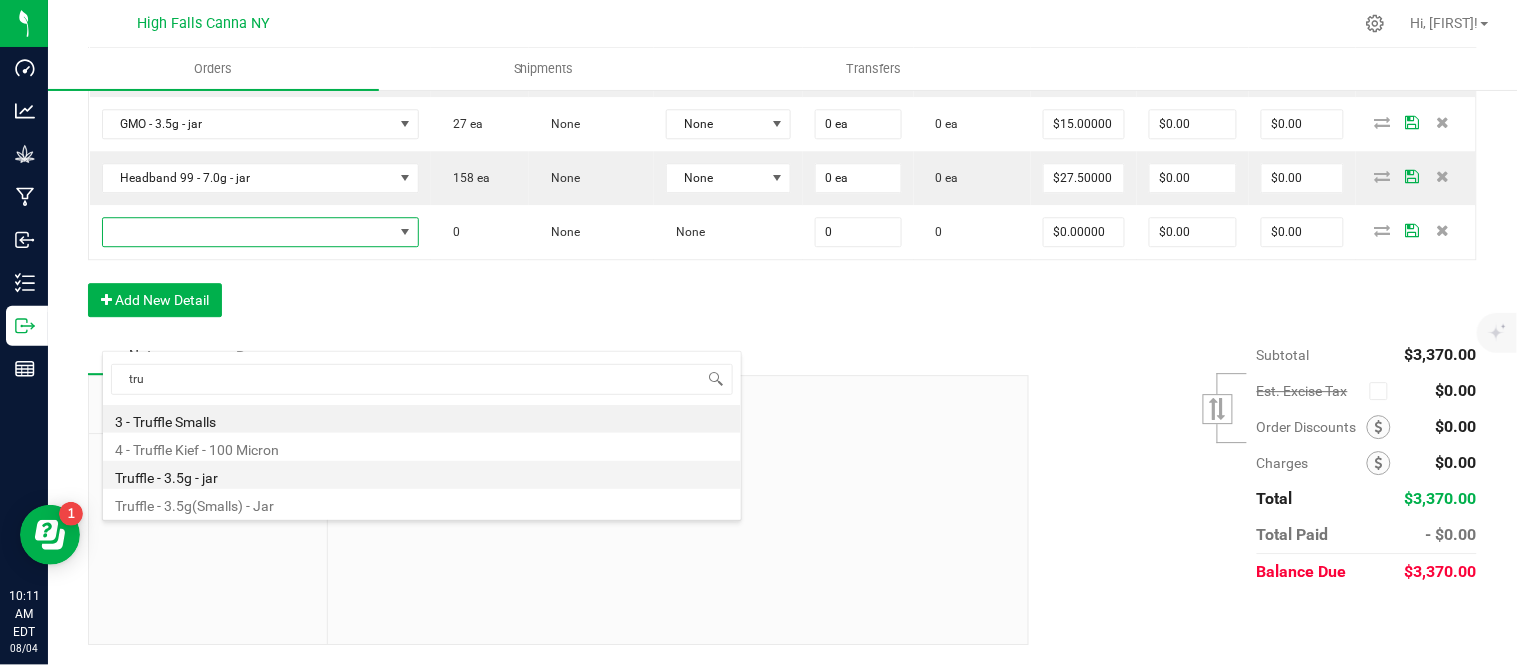 type on "0 ea" 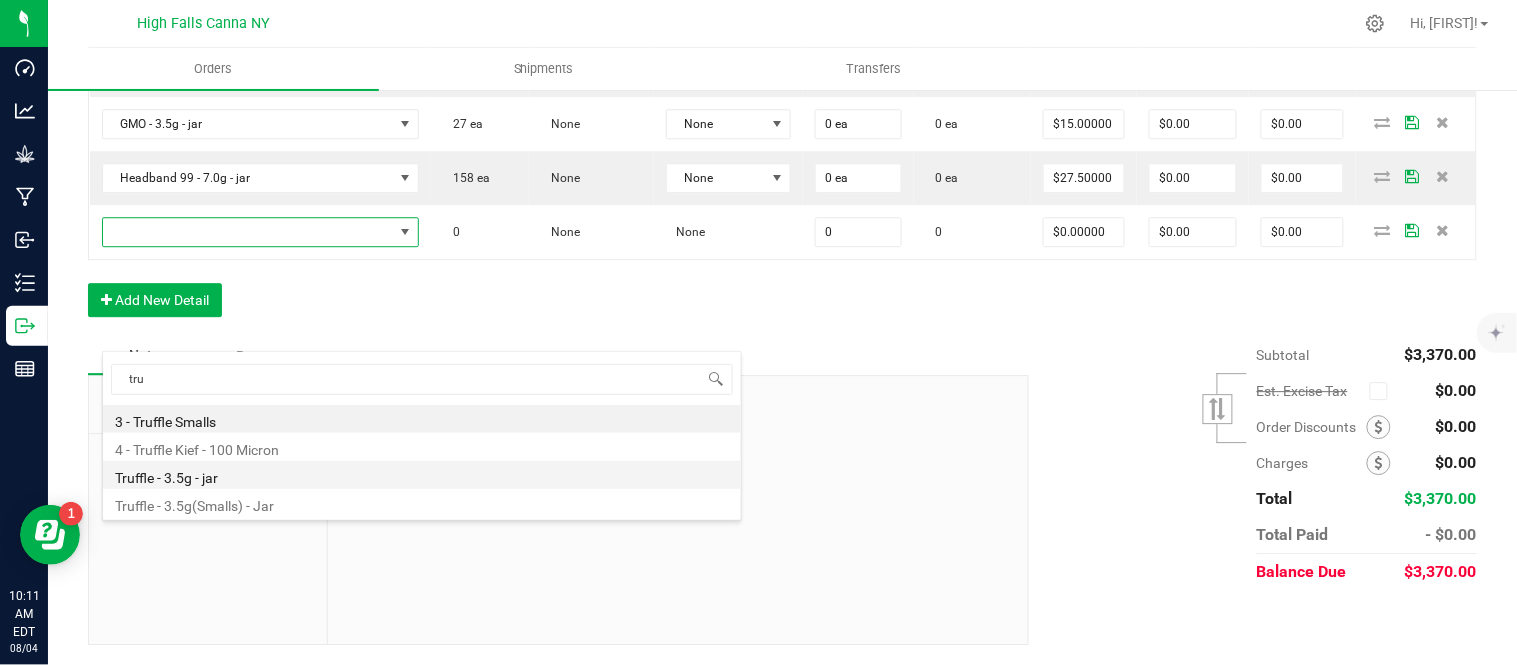 type on "$15.00000" 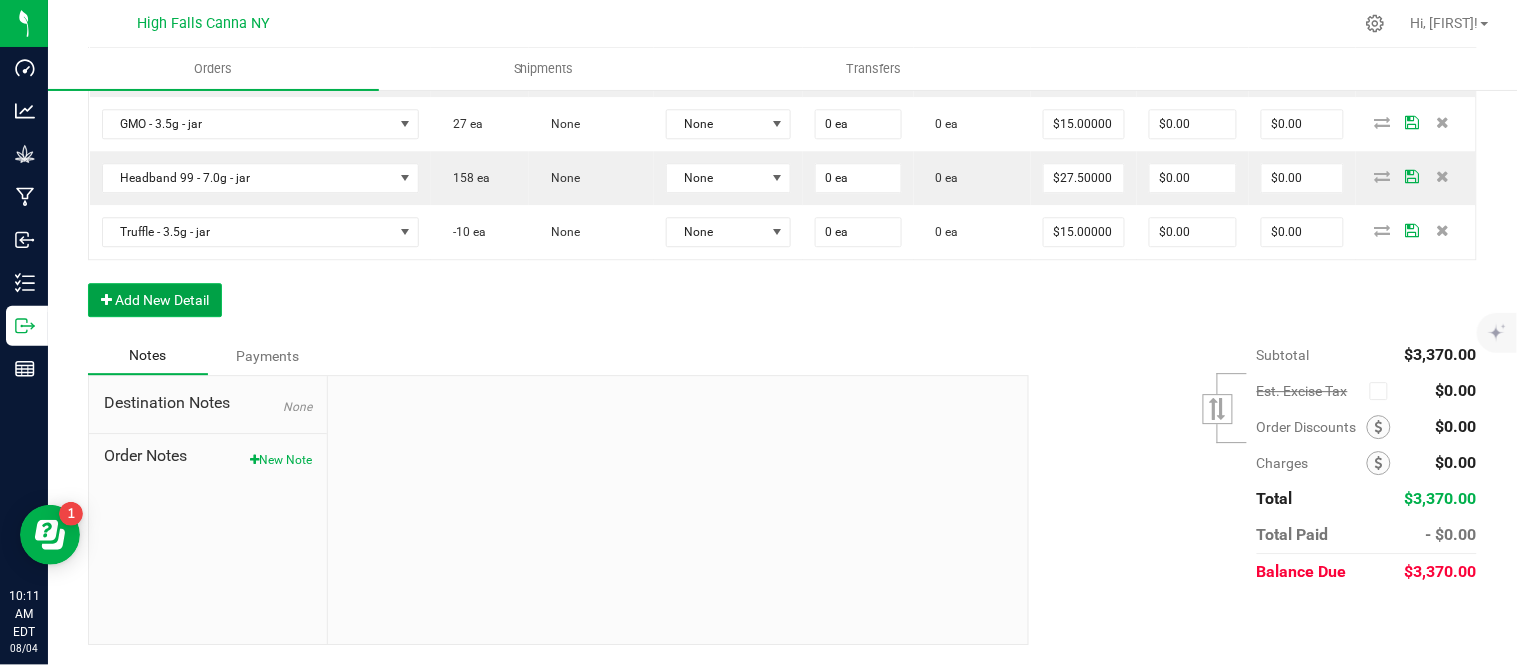 click on "Add New Detail" at bounding box center [155, 300] 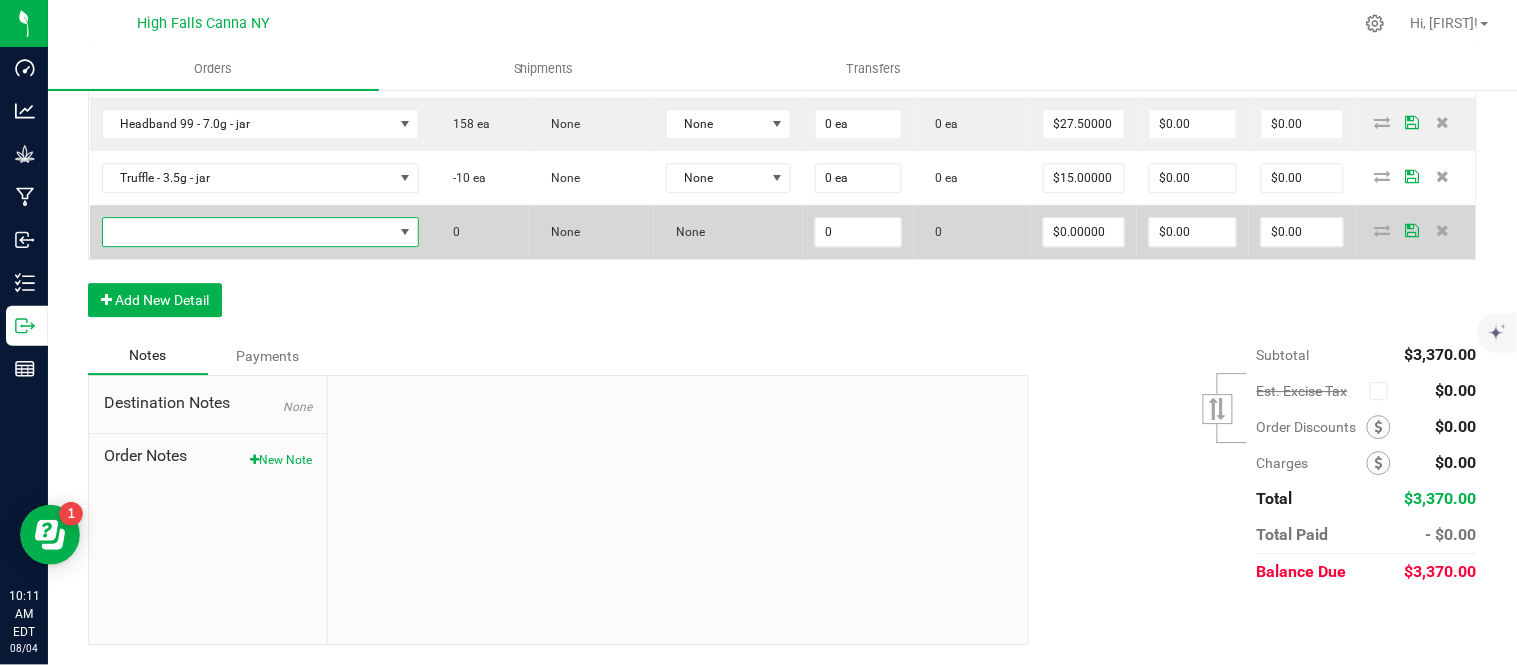 click at bounding box center (248, 232) 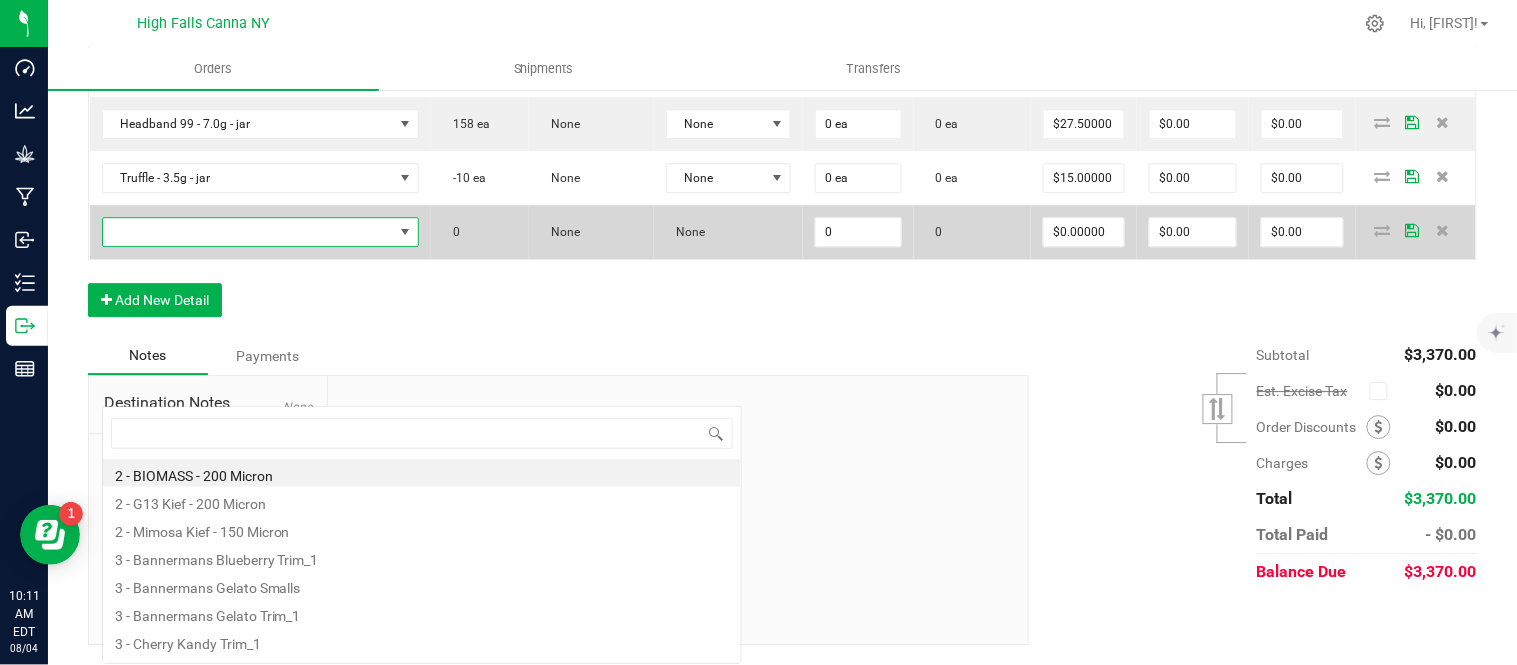 scroll, scrollTop: 99970, scrollLeft: 99661, axis: both 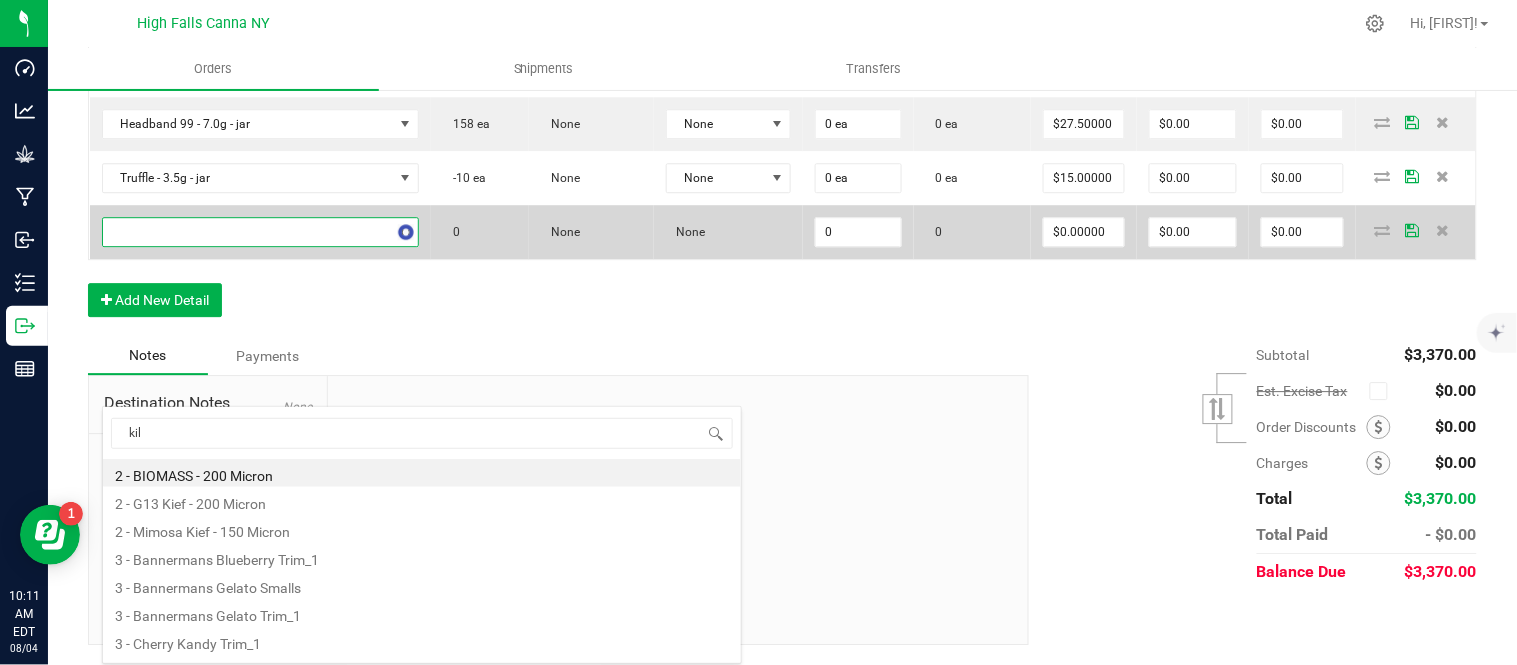 type on "kill" 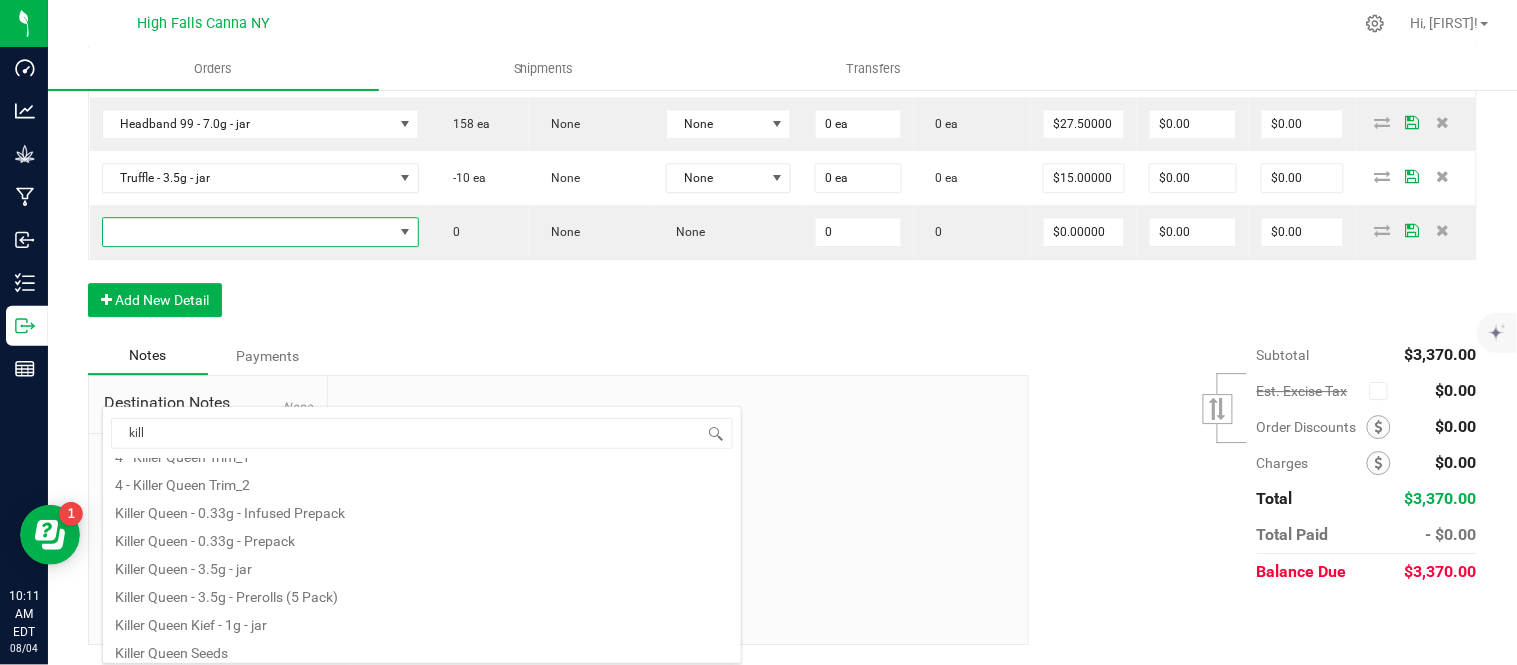 scroll, scrollTop: 135, scrollLeft: 0, axis: vertical 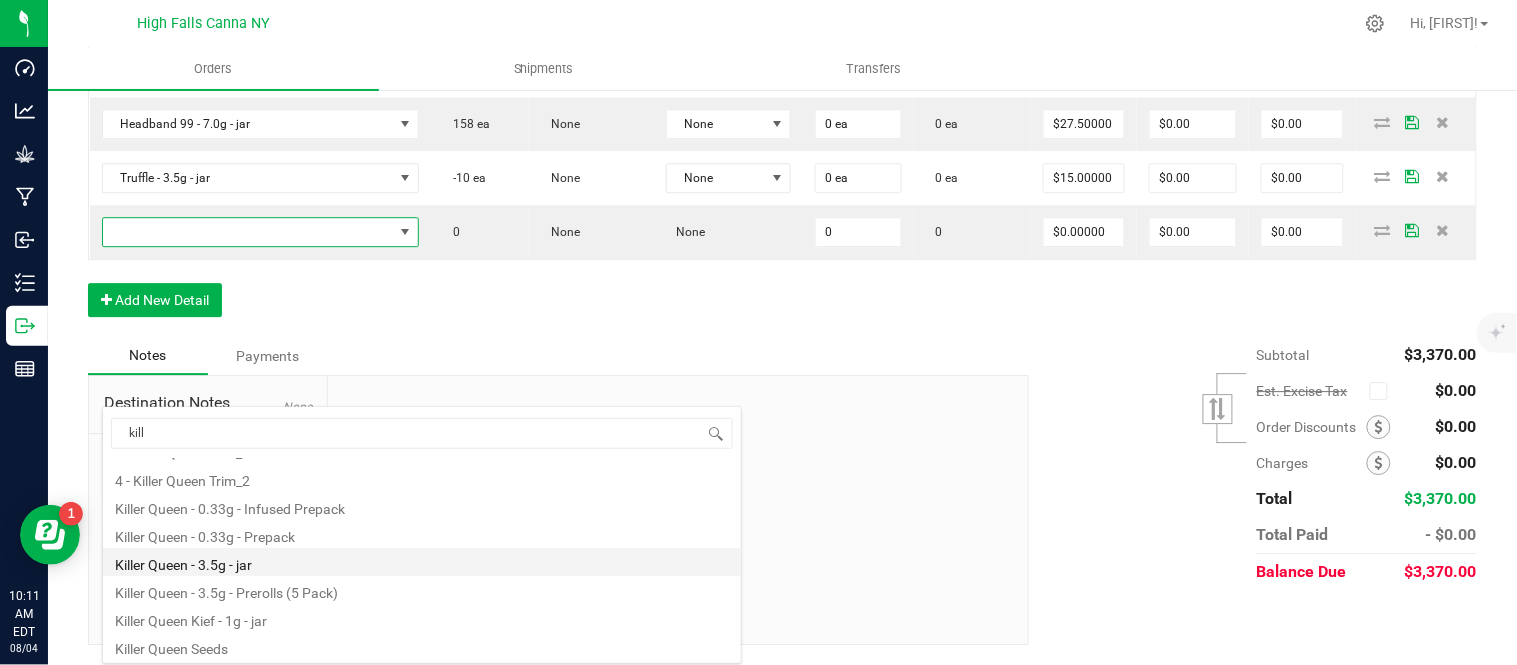 click on "Killer Queen - 3.5g - jar" at bounding box center [422, 562] 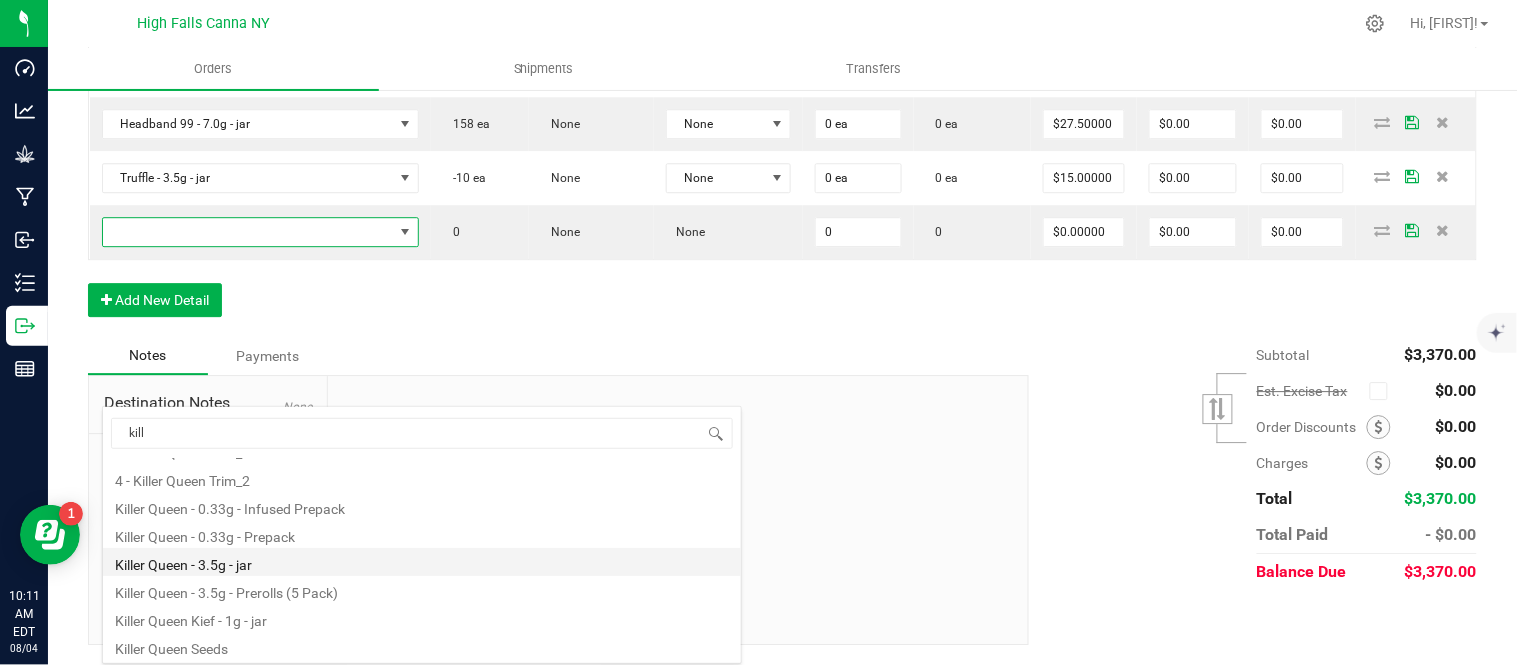 type on "0 ea" 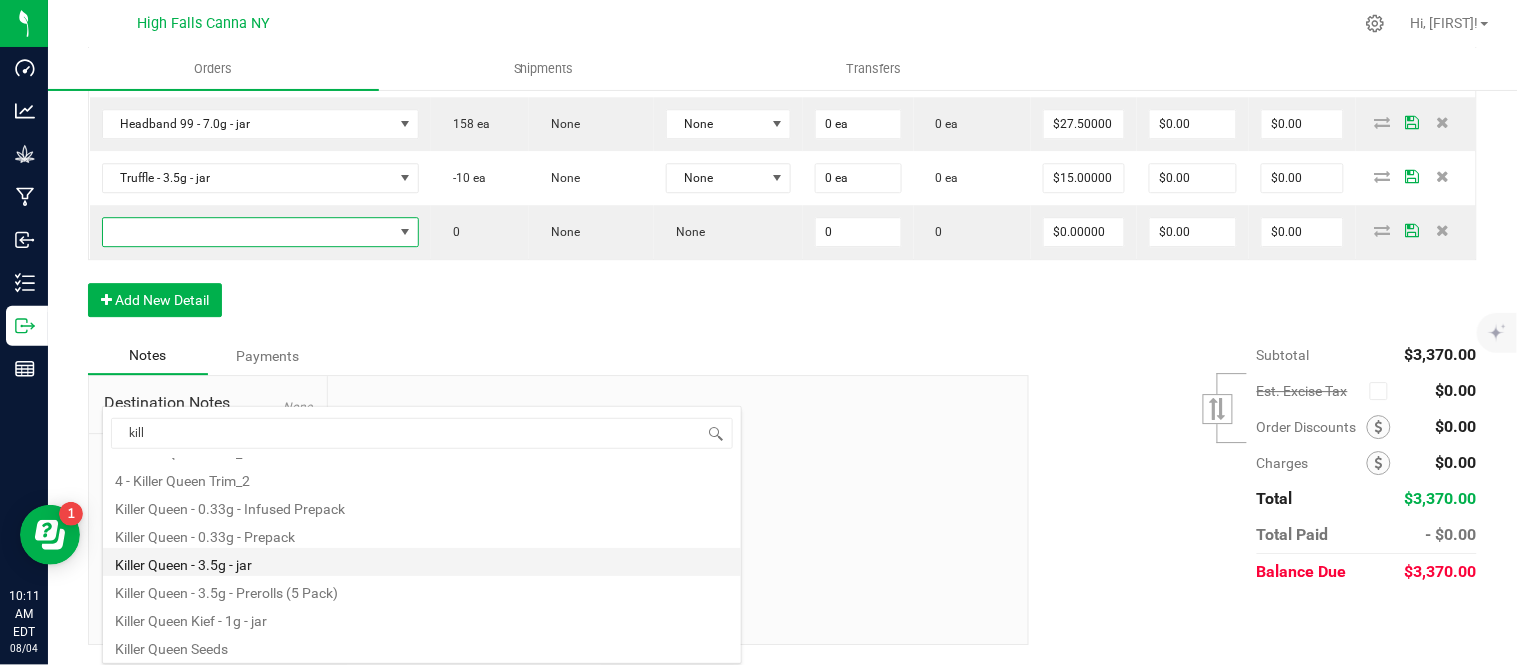 type on "$15.00000" 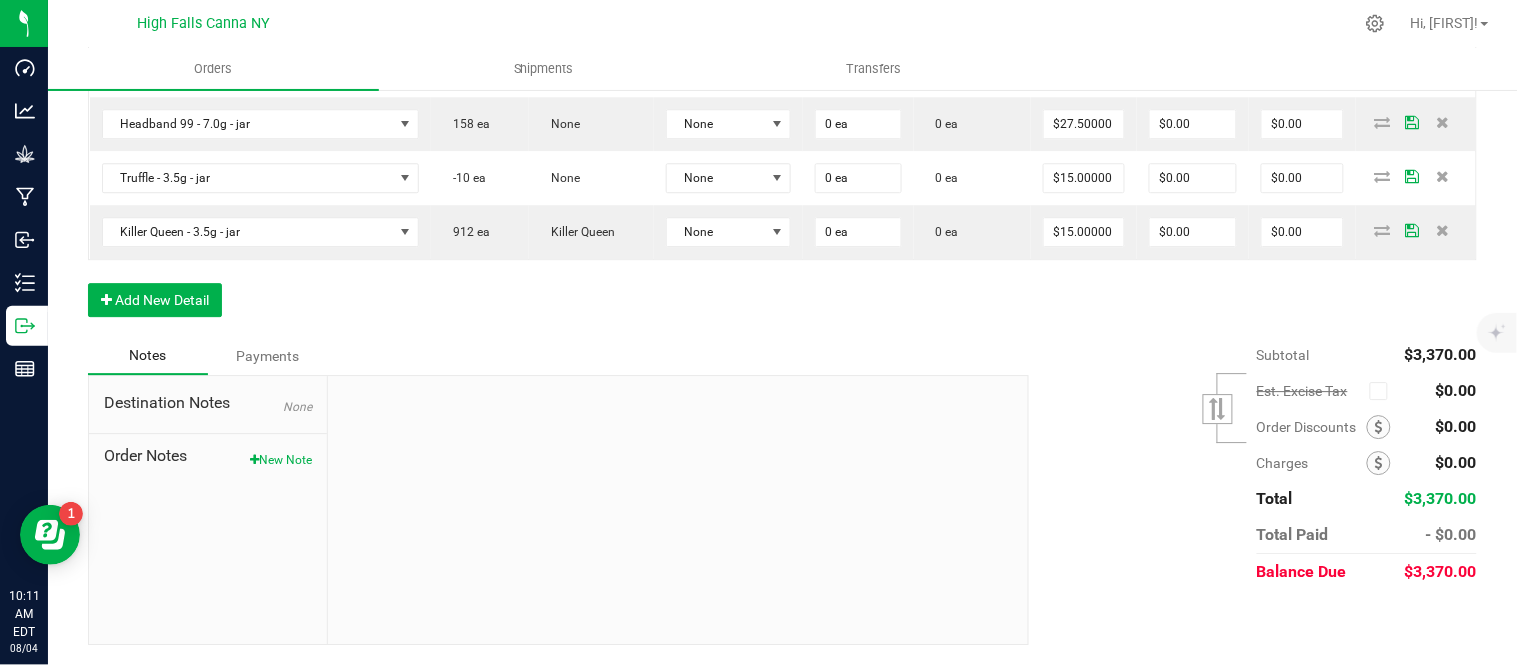 click on "Order Details Print All Labels Item  Sellable  Strain  Lot Number  Qty Ordered Qty Allocated Unit Price Line Discount Total Actions Blissful Blaze - 1g - Preroll (1)  90 ea   (LOT: -60 ea)   None  25-PR1000-1 75 ea  0 ea  $6.00000 $0.00 $450.00 G13 - 3.5g - jar  2902 ea   (LOT: 2878 ea)   G13 Genius  24-F0001-3 24 ea  0 ea  $15.00000 $0.00 $360.00 Gelato - 3.5g - jar  900 ea   (LOT: 900 ea)   Gelato  24-F0011-4 24 ea  0 ea  $15.00000 $0.00 $360.00 GMO - 3.5g - jar  75 ea   (LOT: 27 ea)   None  24-F0034-1 48 ea  0 ea  $15.00000 $0.00 $720.00 Headband 99 - 3.5g - jar  1718 ea   (LOT: 1694 ea)   Headband 99  24-F0039-1 24 ea  0 ea  $15.00000 $0.00 $360.00 Truffle - 3.5g(Smalls) - Jar  92 ea   (LOT: 68 ea)   None  25-F0013-1 24 ea  0 ea  $15.00000 $0.00 $360.00 Killer Queen - 3.5g - jar  936 ea   (LOT: 912 ea)   Killer Queen  24-F0006-3 24 ea  0 ea  $15.00000 $0.00 $360.00 Raspberry Purple - 2024 - Bottle (20ct) - Gummies  1676 ea   (LOT: 1656 ea)   None  HVGRGP-003 20 ea  0 ea" at bounding box center [782, -230] 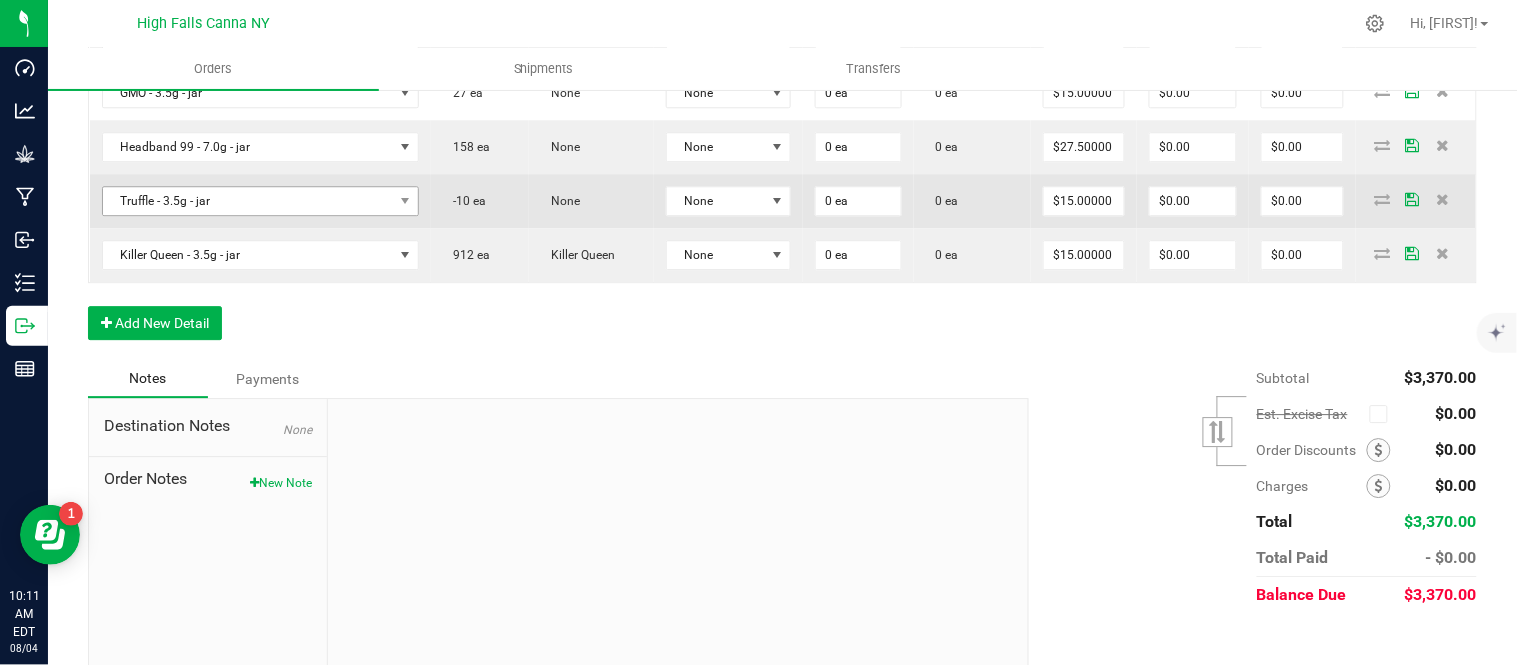 scroll, scrollTop: 1407, scrollLeft: 0, axis: vertical 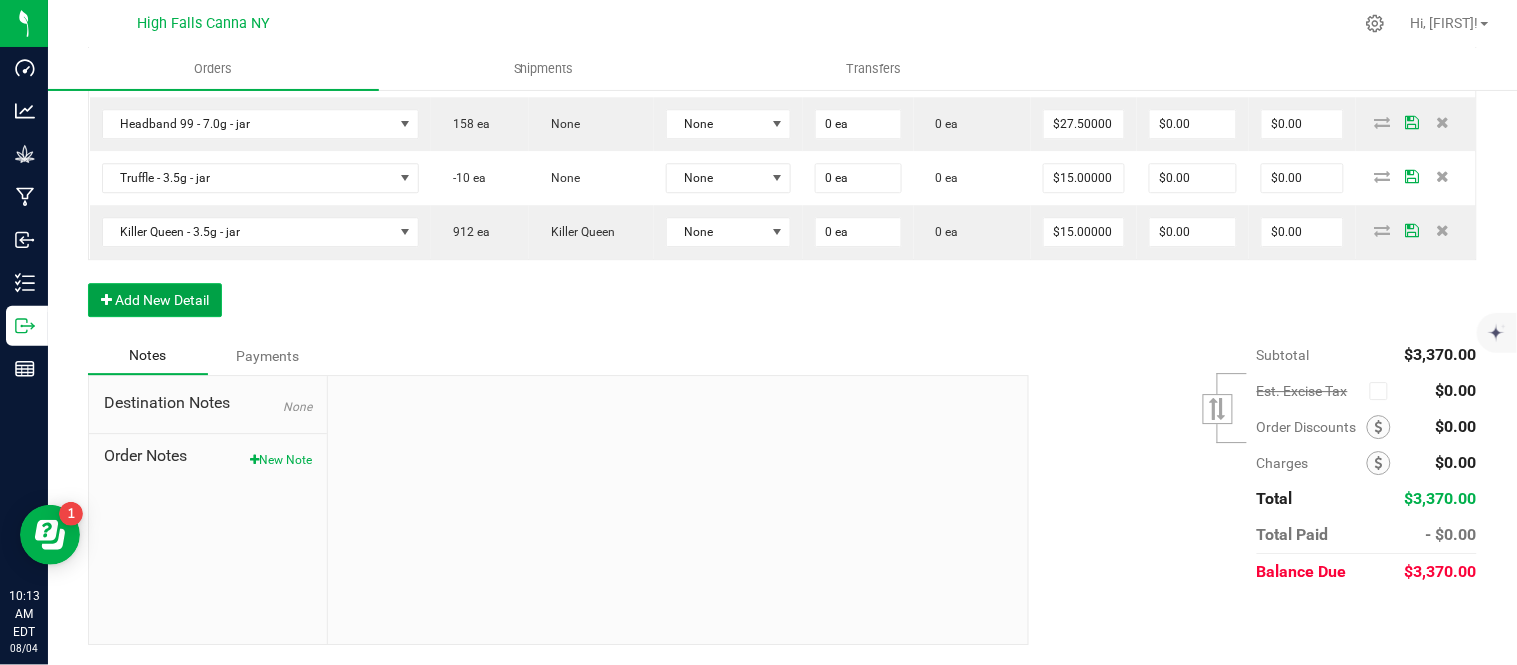 click on "Add New Detail" at bounding box center (155, 300) 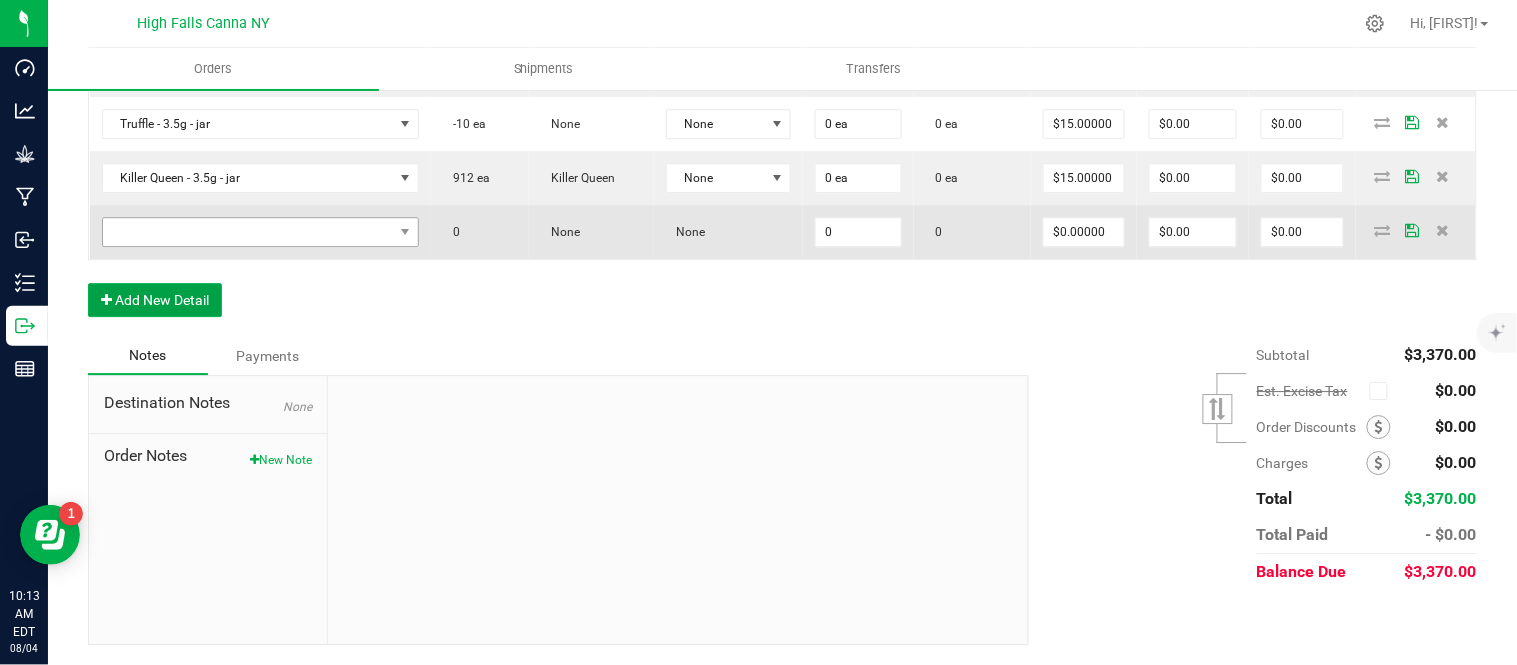 scroll, scrollTop: 1518, scrollLeft: 0, axis: vertical 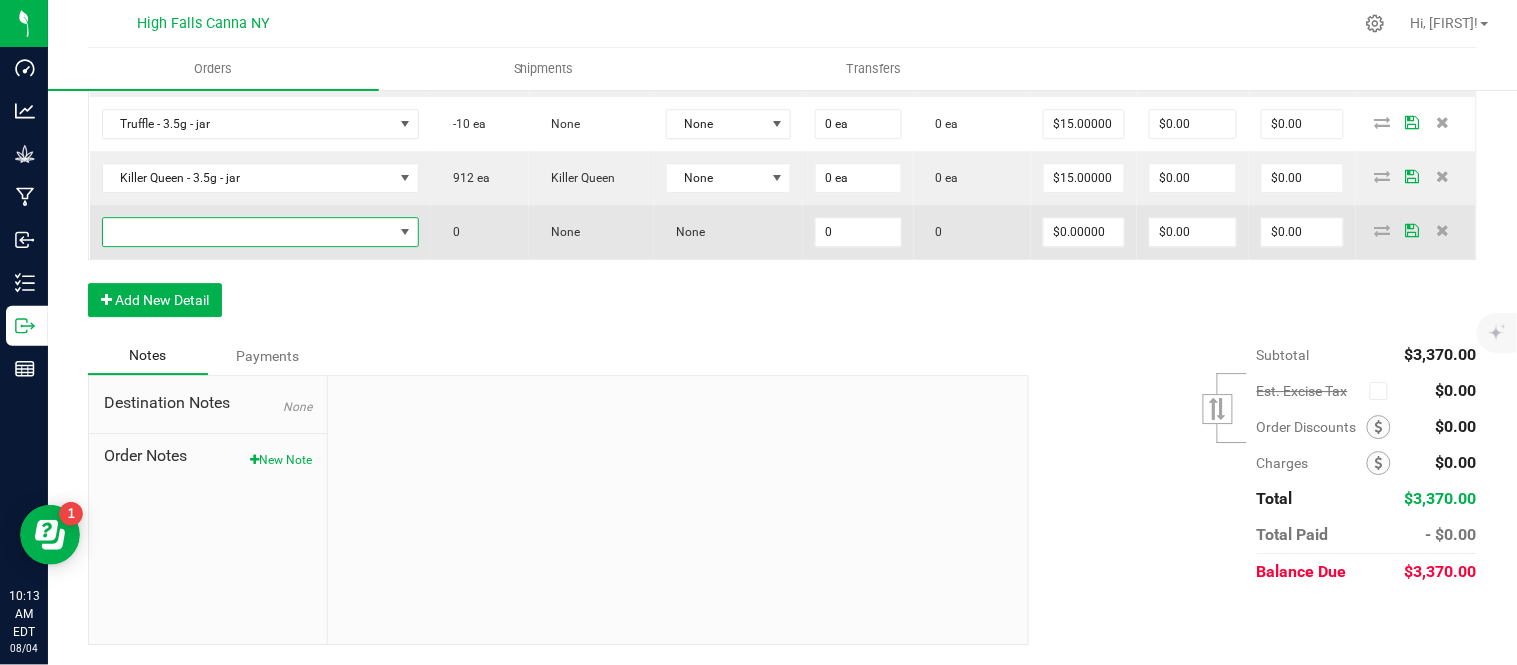 click at bounding box center (248, 232) 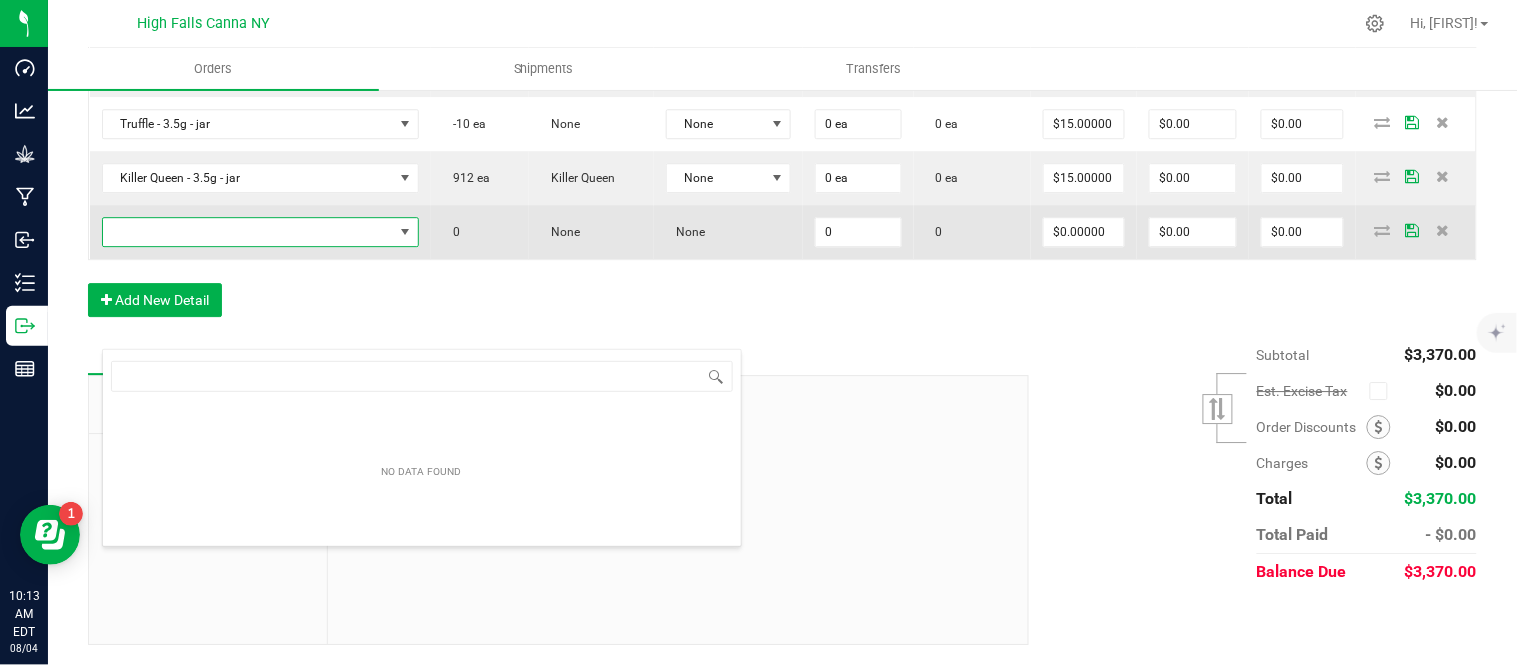 scroll, scrollTop: 99970, scrollLeft: 99661, axis: both 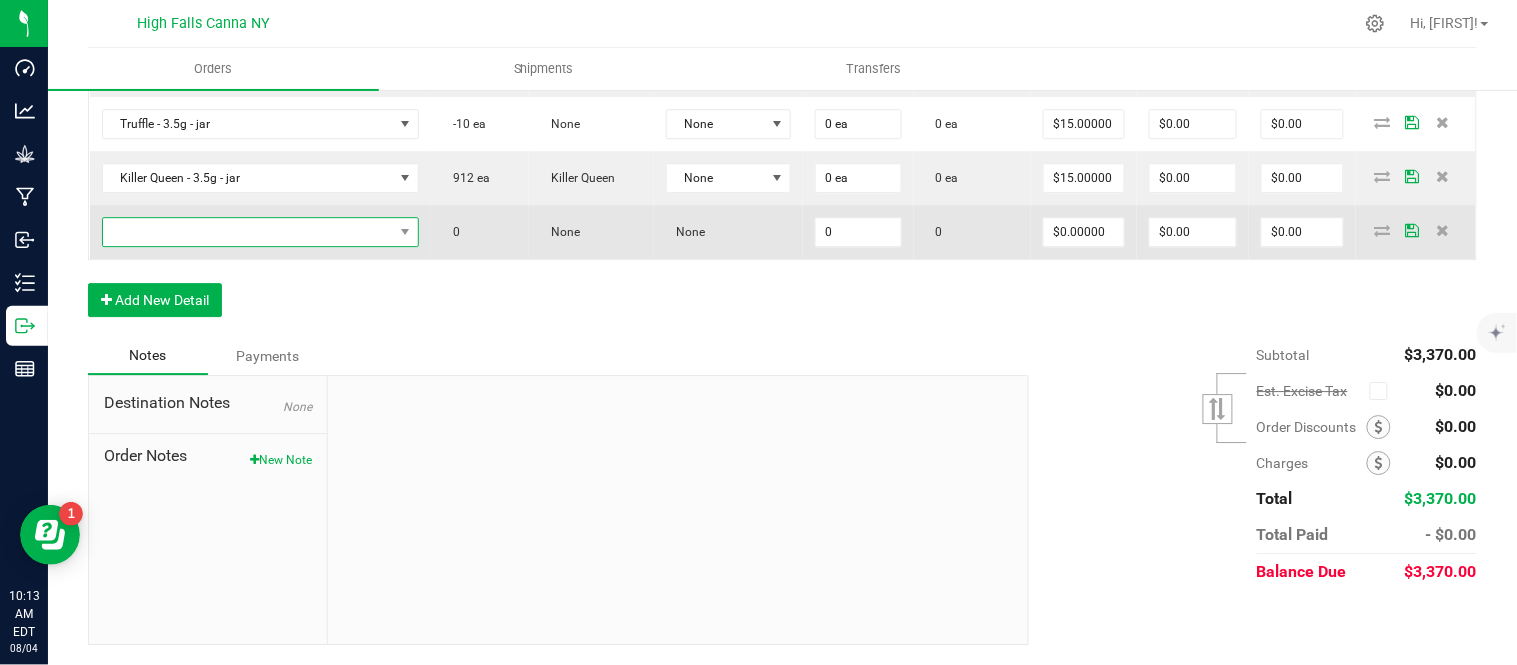 click at bounding box center [248, 232] 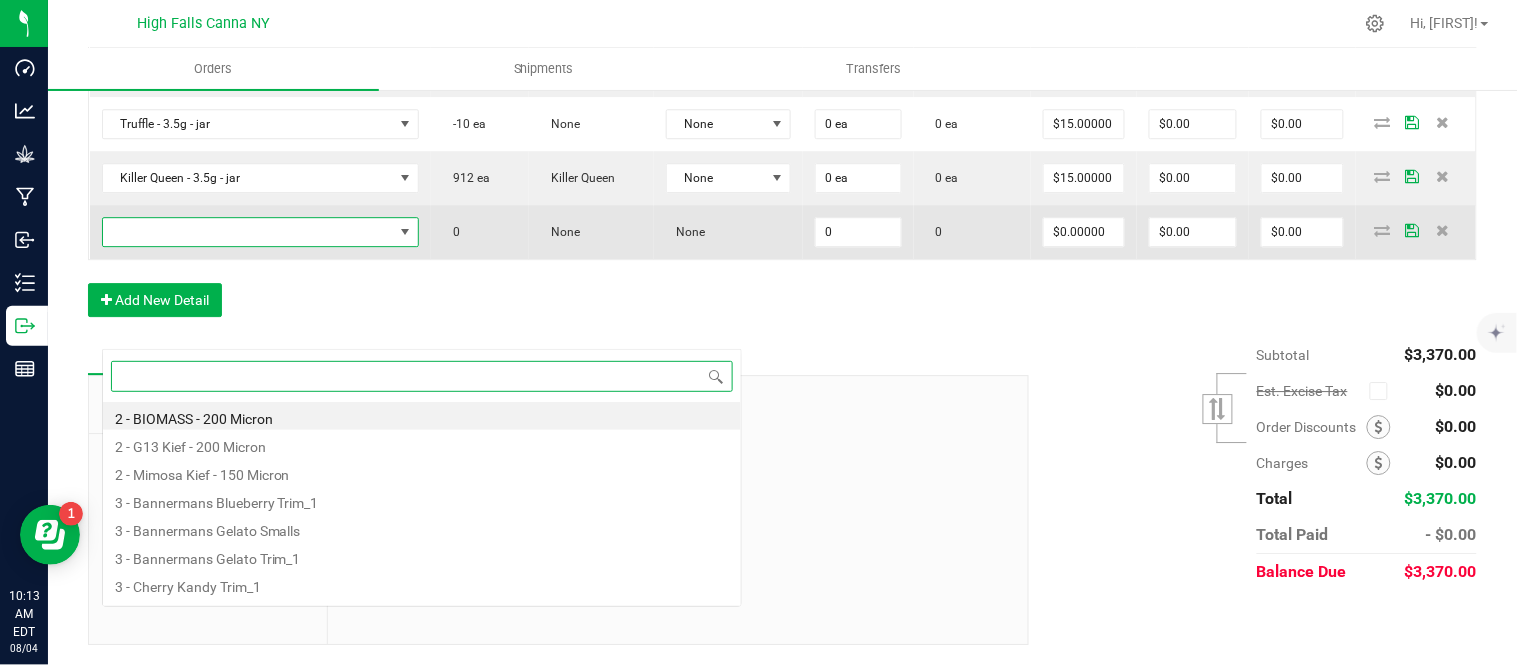 scroll, scrollTop: 99970, scrollLeft: 99661, axis: both 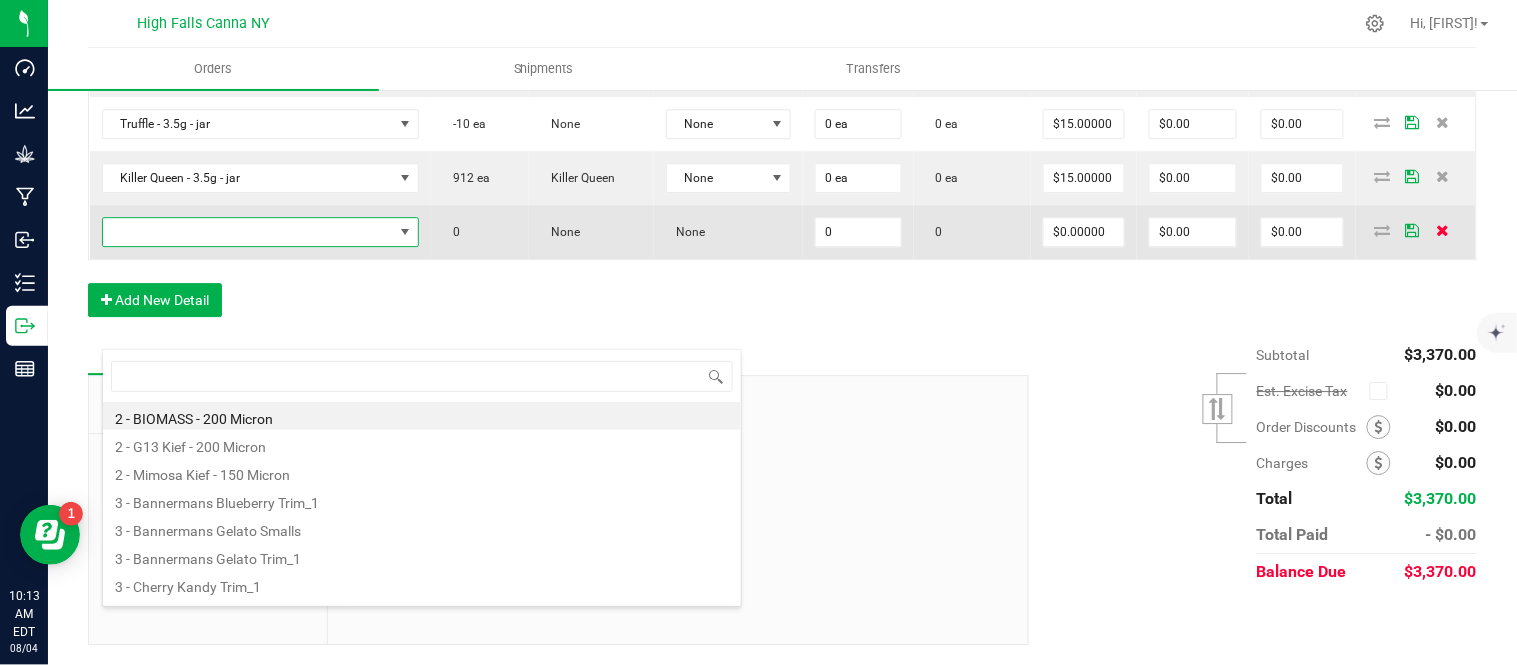 click at bounding box center (1442, 230) 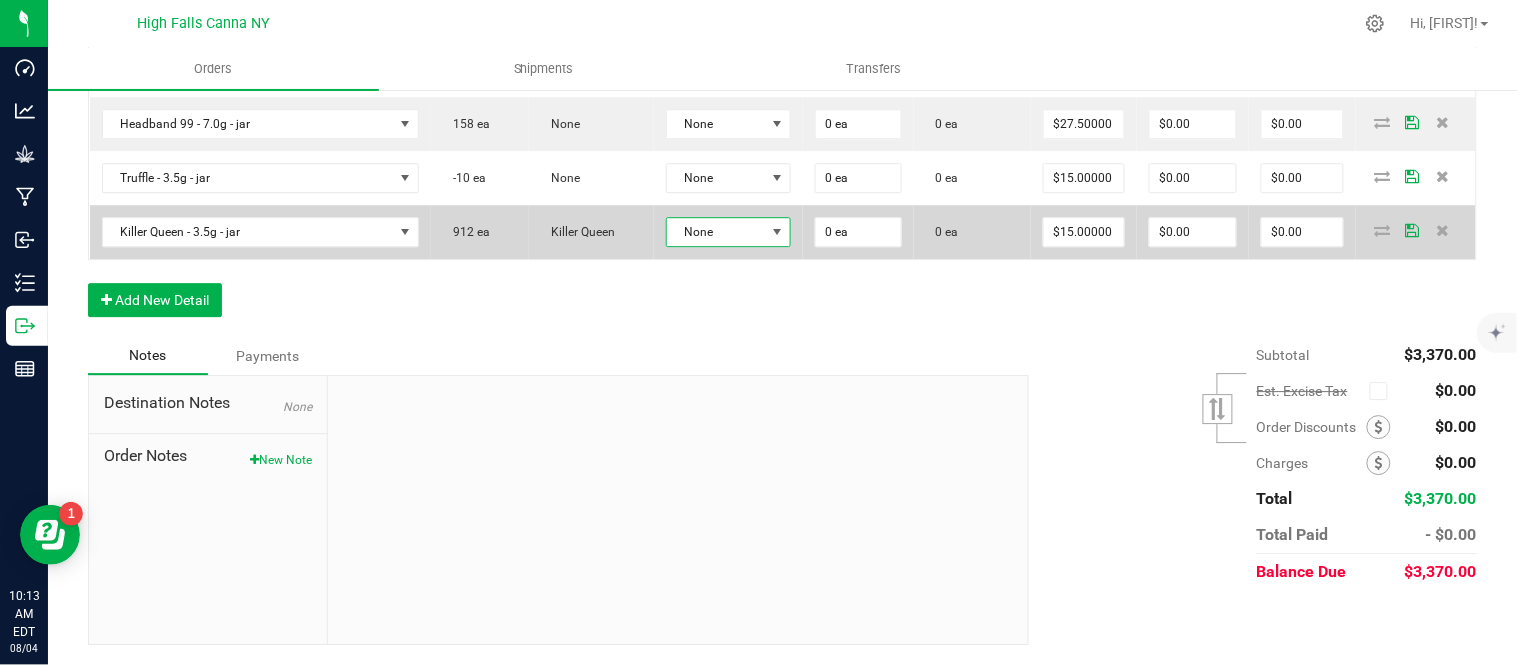 click at bounding box center (777, 232) 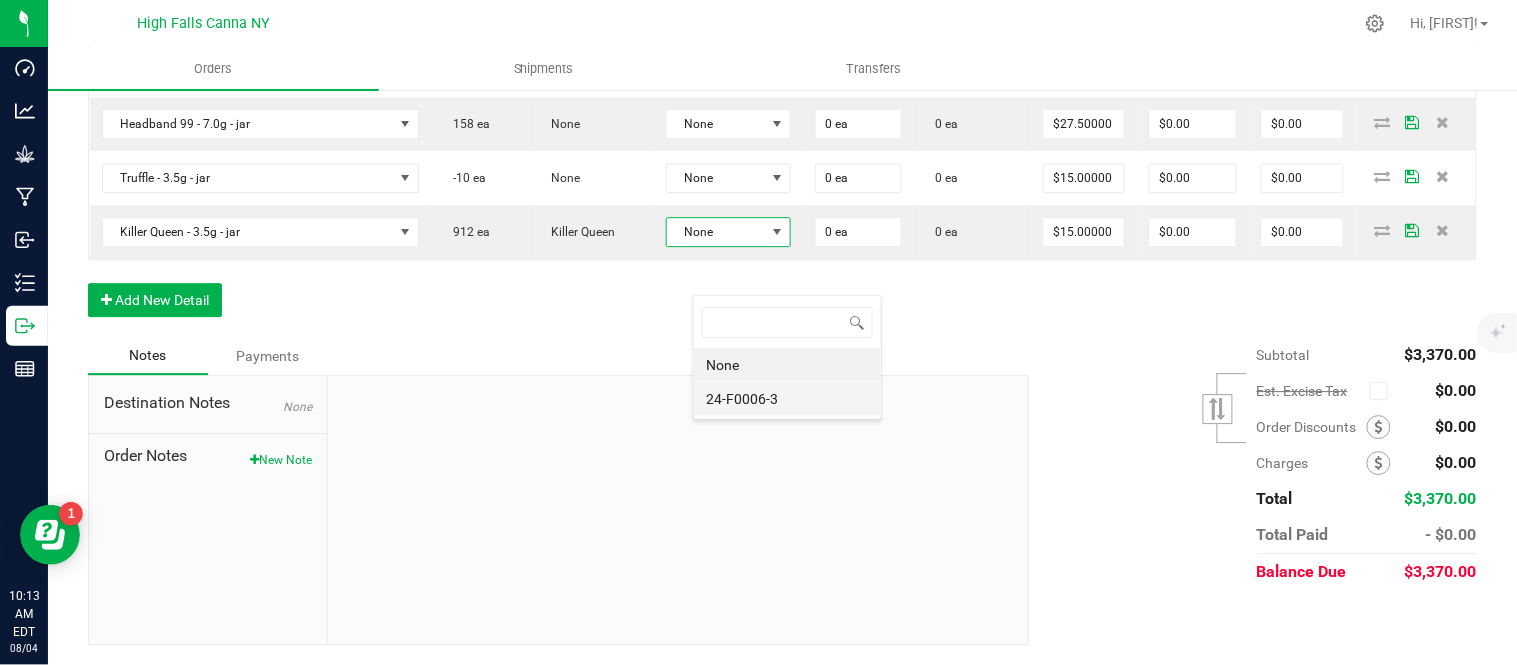 scroll, scrollTop: 99970, scrollLeft: 99870, axis: both 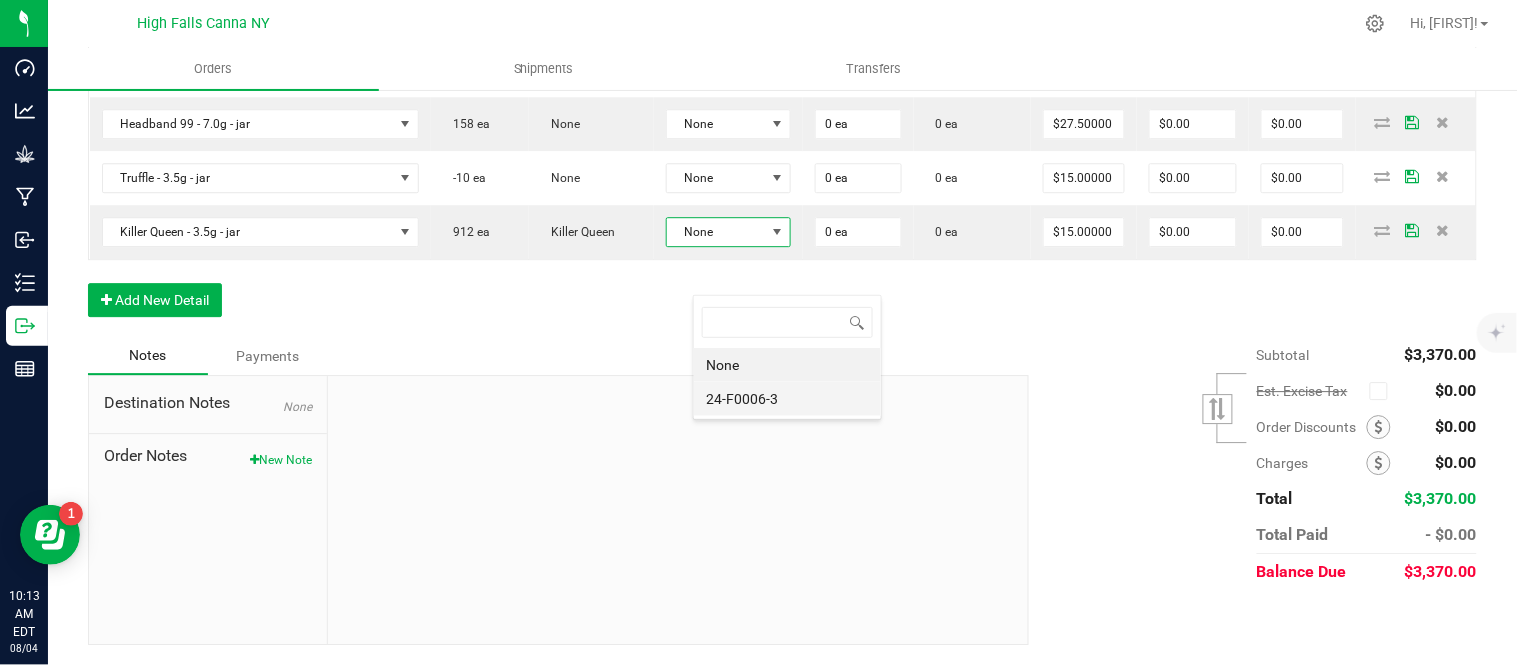 click on "24-F0006-3" at bounding box center (787, 399) 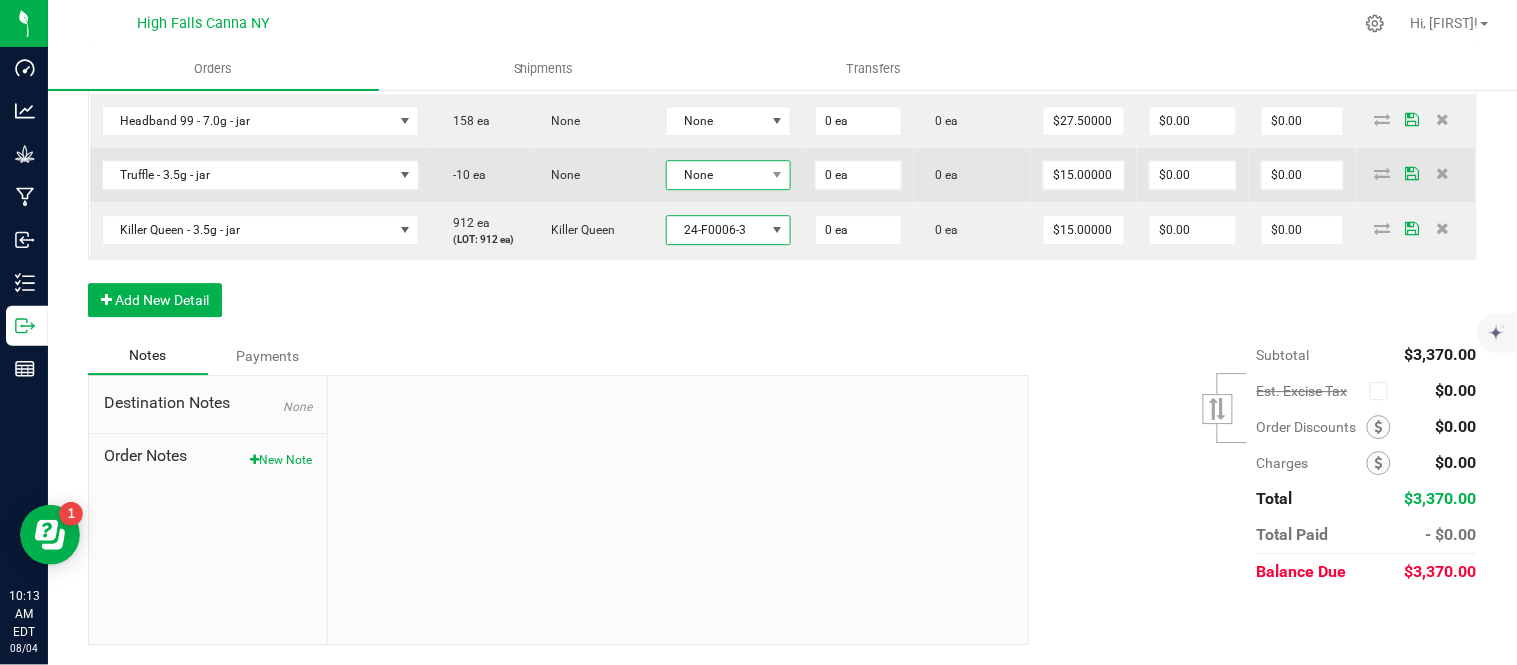 click on "None" at bounding box center [716, 175] 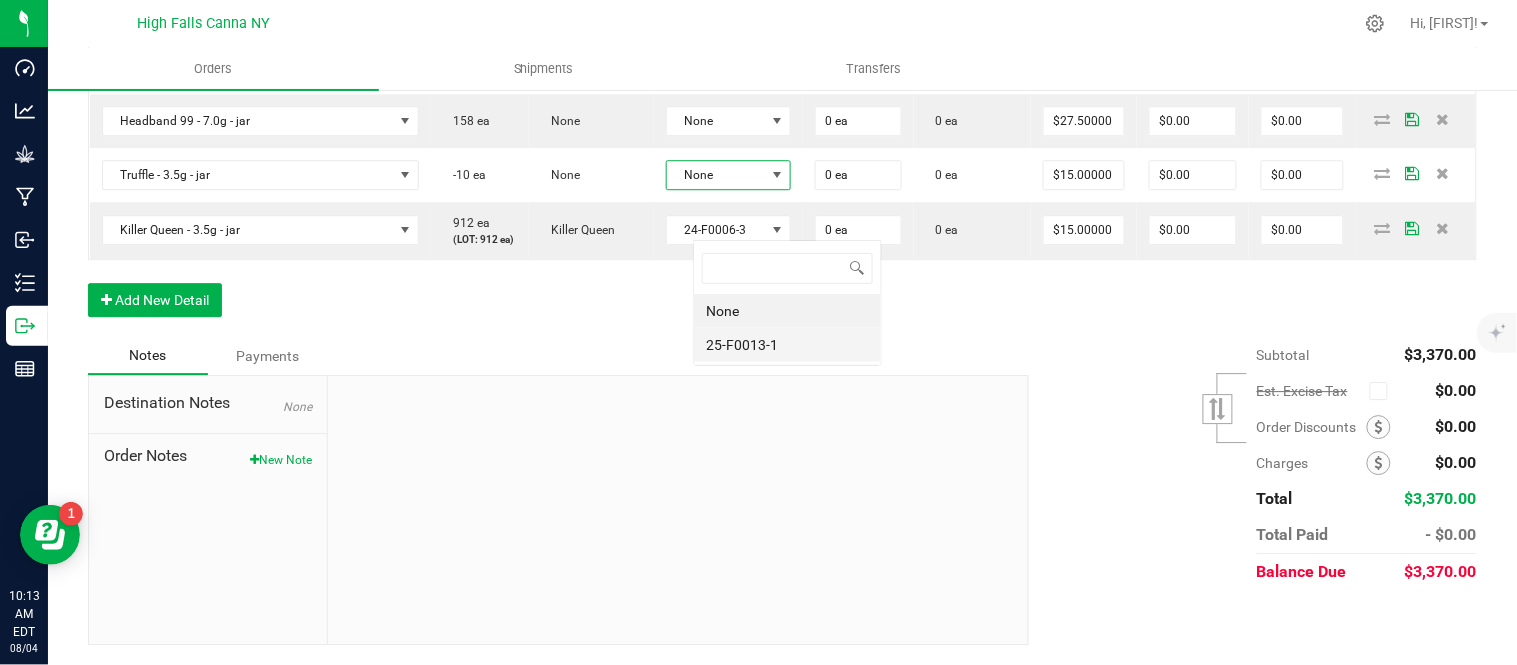 scroll, scrollTop: 99970, scrollLeft: 99870, axis: both 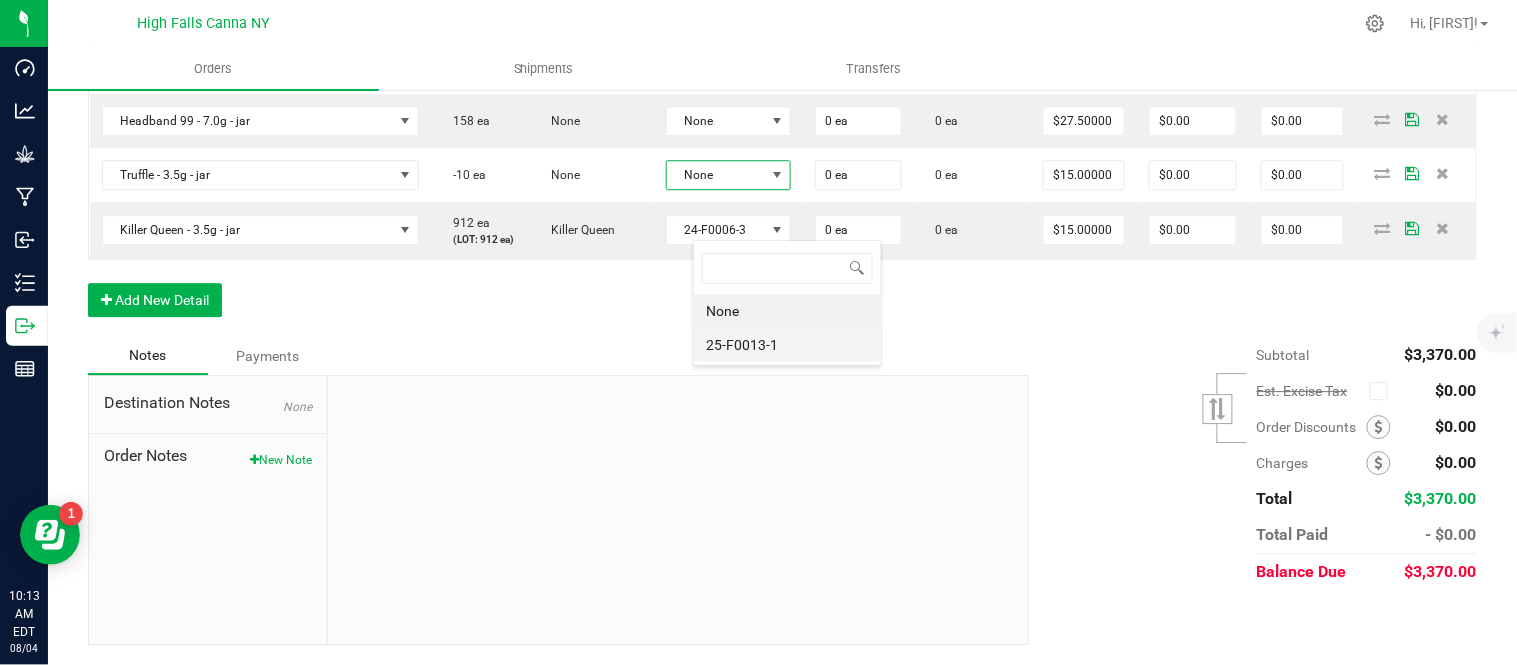 click on "25-F0013-1" at bounding box center [787, 345] 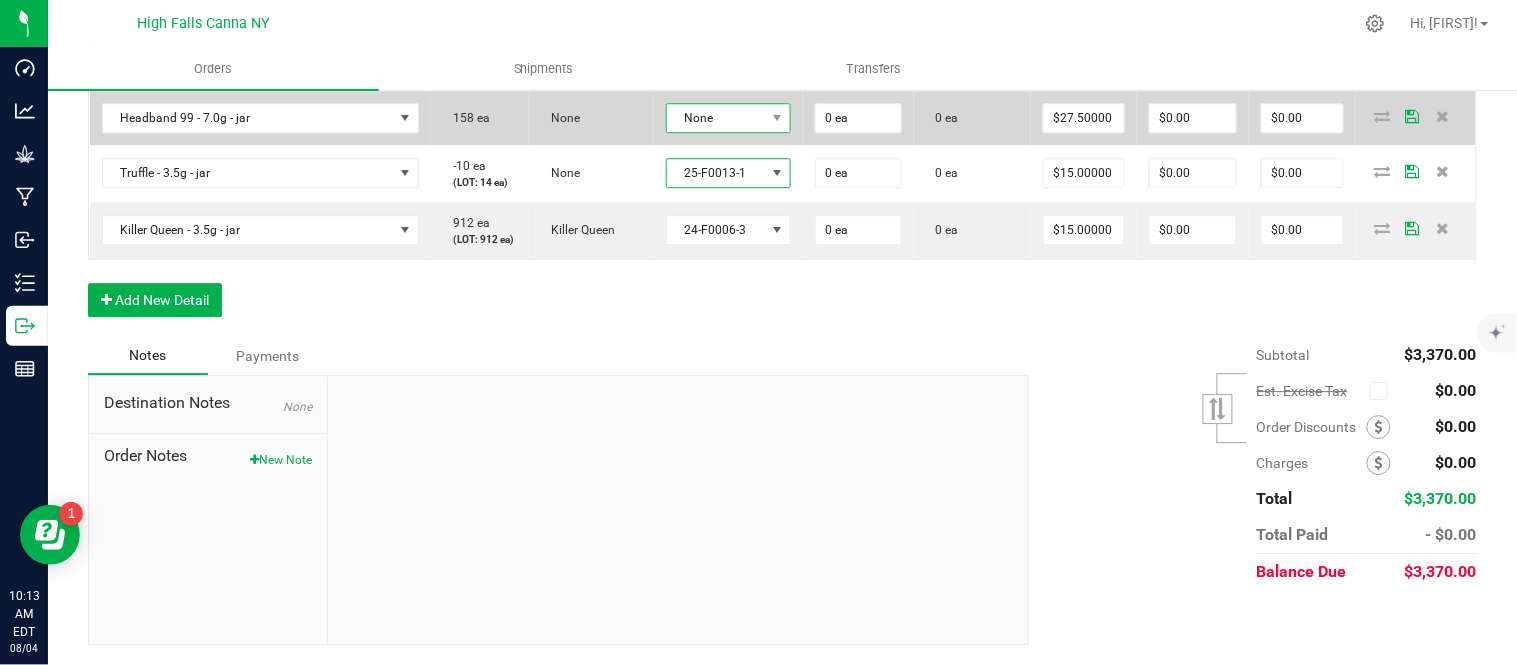 click on "None" at bounding box center [716, 118] 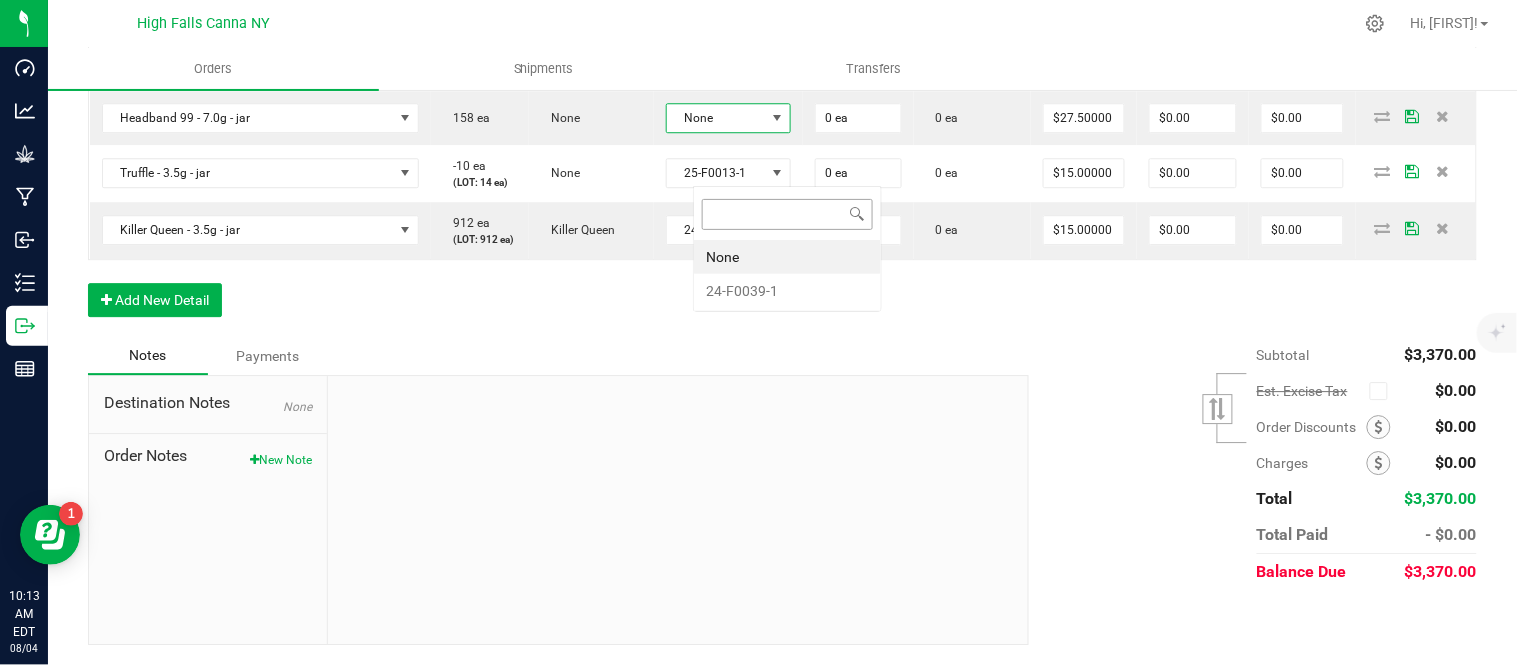 scroll, scrollTop: 99970, scrollLeft: 99870, axis: both 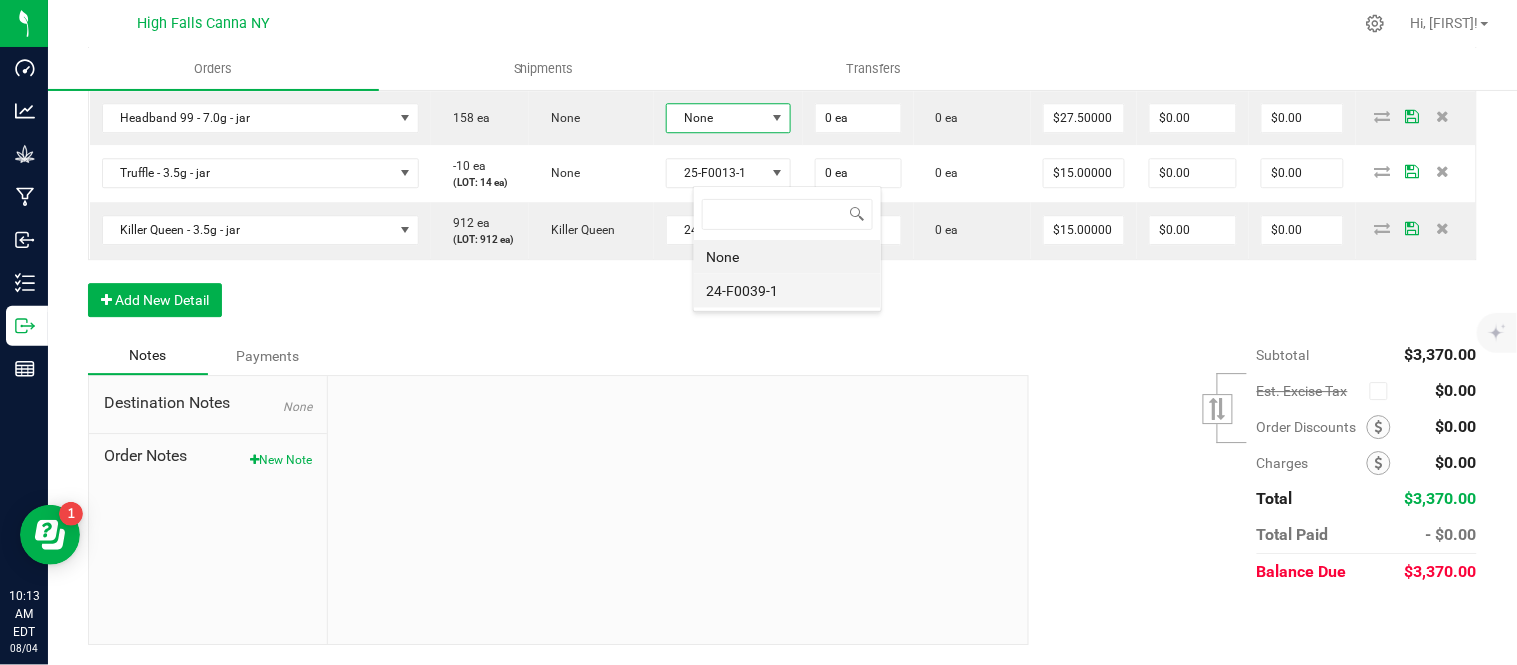 click on "24-F0039-1" at bounding box center [787, 291] 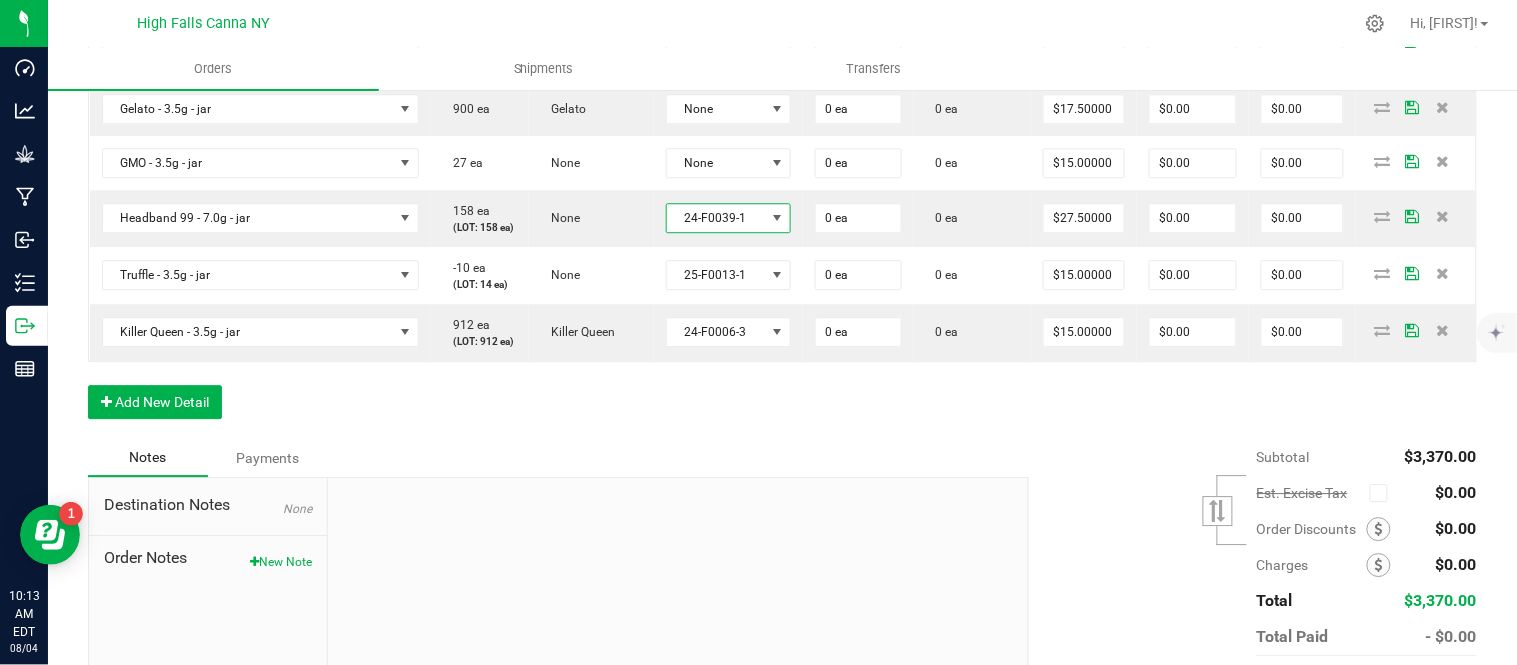 scroll, scrollTop: 1296, scrollLeft: 0, axis: vertical 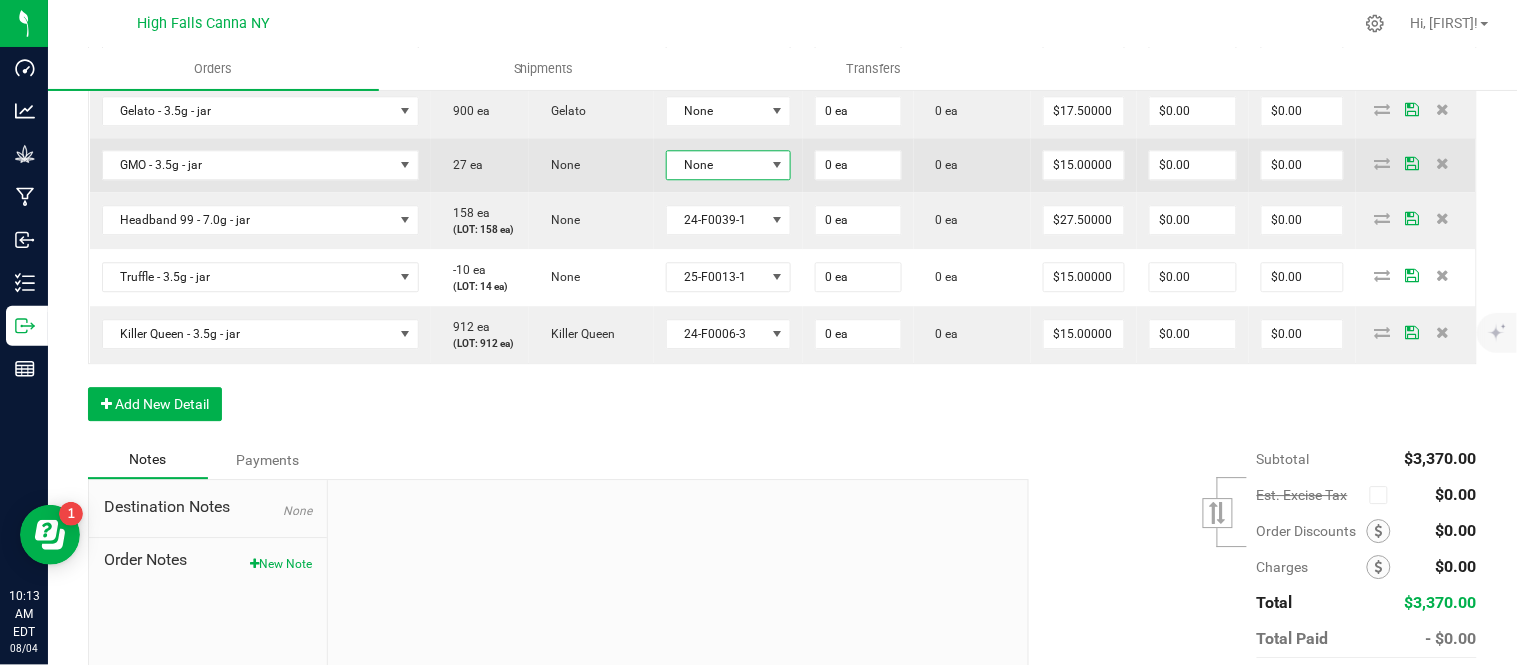 click on "None" at bounding box center [716, 165] 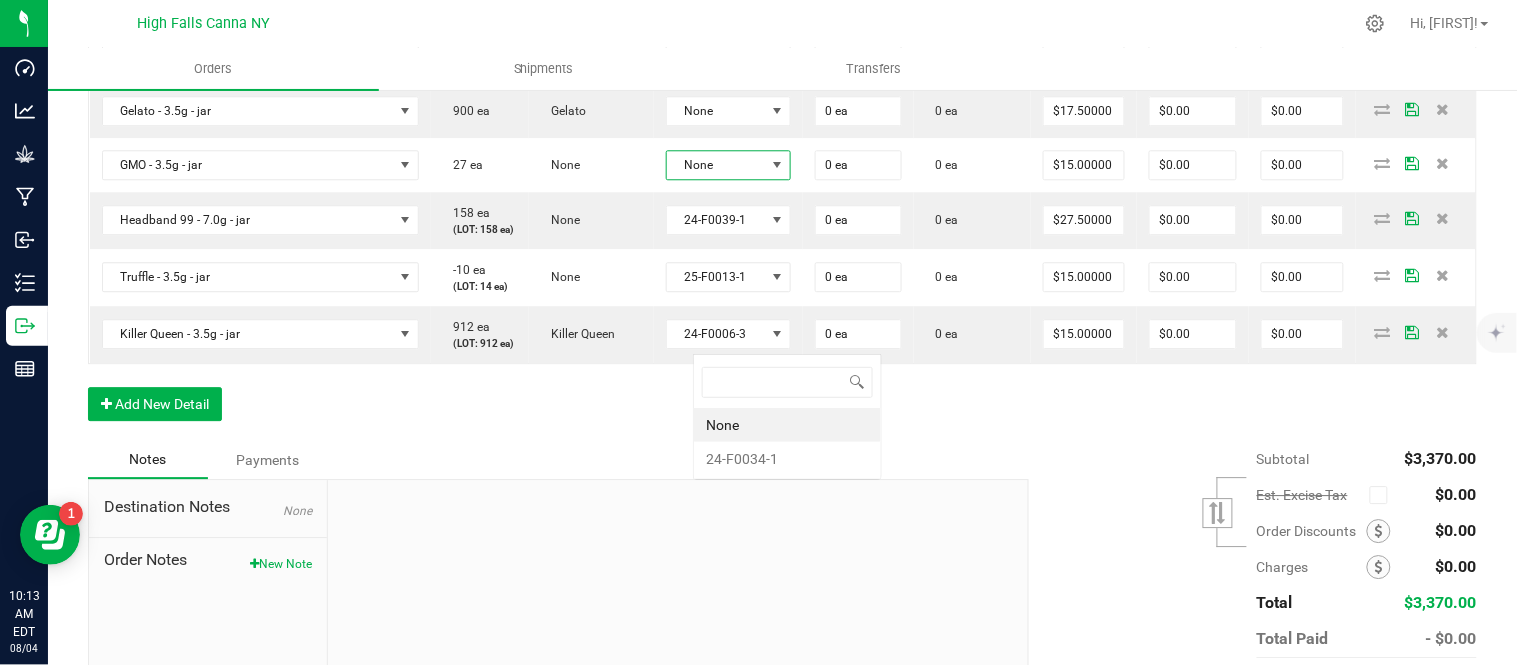 scroll, scrollTop: 99970, scrollLeft: 99870, axis: both 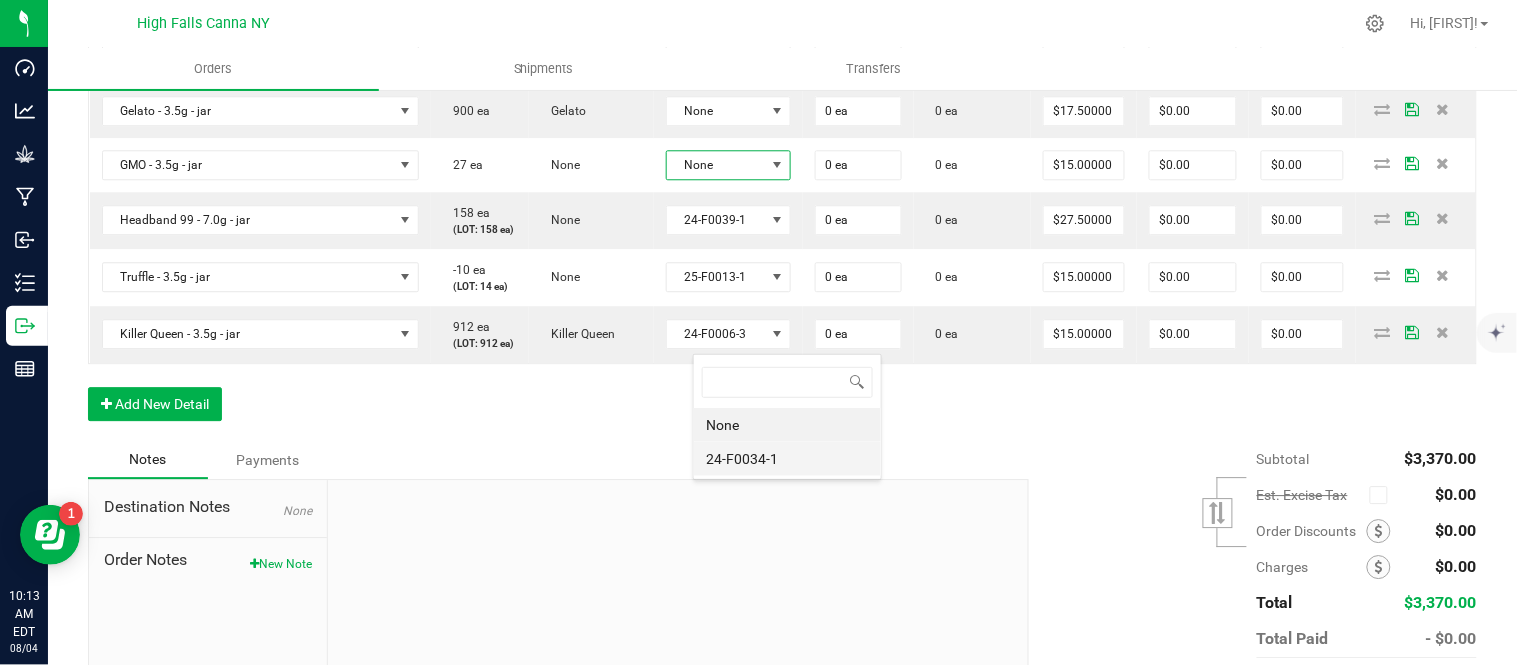 click on "24-F0034-1" at bounding box center (787, 459) 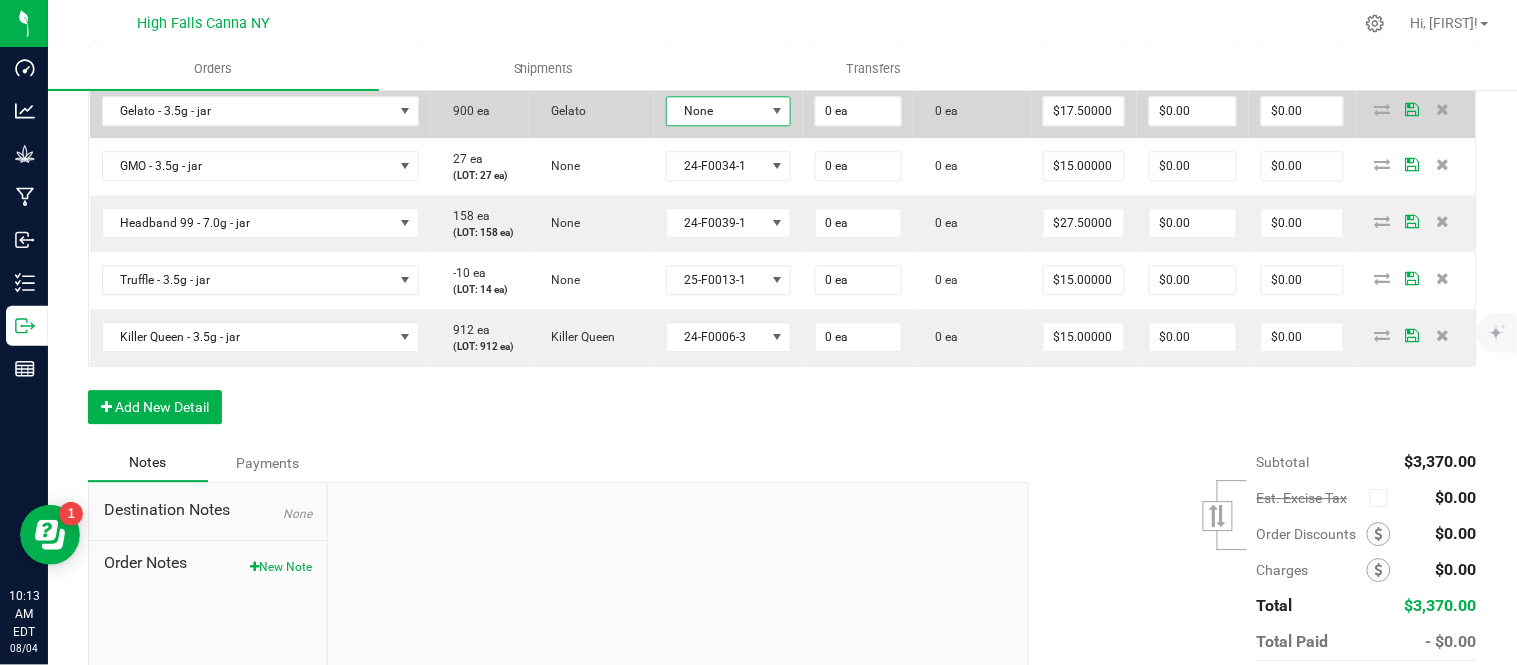 click on "None" at bounding box center [716, 111] 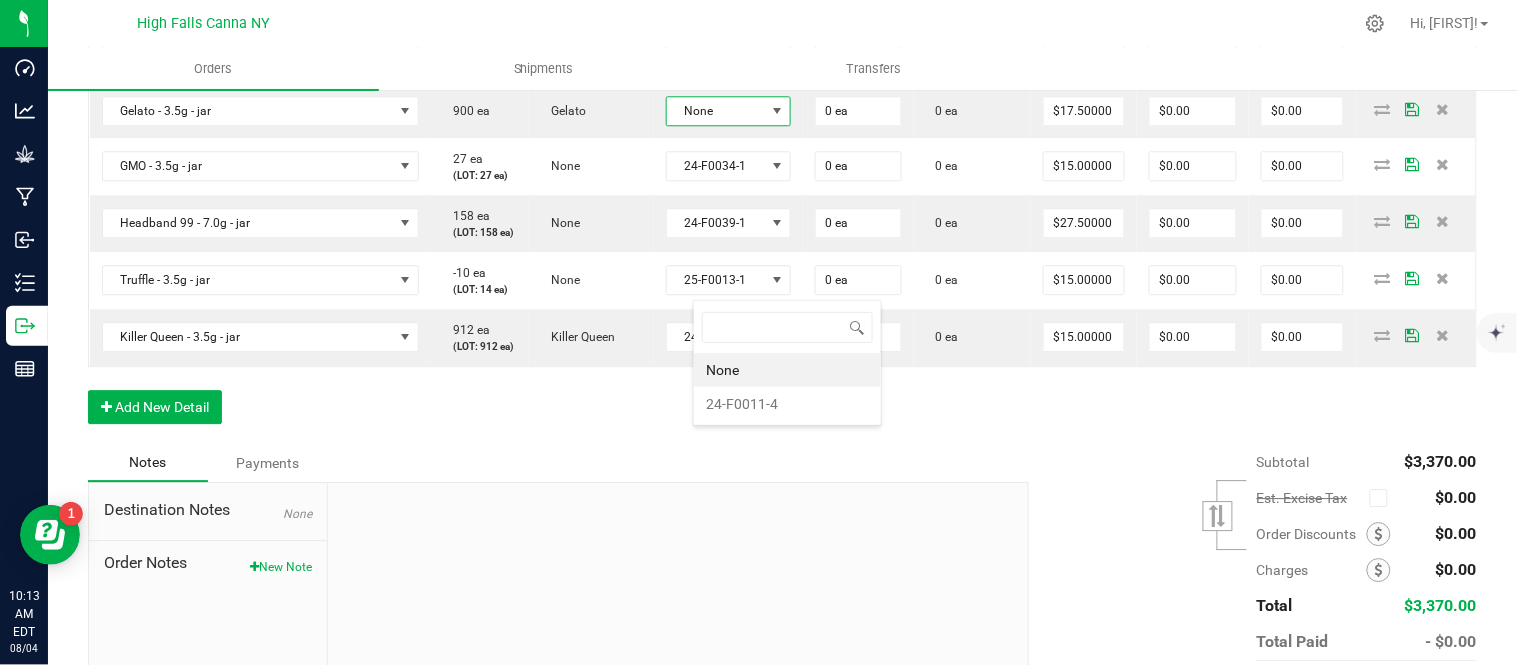 scroll, scrollTop: 99970, scrollLeft: 99870, axis: both 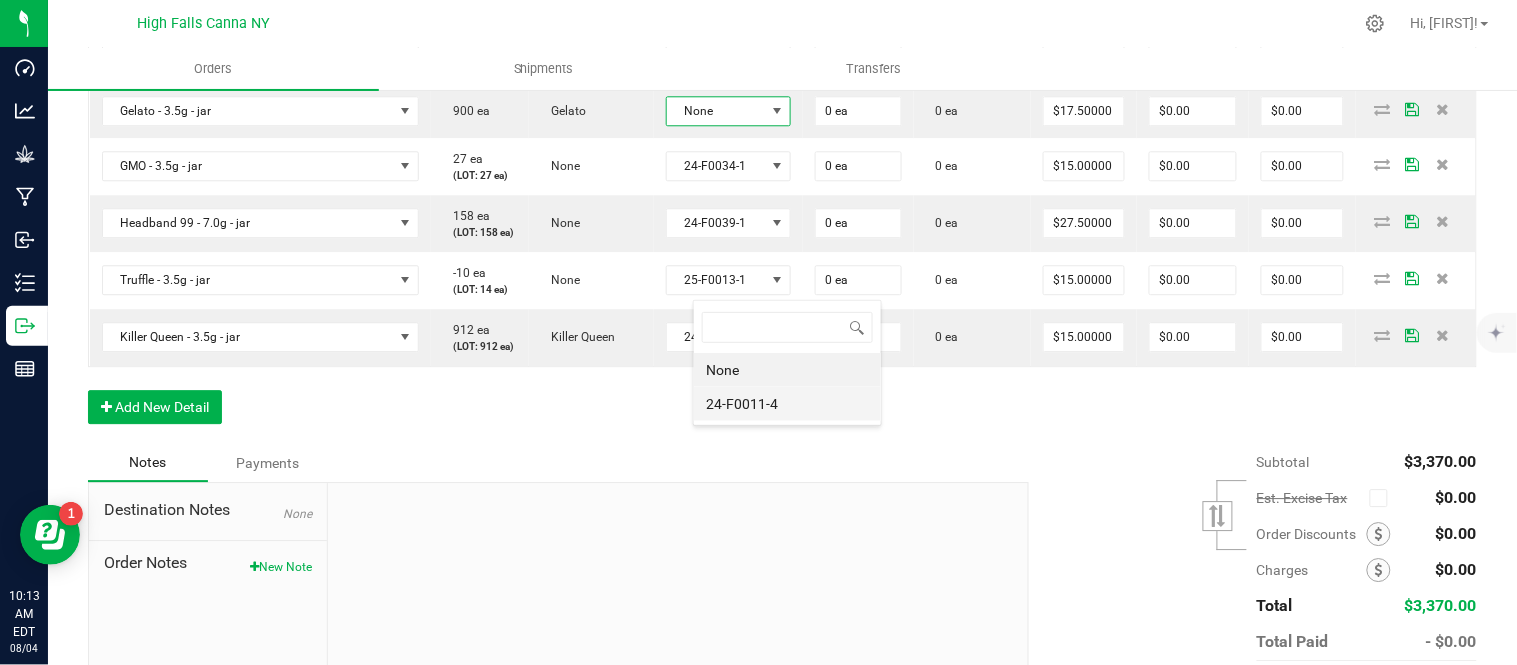 click on "24-F0011-4" at bounding box center [787, 404] 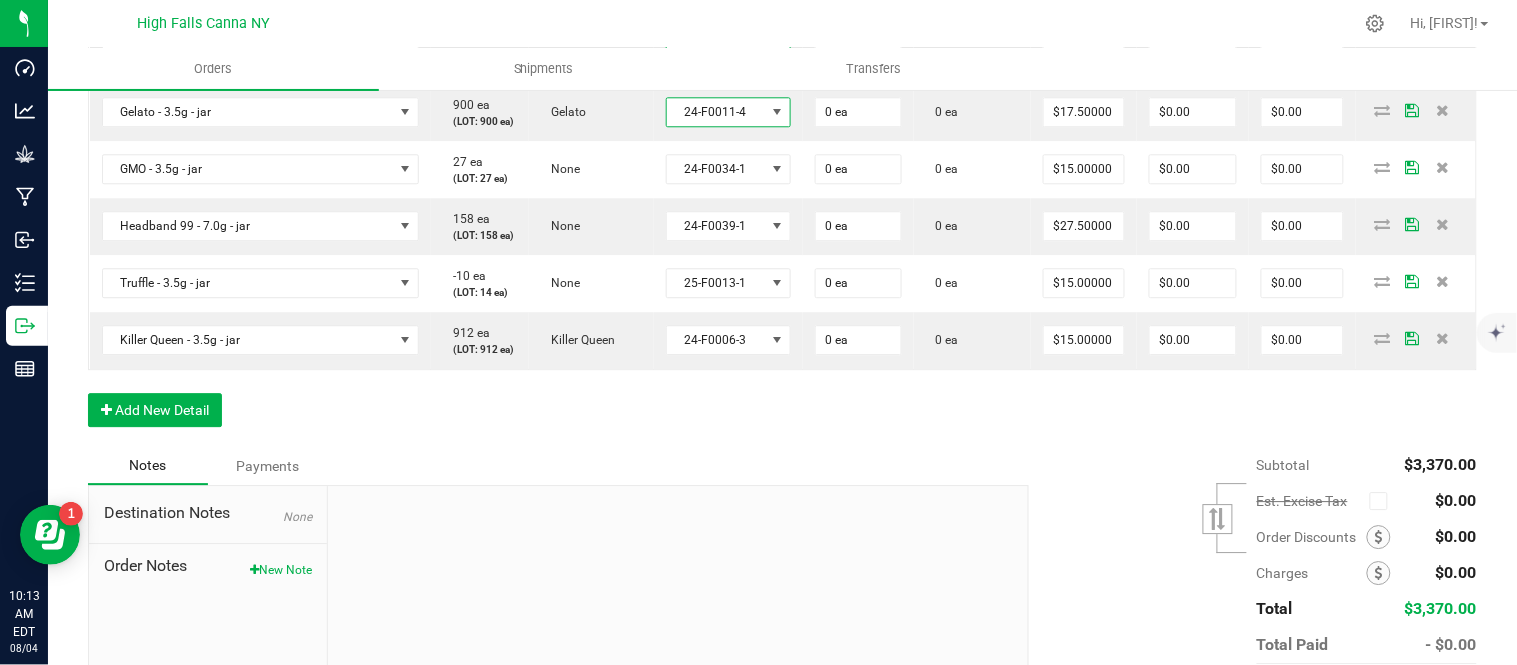 click on "None" at bounding box center (716, 57) 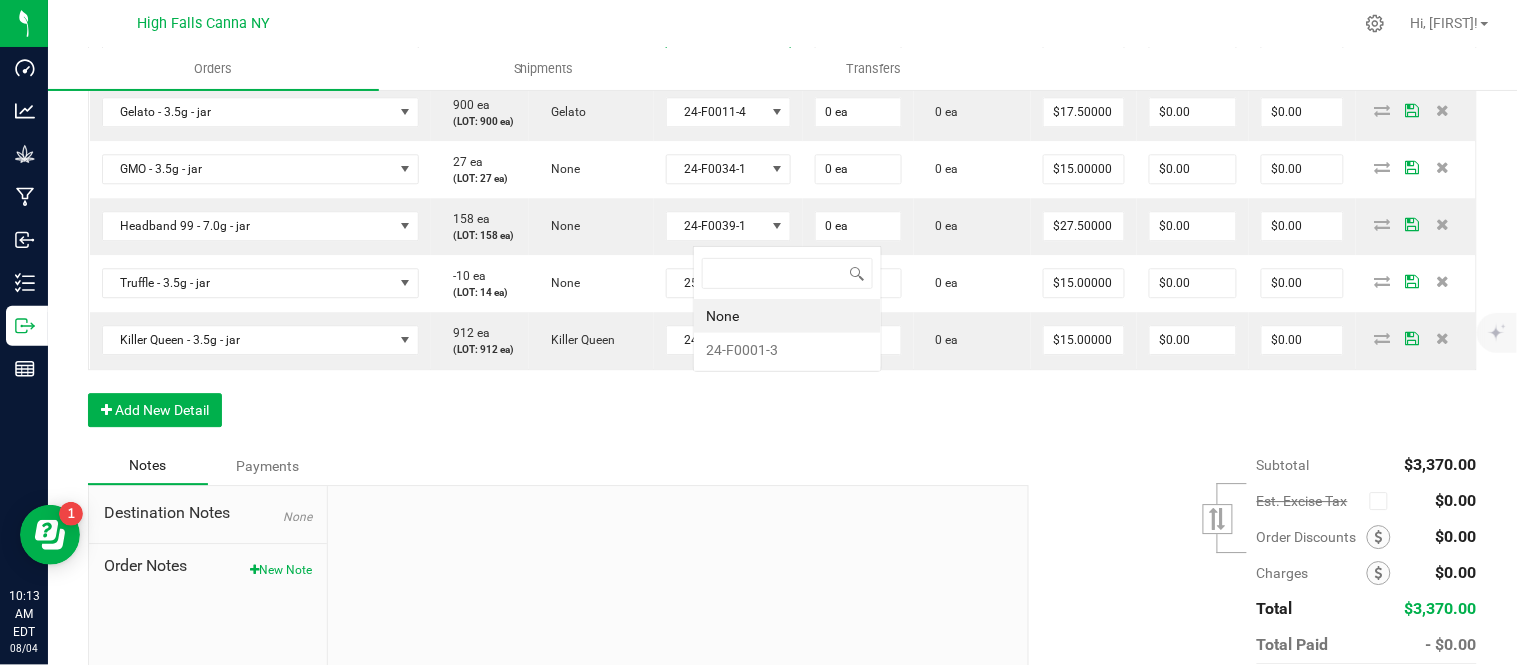 scroll, scrollTop: 99970, scrollLeft: 99870, axis: both 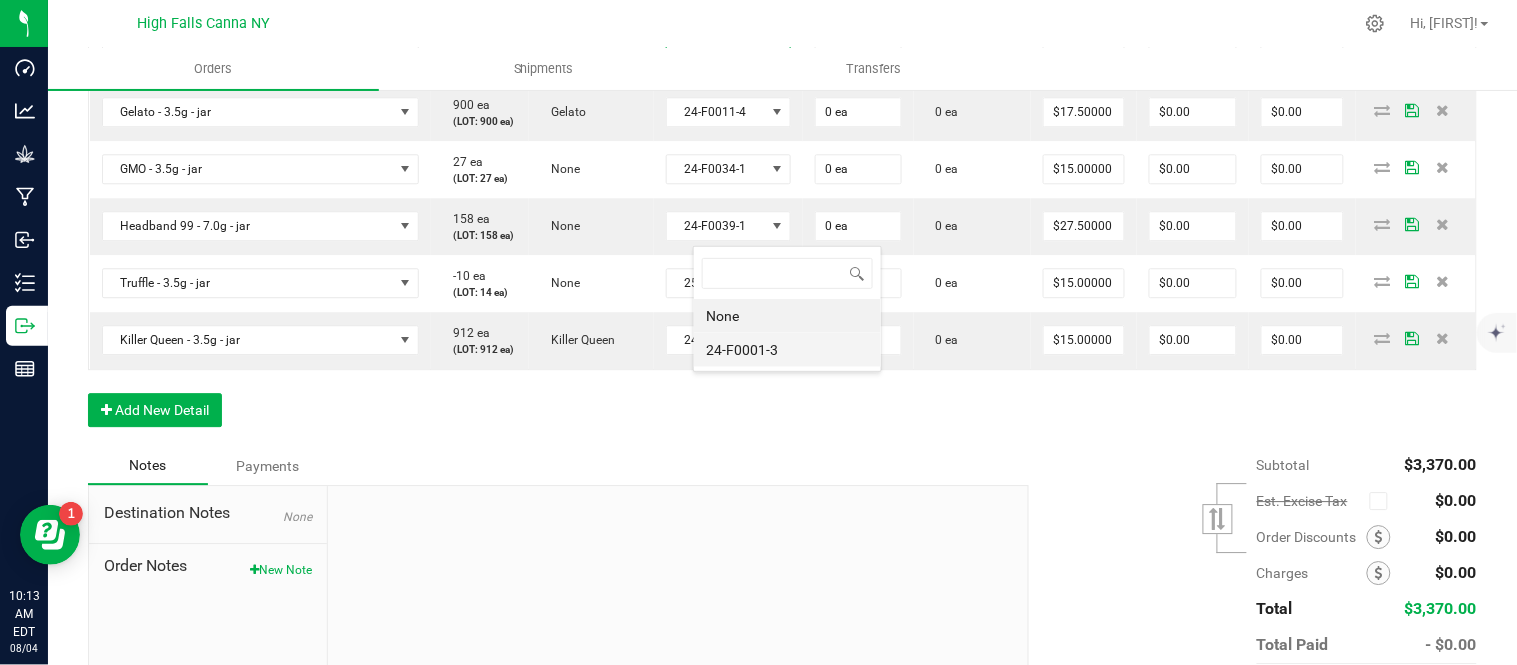 click on "24-F0001-3" at bounding box center (787, 350) 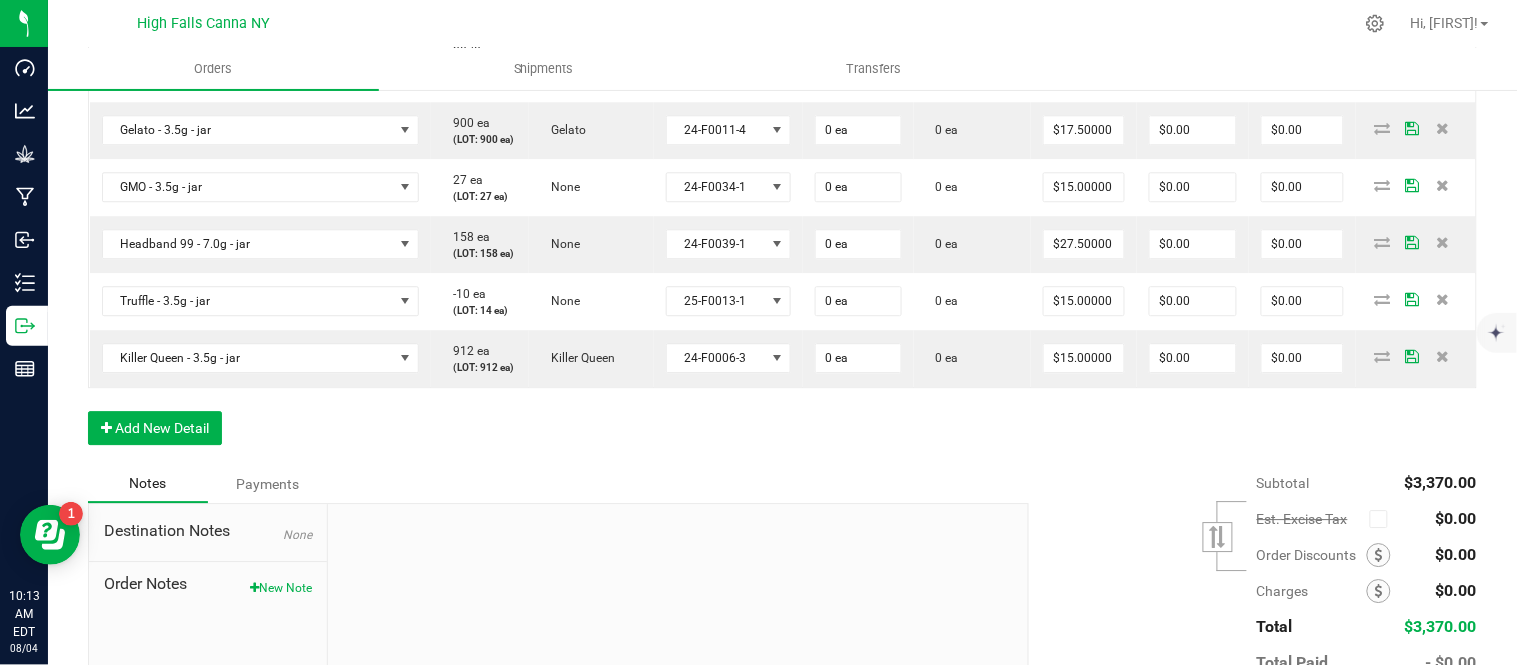 click on "None" at bounding box center [716, 3] 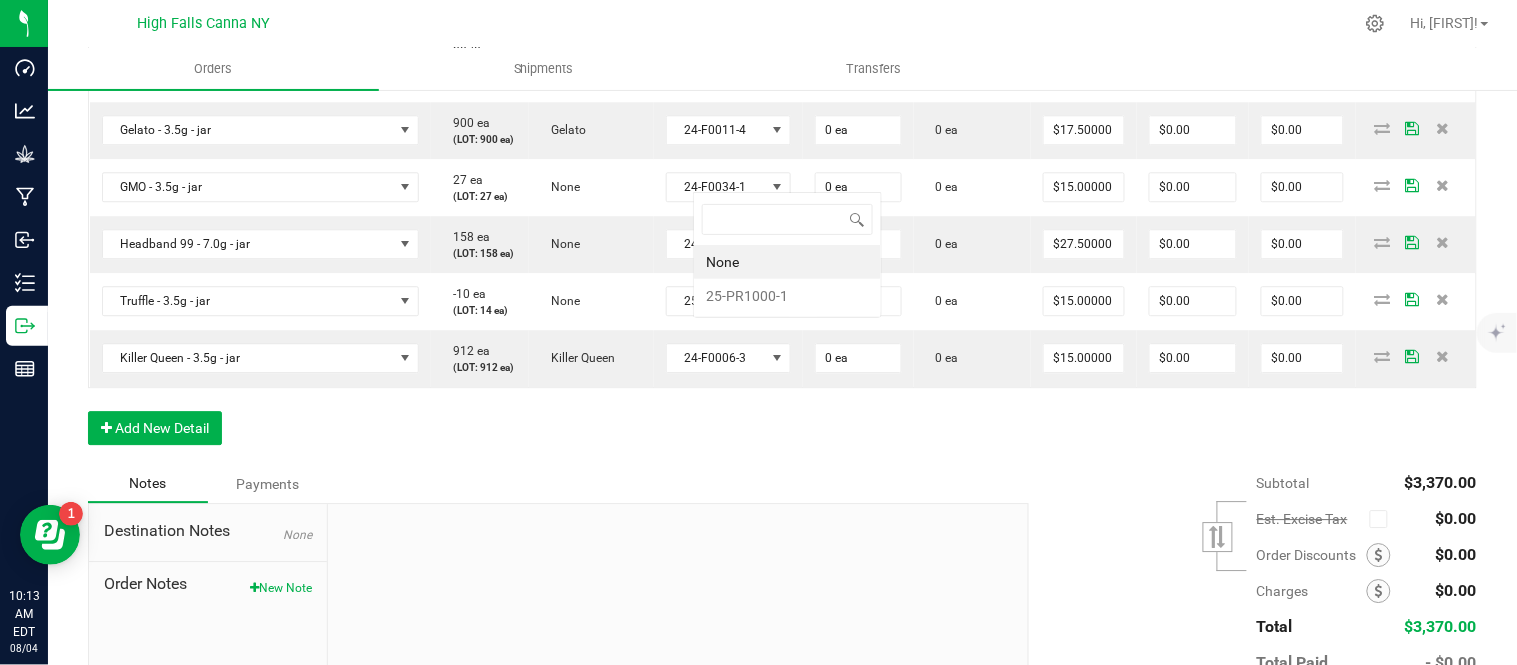 scroll, scrollTop: 99970, scrollLeft: 99870, axis: both 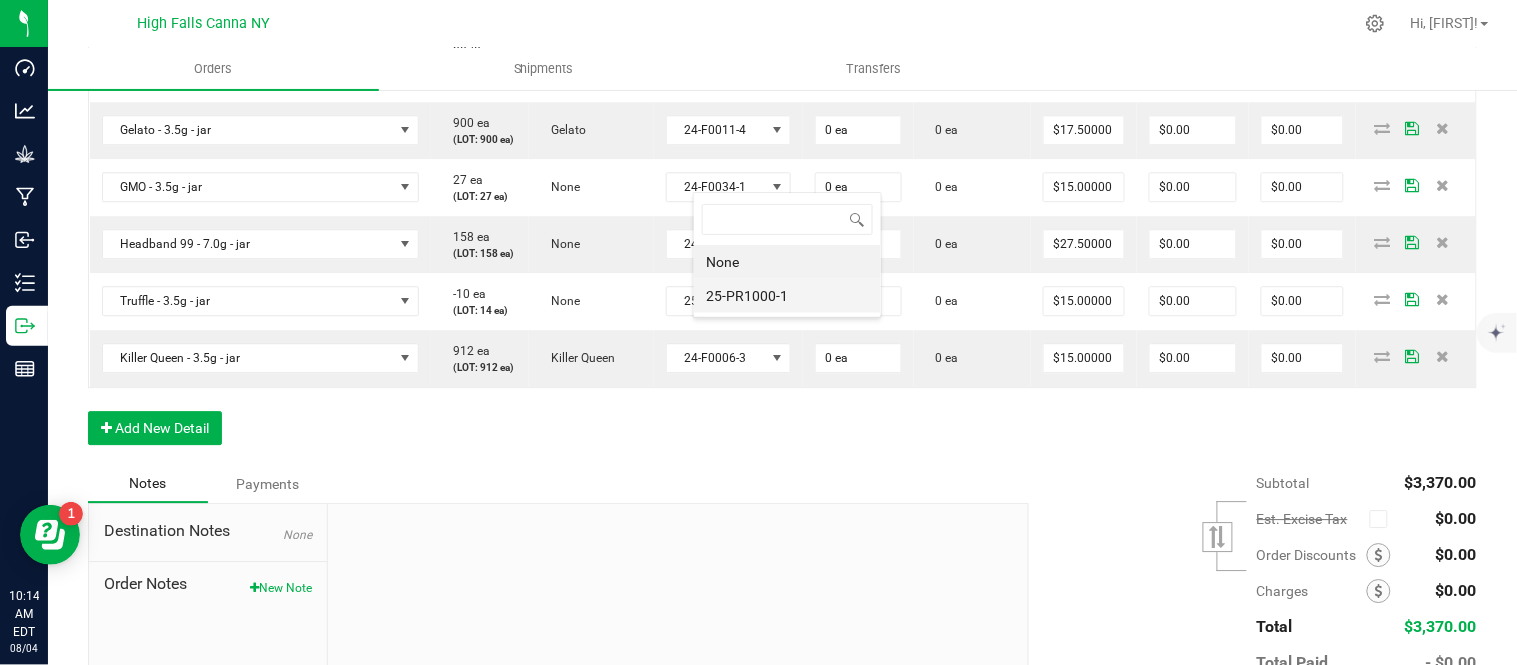 click on "25-PR1000-1" at bounding box center (787, 296) 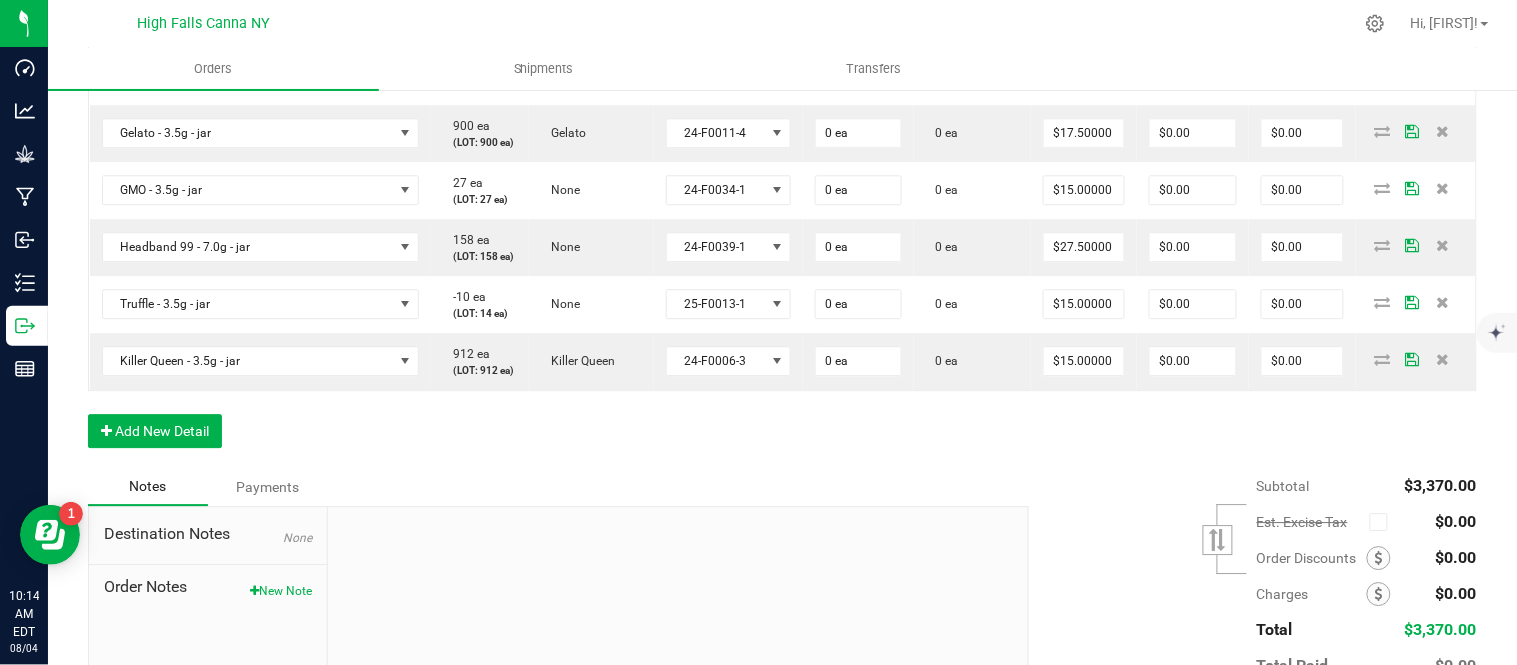 click on "0" at bounding box center (858, 4) 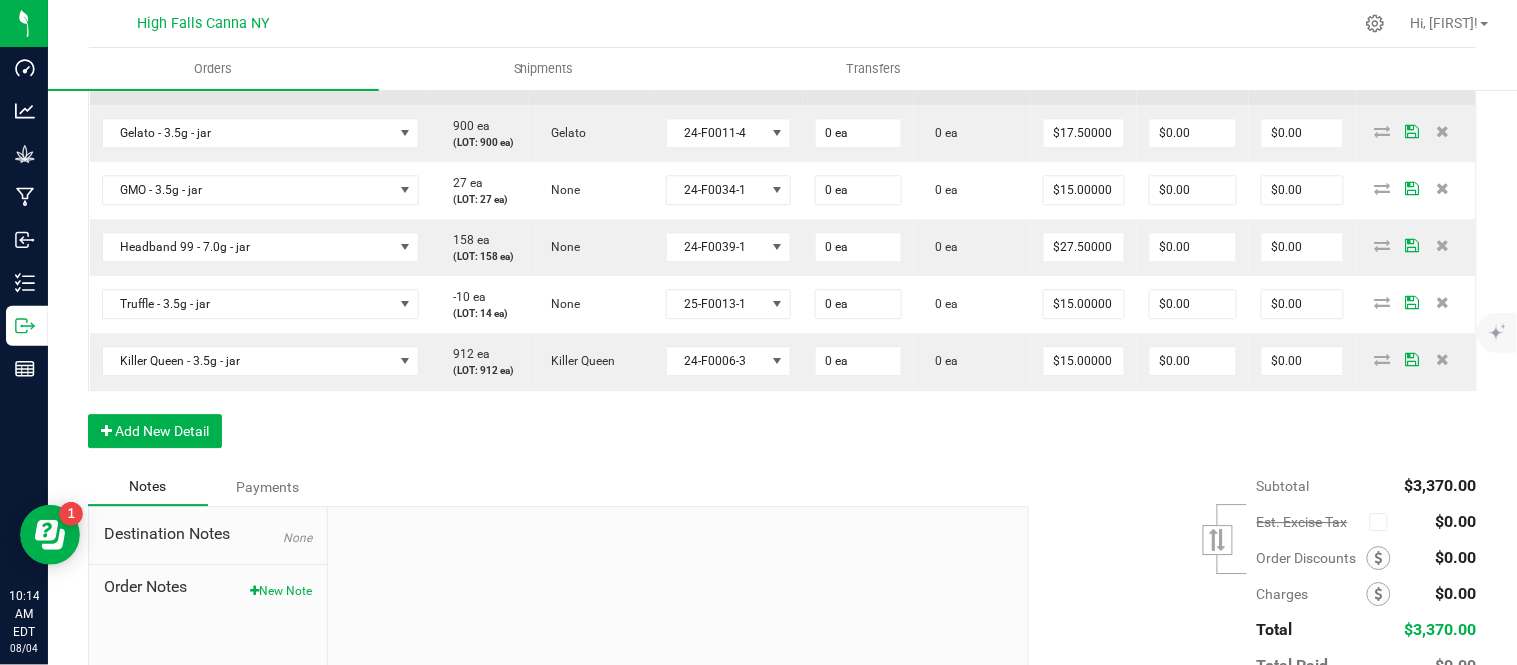 type on "7 ea" 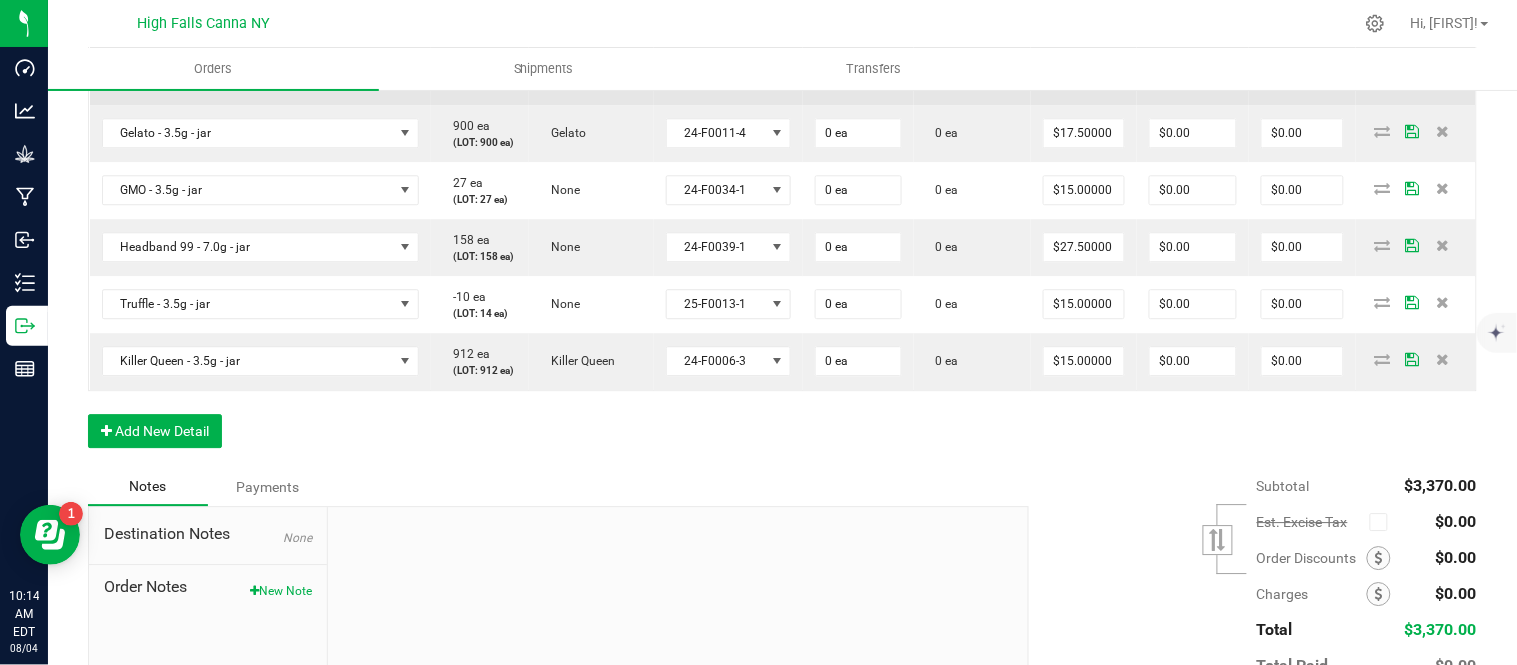 type on "$42.00" 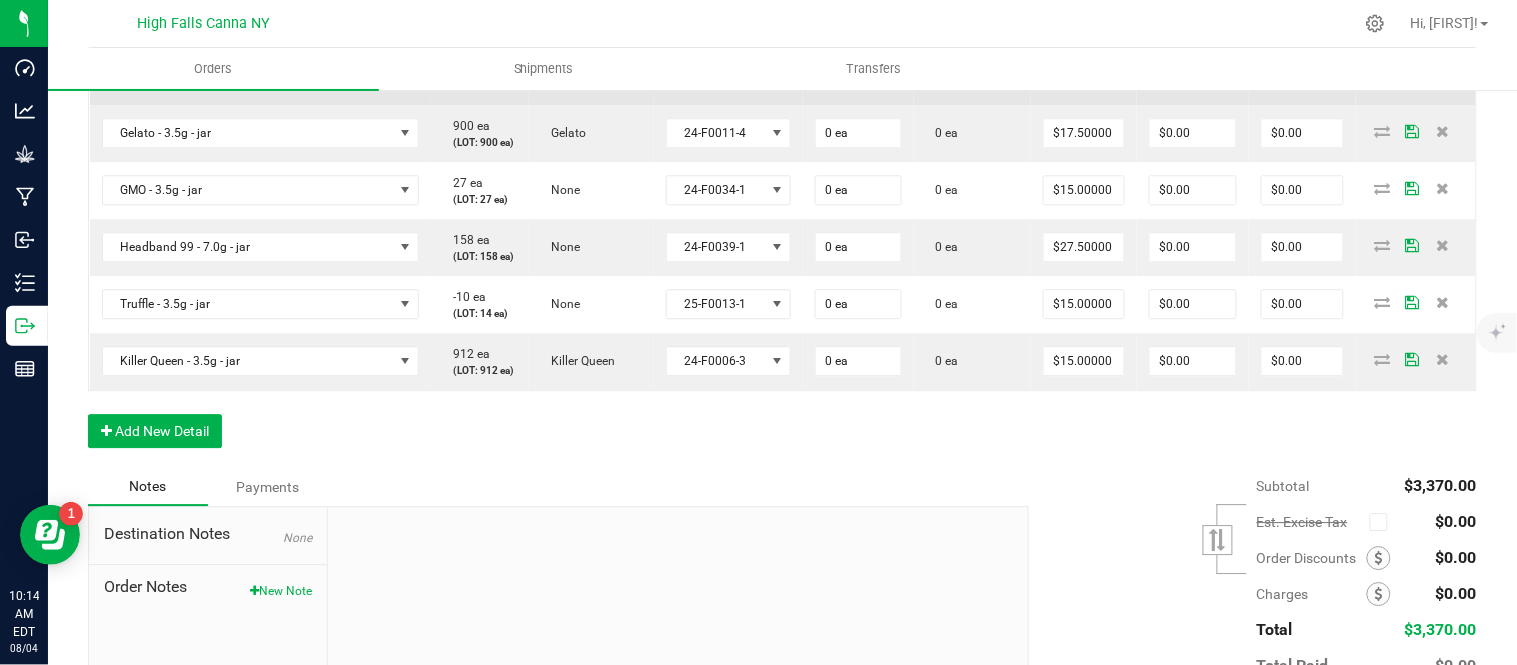 click on "0" at bounding box center (858, 69) 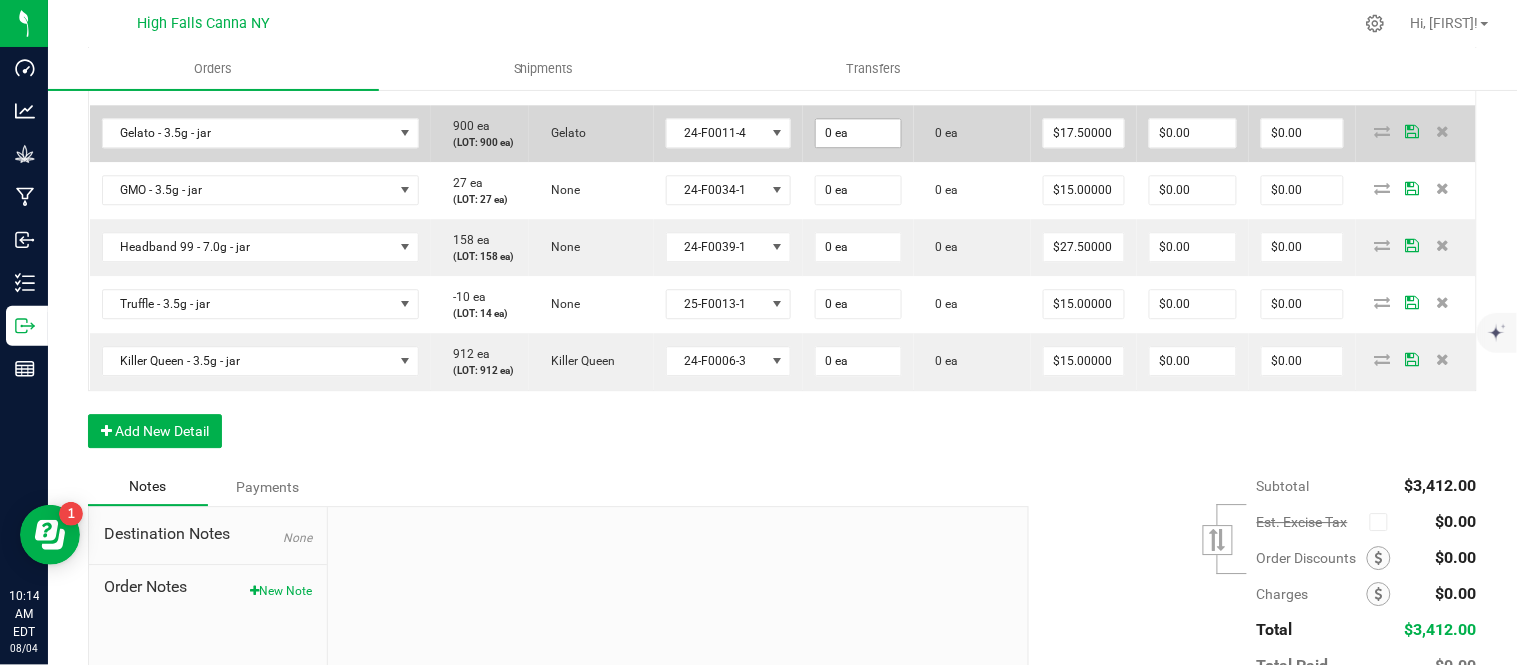 type on "2 ea" 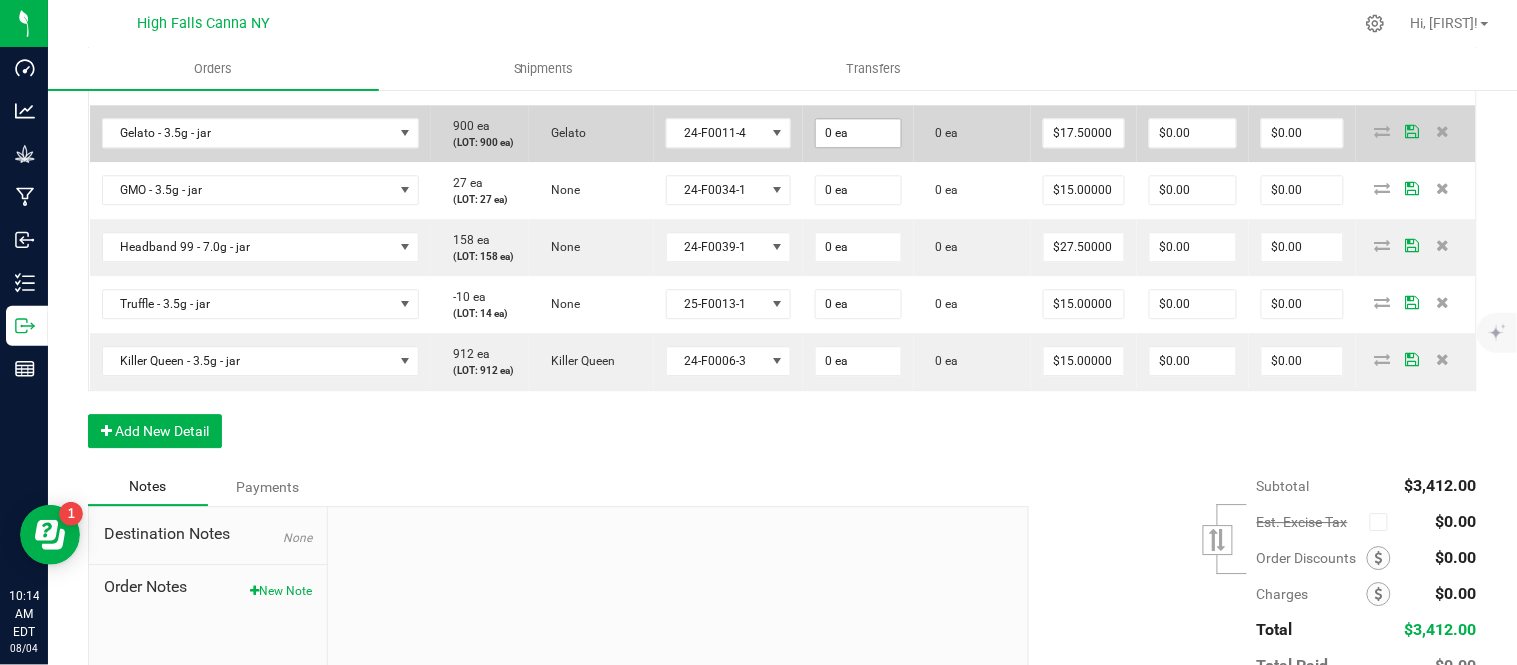 type on "$30.00" 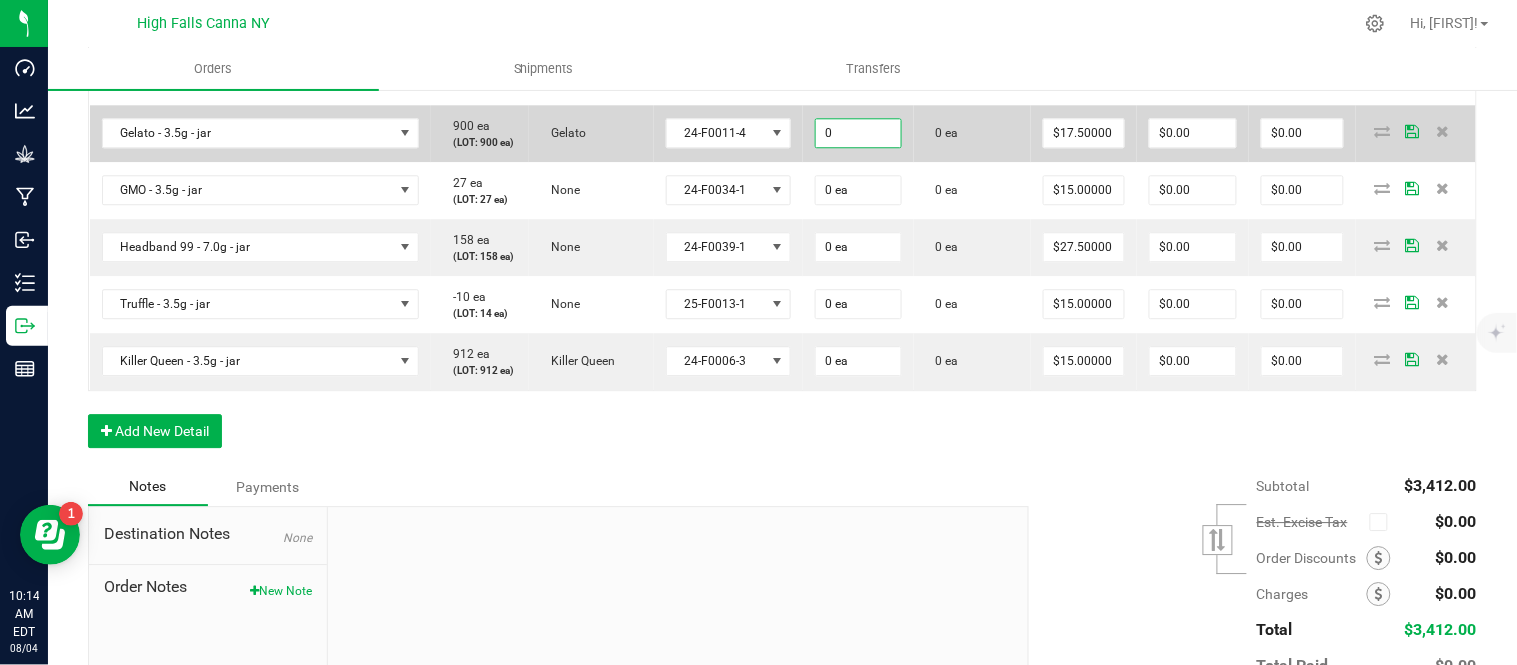 click on "0" at bounding box center (858, 133) 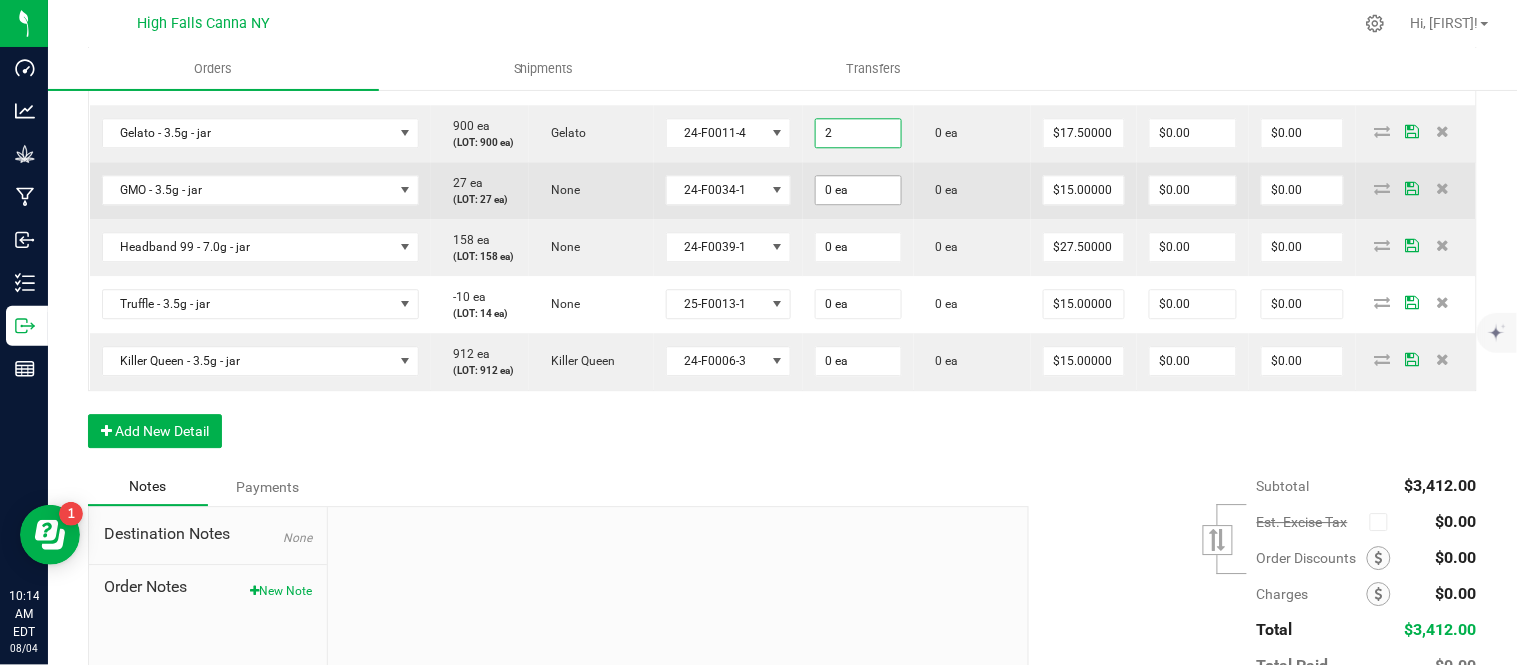 type on "2 ea" 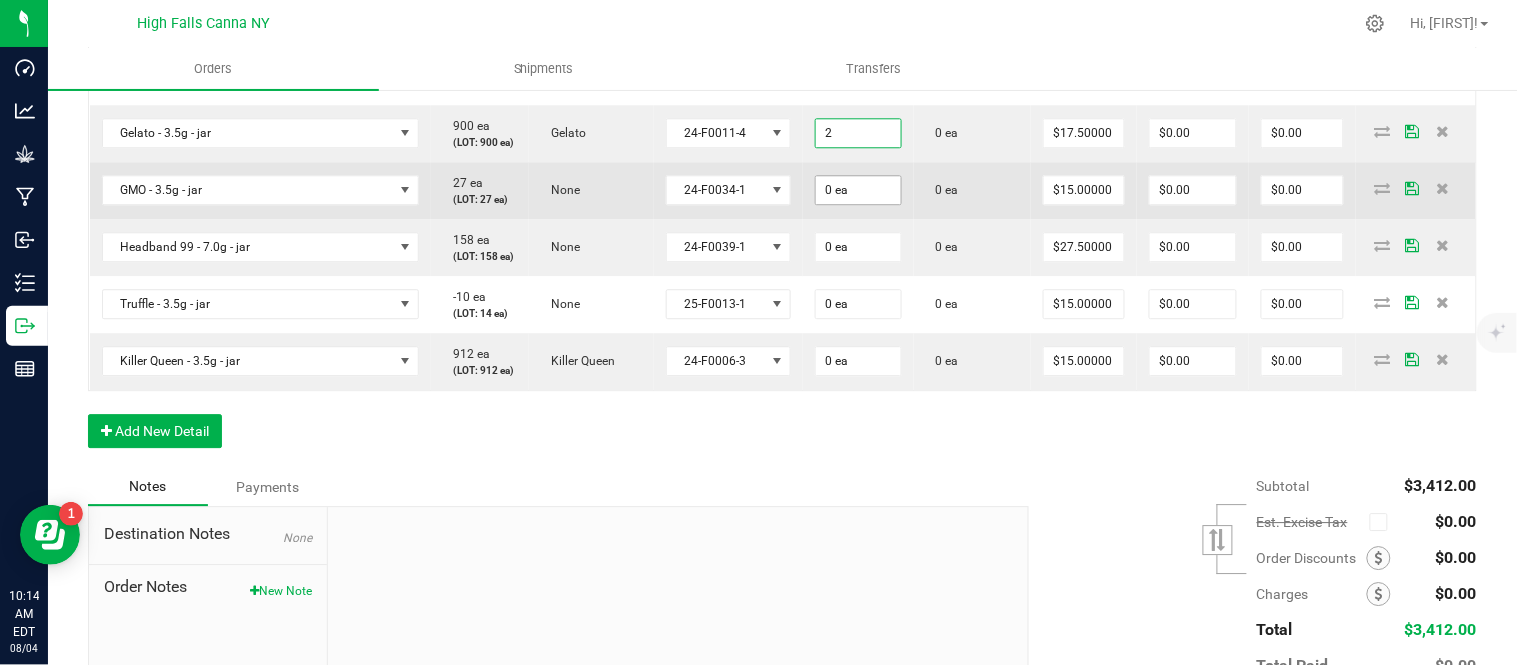 type on "$35.00" 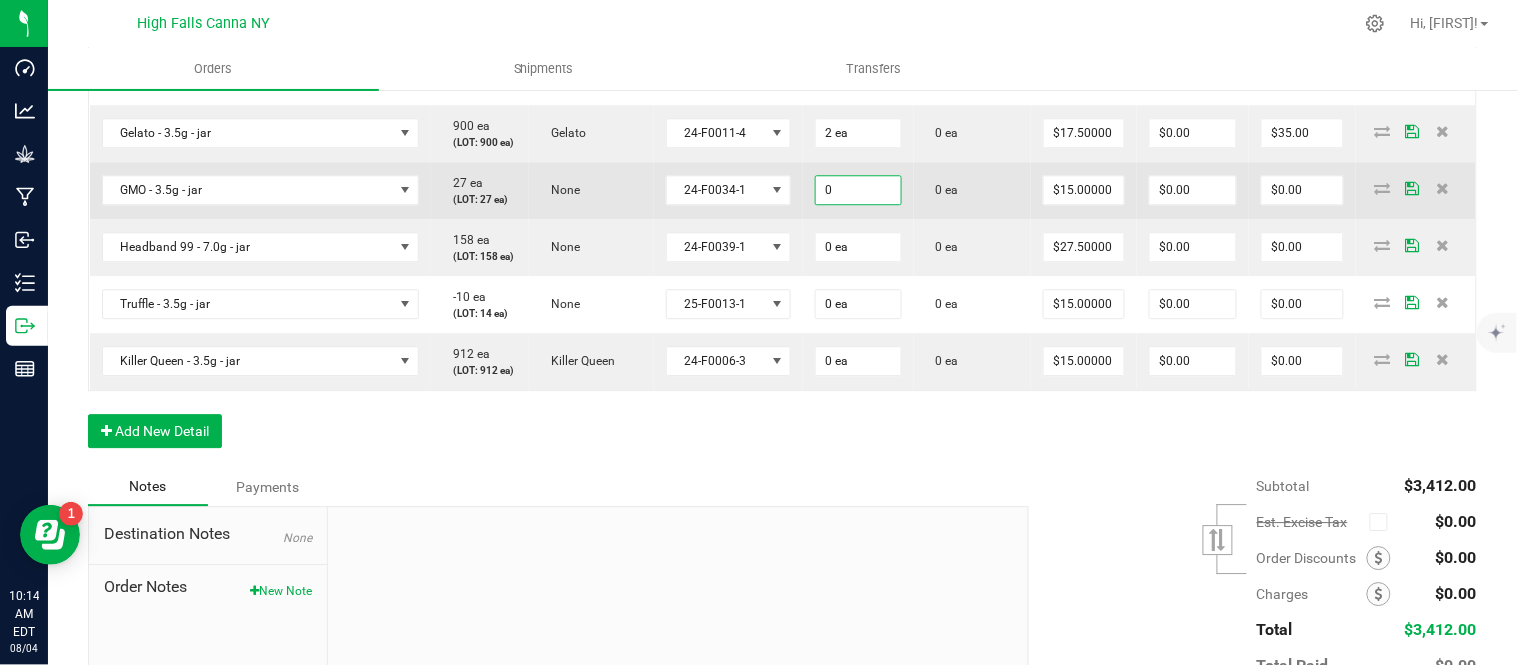 click on "0" at bounding box center [858, 190] 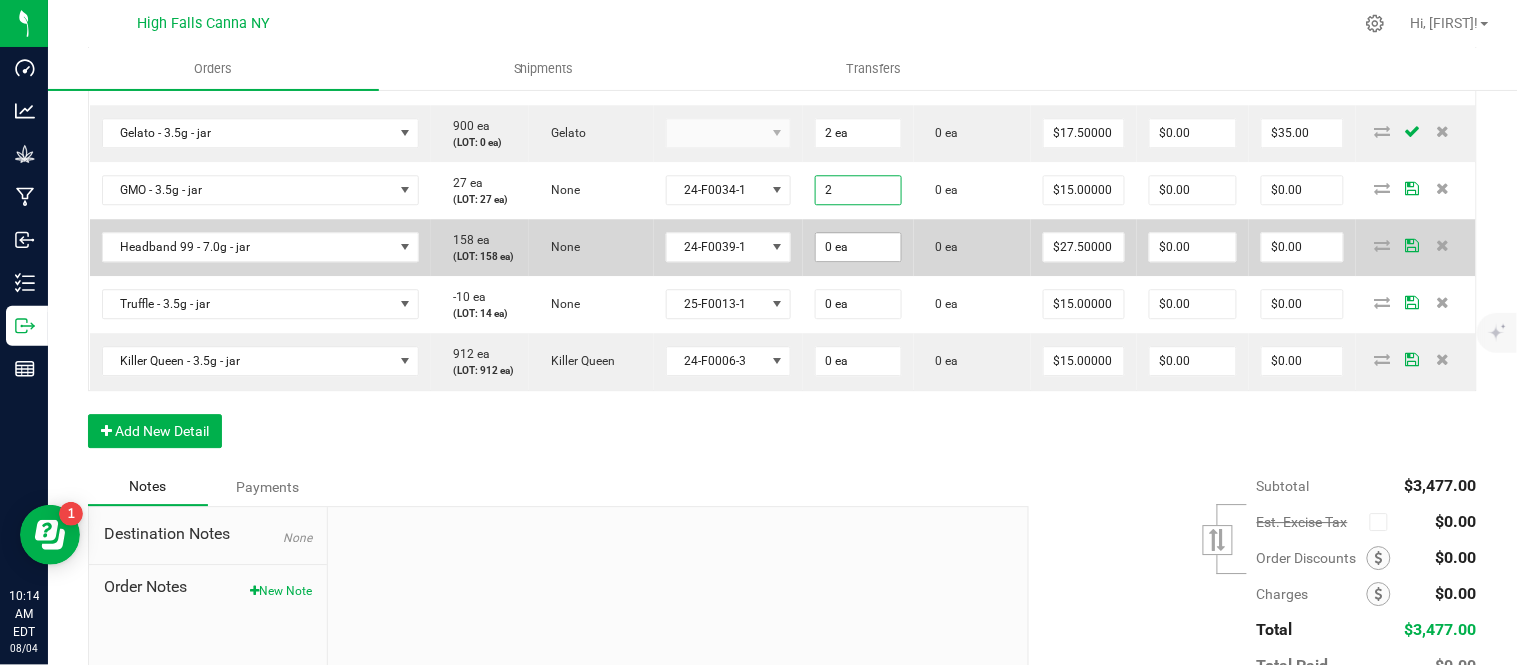 type on "2 ea" 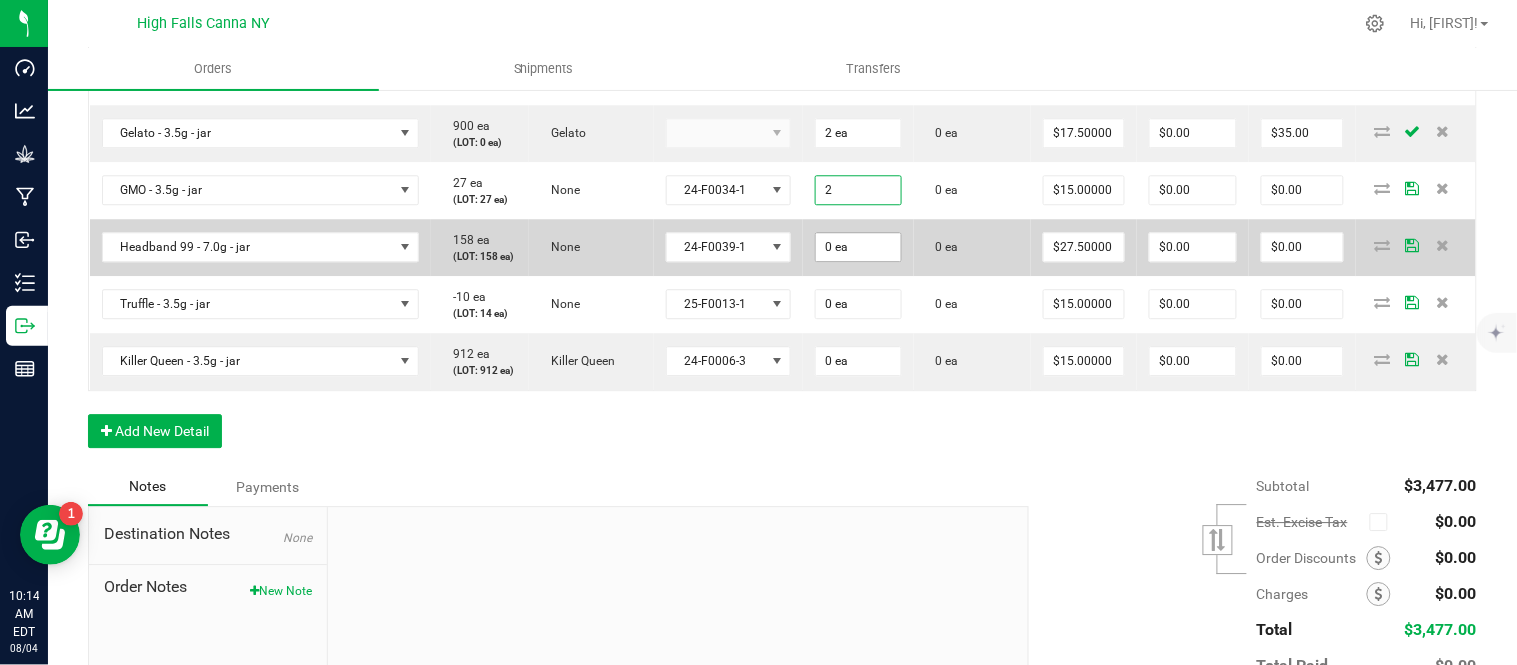 type on "$30.00" 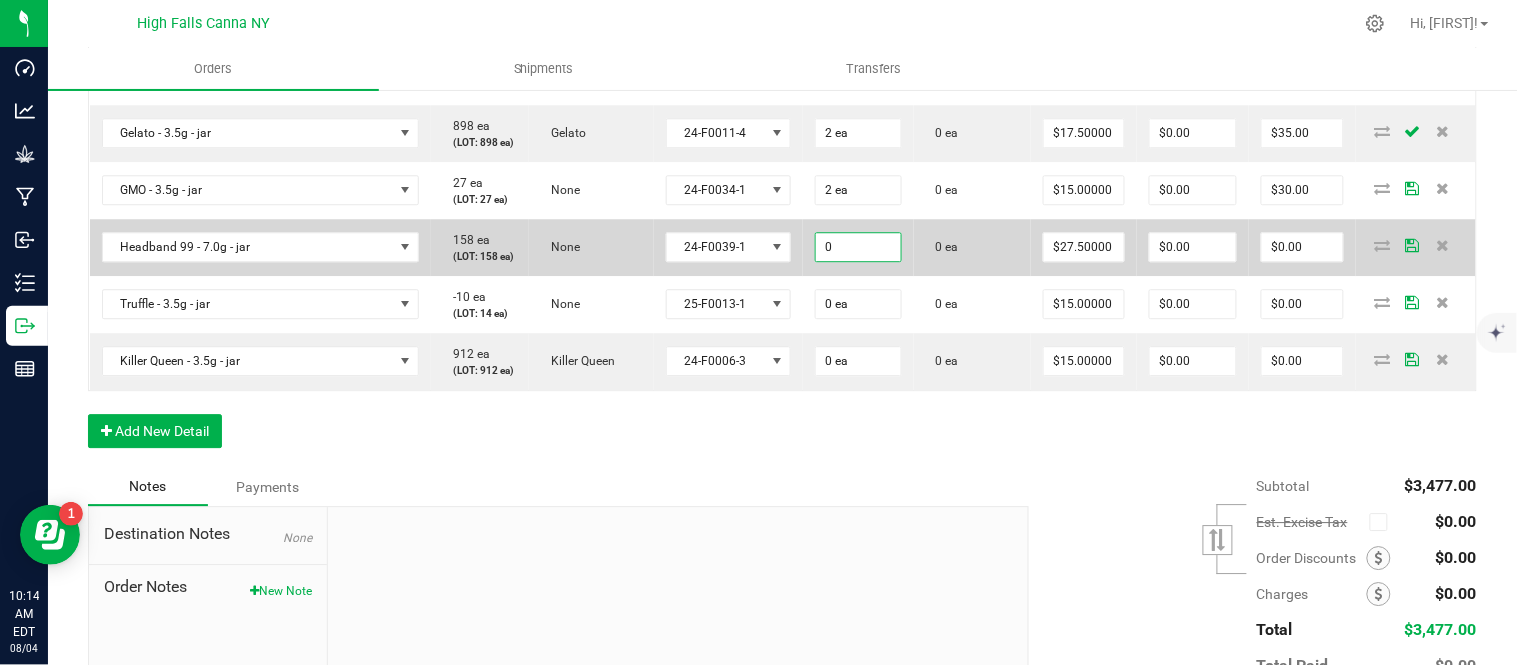 click on "0" at bounding box center [858, 247] 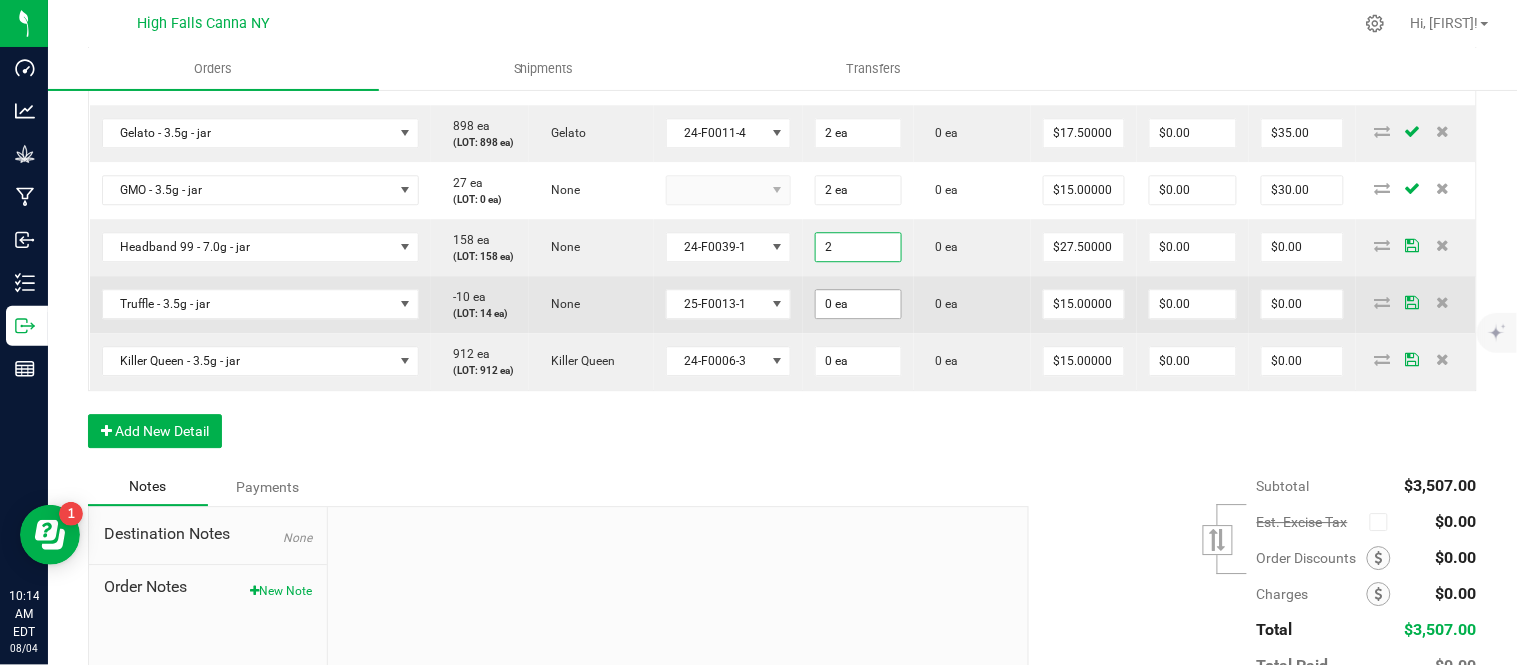 type on "2 ea" 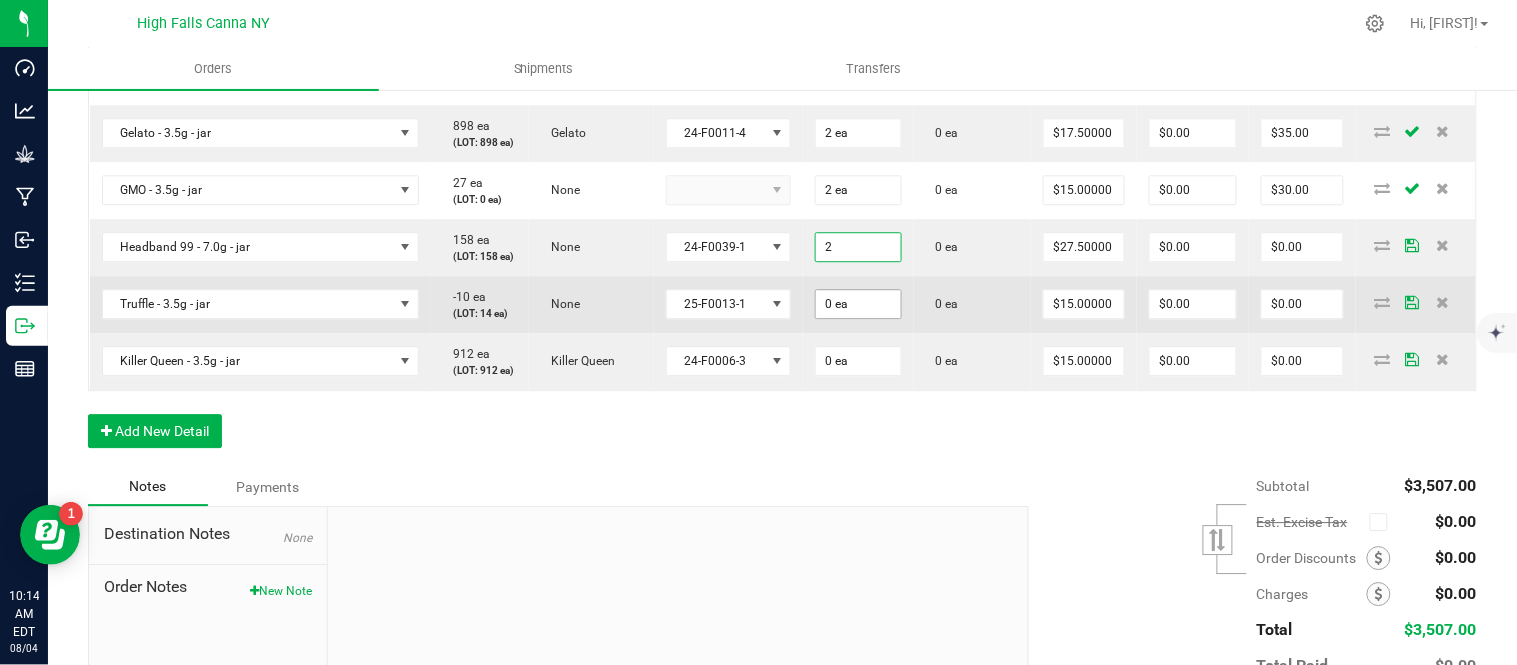 type on "$55.00" 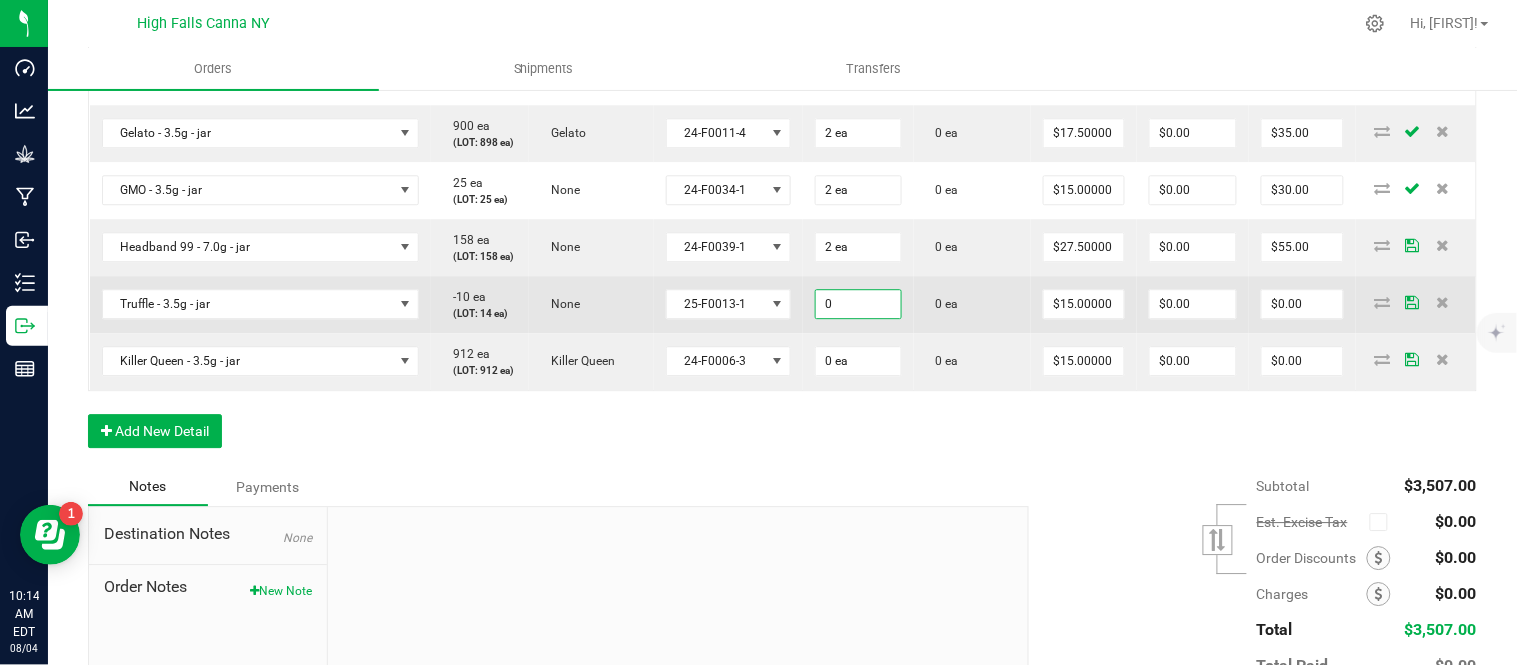 click on "0" at bounding box center [858, 304] 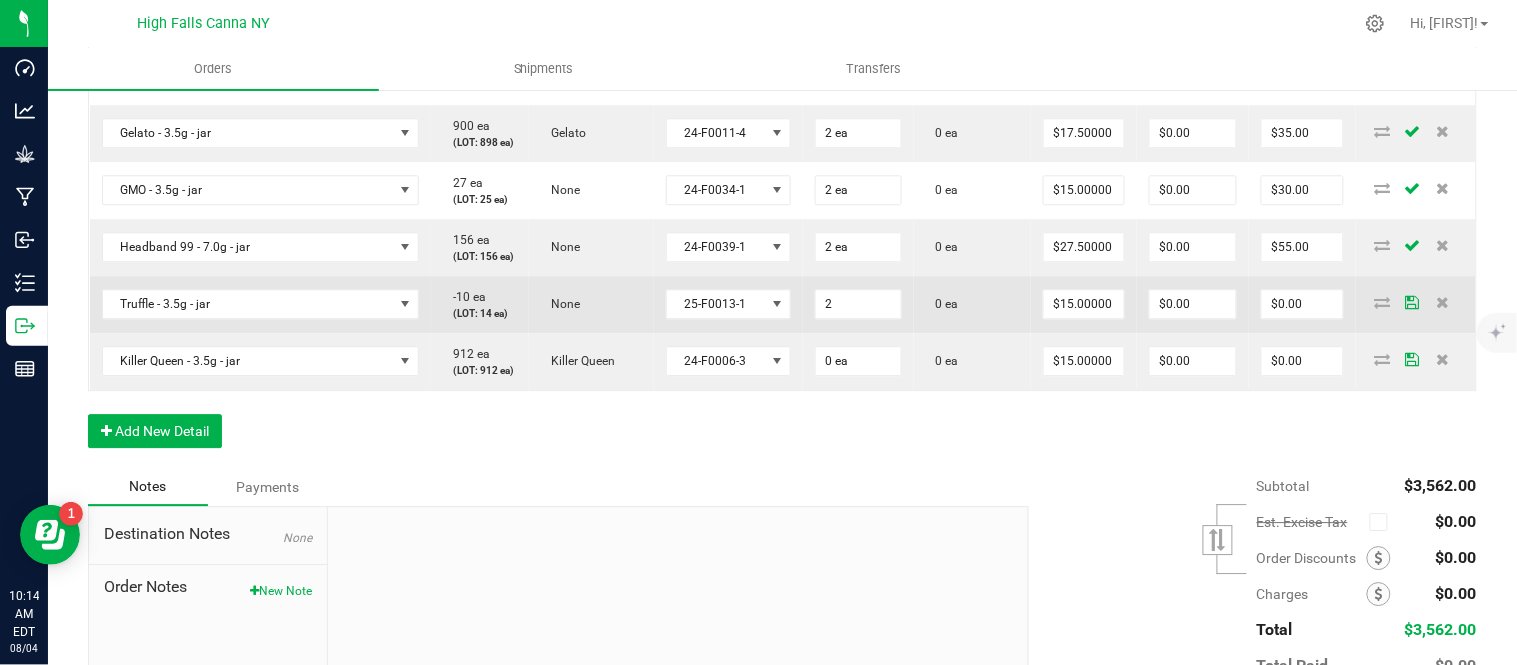 type on "2 ea" 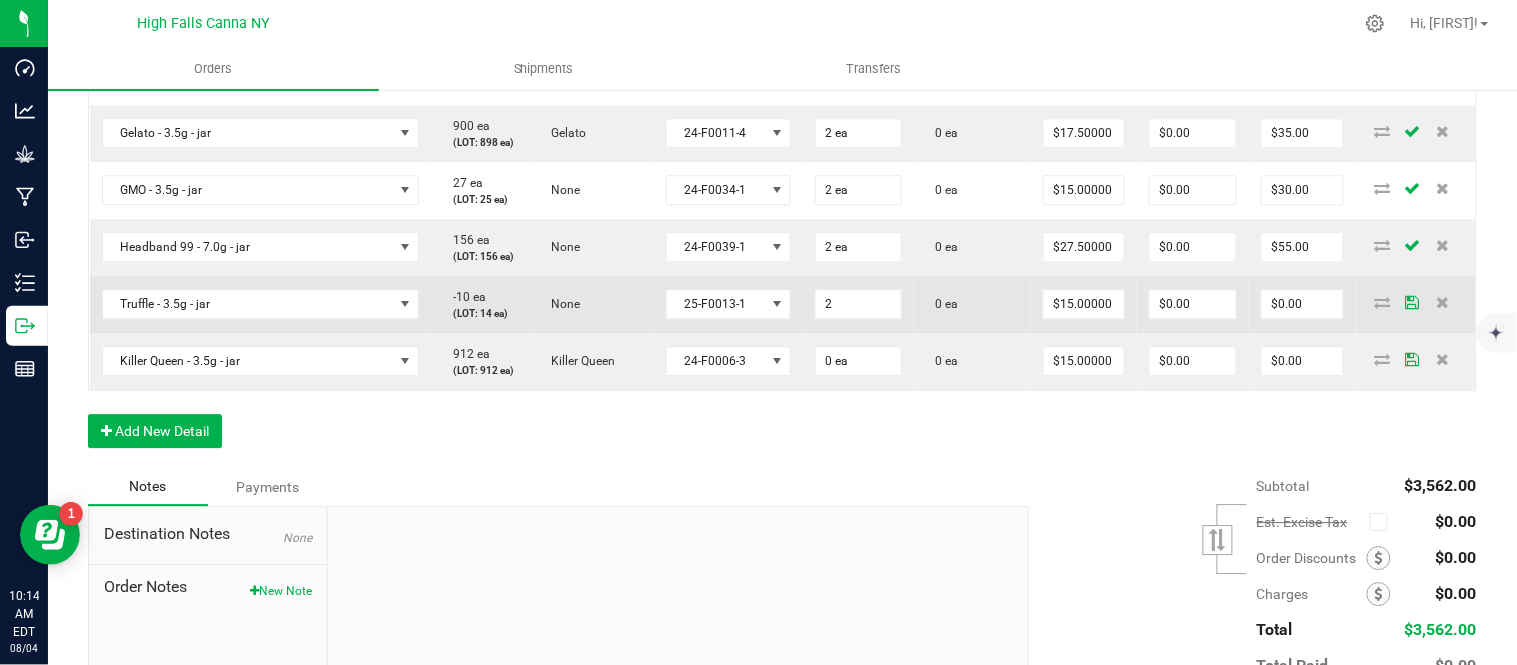 type on "$30.00" 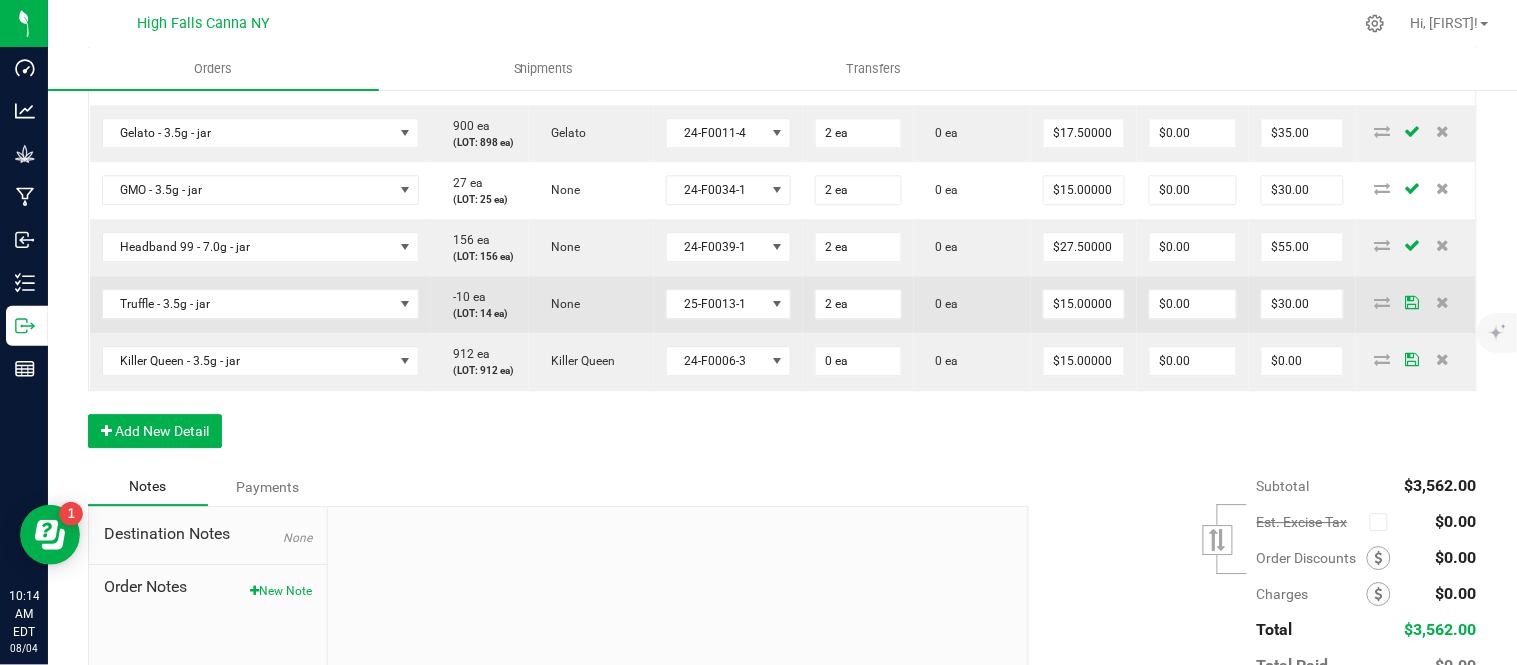 click on "0 ea" at bounding box center [972, 304] 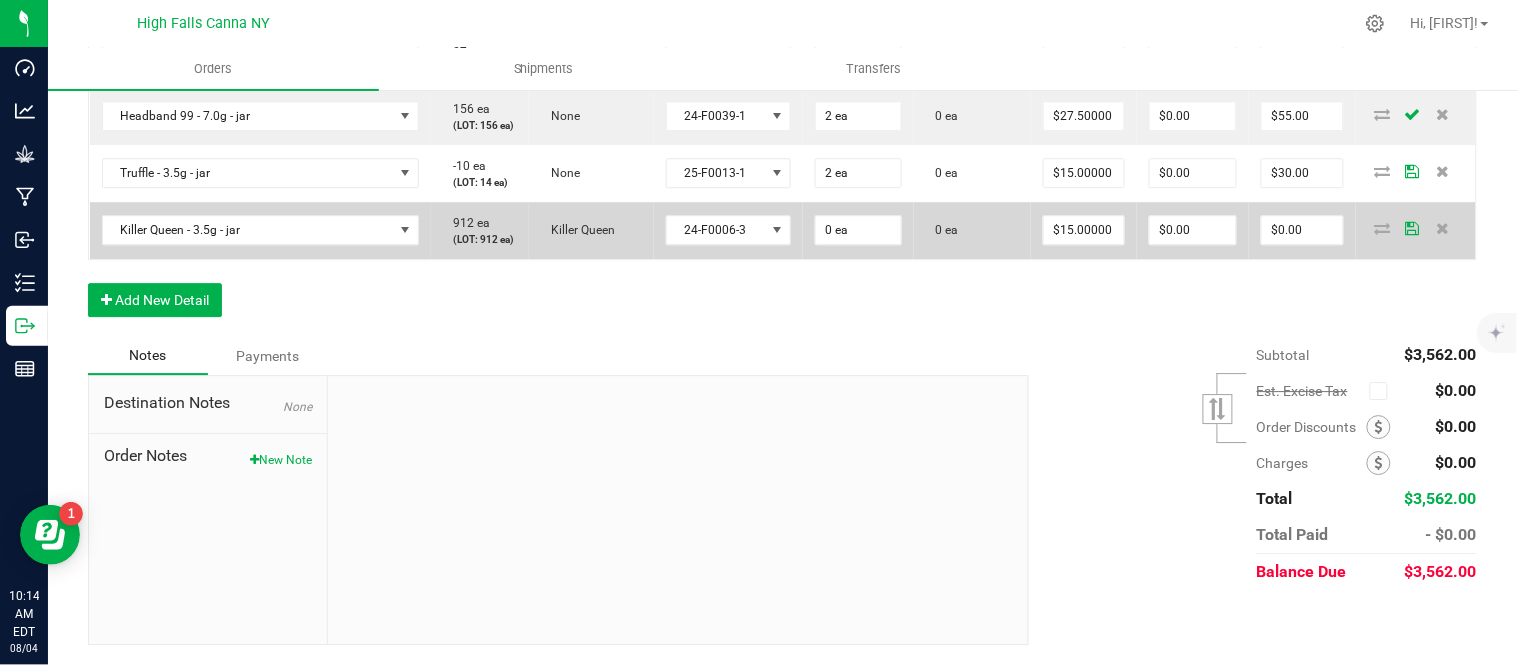 scroll, scrollTop: 1518, scrollLeft: 0, axis: vertical 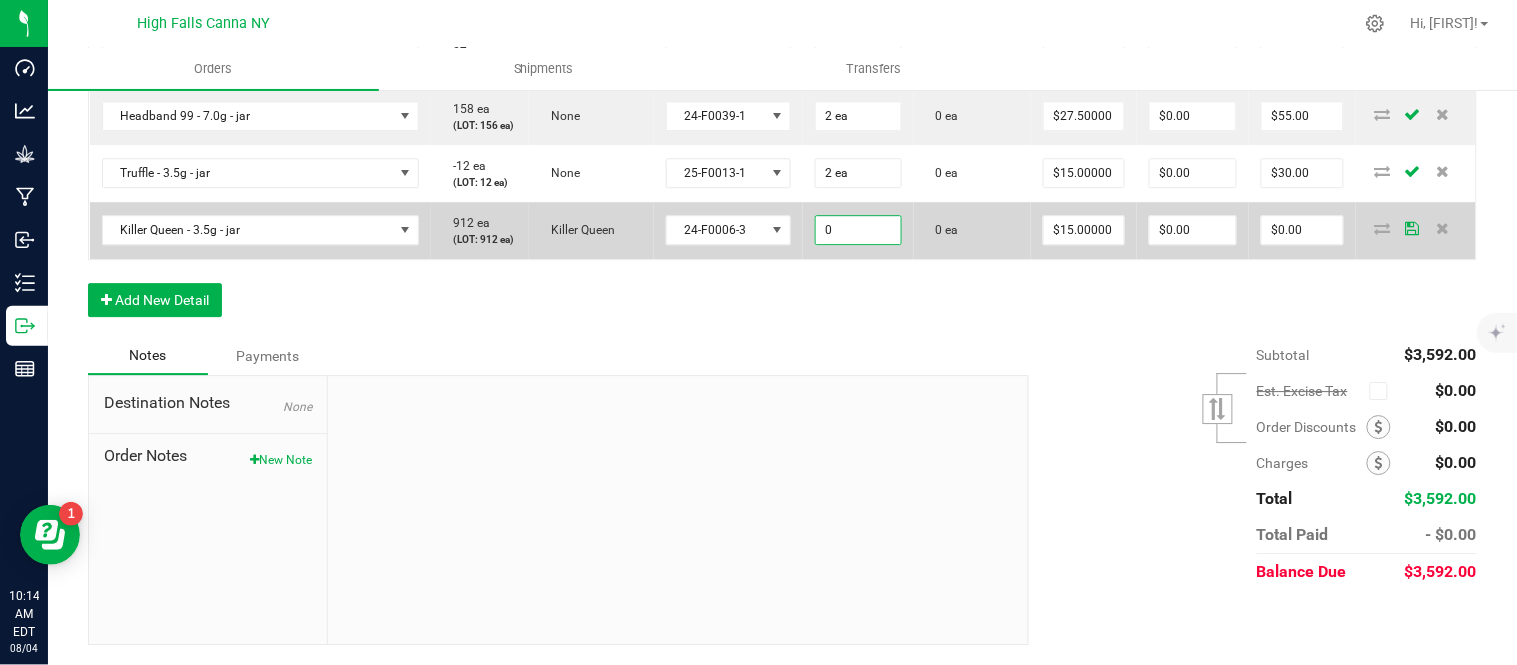 click on "0" at bounding box center (858, 230) 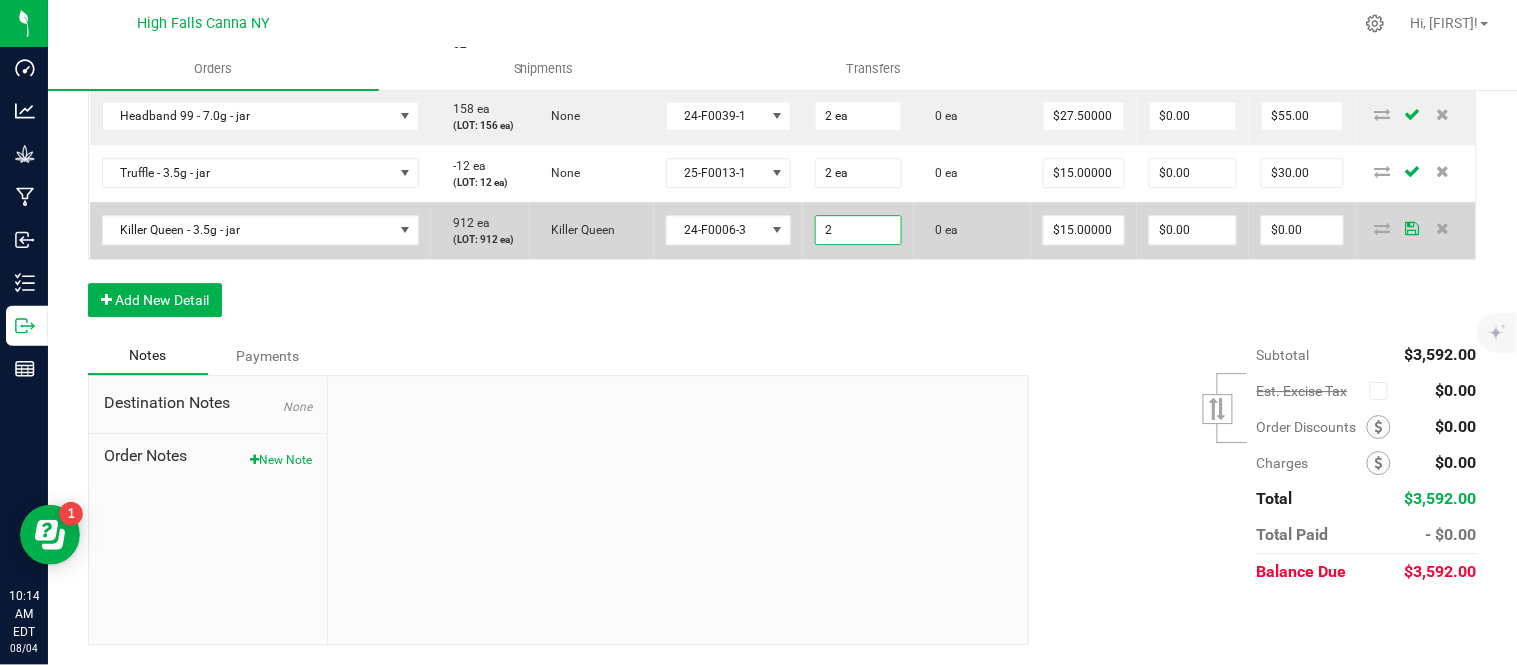 type on "2 ea" 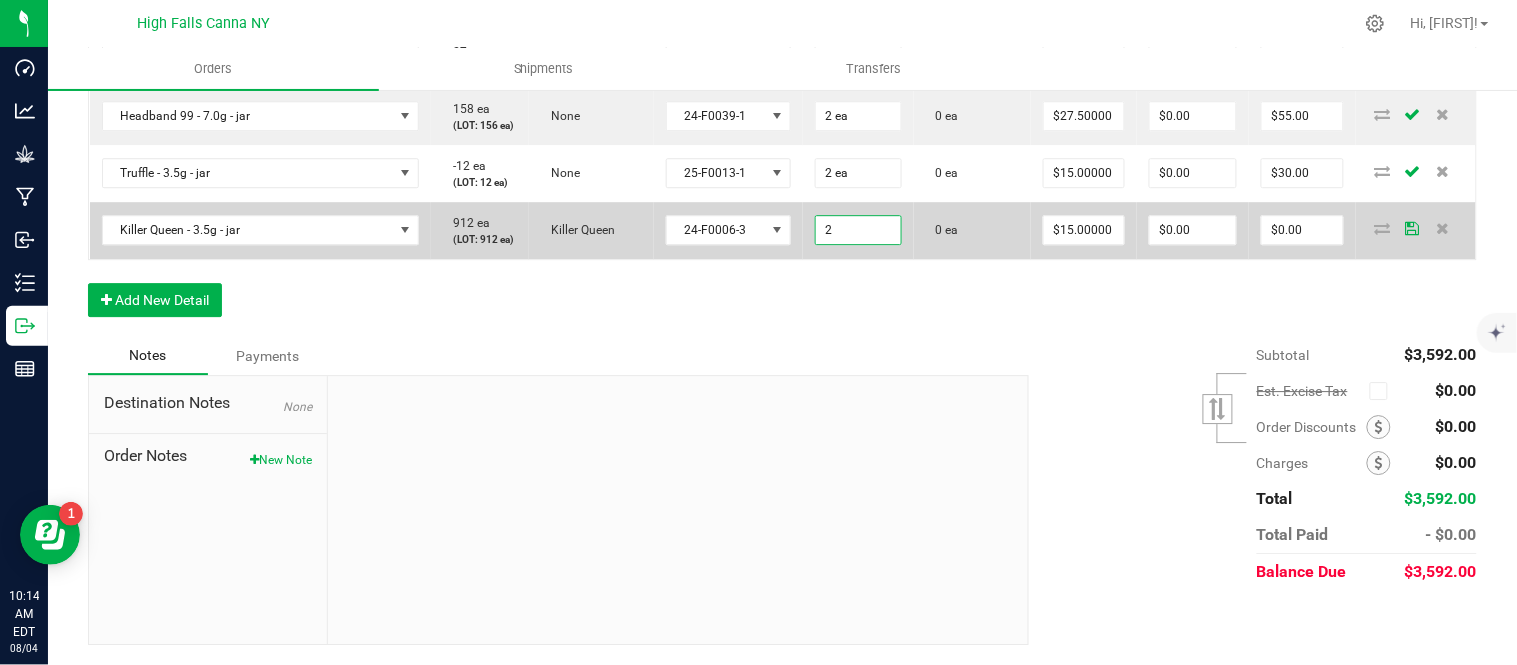type on "$30.00" 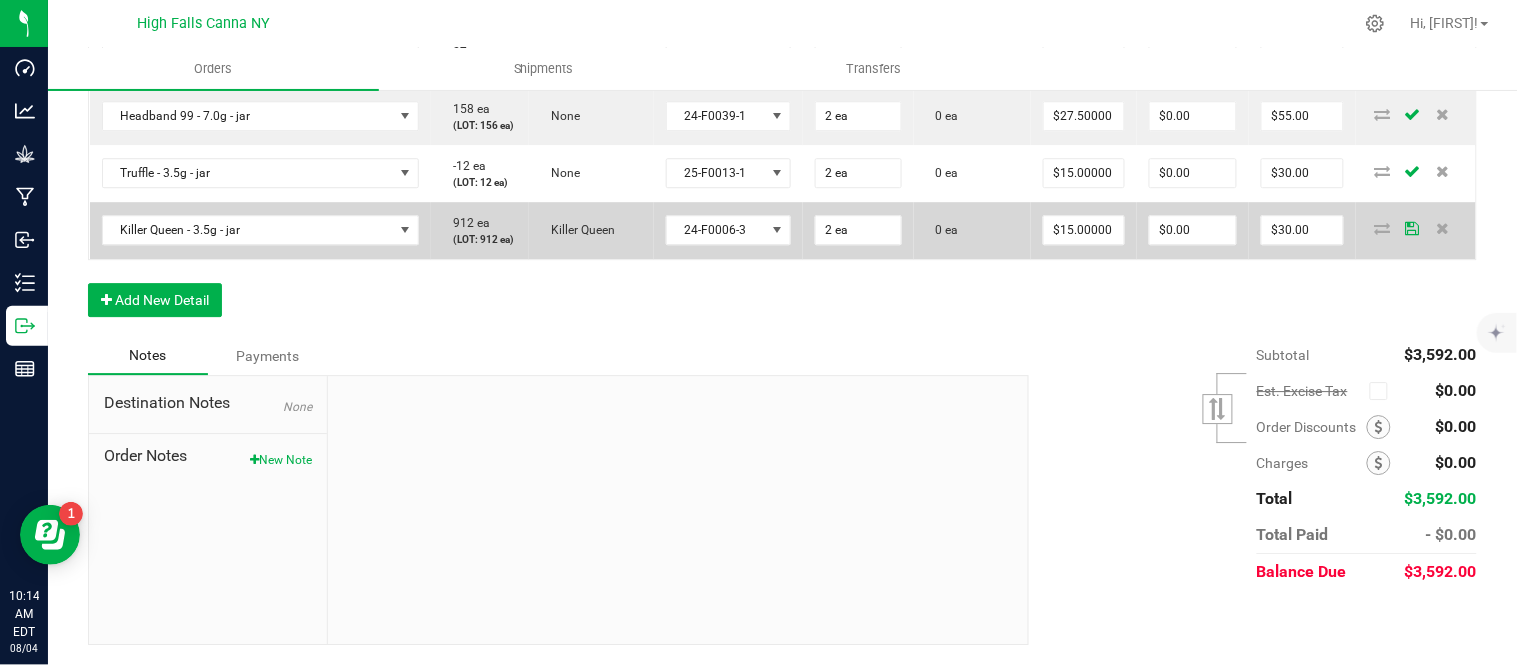 click on "$15.00000" at bounding box center (1084, 230) 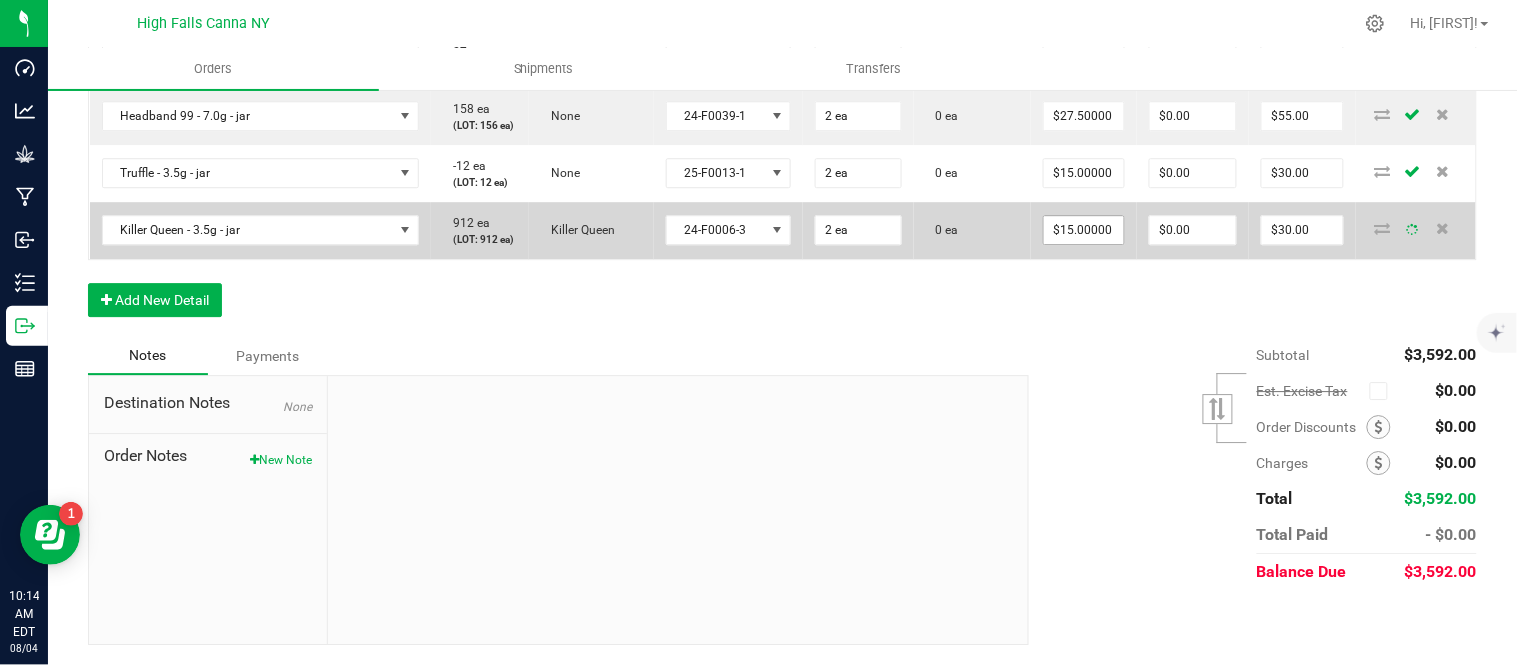 type on "15" 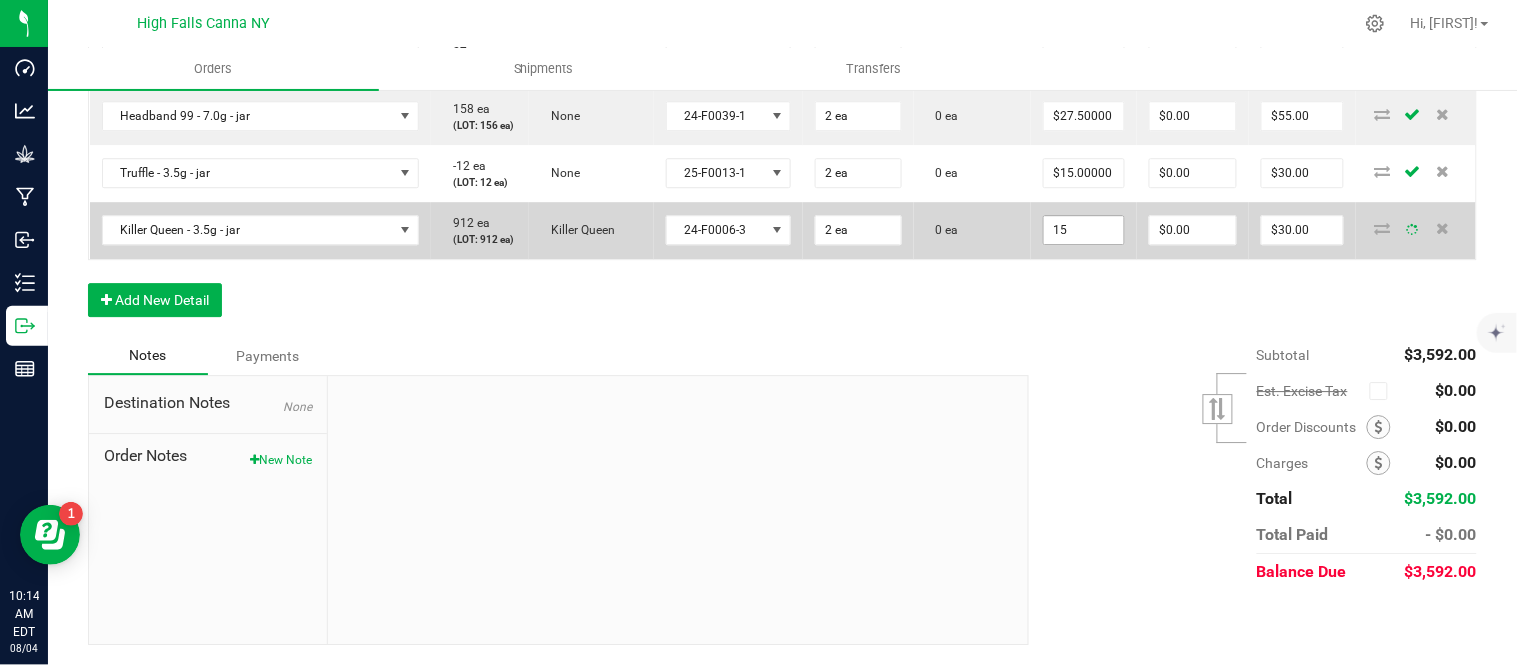 click on "15" at bounding box center [1084, 230] 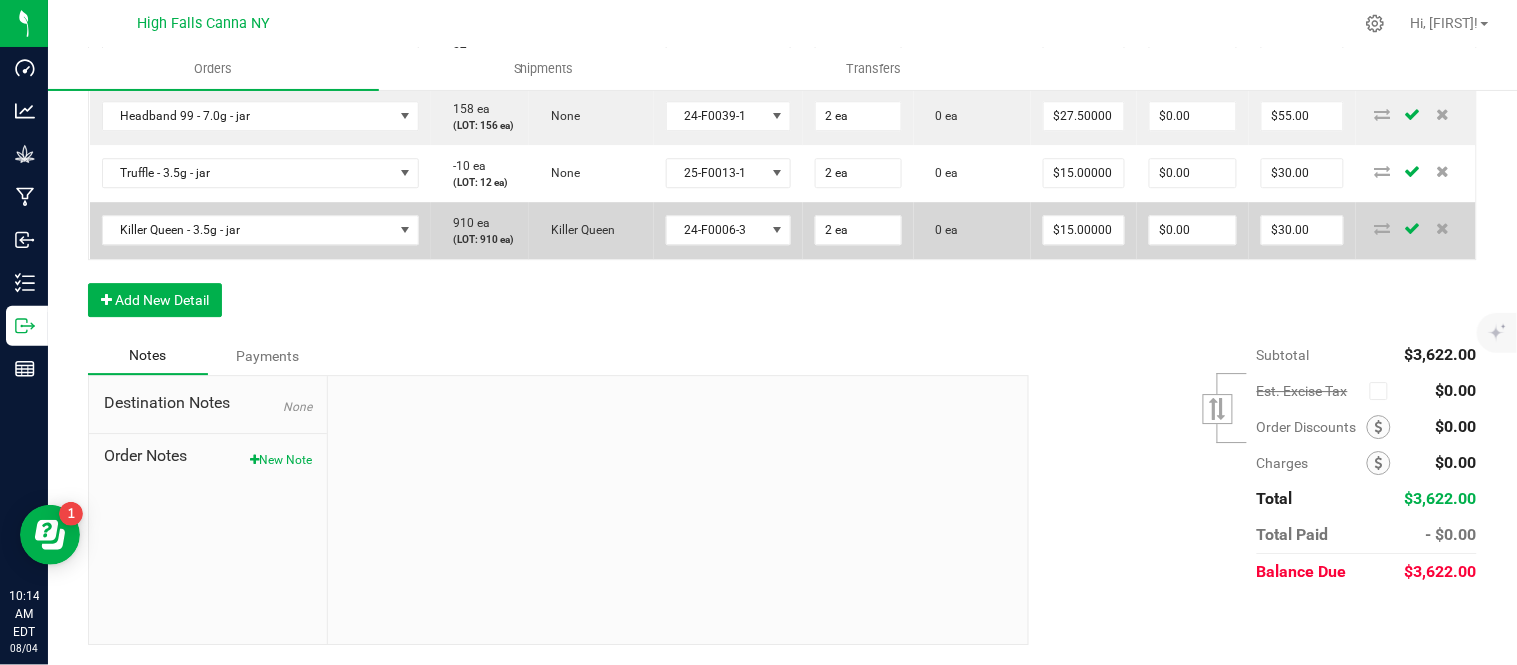click on "$15.00000" at bounding box center [1084, 230] 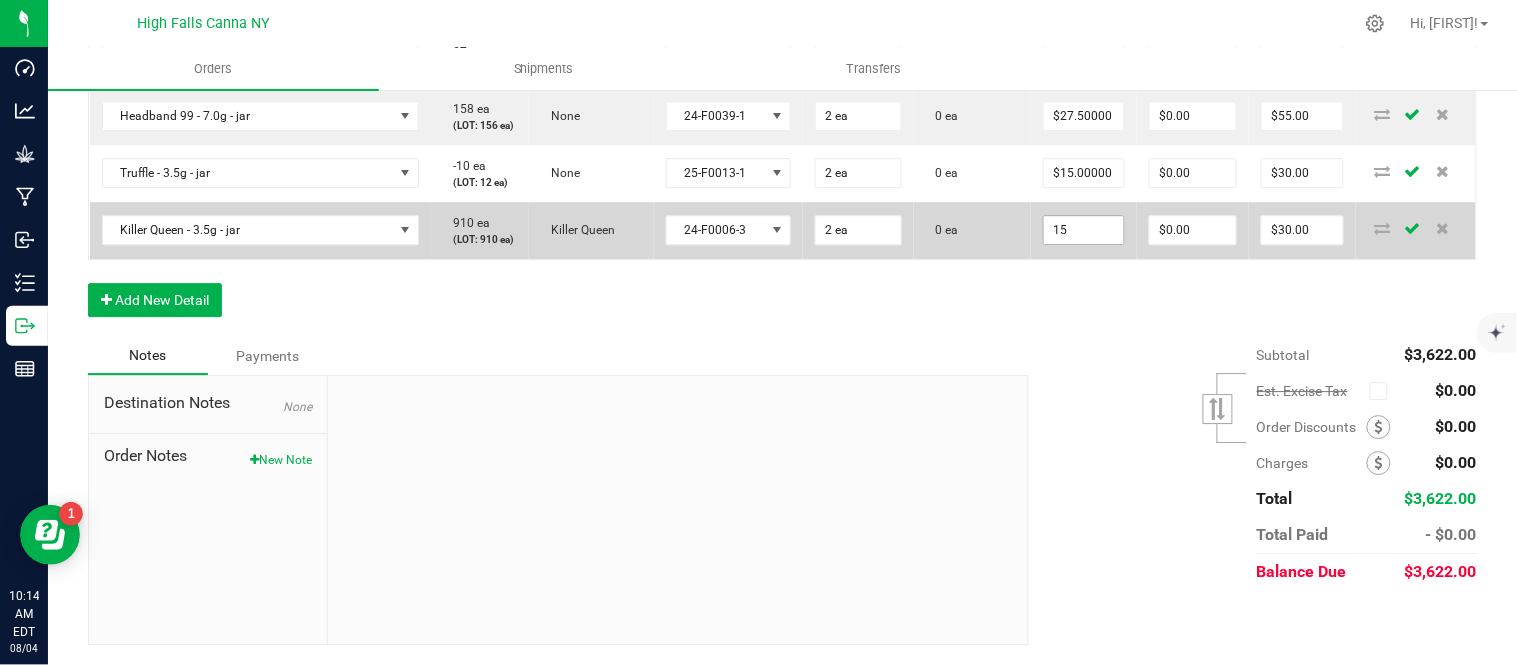 click on "15" at bounding box center [1084, 230] 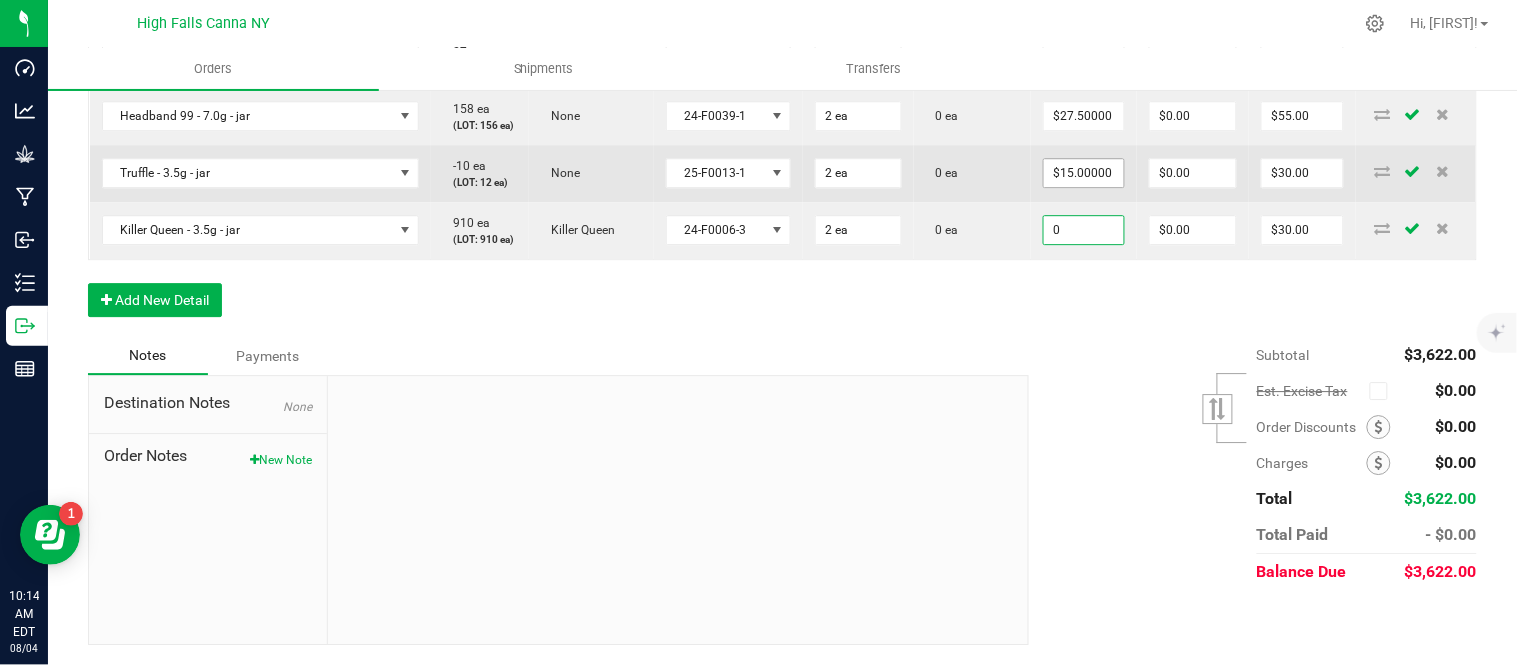 type on "0" 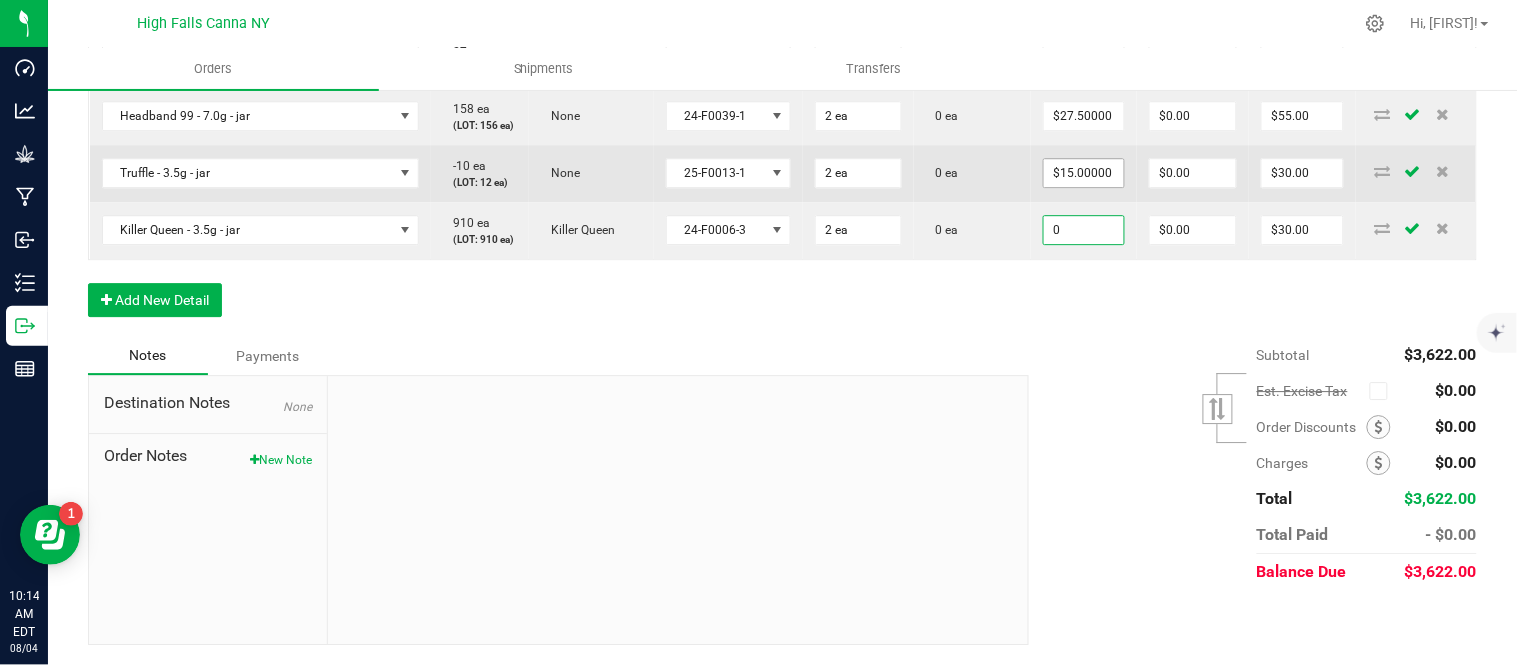 type on "15" 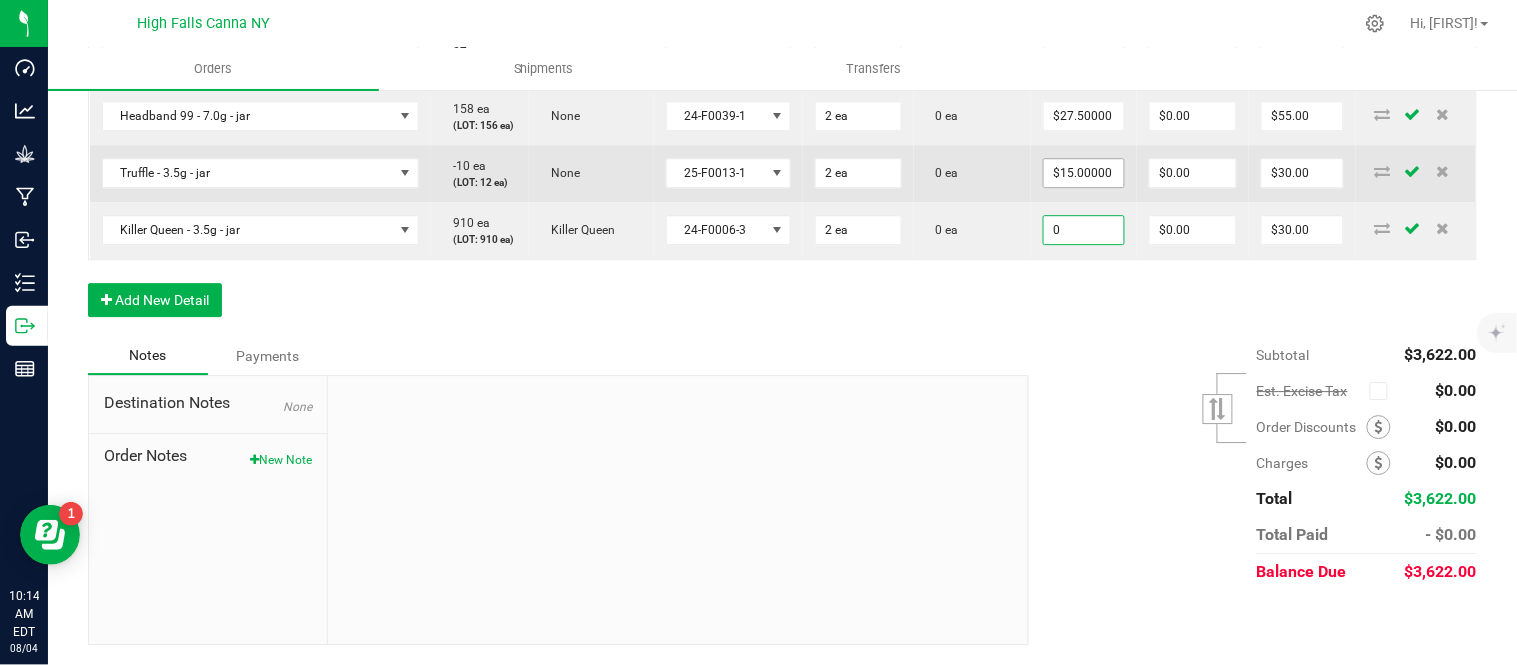 type on "$0.00000" 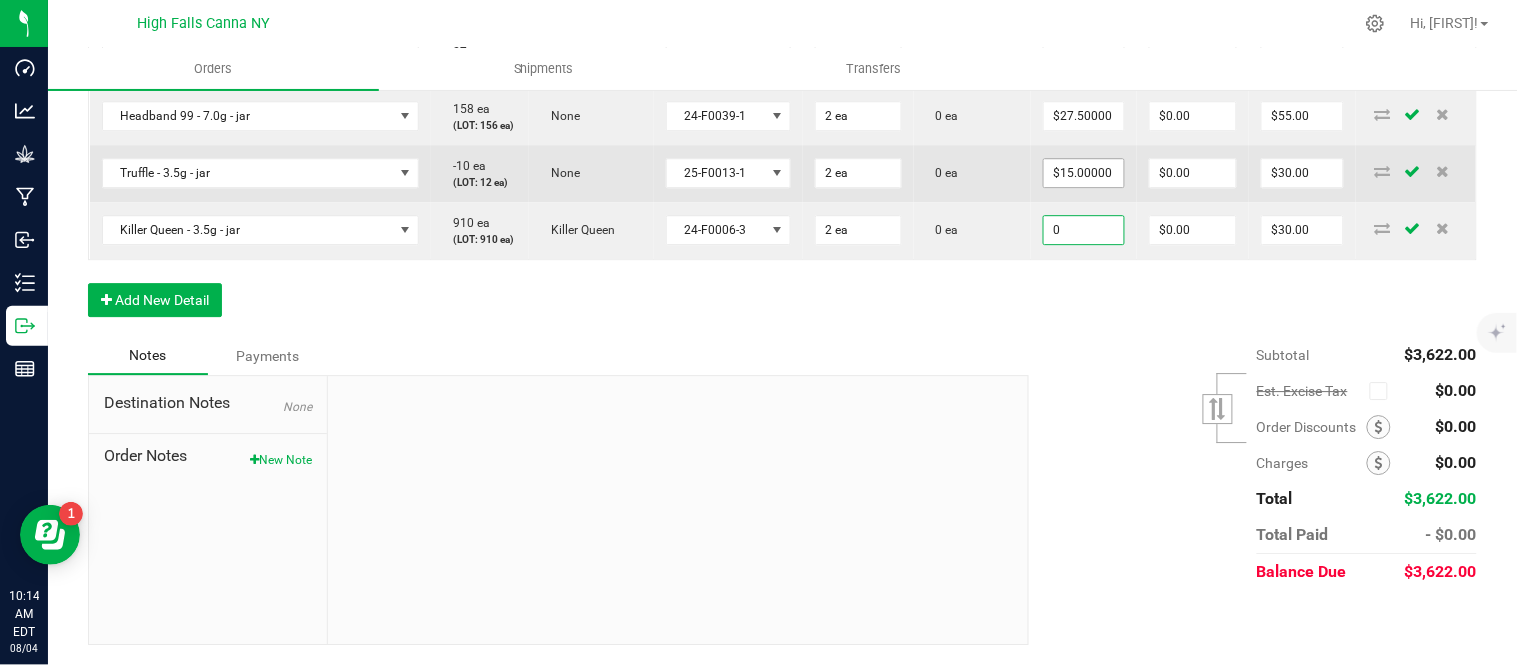type on "$0.00" 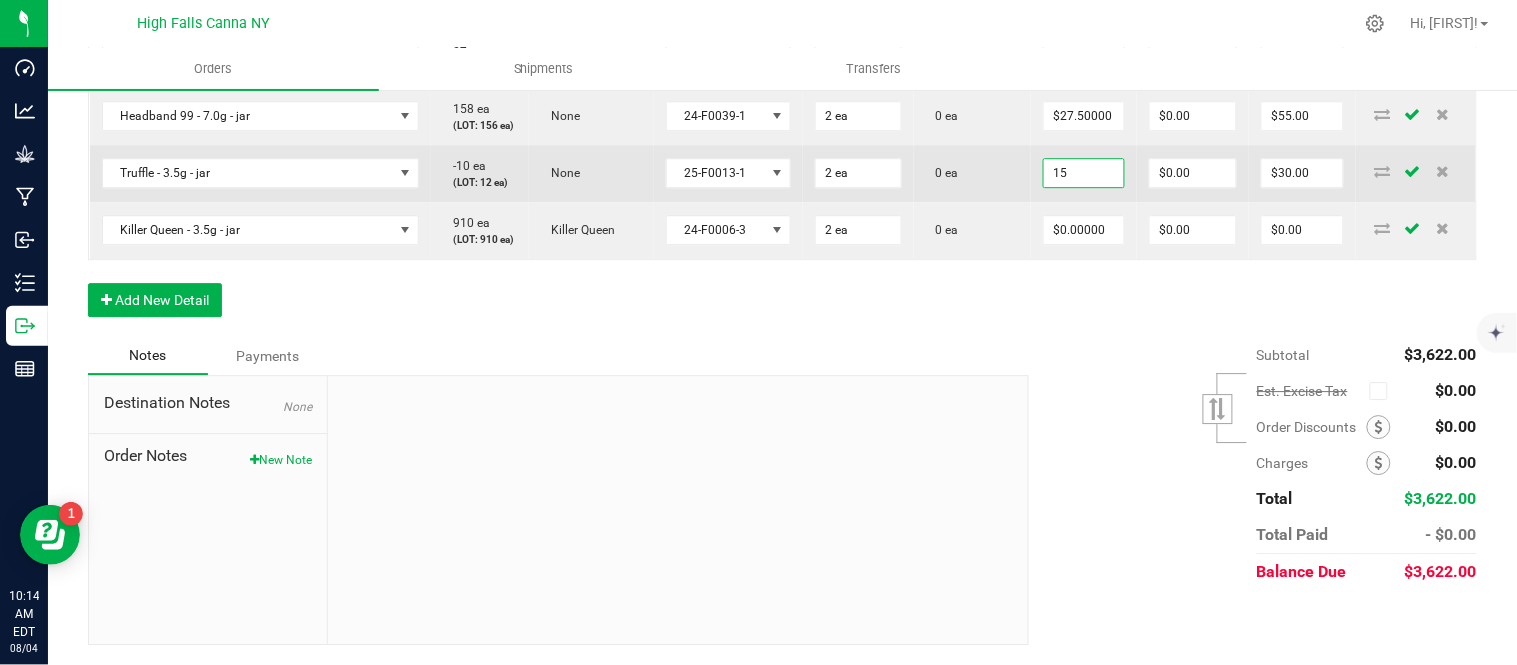 click on "15" at bounding box center [1084, 173] 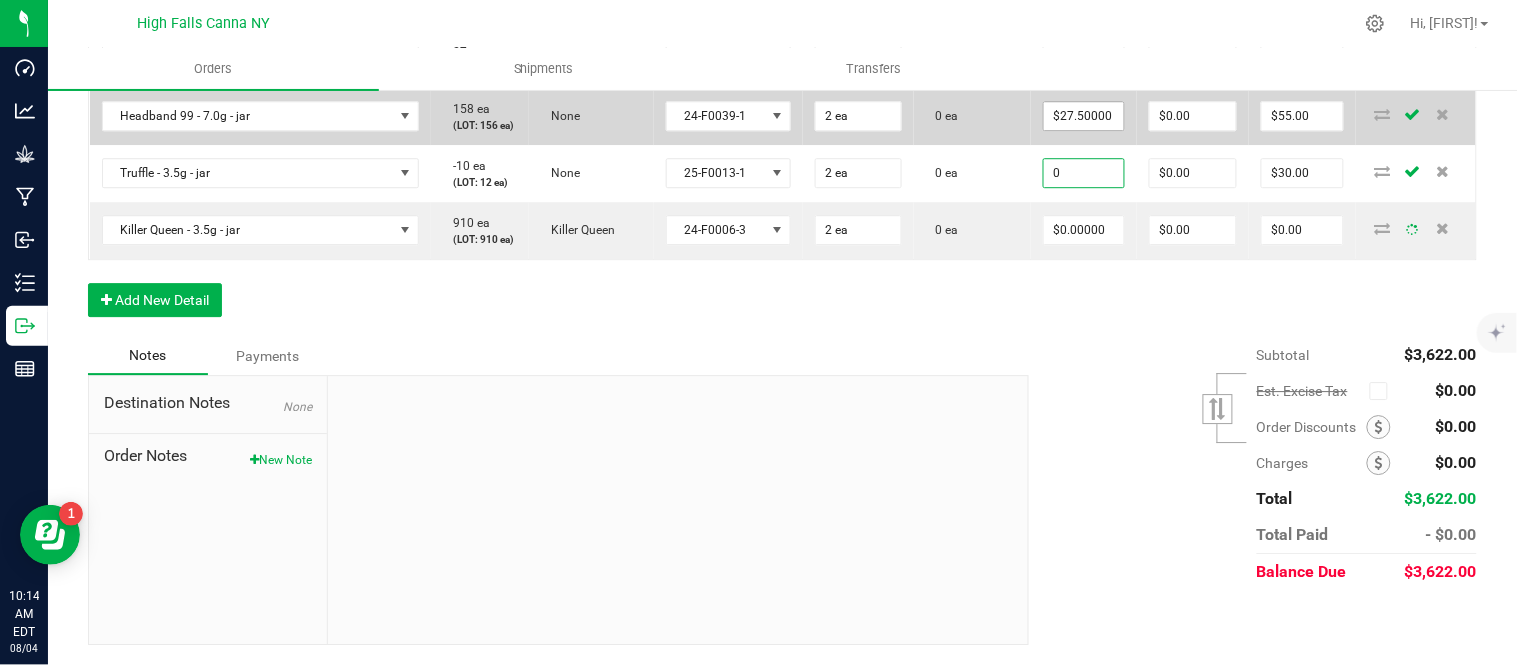 type on "0" 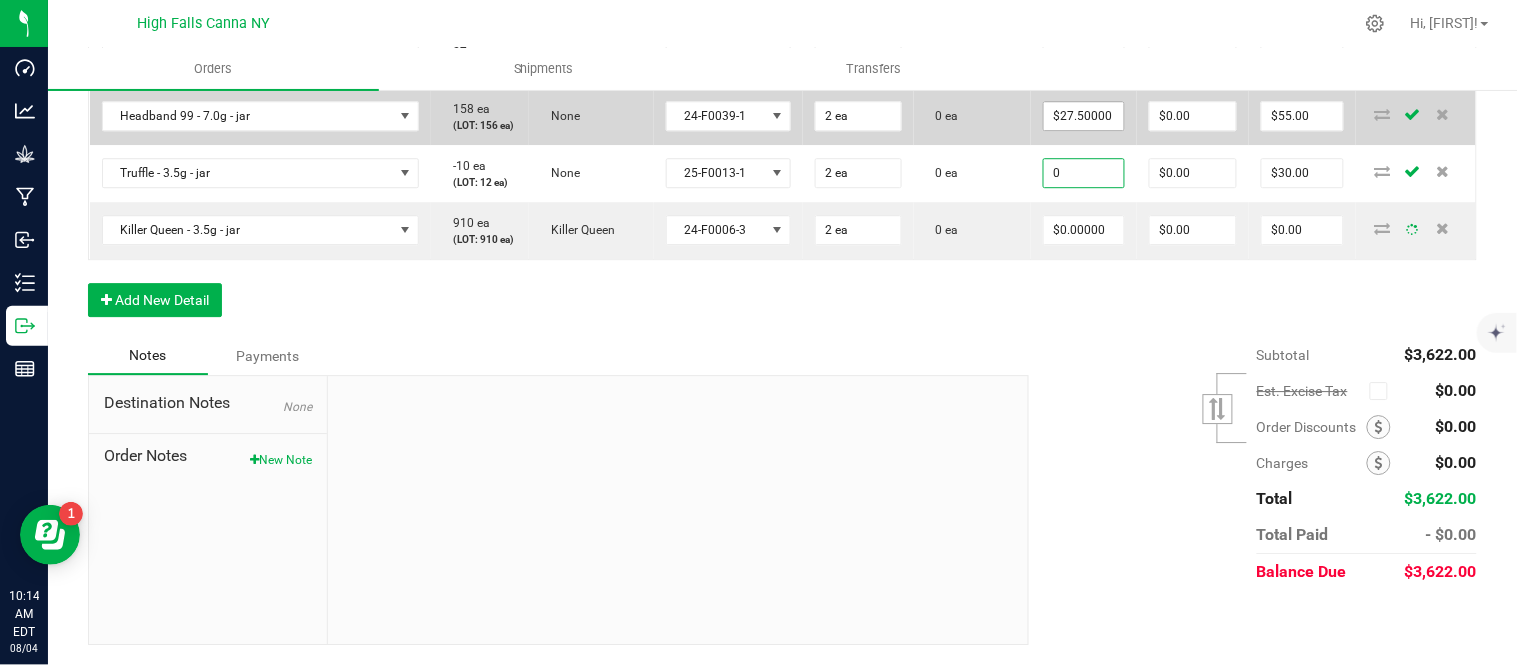 type on "27.5" 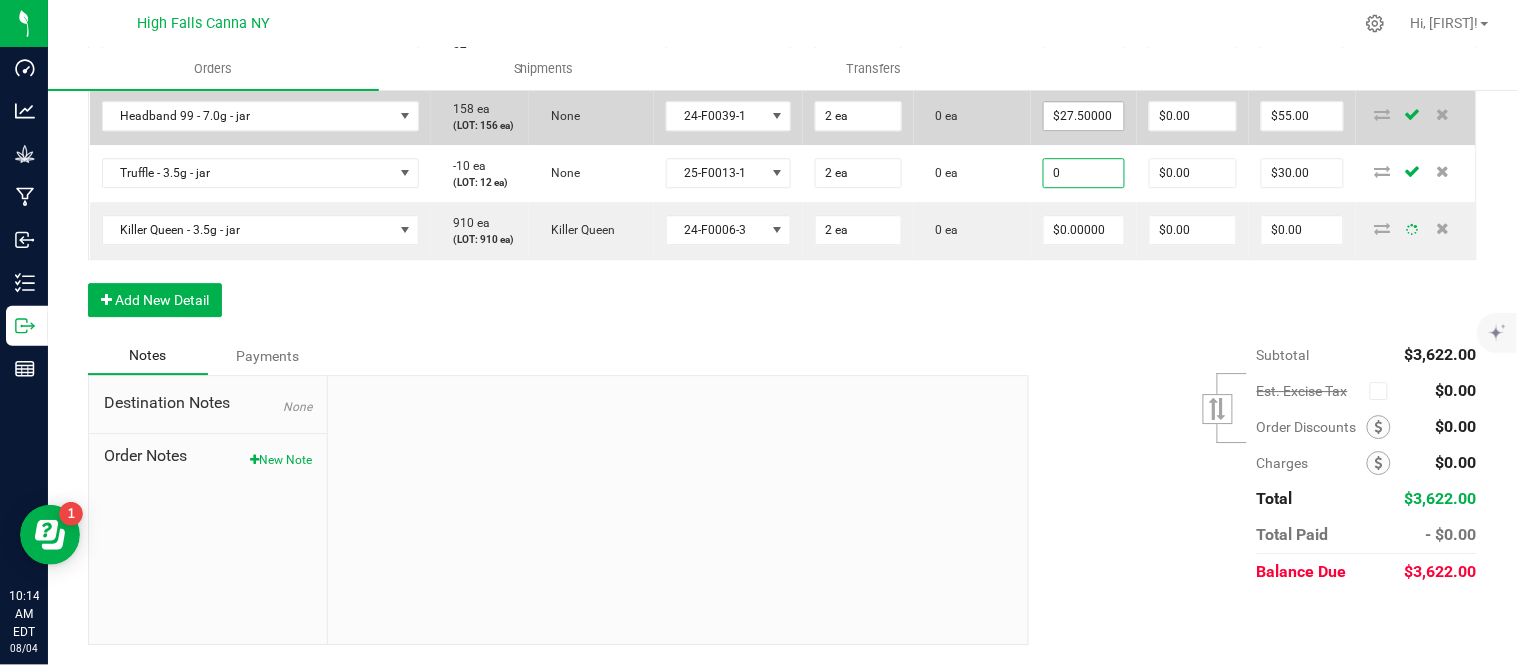 type on "$0.00000" 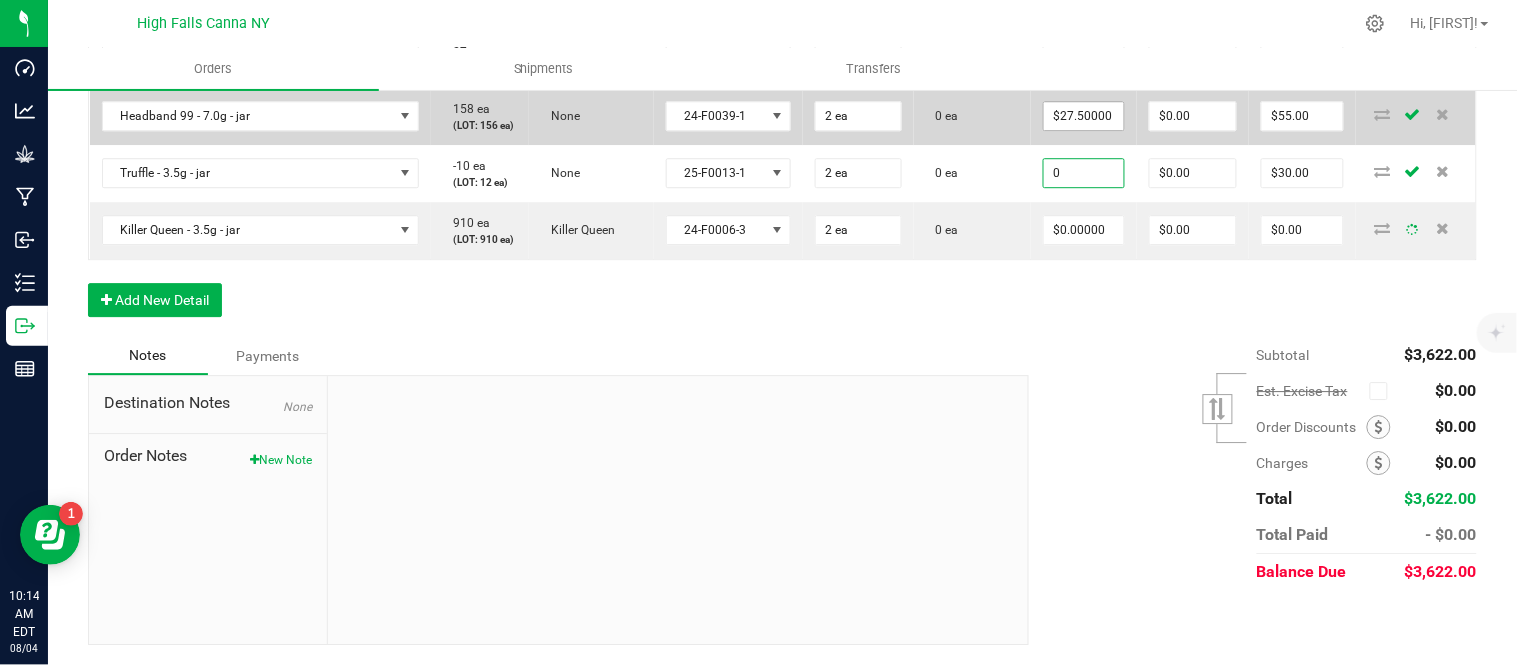 type on "$0.00" 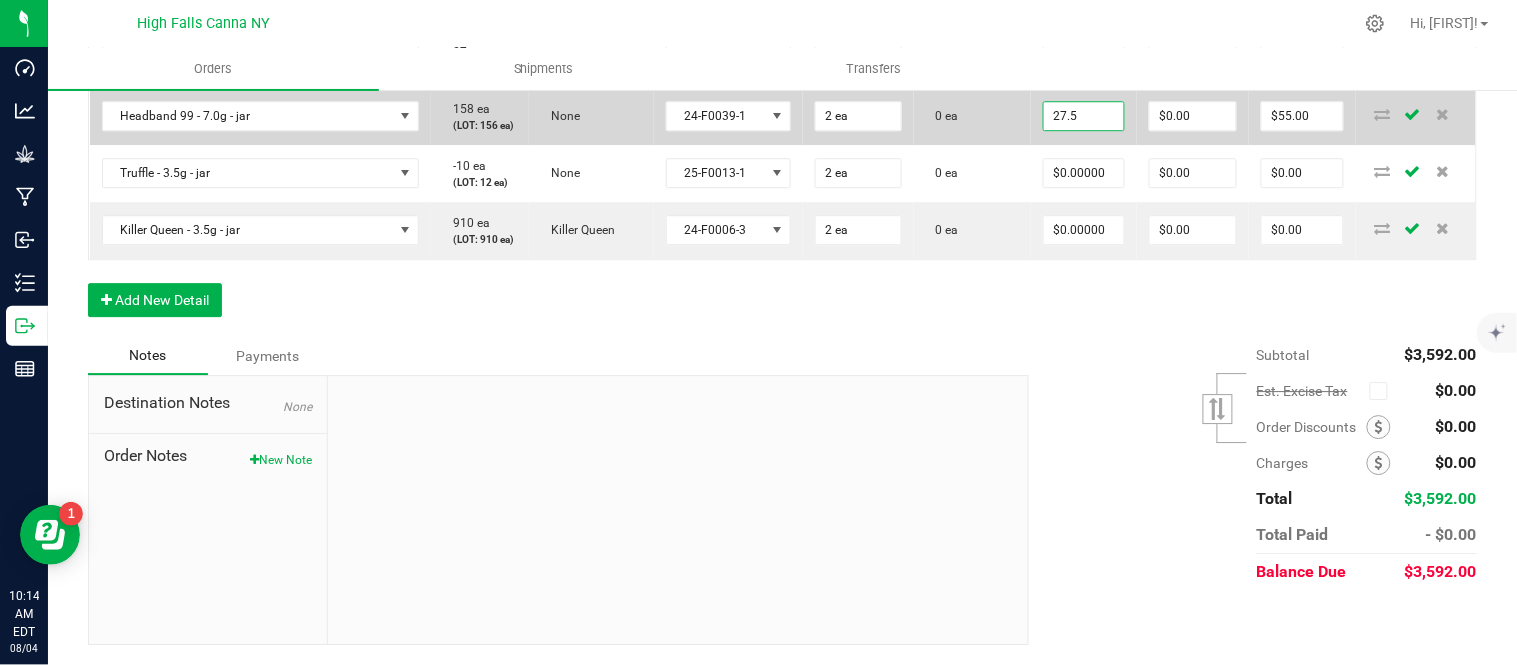 click on "27.5" at bounding box center (1084, 116) 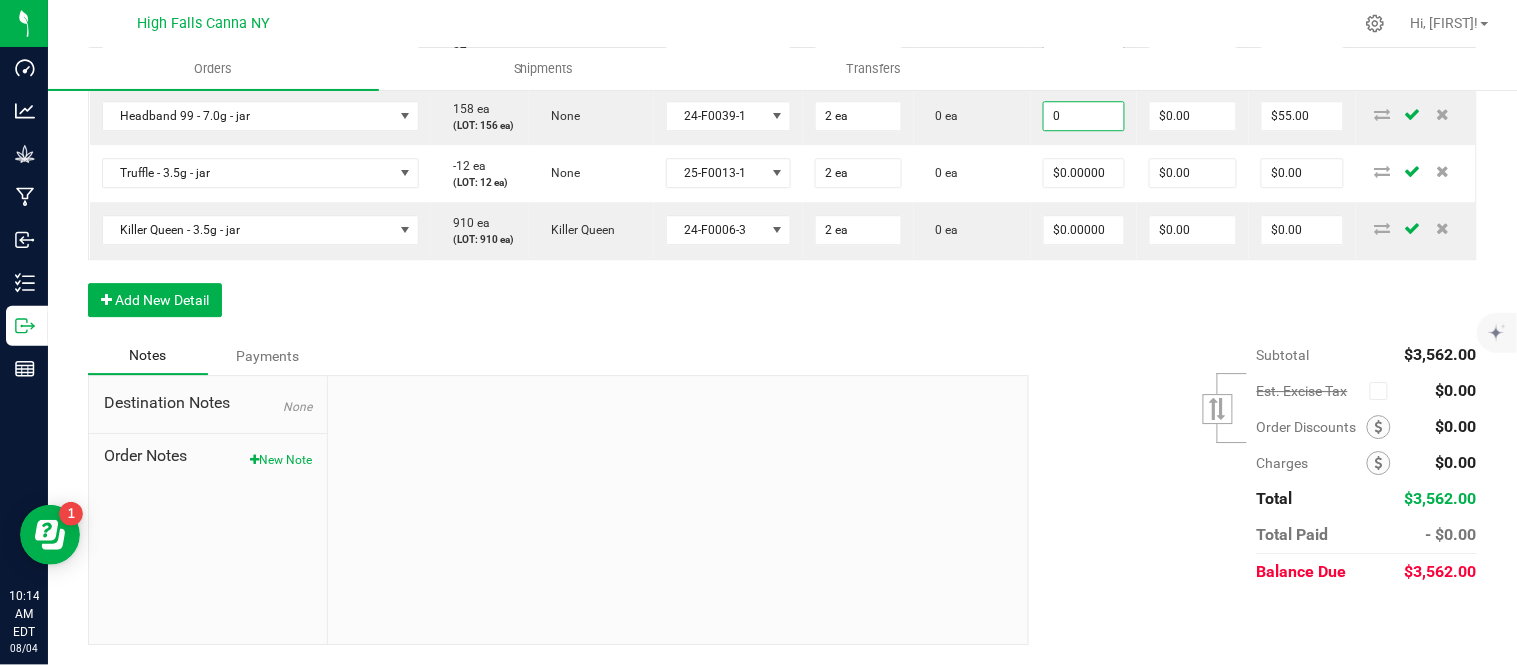 type on "0" 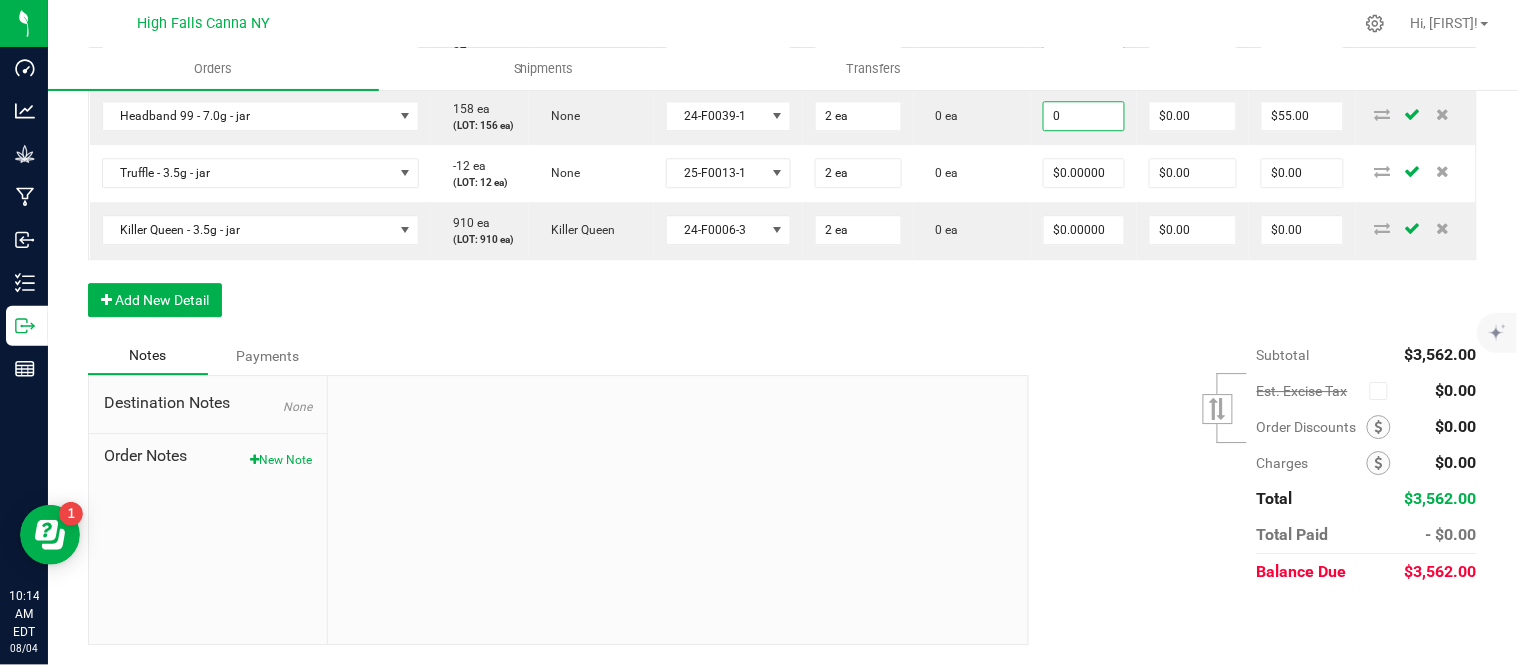 type on "15" 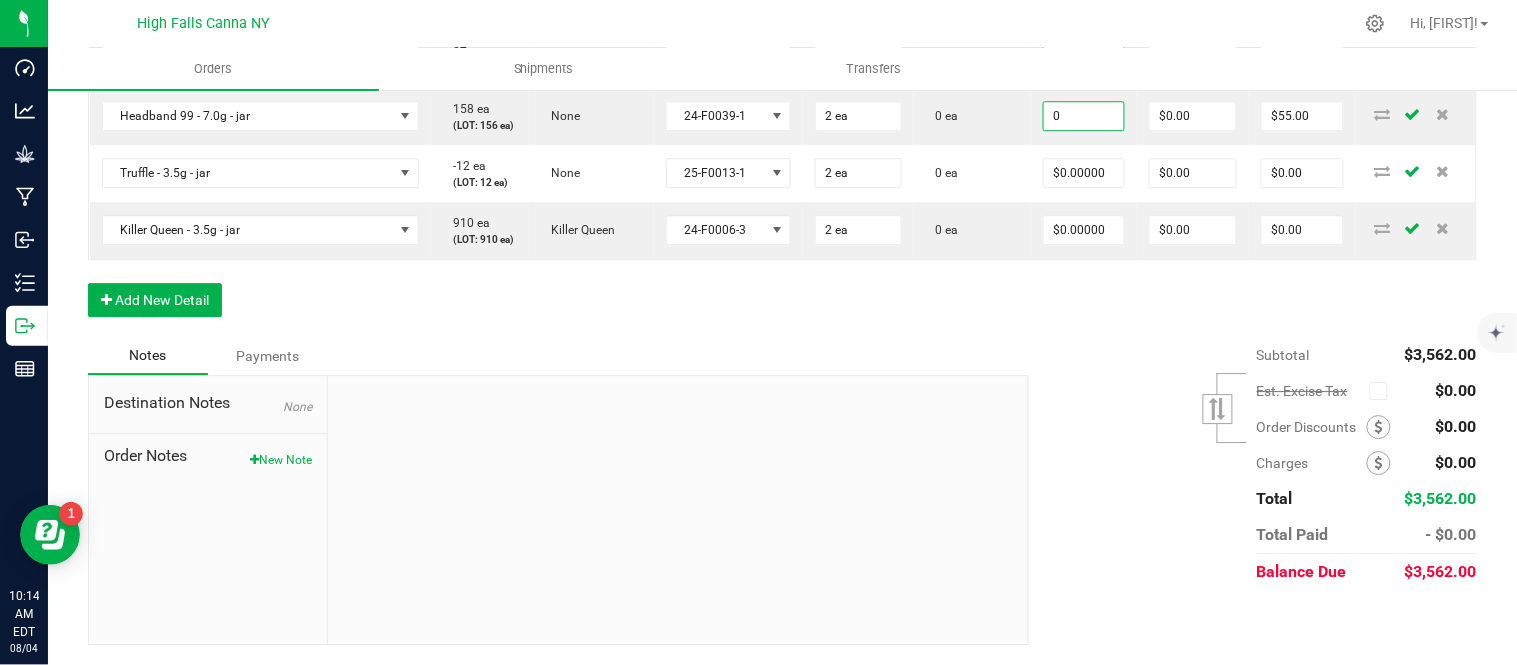 type on "$0.00000" 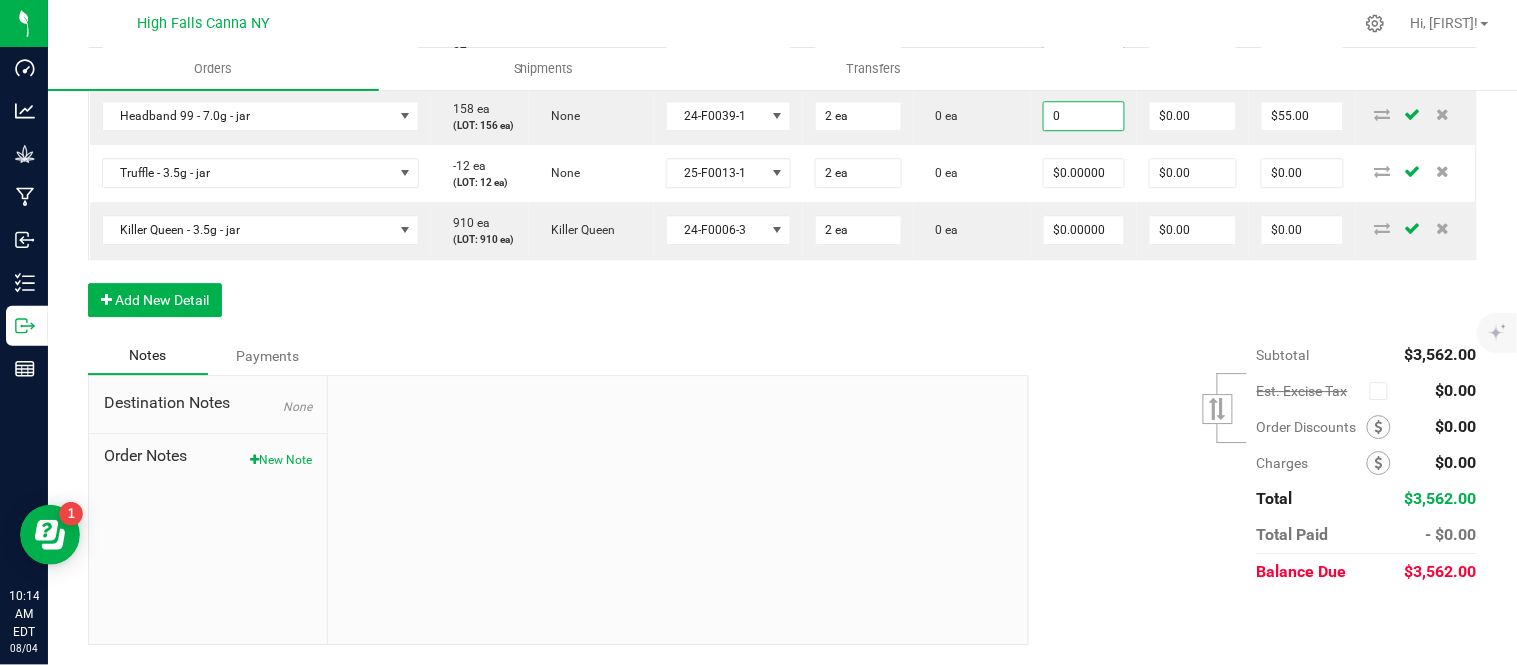 type on "$0.00" 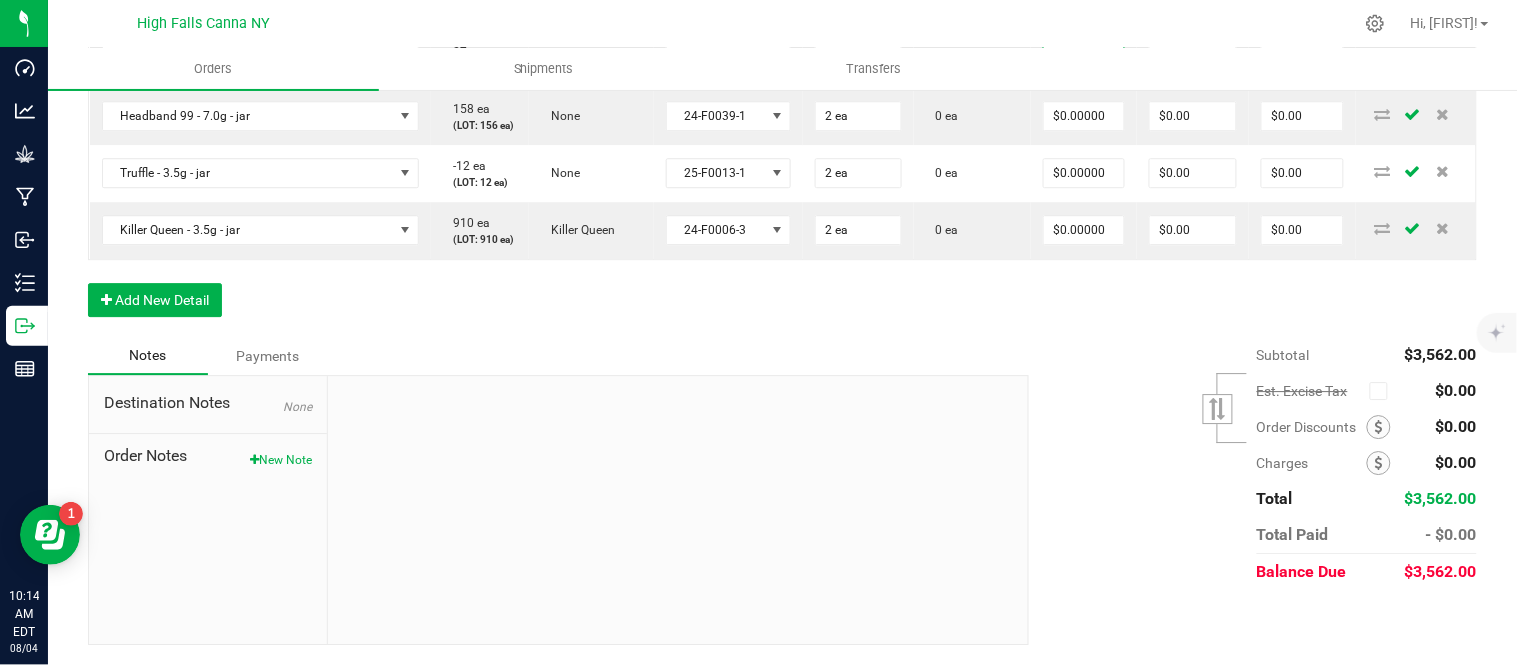 click on "15" at bounding box center (1084, 59) 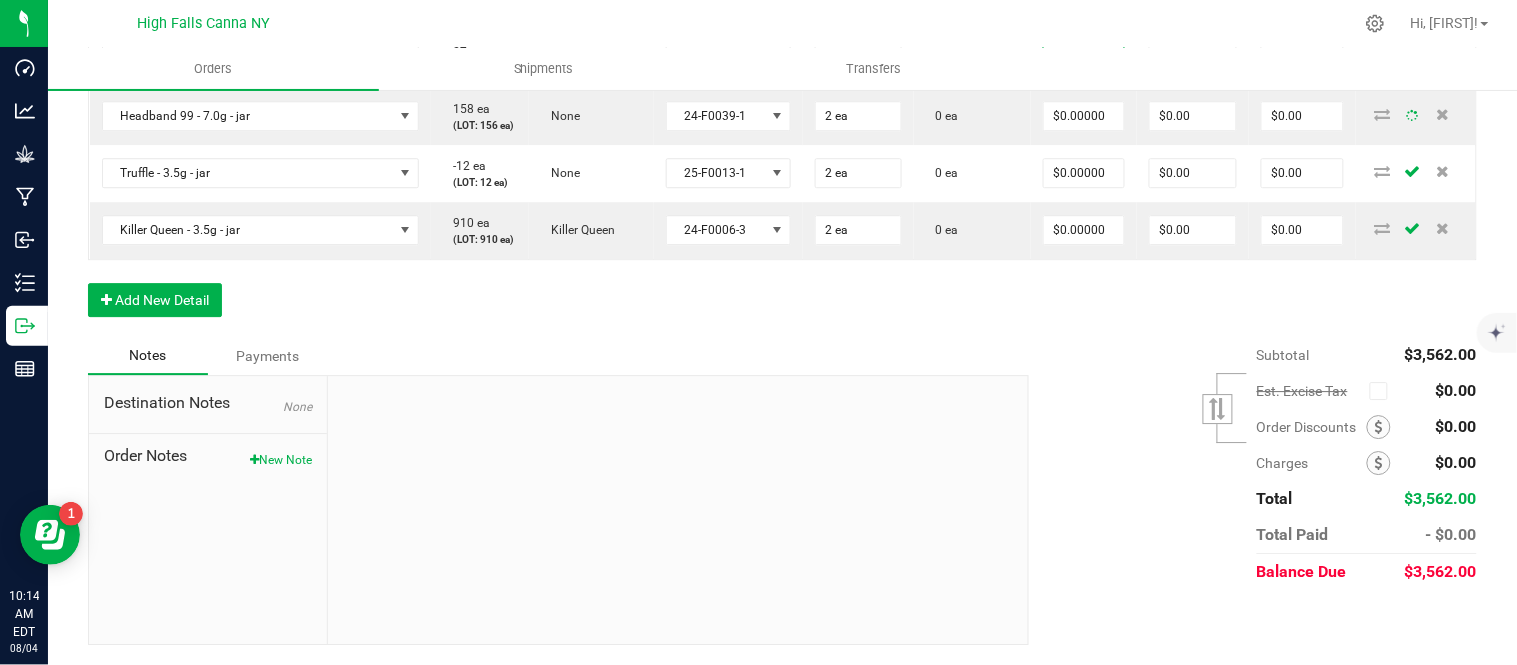 type on "$0.00000" 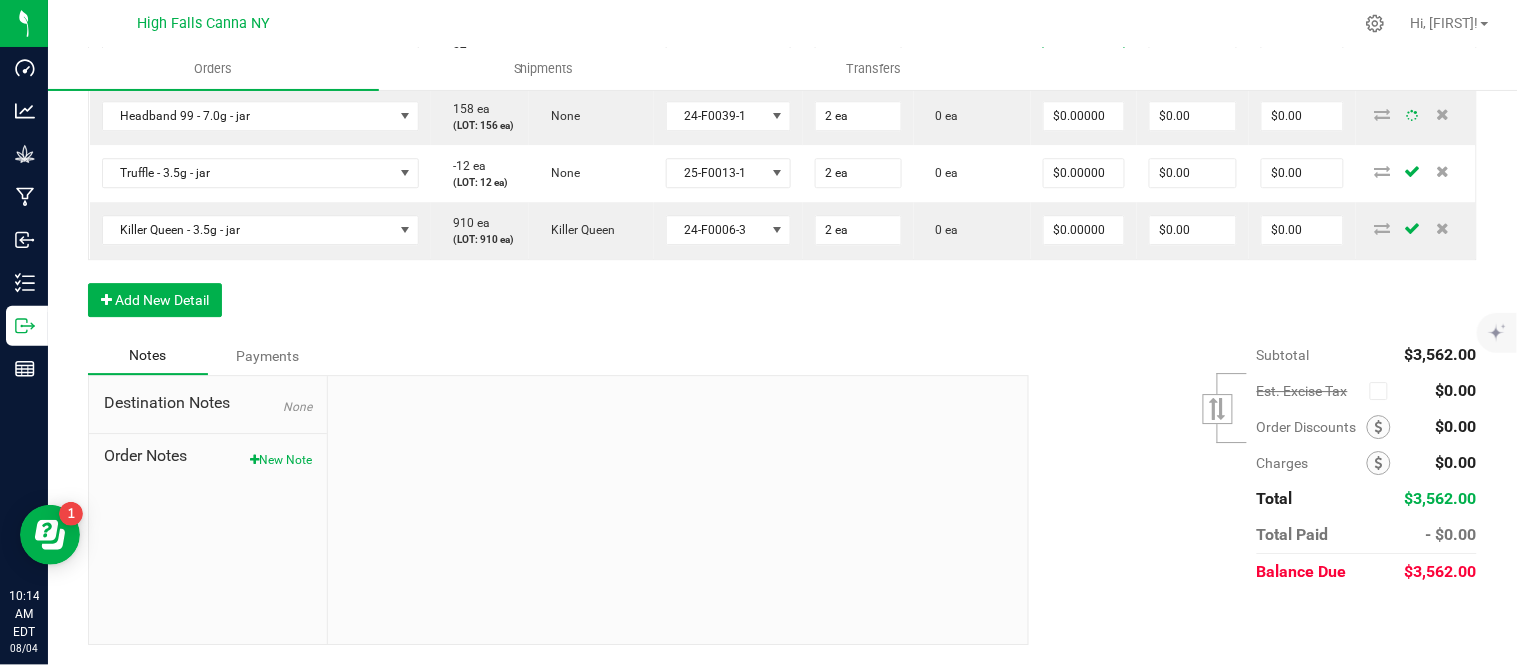type on "$0.00" 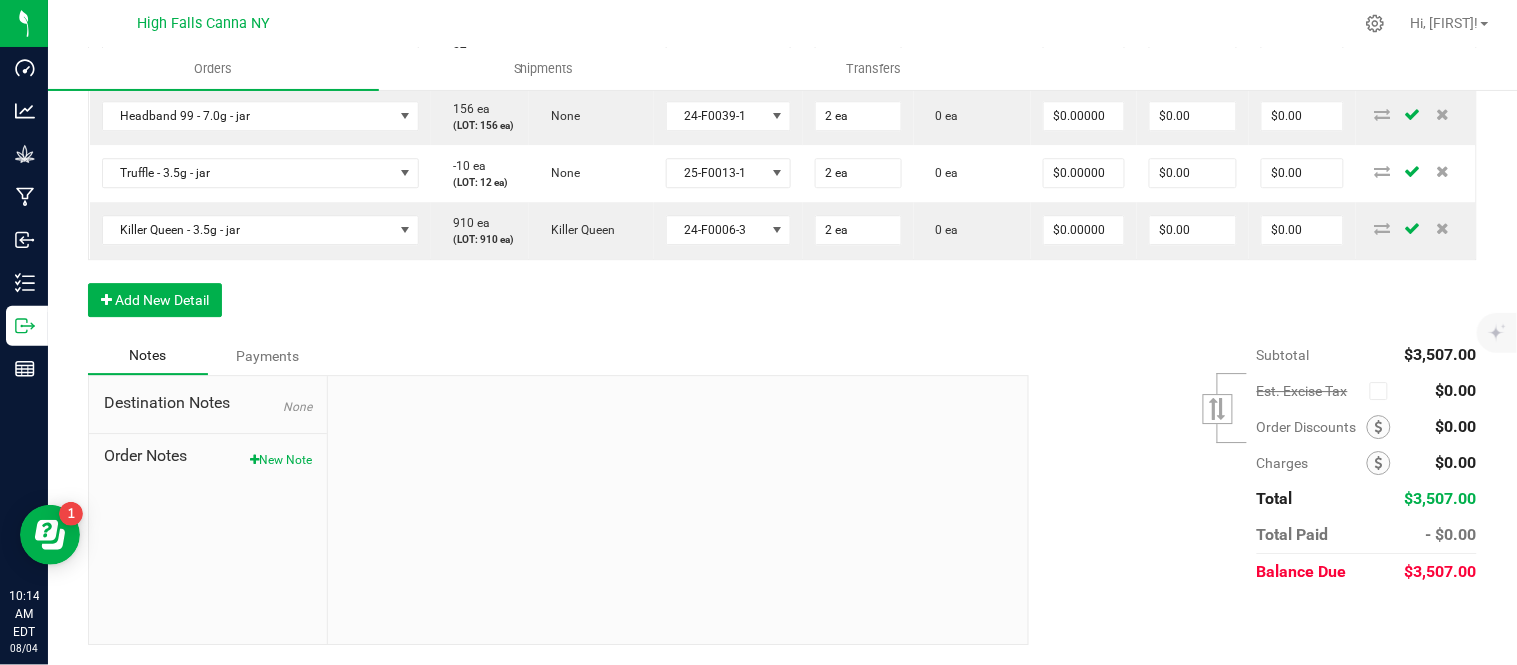 click on "$17.50000" at bounding box center [1084, 2] 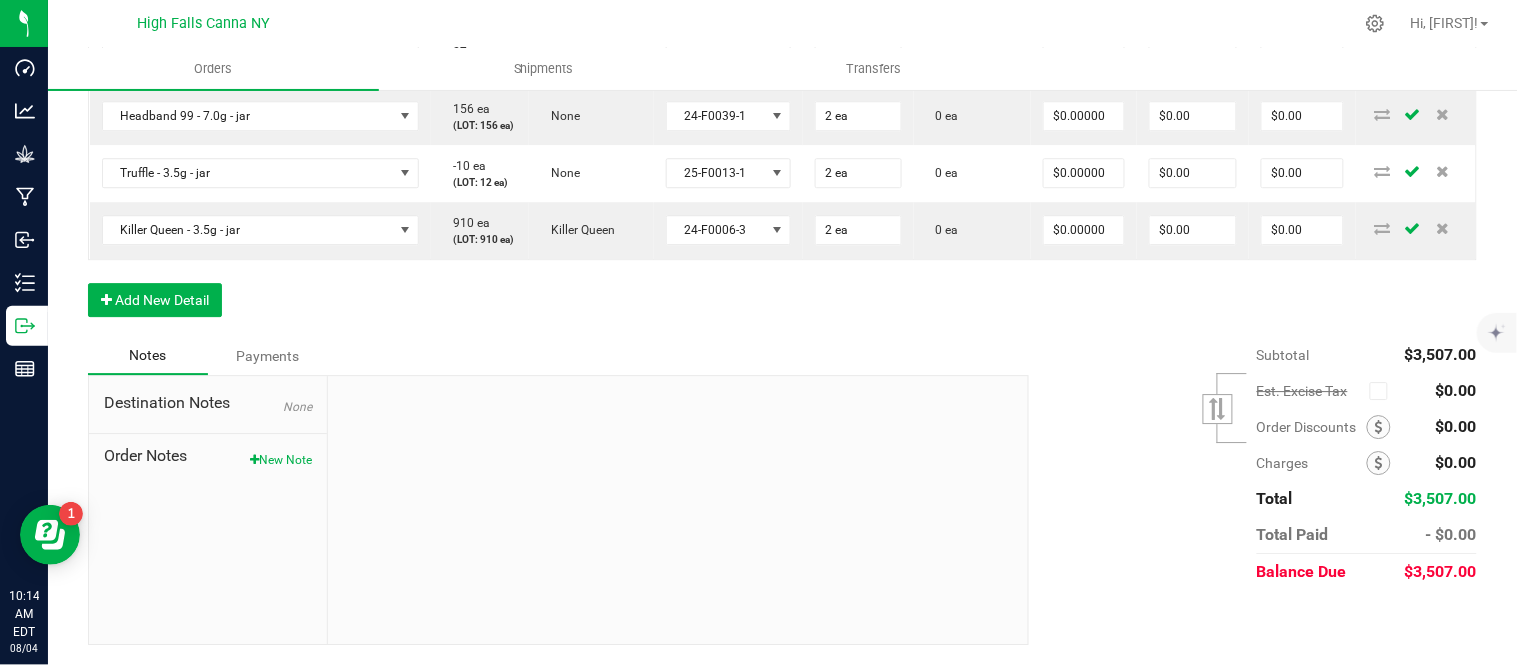 click on "17.5" at bounding box center (1084, 2) 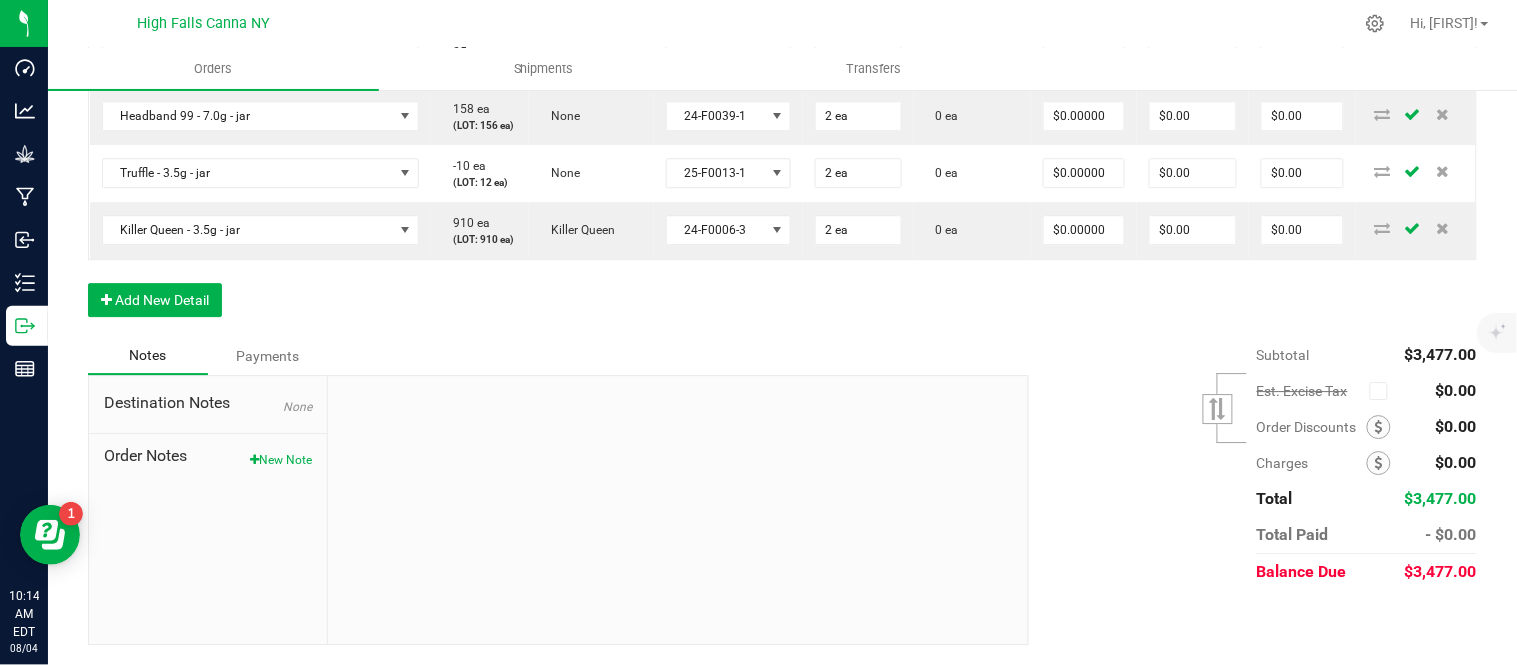 type on "$0.00000" 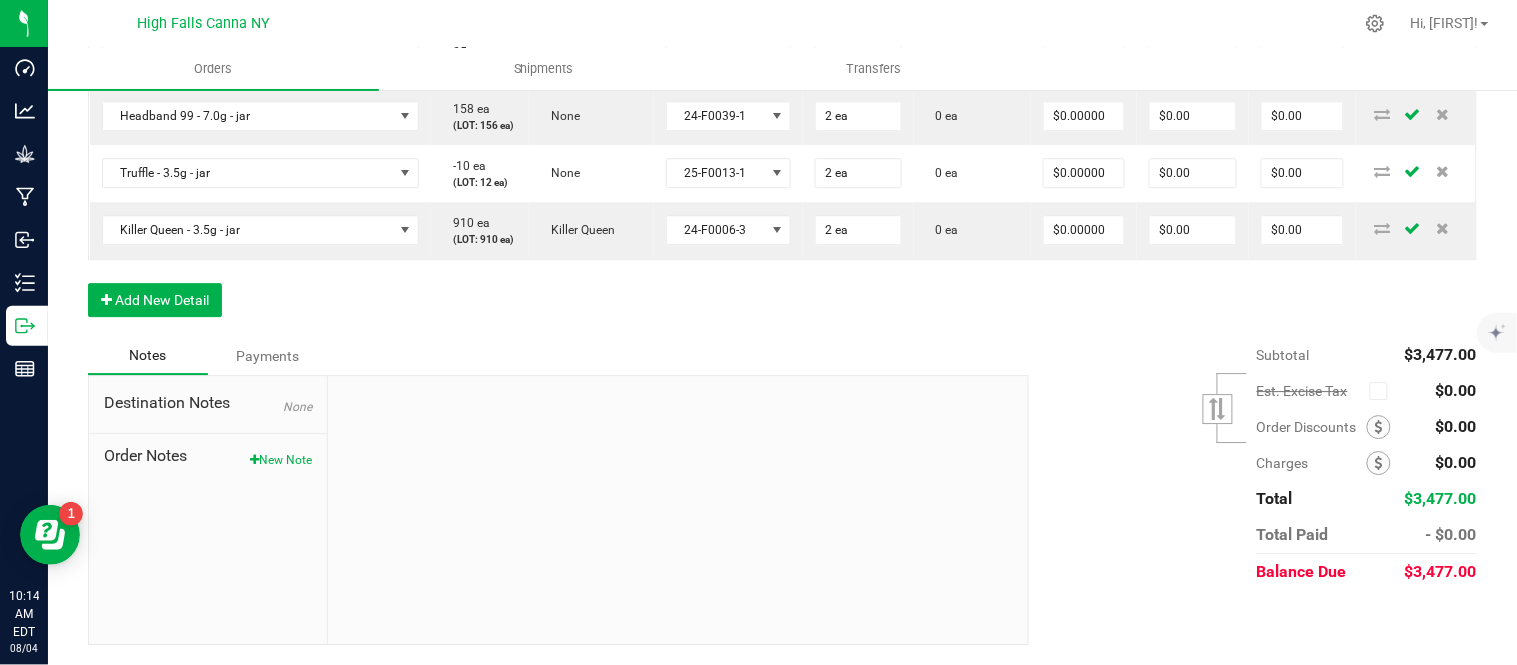 type on "$0.00" 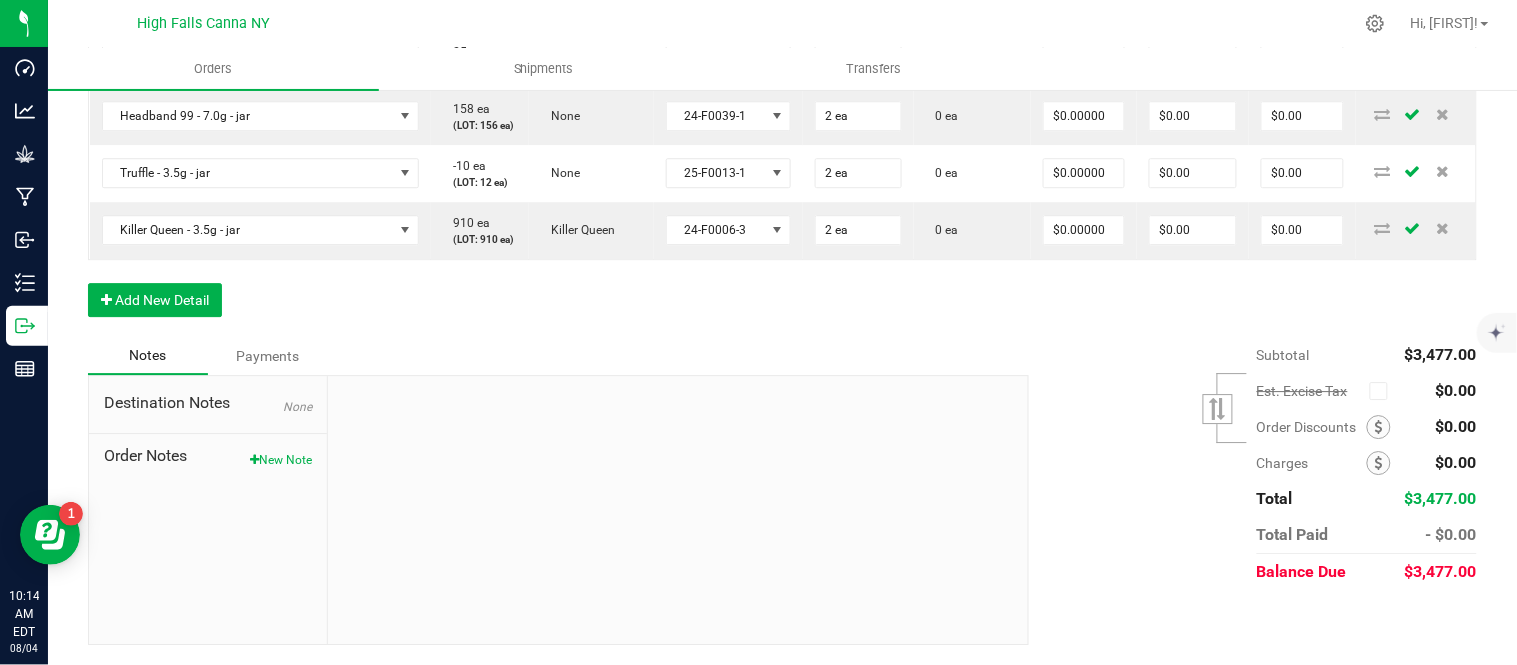 click on "0 ea" at bounding box center (972, 2) 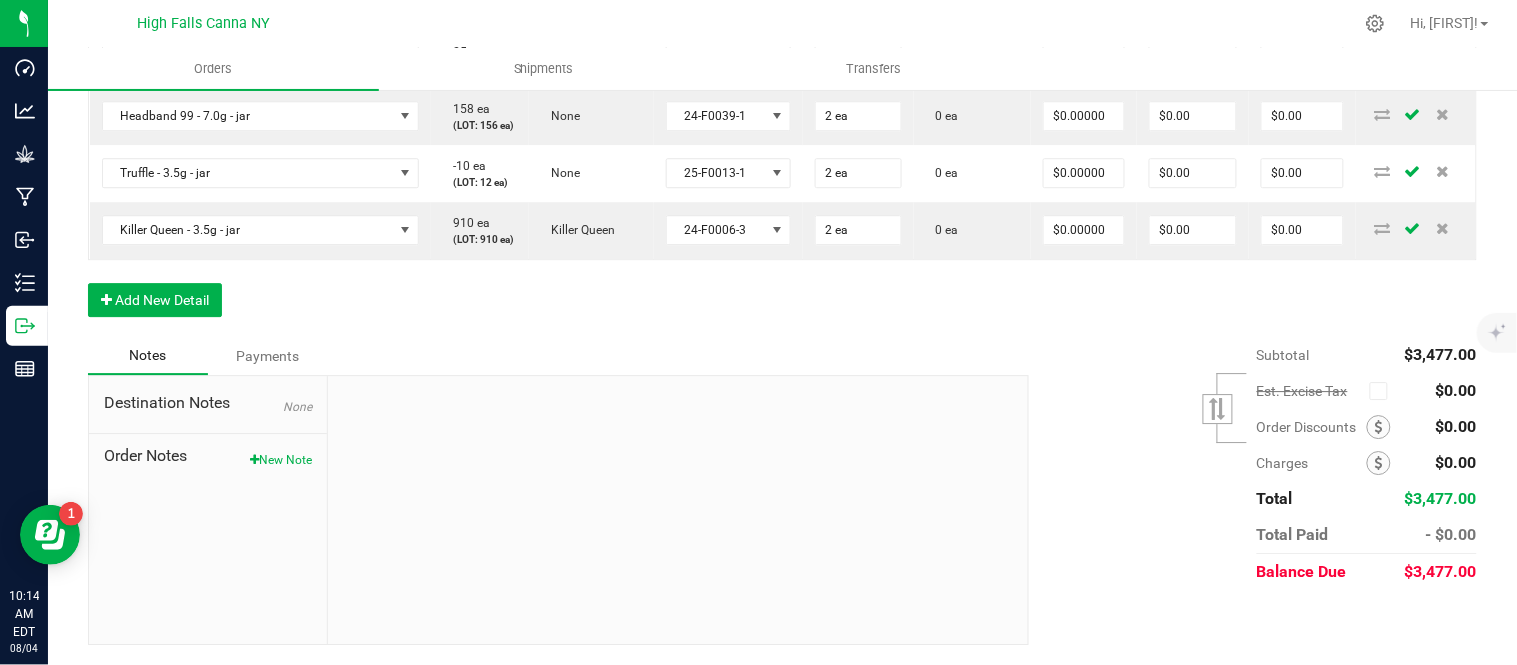 scroll, scrollTop: 1407, scrollLeft: 0, axis: vertical 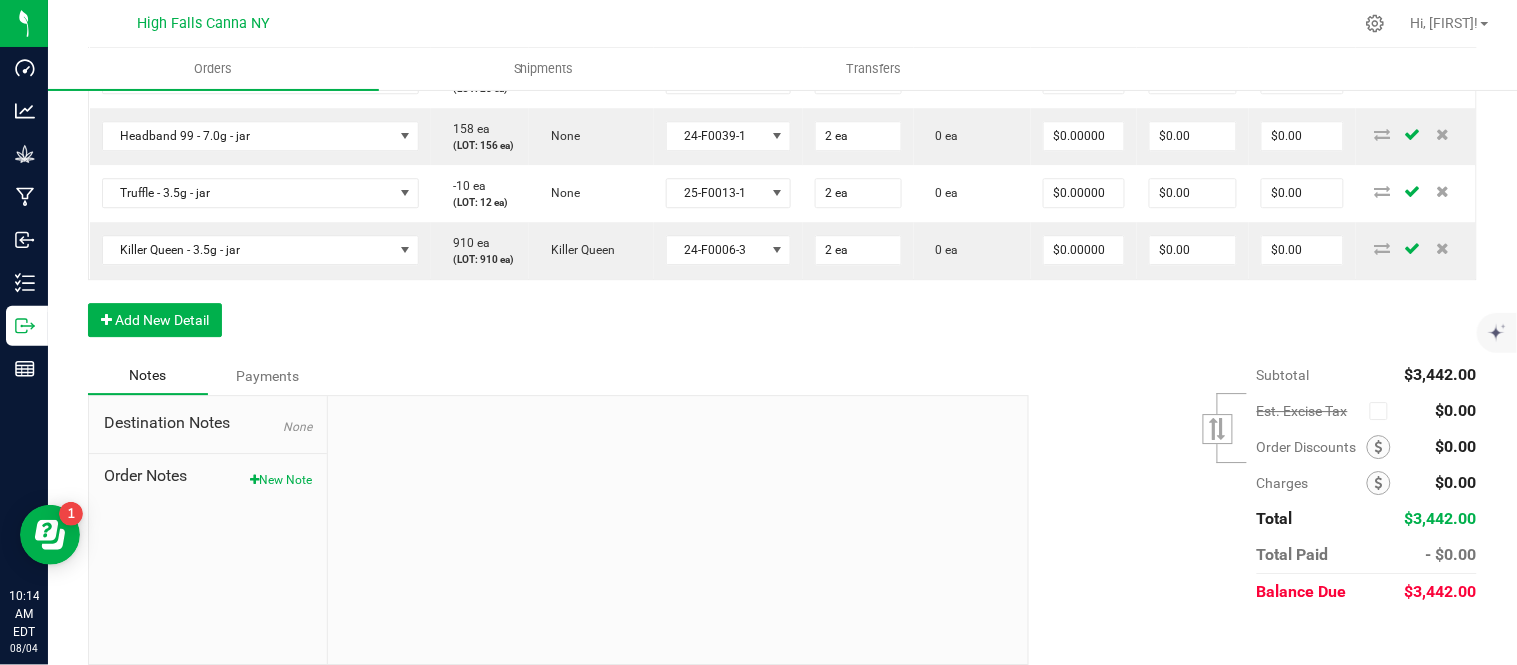 click on "15" at bounding box center (1084, -42) 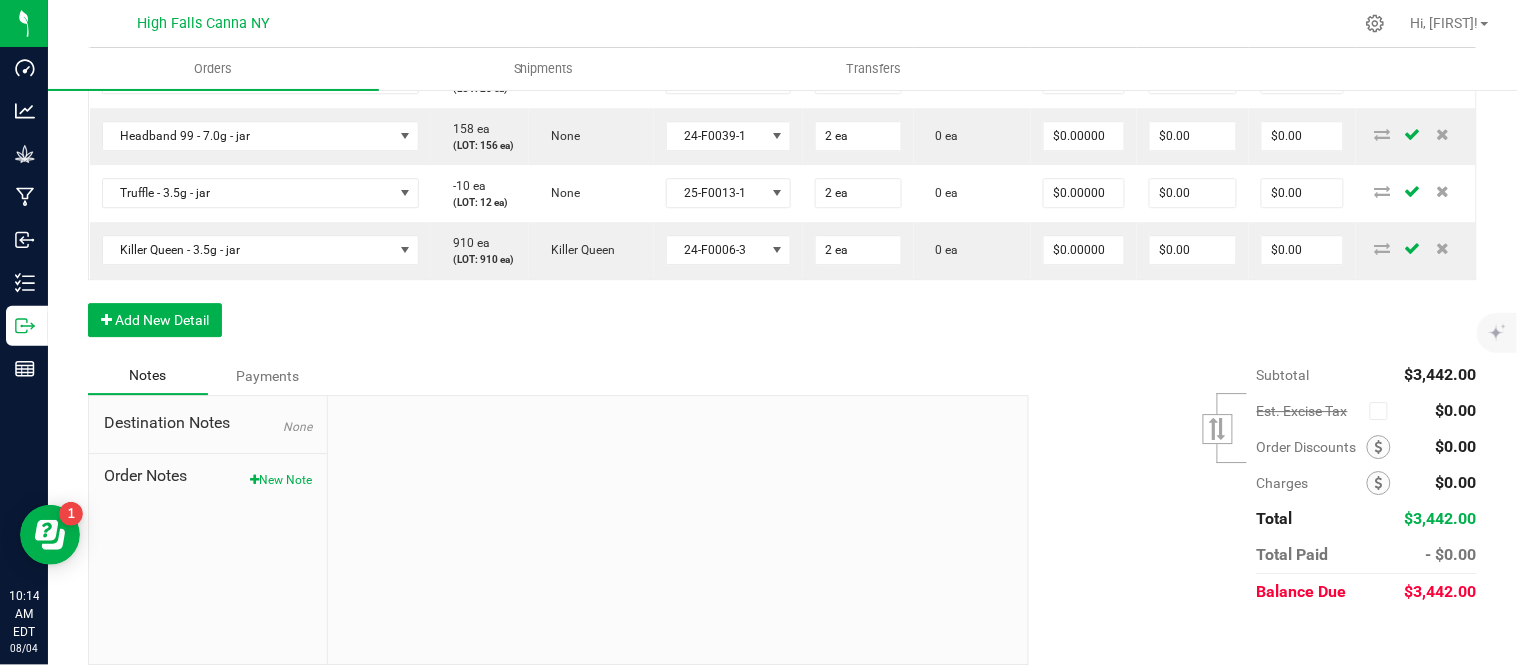 type on "$0.00000" 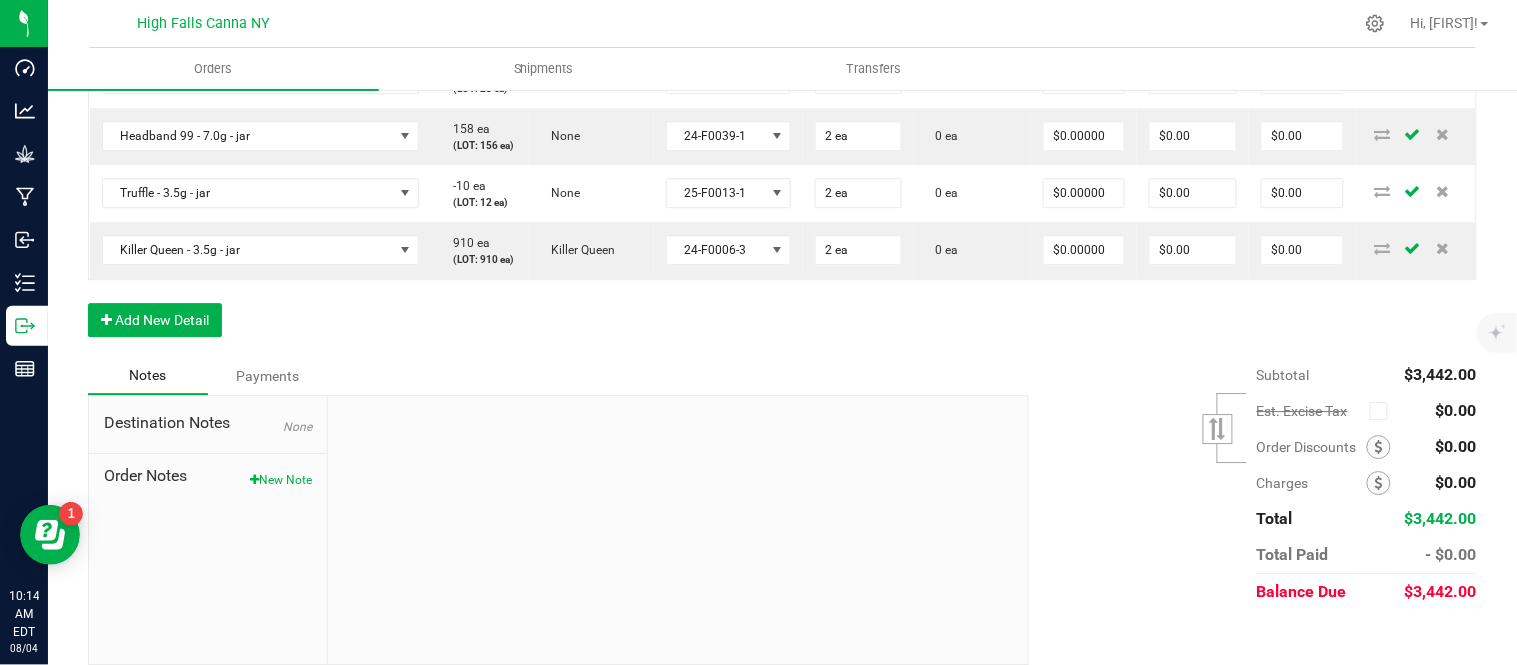 type on "$0.00" 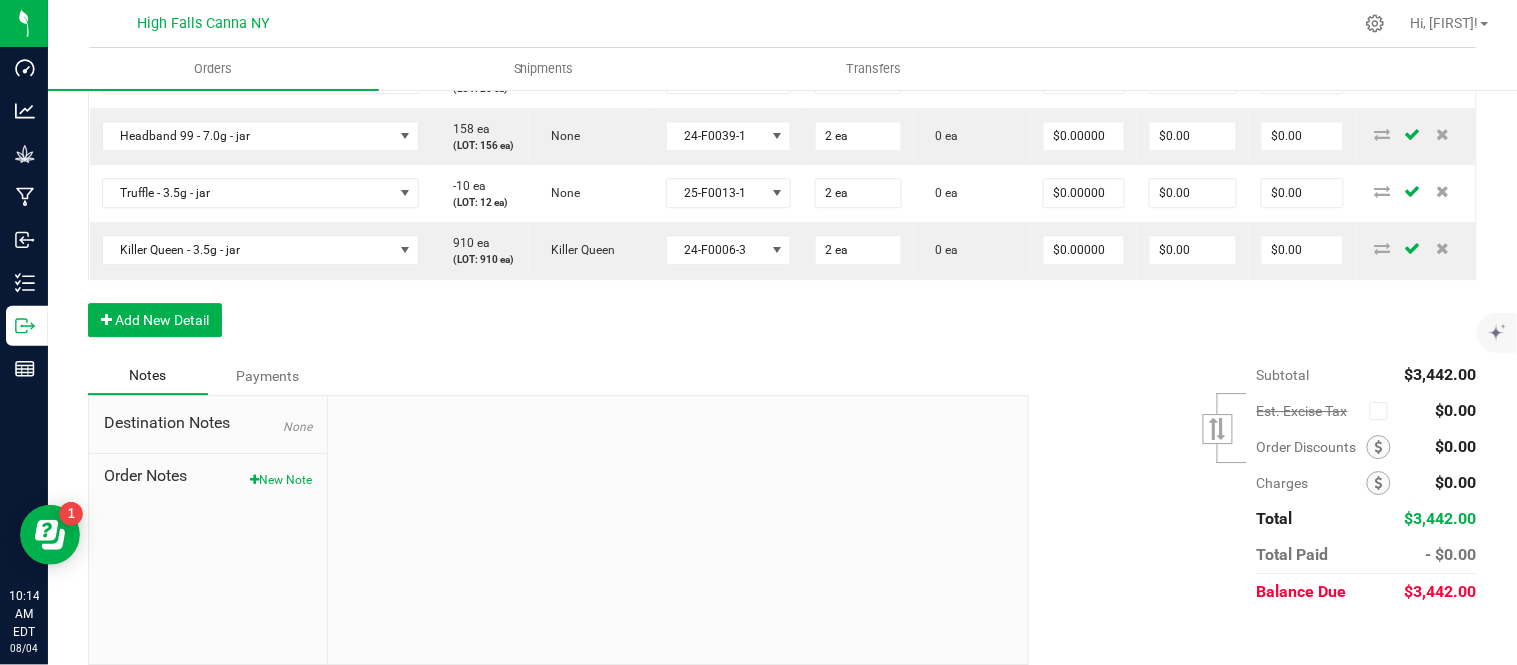 click on "0 ea" at bounding box center [972, 22] 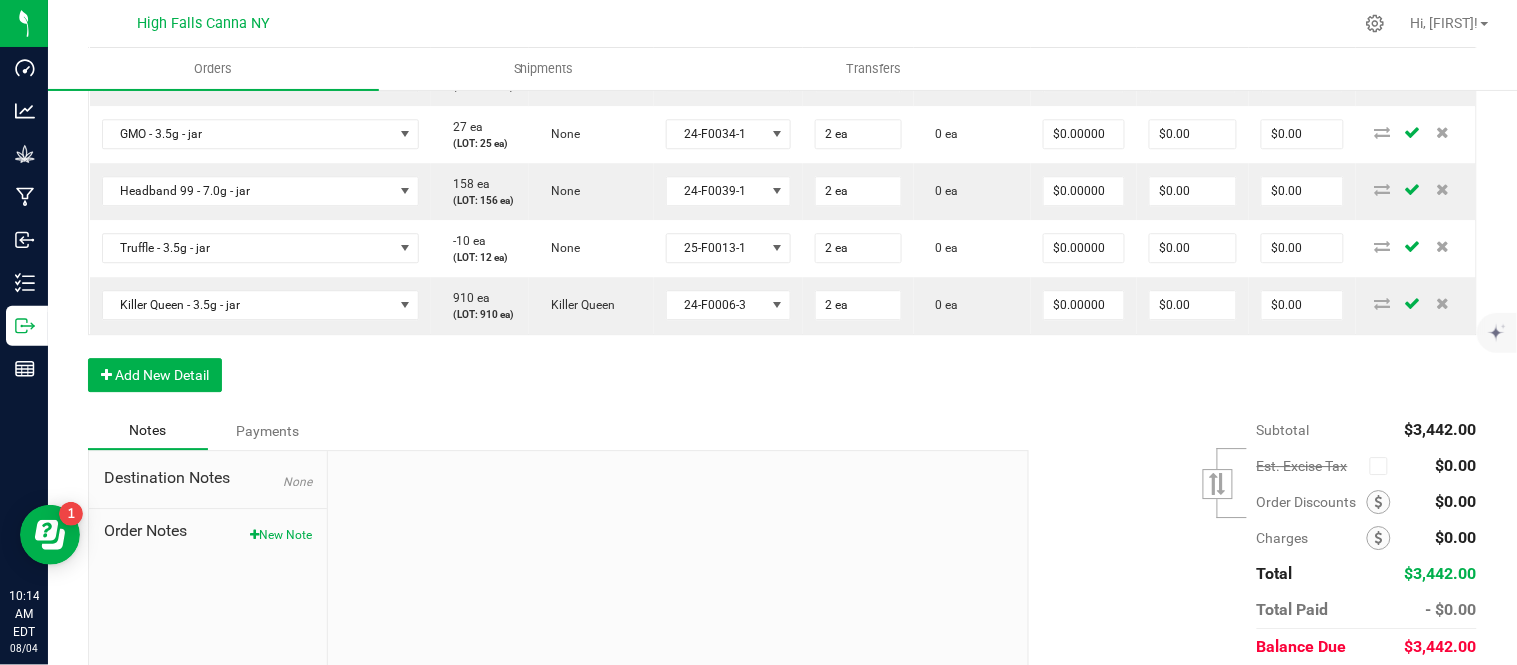 scroll, scrollTop: 1296, scrollLeft: 0, axis: vertical 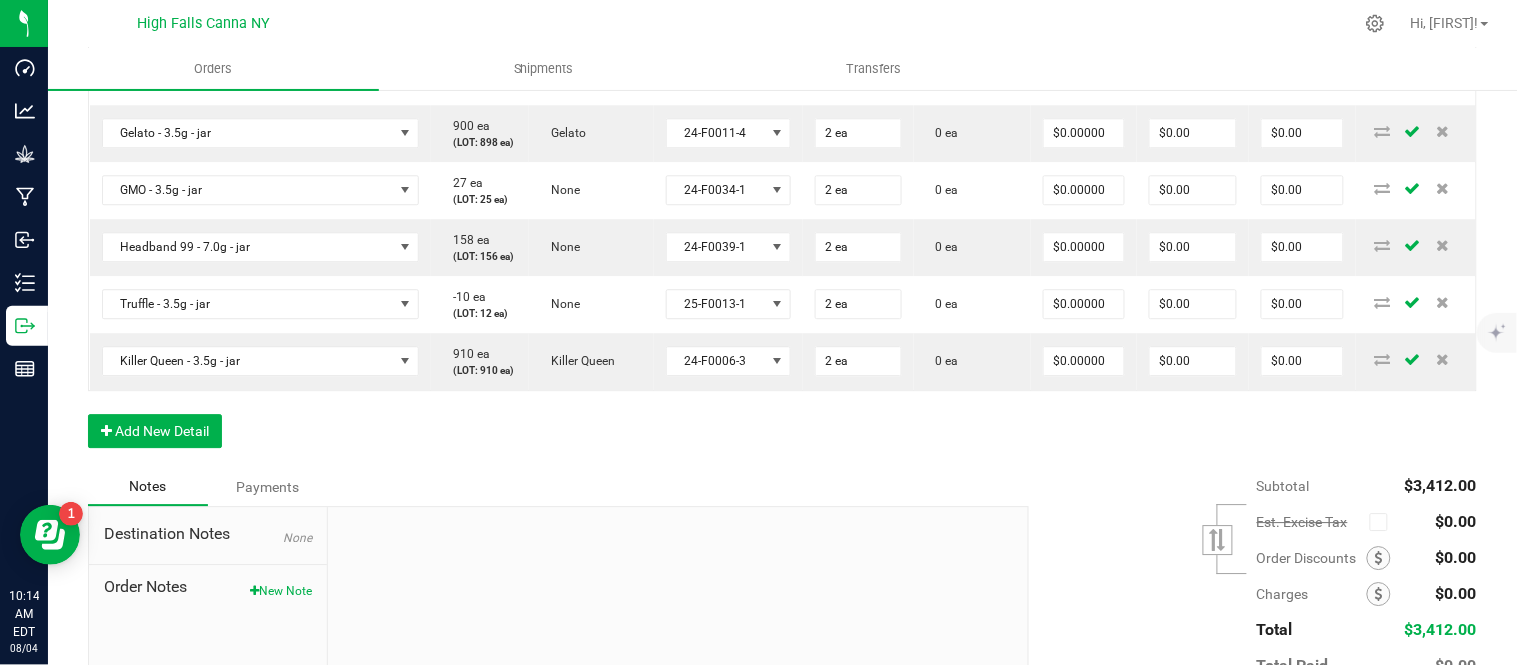 click on "6" at bounding box center [1084, 4] 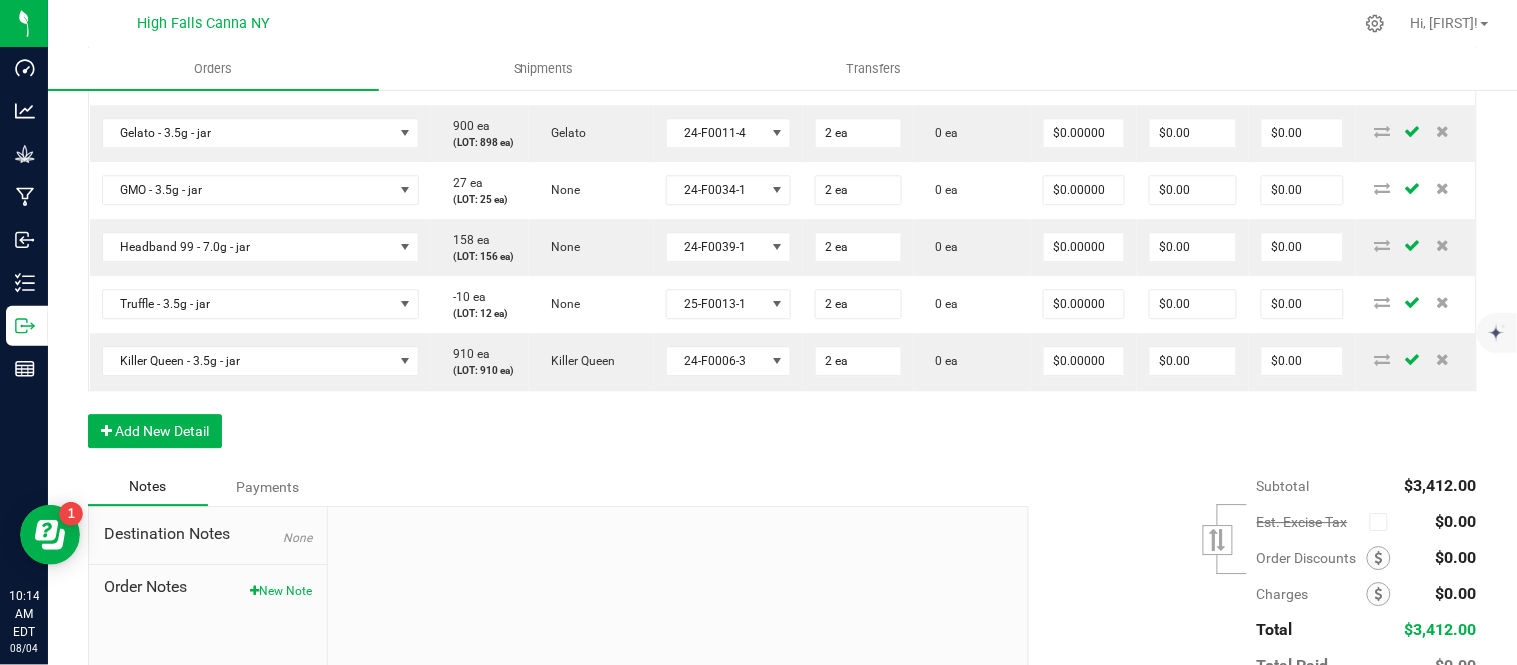type on "$0.00000" 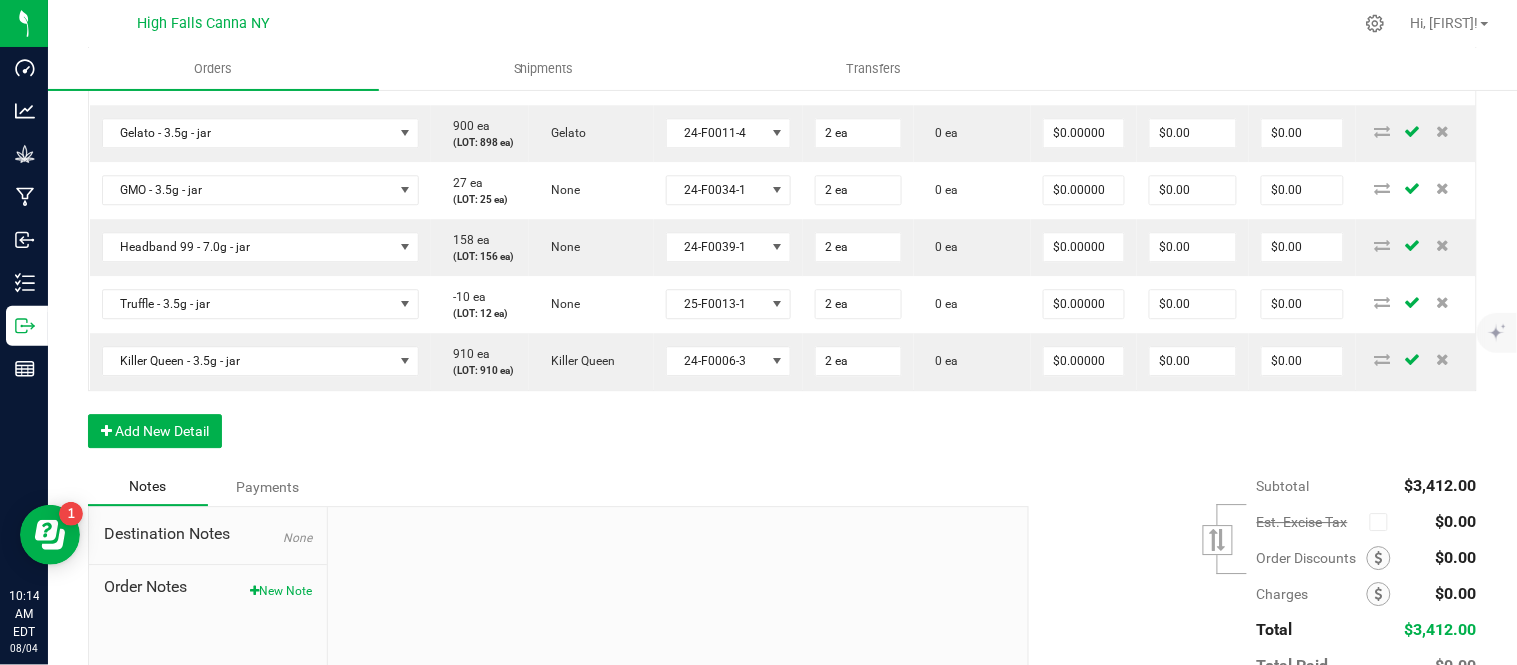type on "$0.00" 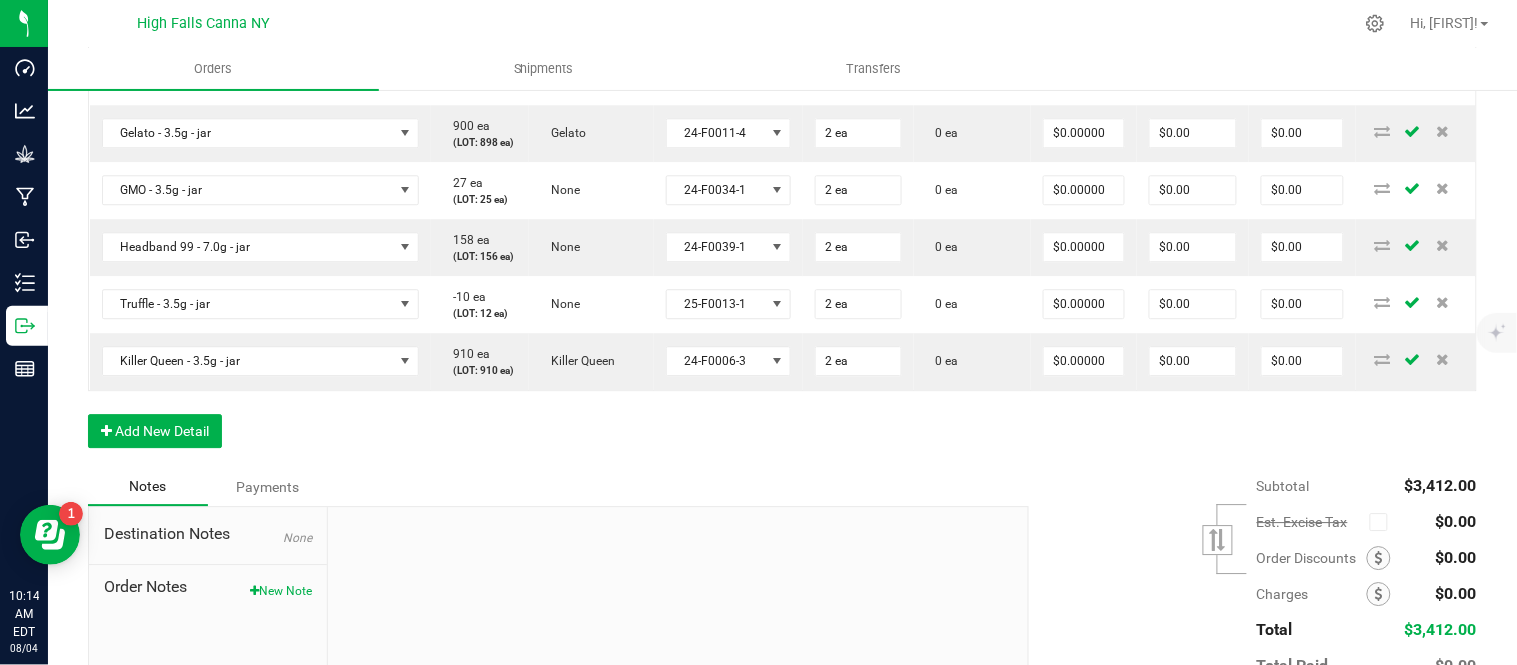 click on "0 ea" at bounding box center [972, 4] 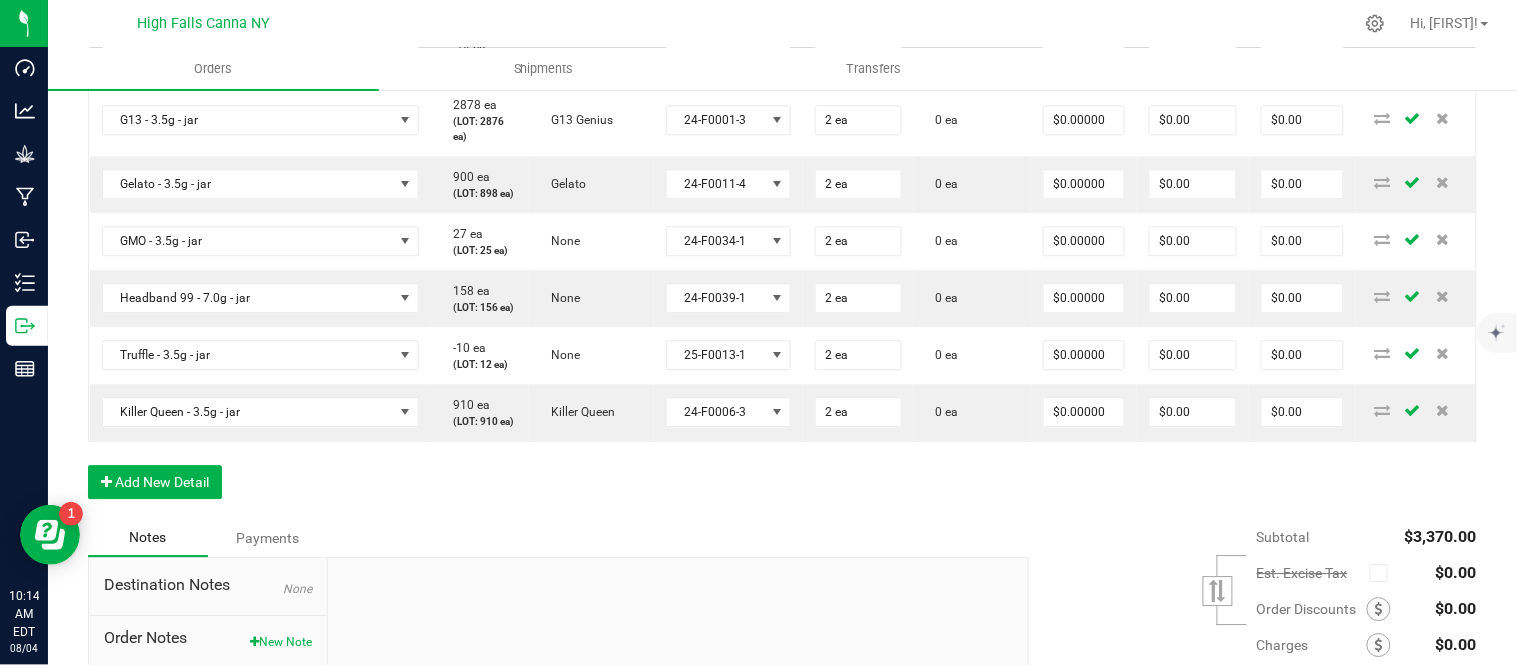 scroll, scrollTop: 1296, scrollLeft: 0, axis: vertical 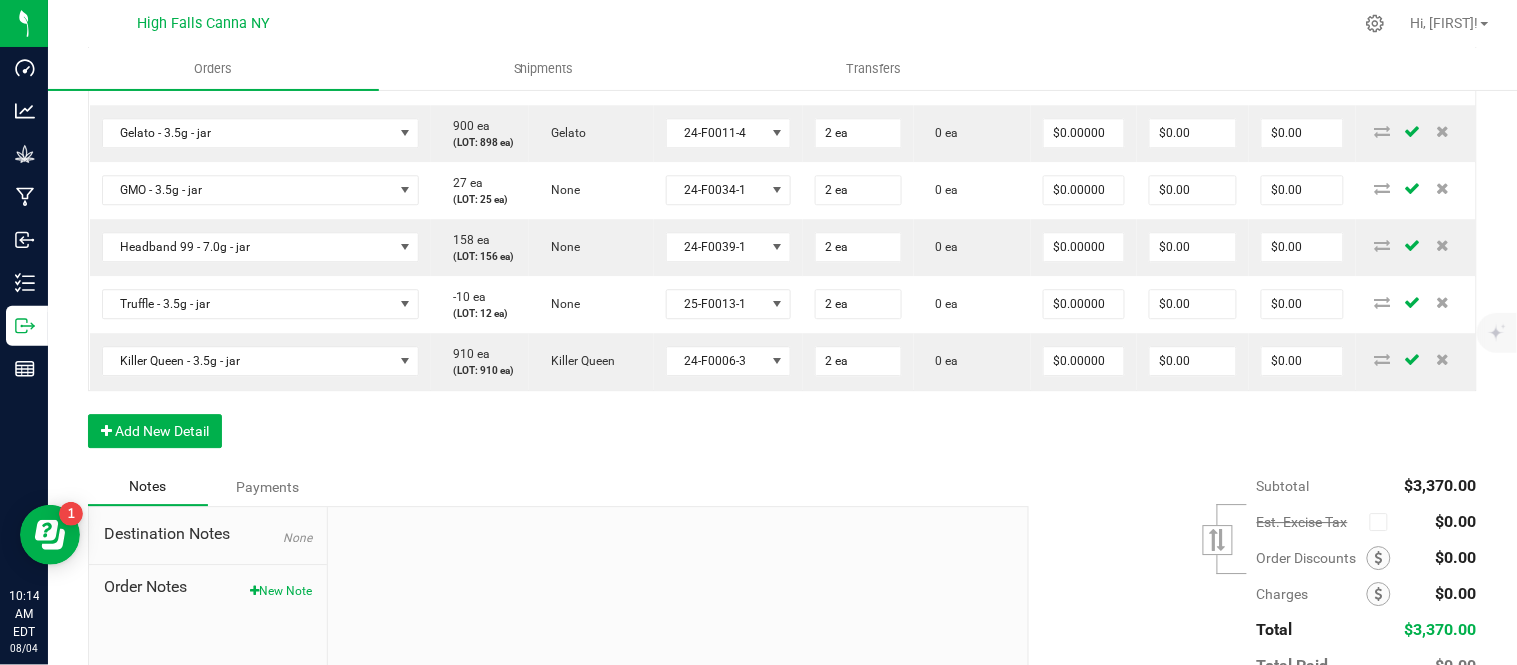 click on "7" at bounding box center (858, 4) 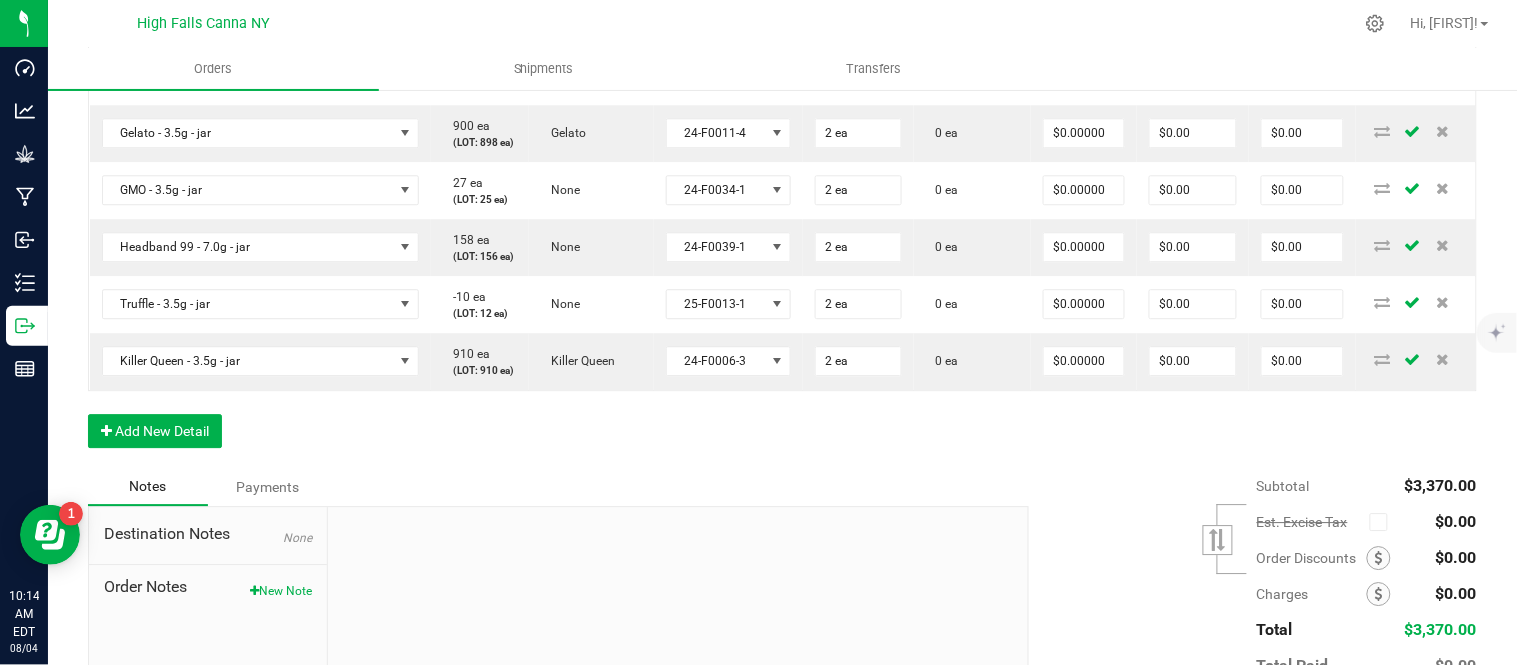 type on "6" 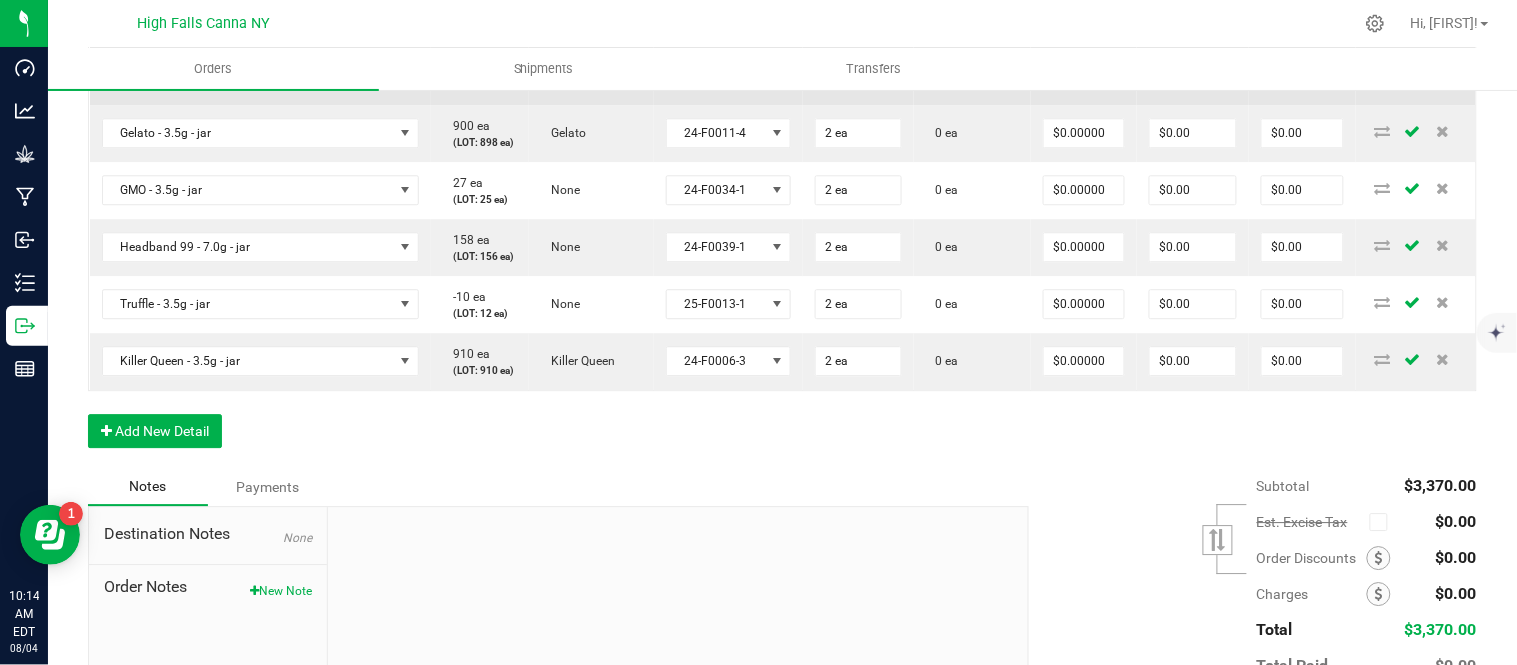type on "7 ea" 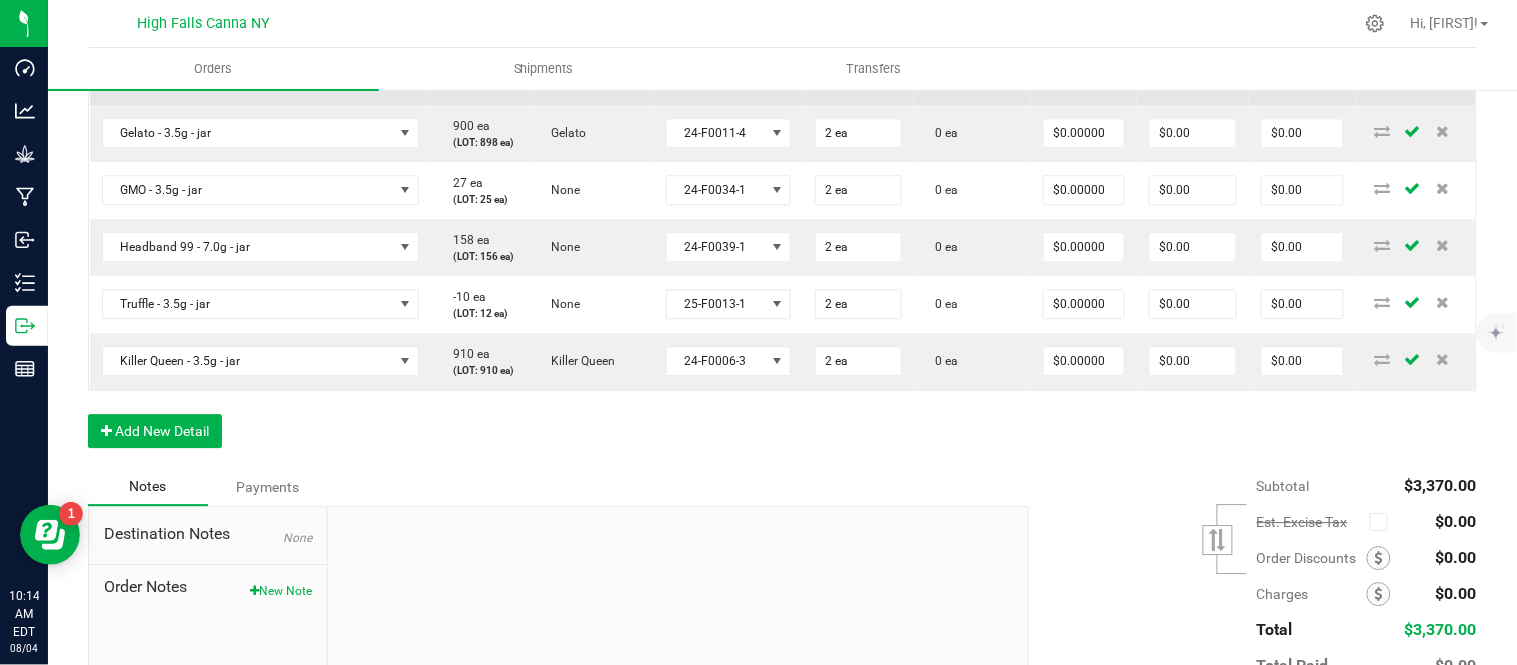click on "0 ea" at bounding box center (972, 69) 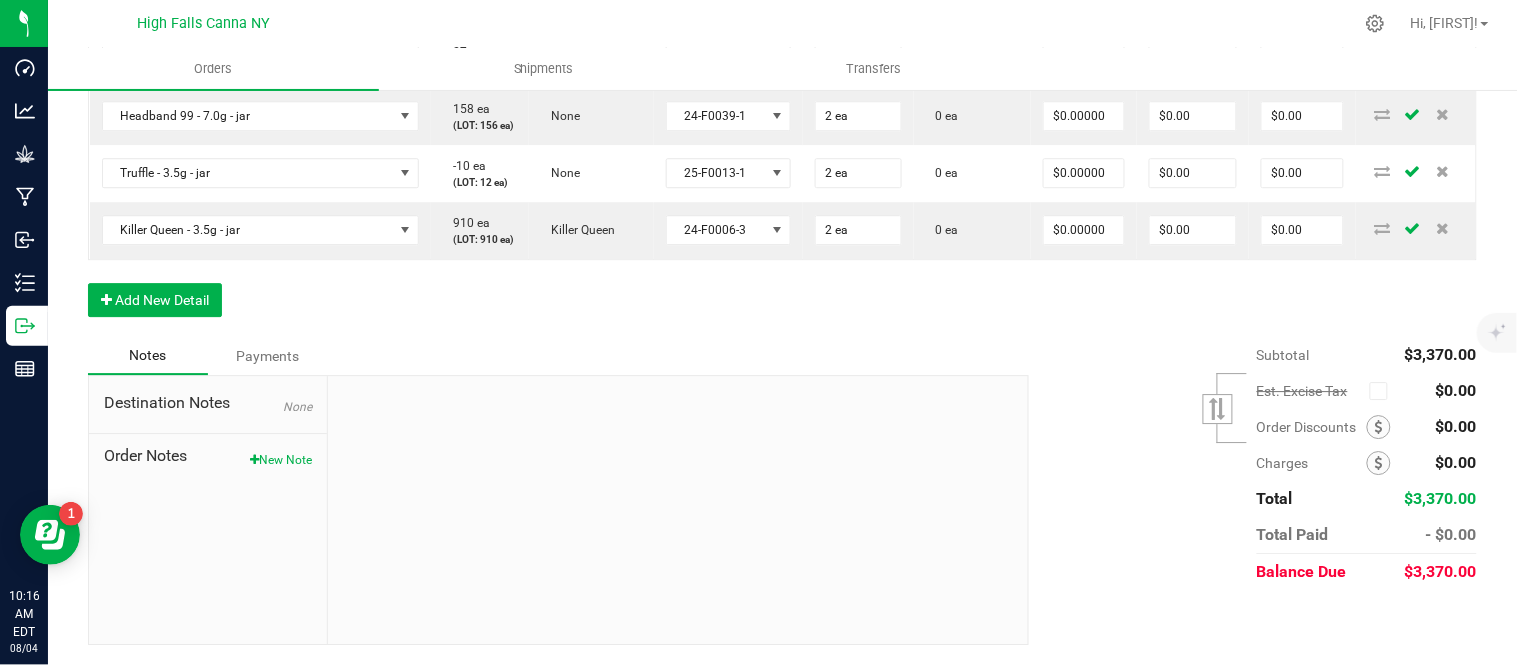 scroll, scrollTop: 1541, scrollLeft: 0, axis: vertical 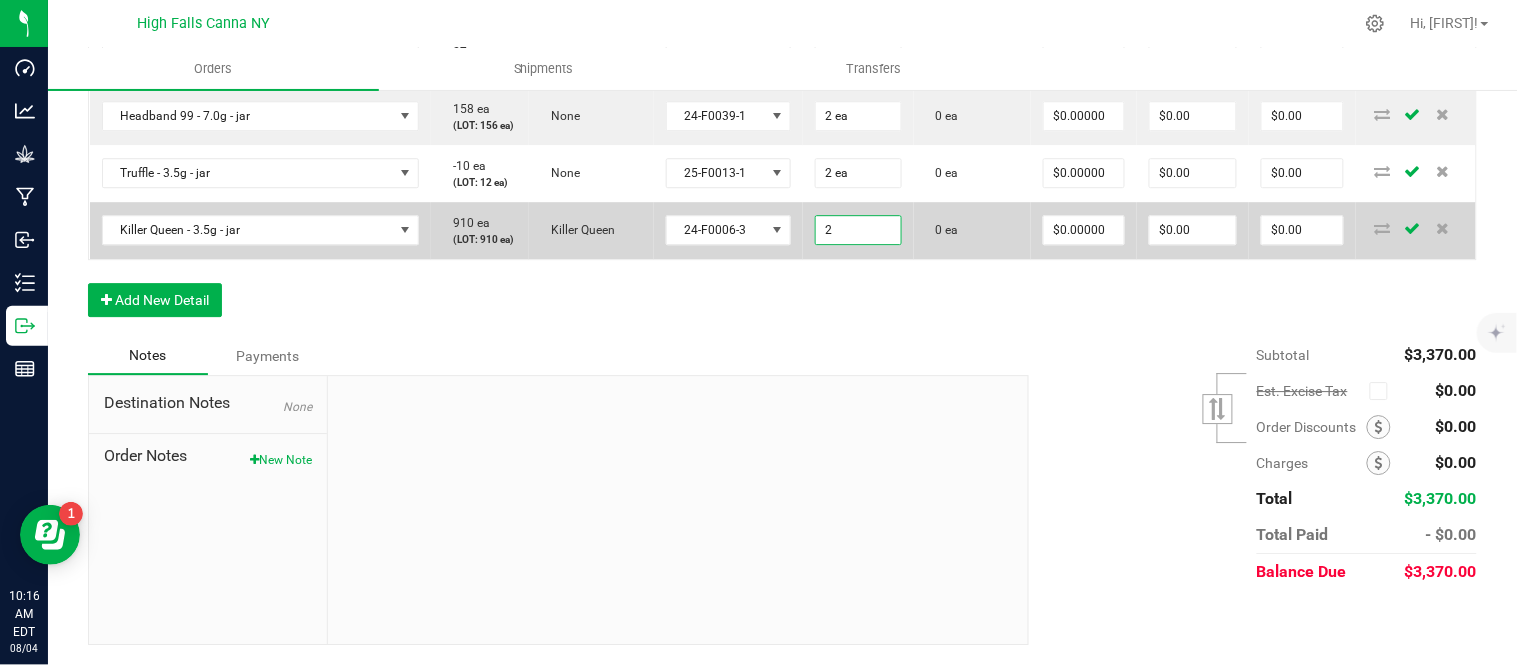 click on "2" at bounding box center (858, 230) 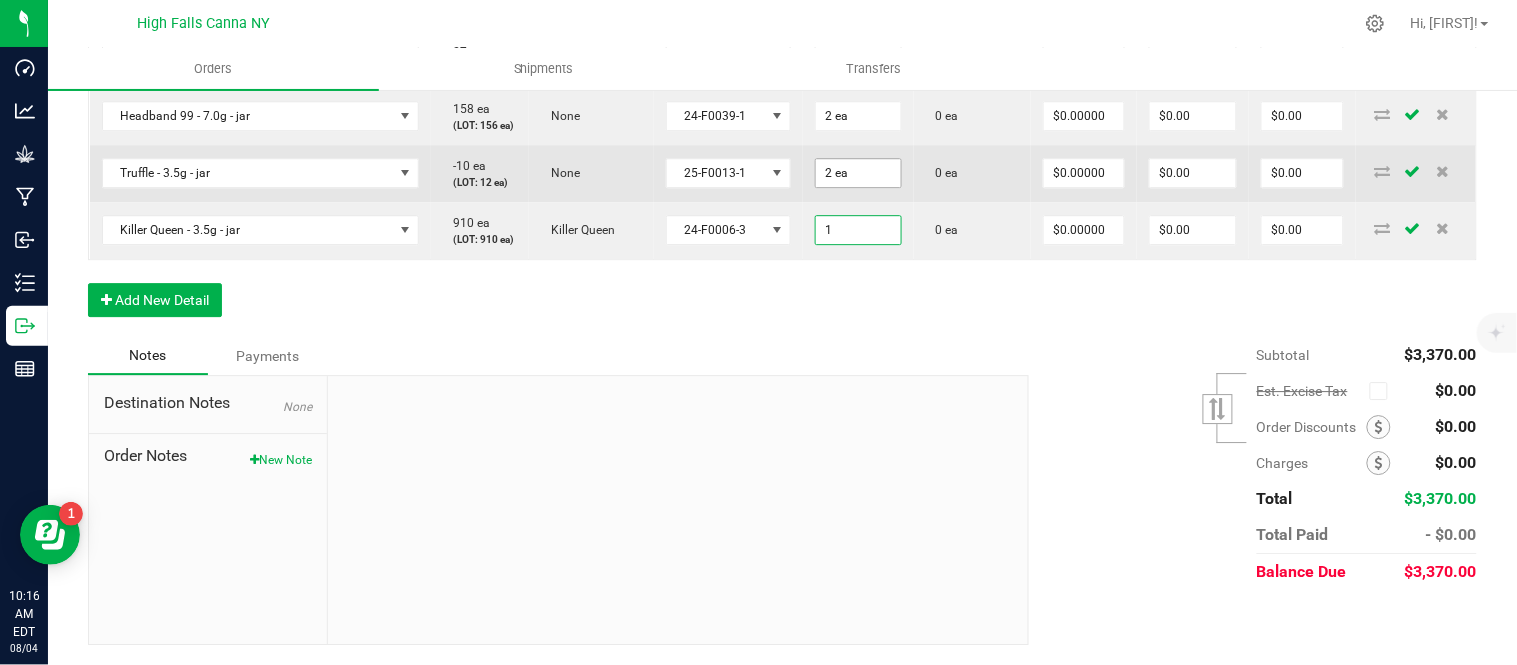 type on "1 ea" 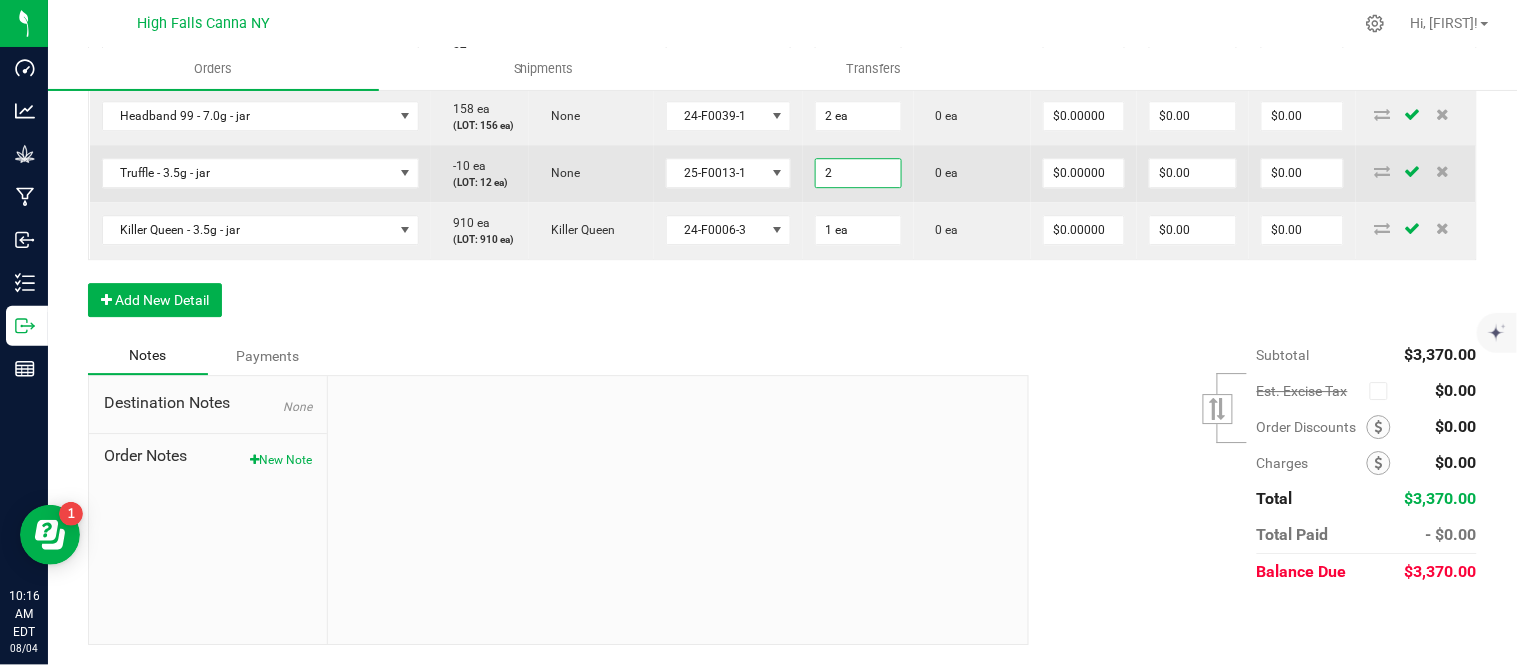 click on "2" at bounding box center [858, 173] 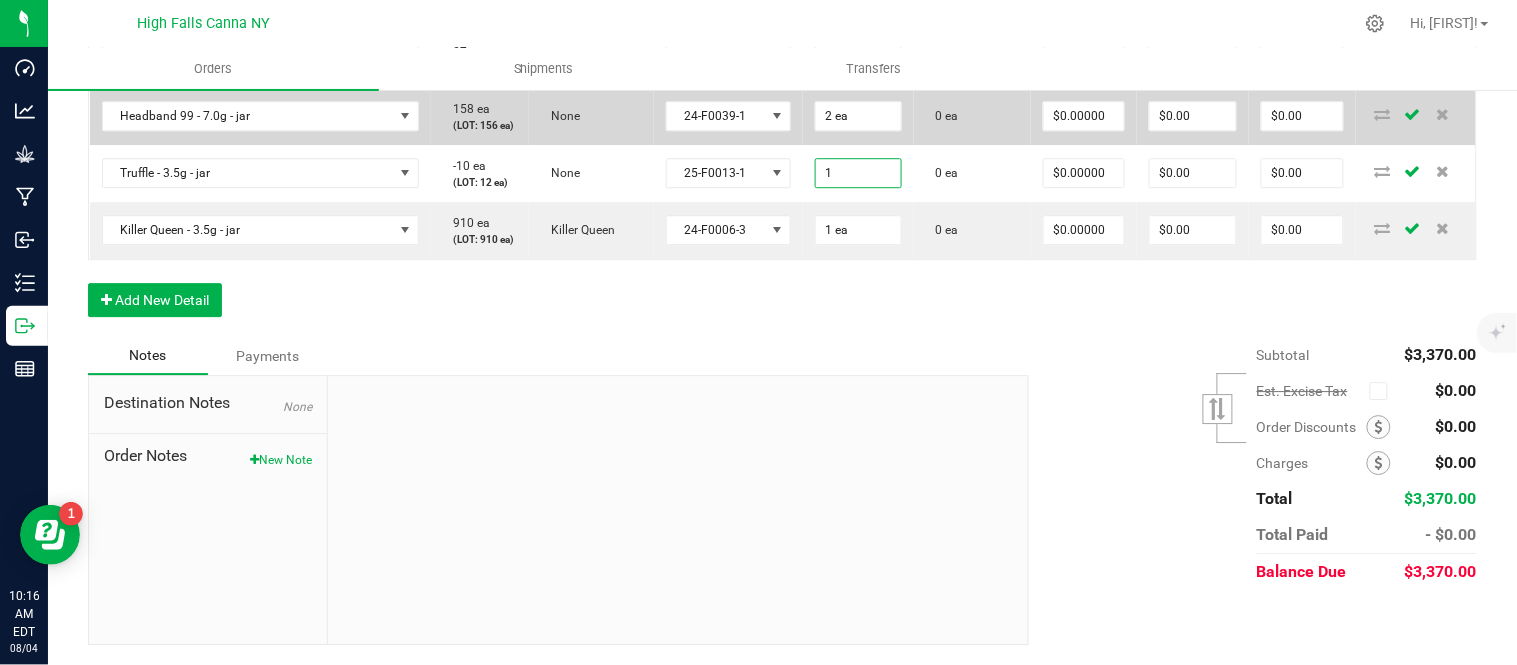 type on "1 ea" 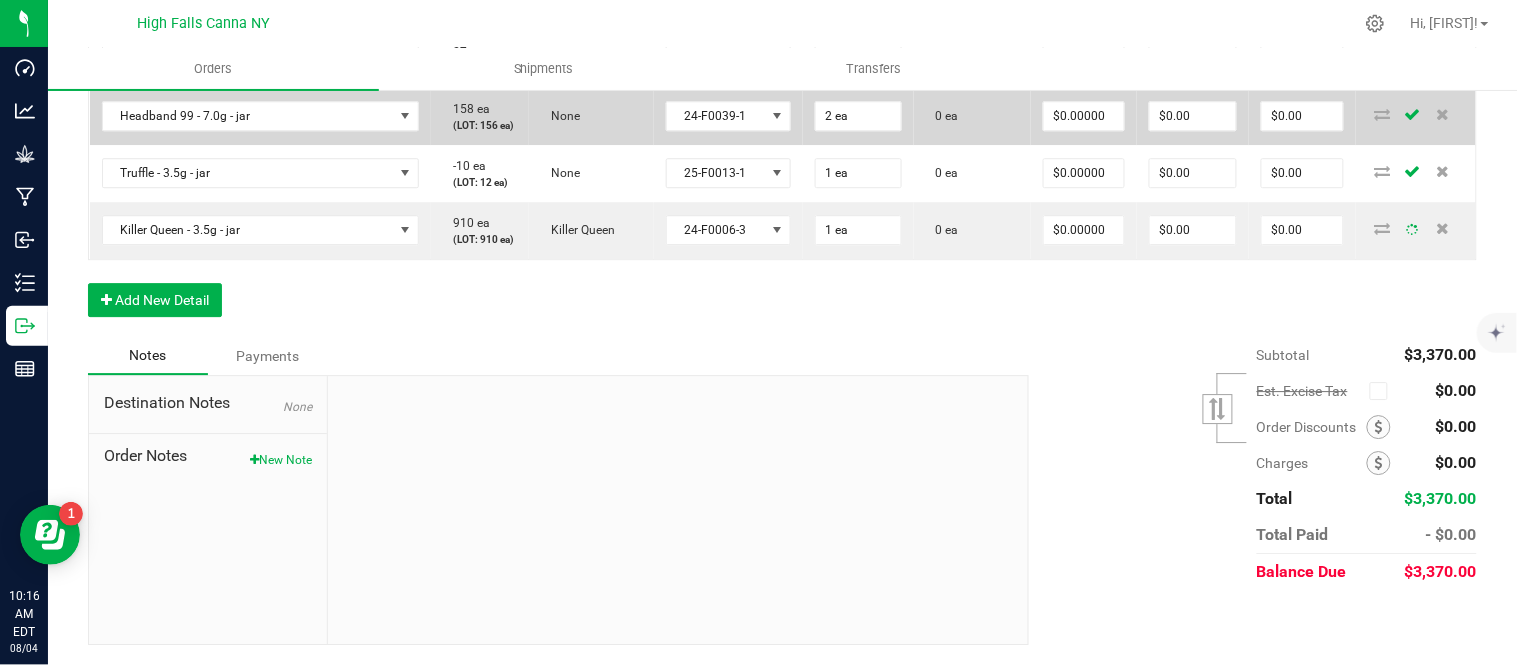 click on "2 ea" at bounding box center (858, 116) 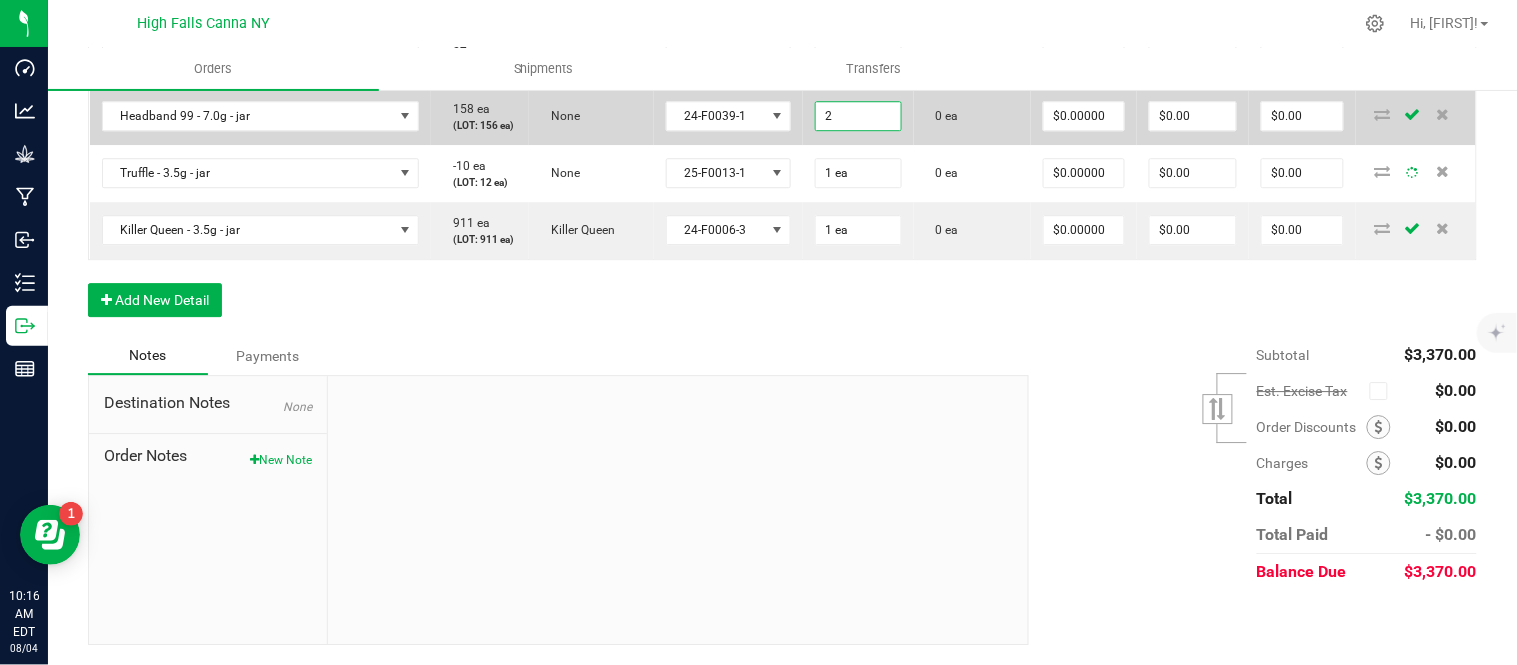 click on "2" at bounding box center (858, 116) 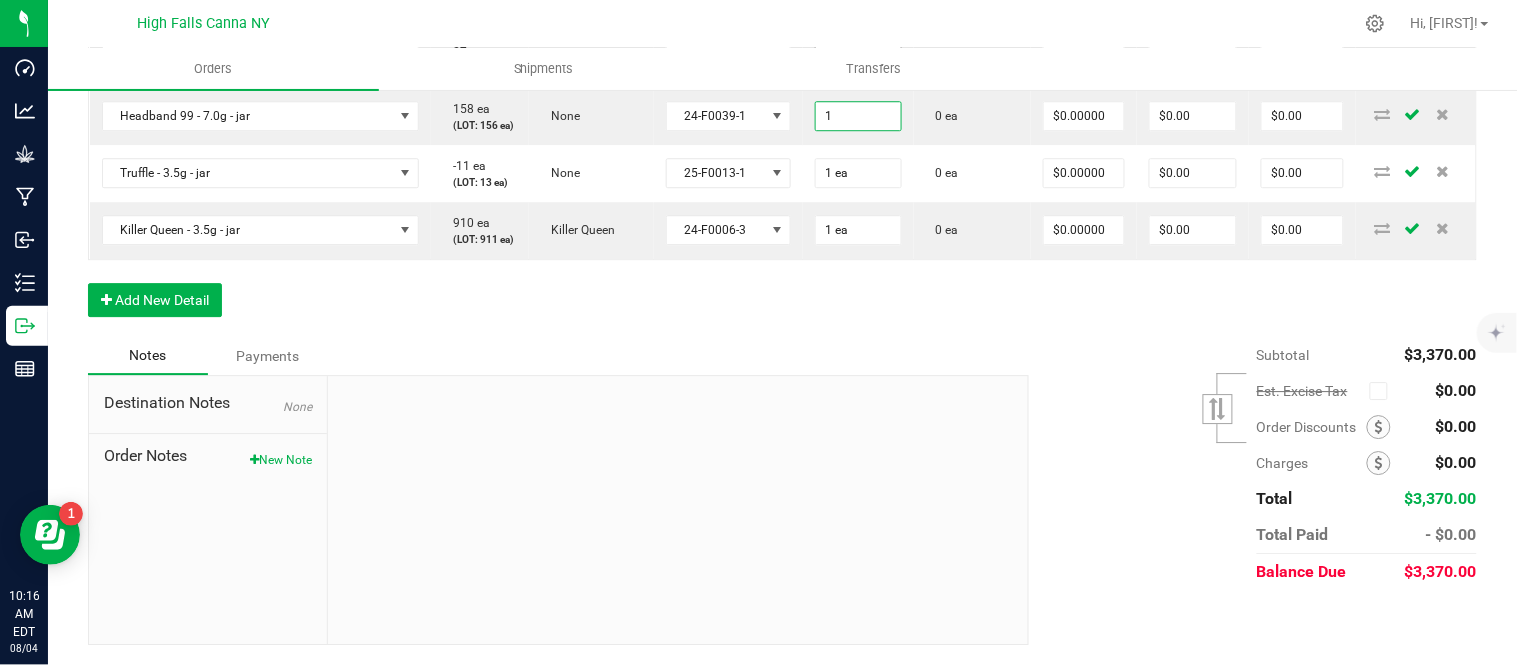 type on "1 ea" 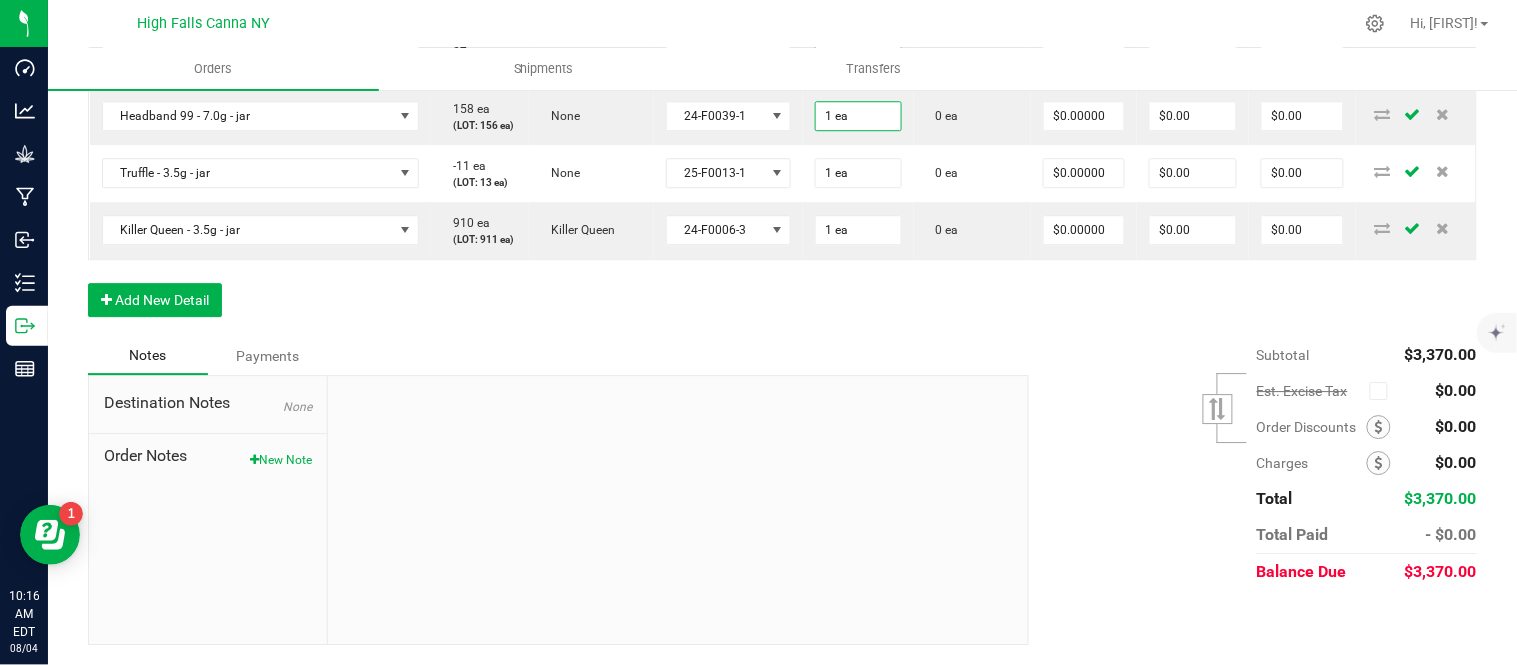 click on "2" at bounding box center [858, 59] 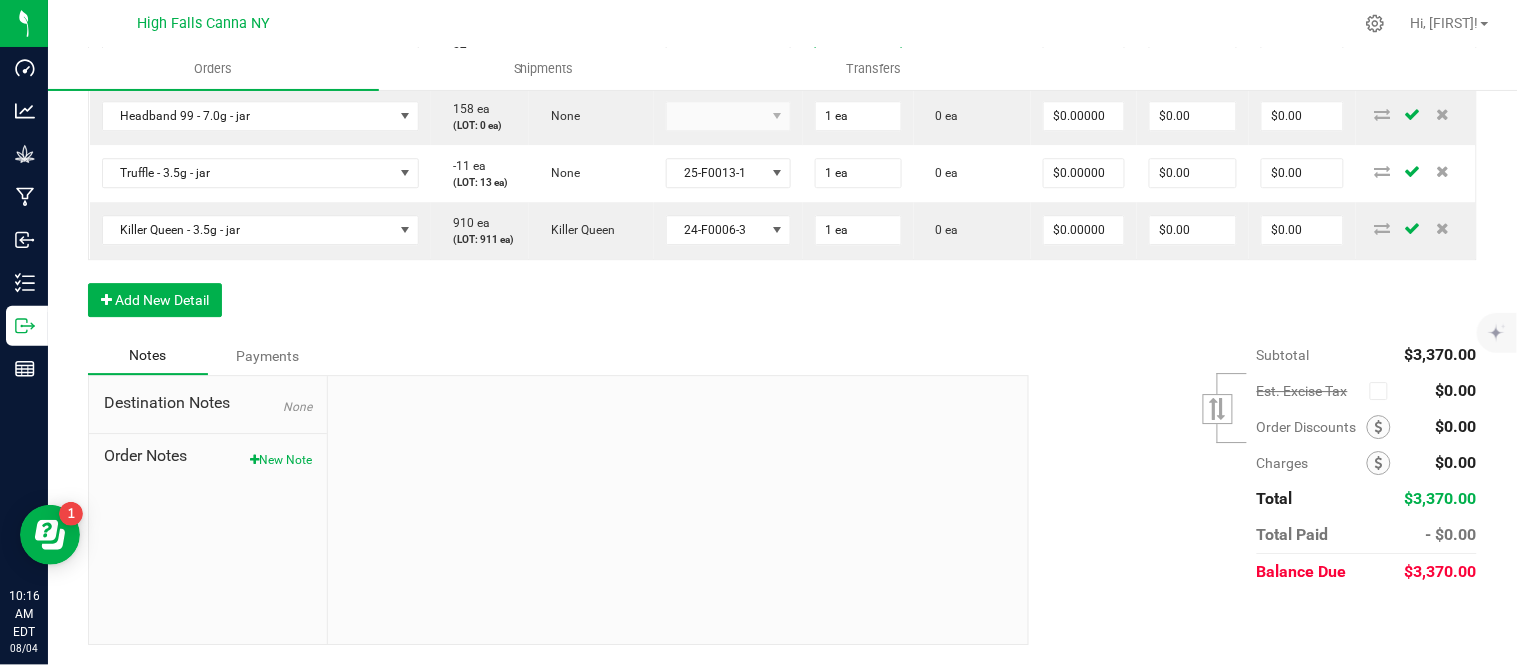 type on "1 ea" 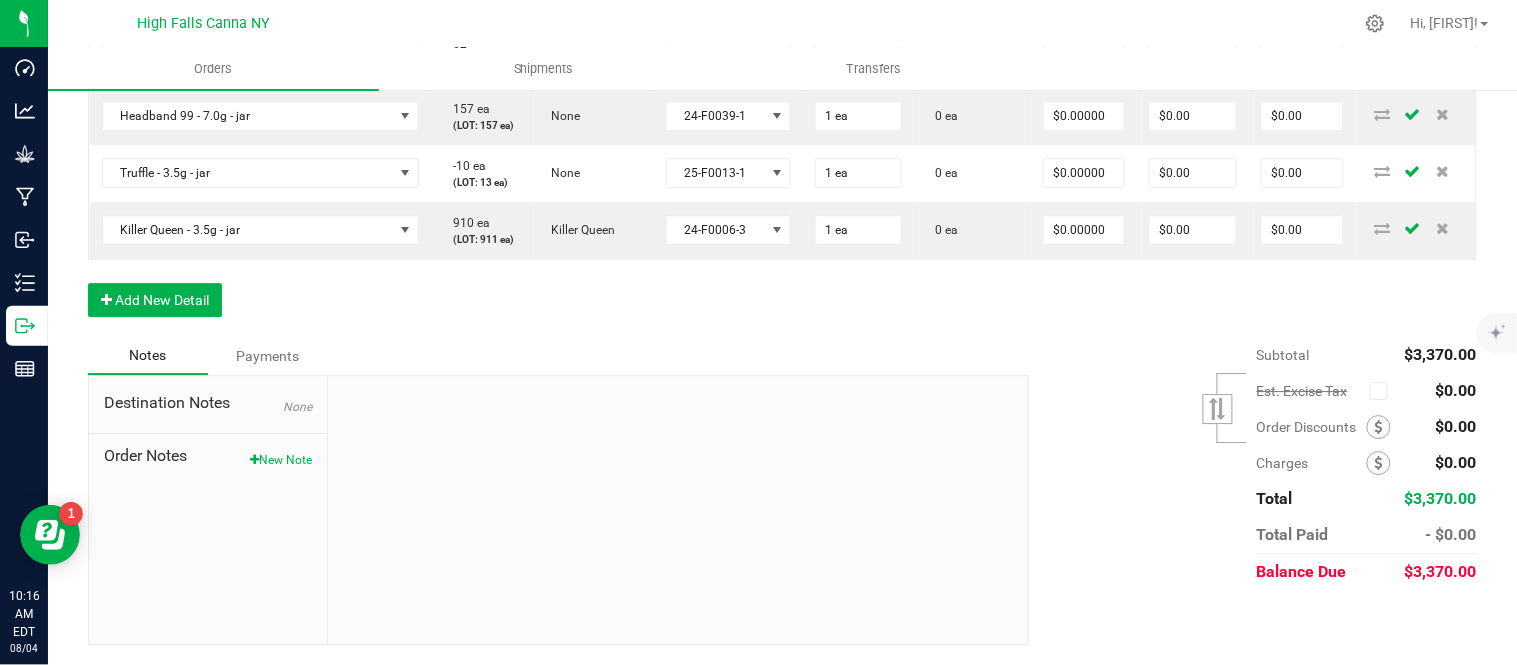 click on "2" at bounding box center (858, 2) 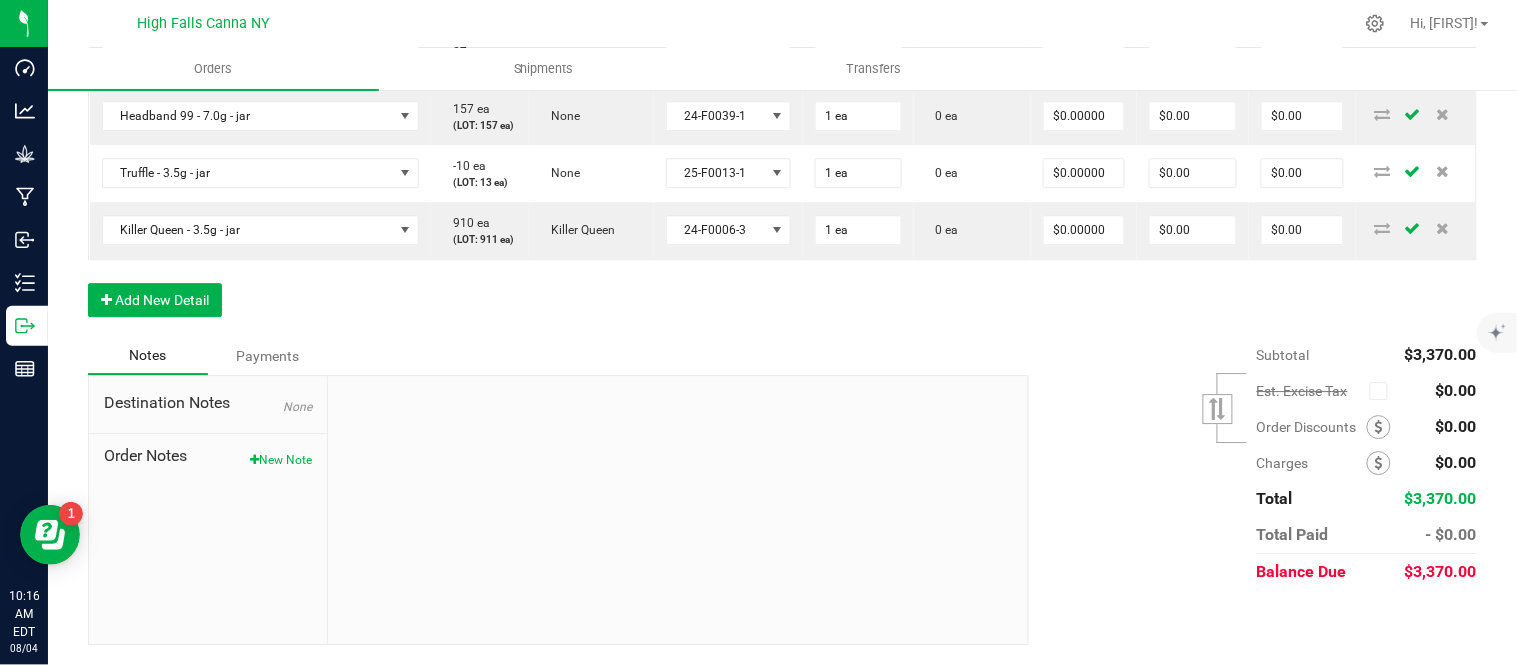type on "1 ea" 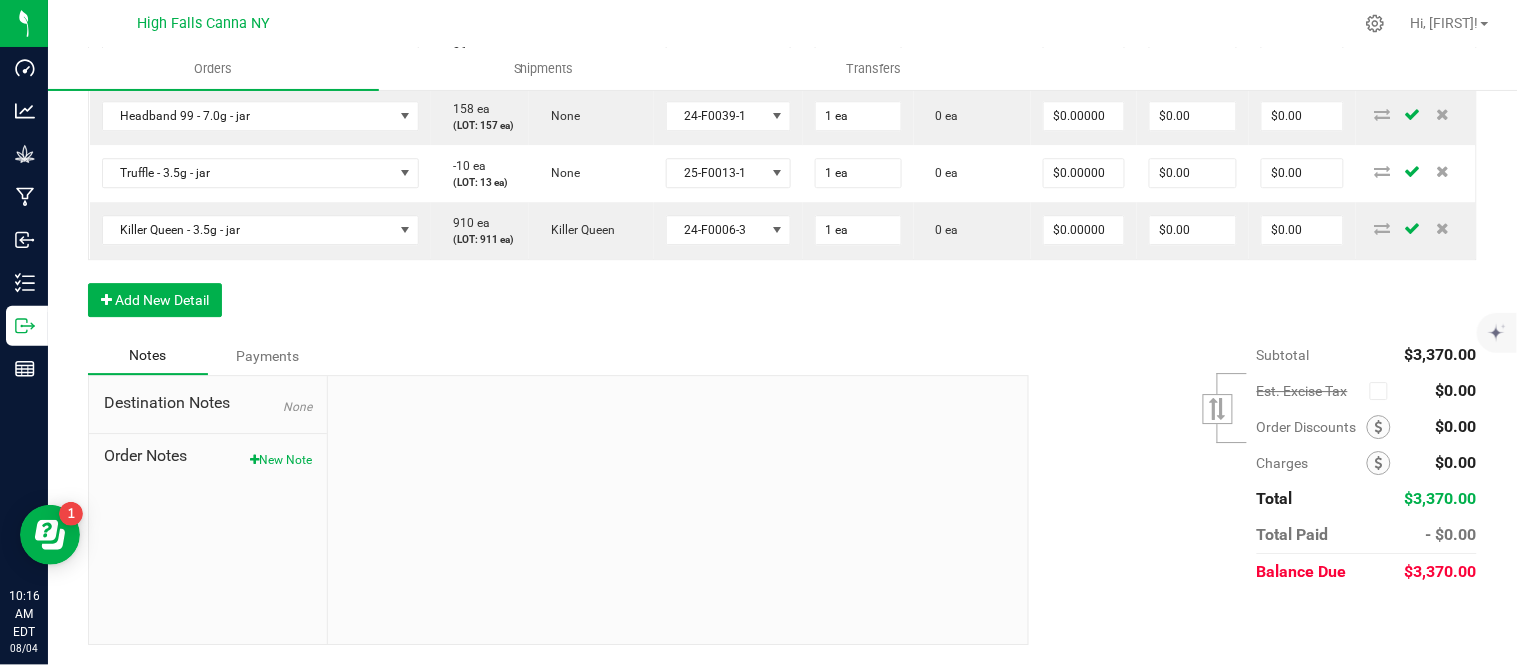 scroll, scrollTop: 1318, scrollLeft: 0, axis: vertical 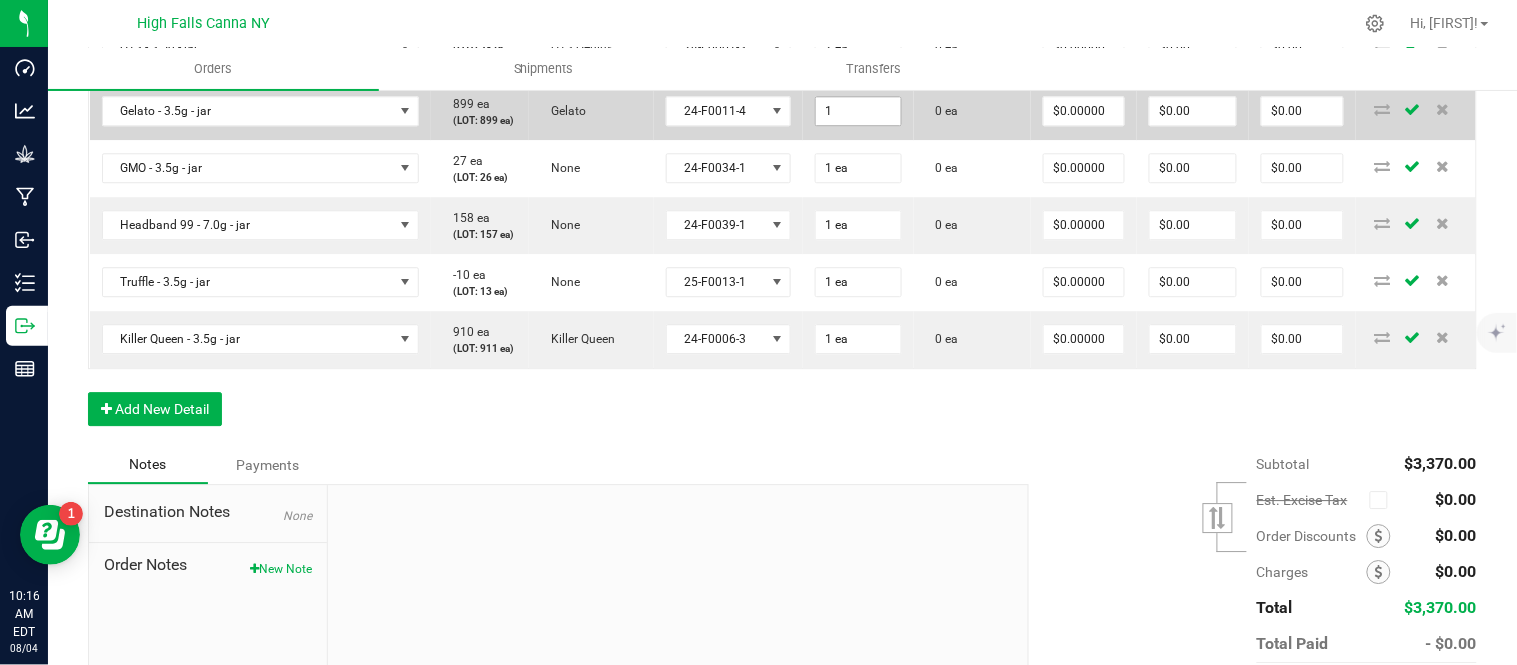 click on "1" at bounding box center (858, 111) 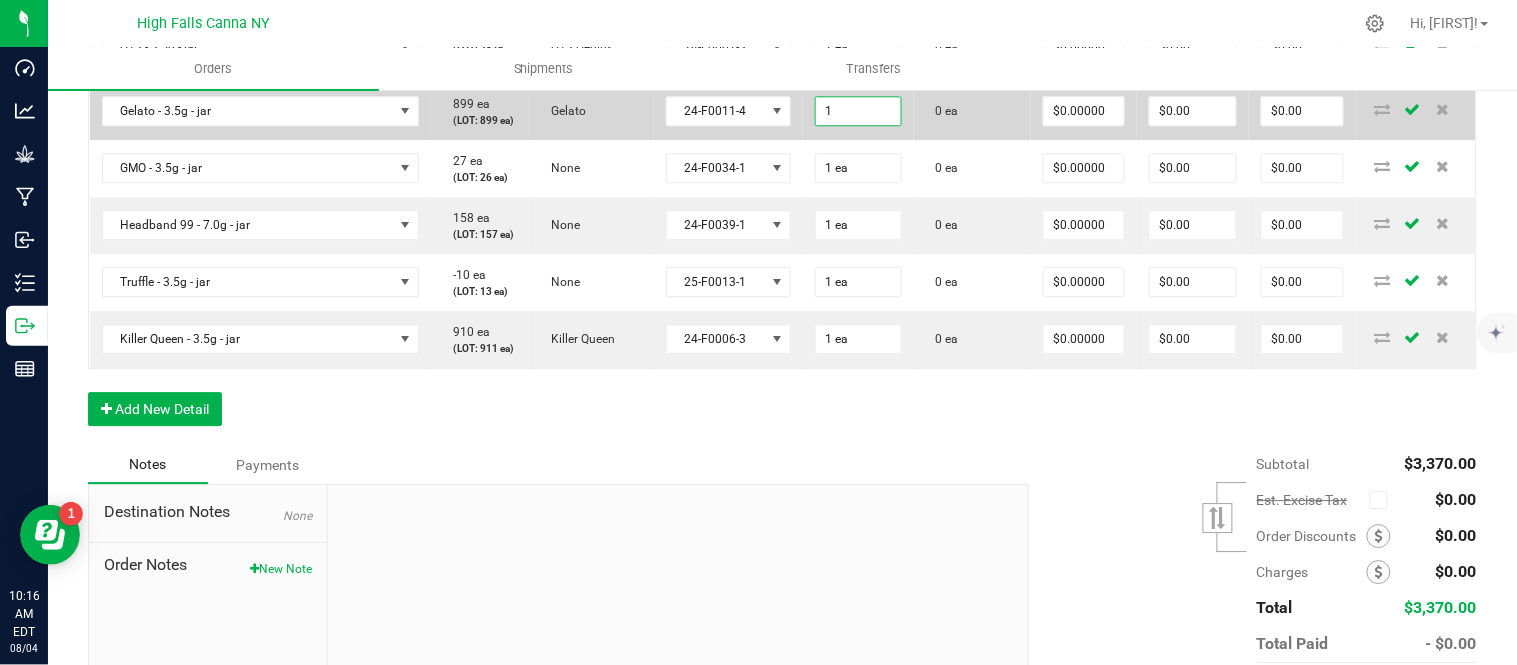 type on "1 ea" 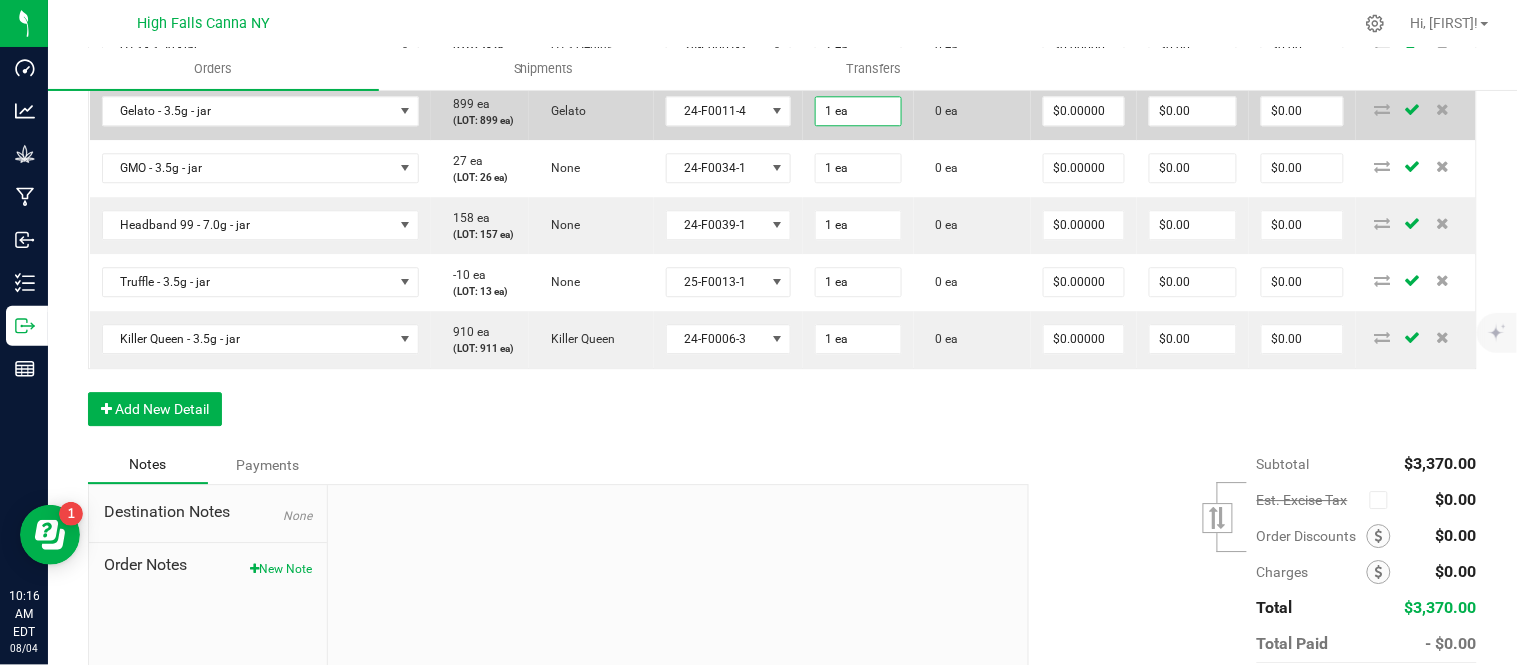 click on "0 ea" at bounding box center [972, 111] 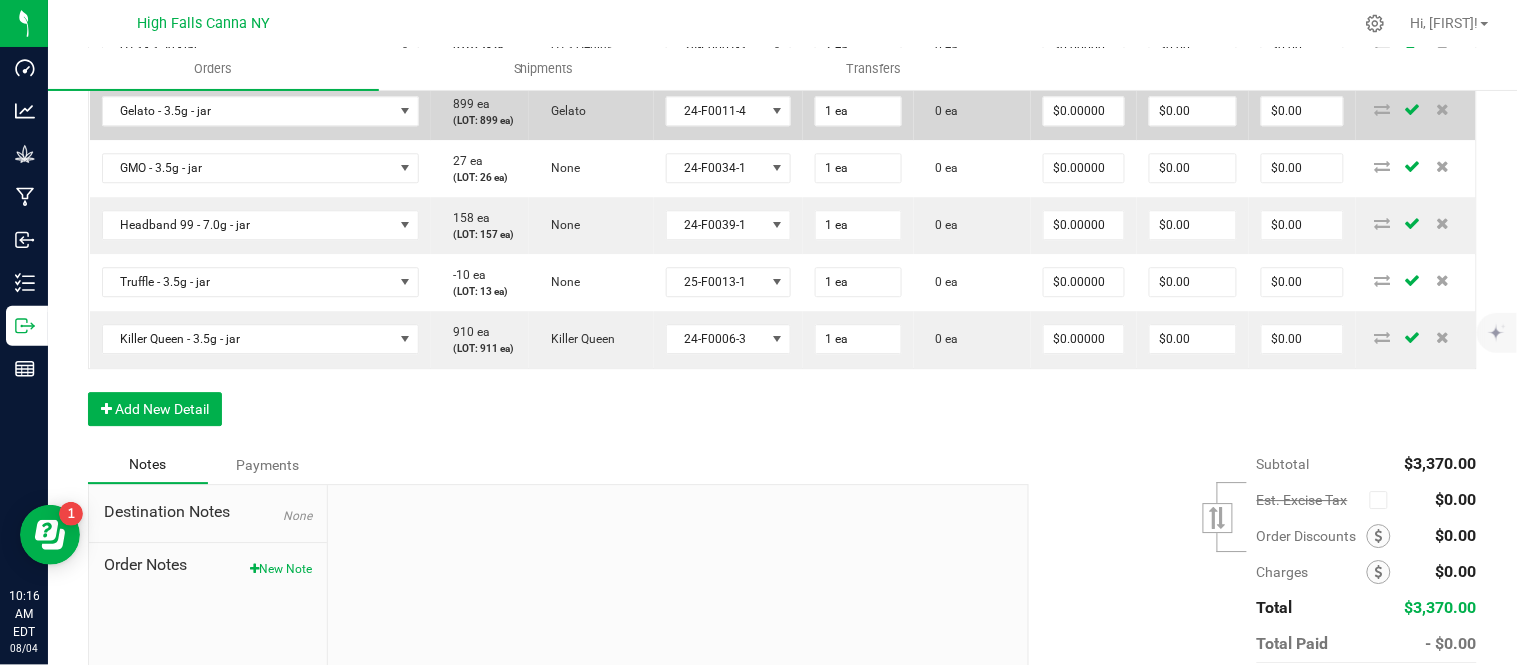 click on "0 ea" at bounding box center [972, 111] 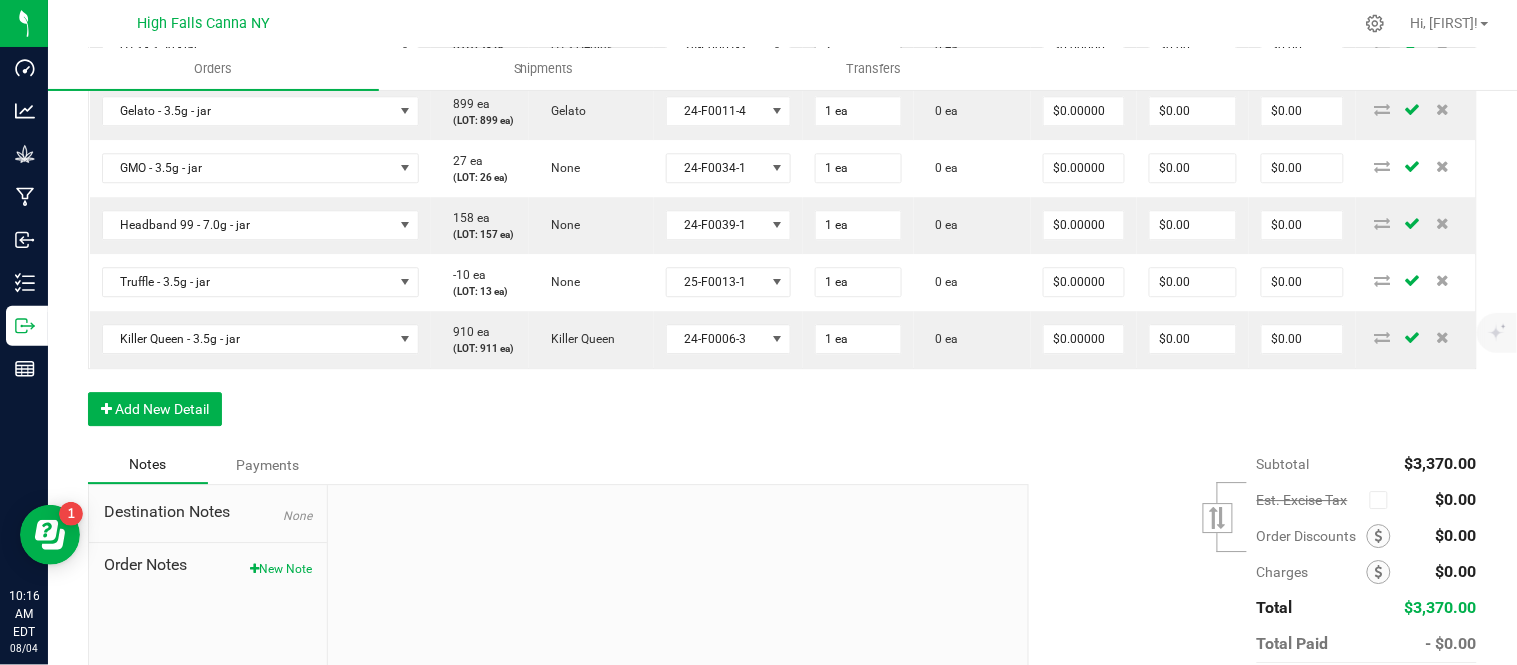 click on "2" at bounding box center (858, 47) 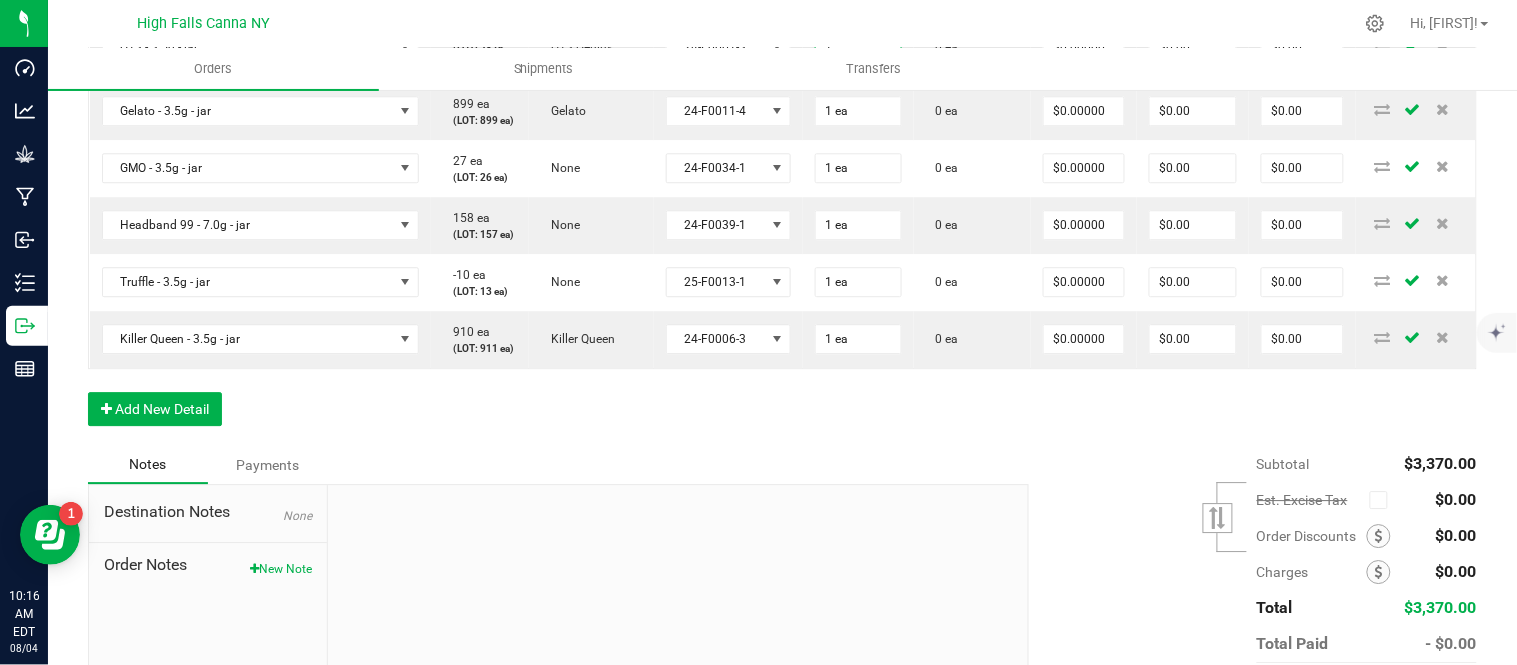 type on "1 ea" 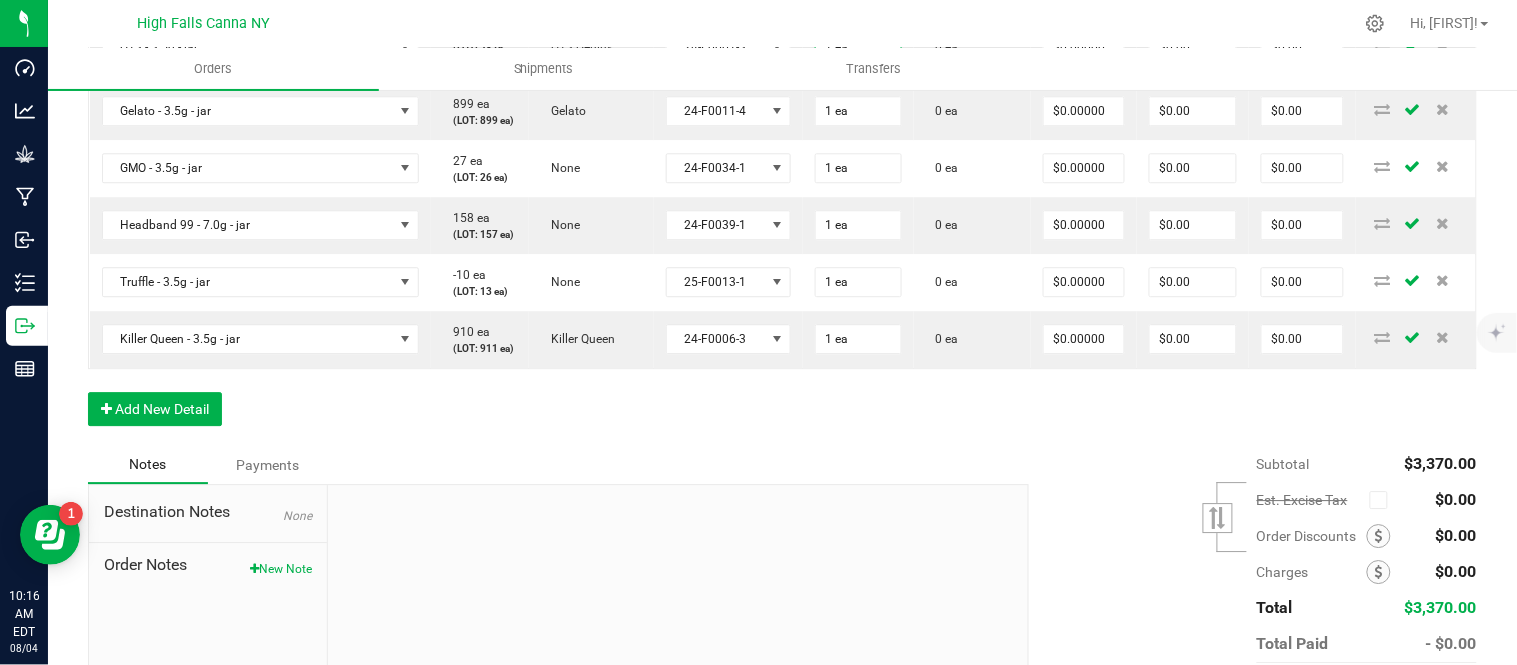 click on "0 ea" at bounding box center [972, 47] 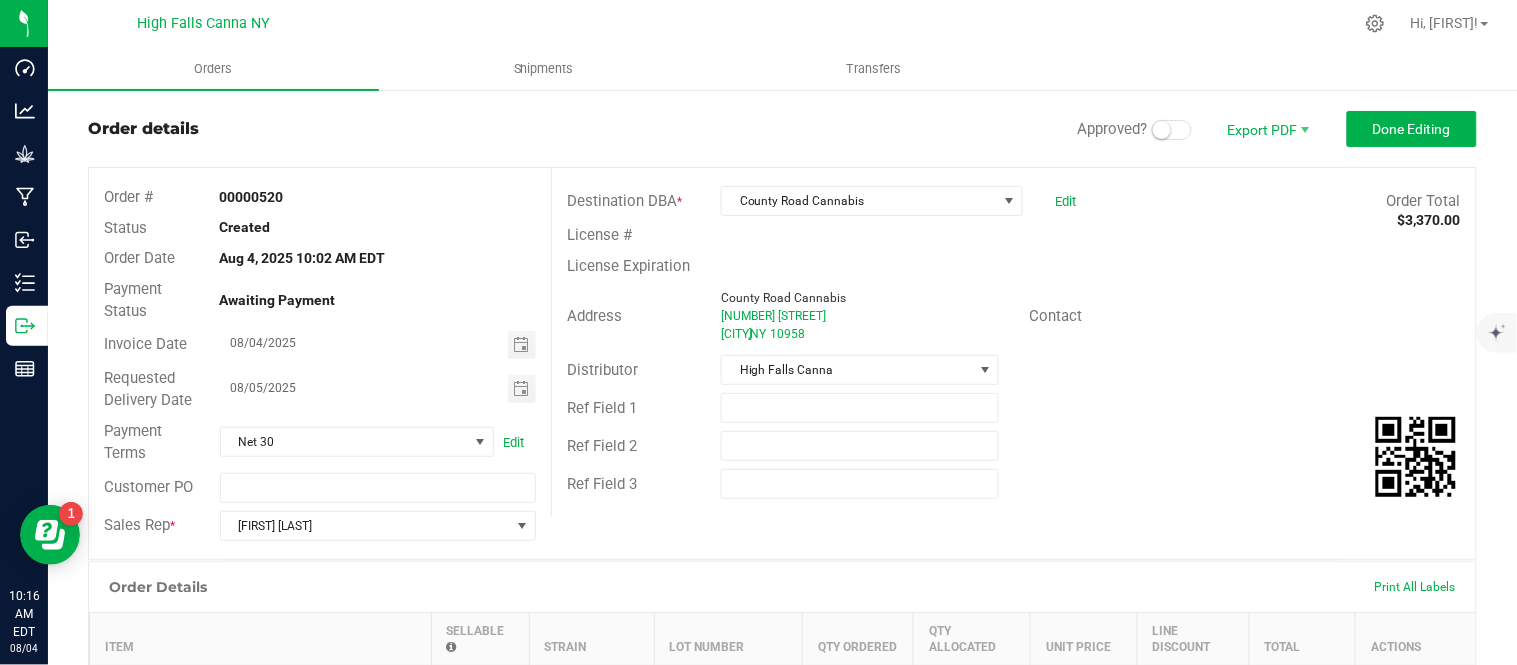 scroll, scrollTop: 0, scrollLeft: 0, axis: both 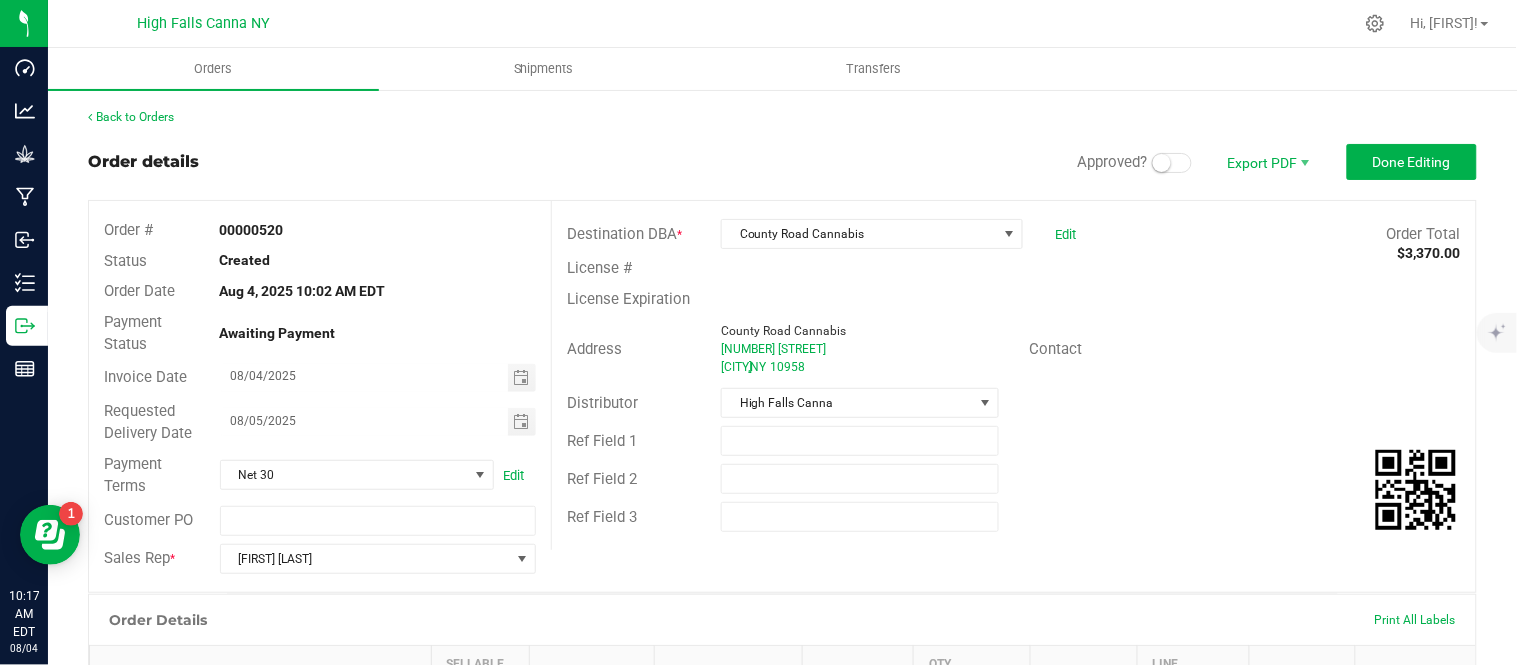 click at bounding box center [1162, 163] 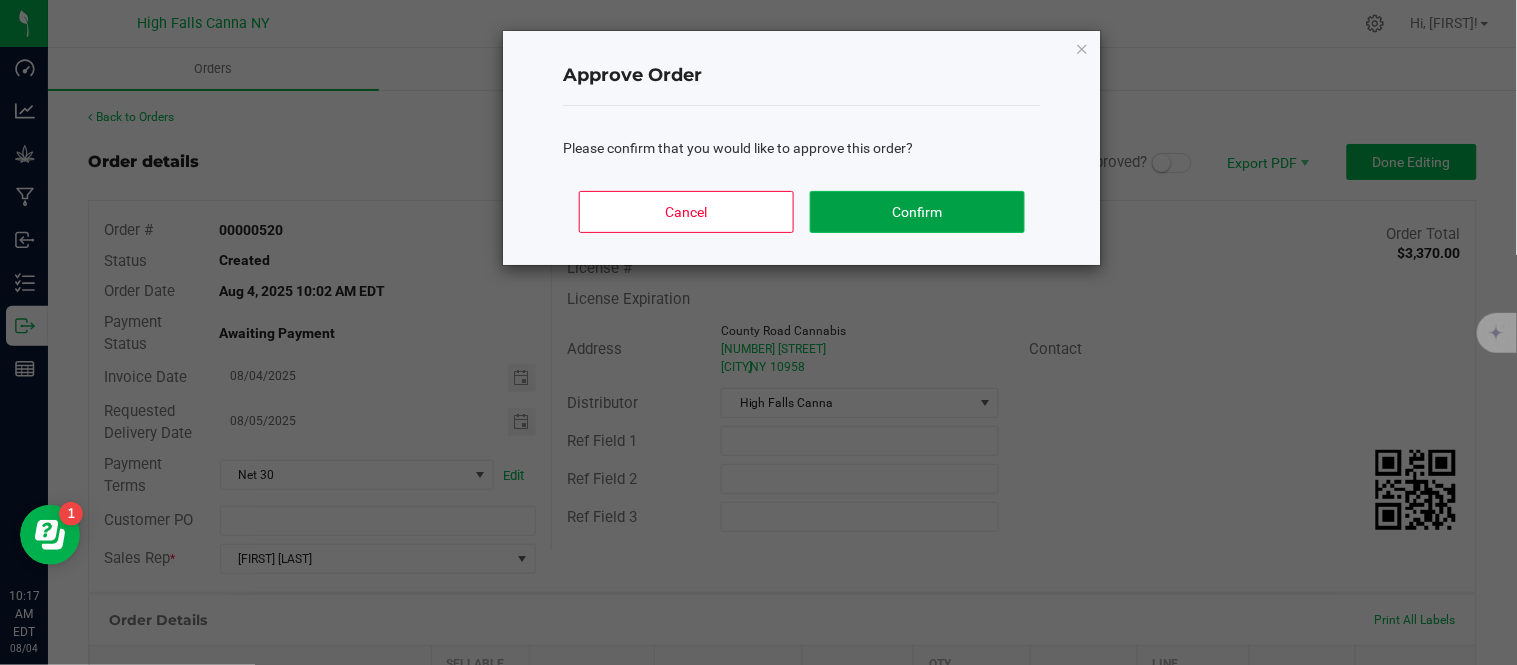 click on "Confirm" 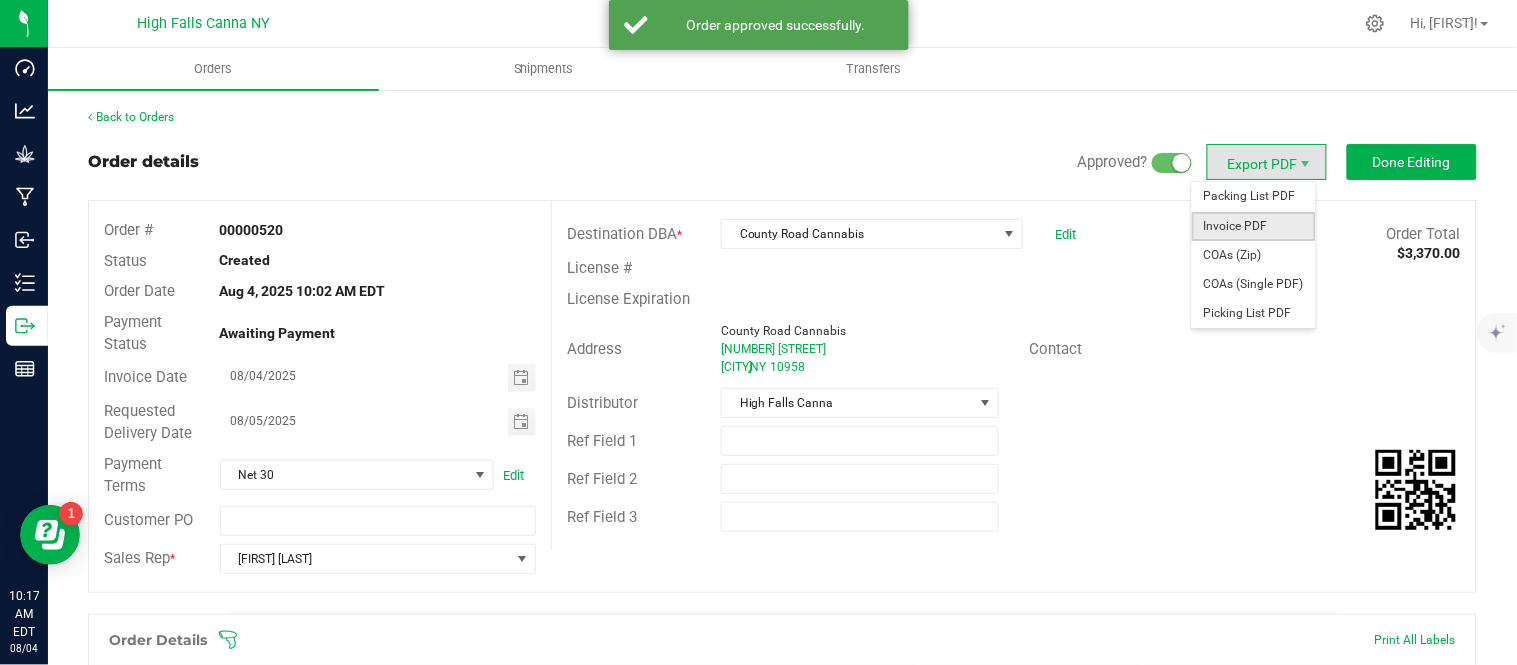 click on "Invoice PDF" at bounding box center (1254, 226) 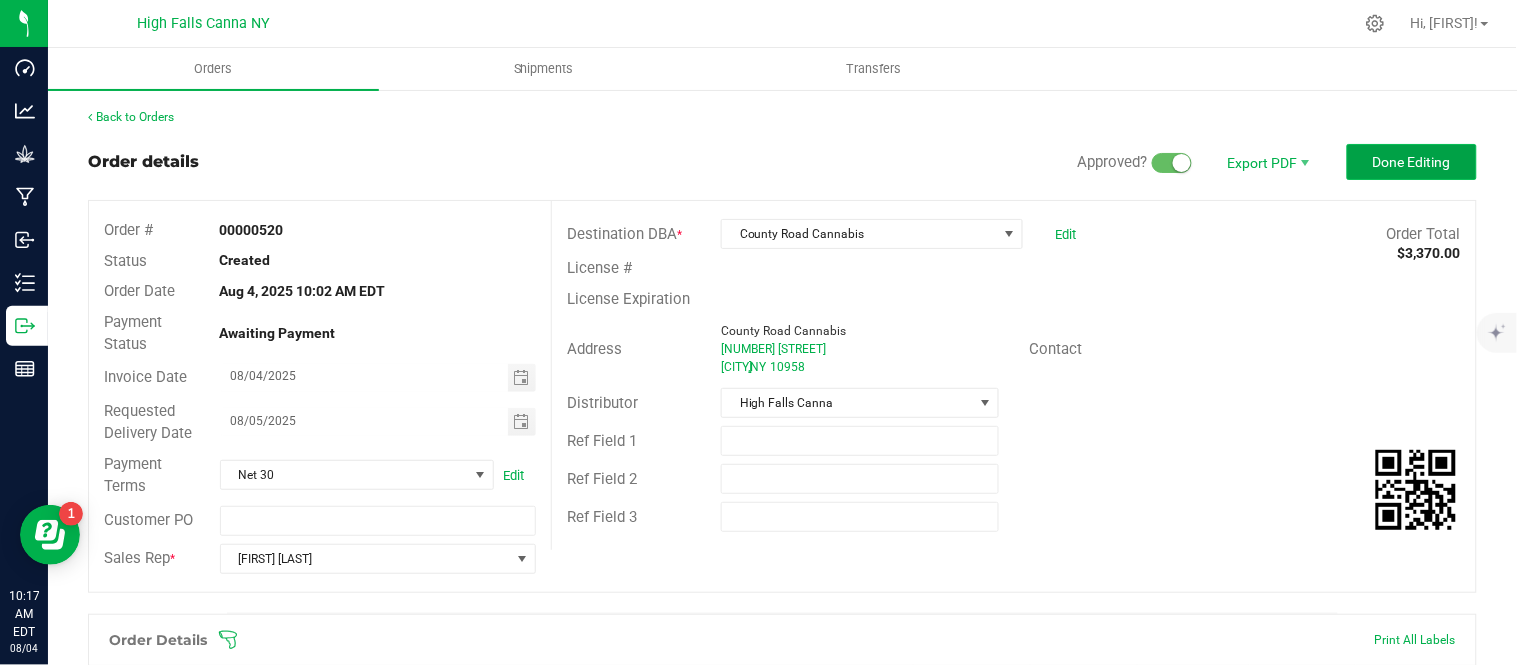 click on "Done Editing" at bounding box center [1412, 162] 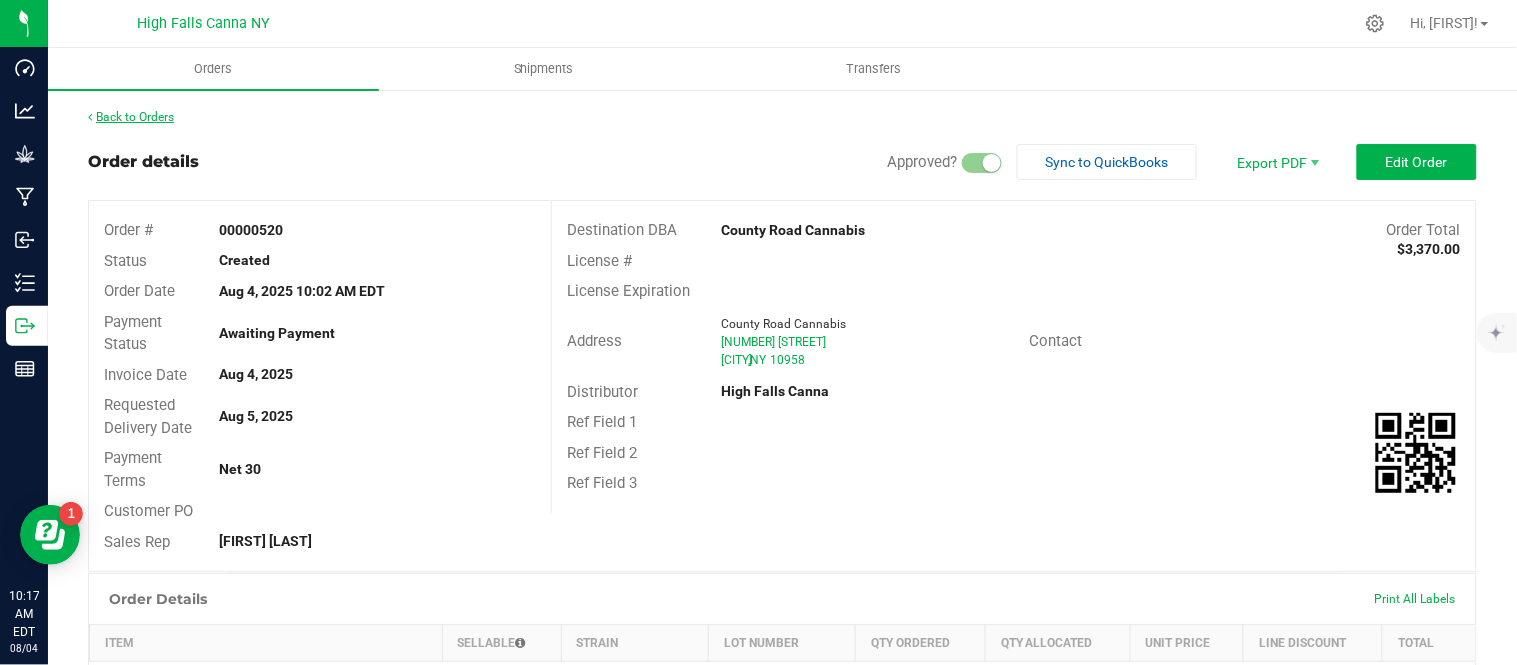 click on "Back to Orders" at bounding box center (131, 117) 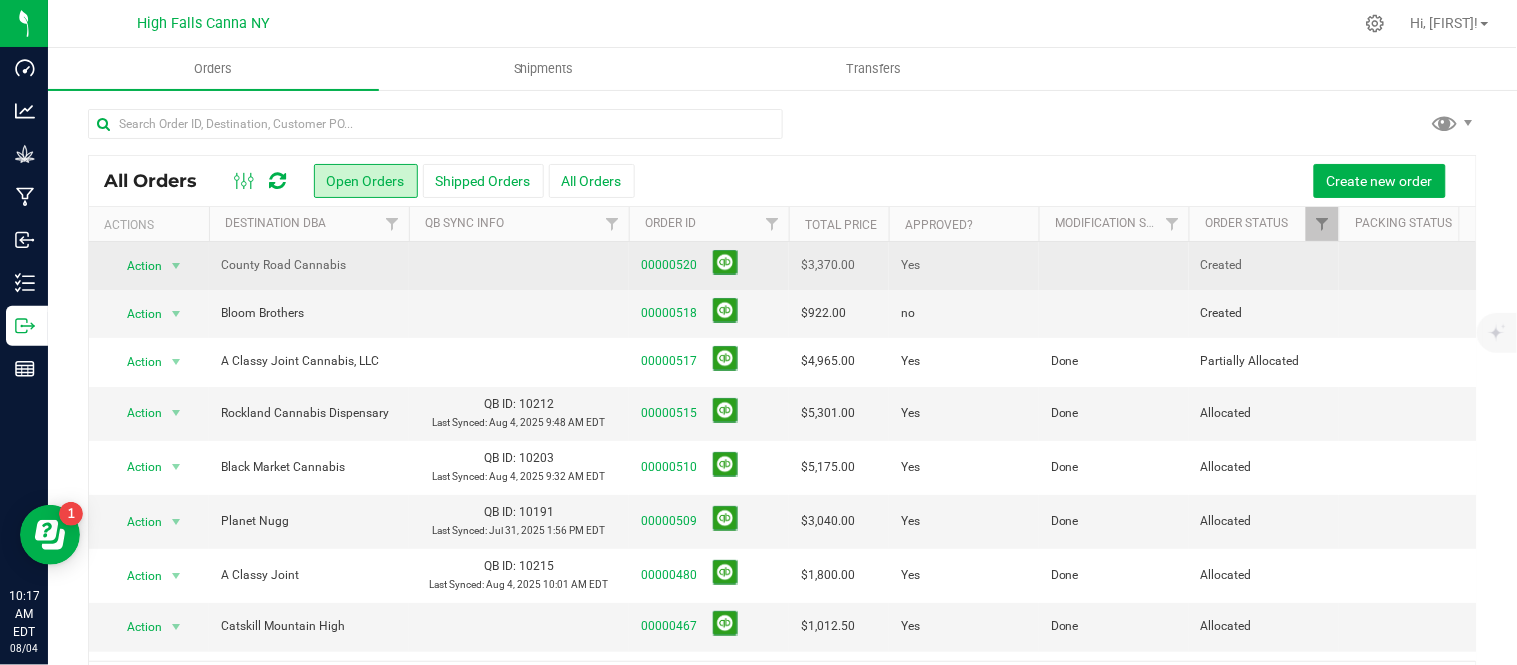 click at bounding box center [1114, 266] 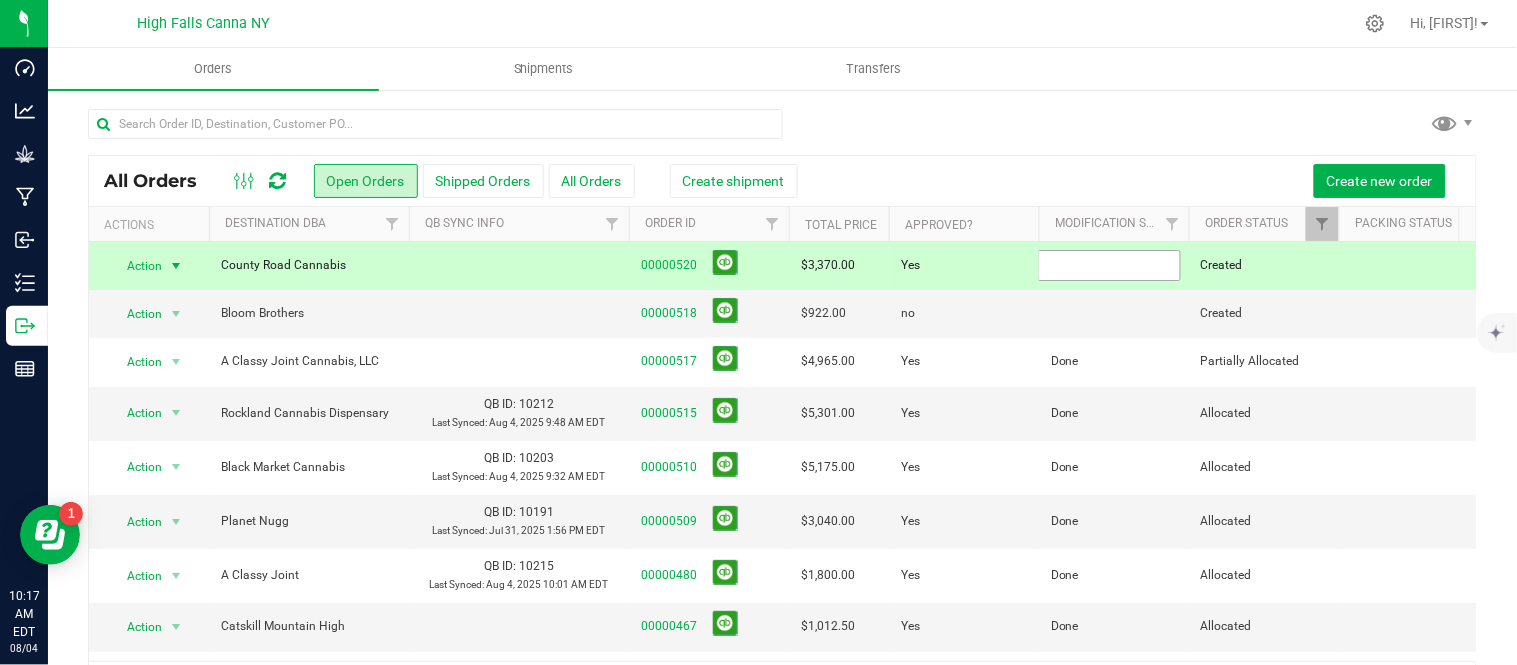 click at bounding box center (1109, 265) 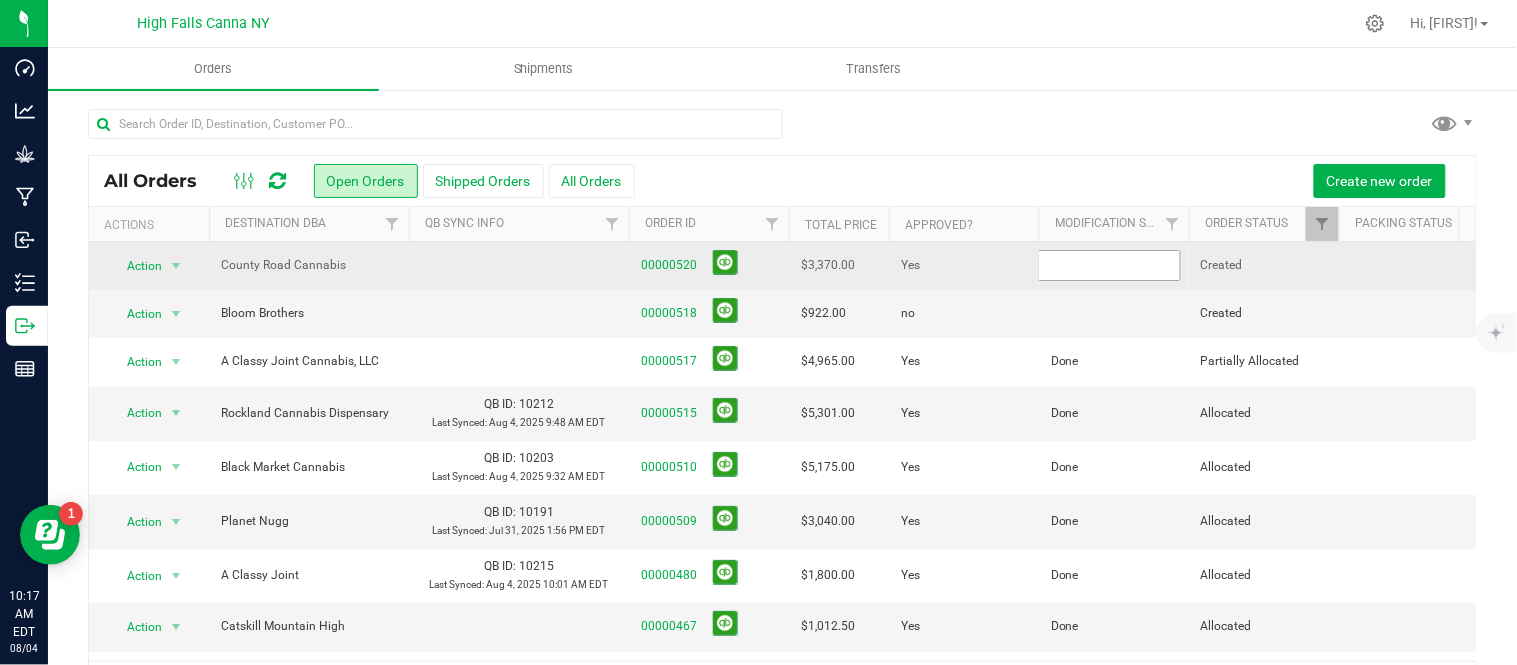type on "Done" 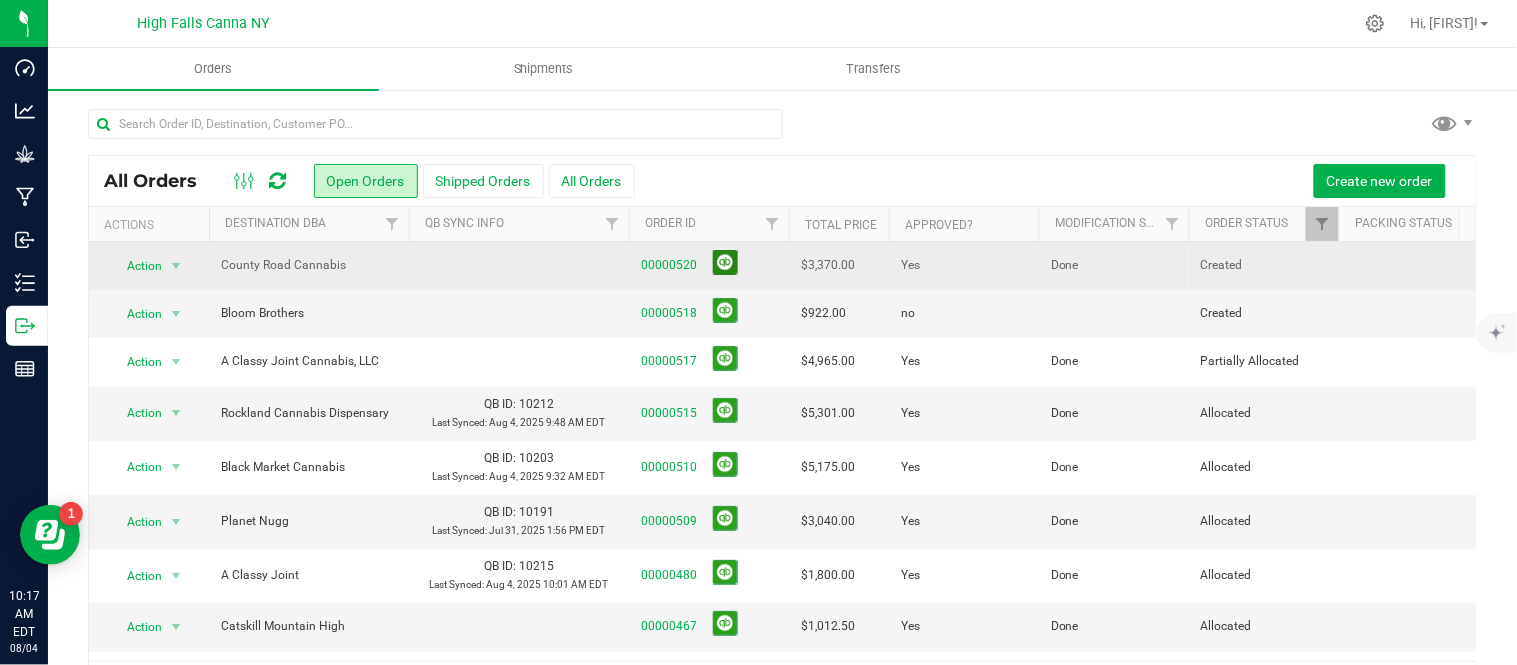 click at bounding box center (725, 262) 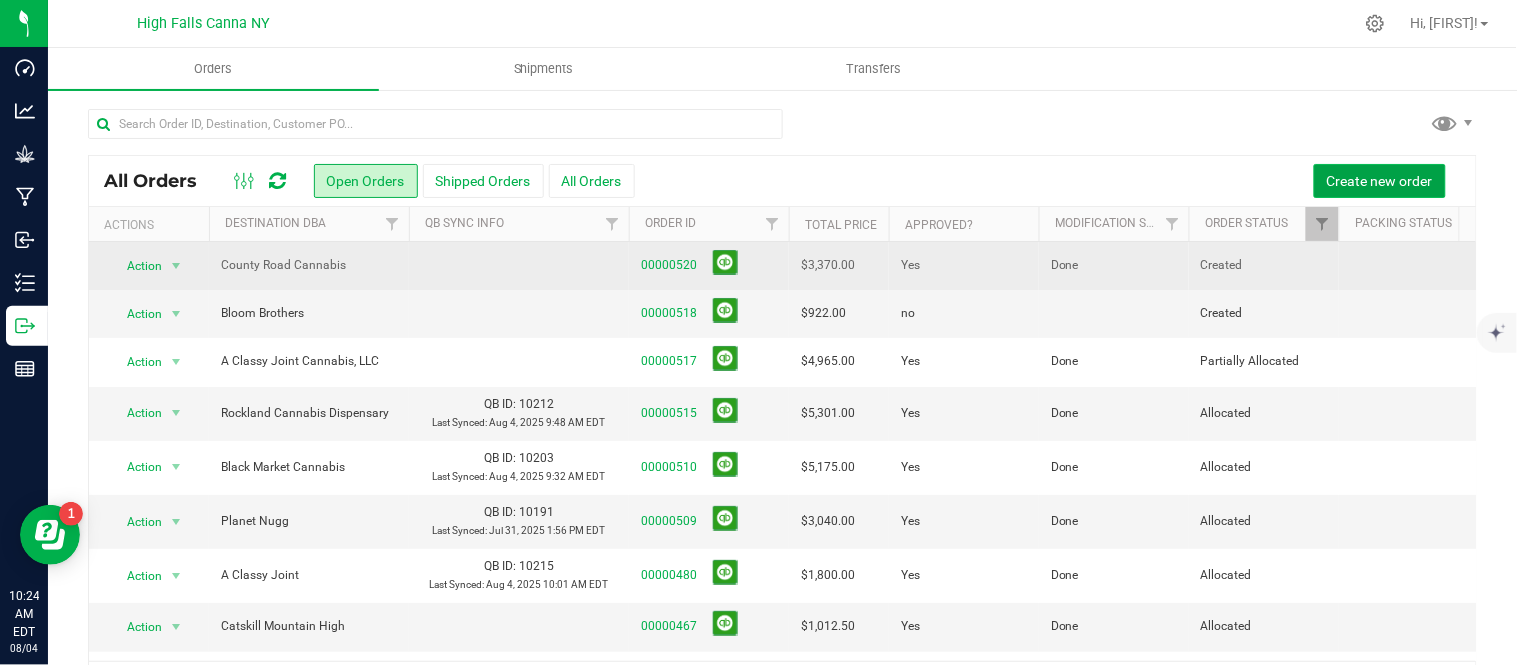 click on "Create new order" at bounding box center [1380, 181] 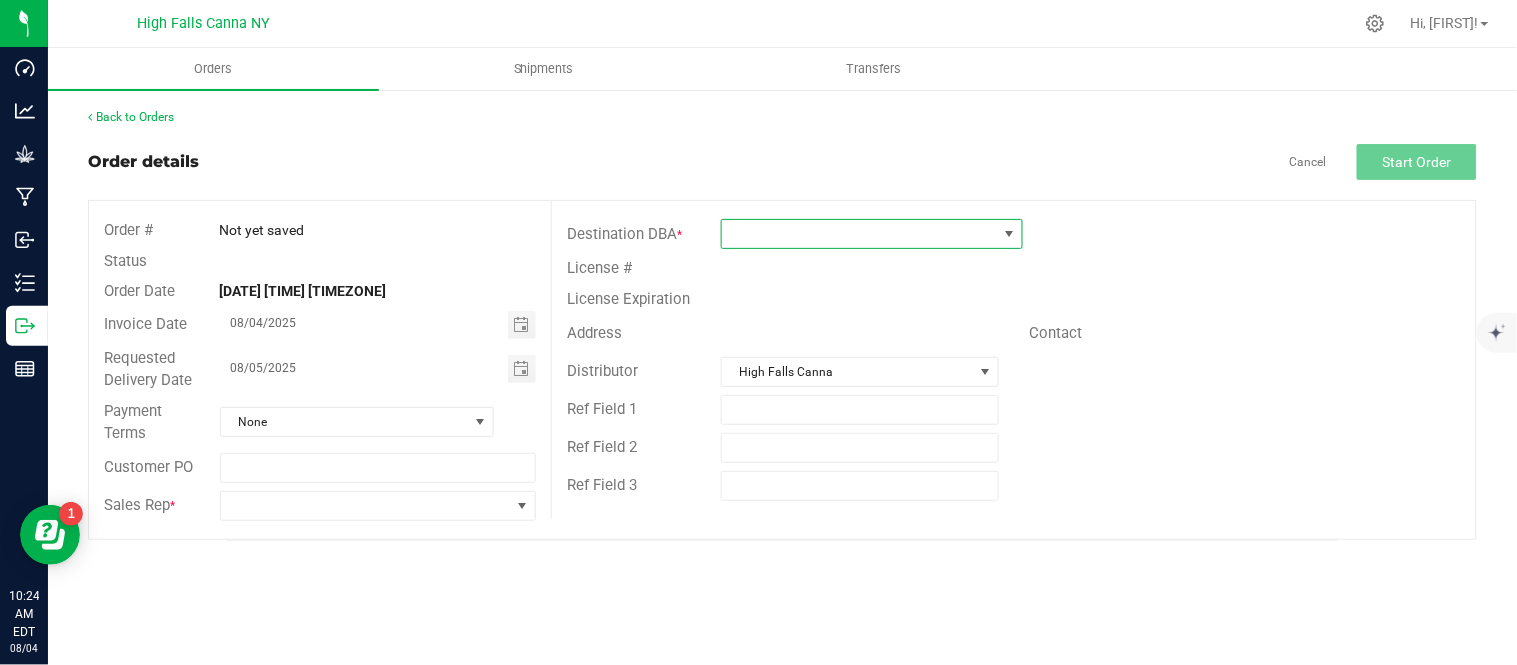 click at bounding box center (859, 234) 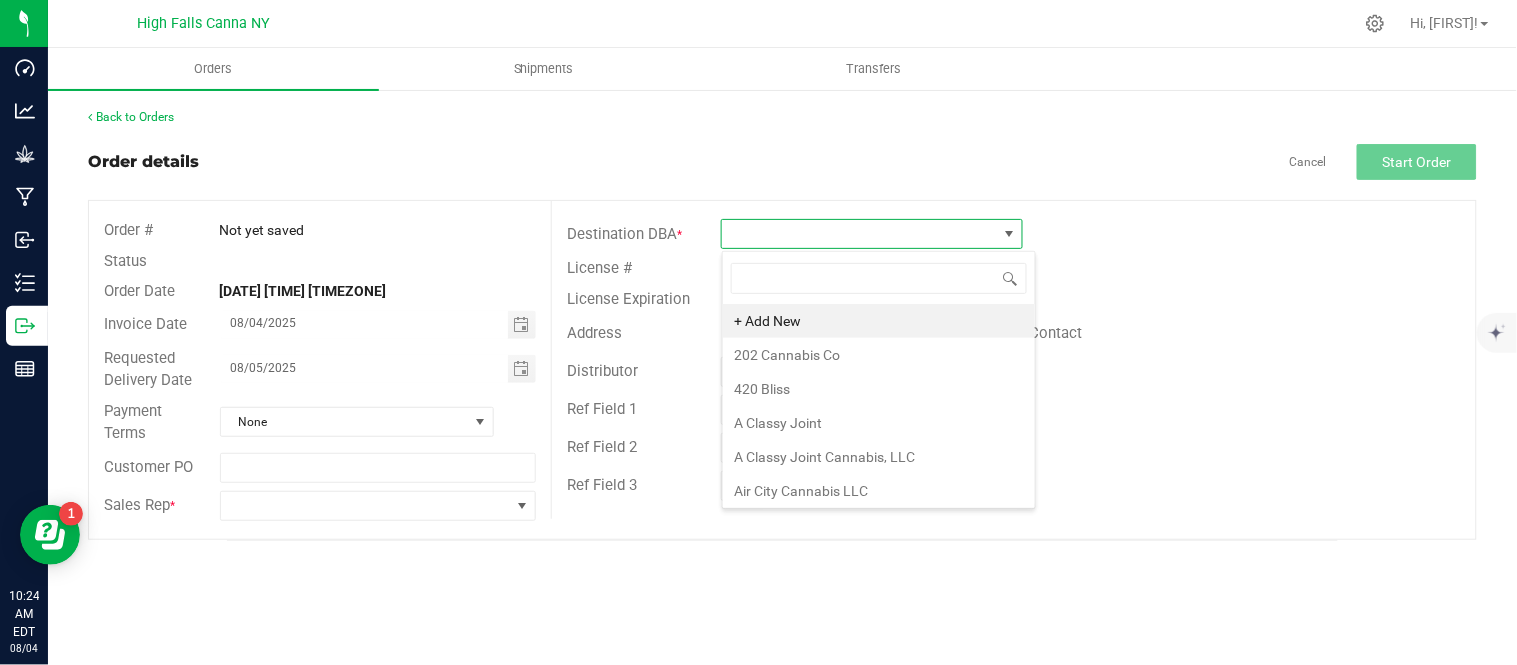 scroll, scrollTop: 99970, scrollLeft: 99697, axis: both 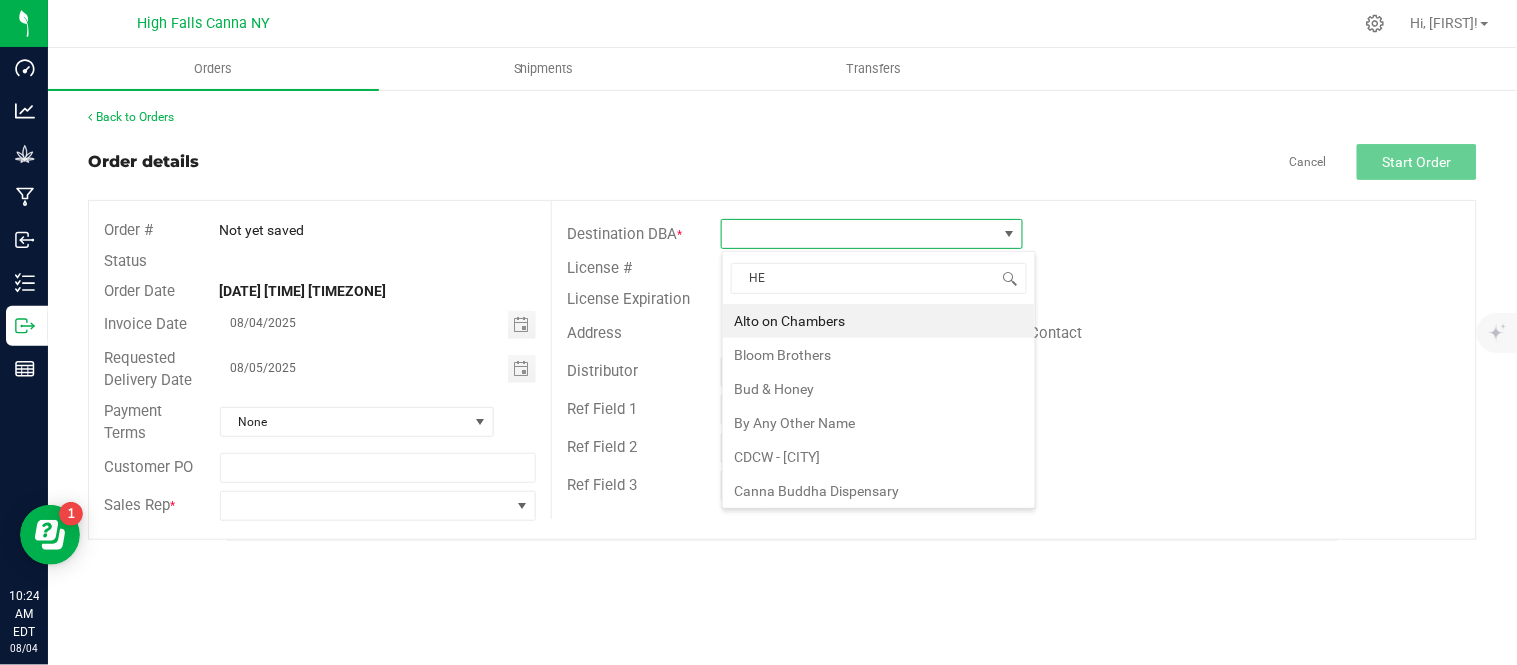 type on "HER" 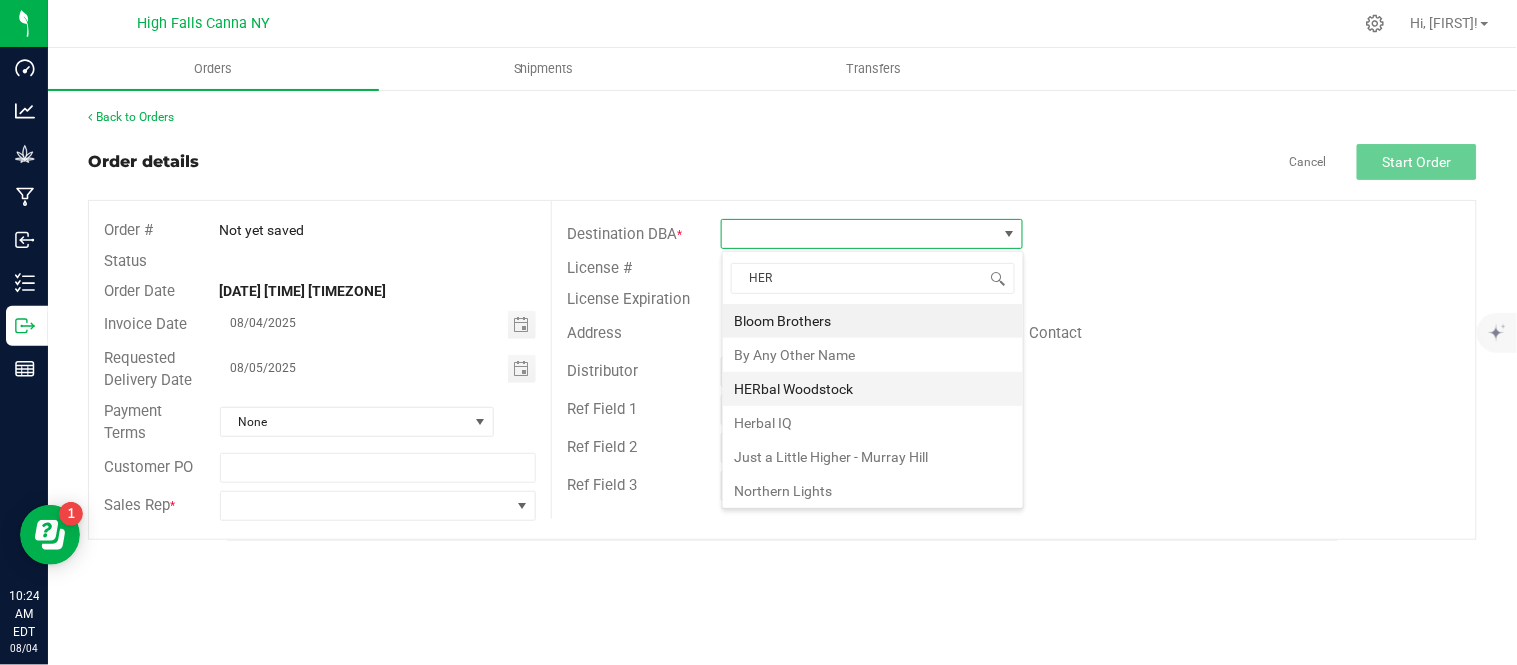 click on "HERbal Woodstock" at bounding box center (873, 389) 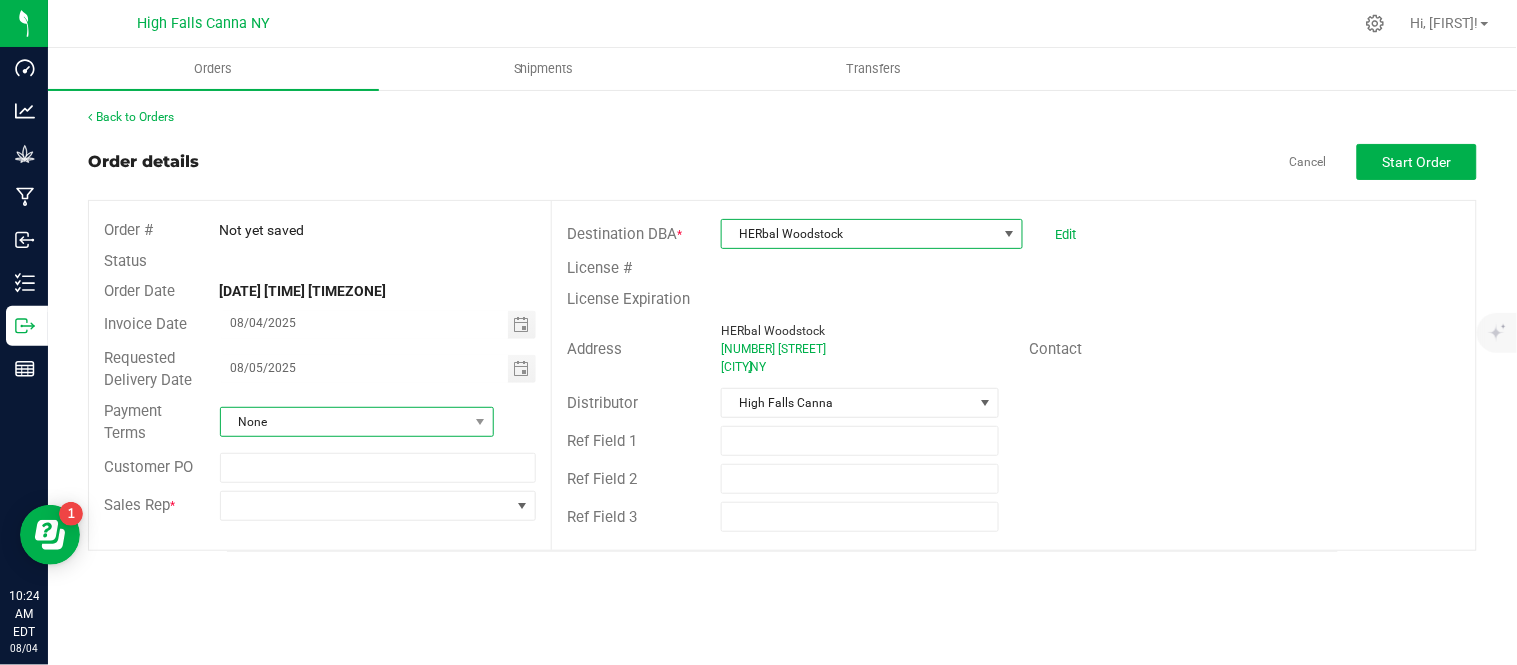 click on "None" at bounding box center (344, 422) 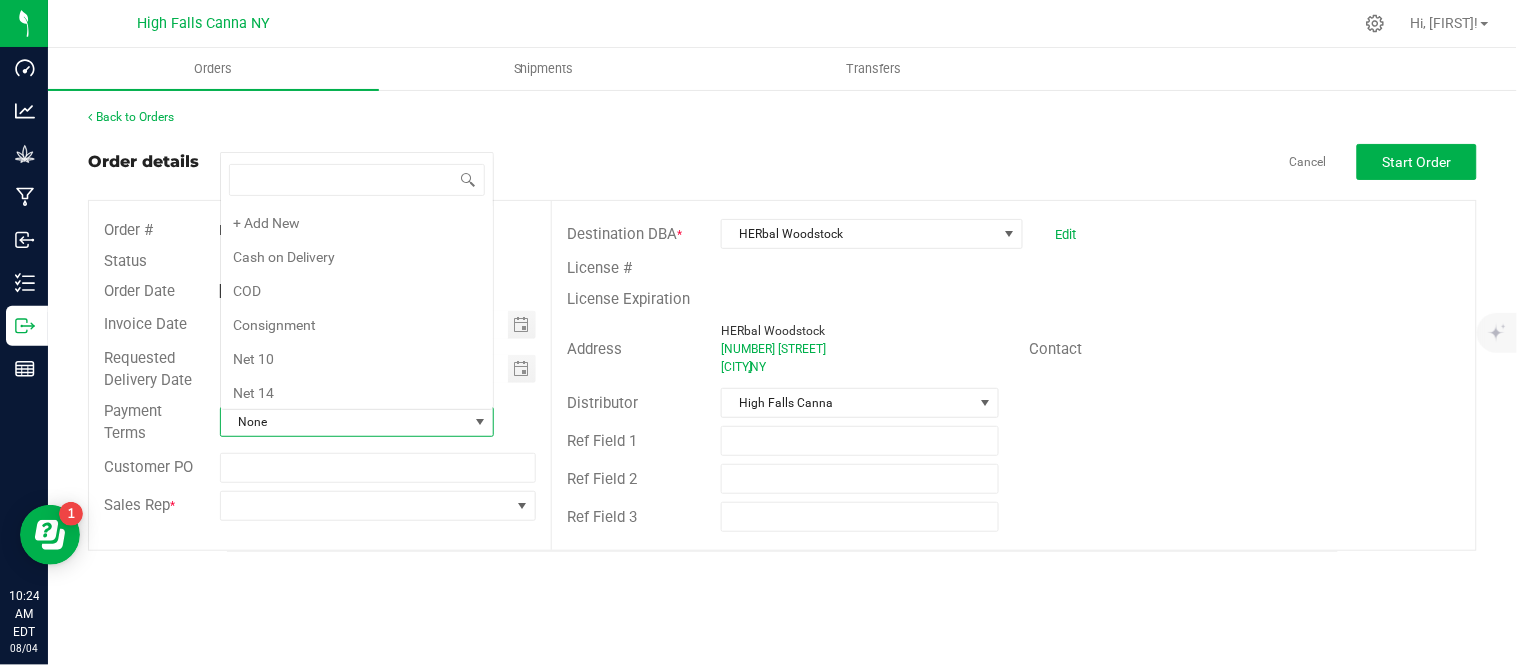 scroll, scrollTop: 0, scrollLeft: 0, axis: both 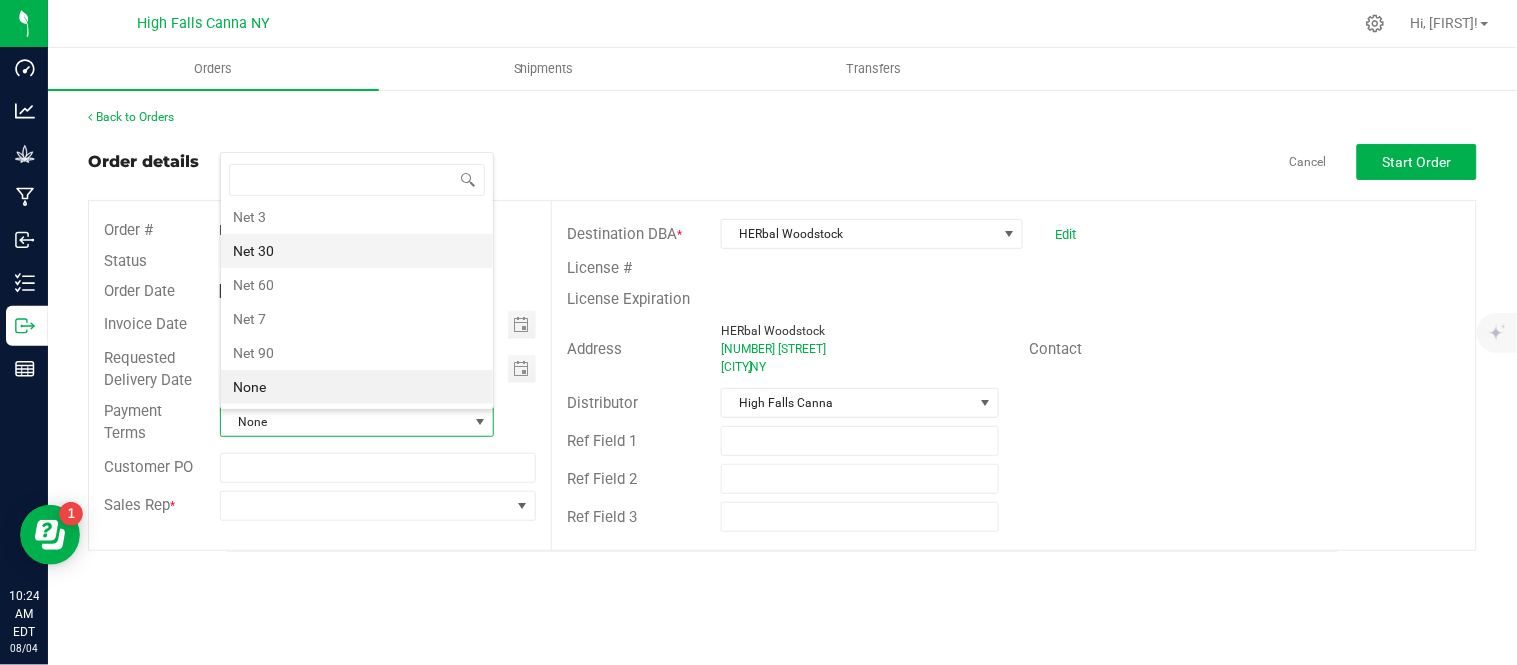 click on "Net 30" at bounding box center (357, 251) 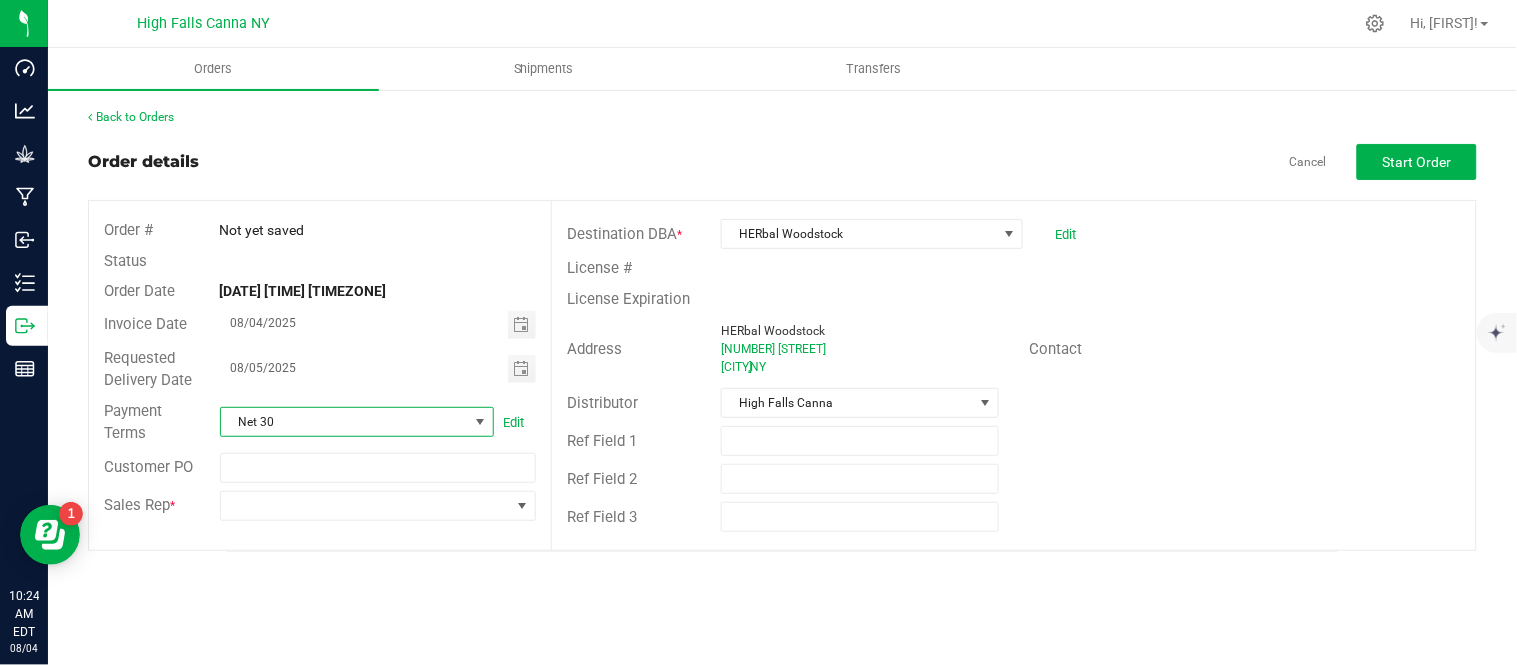 click on "Sales Rep   *" at bounding box center [320, 506] 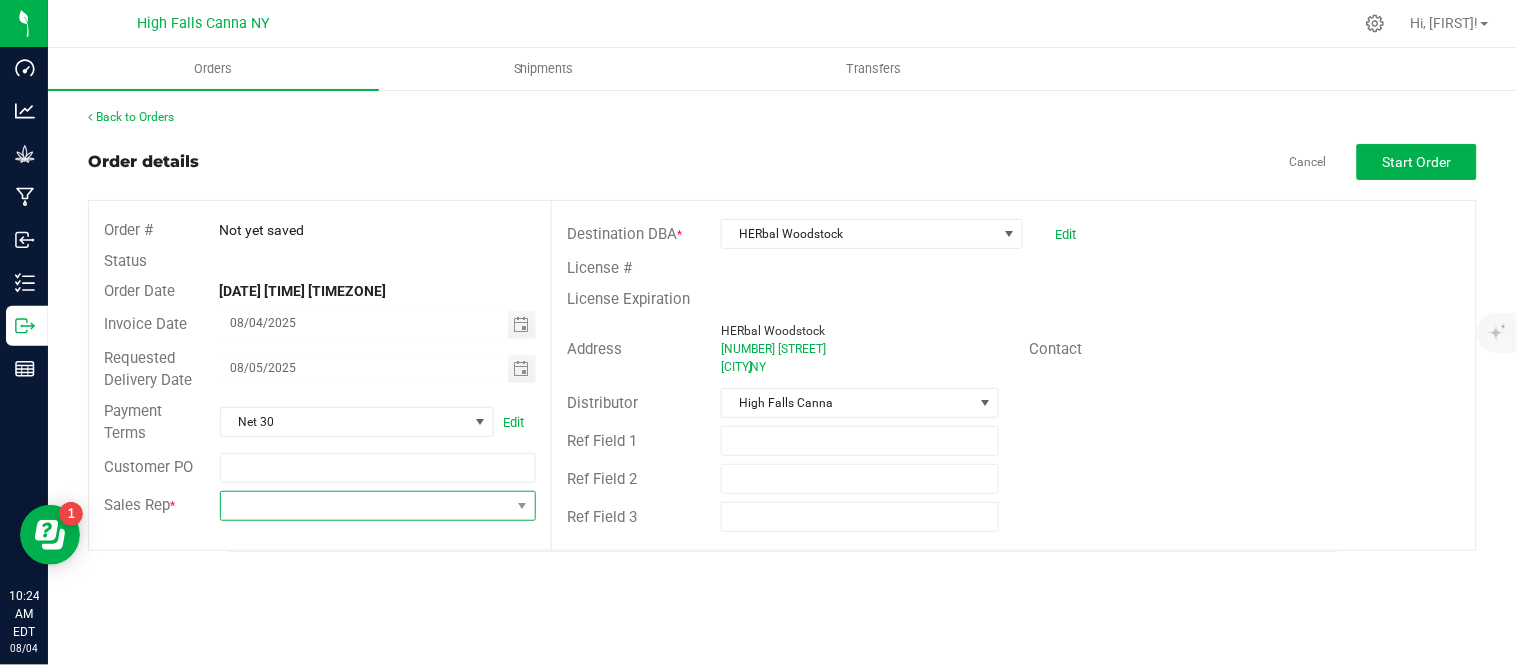 click at bounding box center (366, 506) 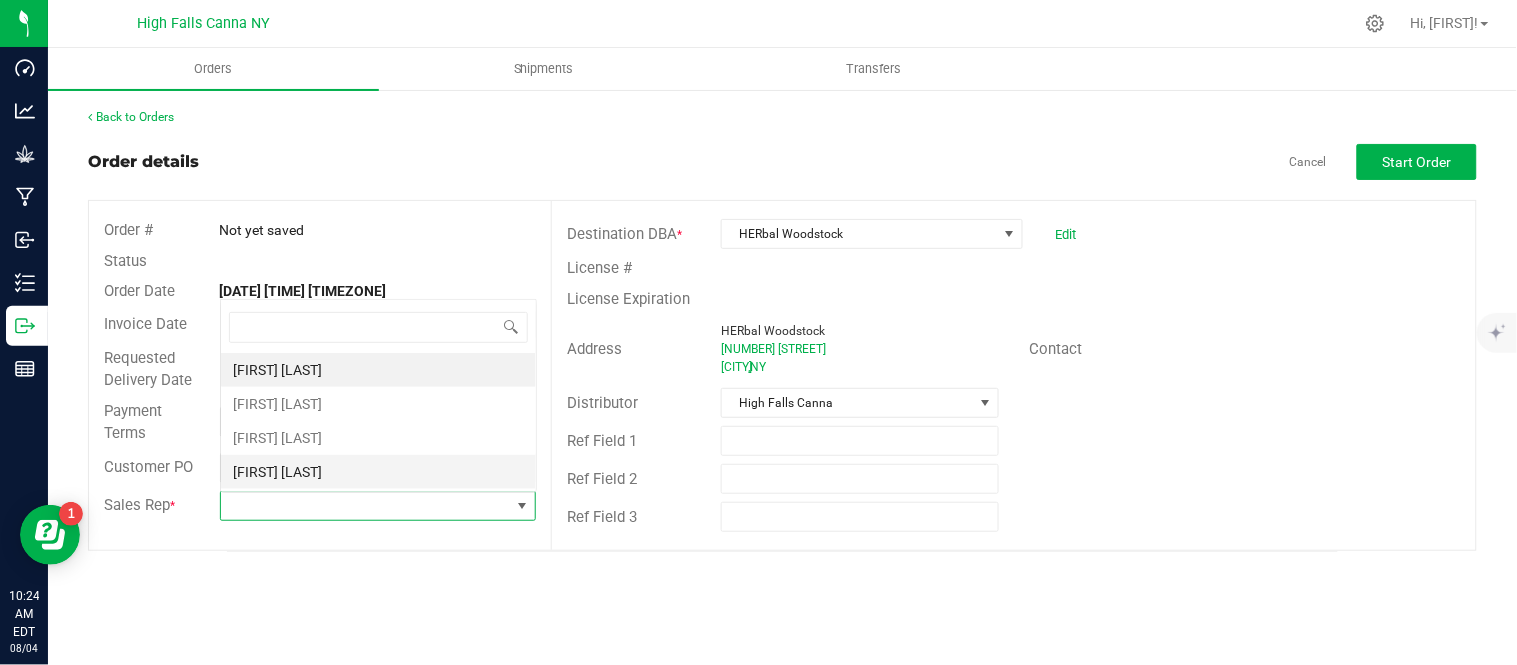 scroll, scrollTop: 0, scrollLeft: 0, axis: both 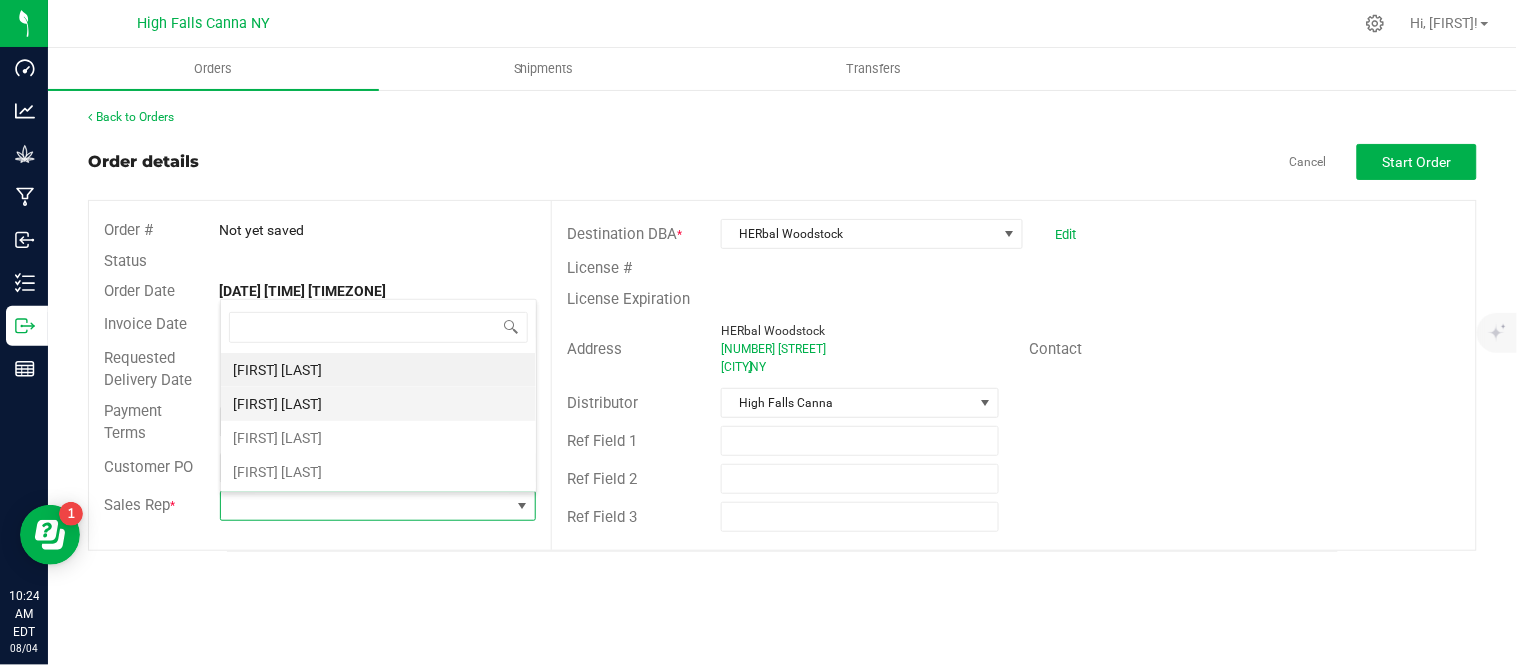 click on "[FIRST] [LAST]" at bounding box center [378, 404] 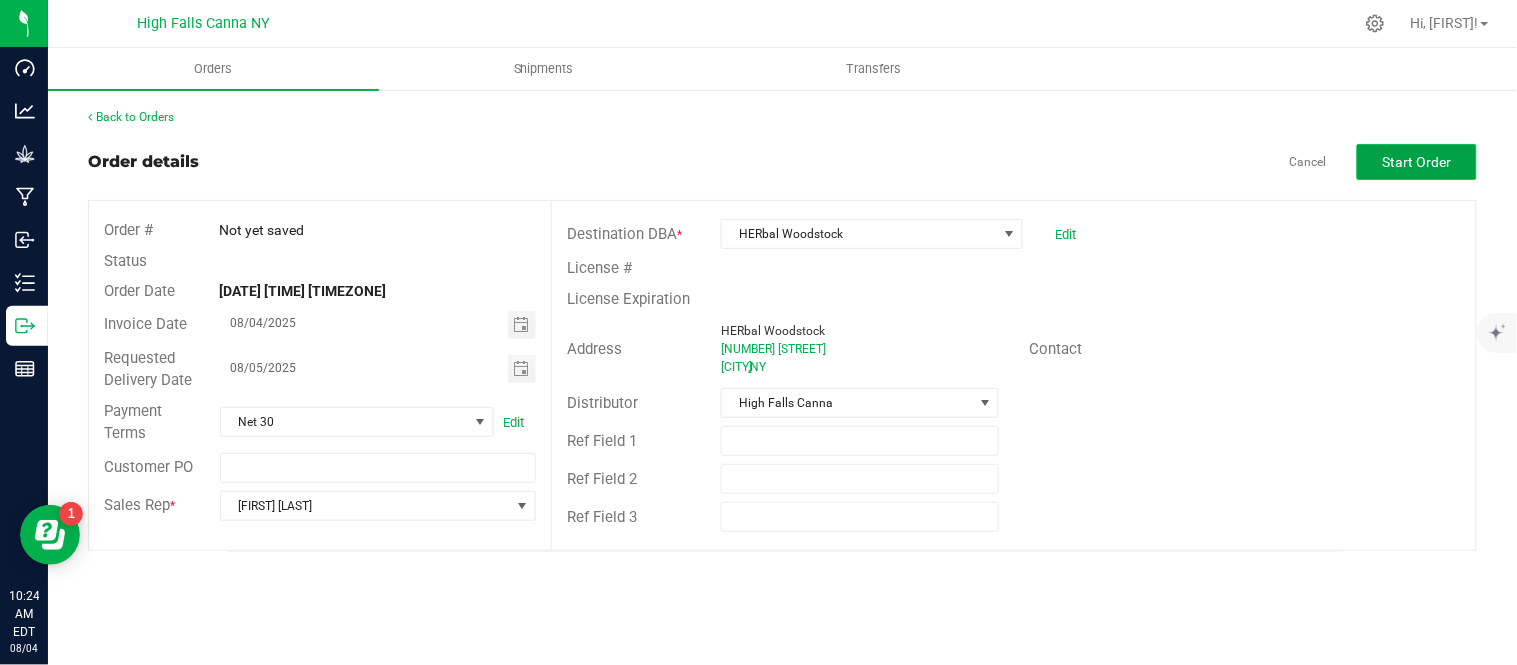 click on "Start Order" at bounding box center (1417, 162) 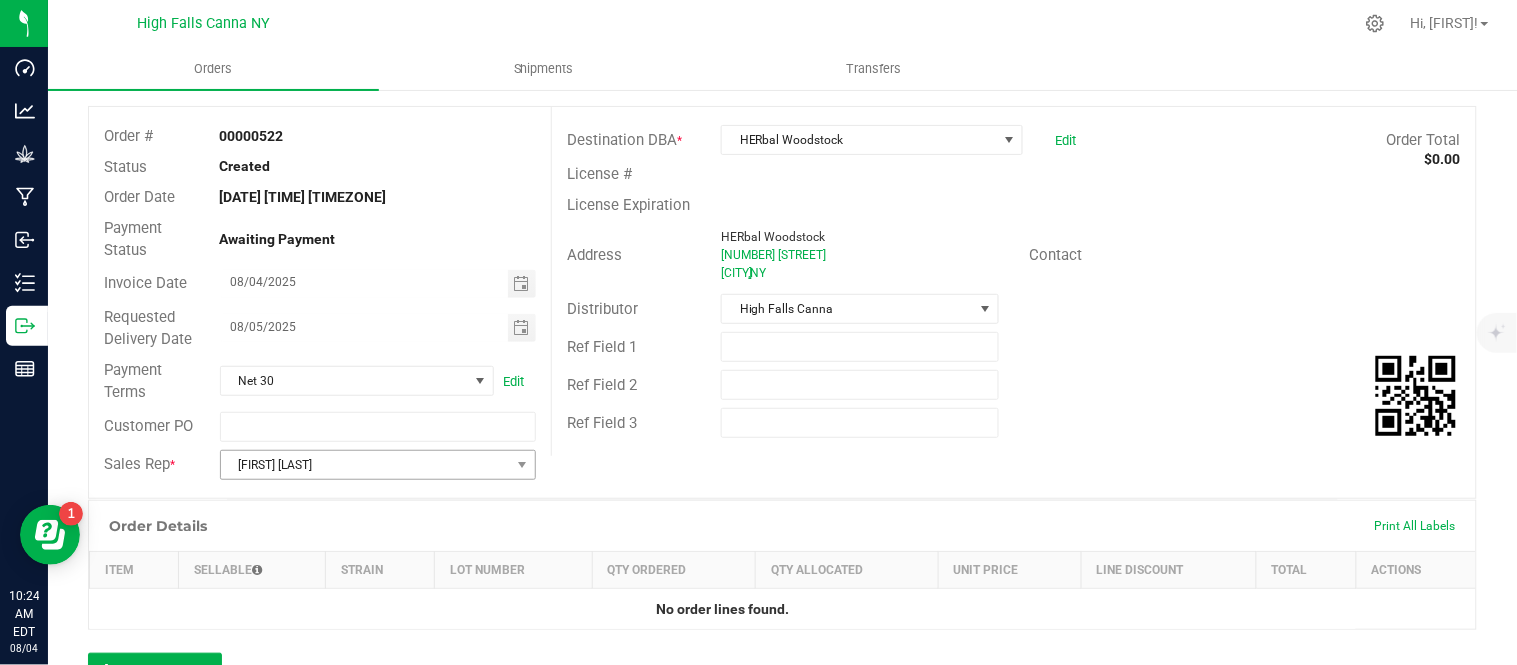 scroll, scrollTop: 222, scrollLeft: 0, axis: vertical 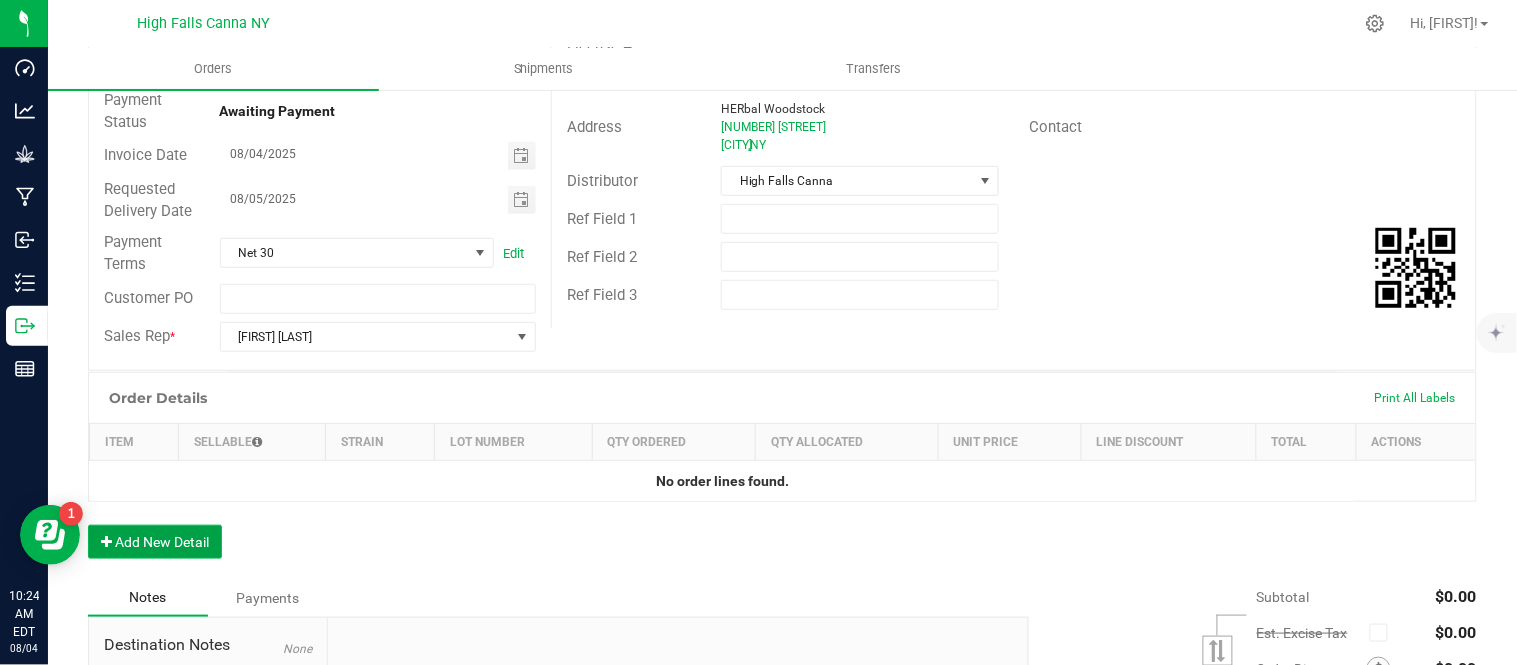 click on "Add New Detail" at bounding box center [155, 542] 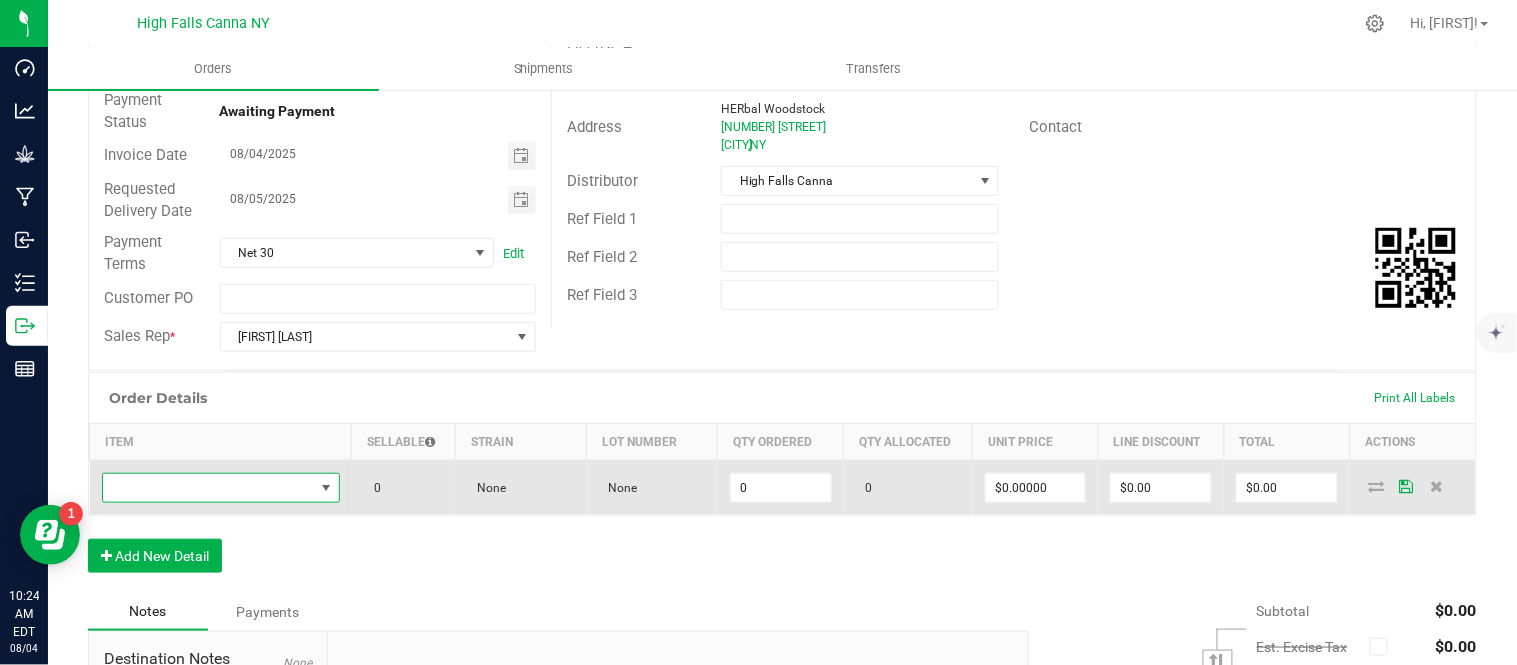 click at bounding box center (208, 488) 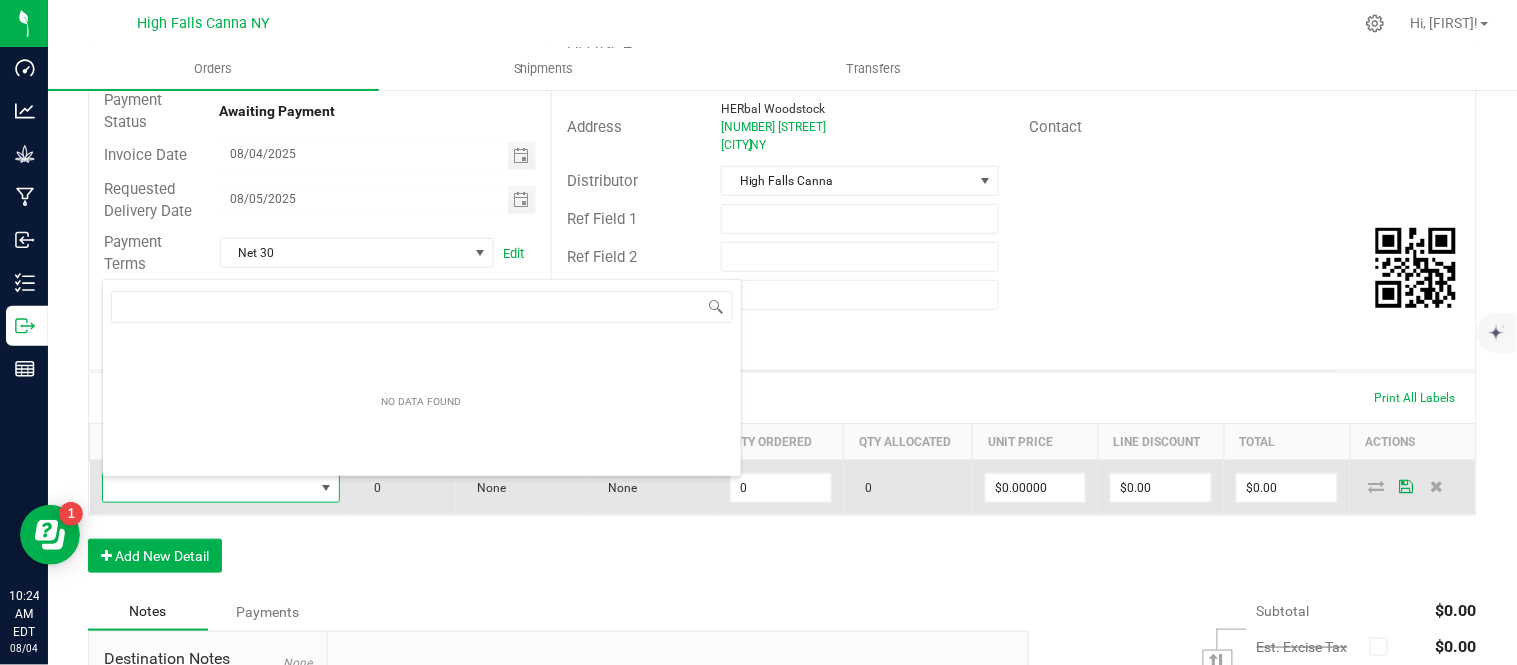 scroll, scrollTop: 99970, scrollLeft: 99768, axis: both 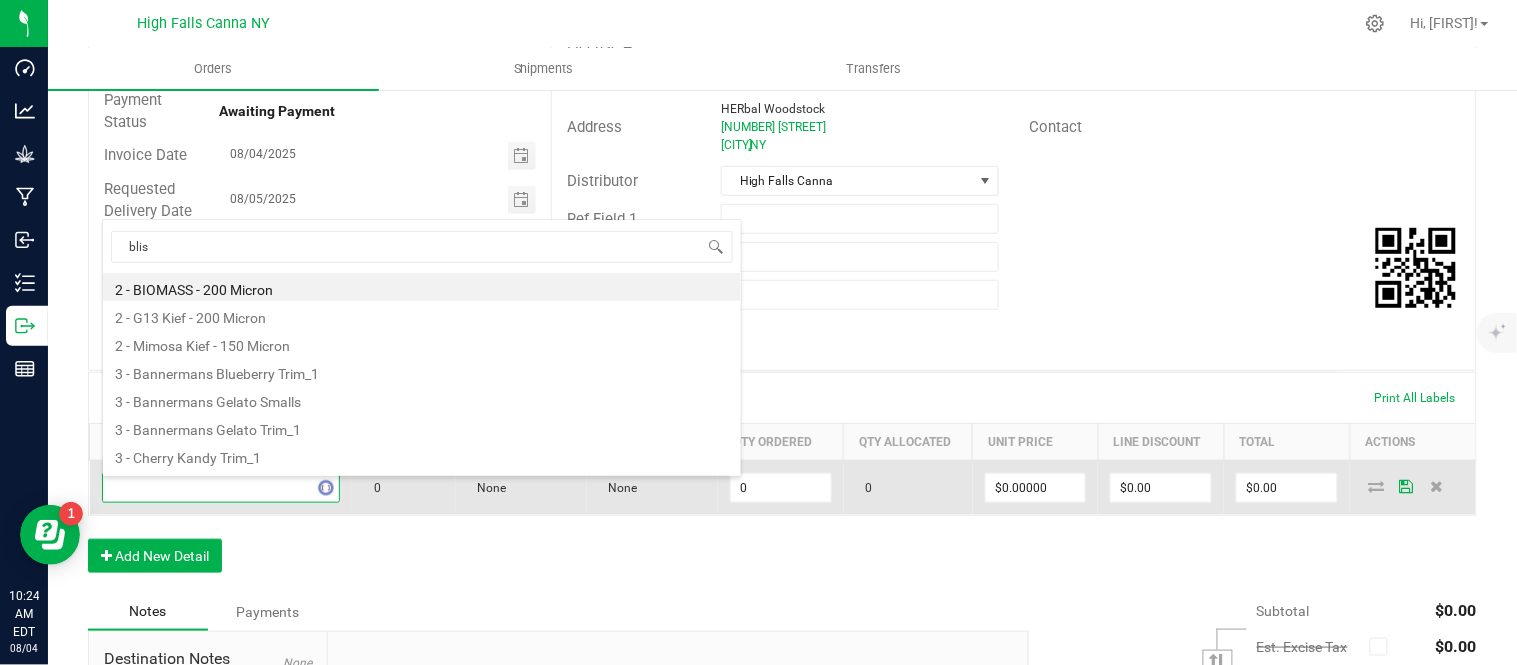 type on "bliss" 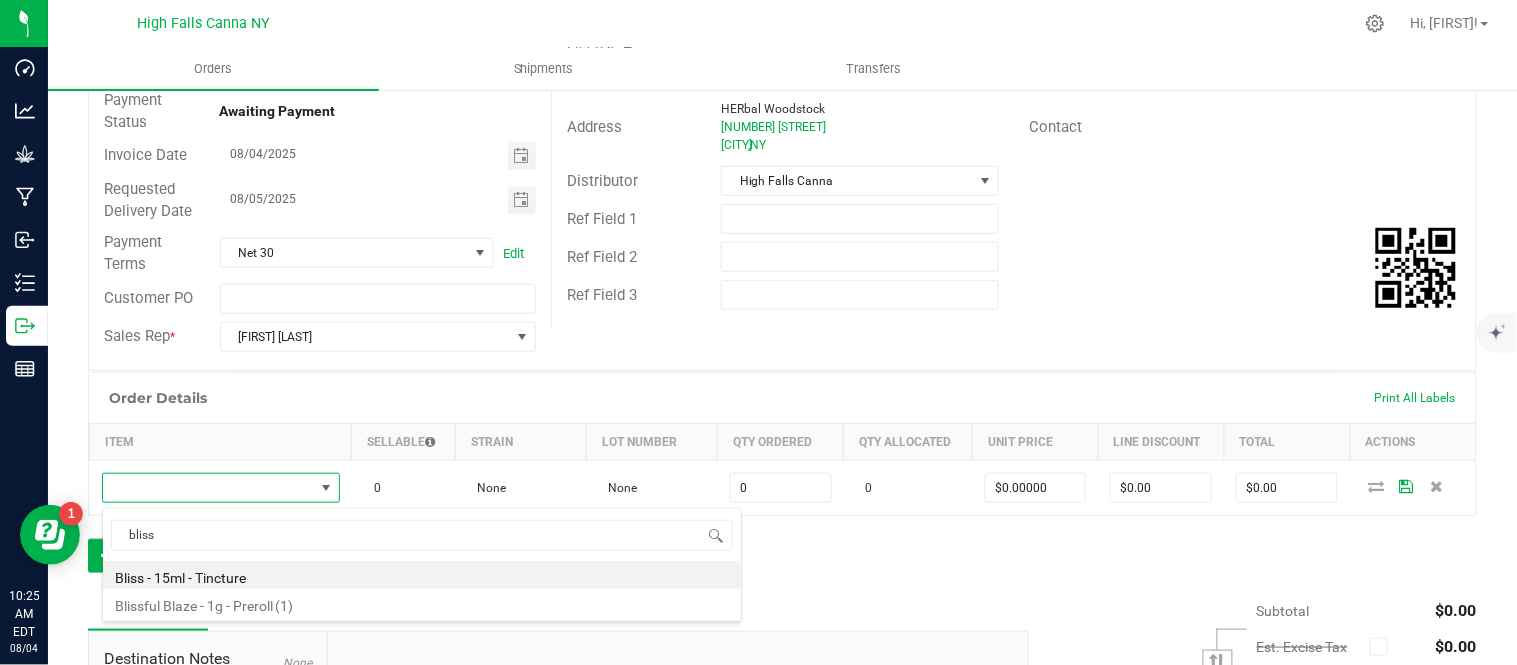 click on "Bliss - 15ml - Tincture" at bounding box center (422, 575) 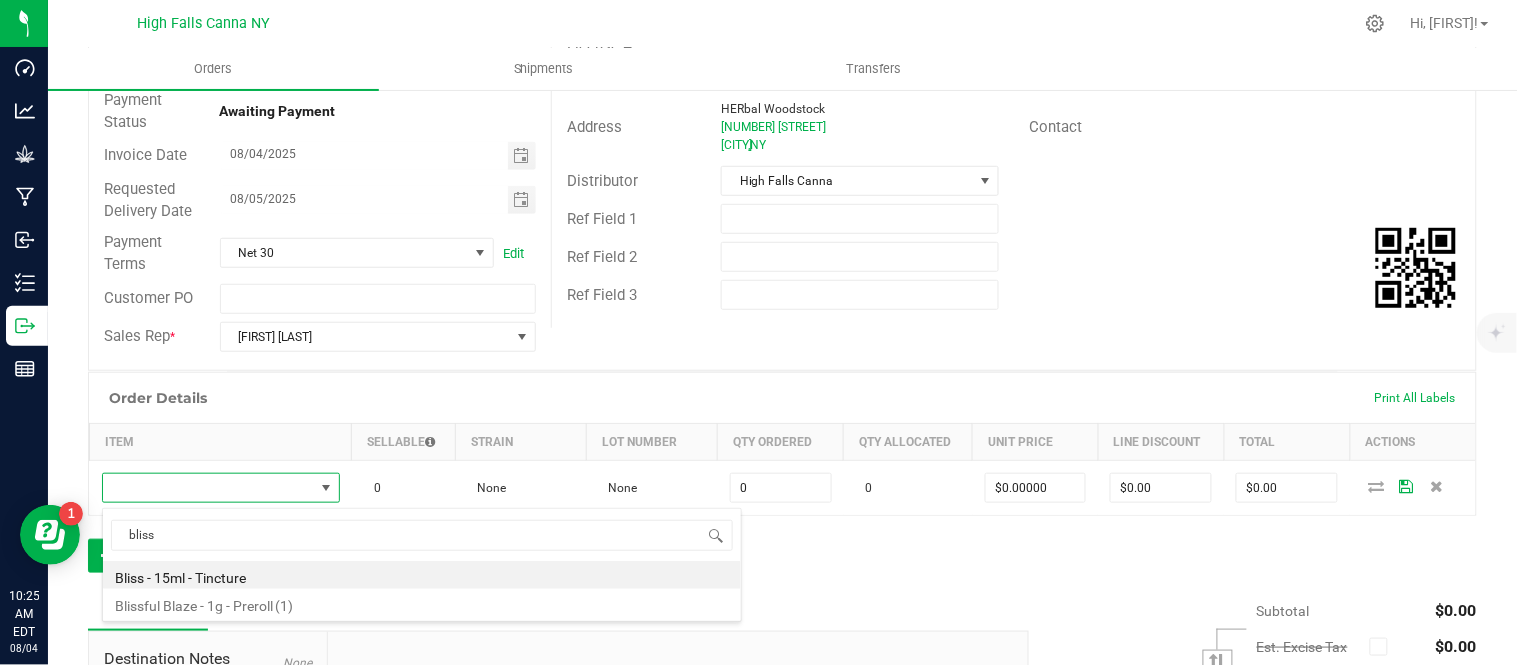 type on "0 ea" 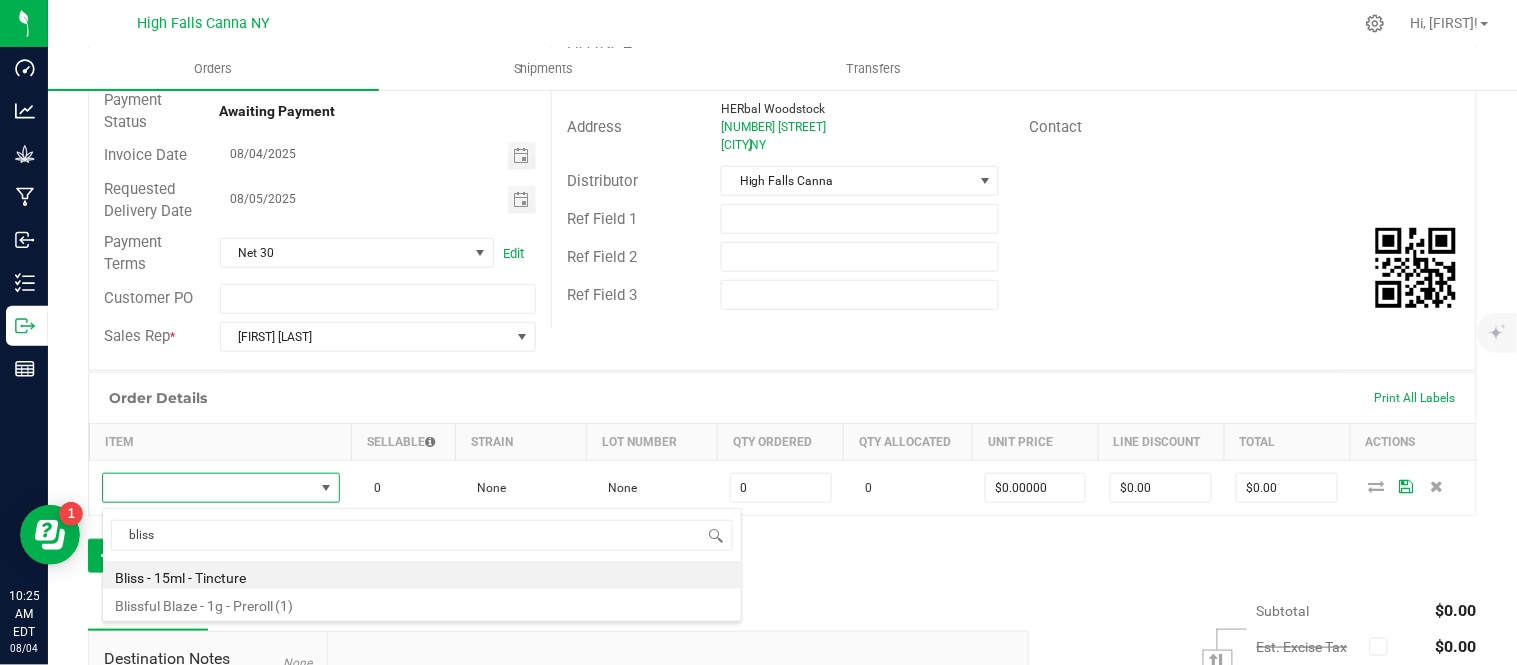 type on "$20.00000" 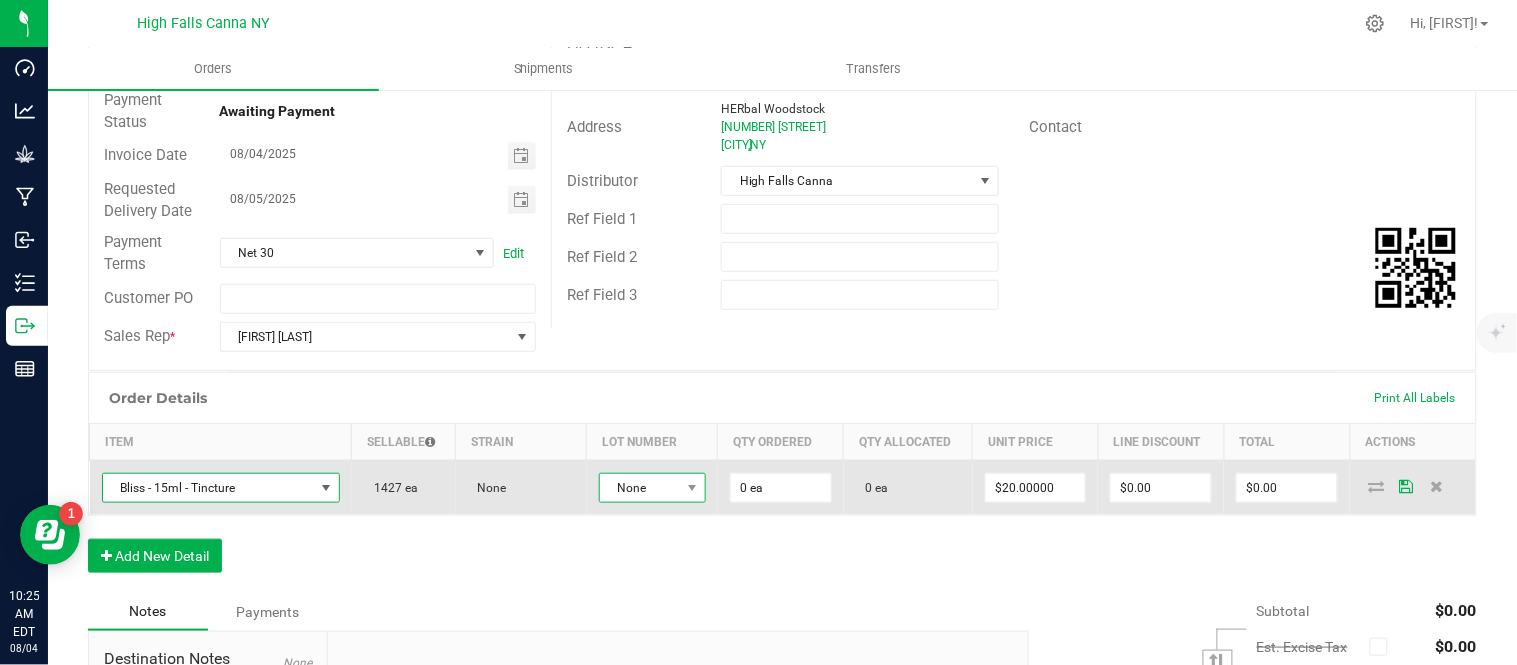 click on "None" at bounding box center (640, 488) 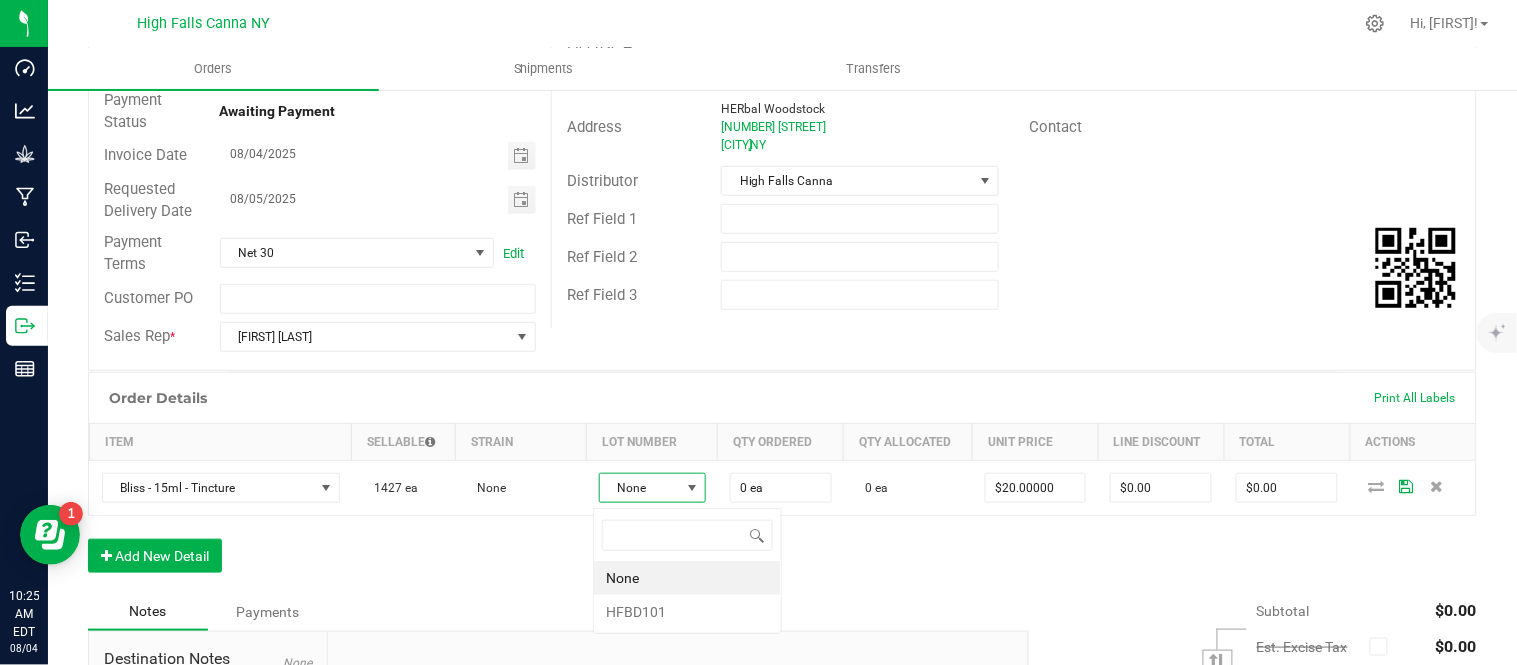 scroll, scrollTop: 99970, scrollLeft: 99896, axis: both 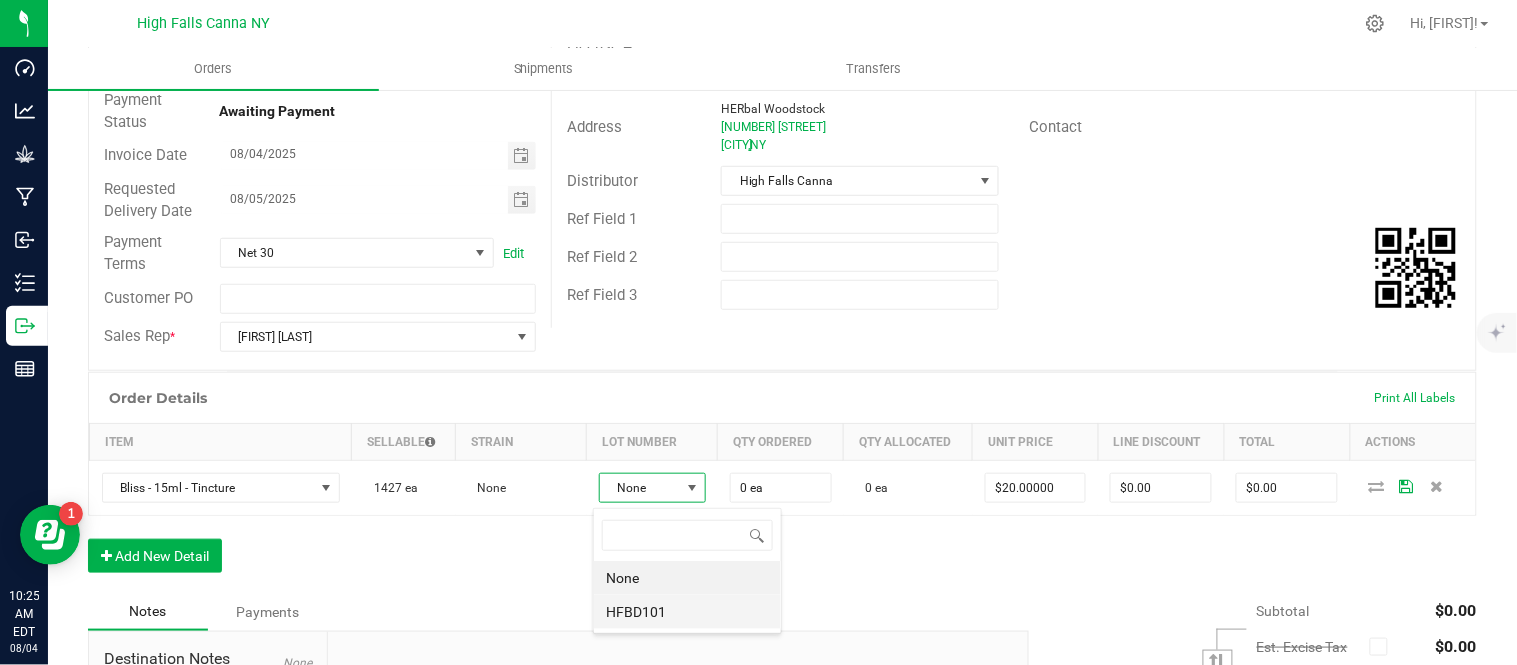 click on "HFBD101" at bounding box center [687, 612] 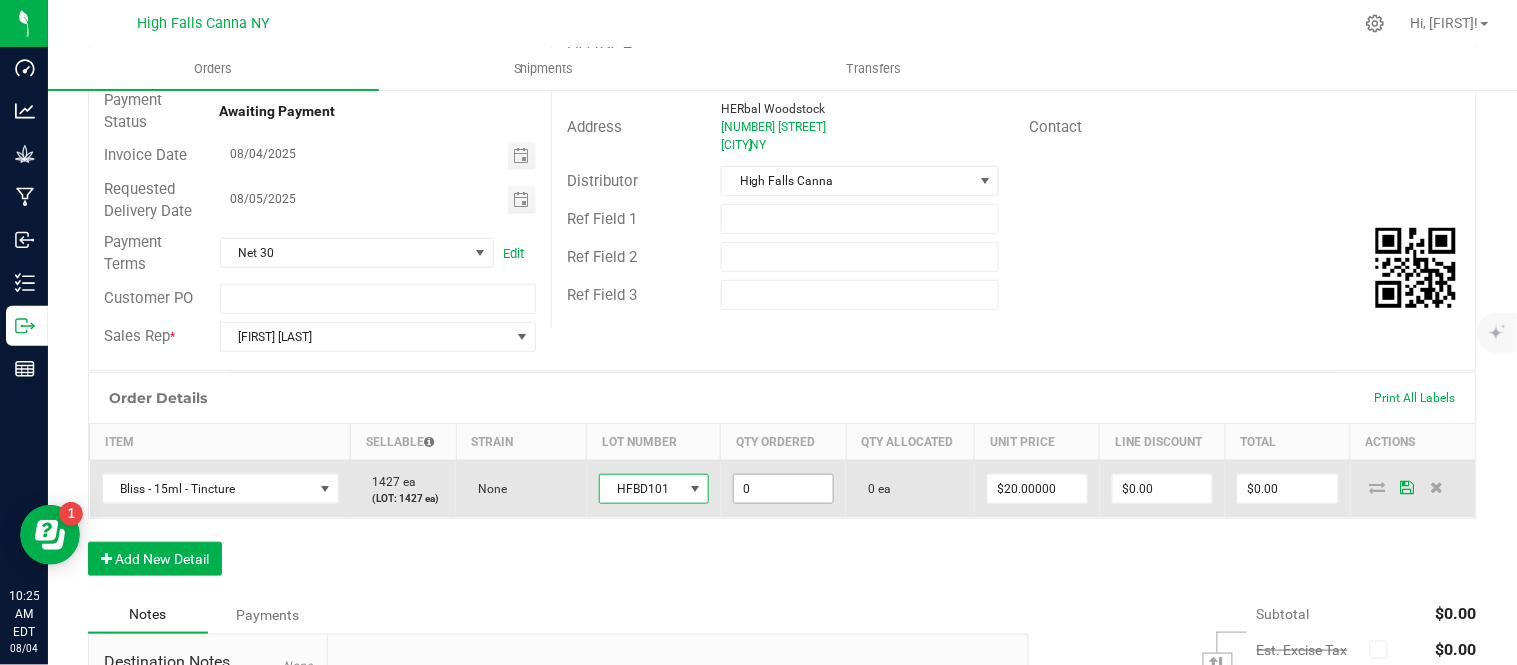 click on "0" at bounding box center (783, 489) 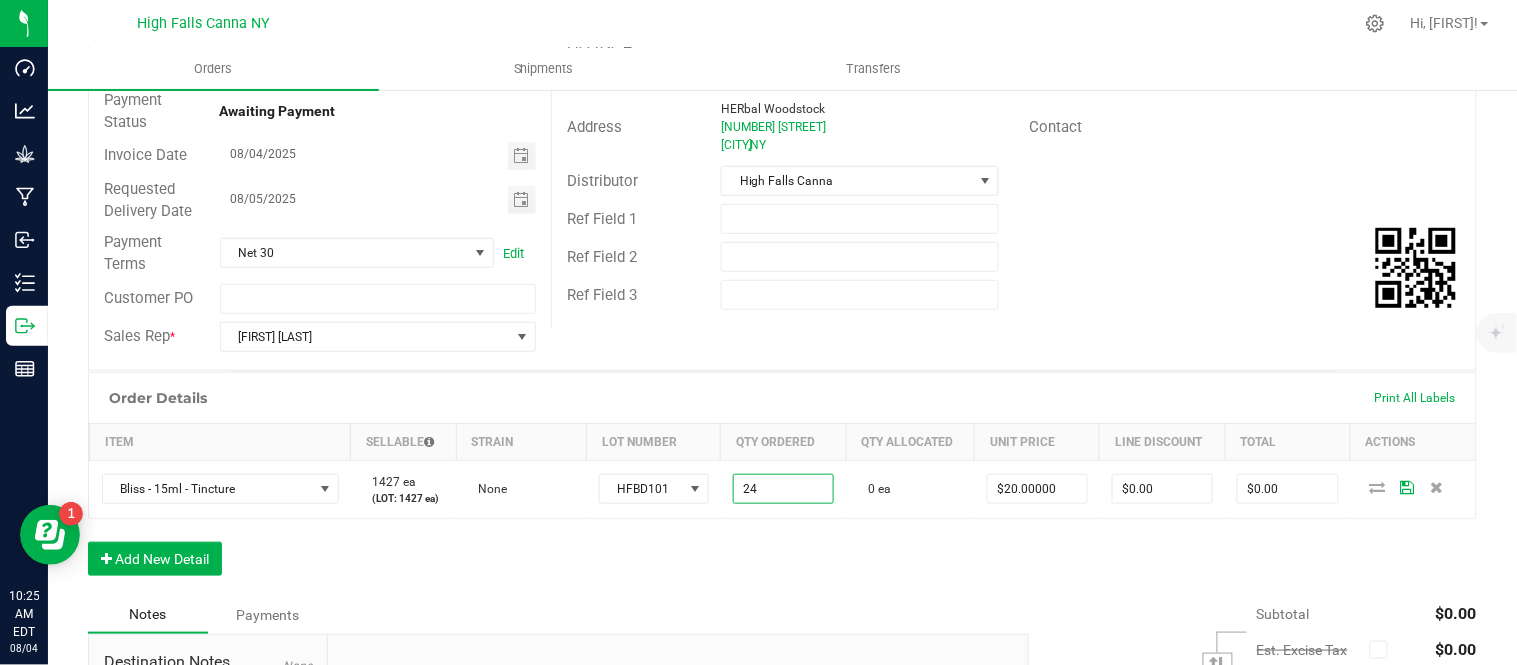 type on "24 ea" 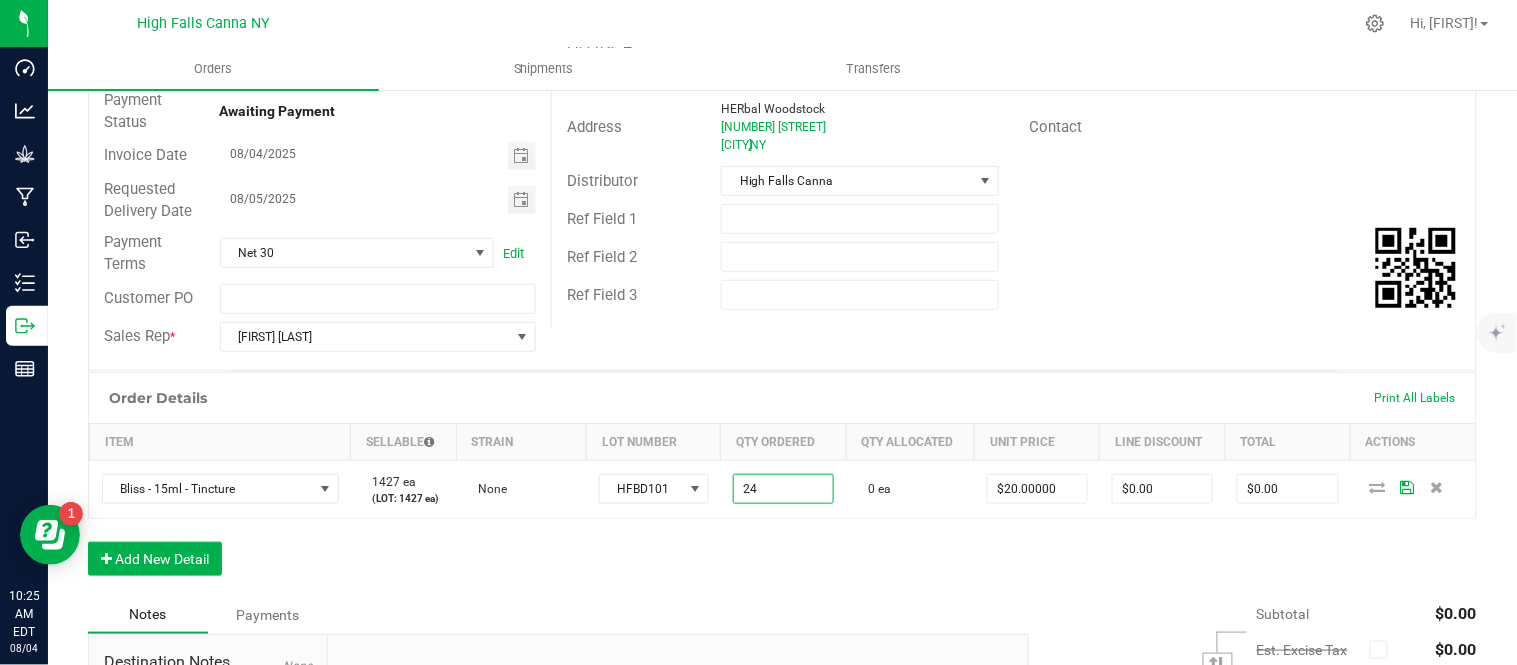 type on "$480.00" 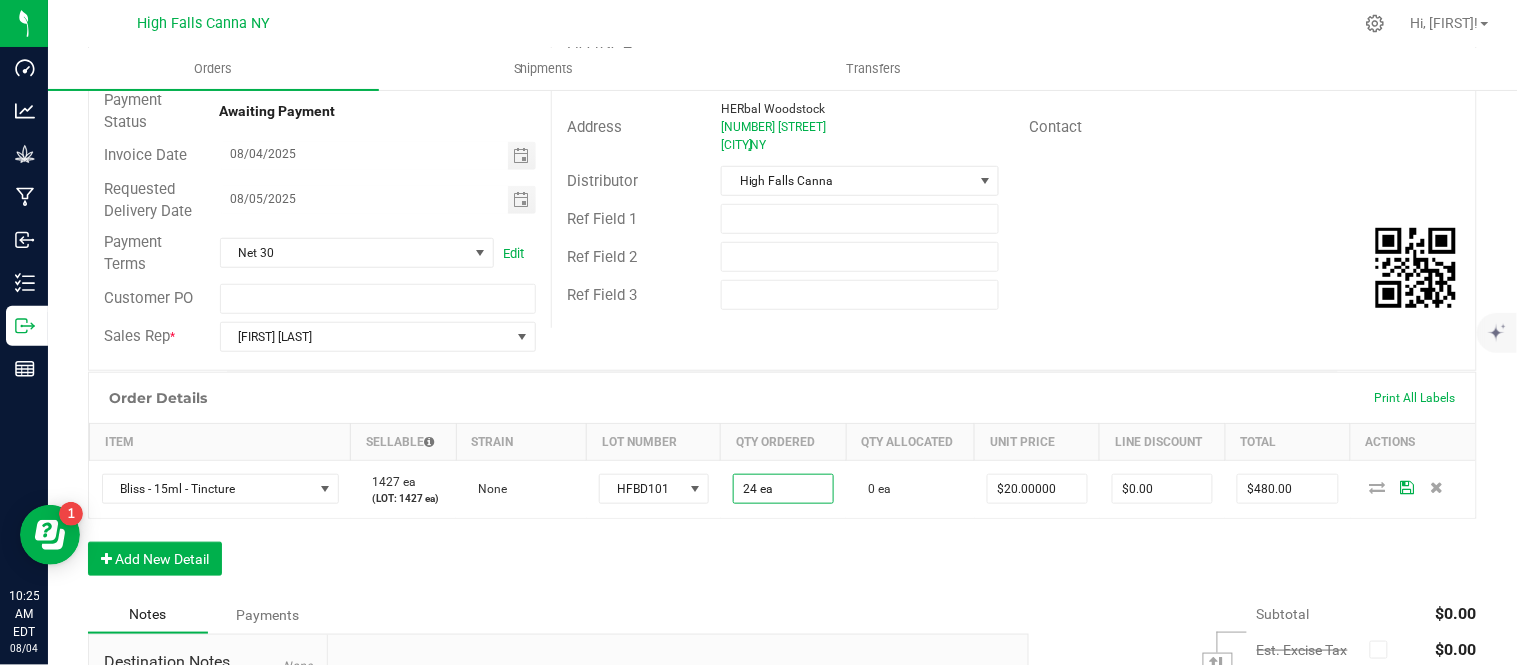 drag, startPoint x: 777, startPoint y: 586, endPoint x: 916, endPoint y: 544, distance: 145.20676 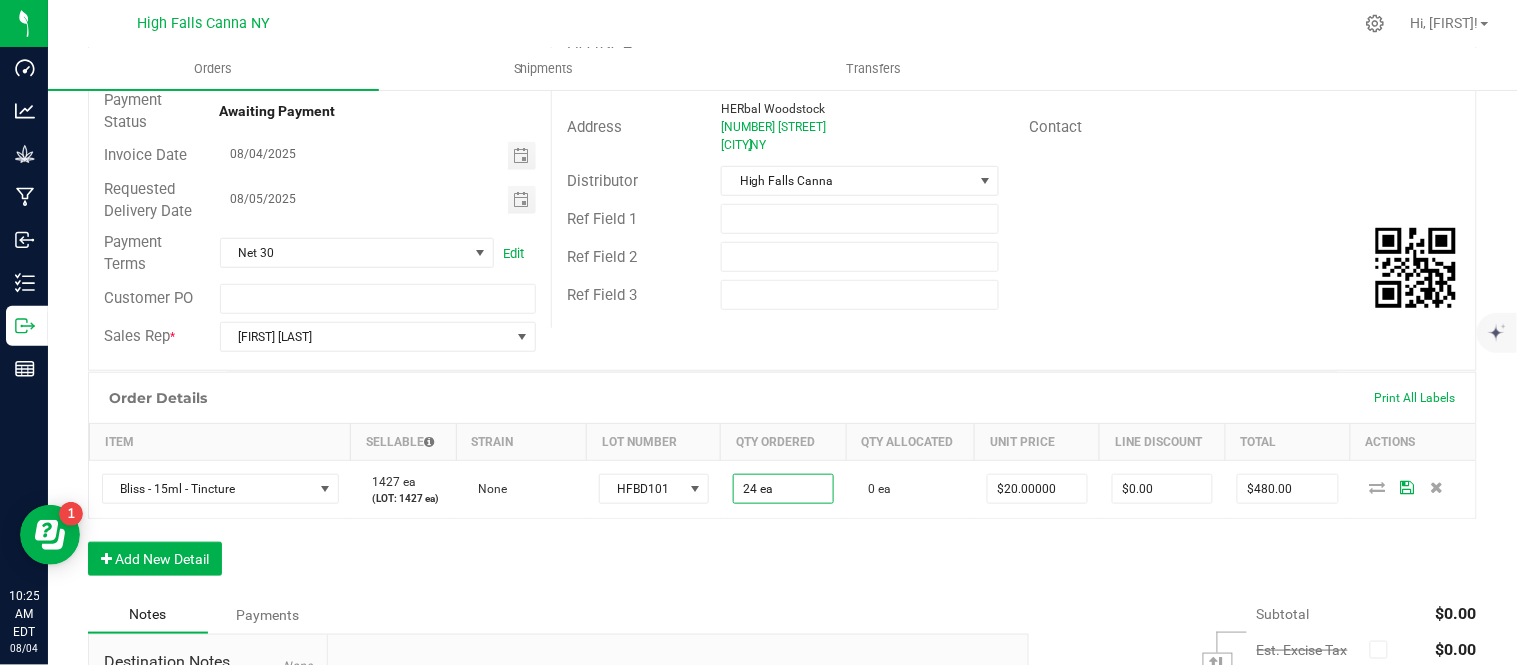 click on "Order Details Print All Labels Item  Sellable  Strain  Lot Number  Qty Ordered Qty Allocated Unit Price Line Discount Total  Bliss - 15ml - Tincture   1427 ea   (LOT: 1427 ea)   None  HFBD101 24 ea  0 ea  $20.00000 $0.00 $480.00
Add New Detail" at bounding box center [782, 484] 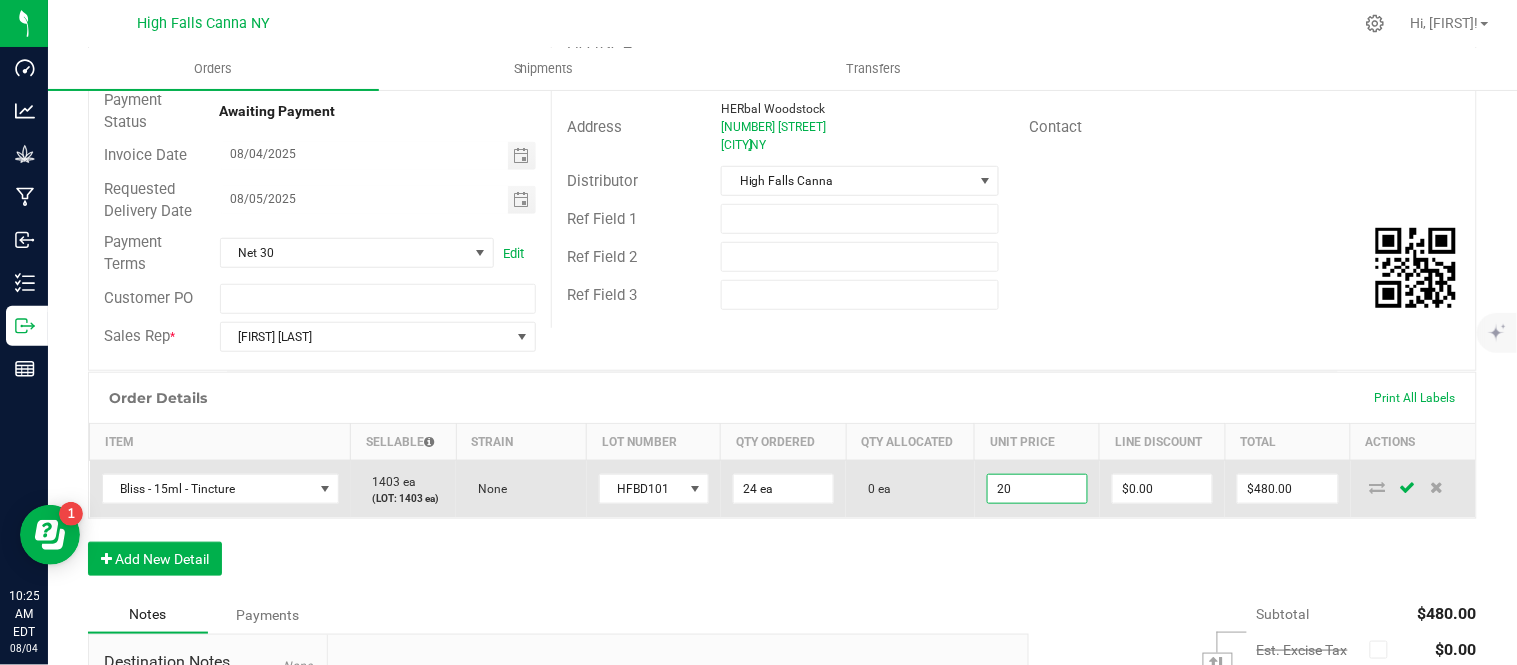 drag, startPoint x: 1050, startPoint y: 483, endPoint x: 1015, endPoint y: 502, distance: 39.824615 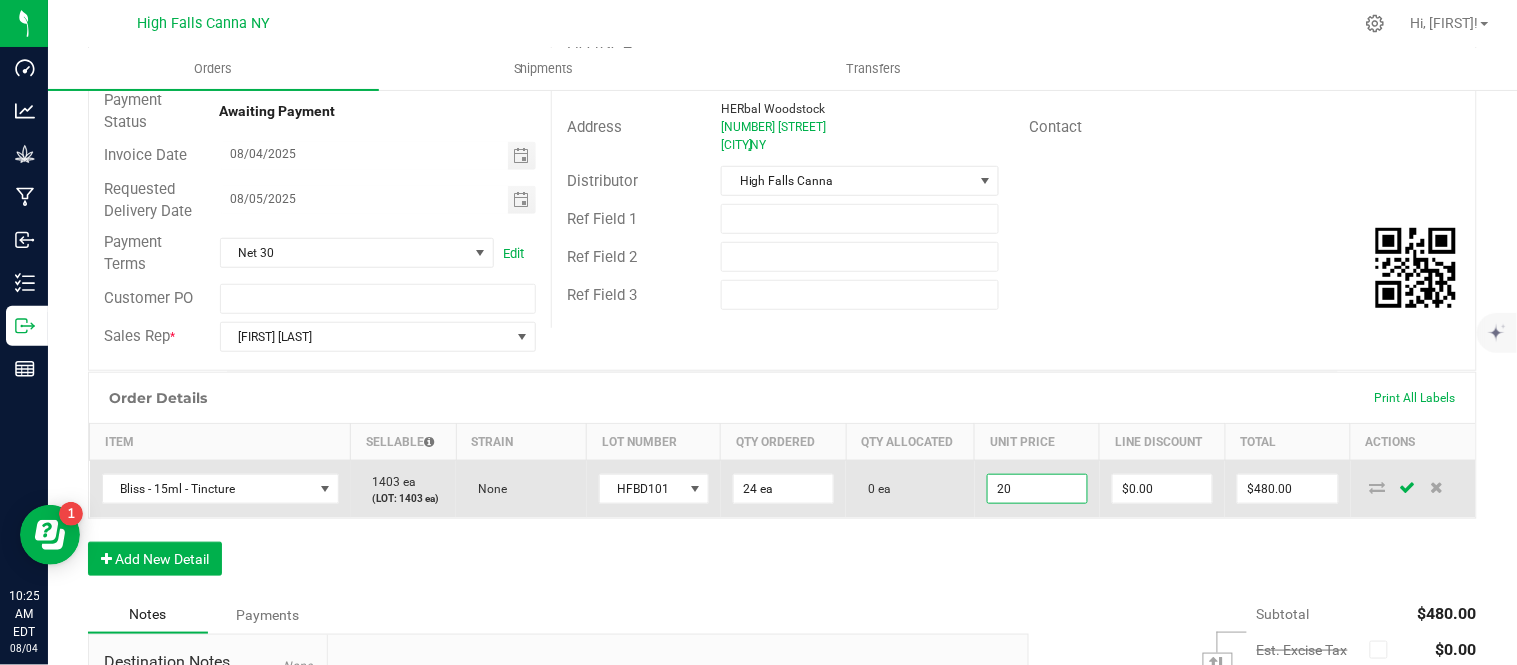 click on "20" at bounding box center (1037, 489) 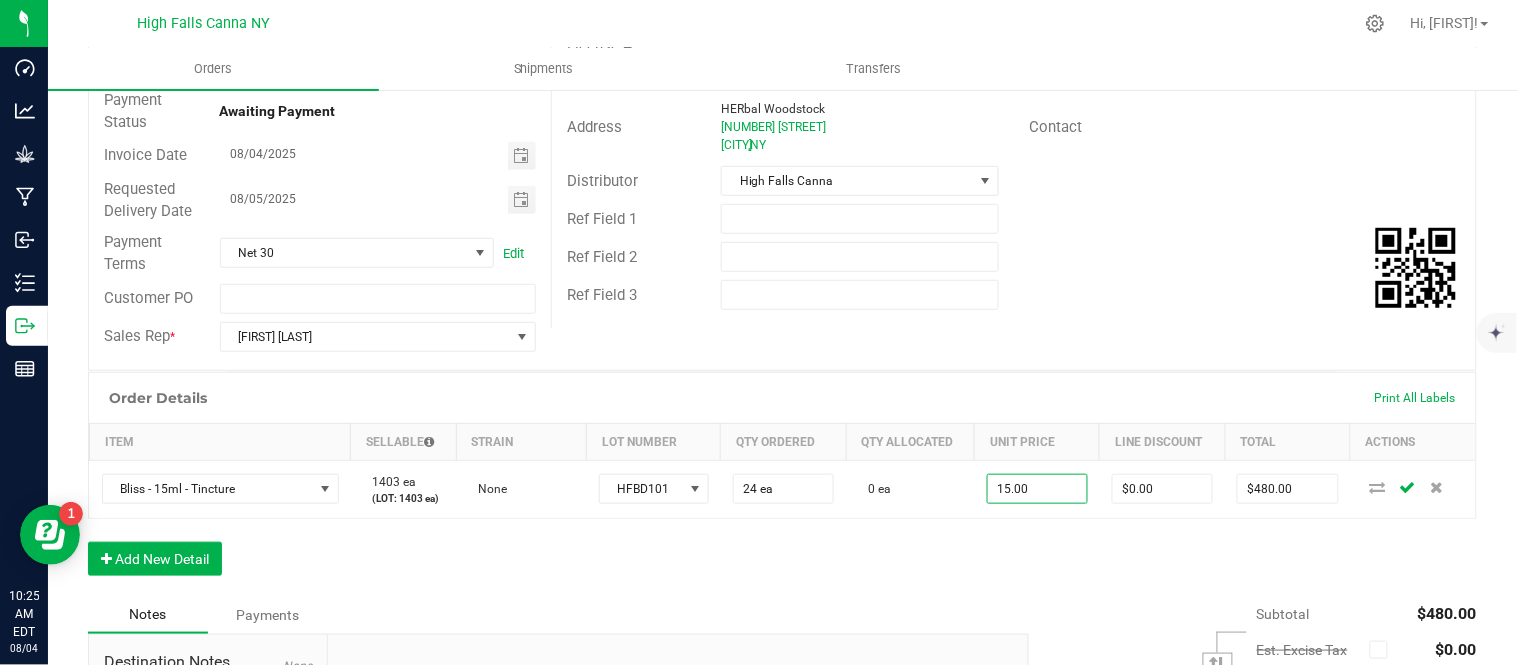 type on "$15.00000" 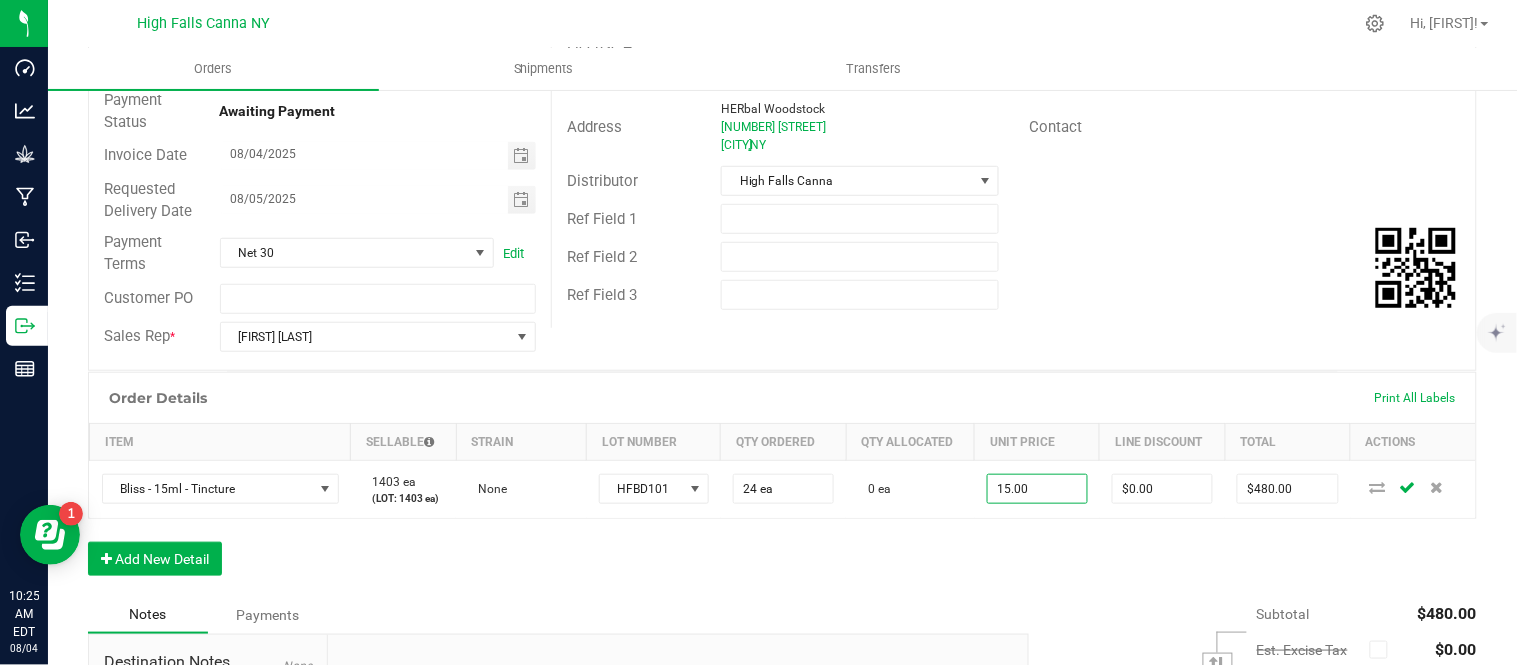 type on "$360.00" 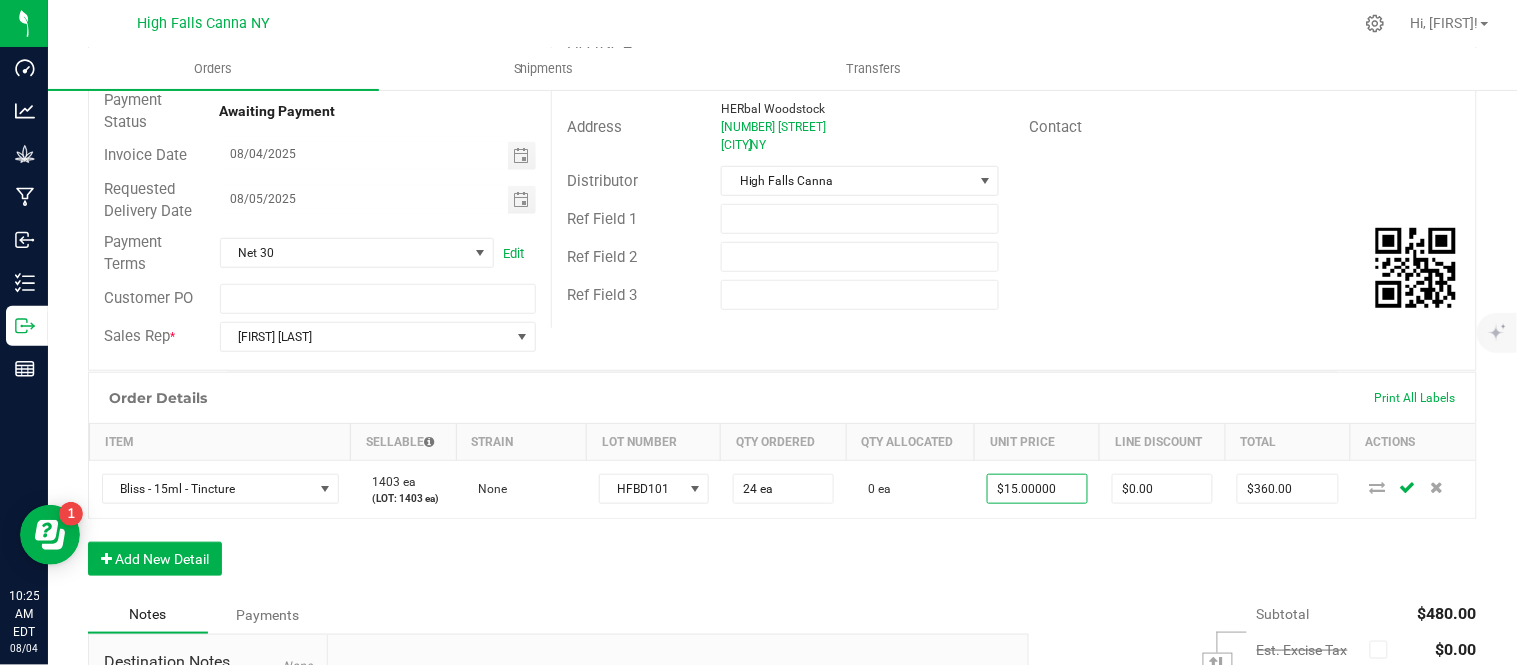 click on "Order Details Print All Labels Item  Sellable  Strain  Lot Number  Qty Ordered Qty Allocated Unit Price Line Discount Total Actions Bliss - 15ml - Tincture  1403 ea   (LOT: 1403 ea)   None  HFBD101 24 ea  0 ea  $15.00000 $0.00 $360.00
Add New Detail" at bounding box center [782, 484] 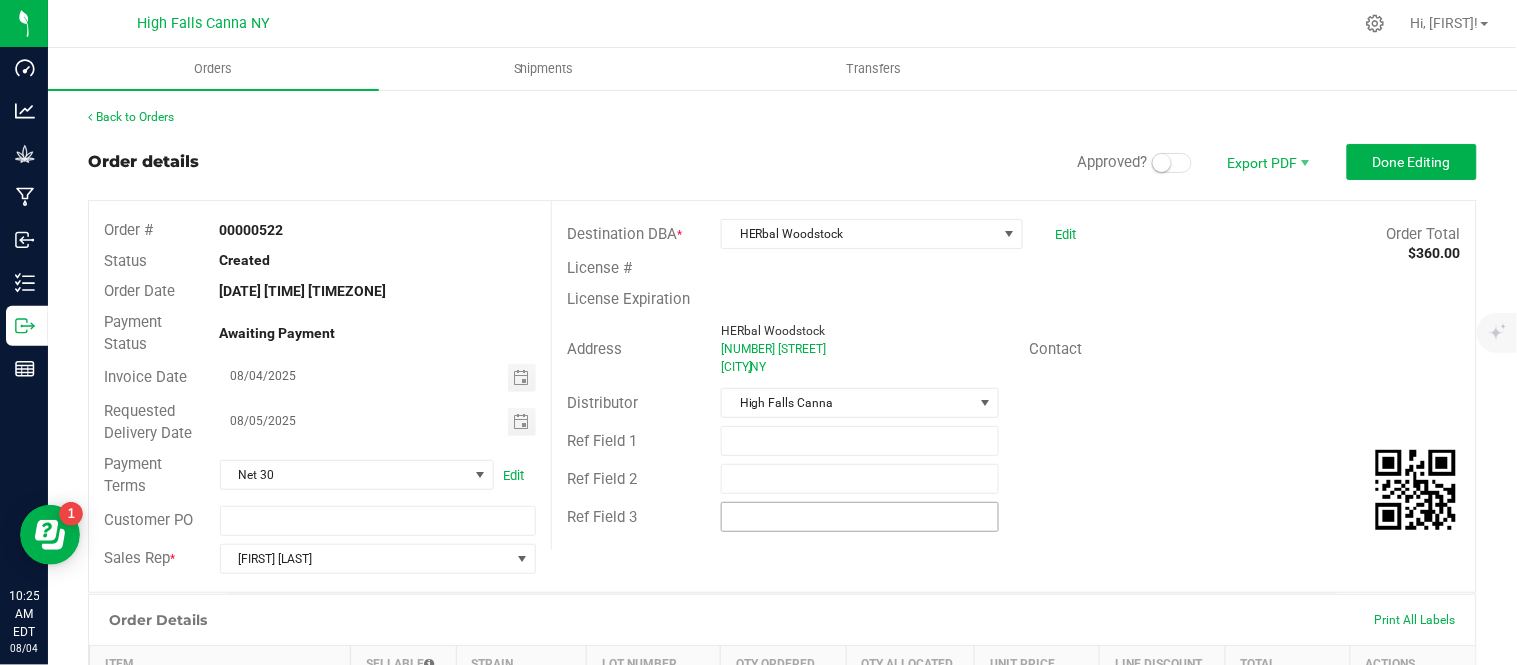 scroll, scrollTop: 222, scrollLeft: 0, axis: vertical 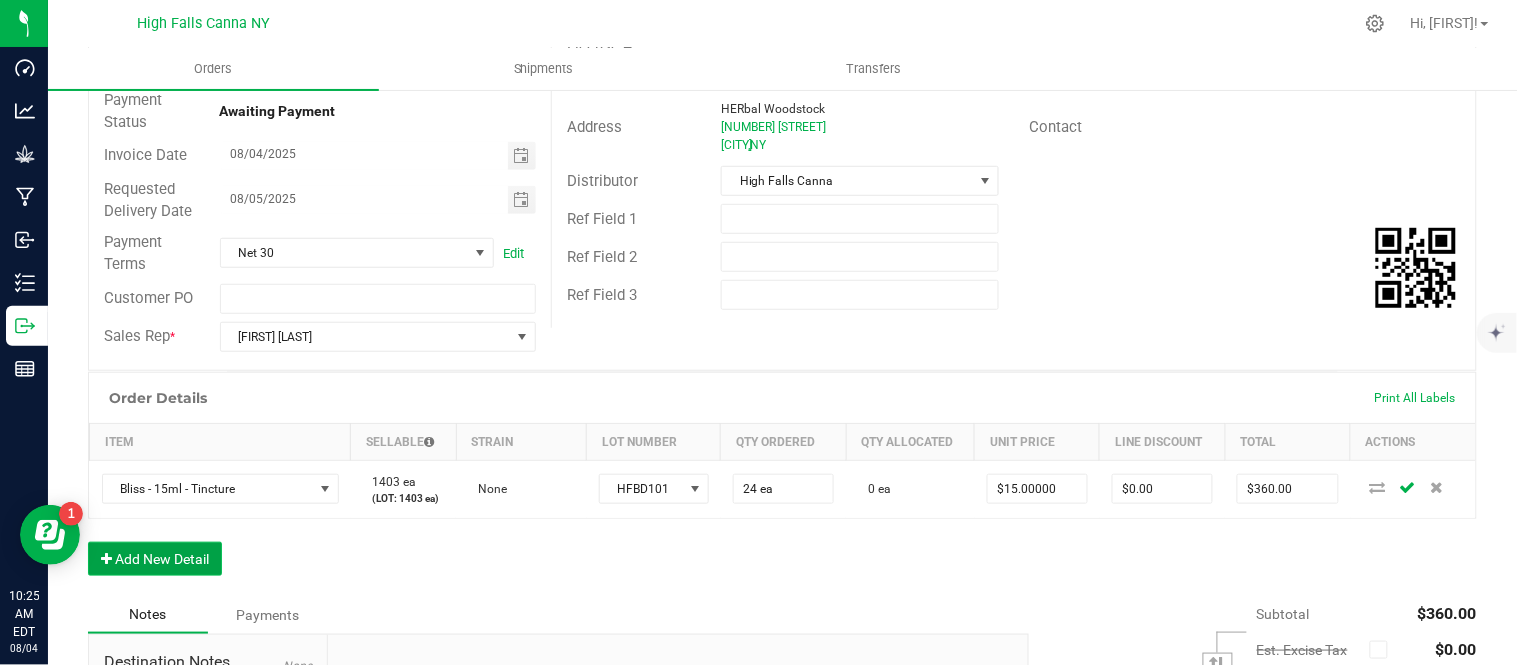 click on "Add New Detail" at bounding box center [155, 559] 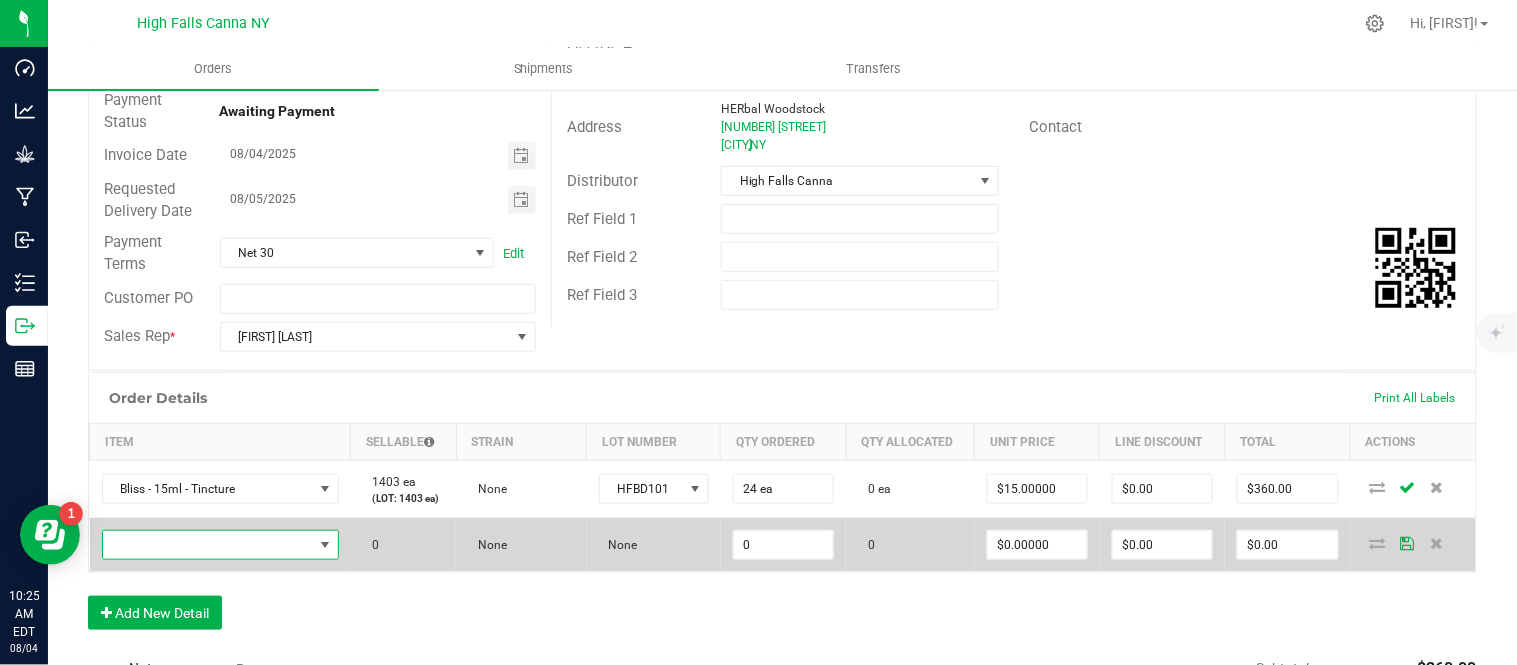 click at bounding box center (208, 545) 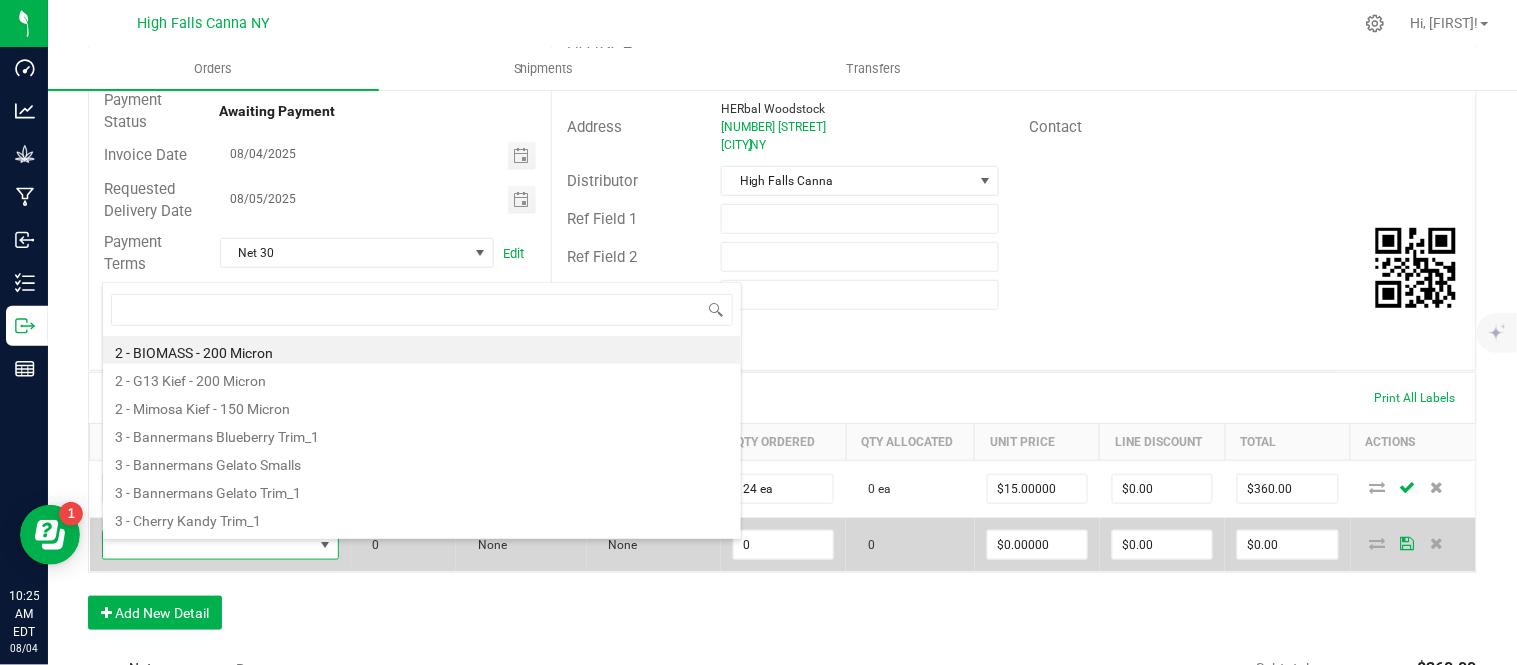 scroll, scrollTop: 99970, scrollLeft: 99772, axis: both 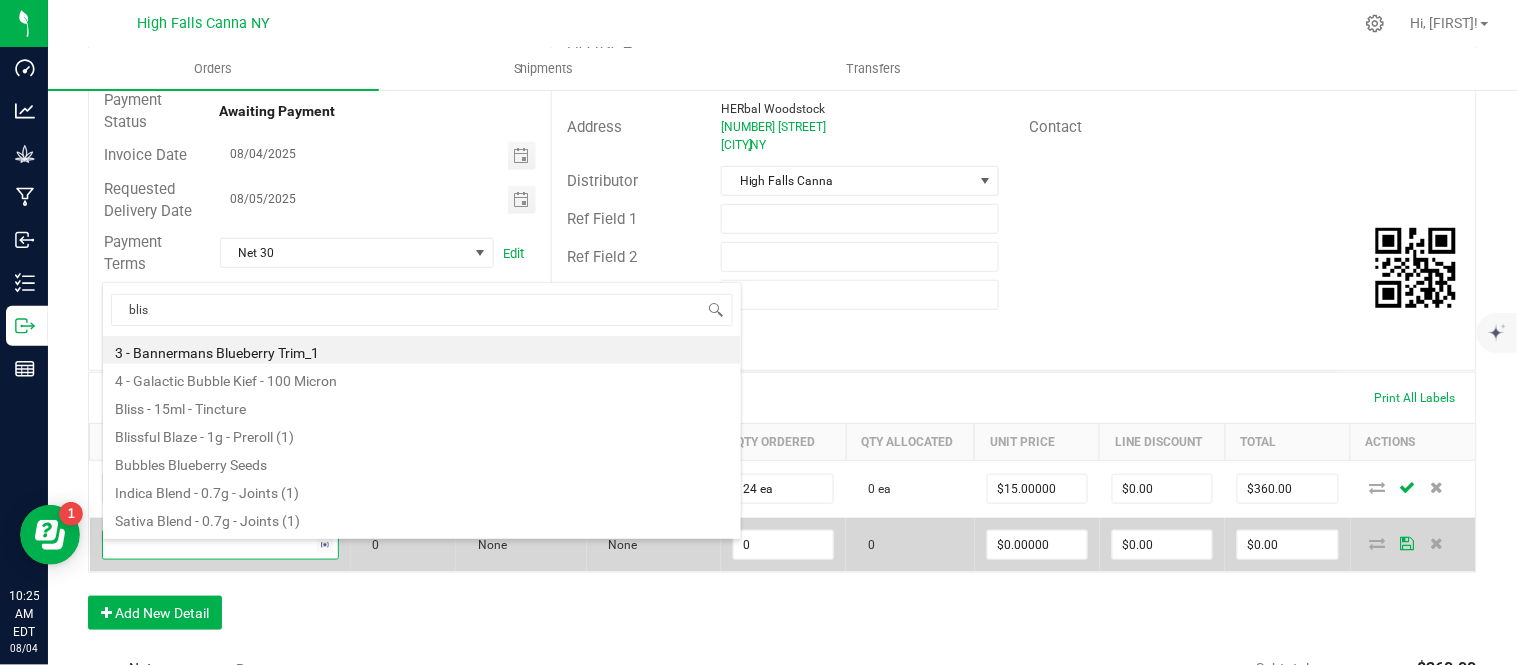 type on "bliss" 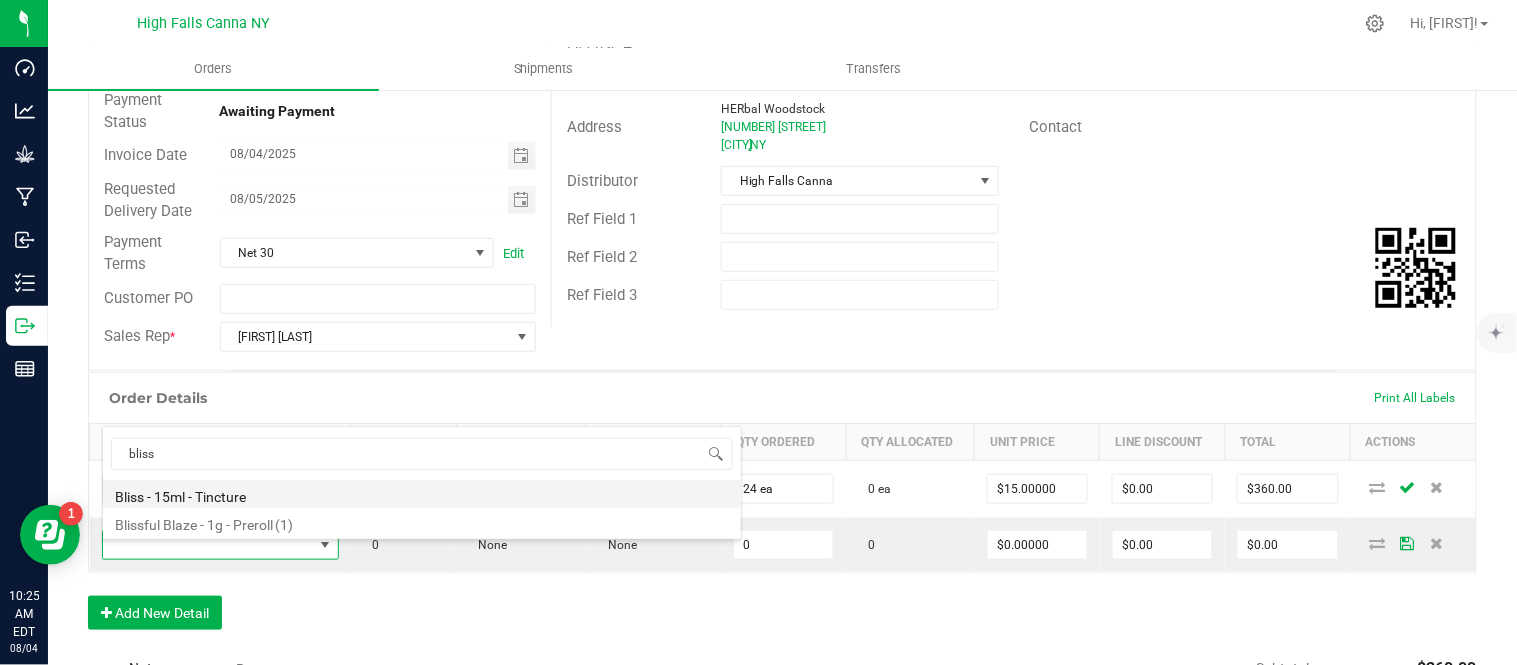 click on "Bliss - 15ml - Tincture" at bounding box center (422, 494) 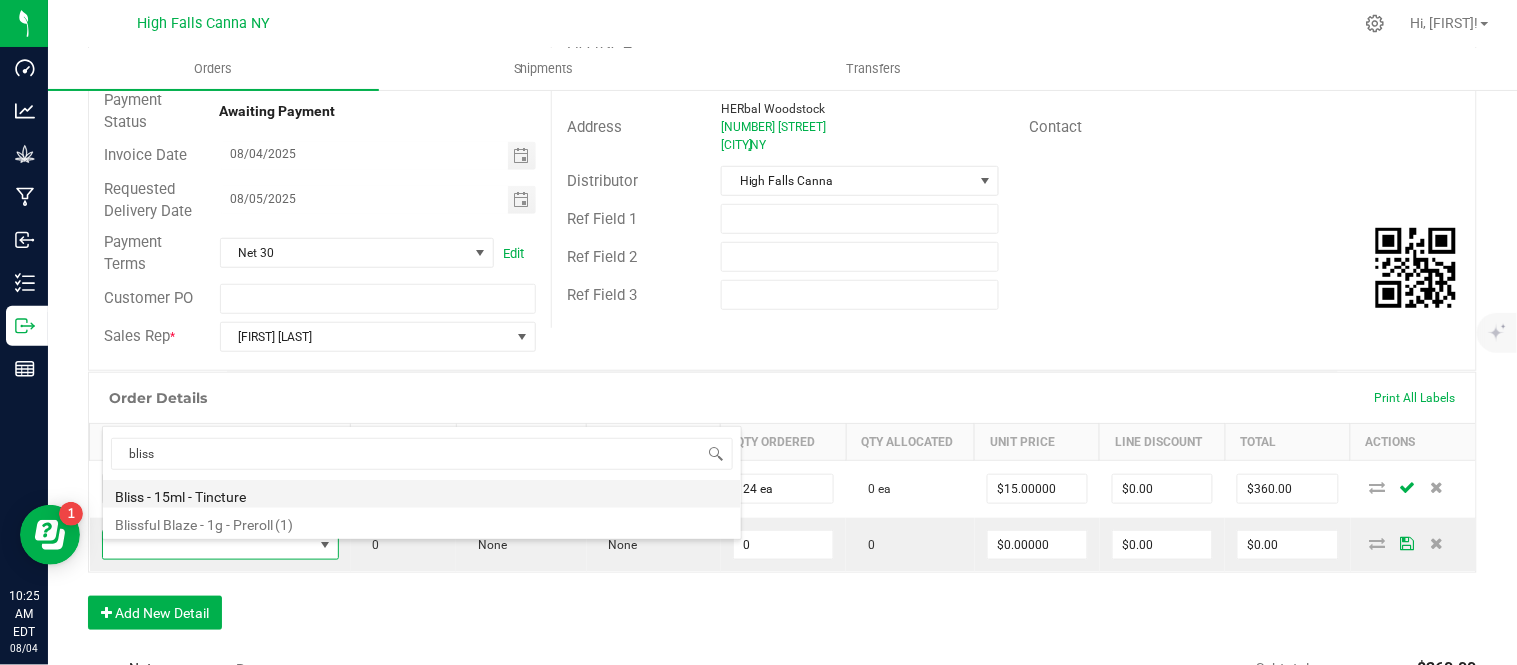 type on "0 ea" 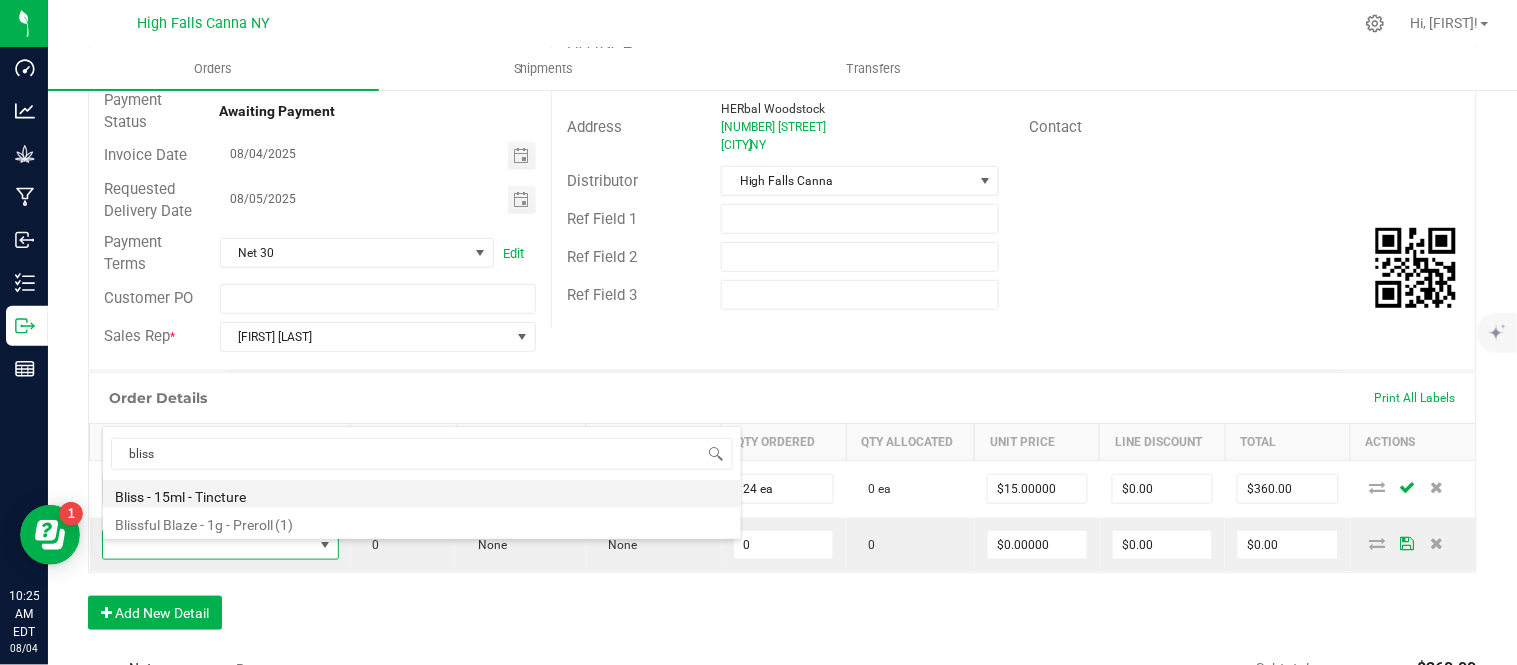type on "$20.00000" 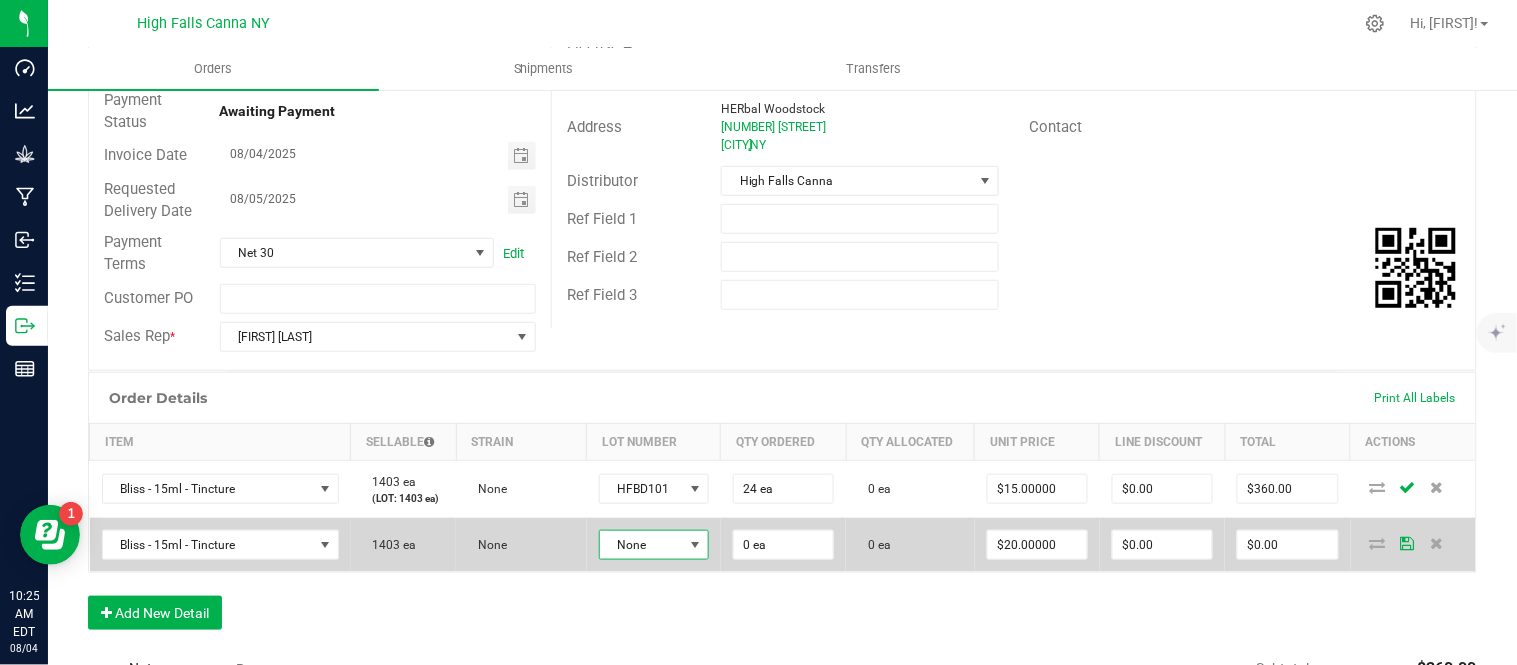 click on "None" at bounding box center (641, 545) 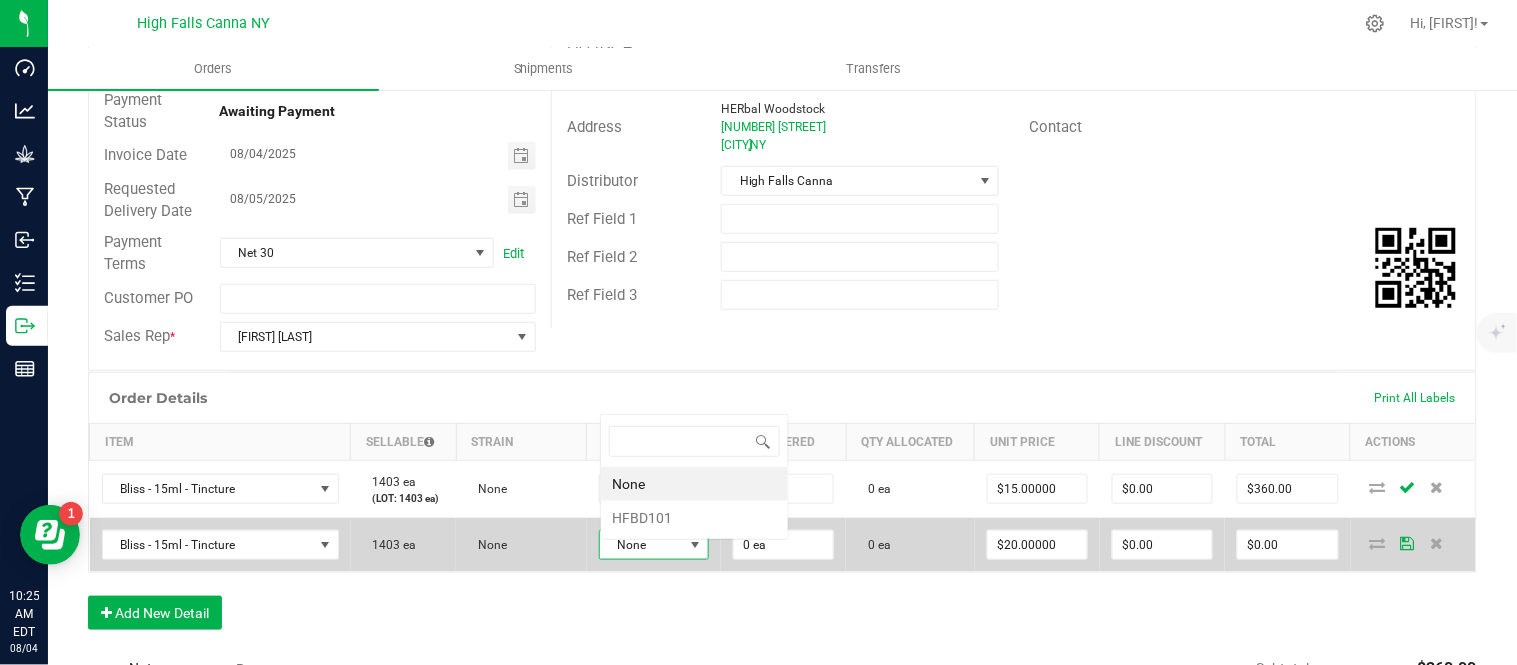 scroll, scrollTop: 0, scrollLeft: 0, axis: both 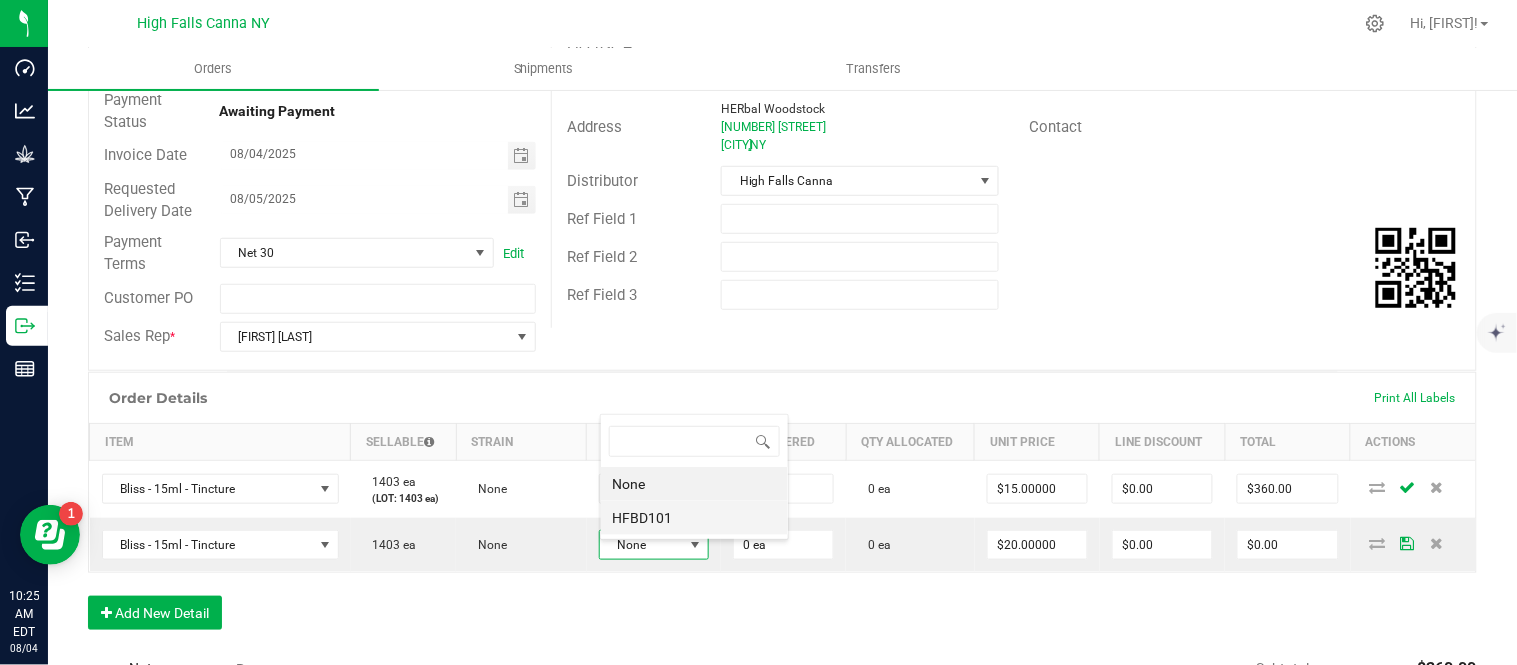 click on "HFBD101" at bounding box center [694, 518] 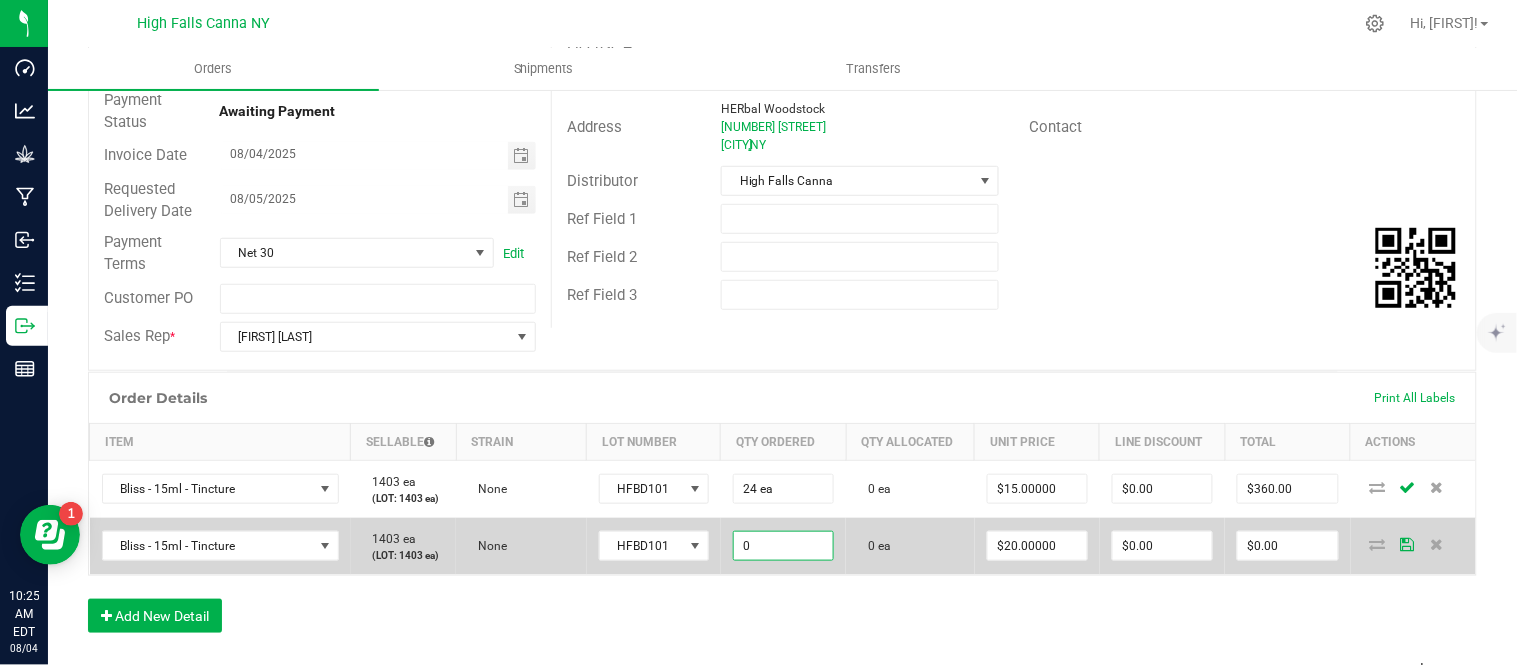 click on "0" at bounding box center [783, 546] 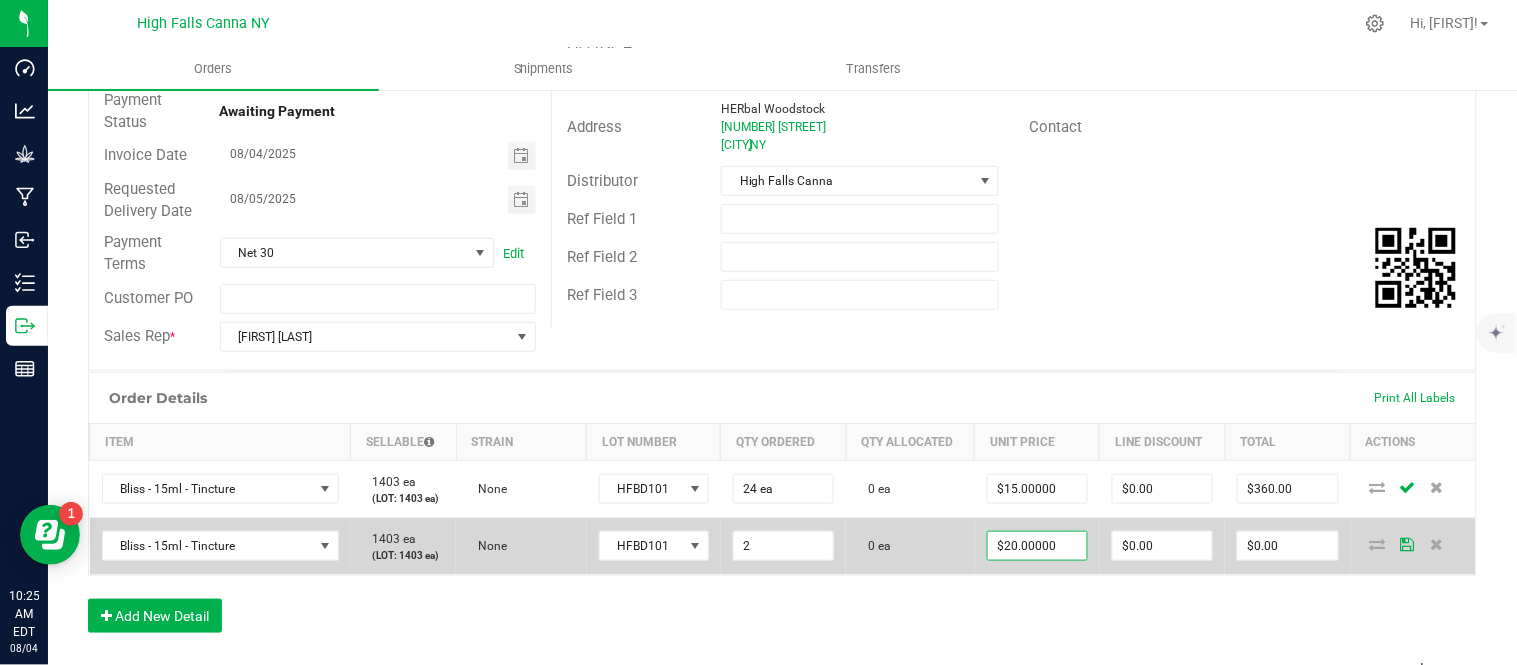 type on "2 ea" 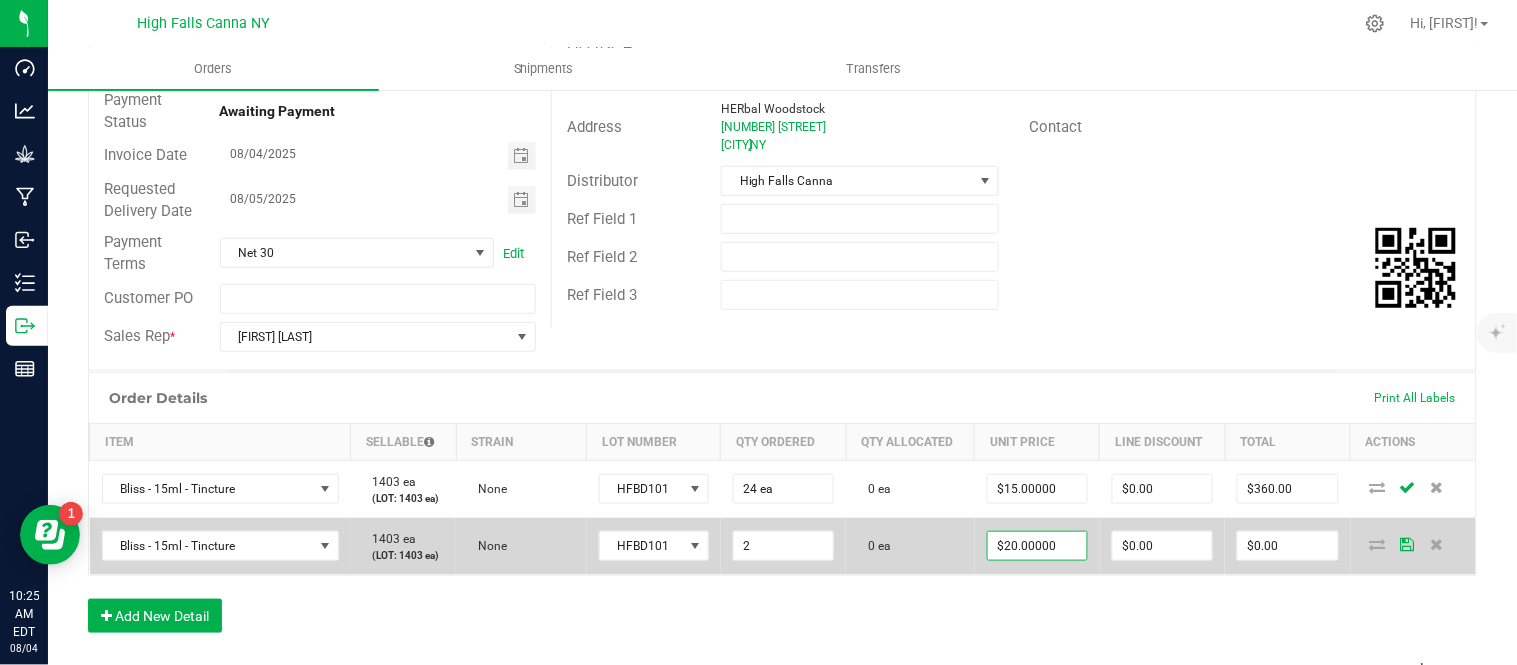 type on "20" 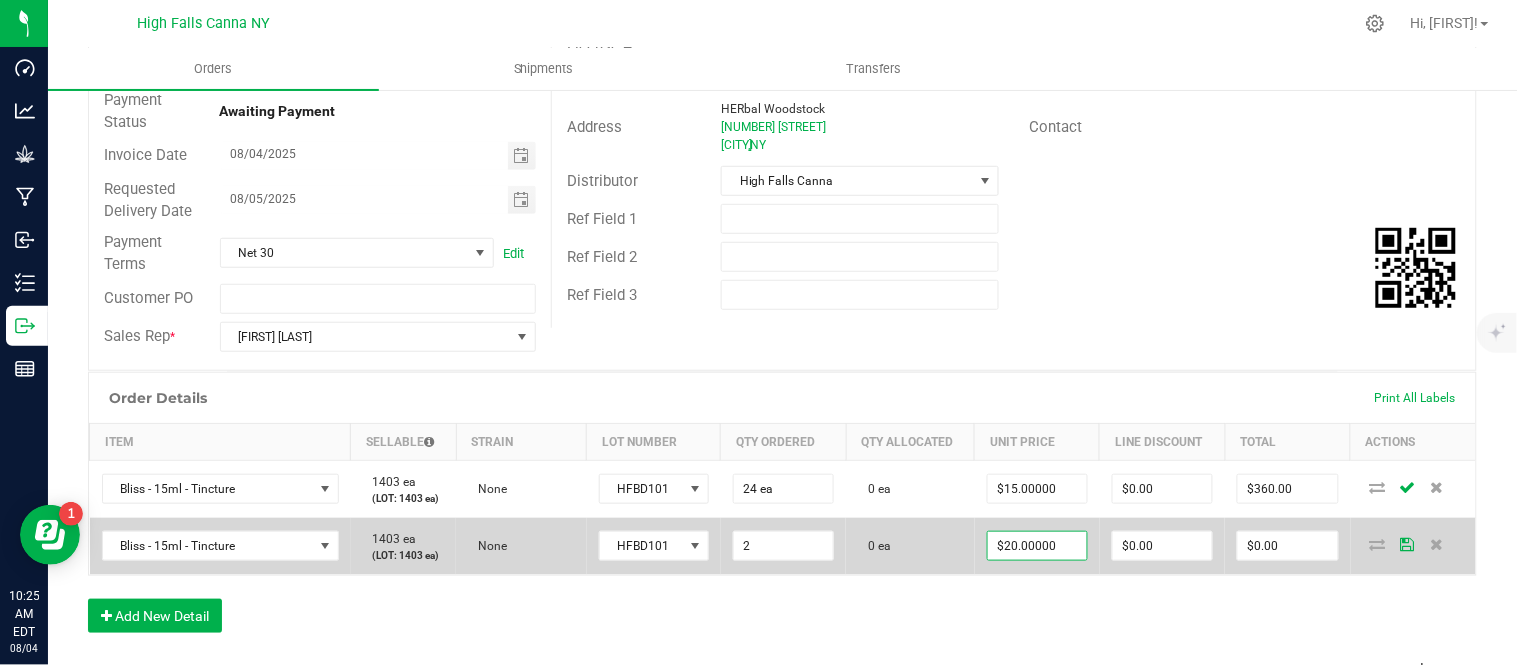 type on "$40.00" 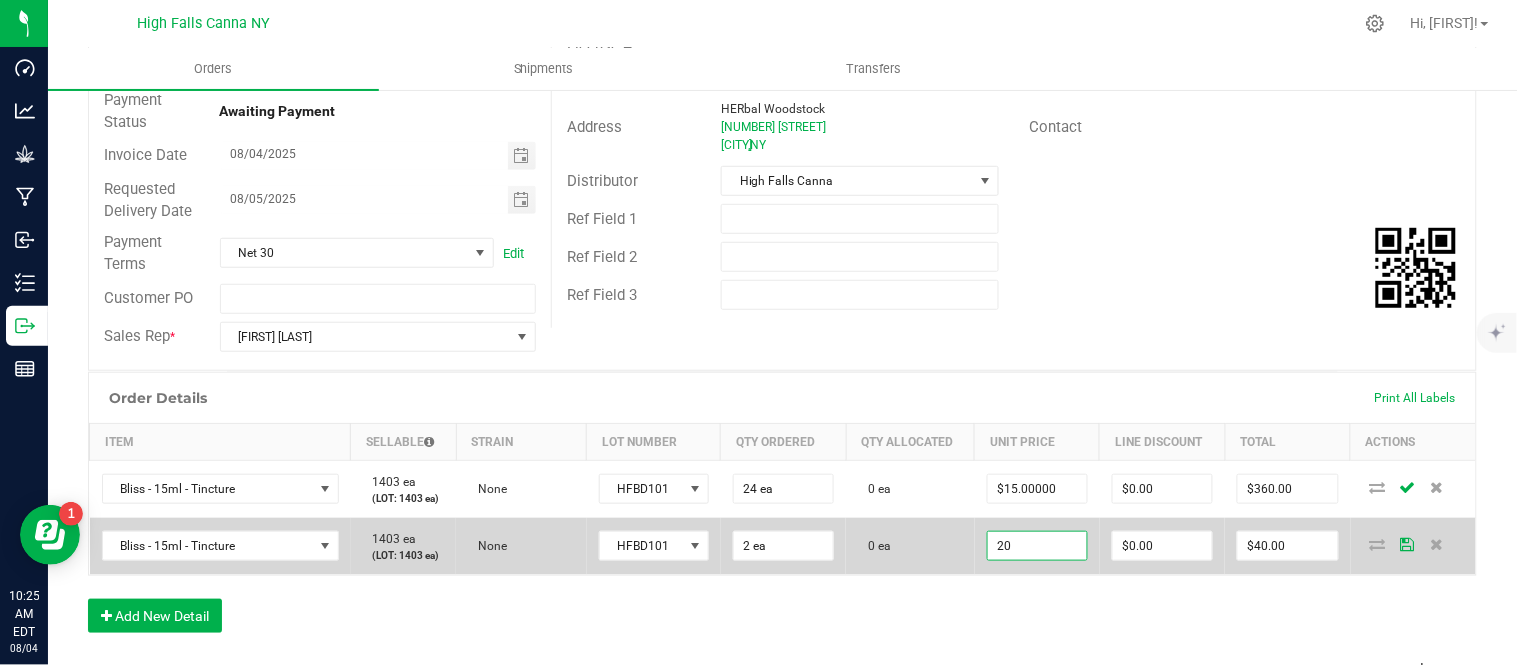 click on "20" at bounding box center [1037, 546] 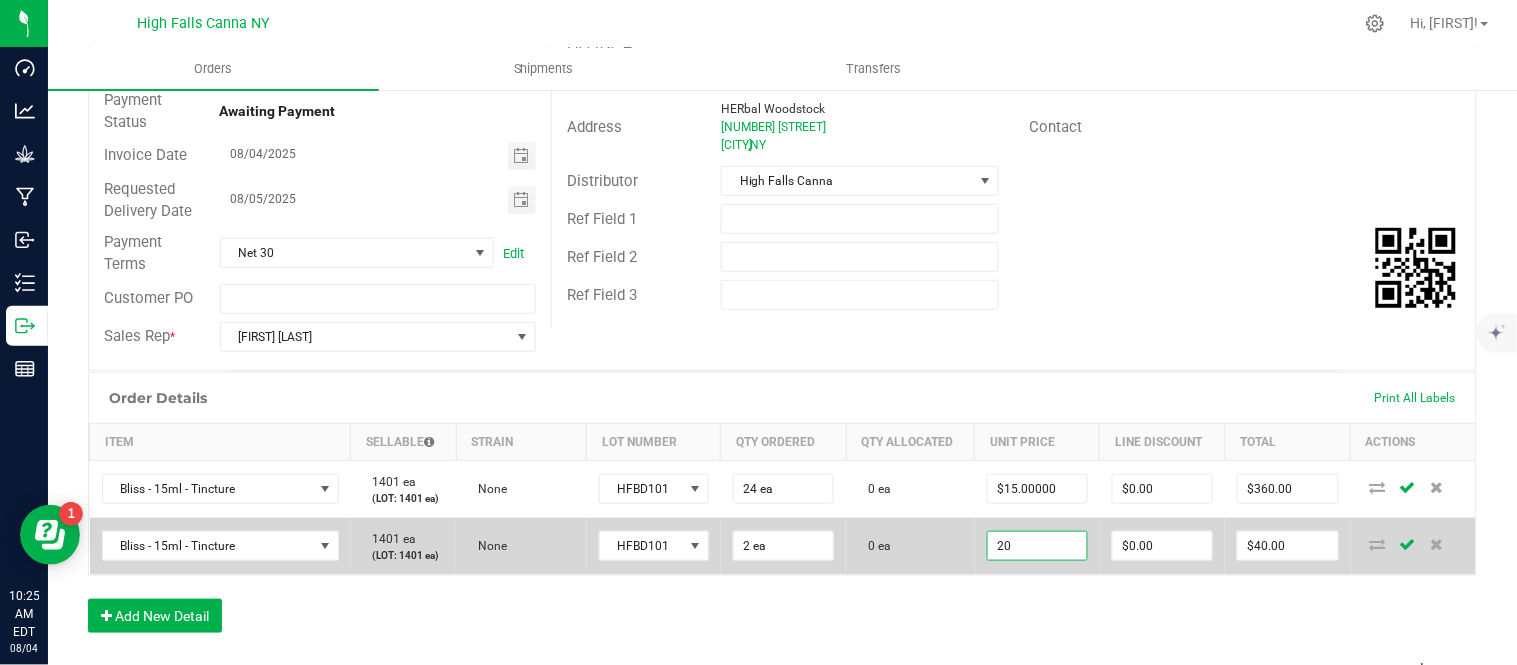click on "20" at bounding box center [1037, 546] 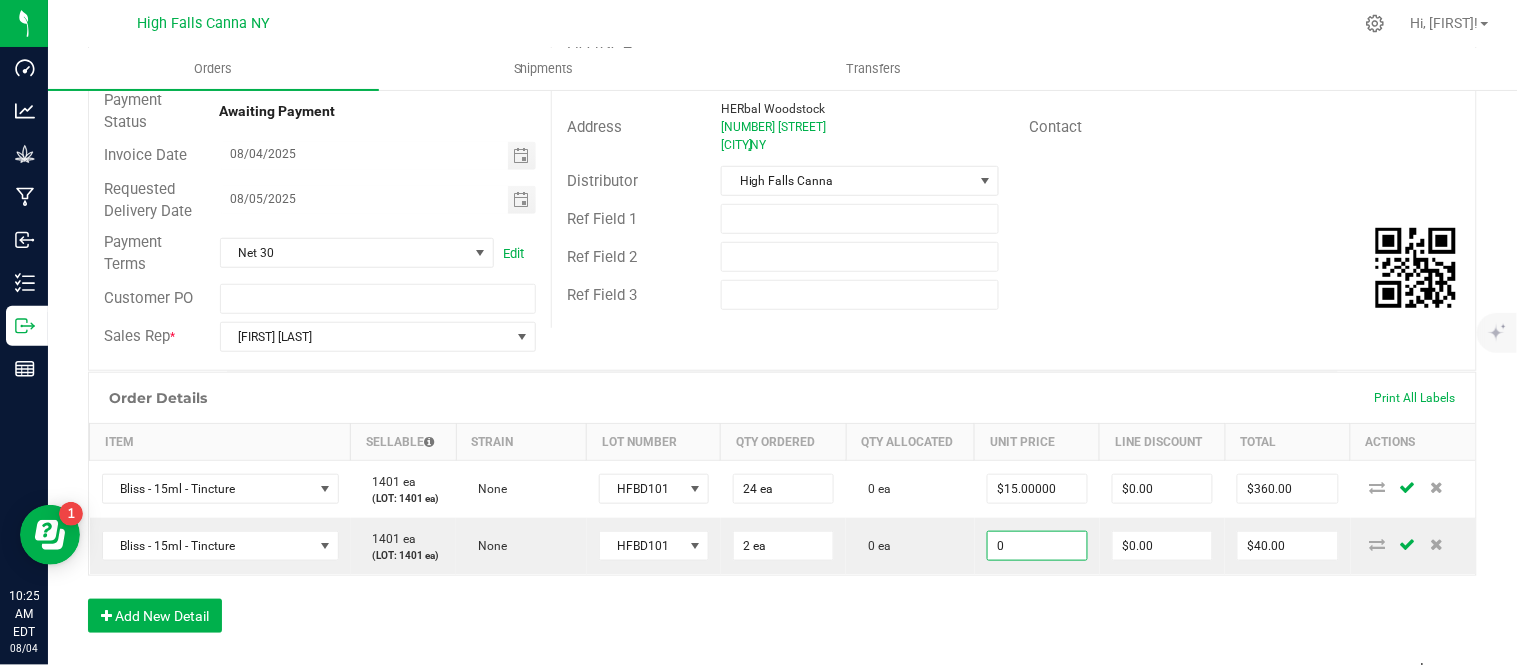 type on "$0.00000" 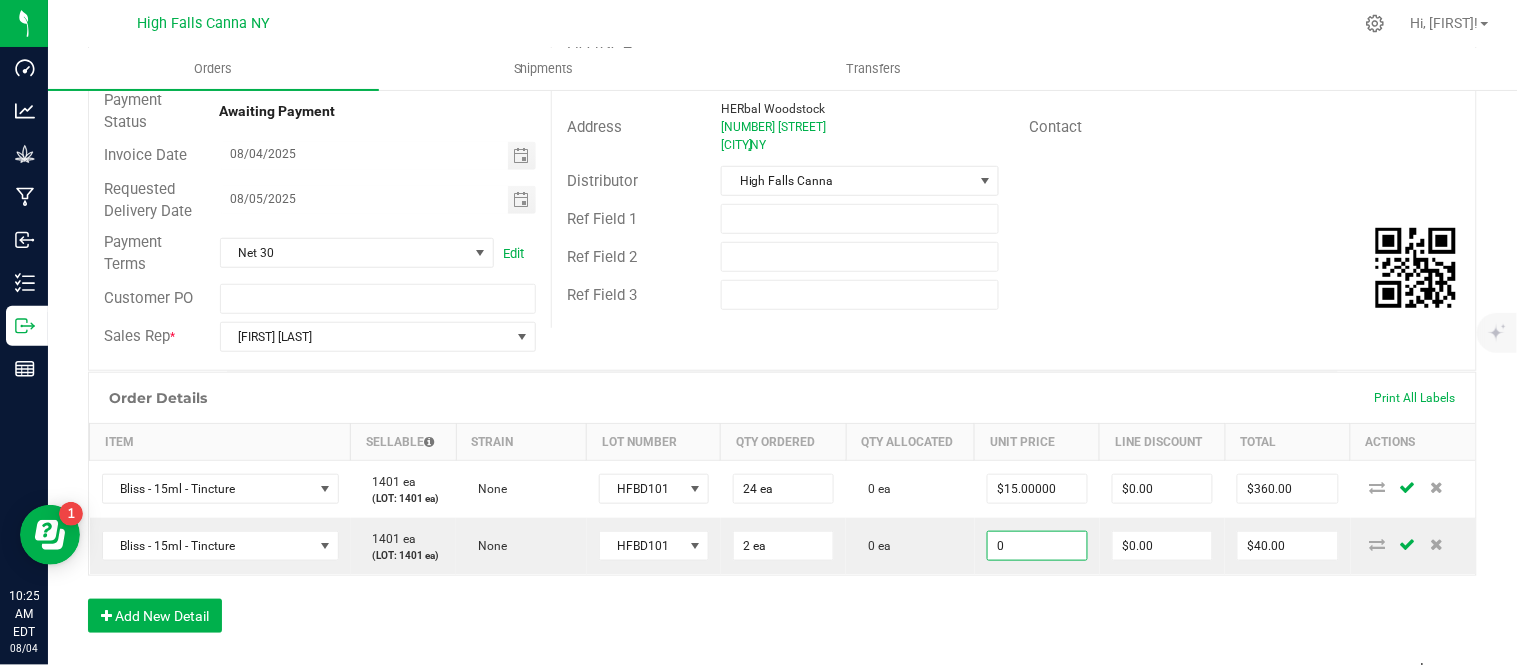type on "$0.00" 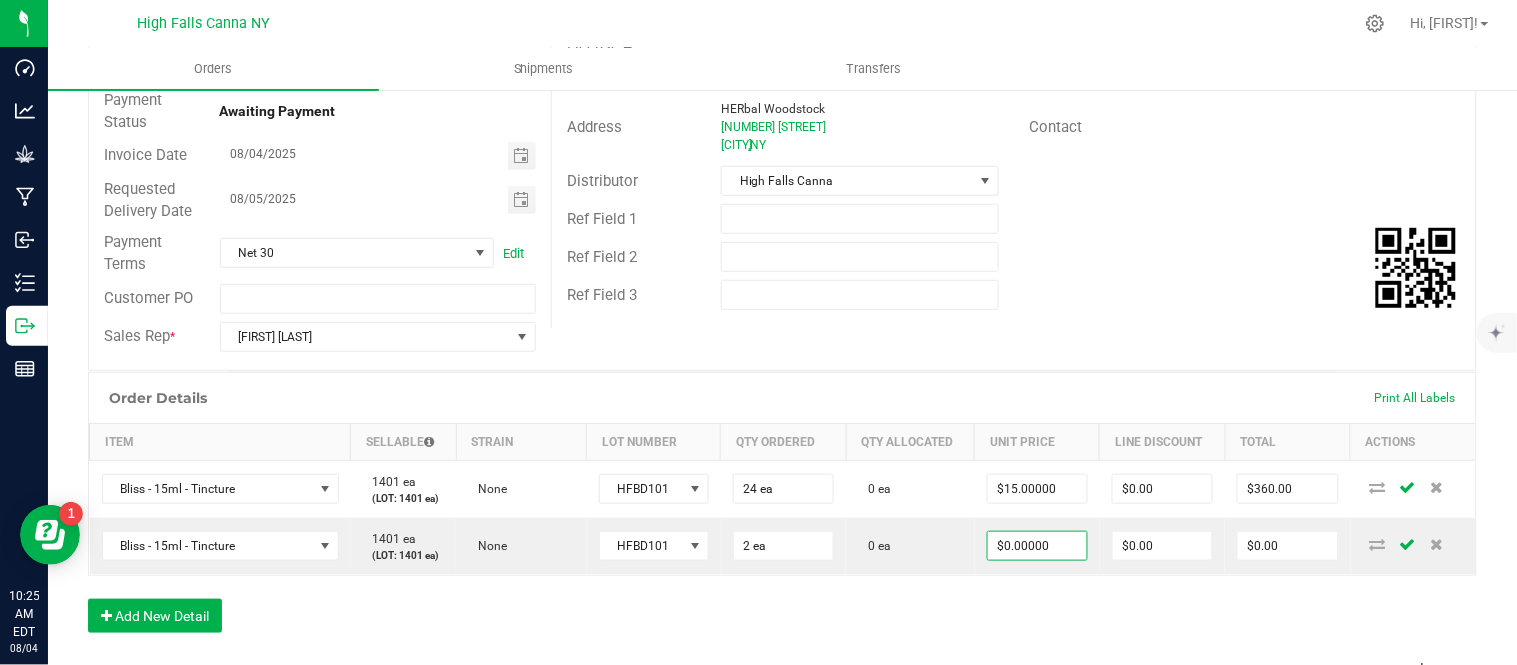 click on "Order Details Print All Labels Item  Sellable  Strain  Lot Number  Qty Ordered Qty Allocated Unit Price Line Discount Total Actions Bliss - 15ml - Tincture  1401 ea   (LOT: 1401 ea)   None  HFBD101 24 ea  0 ea  $15.00000 $0.00 $360.00 Bliss - 15ml - Tincture  1401 ea   (LOT: 1401 ea)   None  HFBD101 2 ea  0 ea  $0.00000 $0.00 $0.00
Add New Detail" at bounding box center [782, 512] 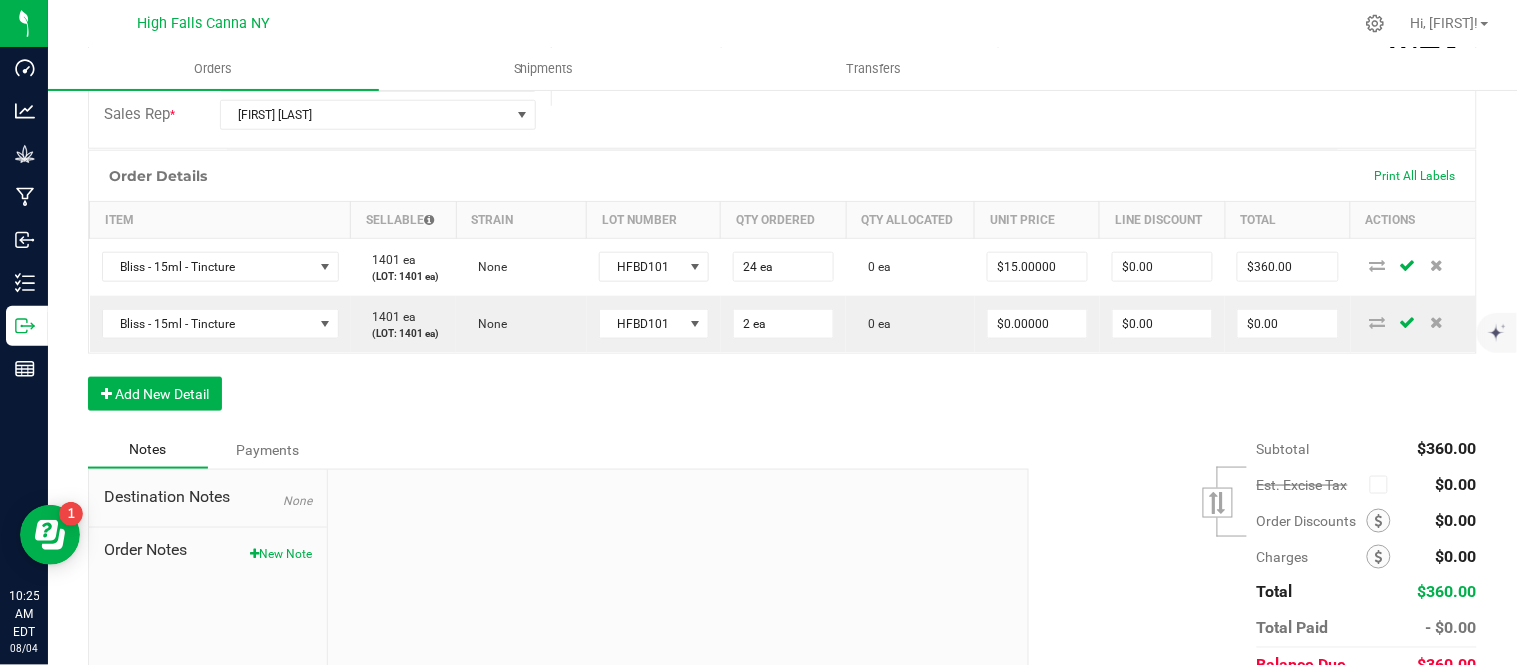 scroll, scrollTop: 0, scrollLeft: 0, axis: both 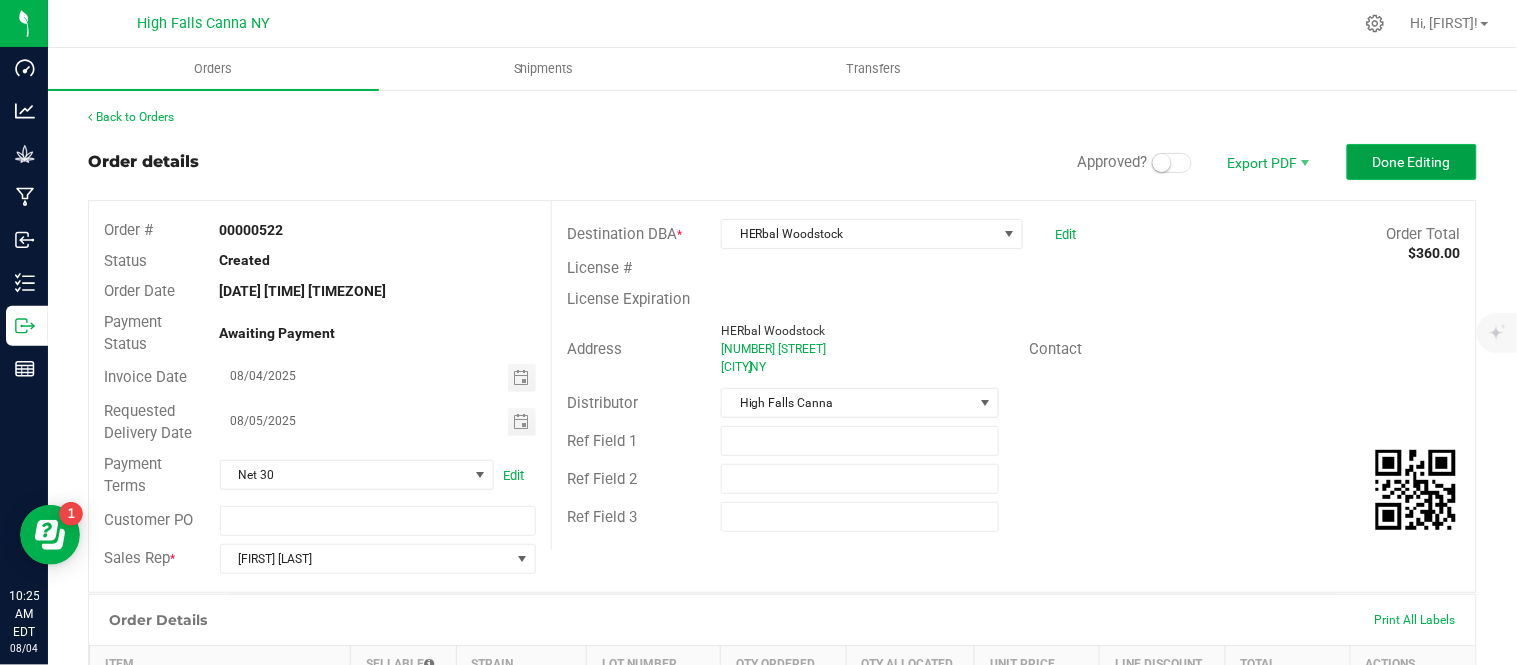 click on "Done Editing" at bounding box center [1412, 162] 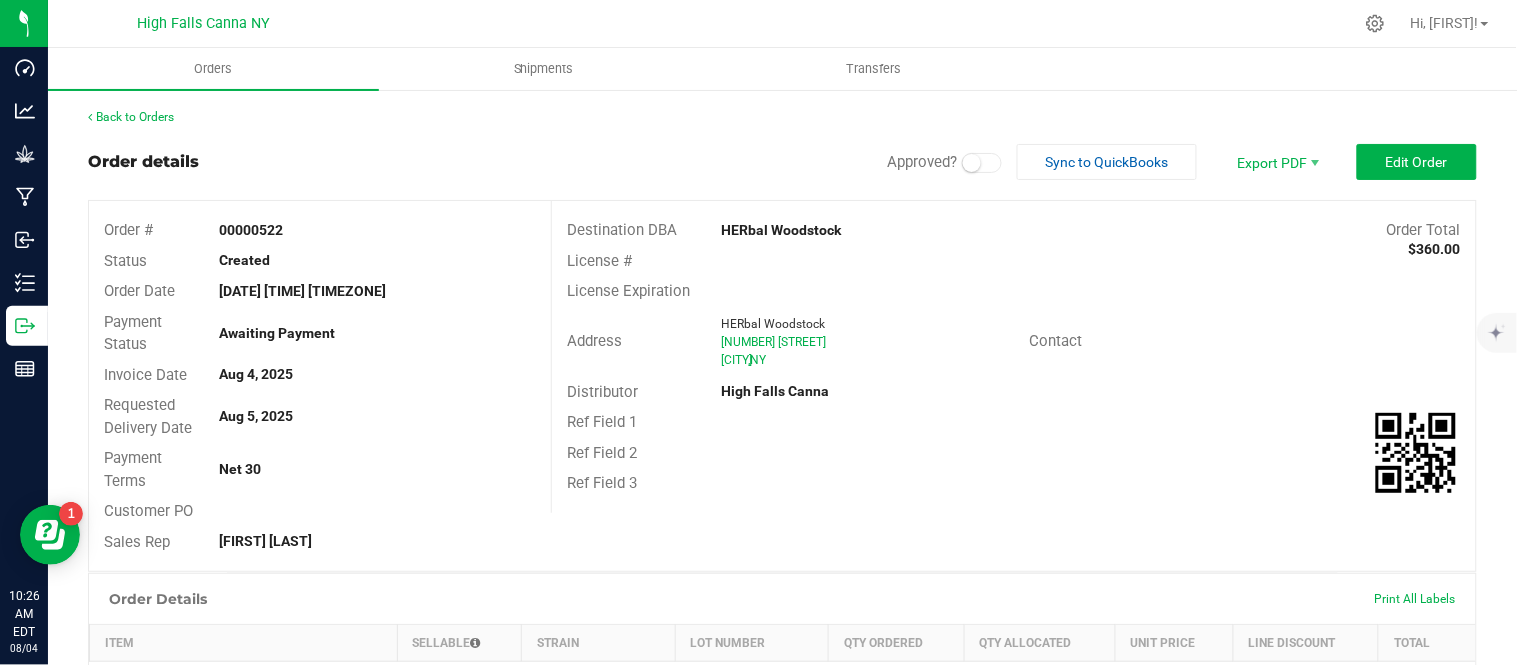 click at bounding box center [972, 163] 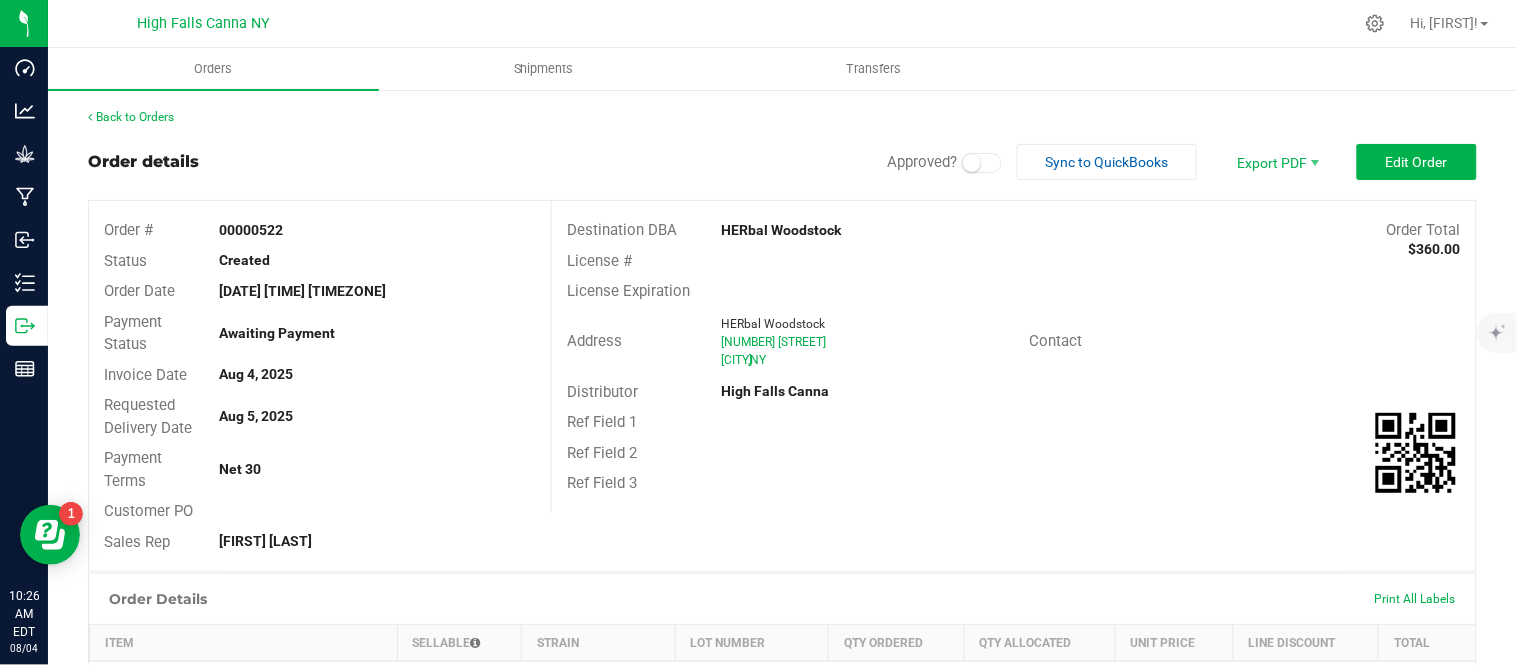 click on "Back to Orders
Order details   Approved?   Sync to QuickBooks   Export PDF   Edit Order   Order #   00000522   Status   Created   Order Date   [DATE] [TIME] [TIMEZONE]   Payment Status   Awaiting Payment   Invoice Date   Aug 4, 2025   Requested Delivery Date   Aug 5, 2025   Payment Terms   Net 30   Customer PO      Sales Rep   [FIRST] [LAST]   Destination DBA   HERbal Woodstock 17 Tinker Street Woodstock  ,  NY  Contact   Distributor   High Falls Canna   Ref Field 1      Ref Field 2      Ref Field 3
Order Details Print All Labels Item  Sellable  Strain  Lot Number  Qty Ordered Qty Allocated Unit Price Line Discount Total  Bliss - 15ml - Tincture   1401 ea   (LOT: 1401 ea)   None   HFBD101   24 ea   0 ea   $15.00   $0.00   $360.00   1401 ea" at bounding box center [782, 606] 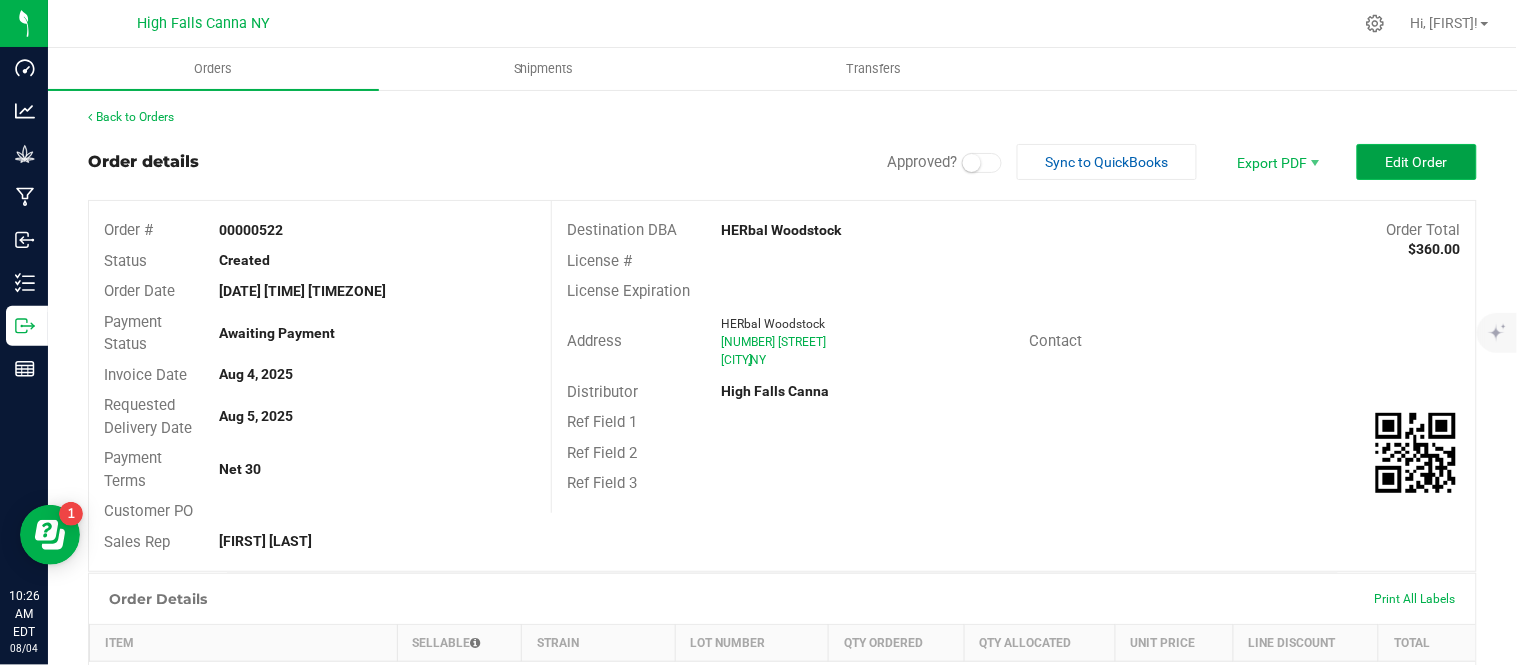 click on "Edit Order" at bounding box center [1417, 162] 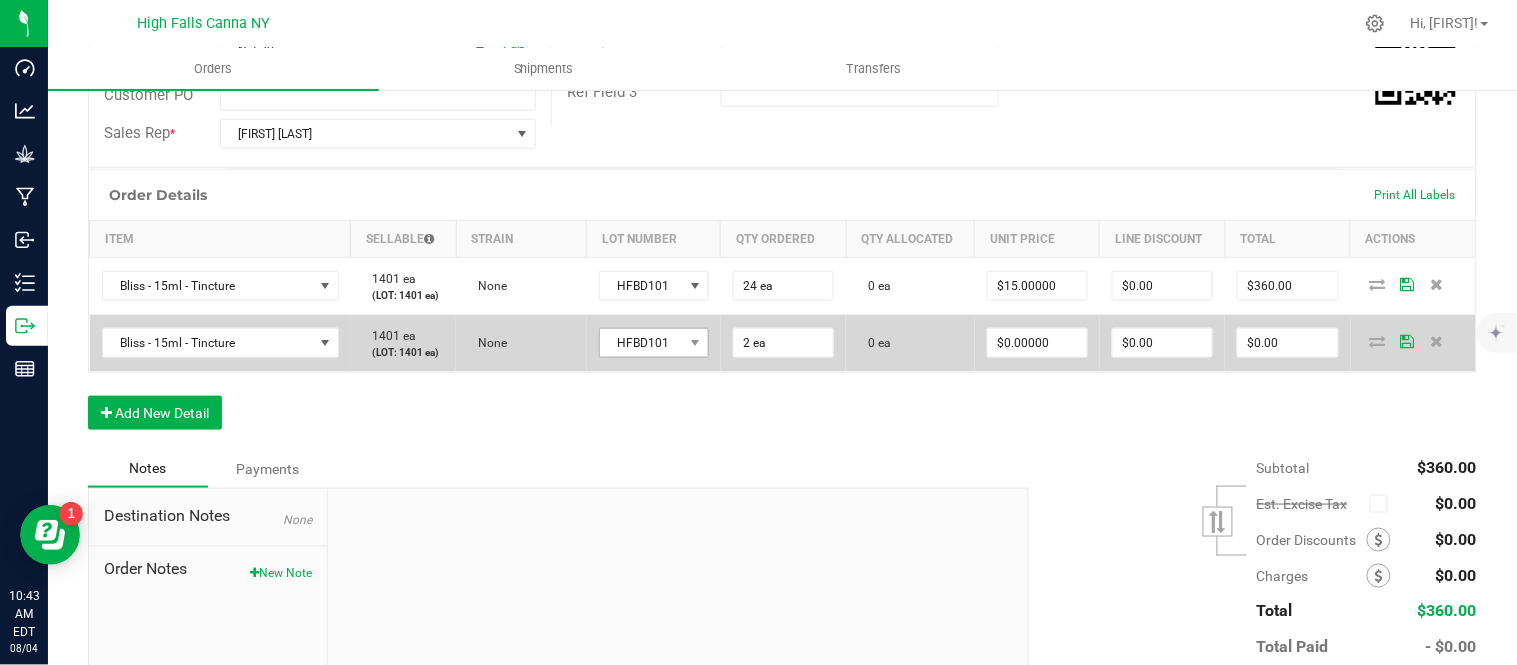 scroll, scrollTop: 0, scrollLeft: 0, axis: both 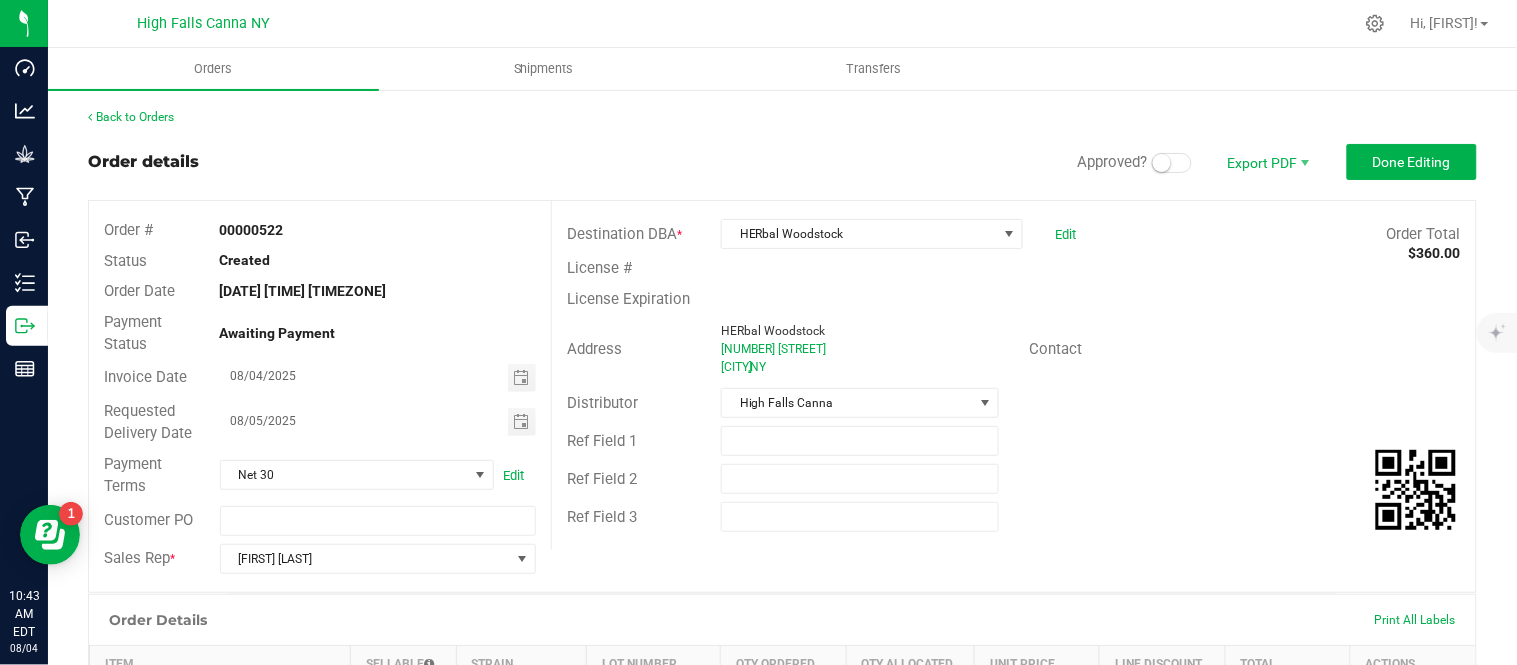 click at bounding box center [1162, 163] 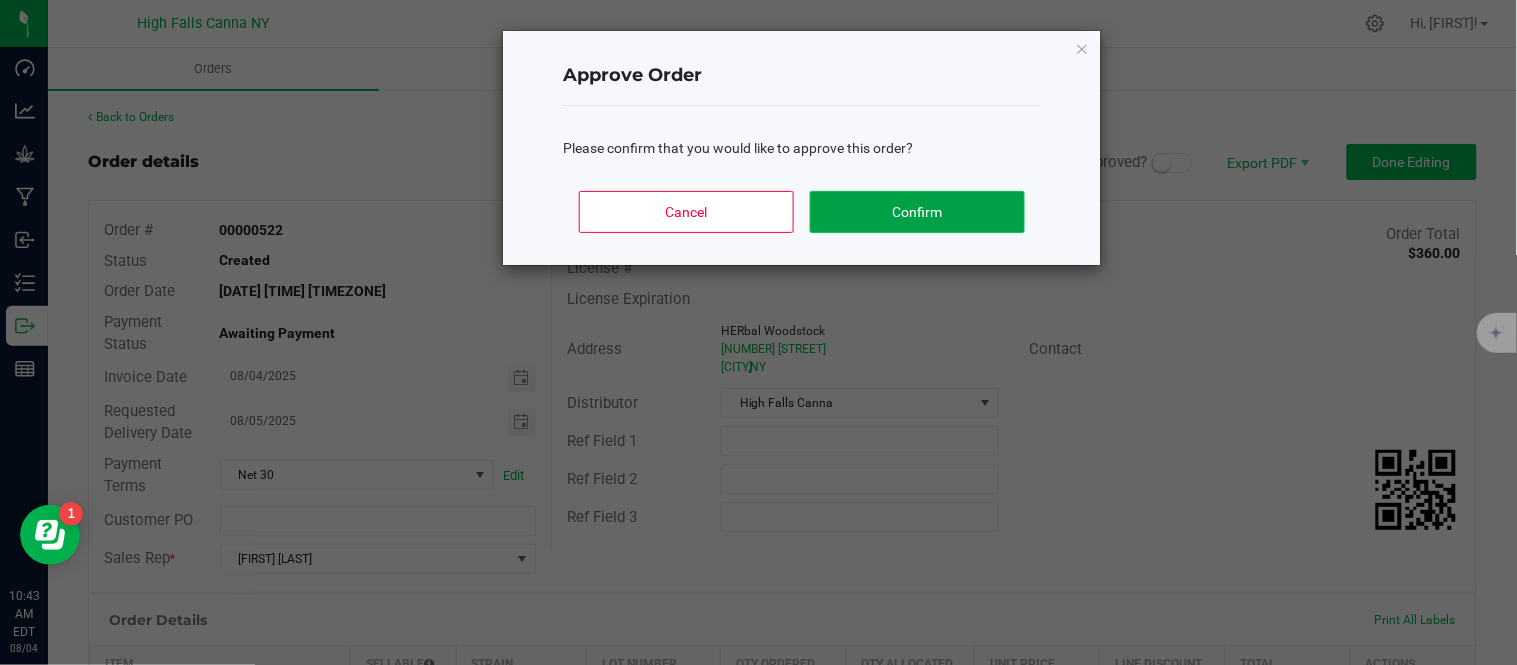 click on "Confirm" 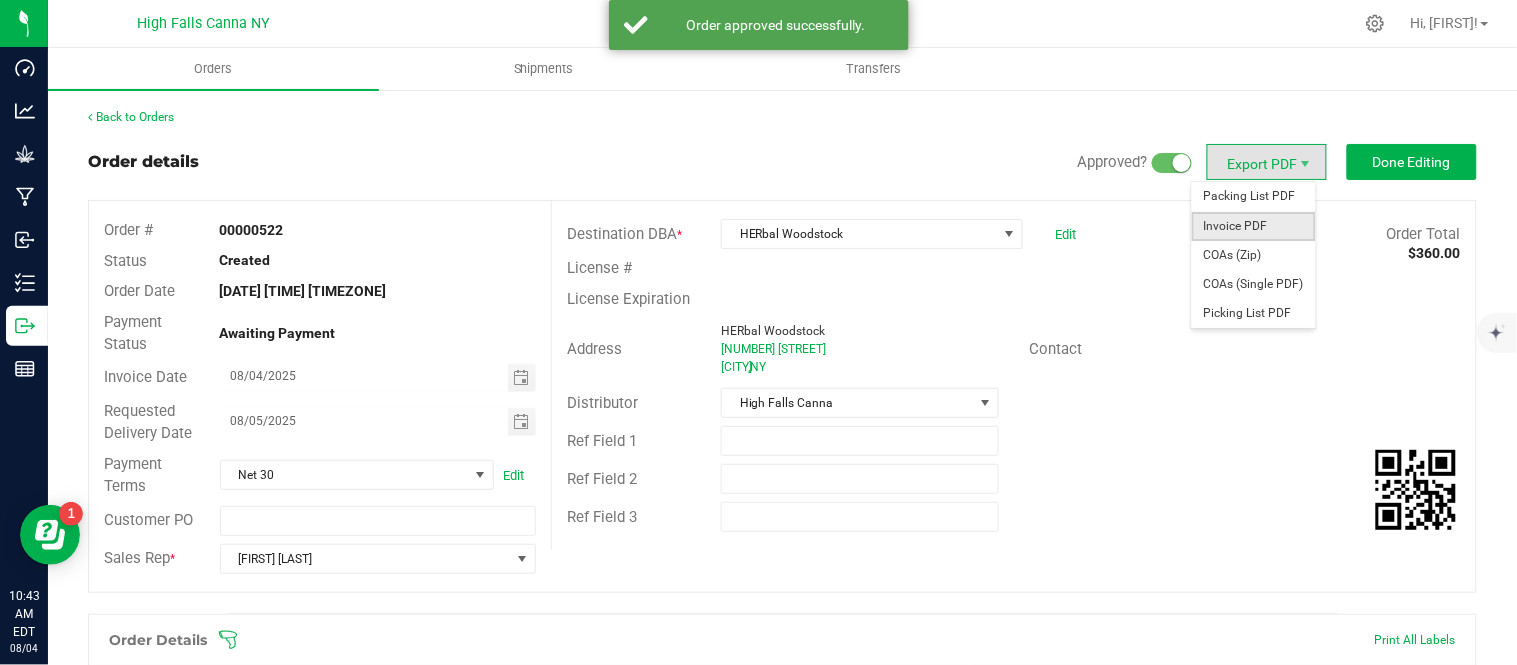 click on "Invoice PDF" at bounding box center [1254, 226] 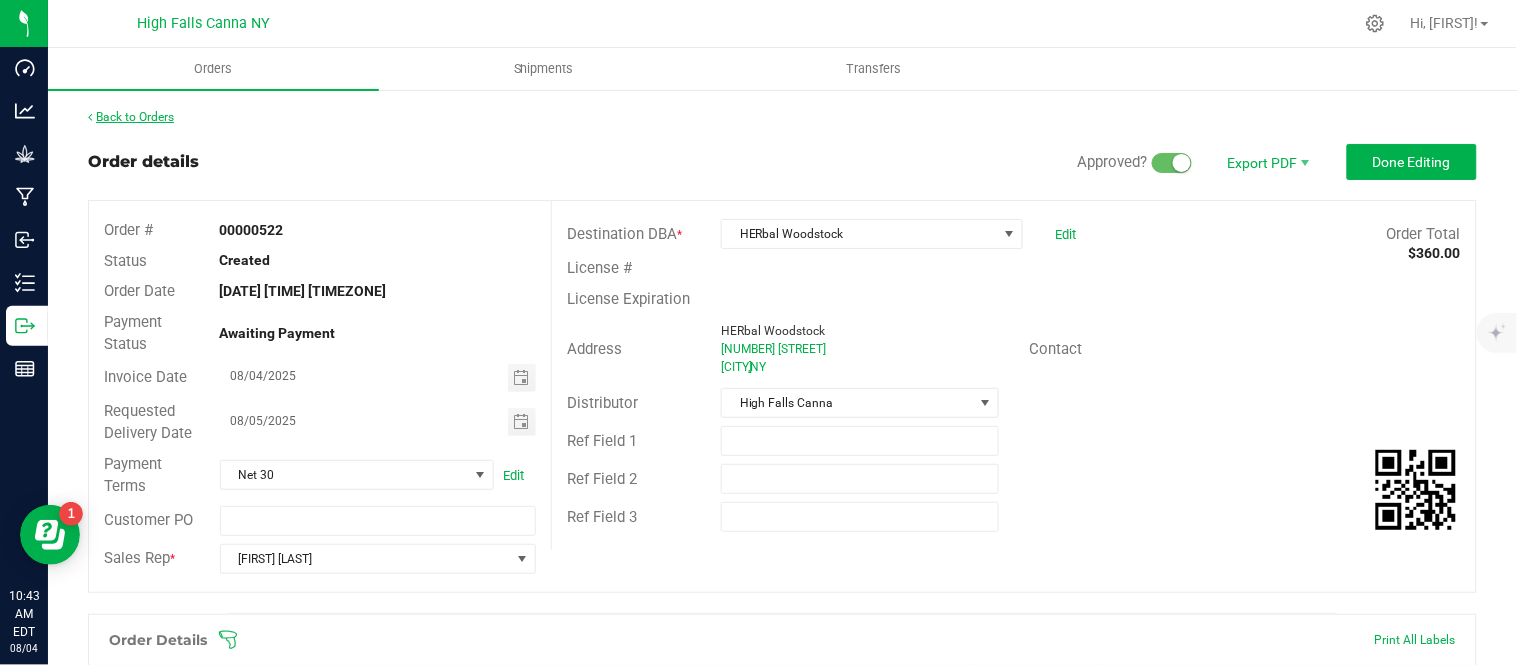 click on "Back to Orders" at bounding box center (131, 117) 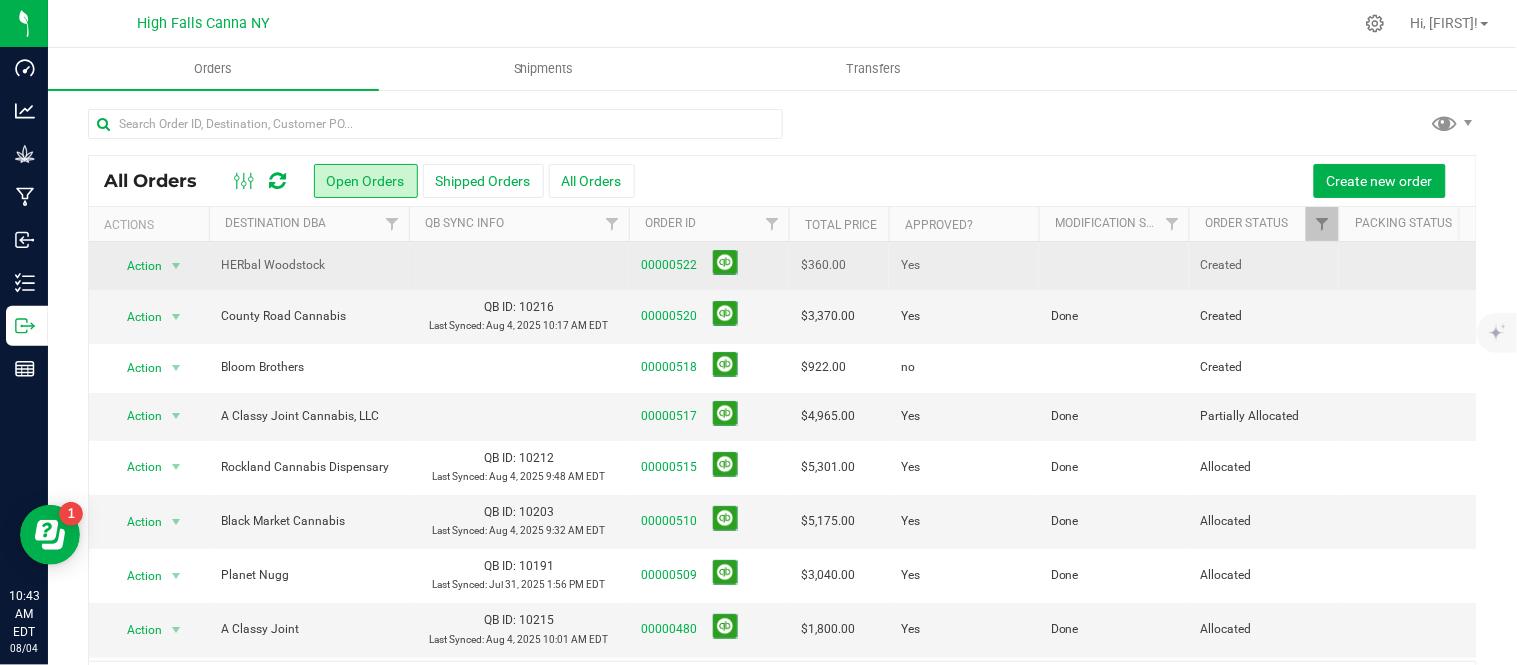 click at bounding box center (1114, 266) 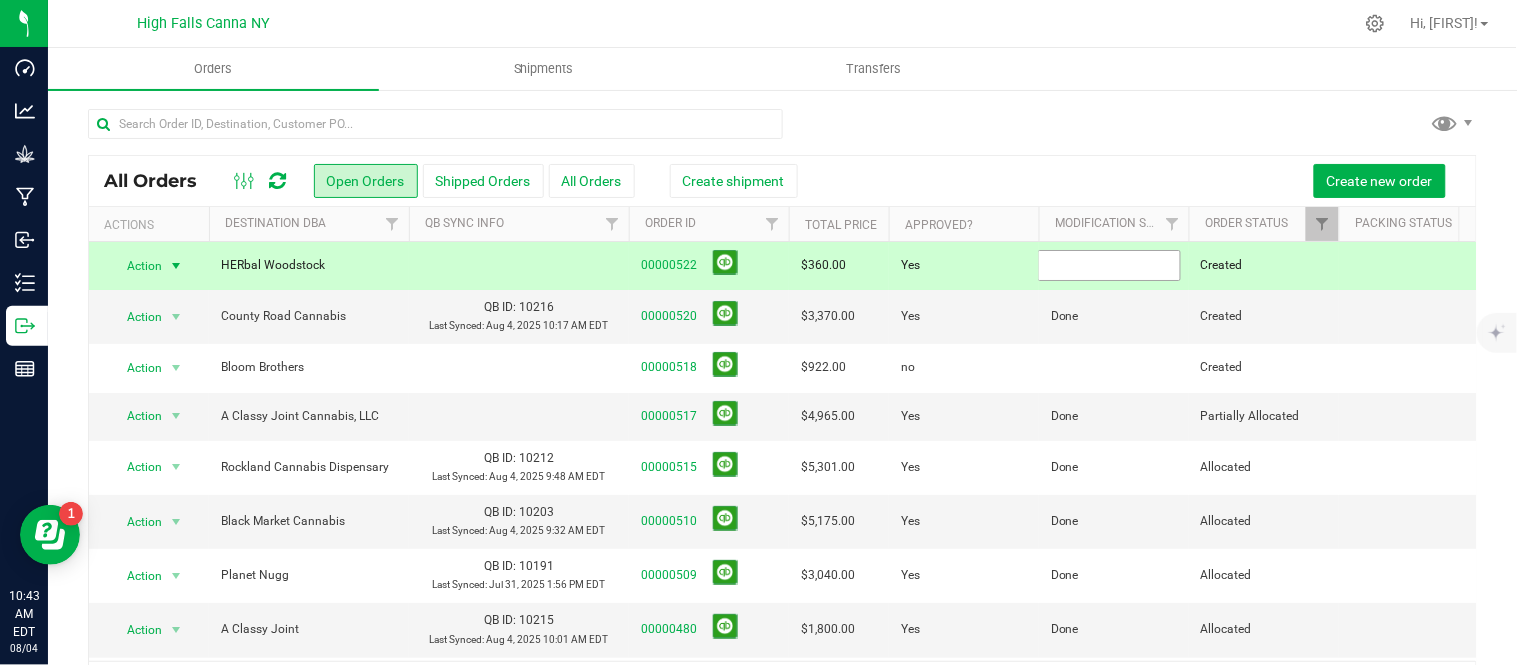 click at bounding box center [1109, 265] 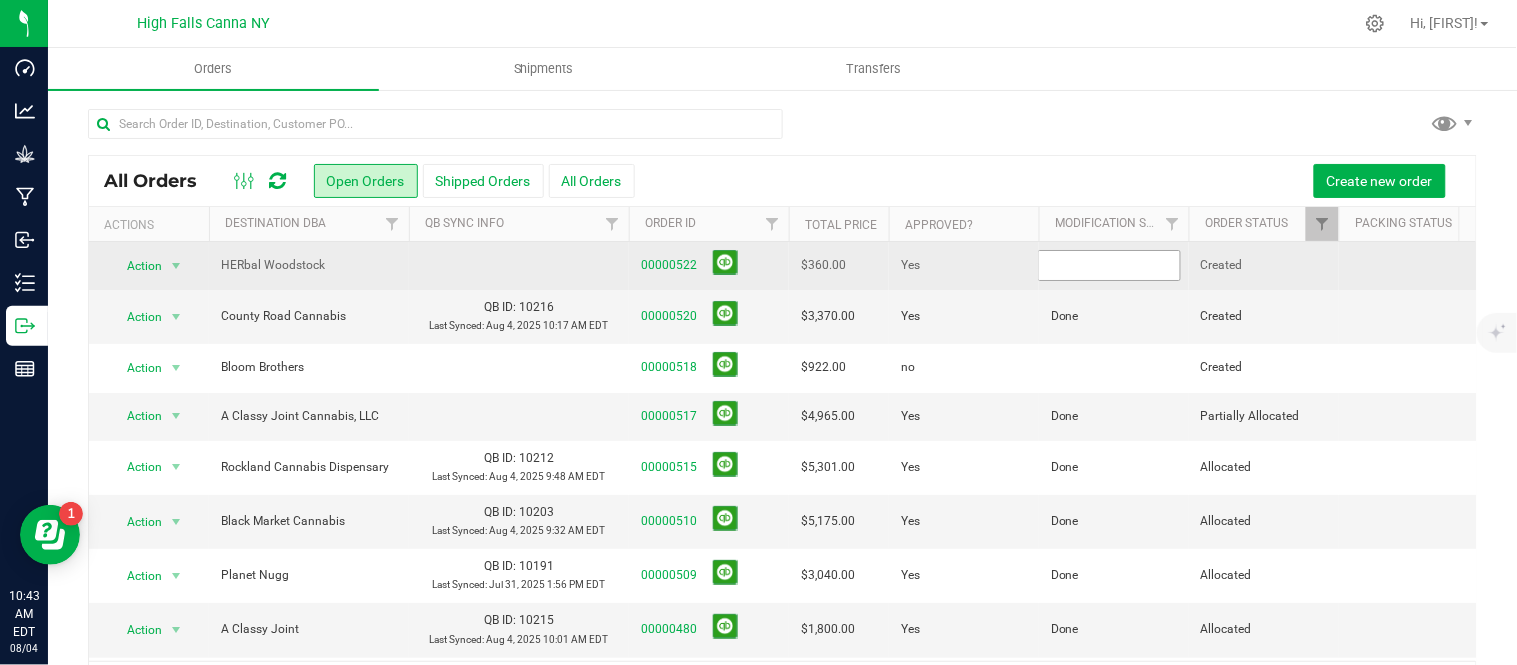 type on "Done" 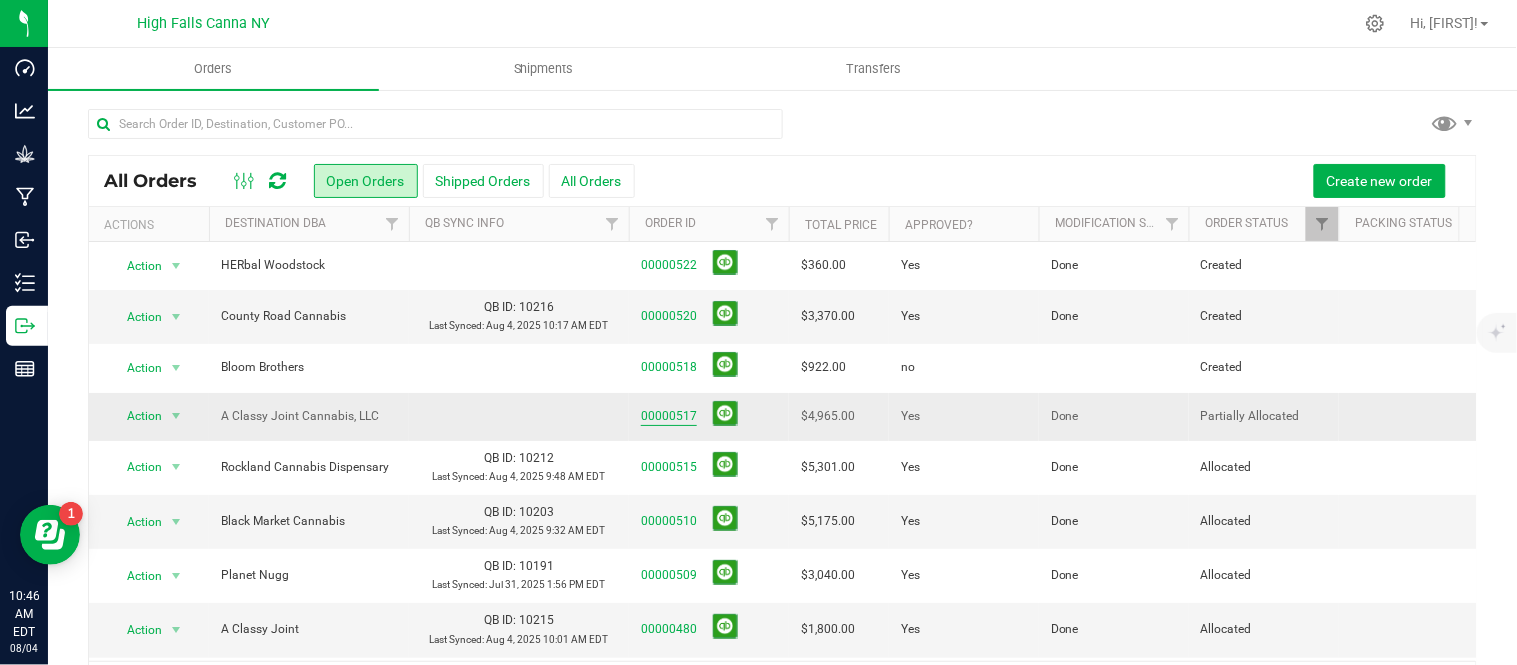 click on "00000517" at bounding box center [669, 416] 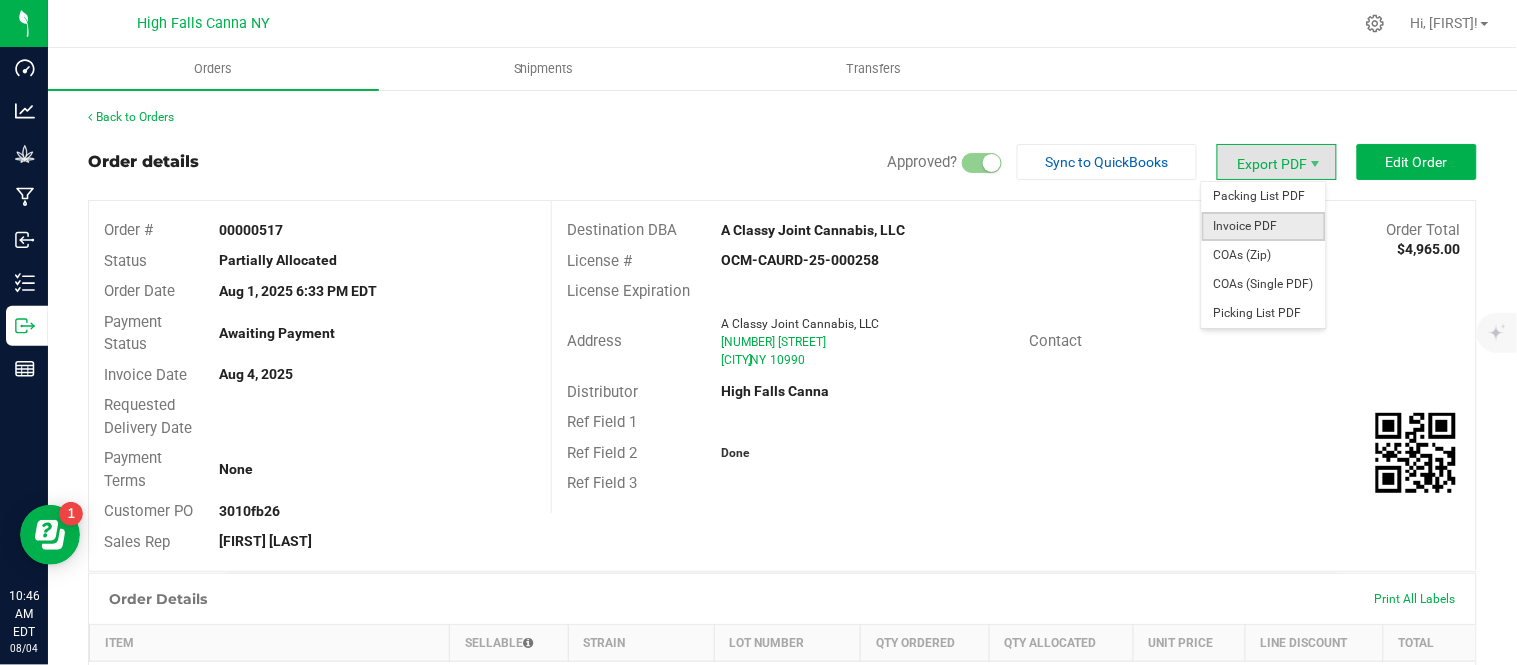 click on "Invoice PDF" at bounding box center (1264, 226) 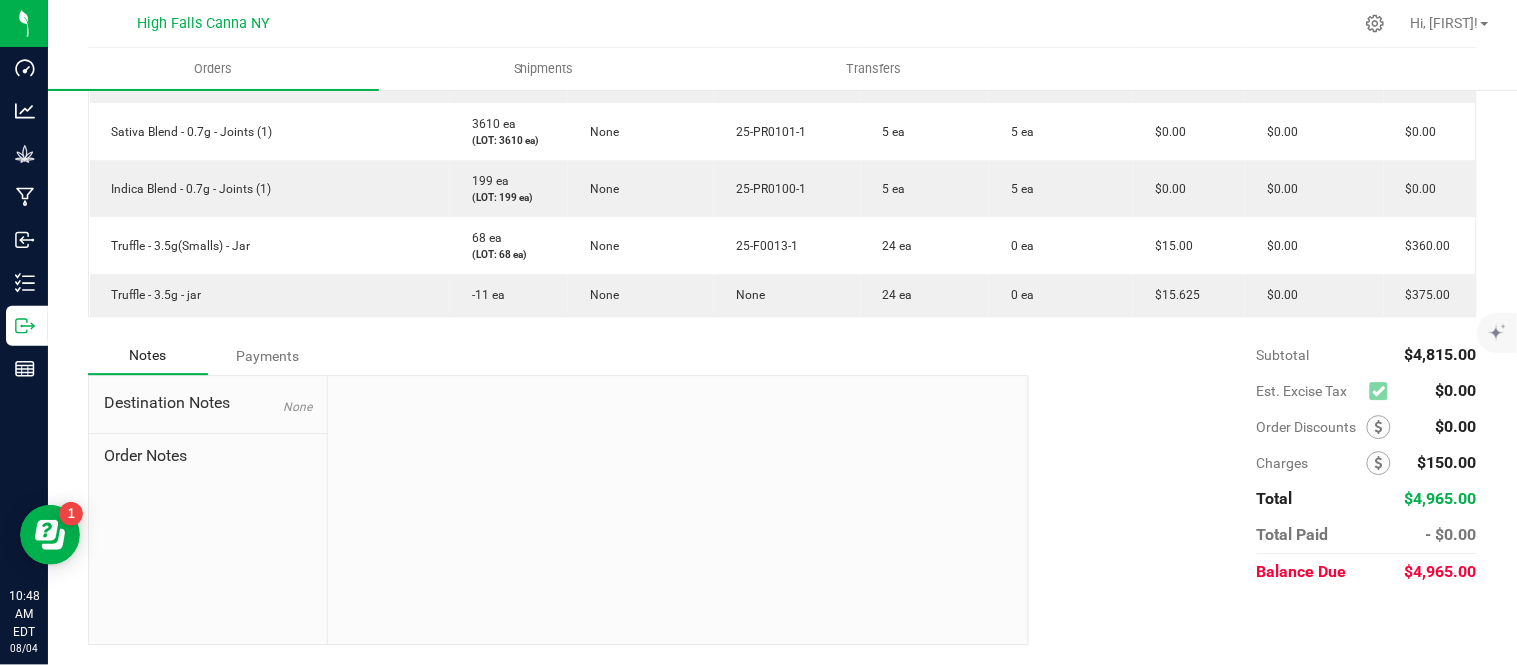 scroll, scrollTop: 1464, scrollLeft: 0, axis: vertical 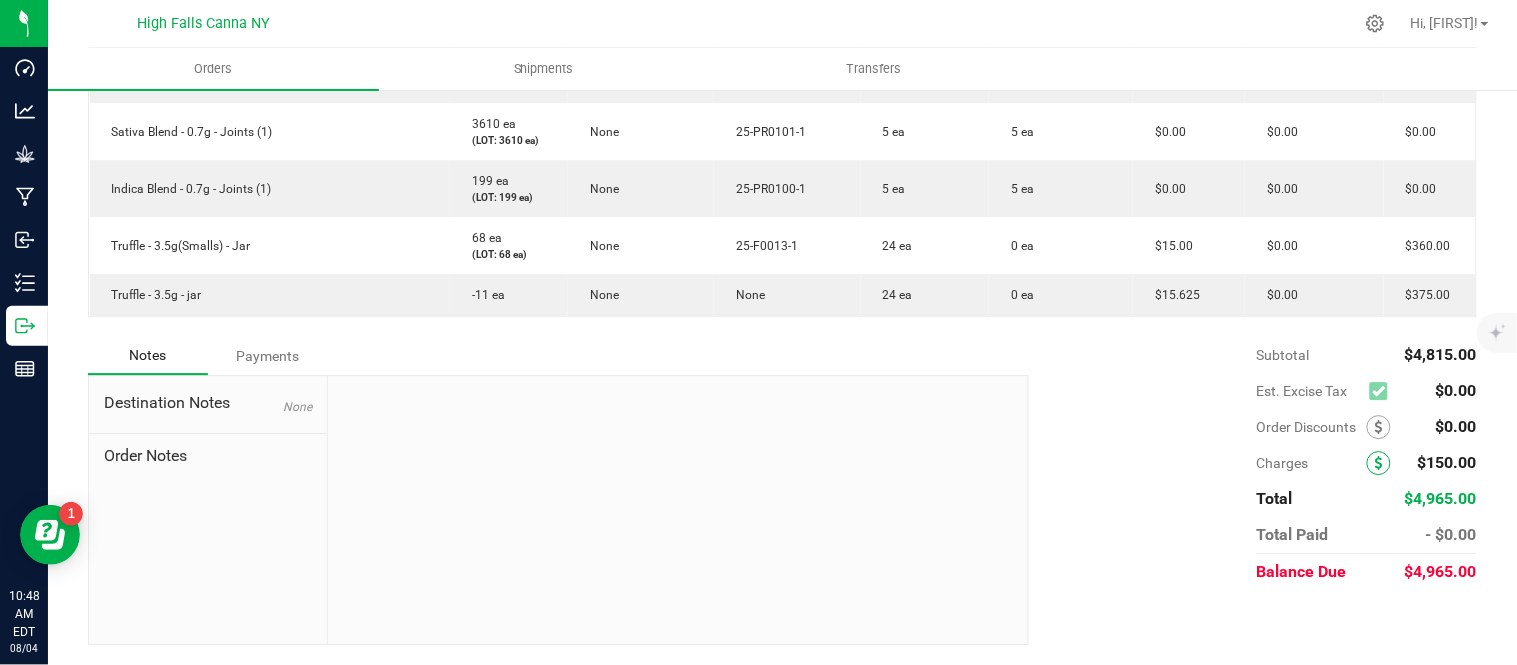 click at bounding box center (1379, 463) 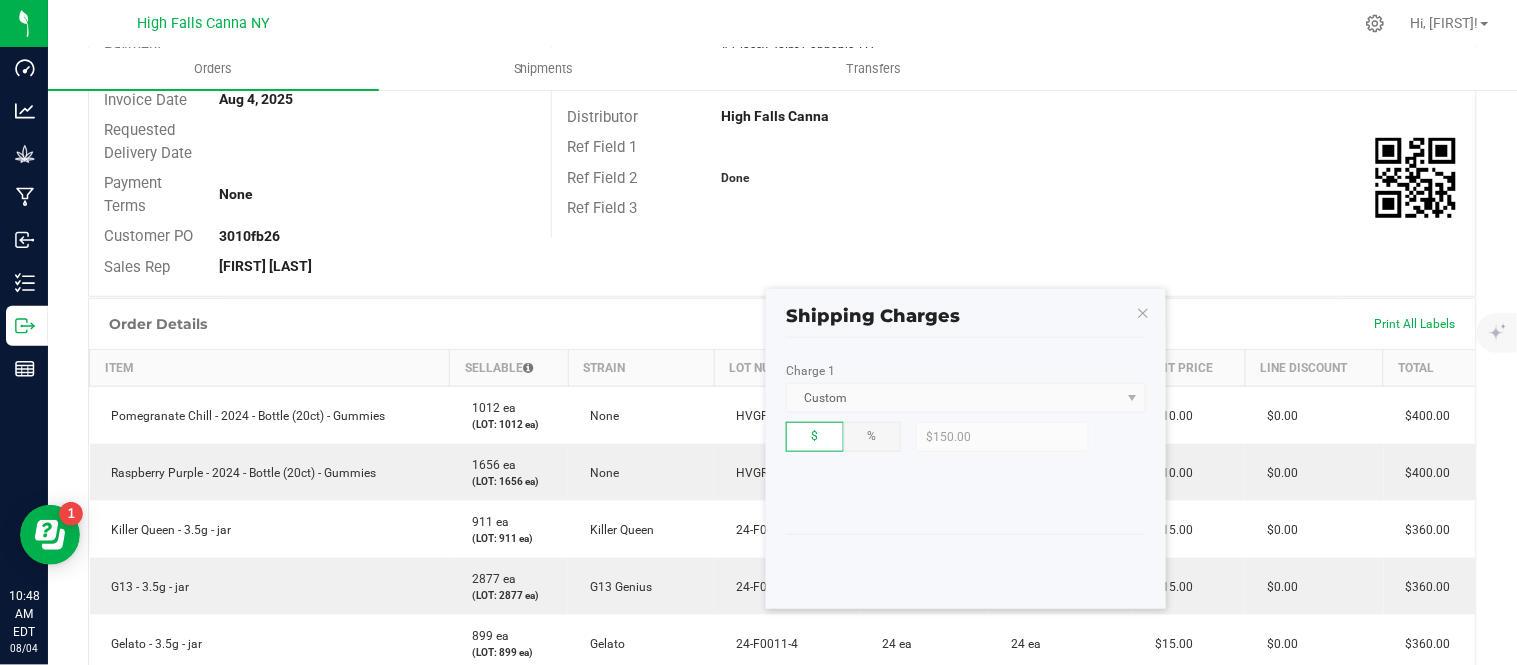 scroll, scrollTop: 242, scrollLeft: 0, axis: vertical 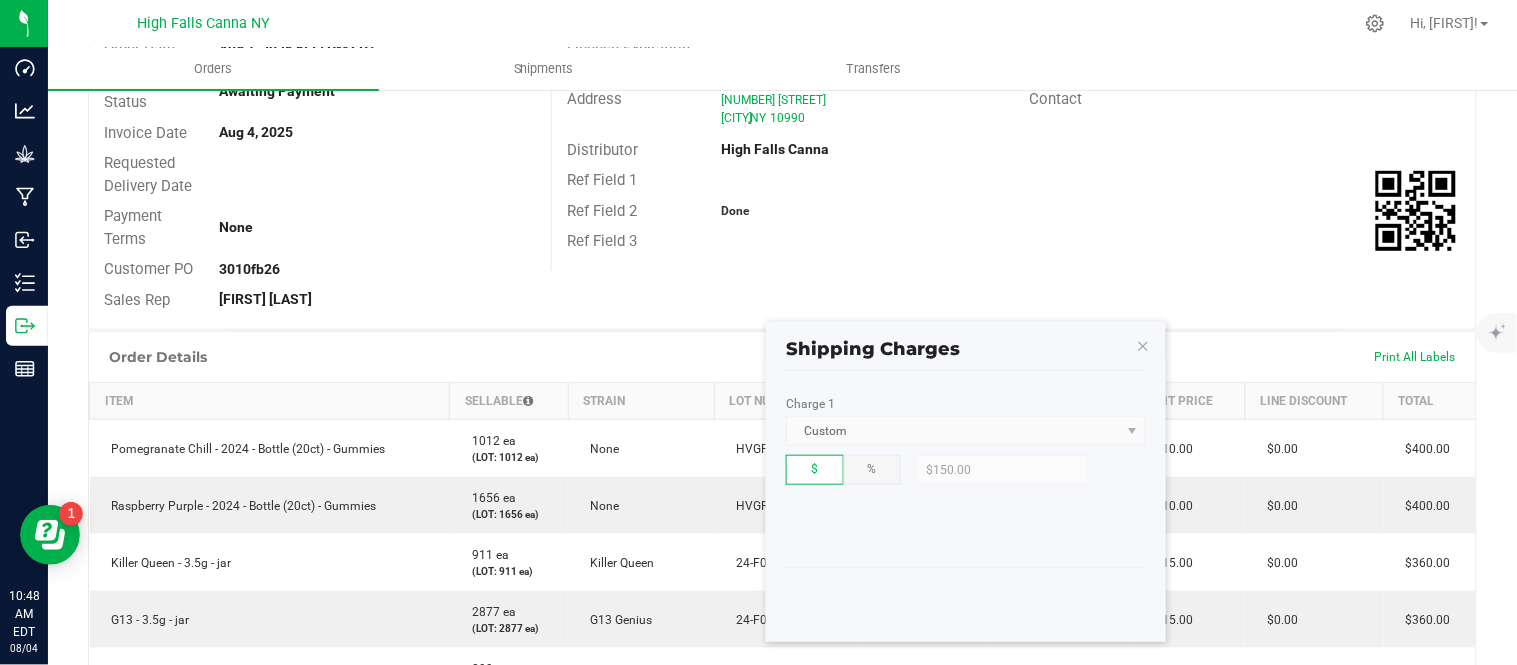 click on "Custom" at bounding box center [966, 431] 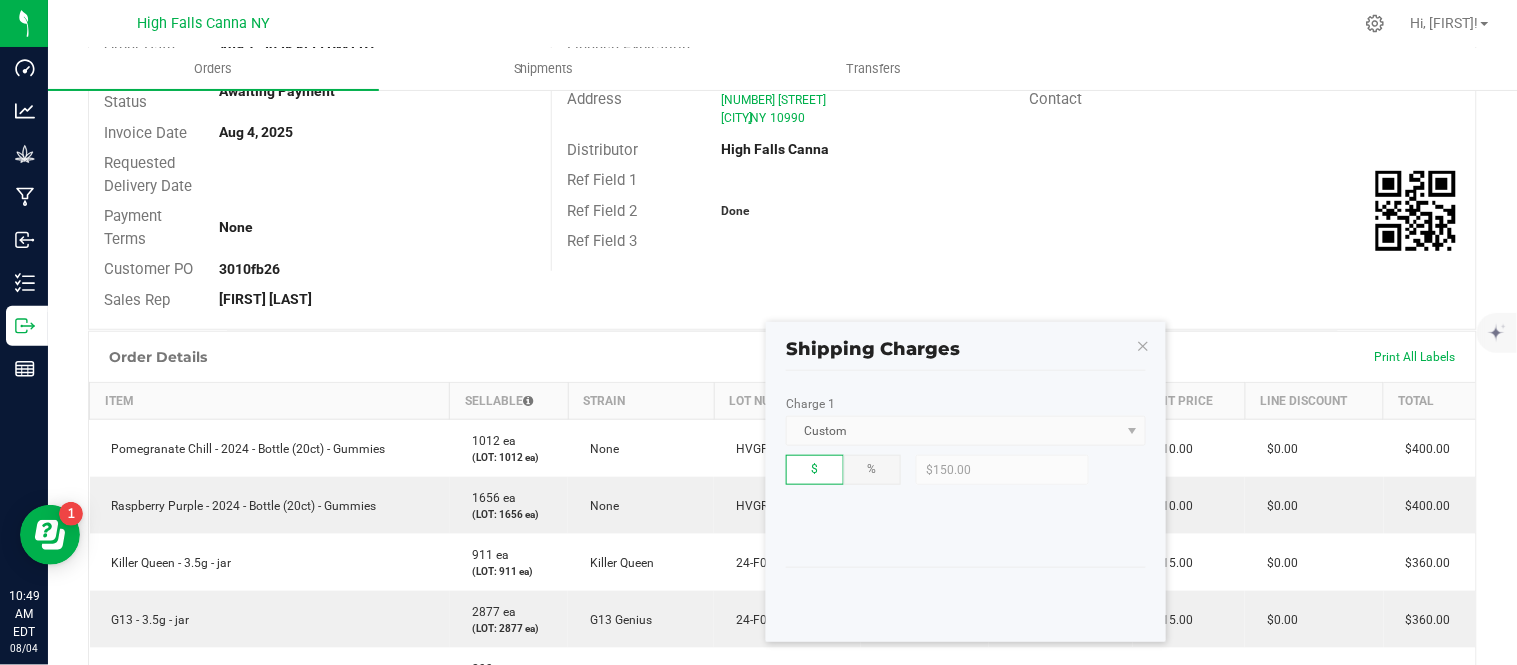 click on "Custom" at bounding box center [966, 431] 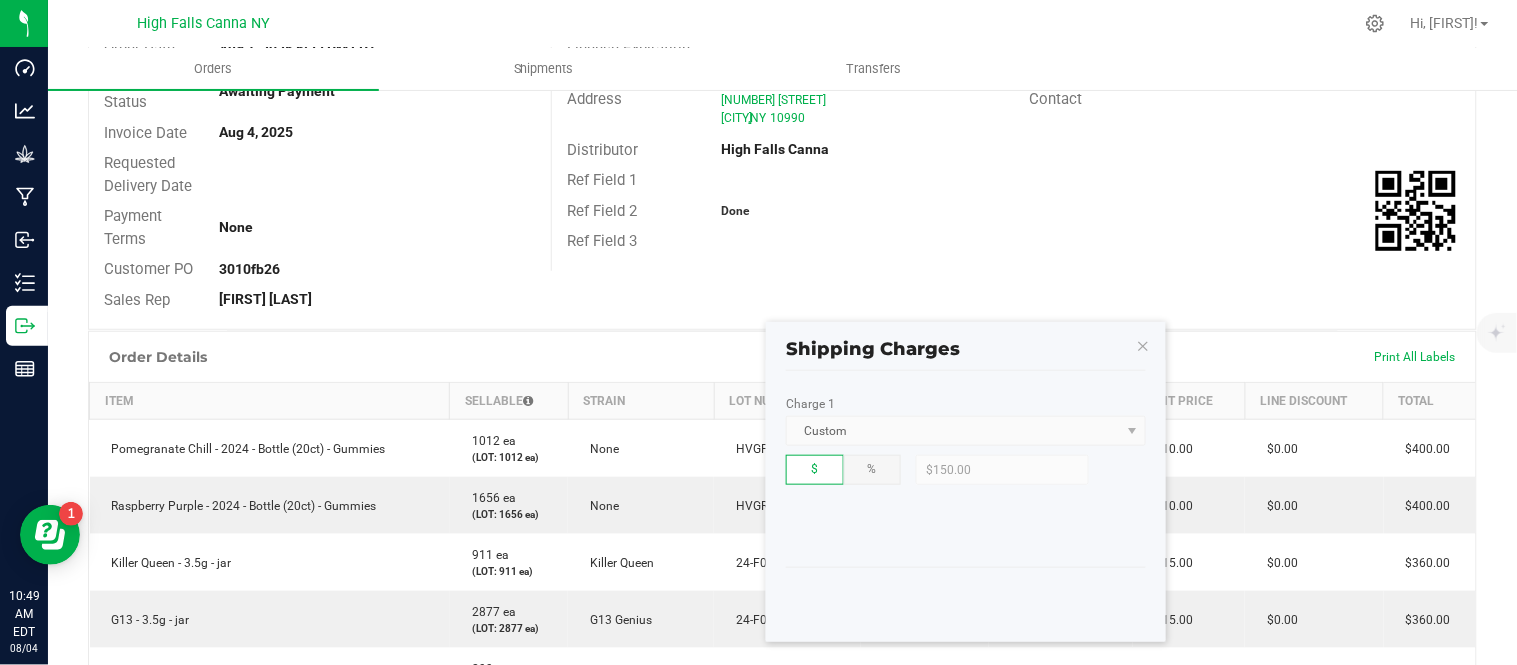 click on "Custom" at bounding box center (966, 431) 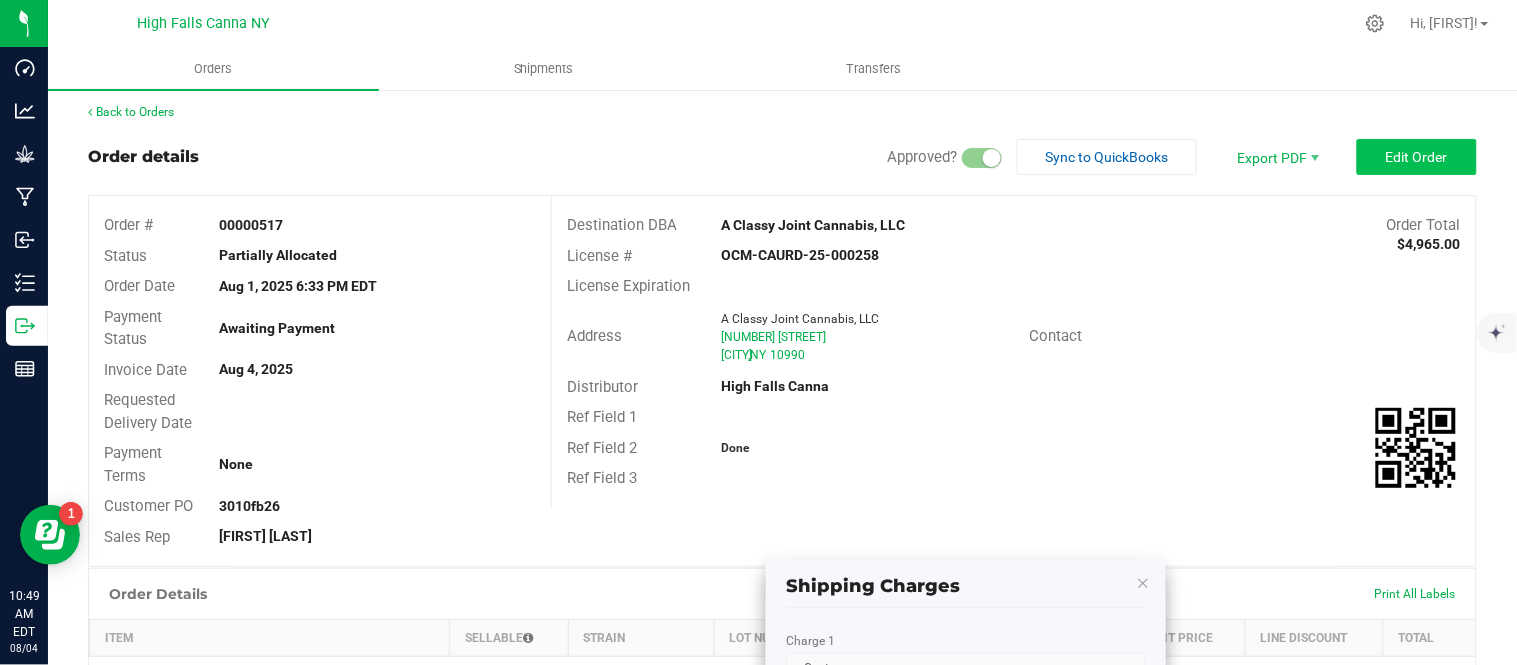 scroll, scrollTop: 1, scrollLeft: 0, axis: vertical 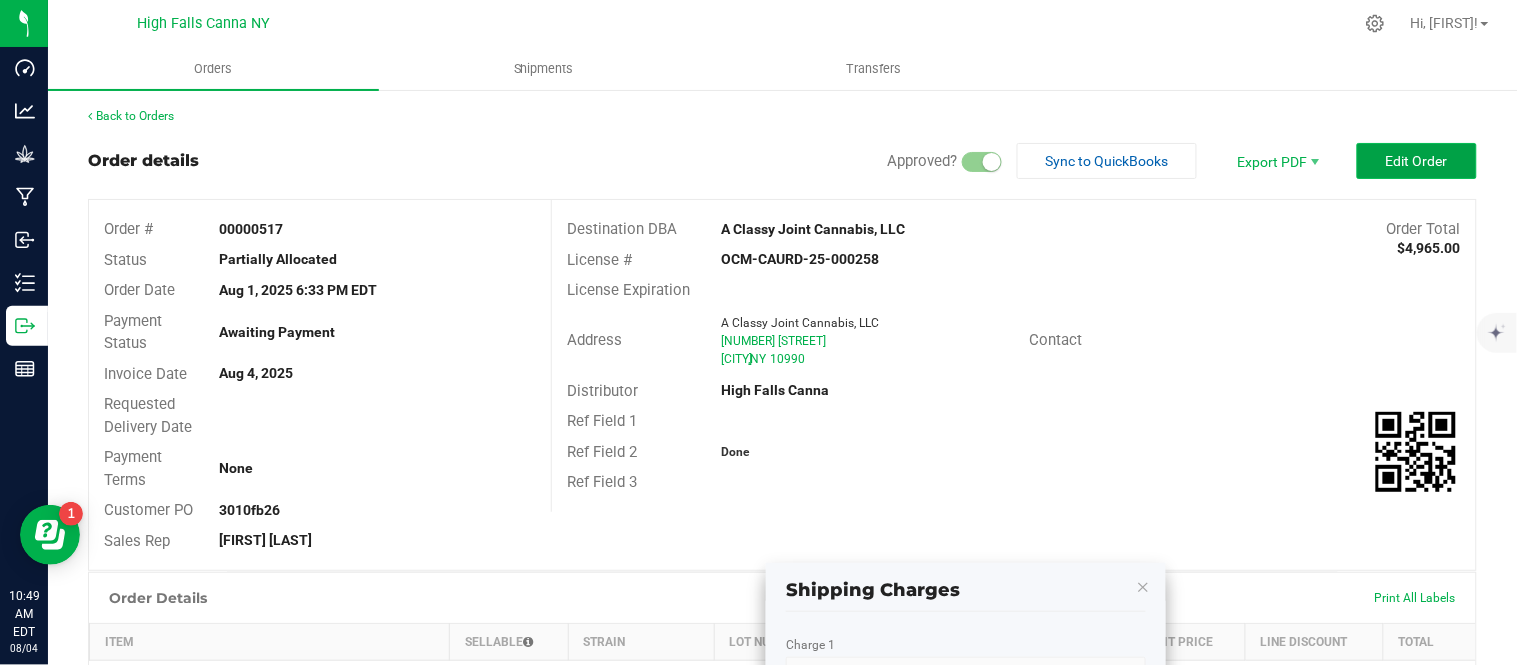 click on "Edit Order" at bounding box center [1417, 161] 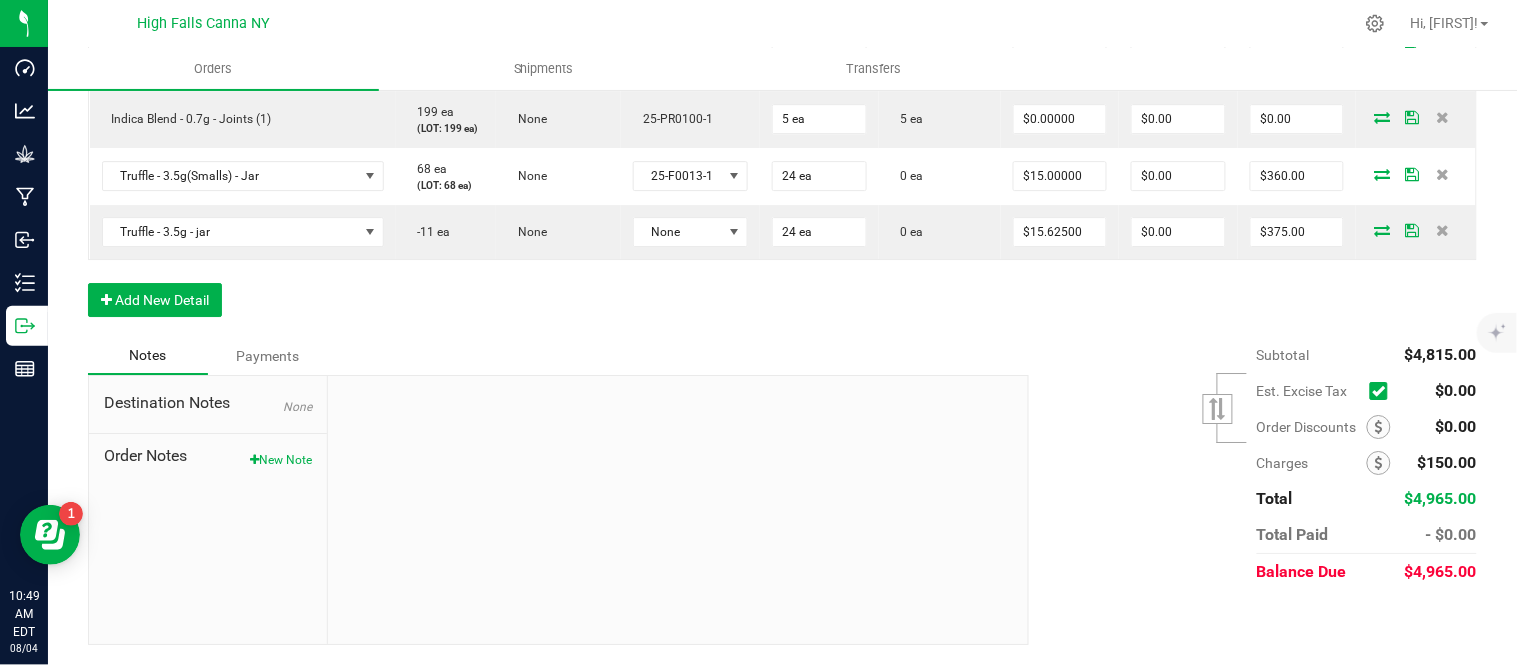 scroll, scrollTop: 1881, scrollLeft: 0, axis: vertical 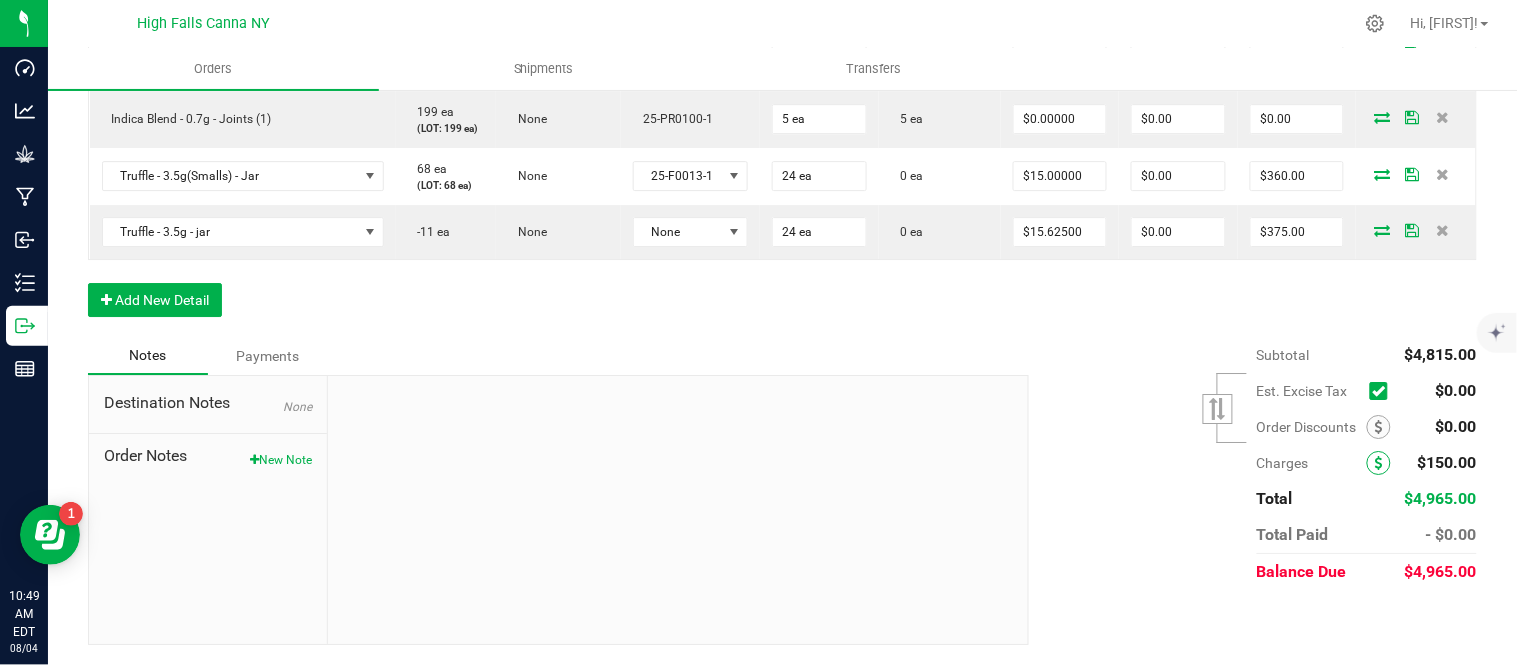 click at bounding box center [1379, 463] 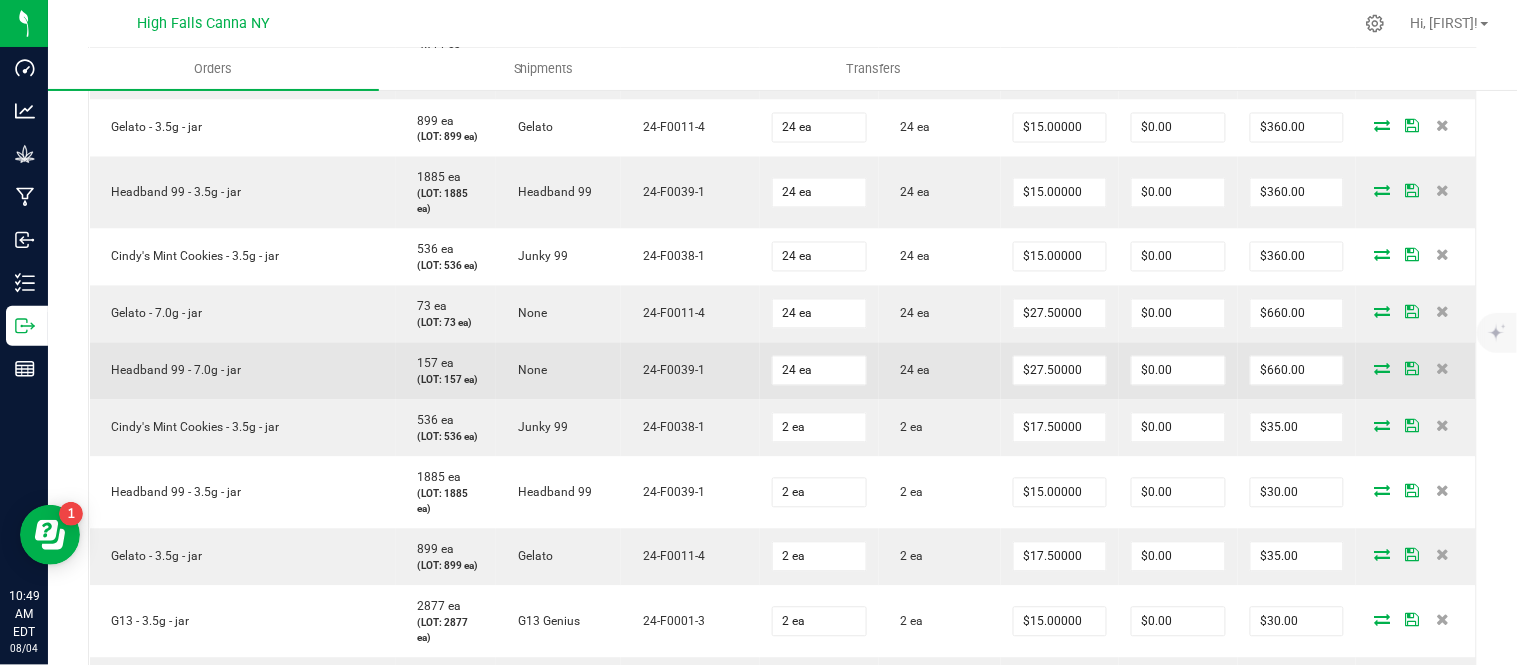 scroll, scrollTop: 436, scrollLeft: 0, axis: vertical 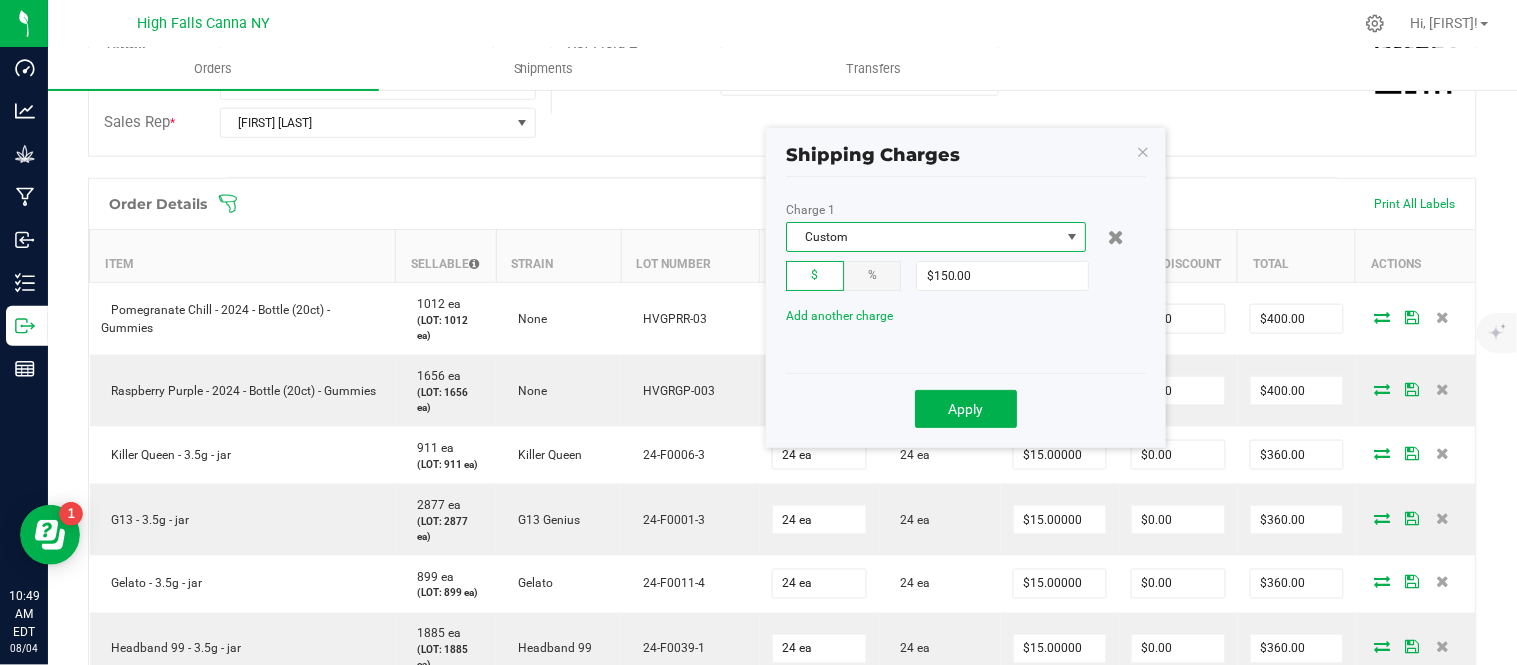 click on "Custom" at bounding box center (923, 237) 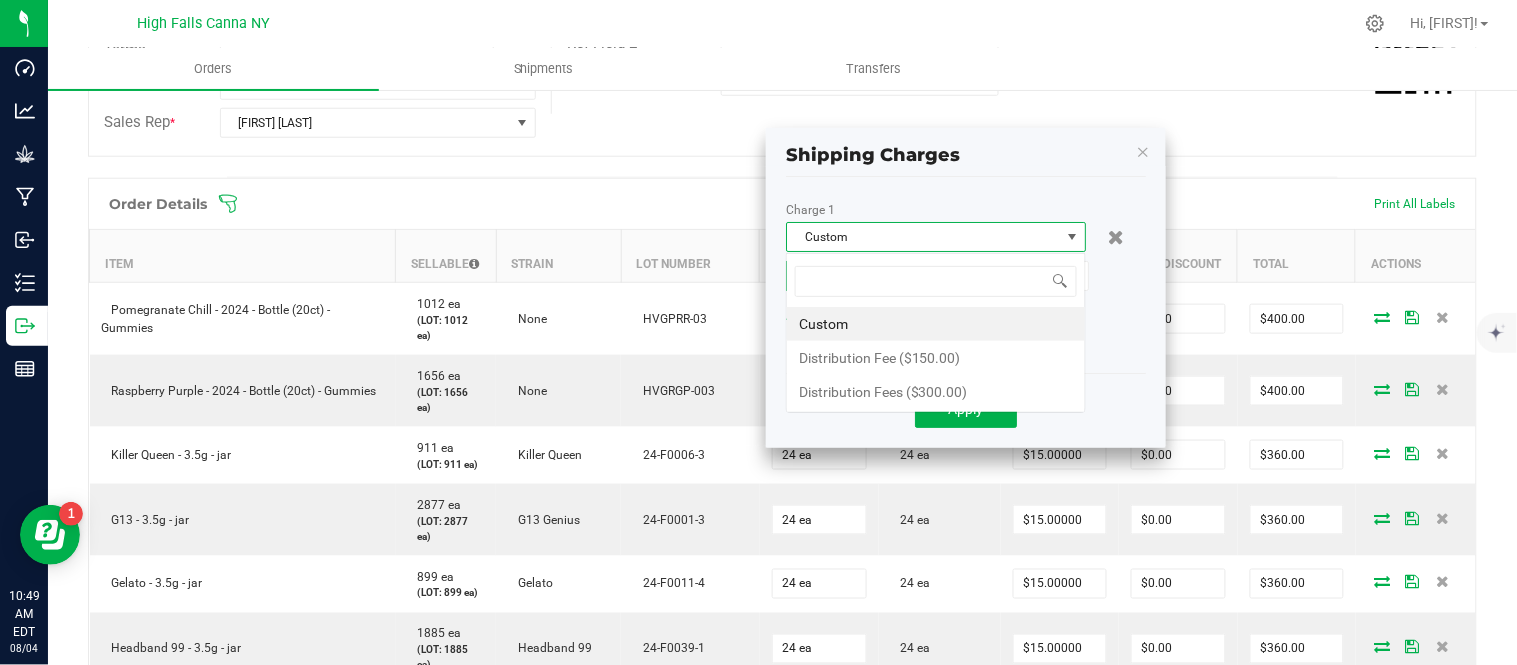 scroll, scrollTop: 99970, scrollLeft: 99700, axis: both 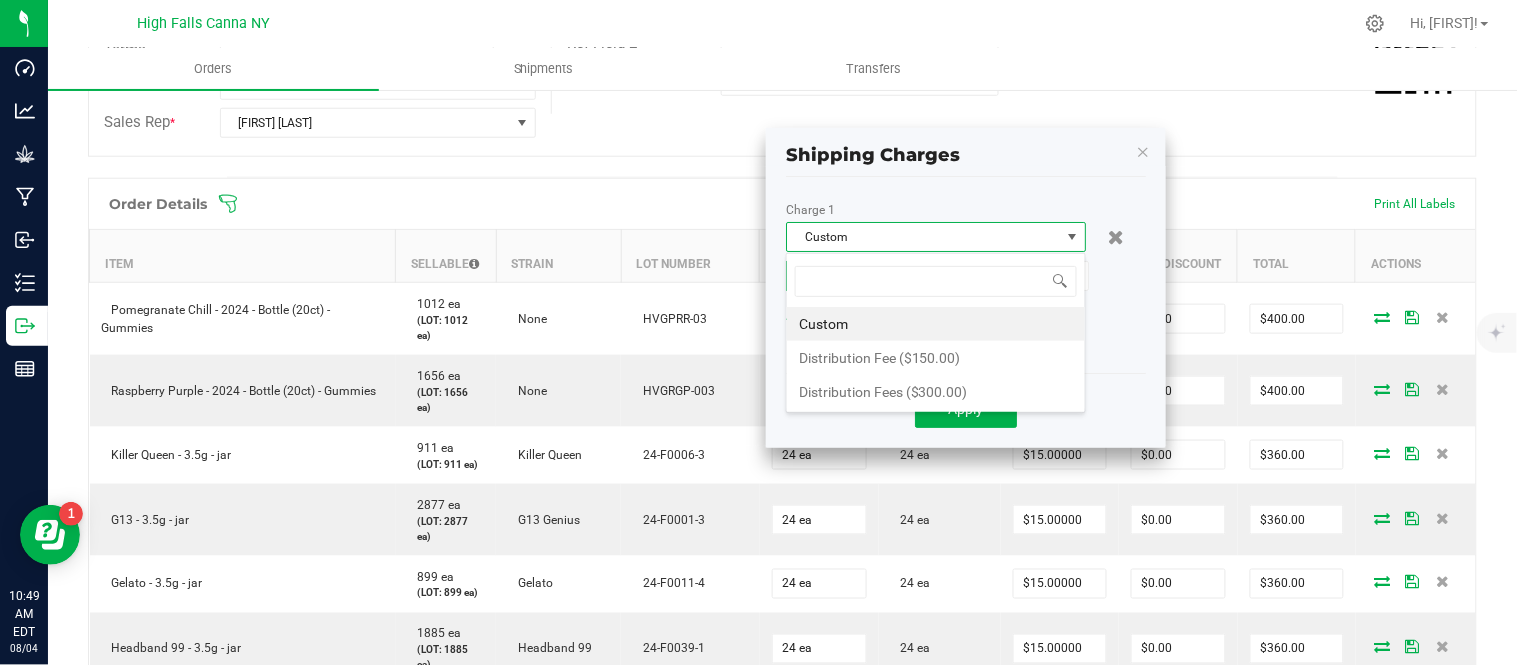 click on "Custom" at bounding box center [923, 237] 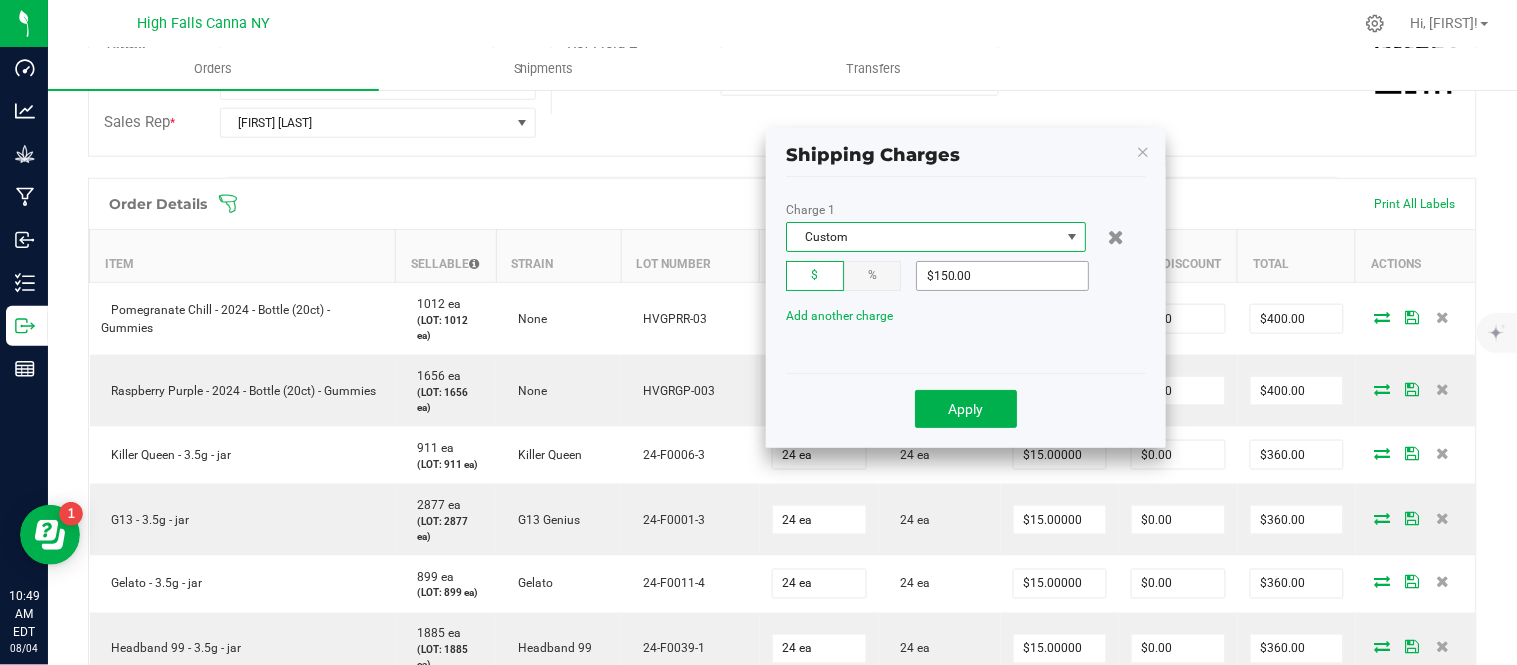 type on "150" 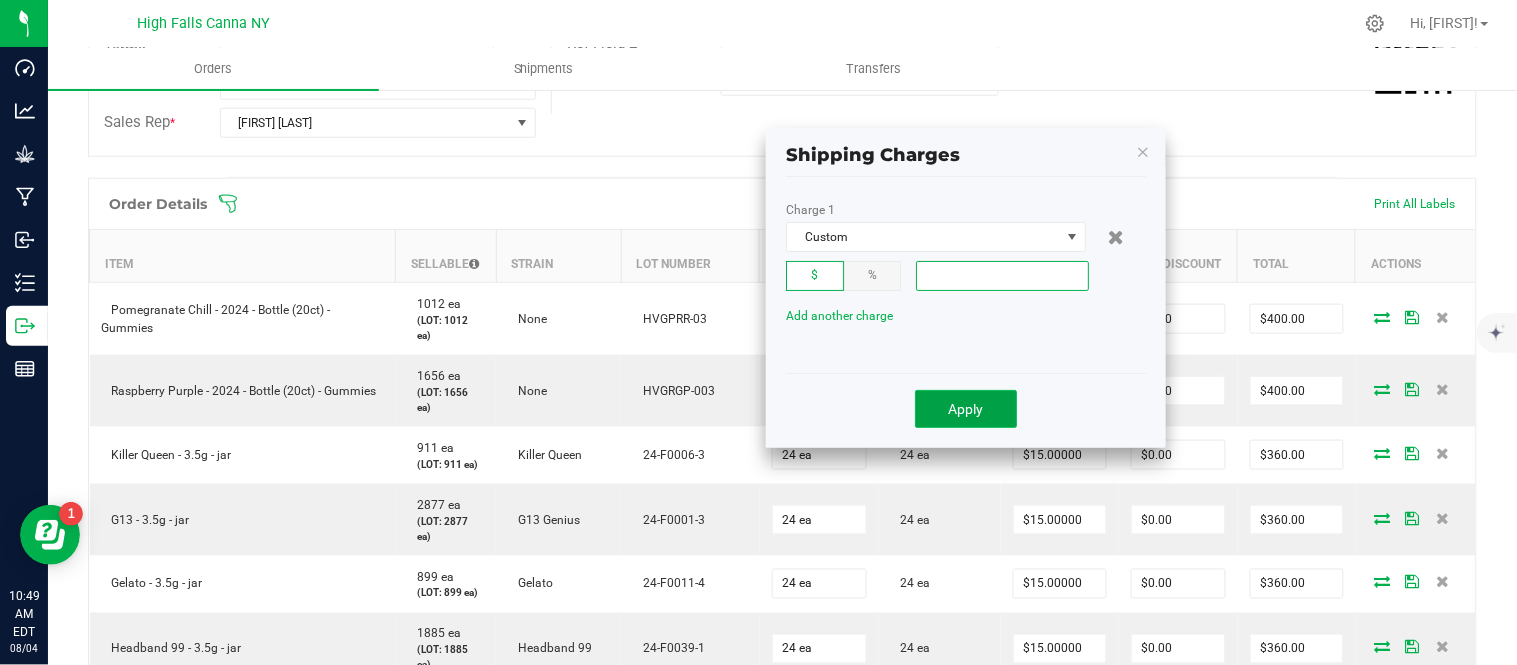 type on "$0.00" 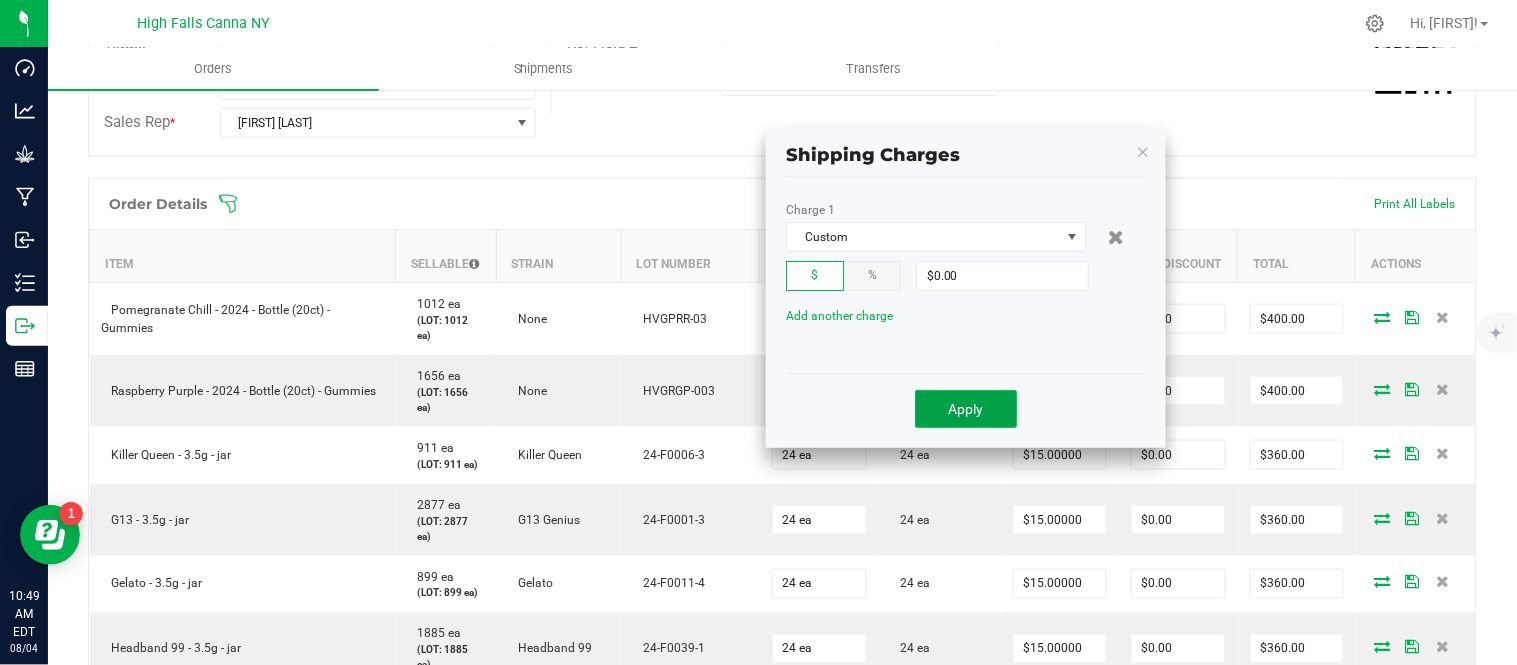 click on "Apply" at bounding box center (966, 409) 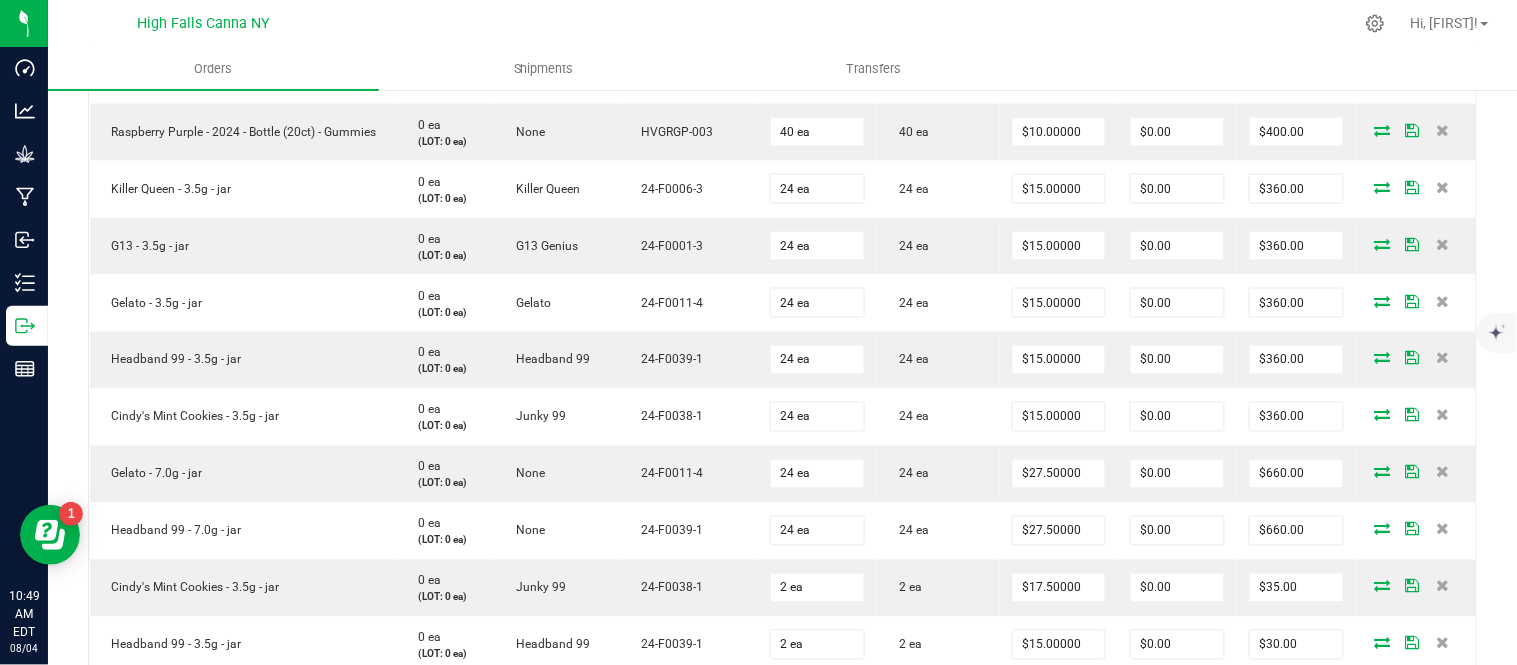 scroll, scrollTop: 0, scrollLeft: 0, axis: both 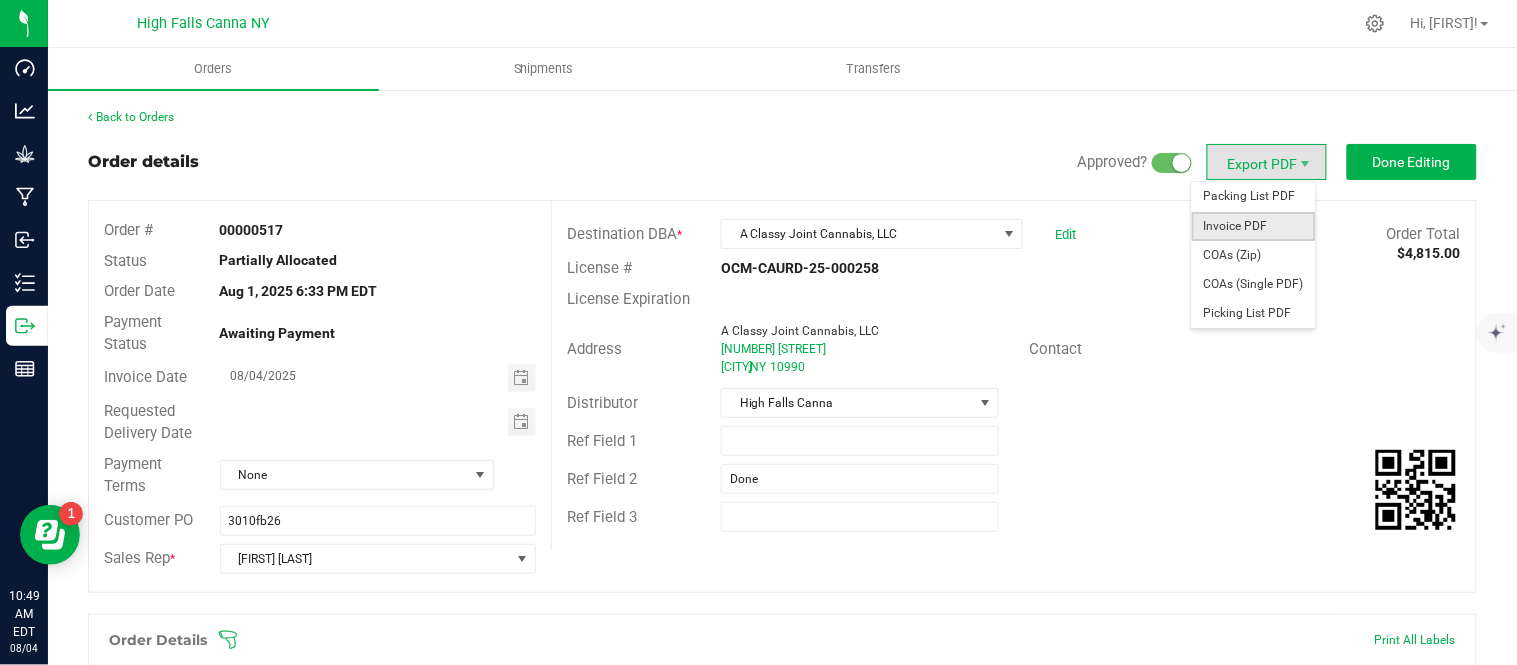 click on "Invoice PDF" at bounding box center [1254, 226] 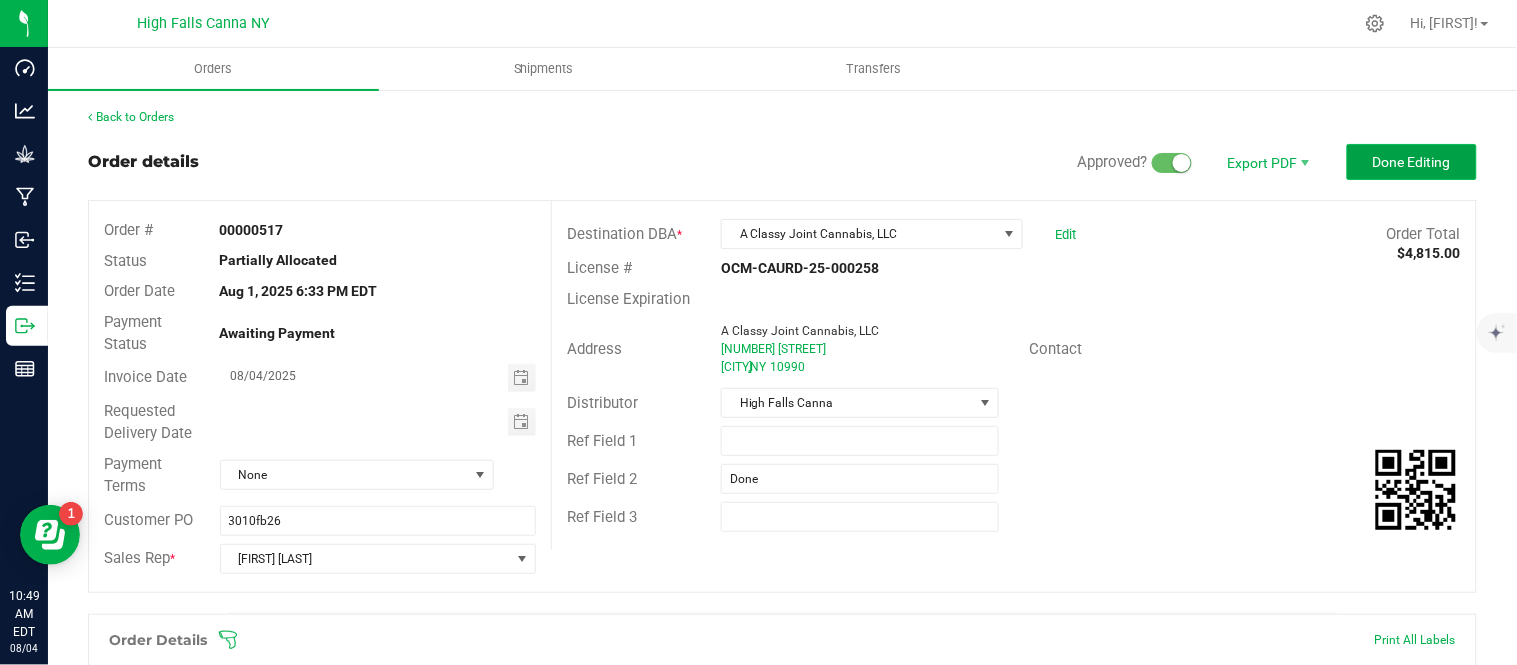 click on "Done Editing" at bounding box center (1412, 162) 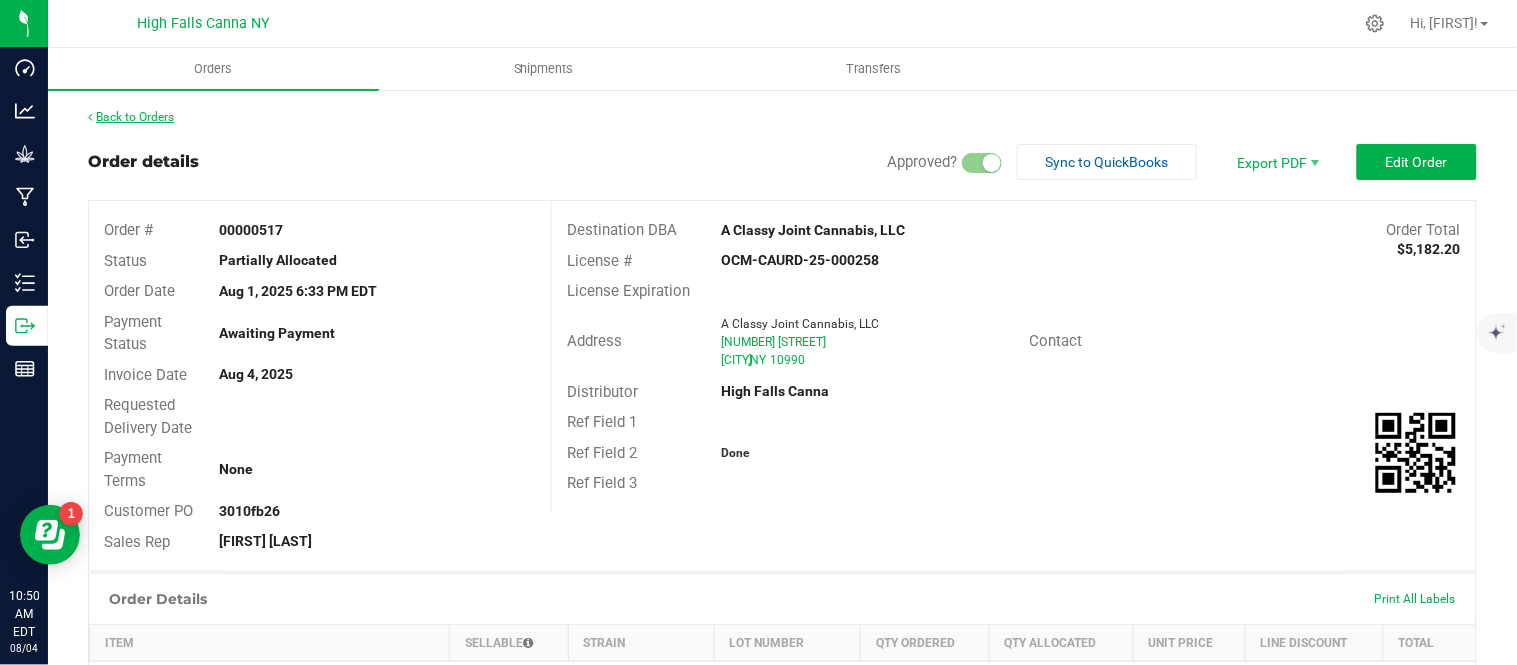 click on "Back to Orders" at bounding box center [131, 117] 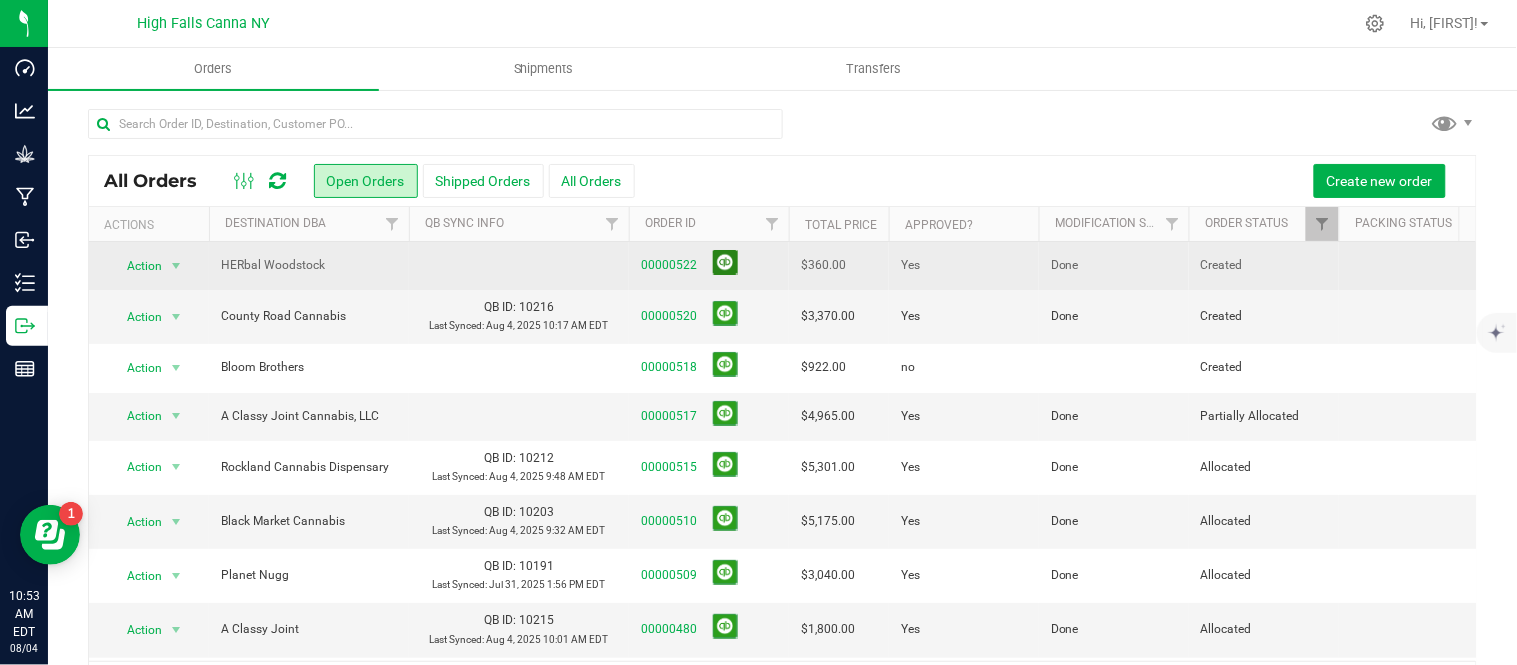 click at bounding box center (725, 262) 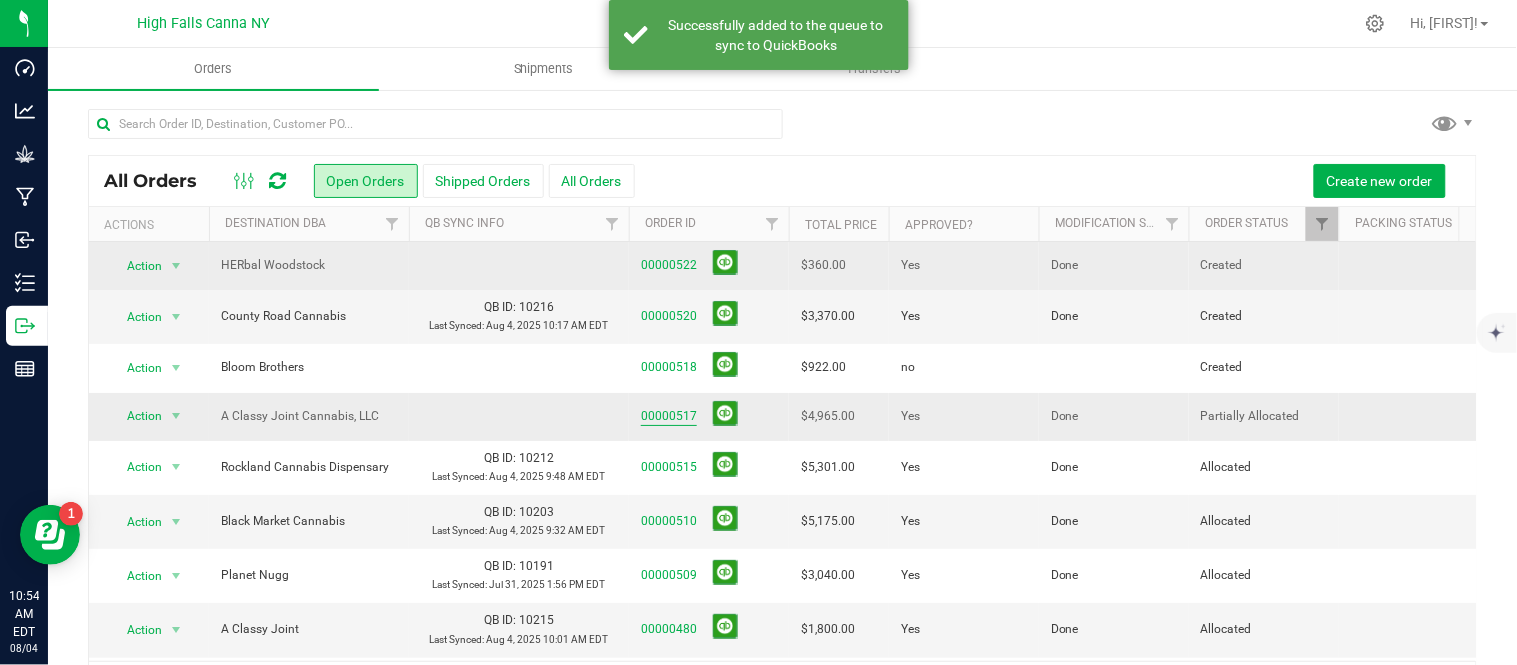 click on "00000517" at bounding box center [669, 416] 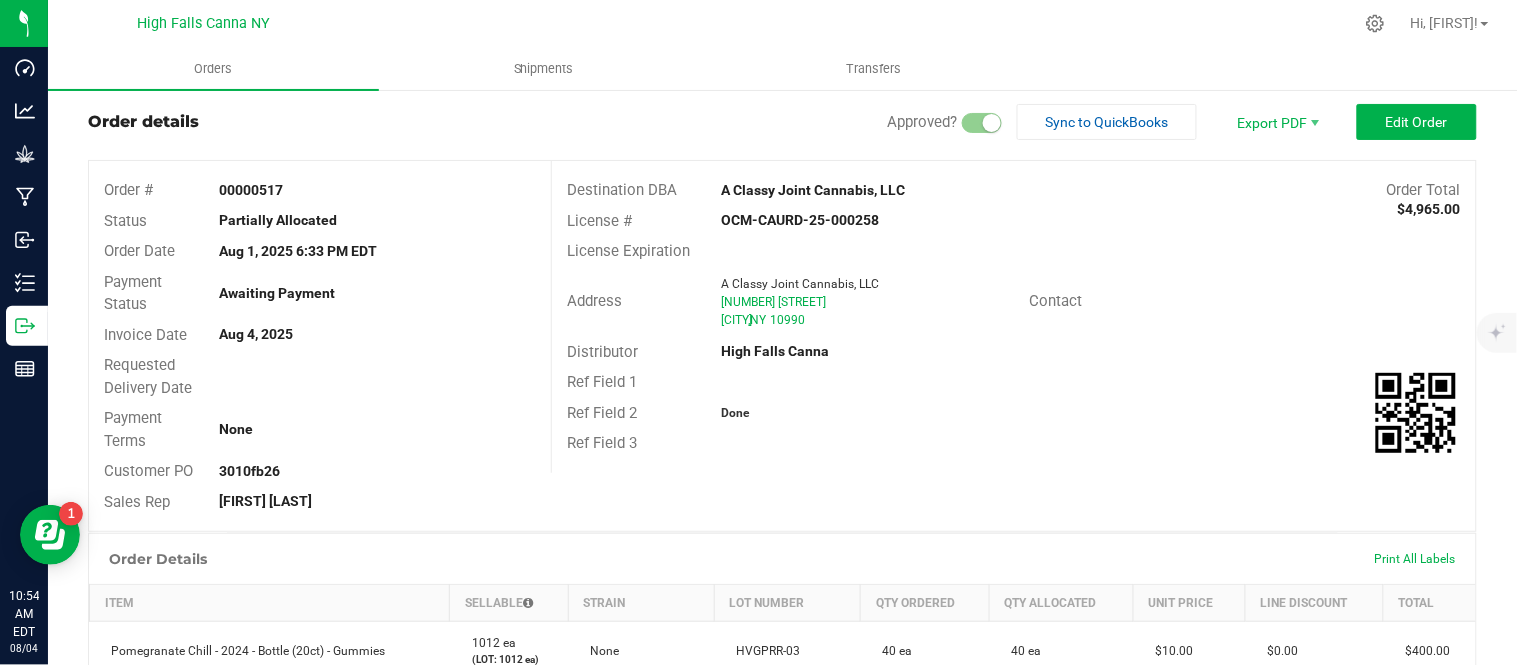 scroll, scrollTop: 0, scrollLeft: 0, axis: both 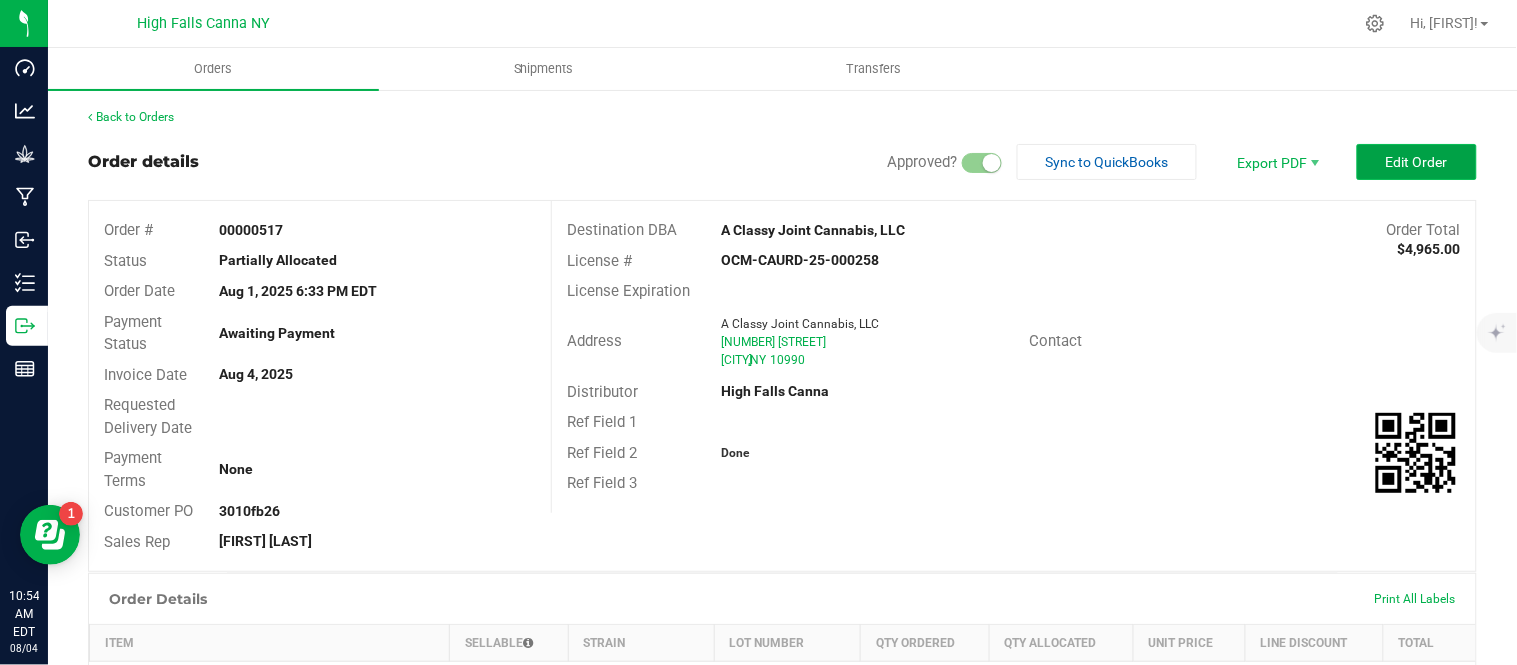 click on "Edit Order" at bounding box center (1417, 162) 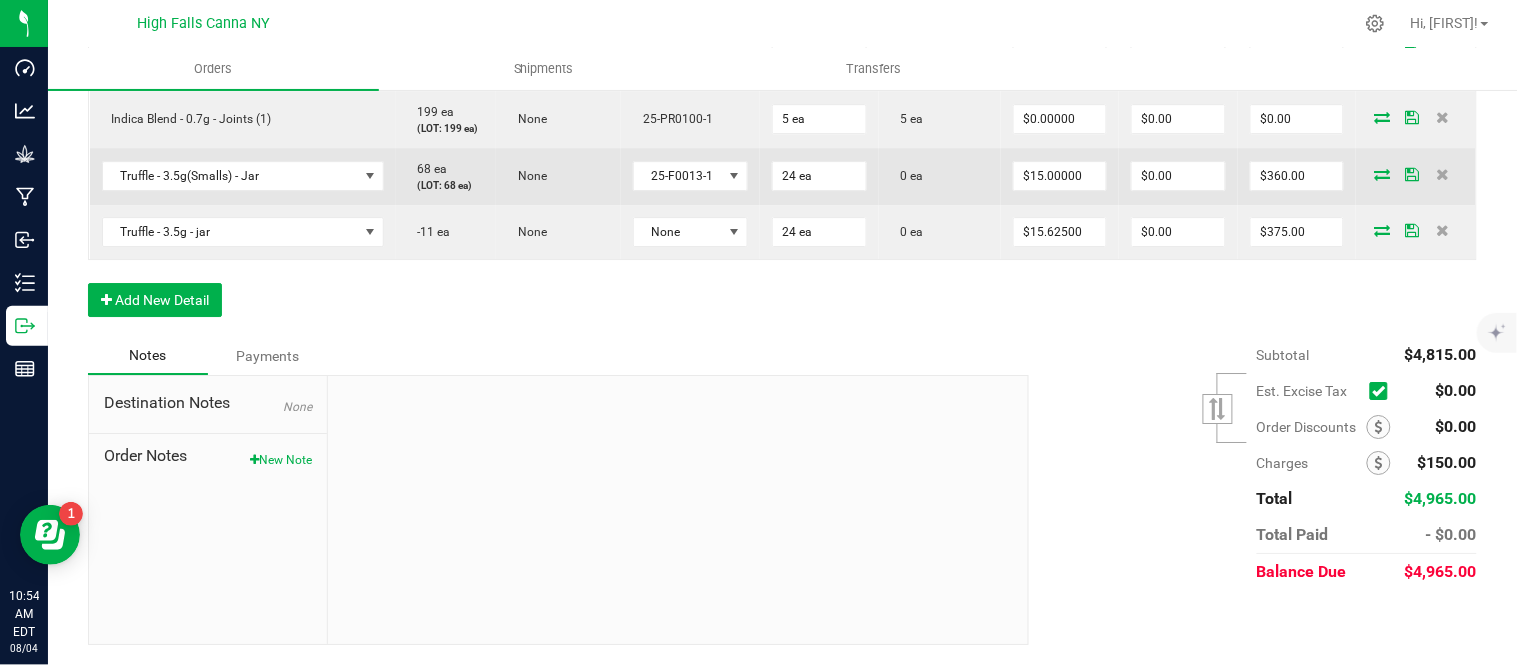 scroll, scrollTop: 1881, scrollLeft: 0, axis: vertical 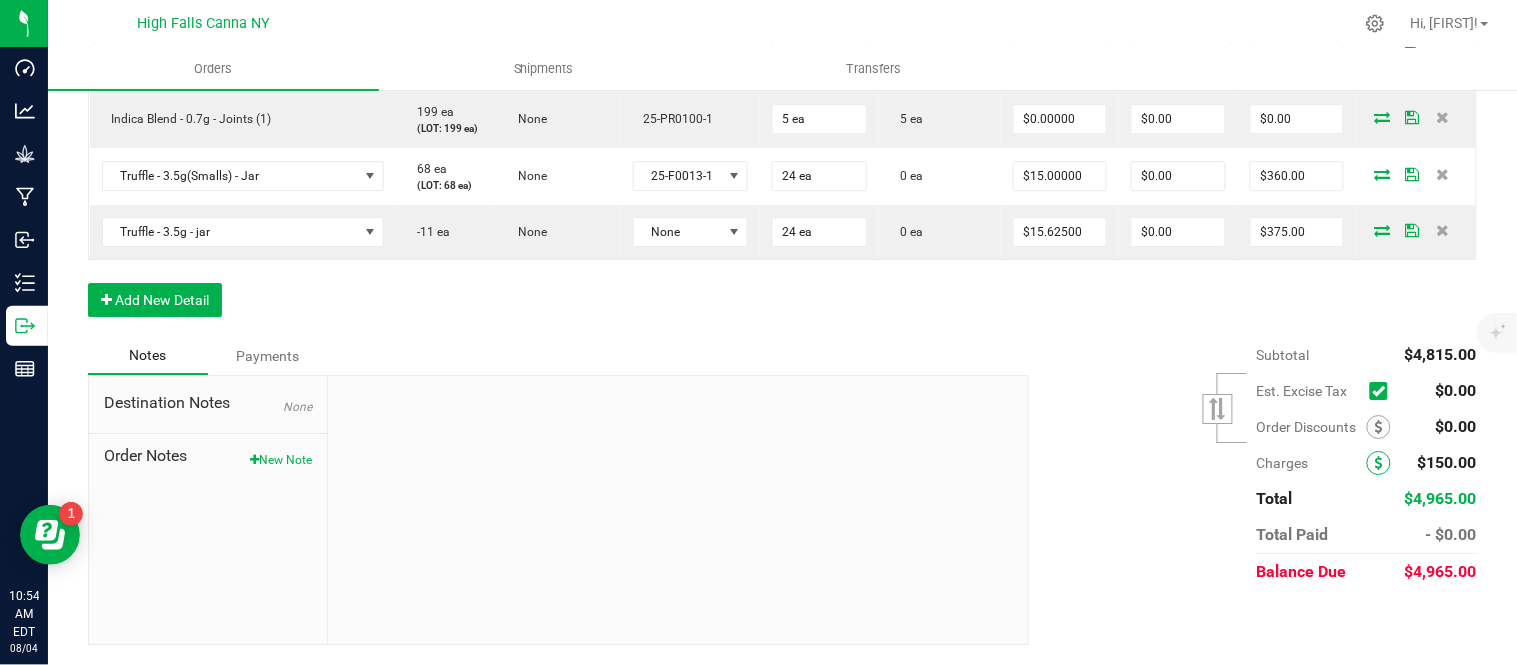 click at bounding box center (1379, 463) 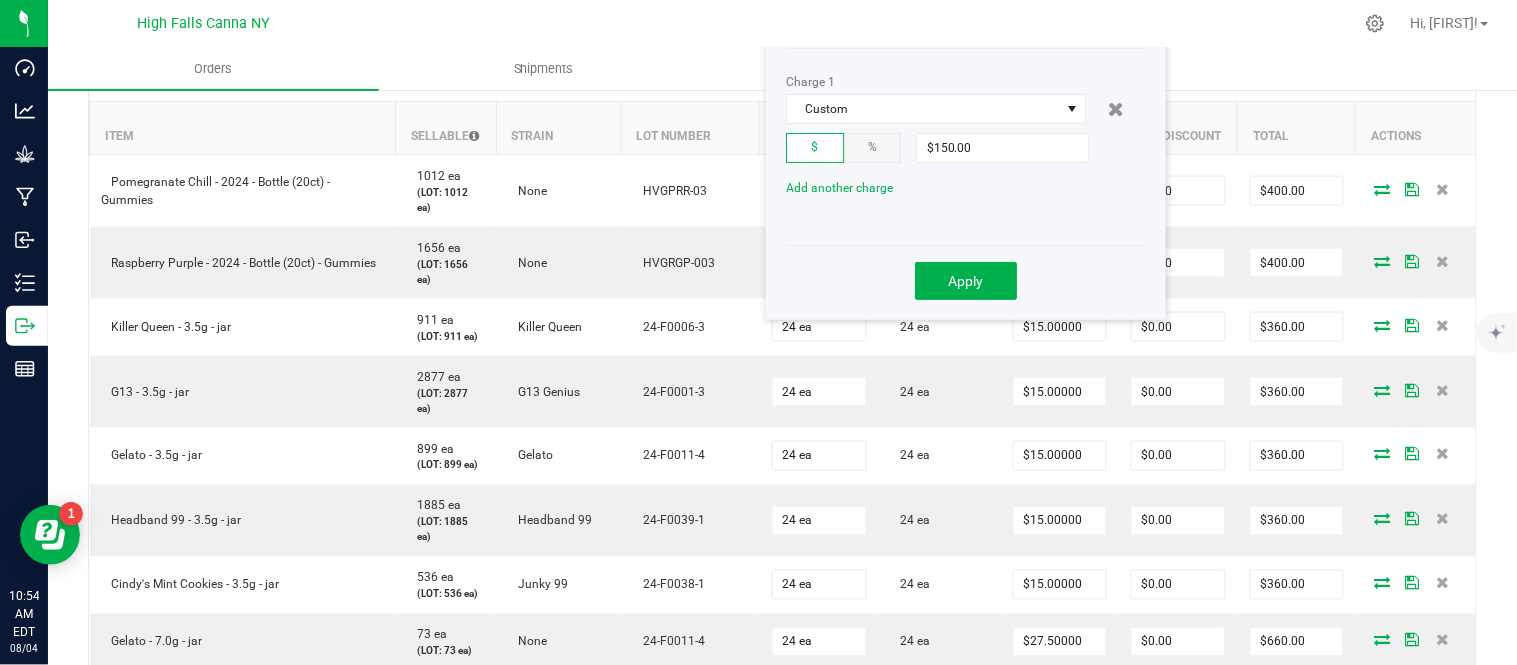 scroll, scrollTop: 547, scrollLeft: 0, axis: vertical 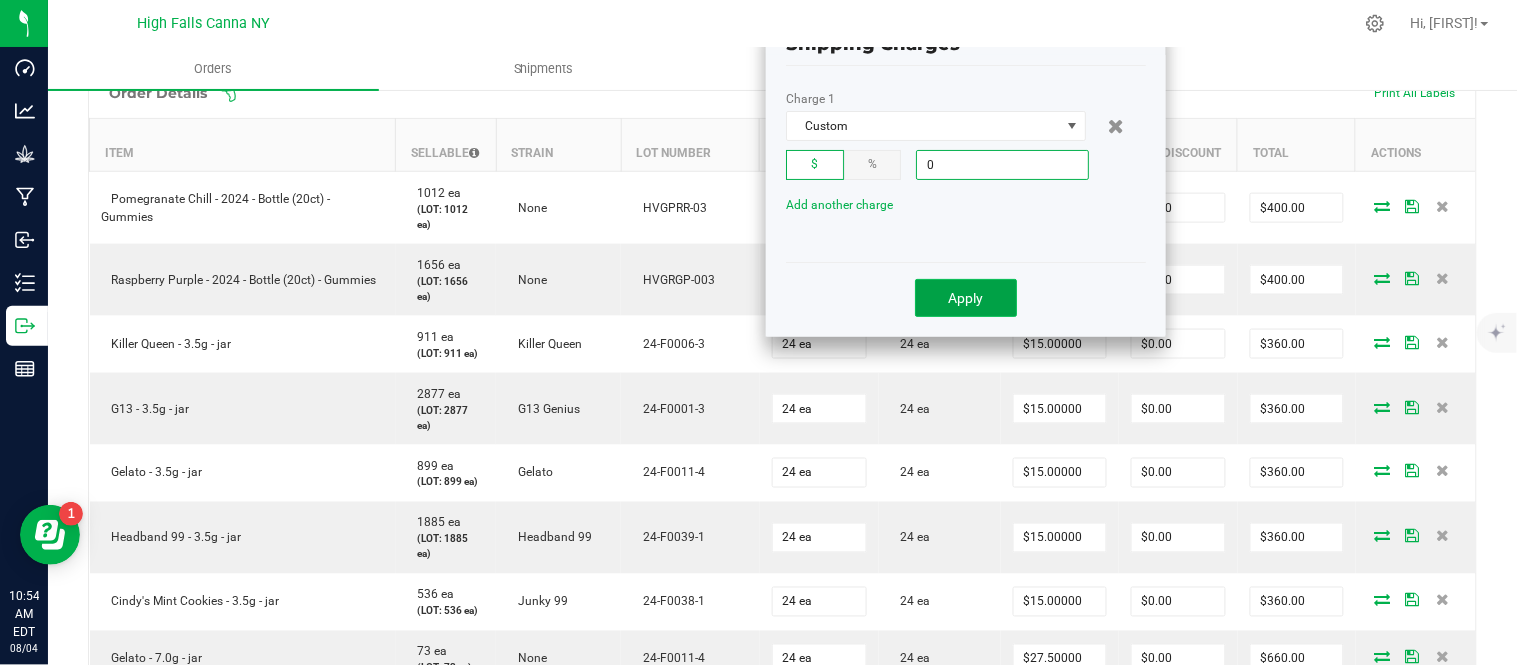 type on "$0.00" 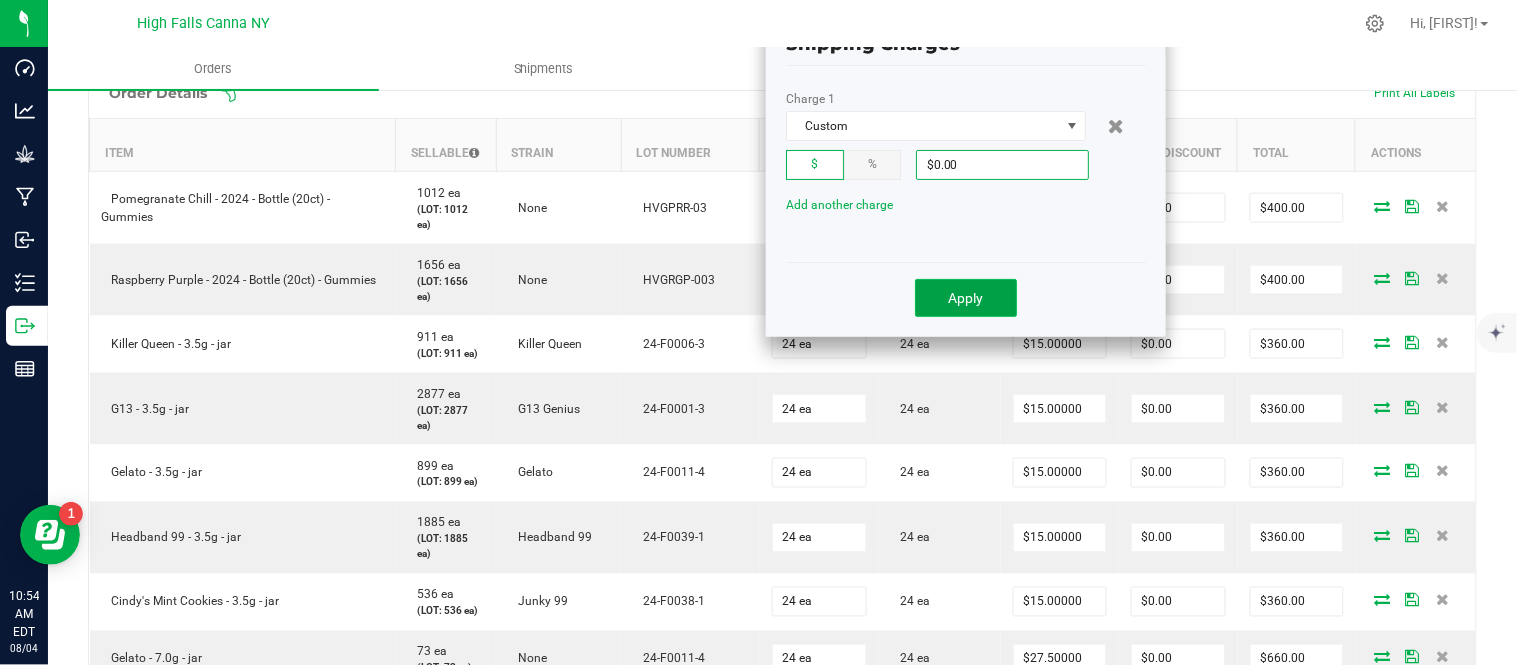 click on "Apply" at bounding box center (966, 298) 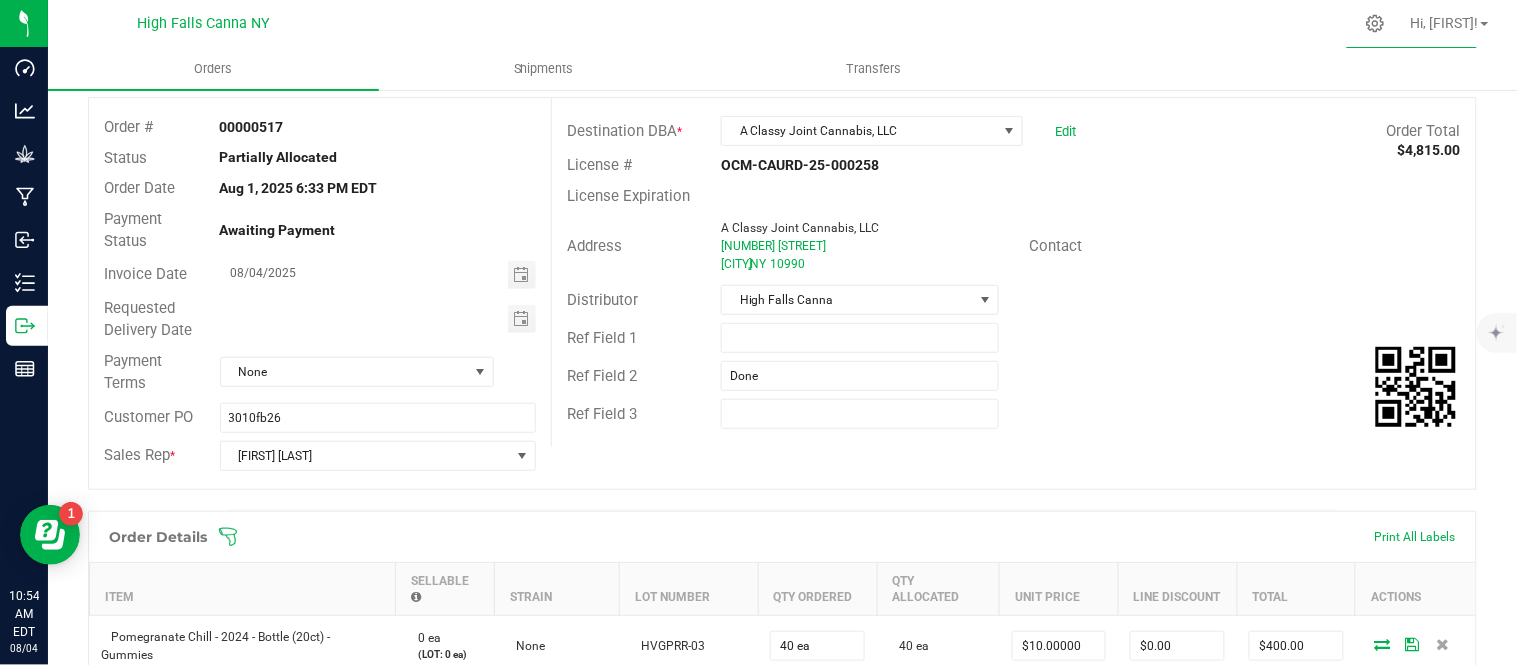 scroll, scrollTop: 0, scrollLeft: 0, axis: both 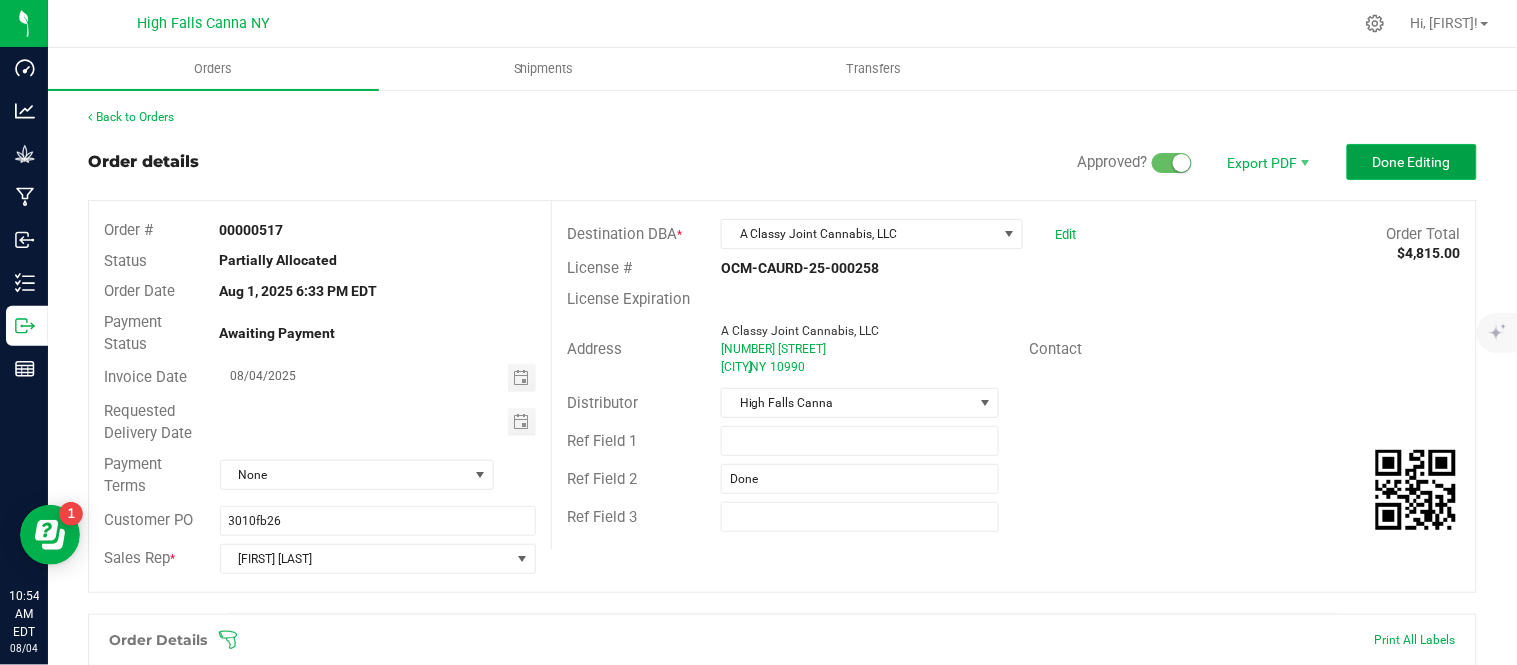 click on "Done Editing" at bounding box center (1412, 162) 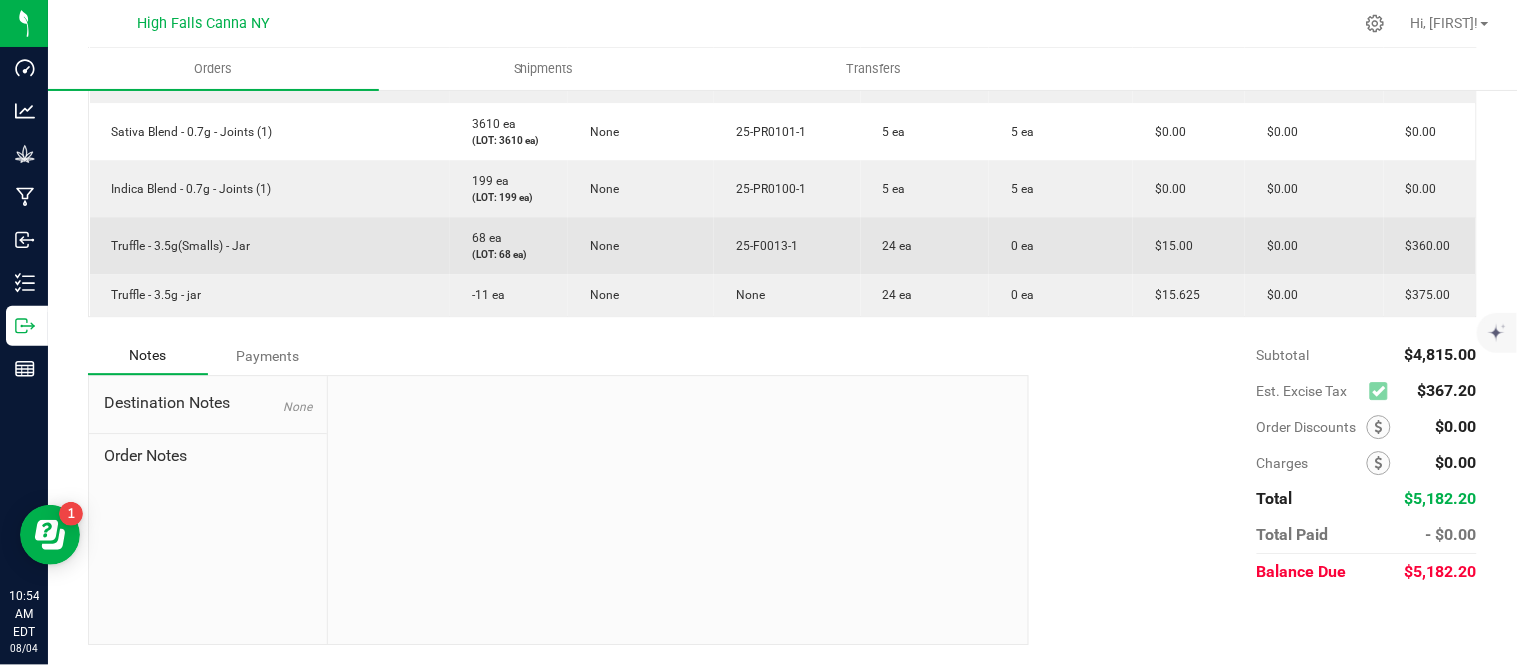 scroll, scrollTop: 1464, scrollLeft: 0, axis: vertical 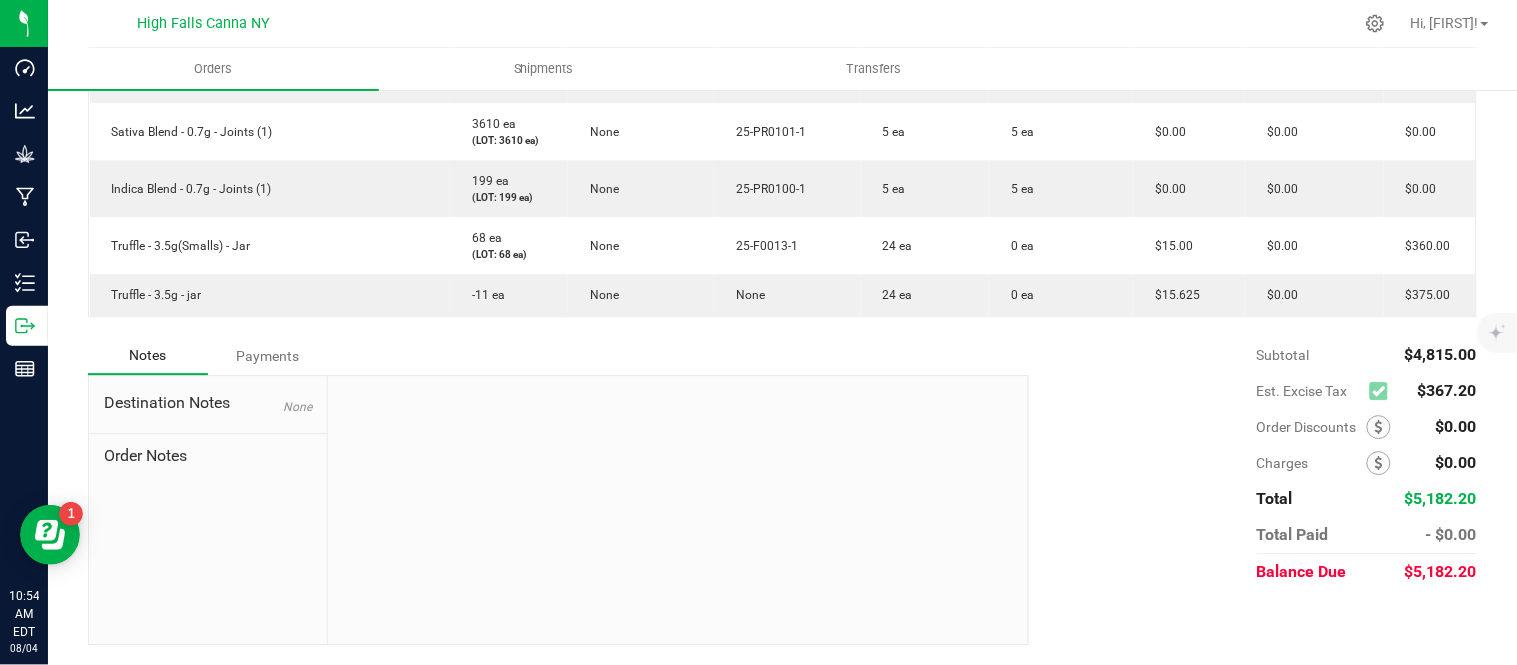 click at bounding box center (1378, 391) 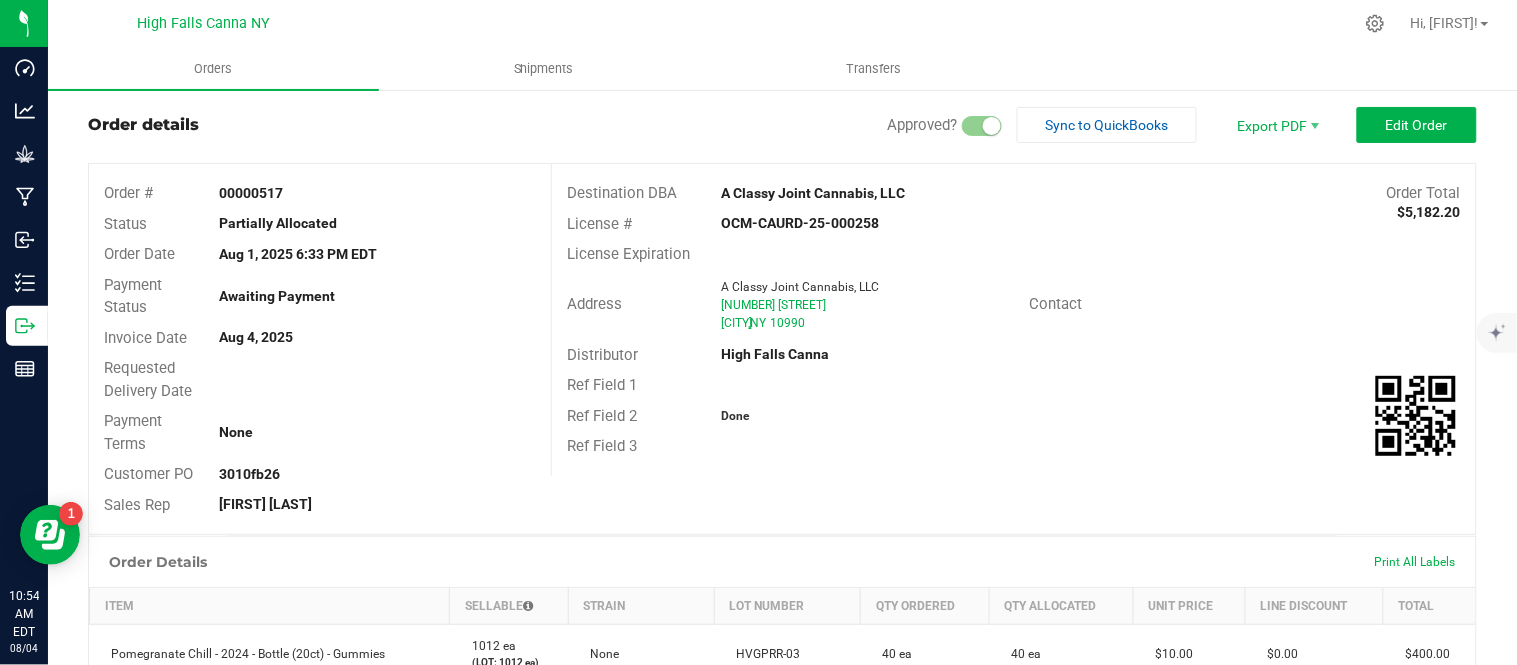 scroll, scrollTop: 0, scrollLeft: 0, axis: both 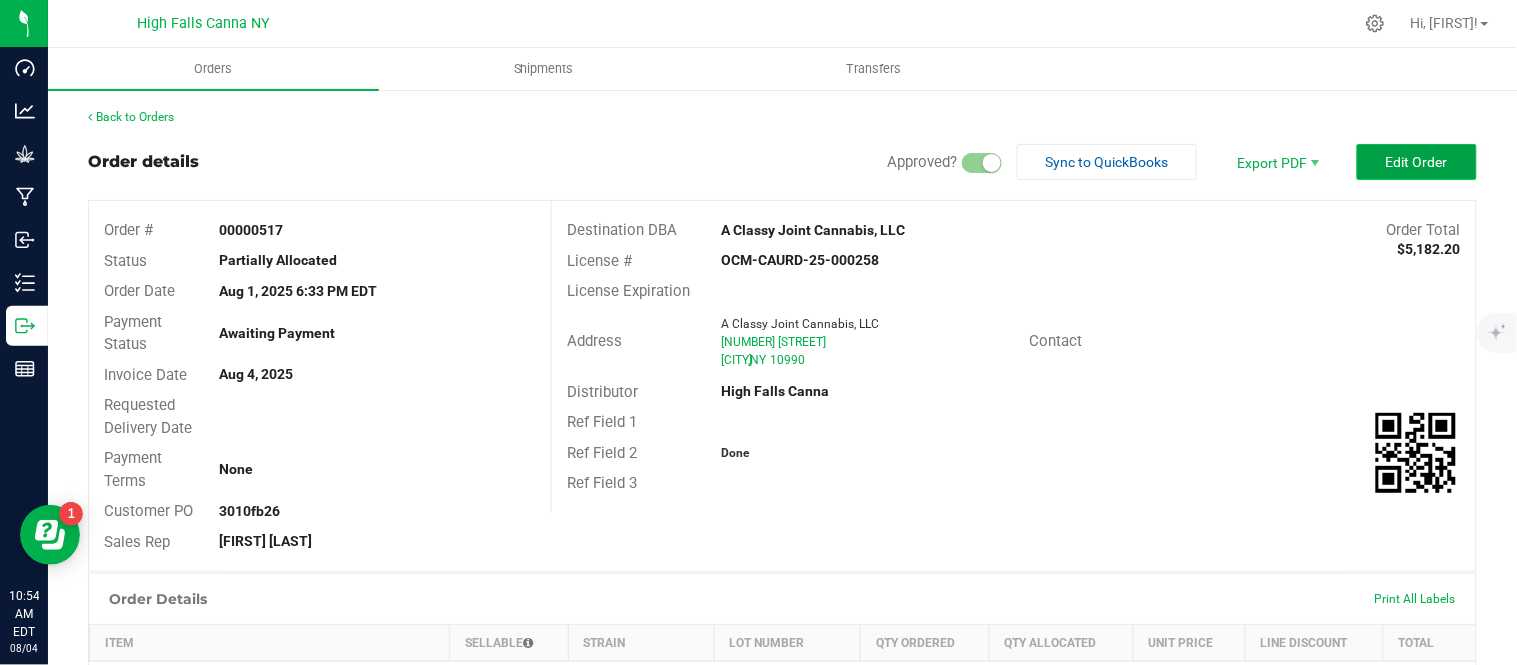 click on "Edit Order" at bounding box center [1417, 162] 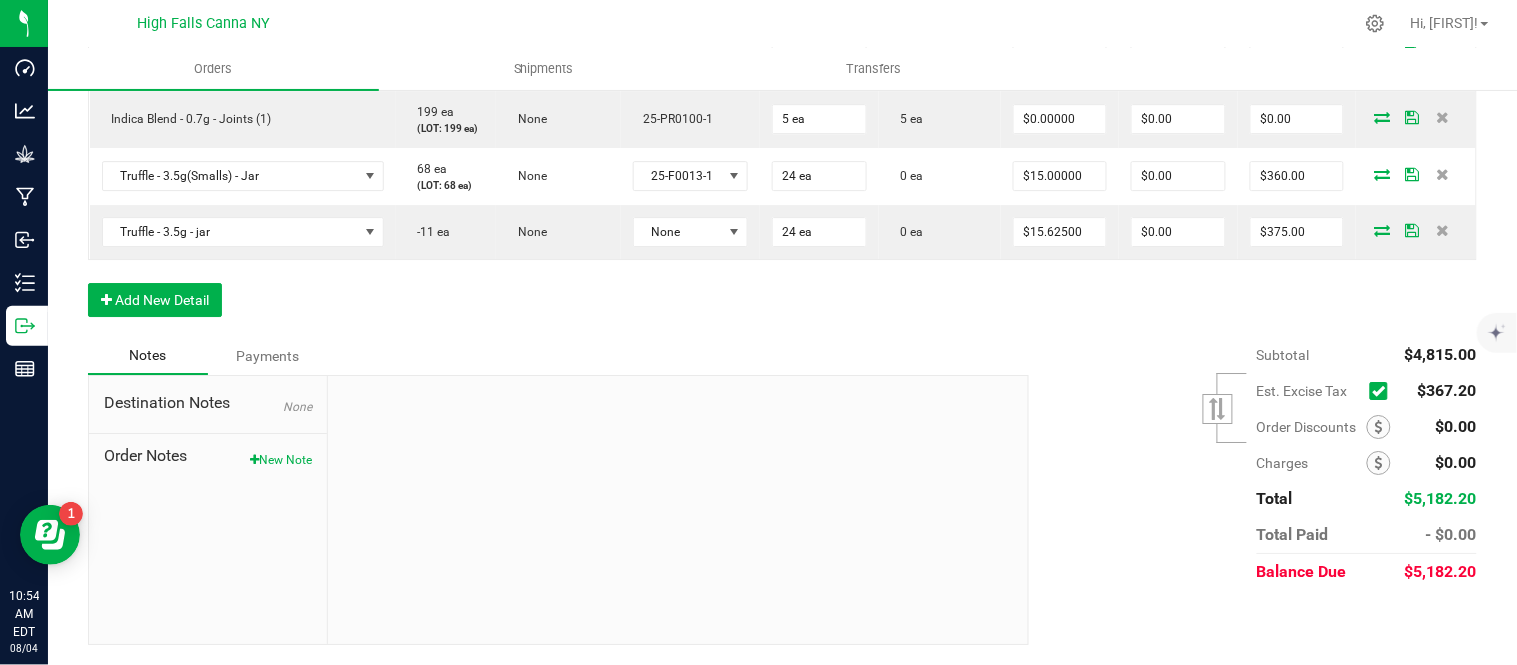scroll, scrollTop: 1881, scrollLeft: 0, axis: vertical 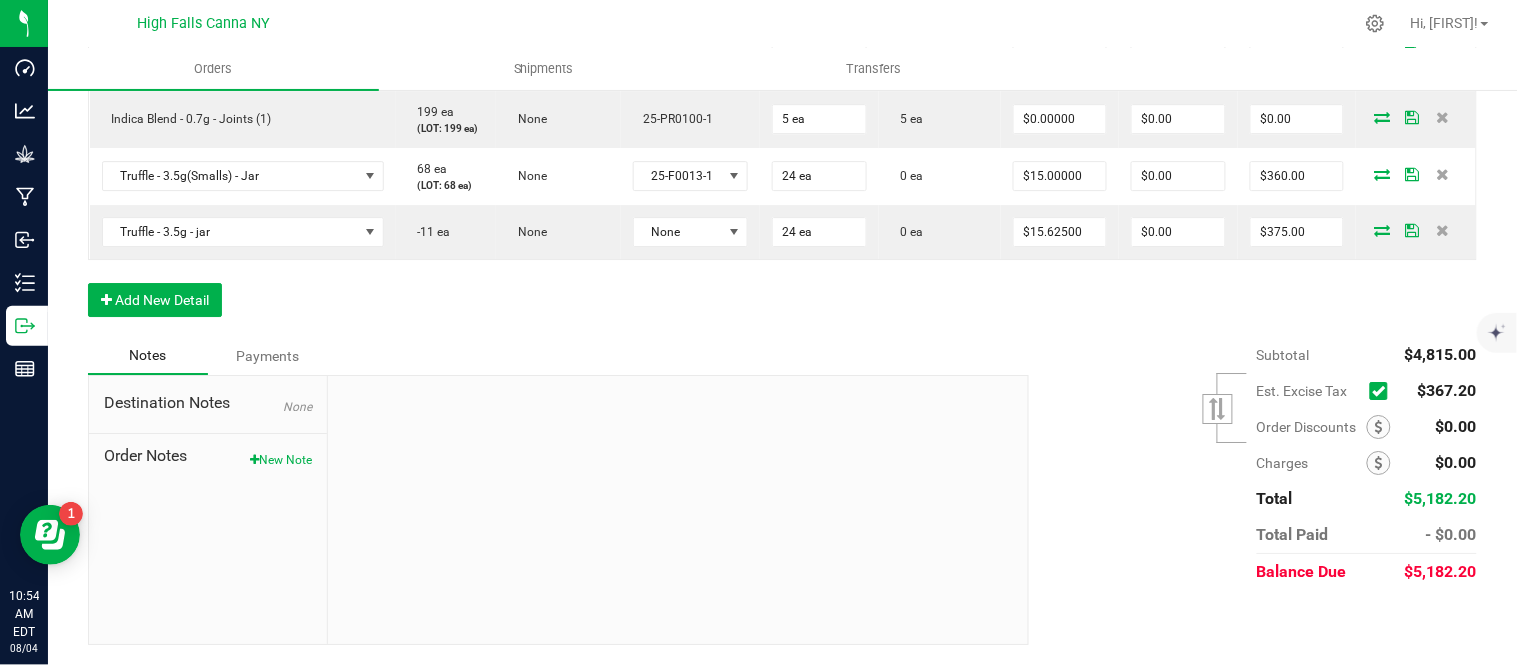 click at bounding box center [1378, 391] 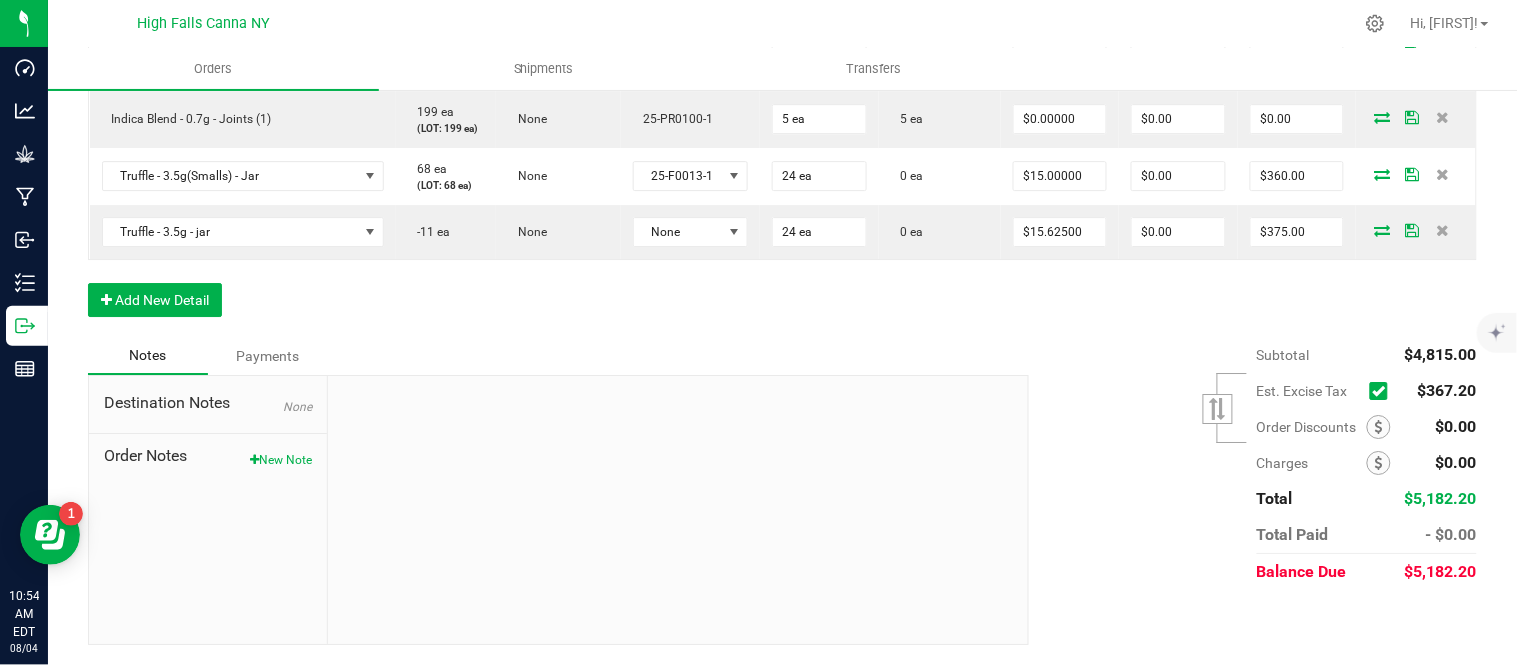 click at bounding box center (0, 0) 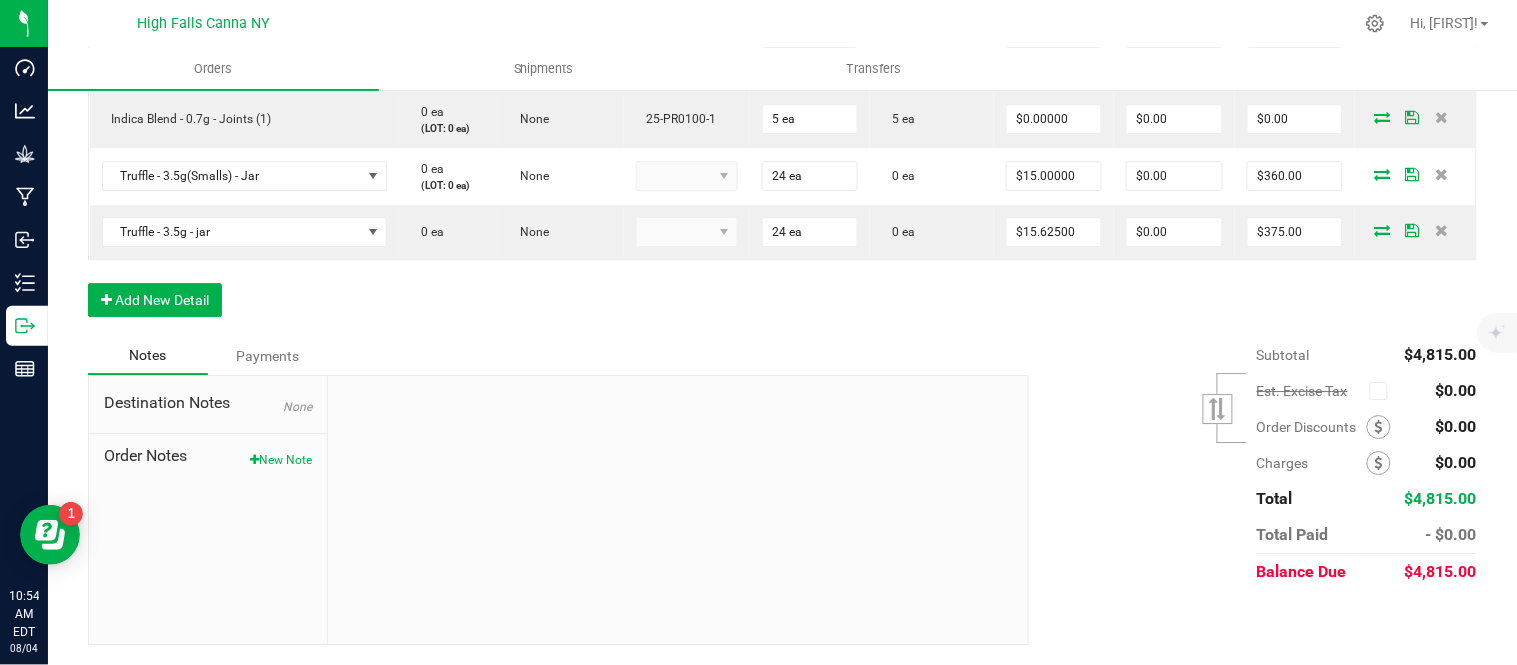 scroll, scrollTop: 1587, scrollLeft: 0, axis: vertical 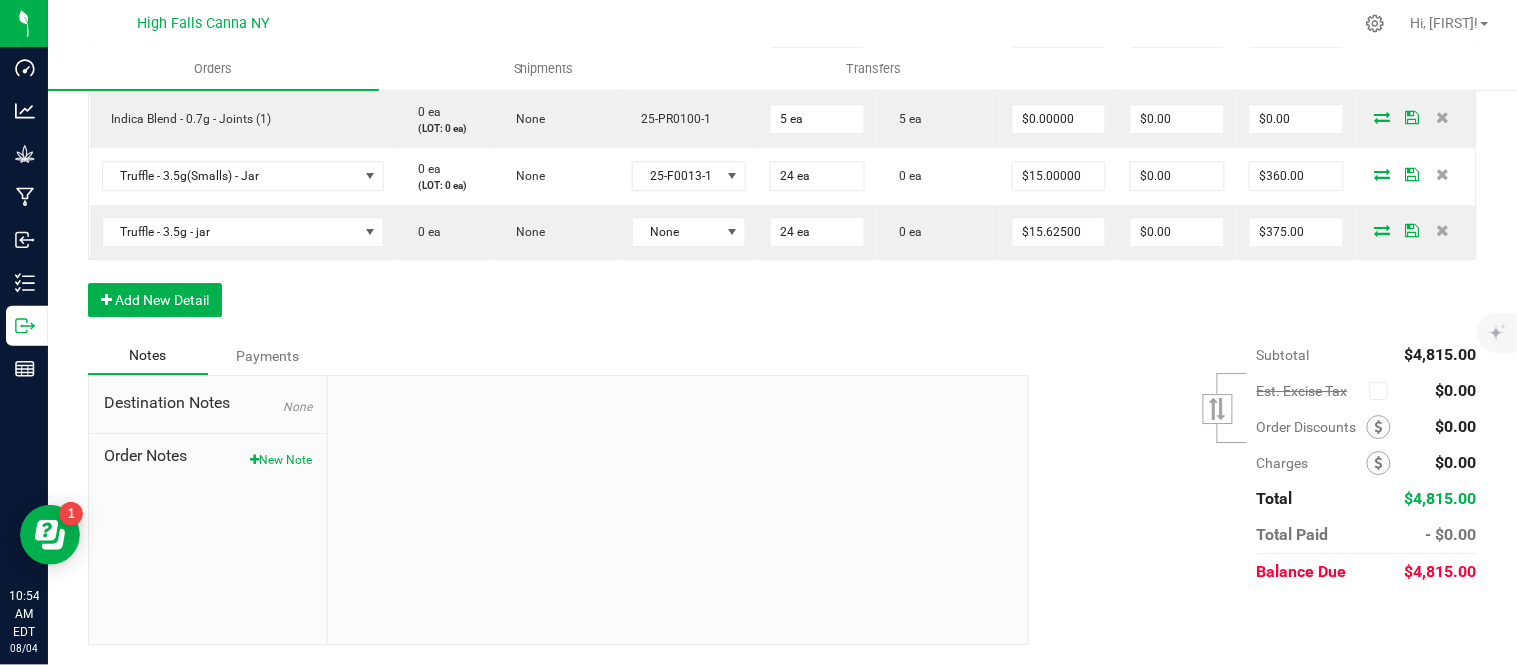 click on "Order Details Print All Labels Item  Sellable  Strain  Lot Number  Qty Ordered Qty Allocated Unit Price Line Discount Total Actions  Pomegranate Chill - 2024 - Bottle (20ct) - Gummies   0 ea   (LOT: 0 ea)   None   HVGPRR-03  40 ea  40 ea  $10.00000 $0.00 $400.00  Raspberry Purple - 2024 - Bottle (20ct) - Gummies   0 ea   (LOT: 0 ea)   None   HVGRGP-003  40 ea  40 ea  $10.00000 $0.00 $400.00  Killer Queen - 3.5g - jar   0 ea   (LOT: 0 ea)   Killer Queen   24-F0006-3  24 ea  24 ea  $15.00000 $0.00 $360.00  G13 - 3.5g - jar   0 ea   (LOT: 0 ea)   G13 Genius   24-F0001-3  24 ea  24 ea  $15.00000 $0.00 $360.00  Gelato - 3.5g - jar   0 ea   (LOT: 0 ea)   Gelato   24-F0011-4  24 ea  24 ea  $15.00000 $0.00 $360.00  Headband 99 - 3.5g - jar   0 ea   (LOT: 0 ea)   Headband 99   24-F0039-1  24 ea  24 ea  $15.00000 $0.00 $360.00  Cindy's Mint Cookies - 3.5g - jar   0 ea   (LOT: 0 ea)   Junky 99   24-F0038-1  24 ea  24 ea  $15.00000 $0.00 $360.00  Gelato - 7.0g - jar   0 ea   (LOT: 0 ea)" at bounding box center (782, -268) 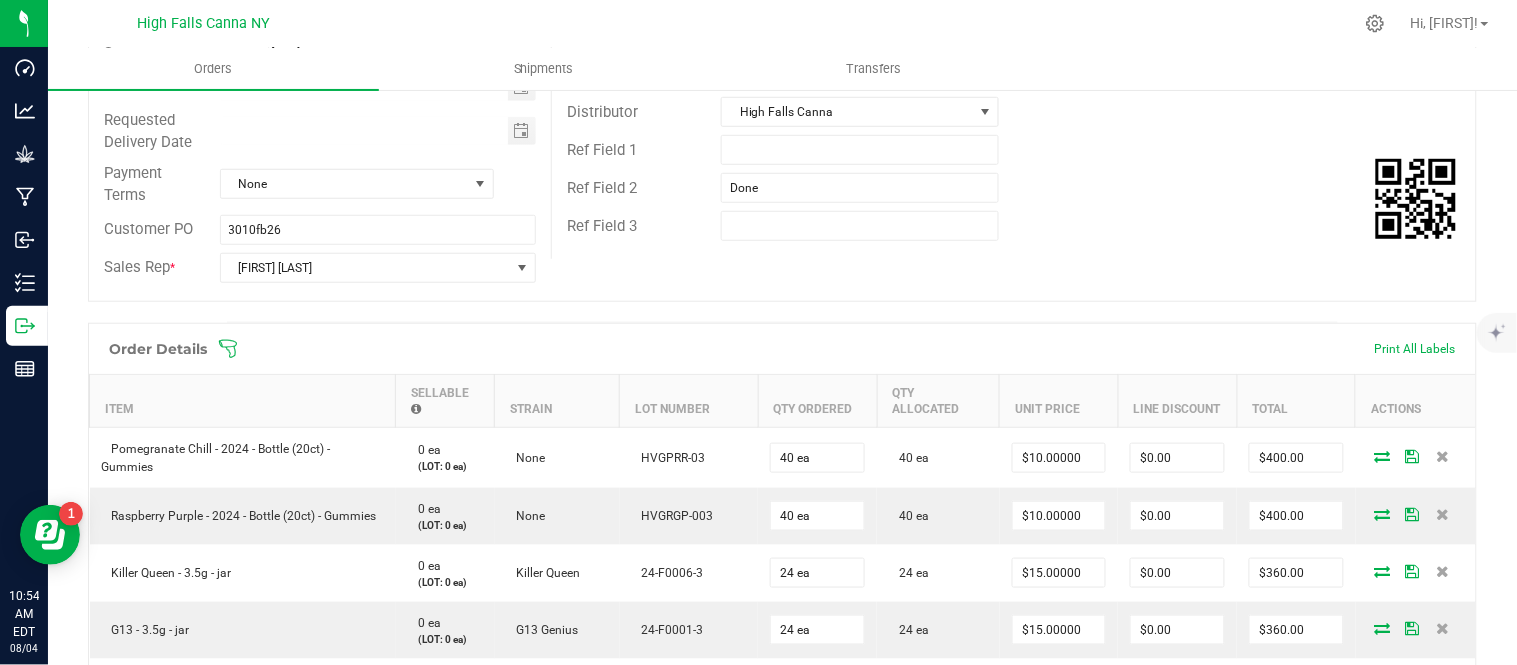 scroll, scrollTop: 0, scrollLeft: 0, axis: both 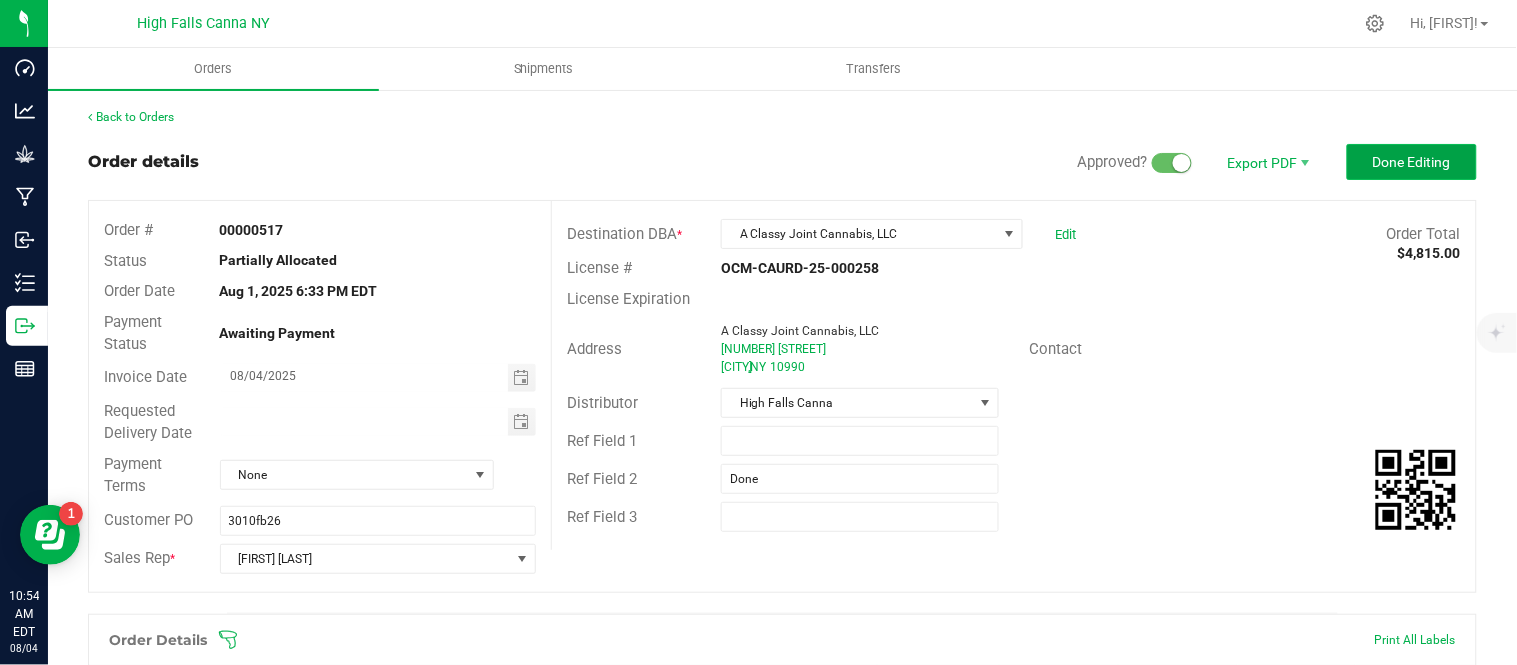 click on "Done Editing" at bounding box center (1412, 162) 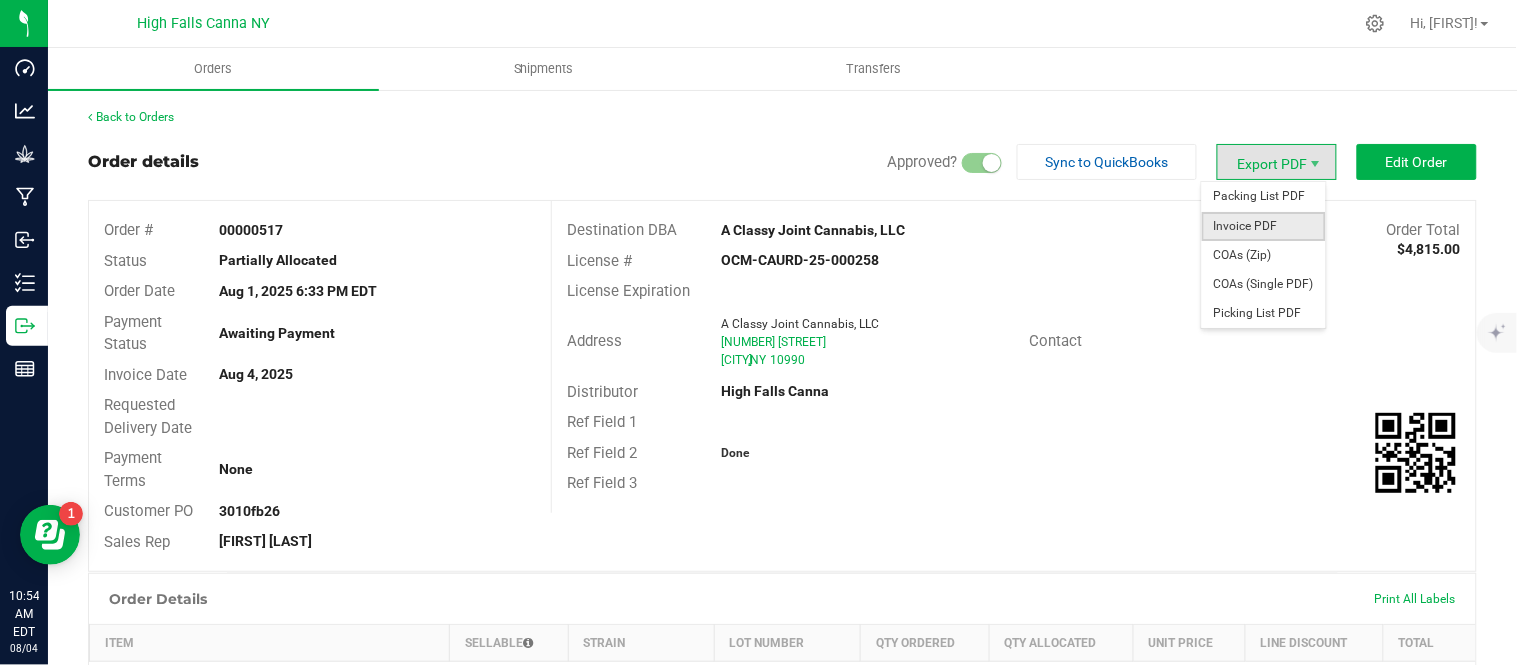 click on "Invoice PDF" at bounding box center (1264, 226) 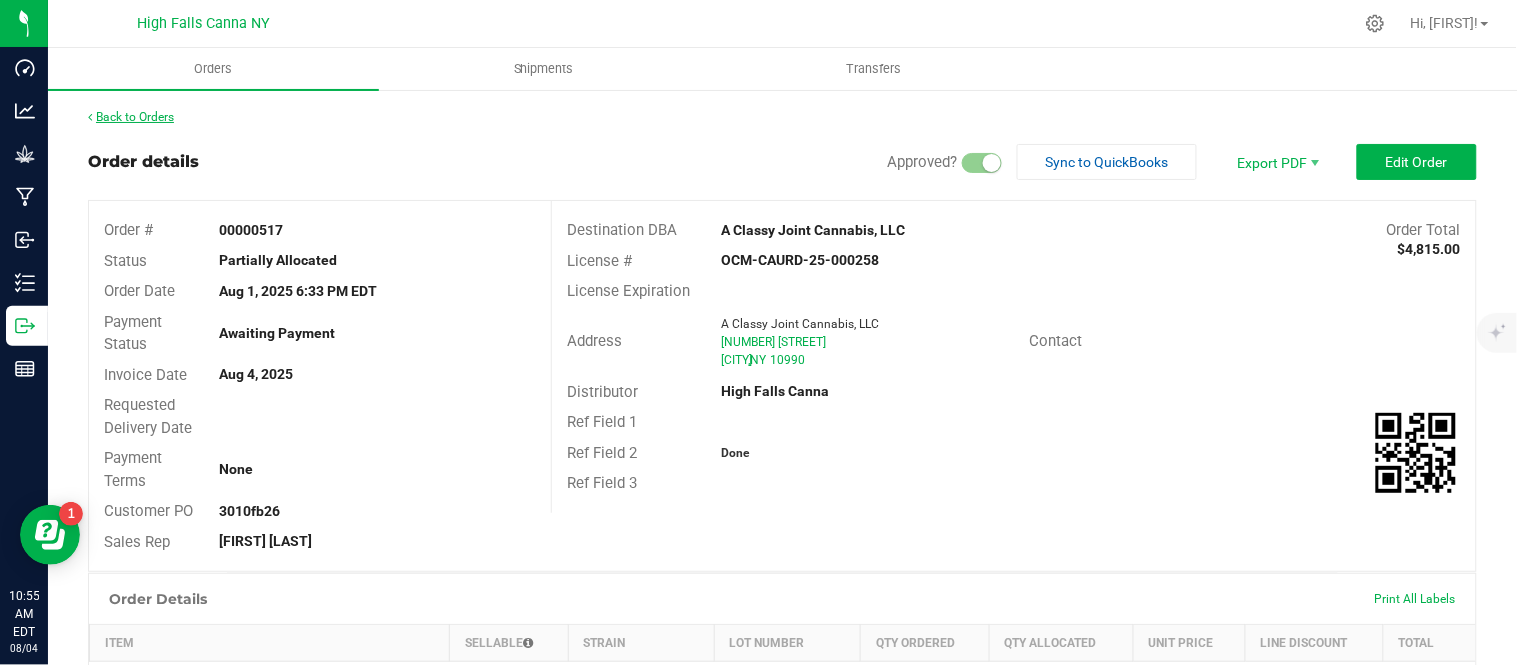 click on "Back to Orders" at bounding box center [131, 117] 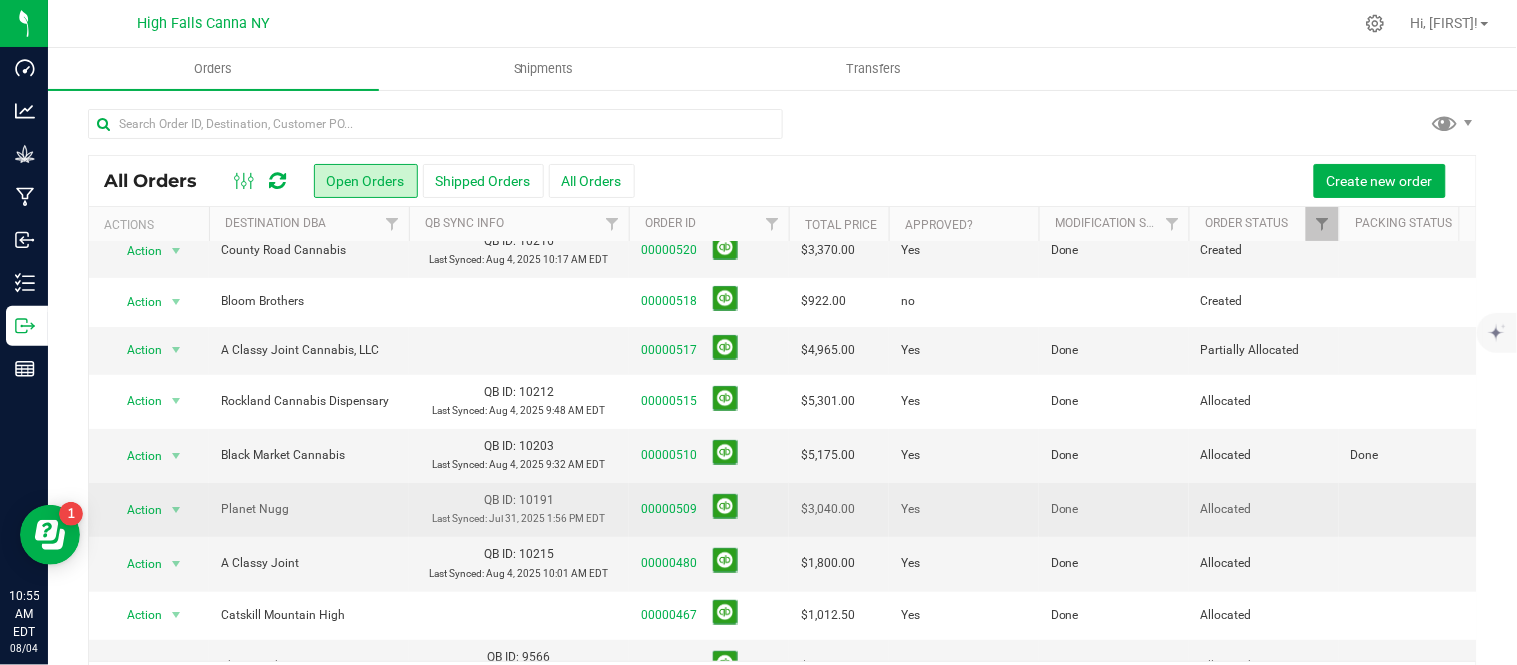 scroll, scrollTop: 111, scrollLeft: 0, axis: vertical 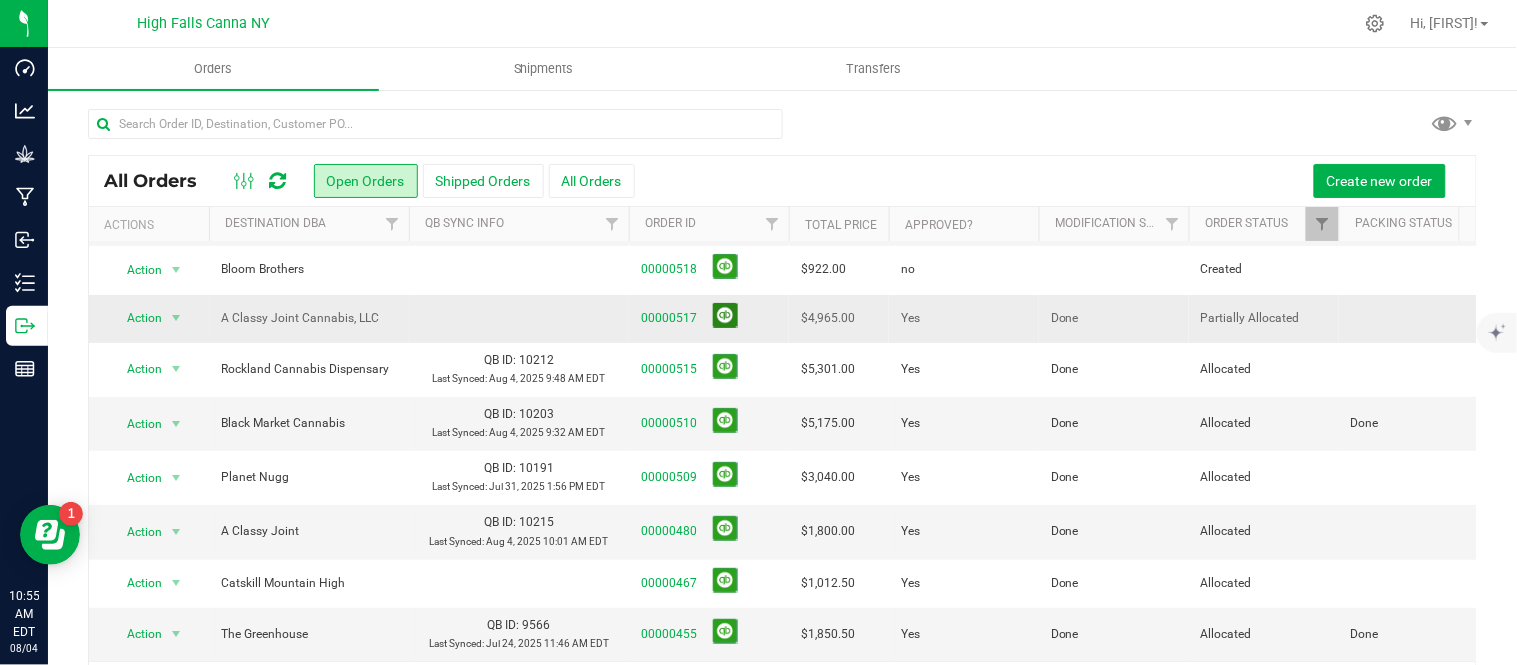 click at bounding box center [725, 315] 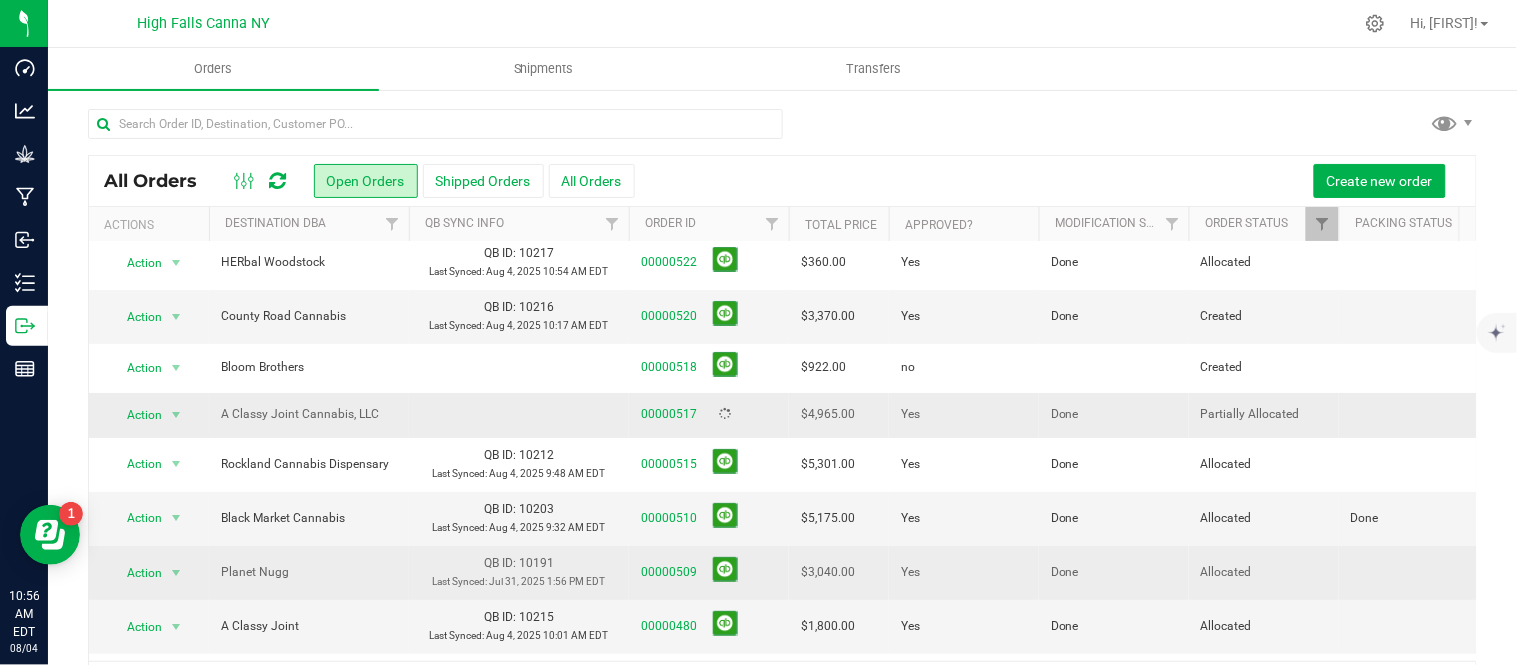 scroll, scrollTop: 0, scrollLeft: 0, axis: both 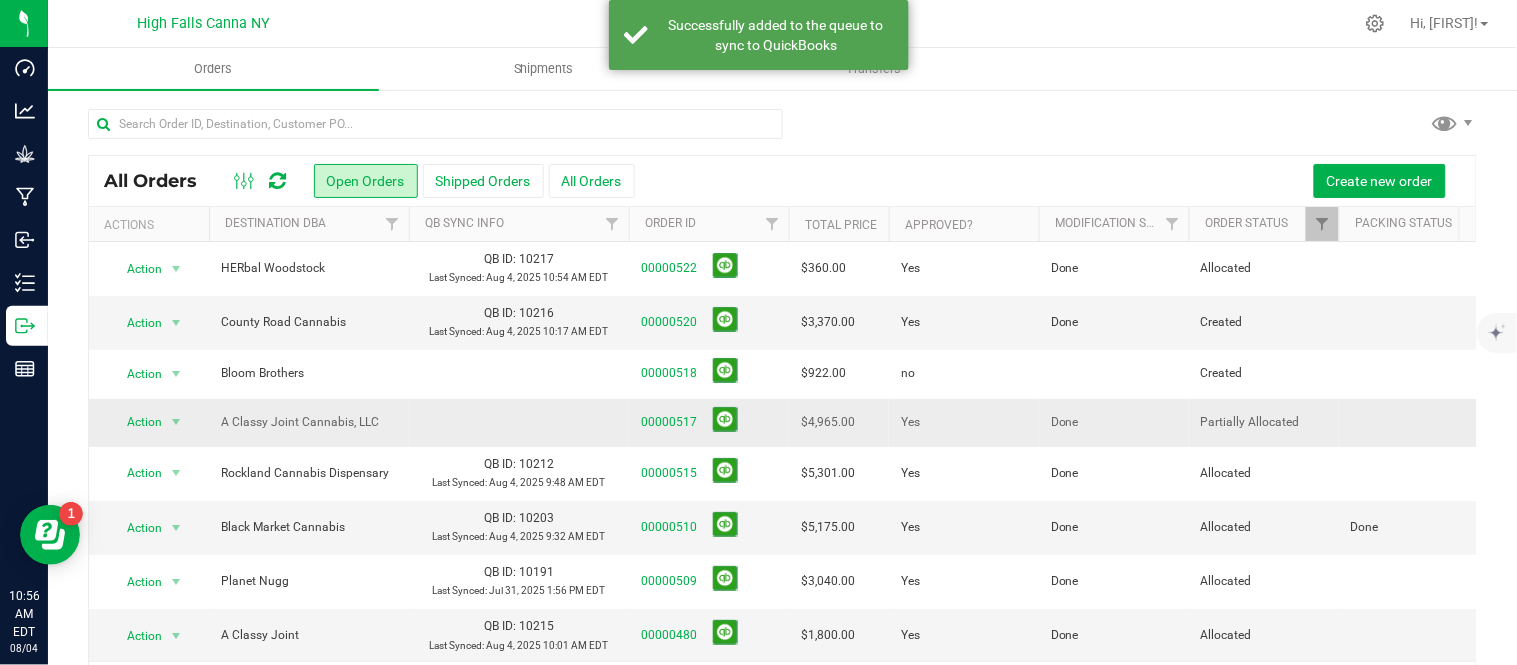 click on "Create new order" at bounding box center [1048, 181] 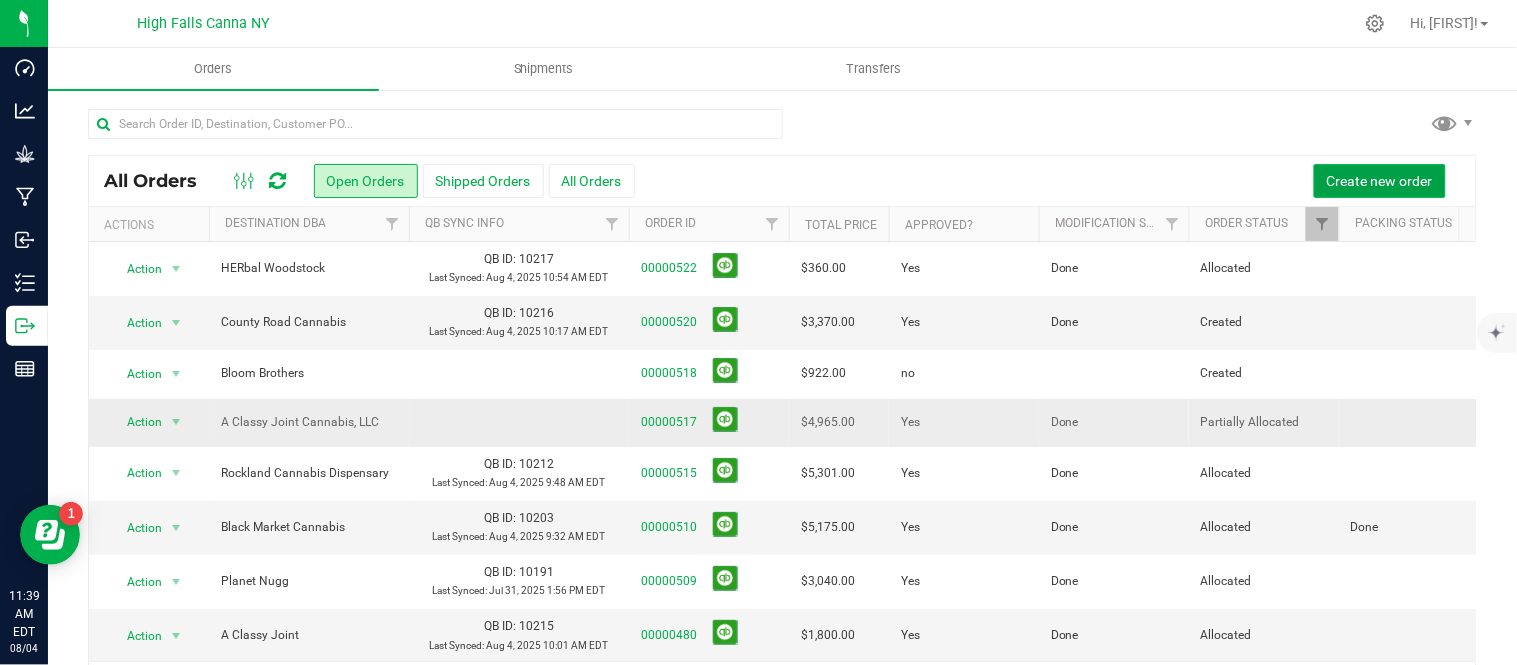 click on "Create new order" at bounding box center [1380, 181] 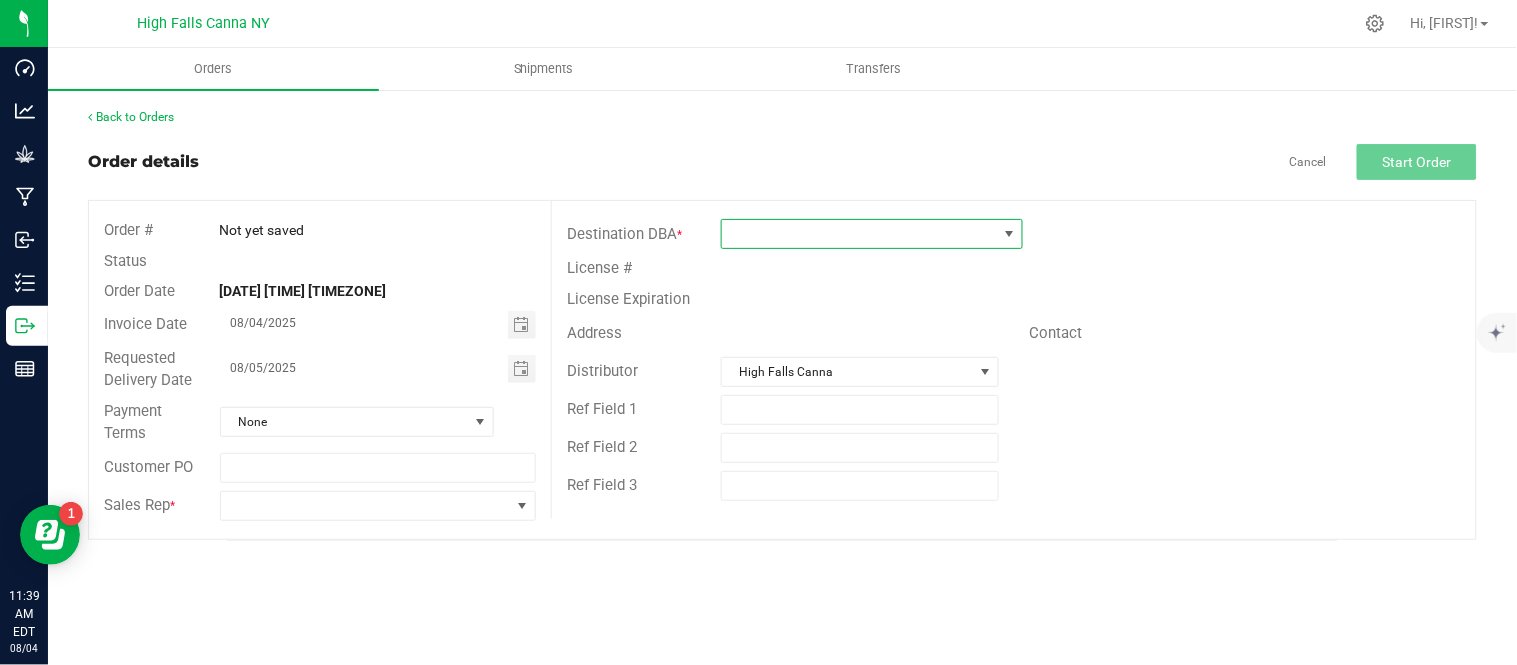 click at bounding box center [859, 234] 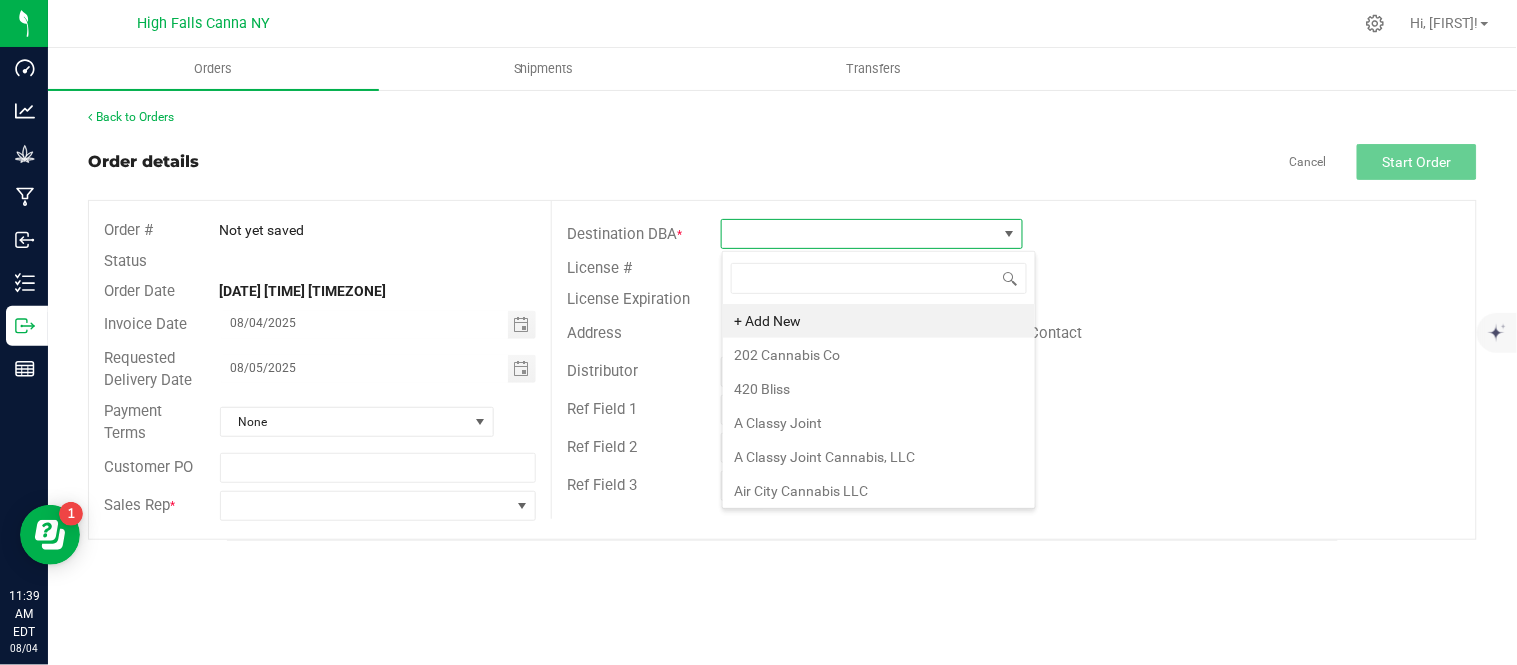 scroll, scrollTop: 99970, scrollLeft: 99697, axis: both 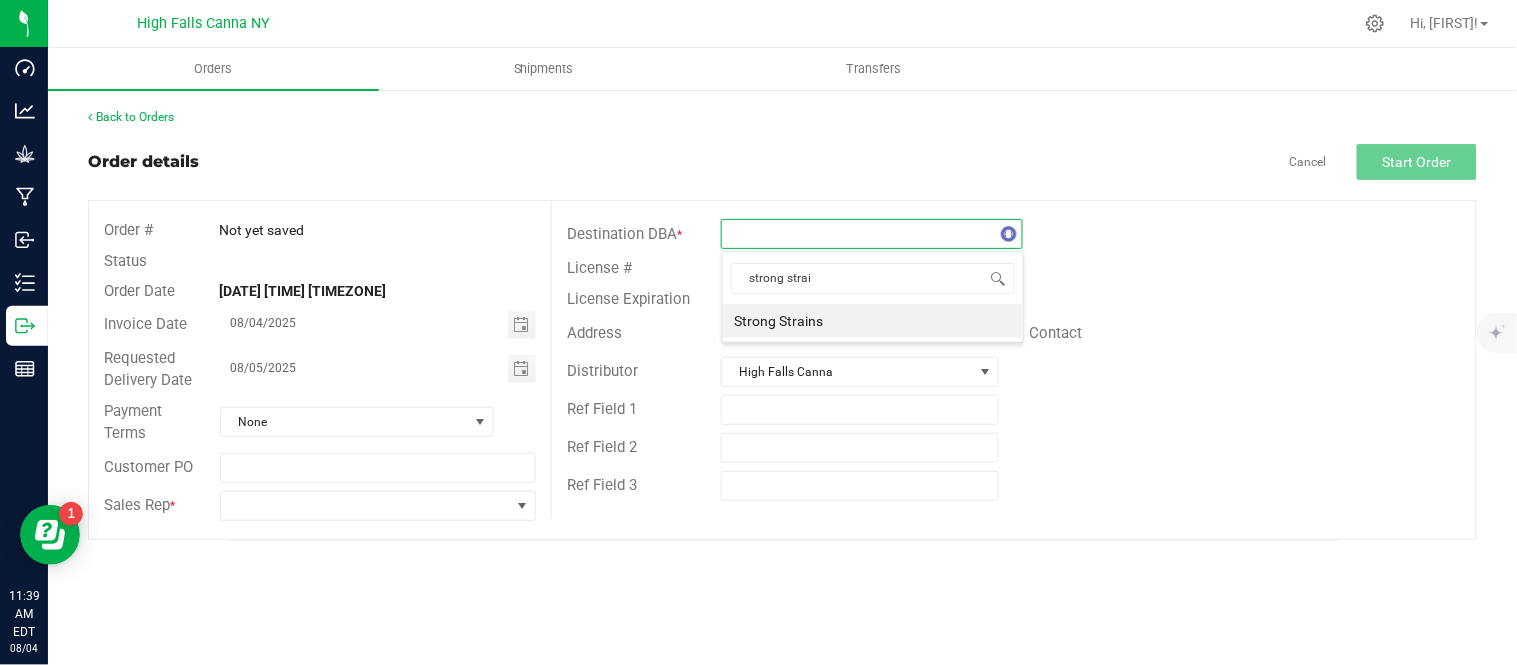 type on "strong strain" 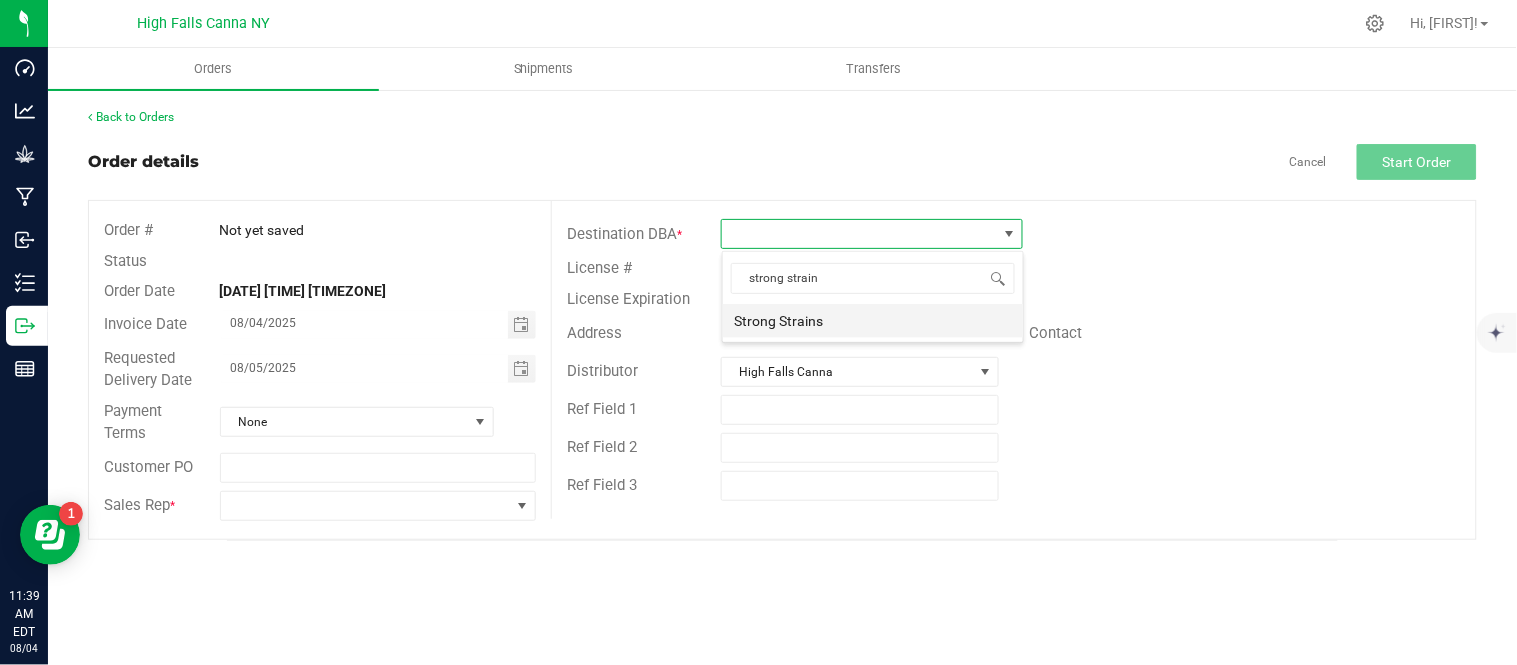 click on "Strong Strains" at bounding box center (873, 321) 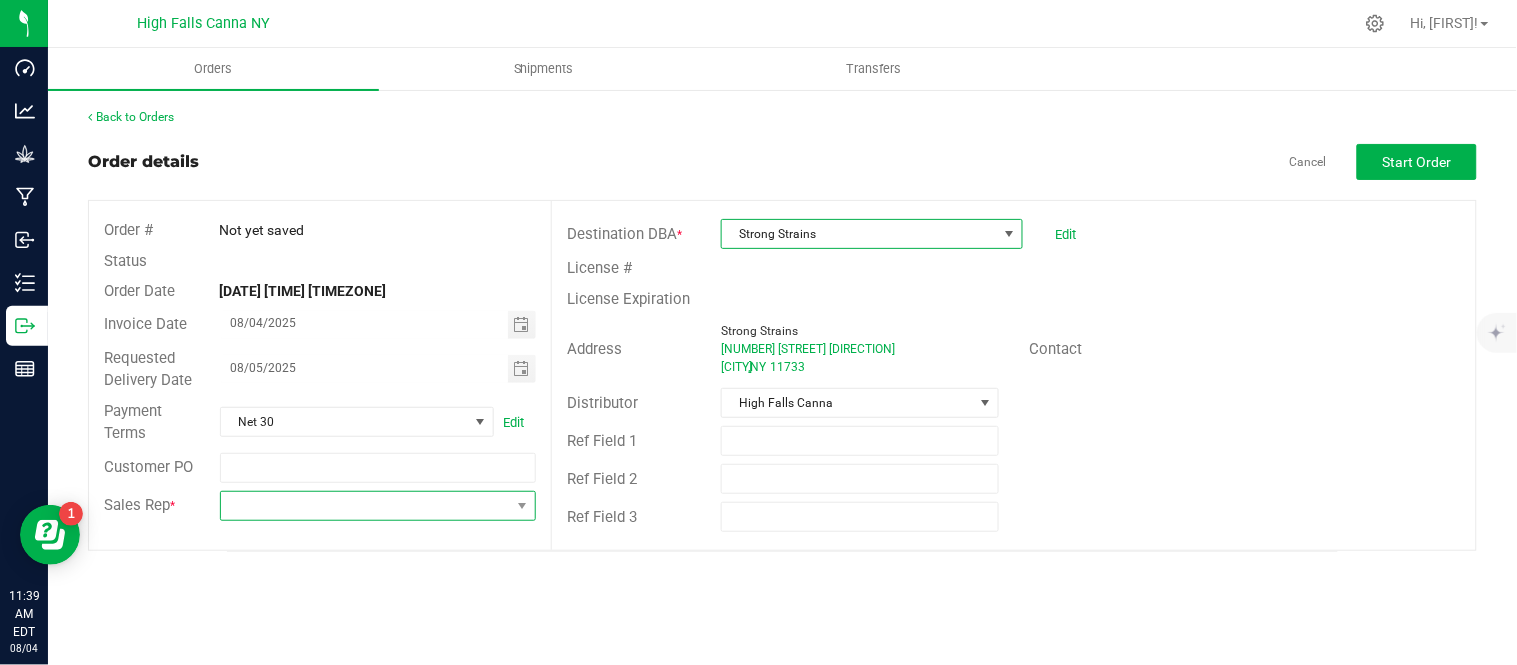 click at bounding box center (366, 506) 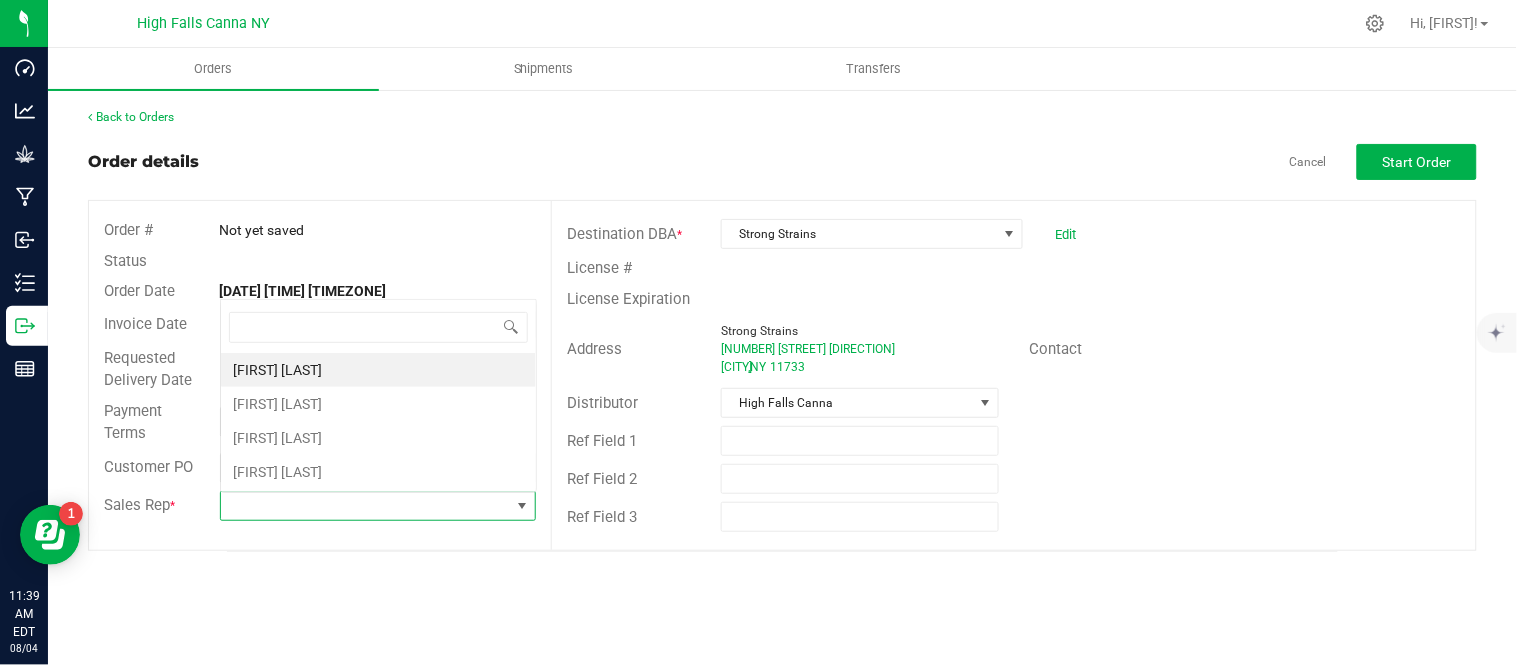scroll, scrollTop: 0, scrollLeft: 0, axis: both 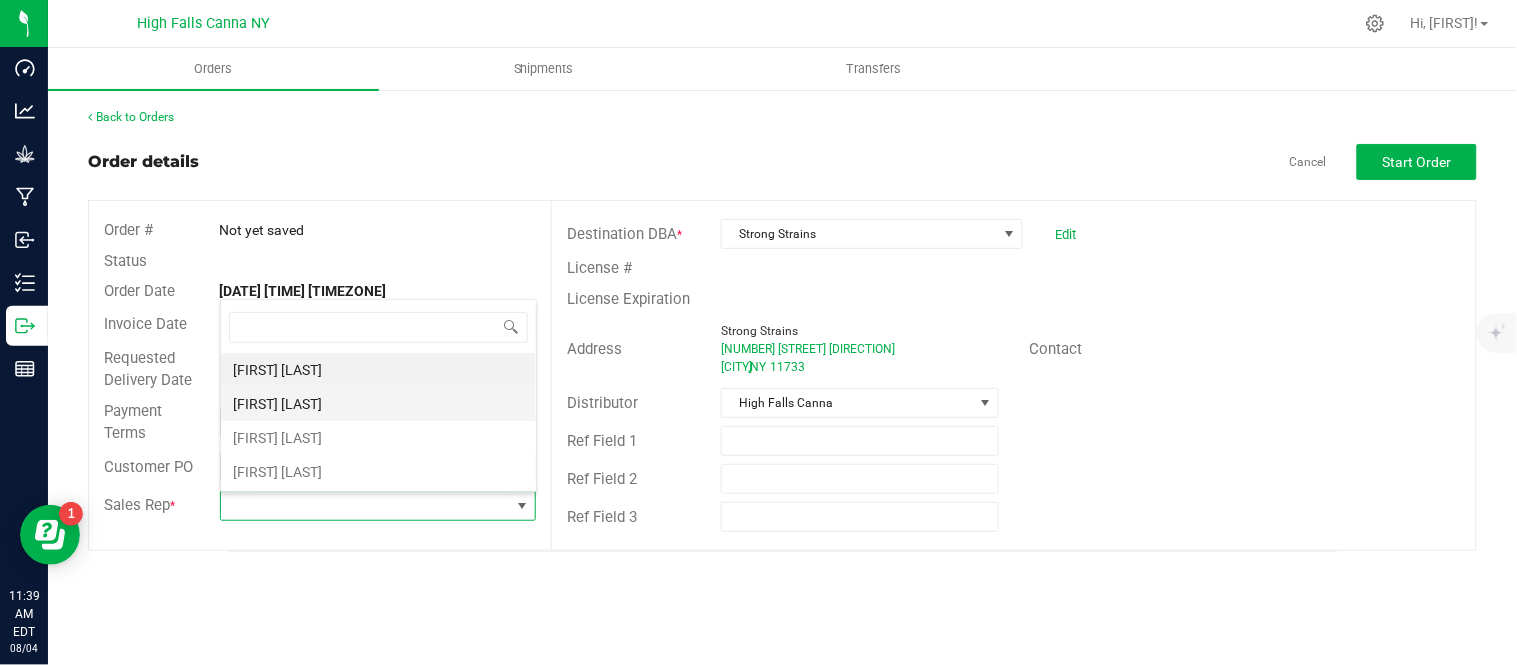 click on "[FIRST] [LAST]" at bounding box center (378, 404) 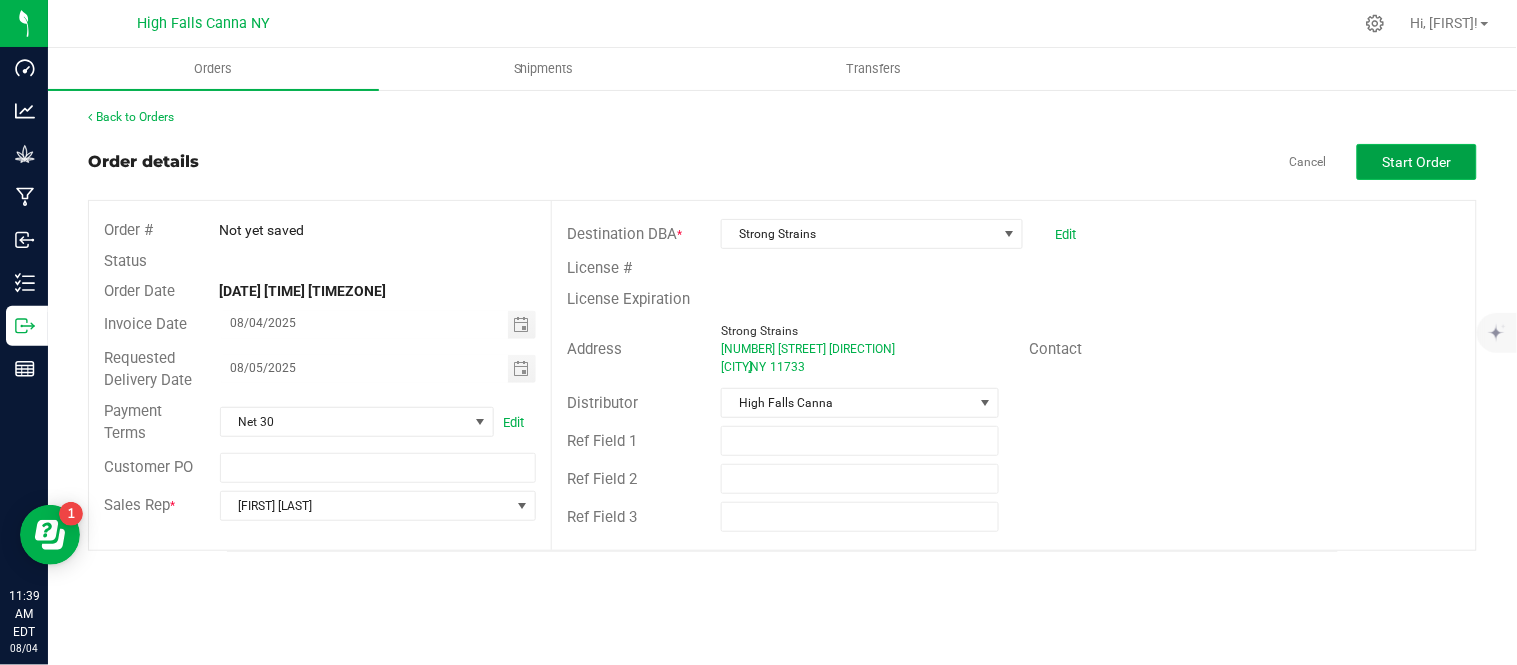 click on "Start Order" at bounding box center (1417, 162) 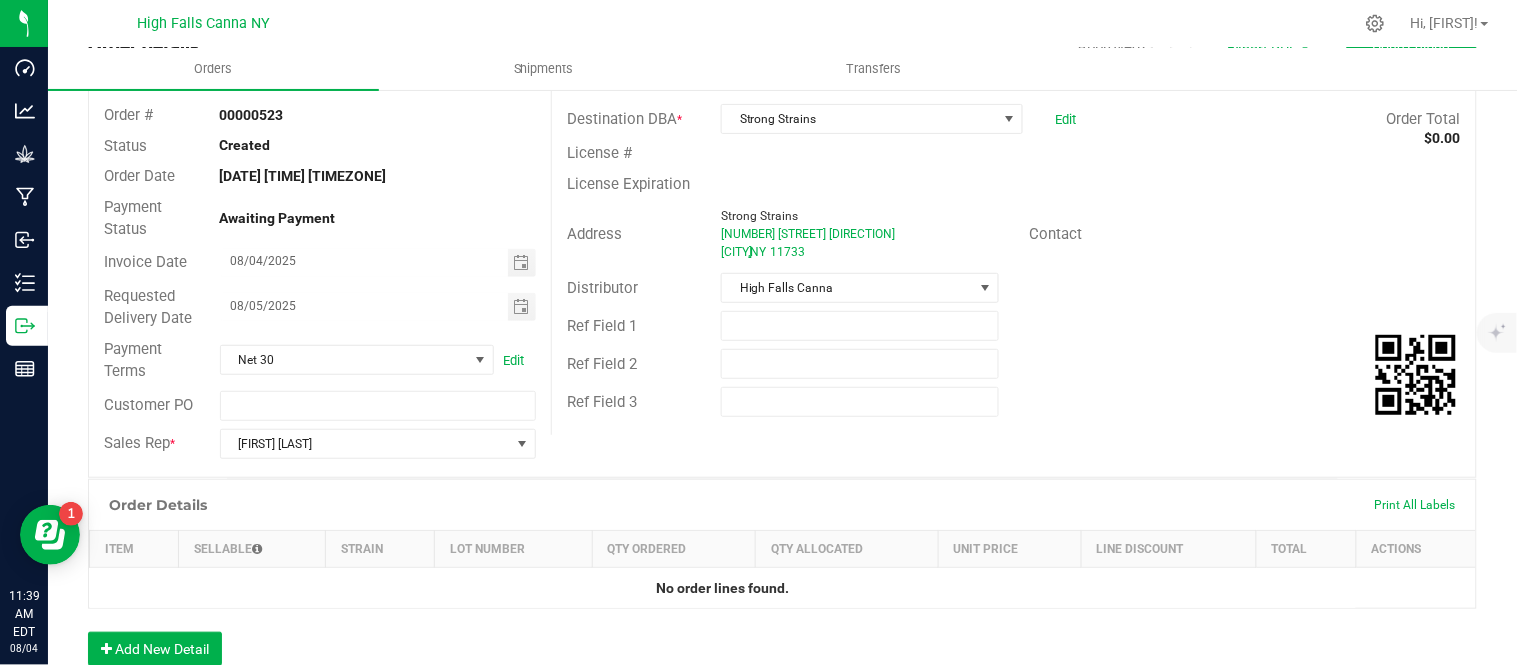 scroll, scrollTop: 333, scrollLeft: 0, axis: vertical 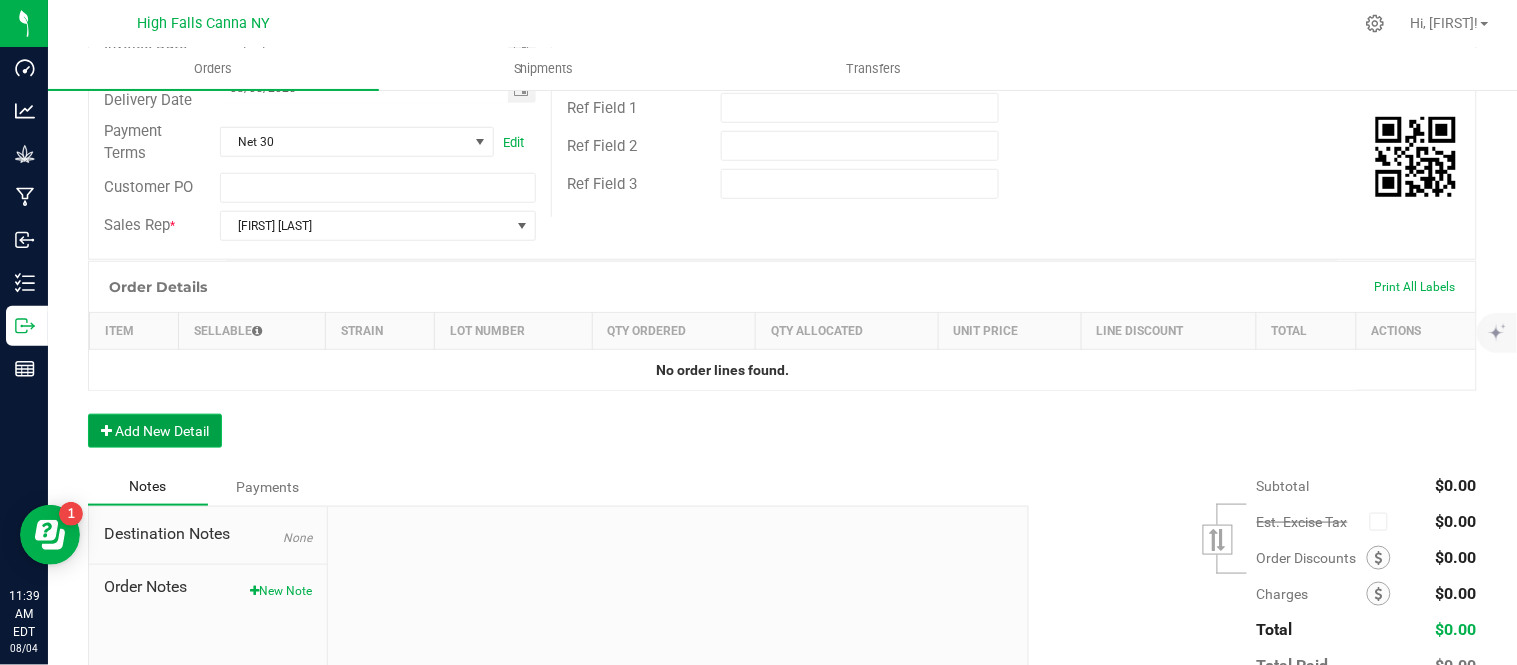 click on "Add New Detail" at bounding box center (155, 431) 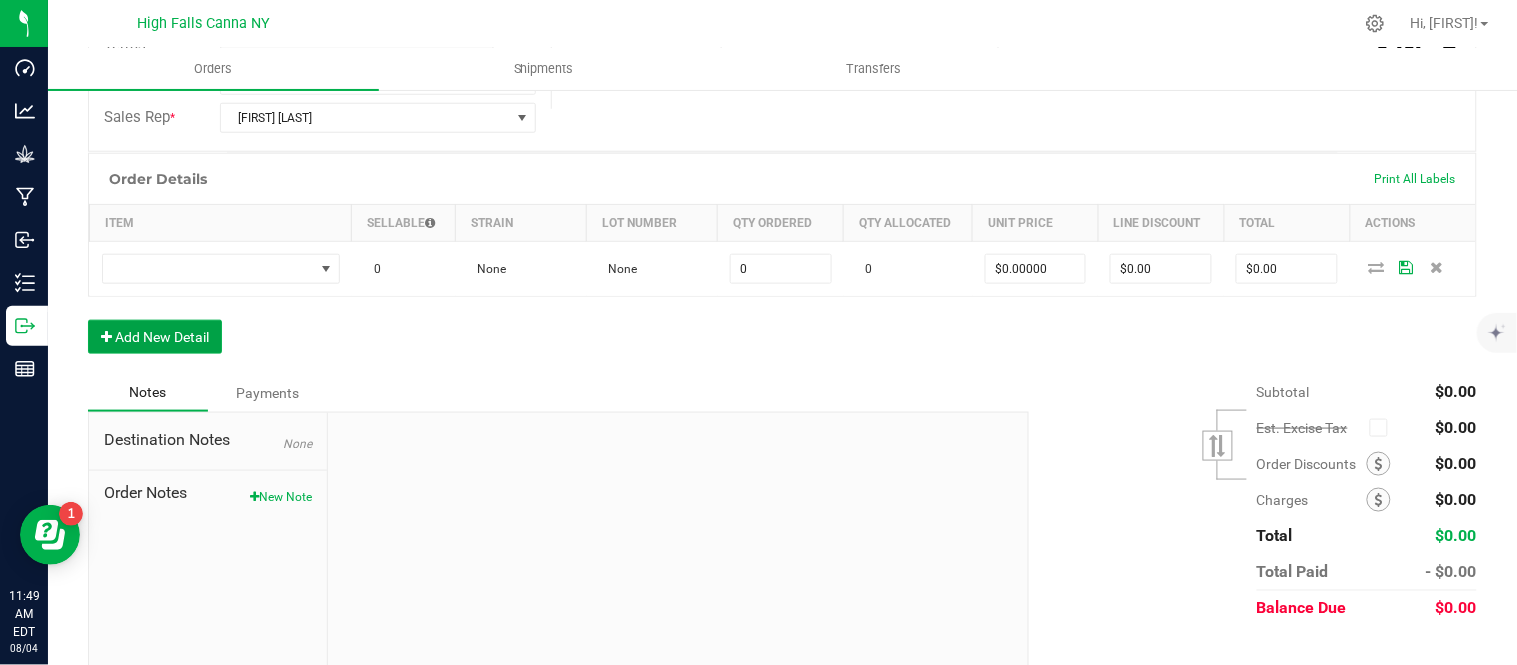 scroll, scrollTop: 444, scrollLeft: 0, axis: vertical 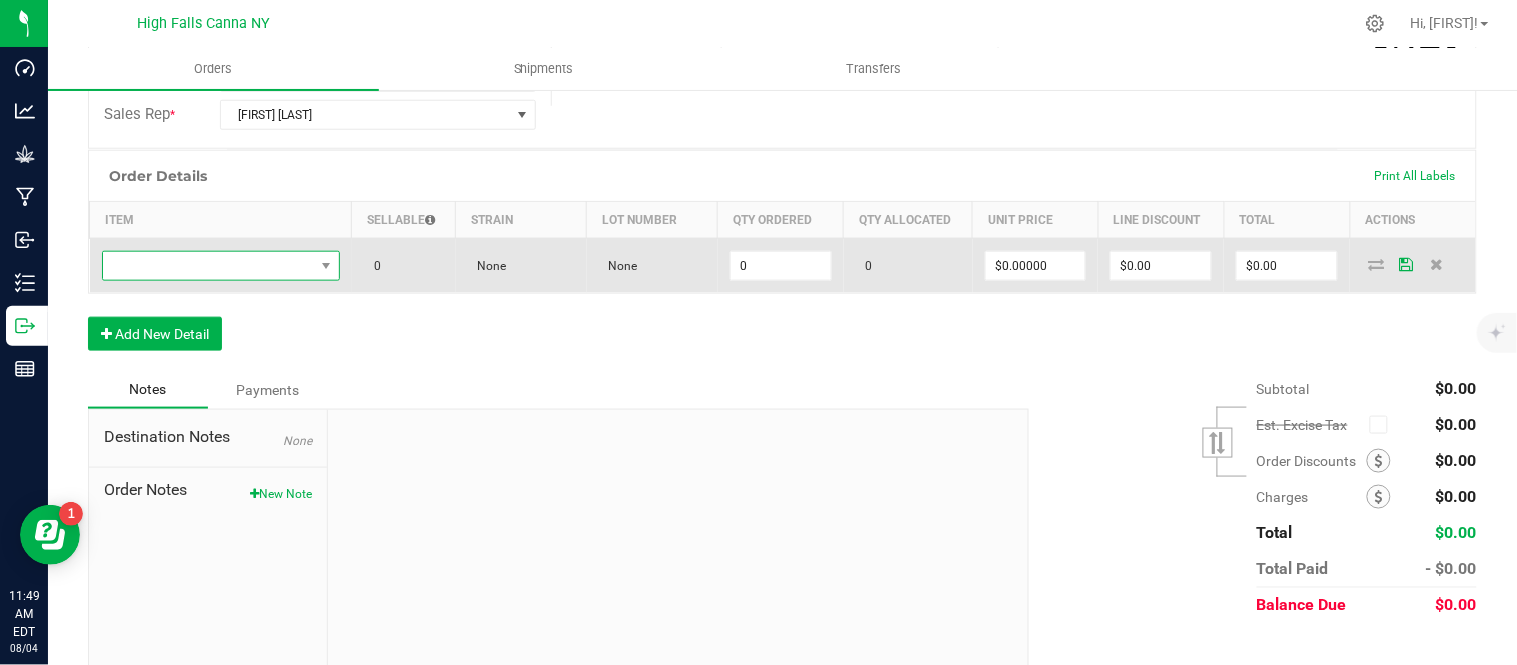 click at bounding box center [208, 266] 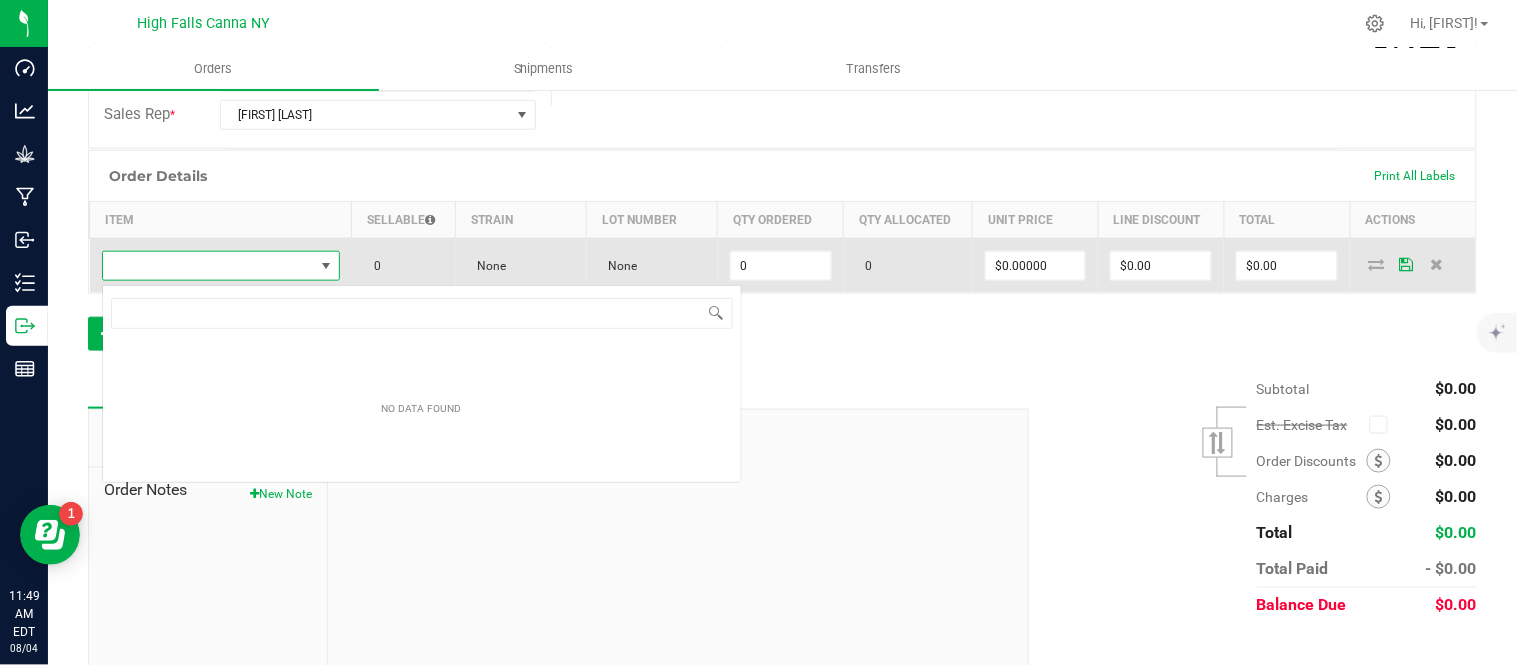 scroll, scrollTop: 99970, scrollLeft: 99768, axis: both 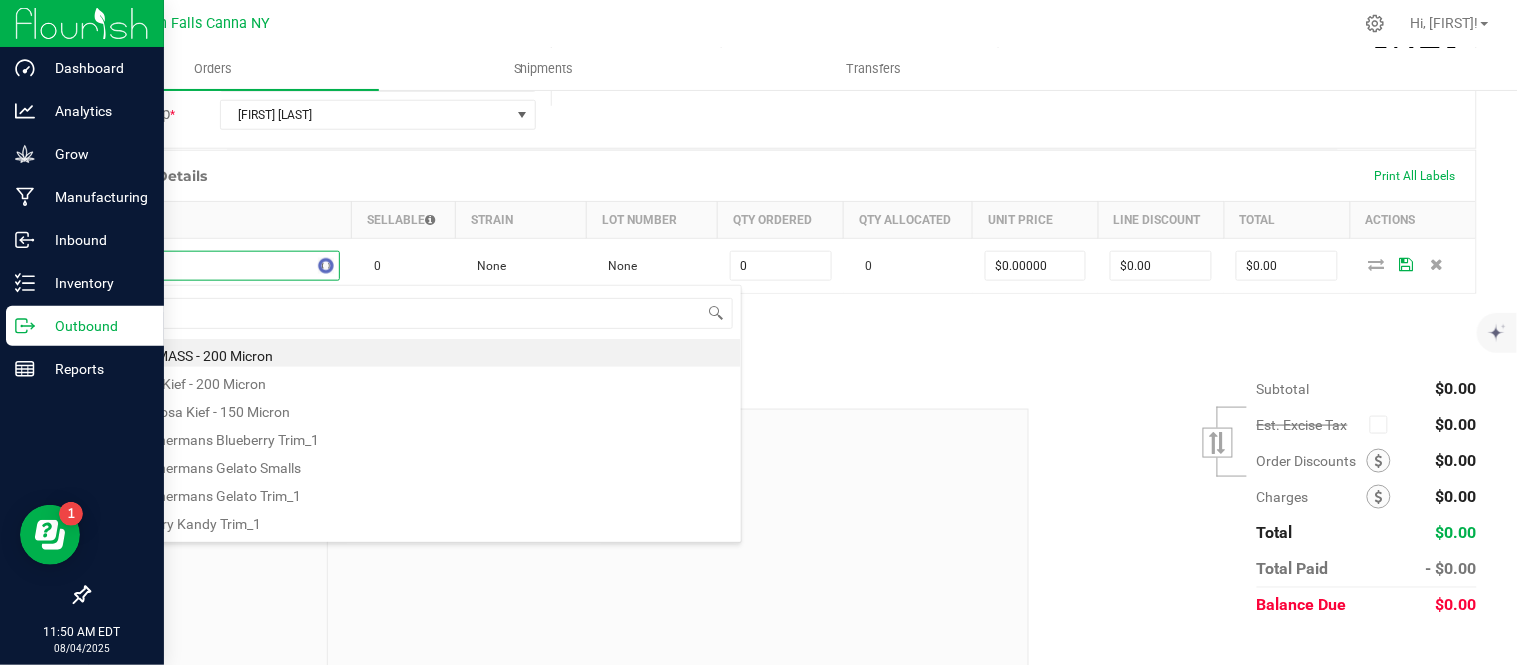 type on "g13" 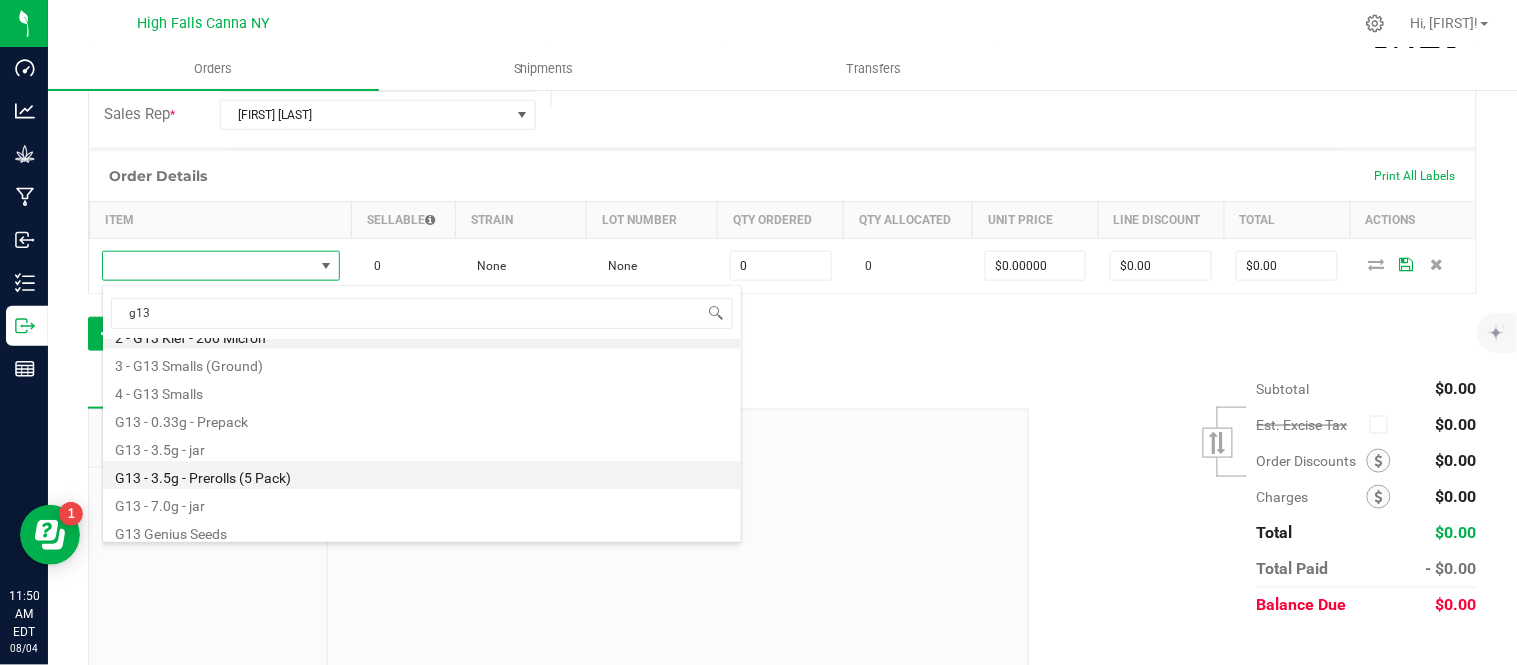 scroll, scrollTop: 24, scrollLeft: 0, axis: vertical 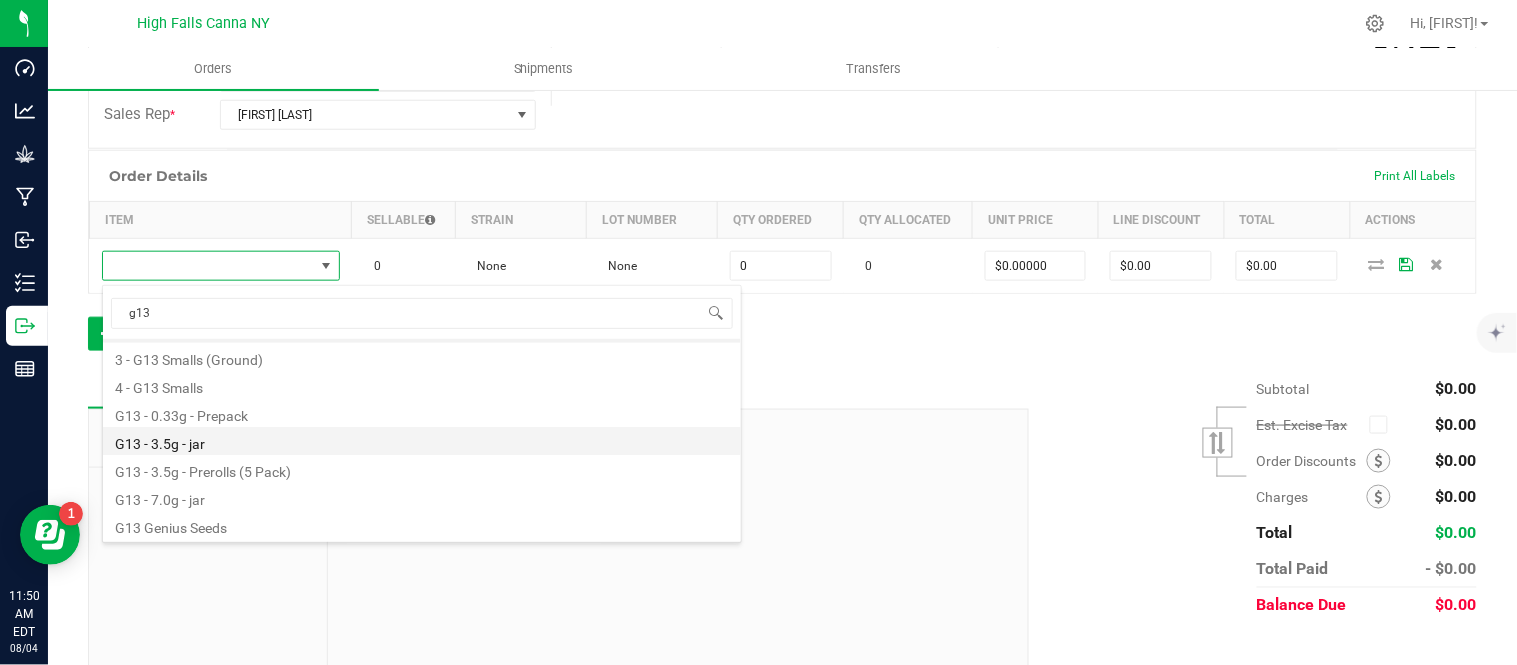 click on "G13 - 3.5g - jar" at bounding box center (422, 441) 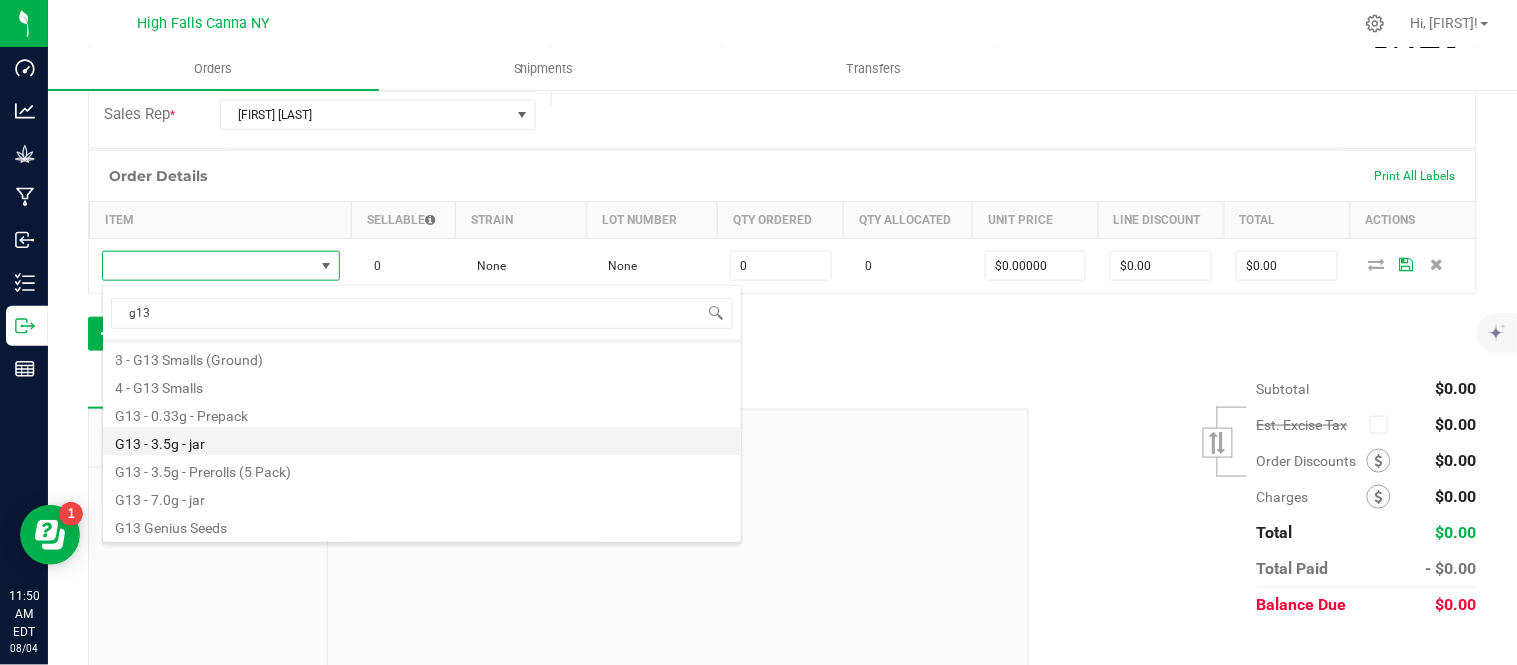 type on "0 ea" 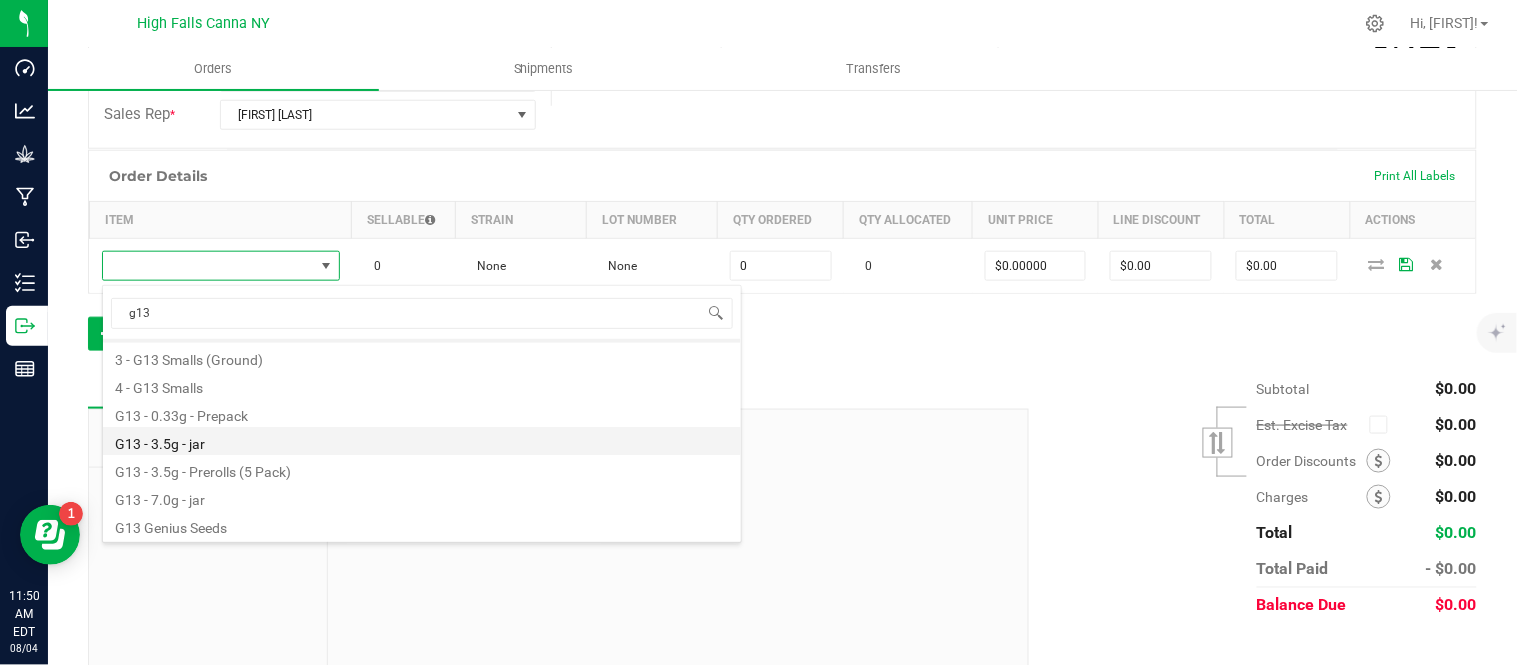 type on "$15.00000" 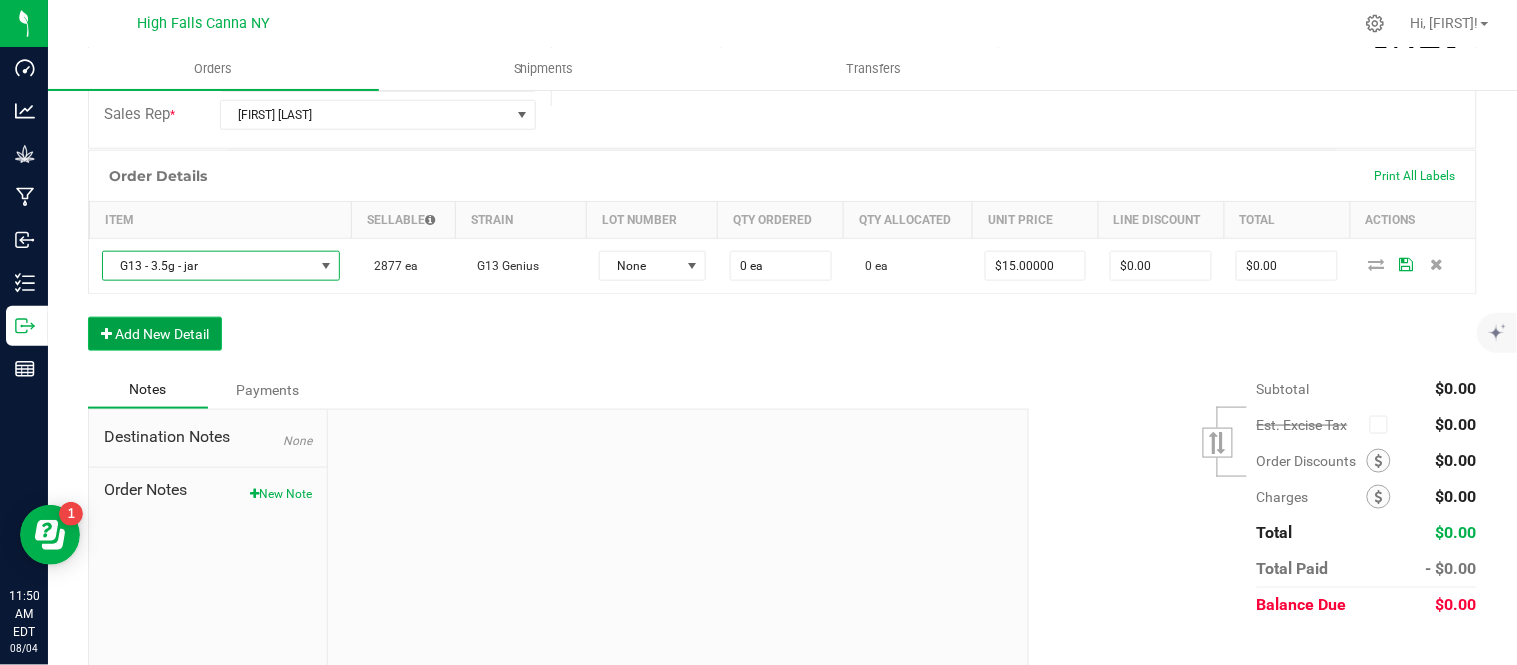 click on "Add New Detail" at bounding box center (155, 334) 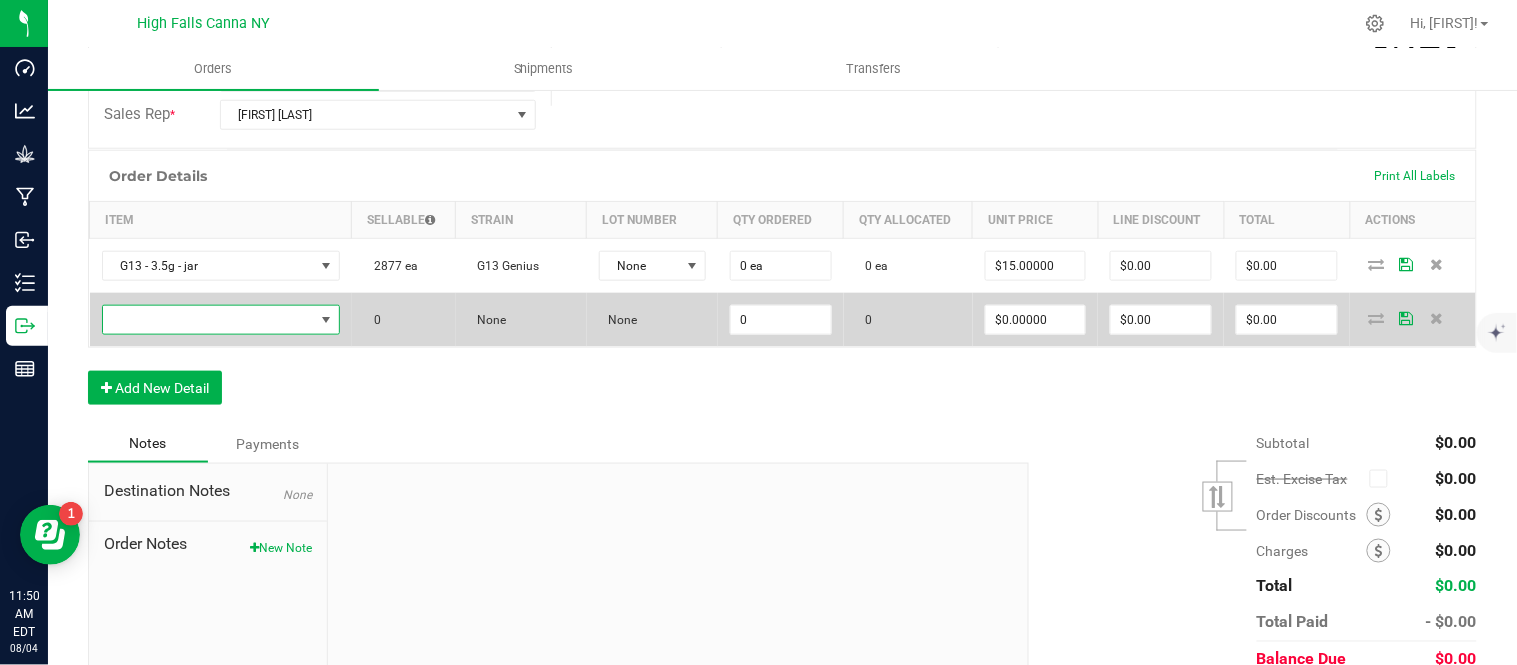 click at bounding box center [208, 320] 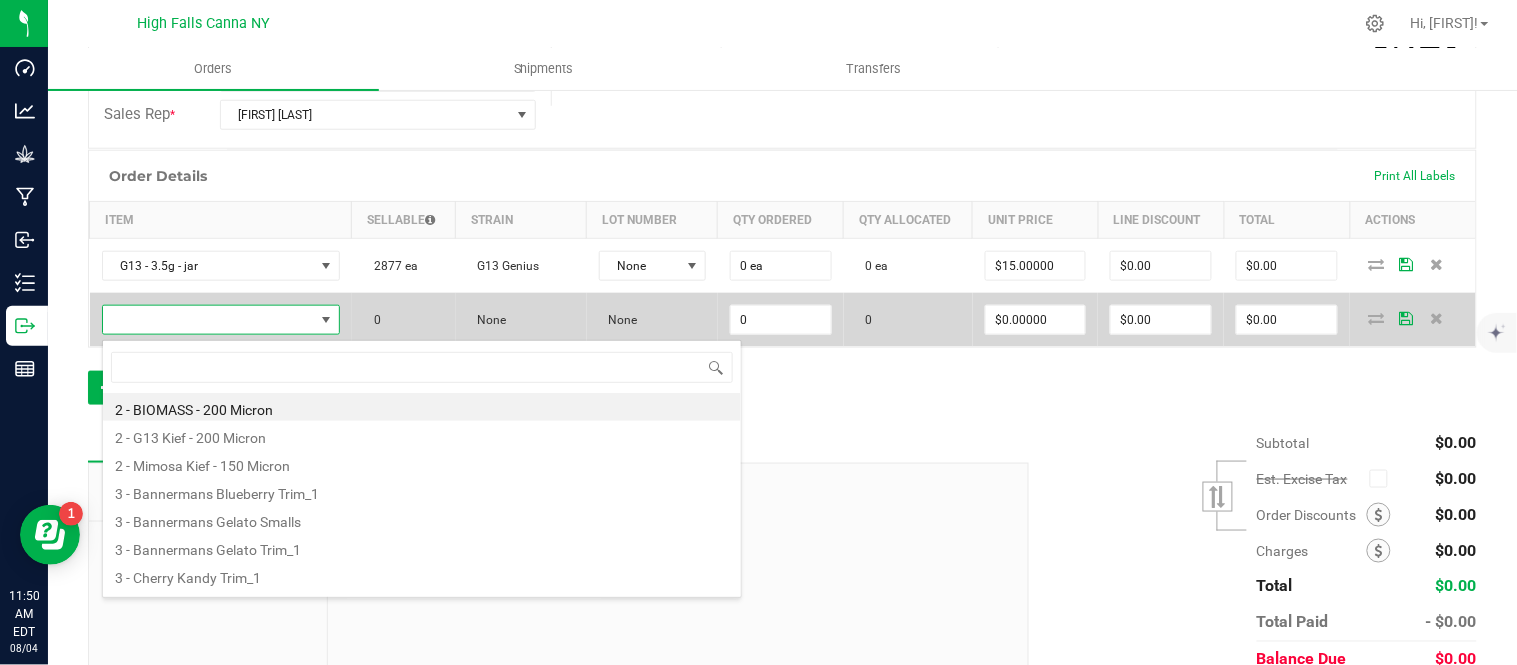 scroll, scrollTop: 99970, scrollLeft: 99768, axis: both 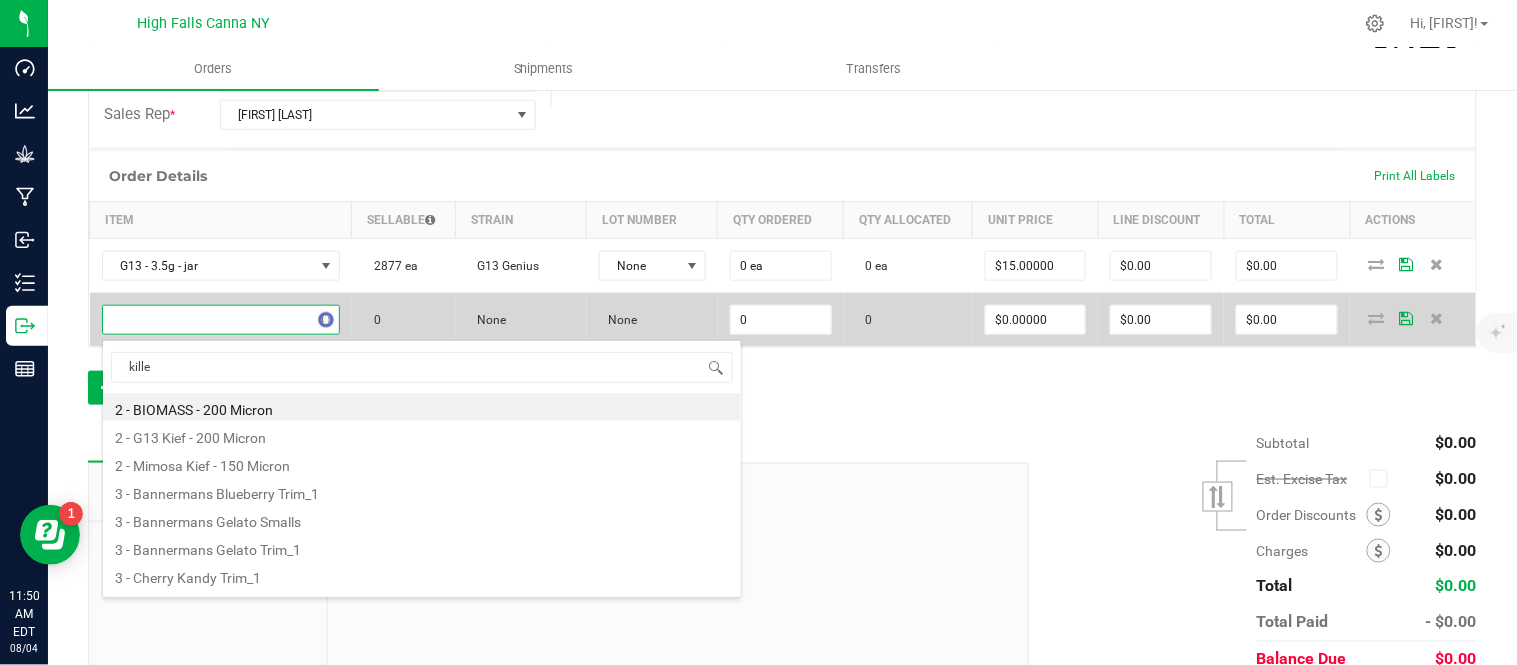 type on "killer" 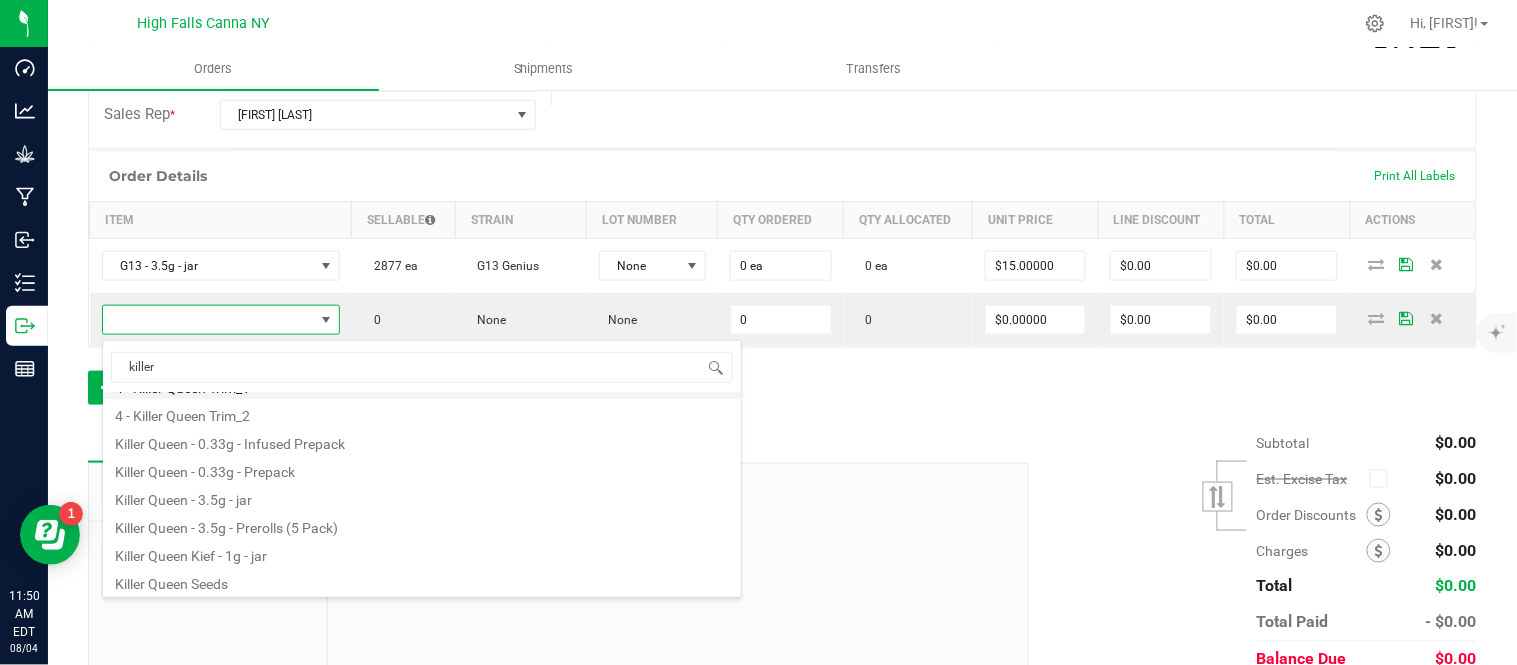scroll, scrollTop: 135, scrollLeft: 0, axis: vertical 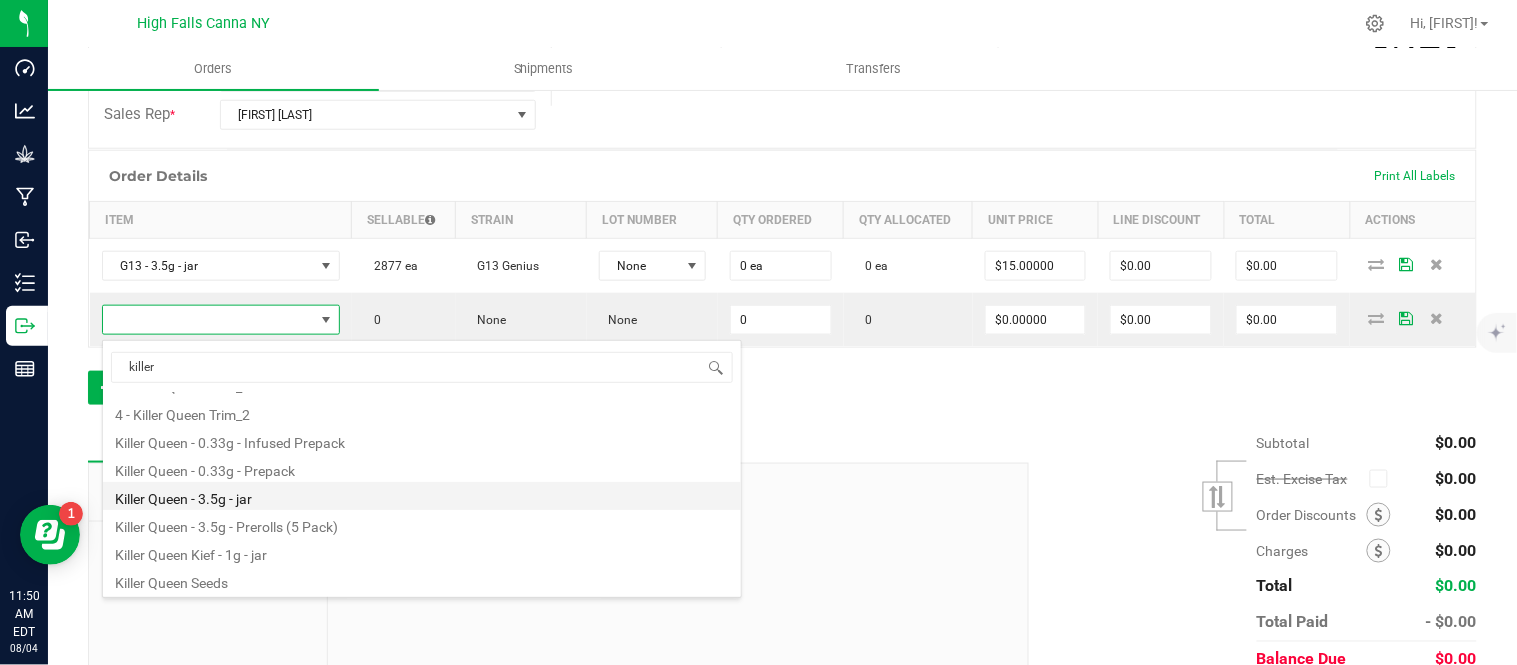 click on "Killer Queen - 3.5g - jar" at bounding box center (422, 496) 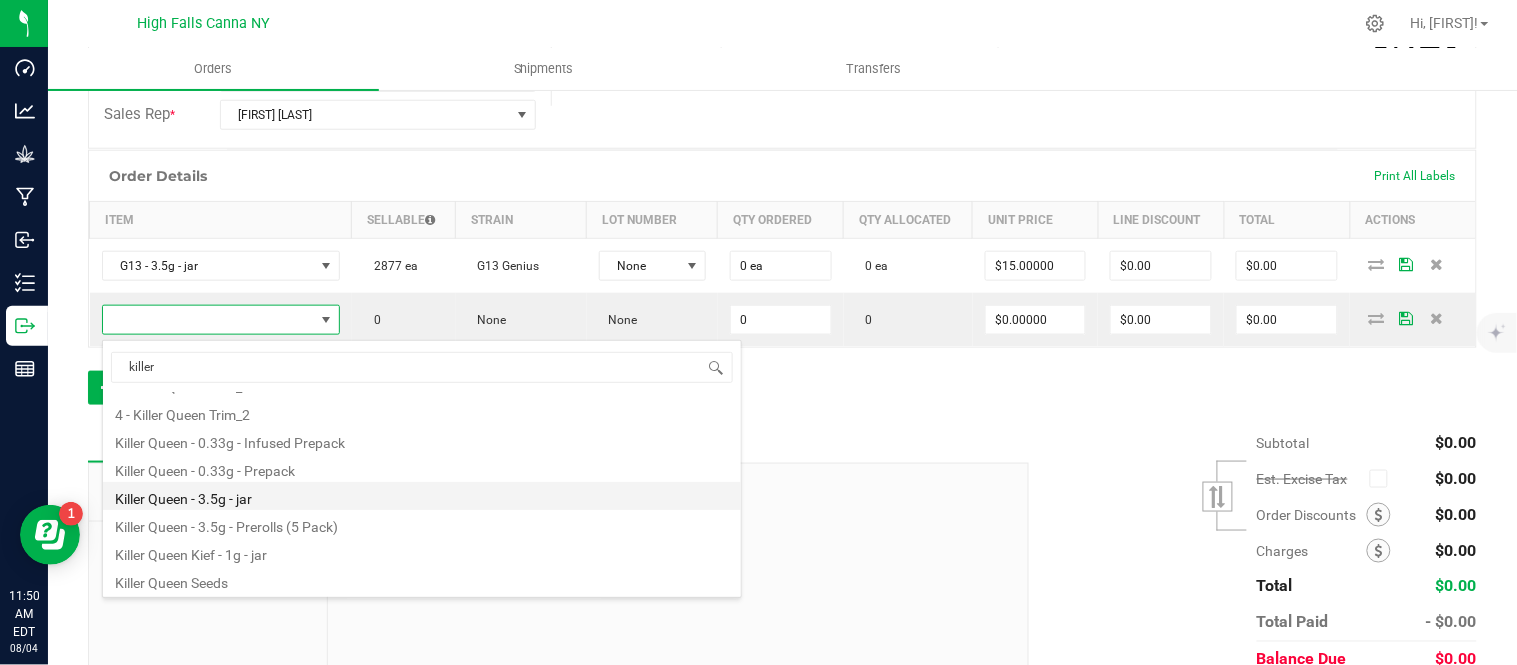 type on "0 ea" 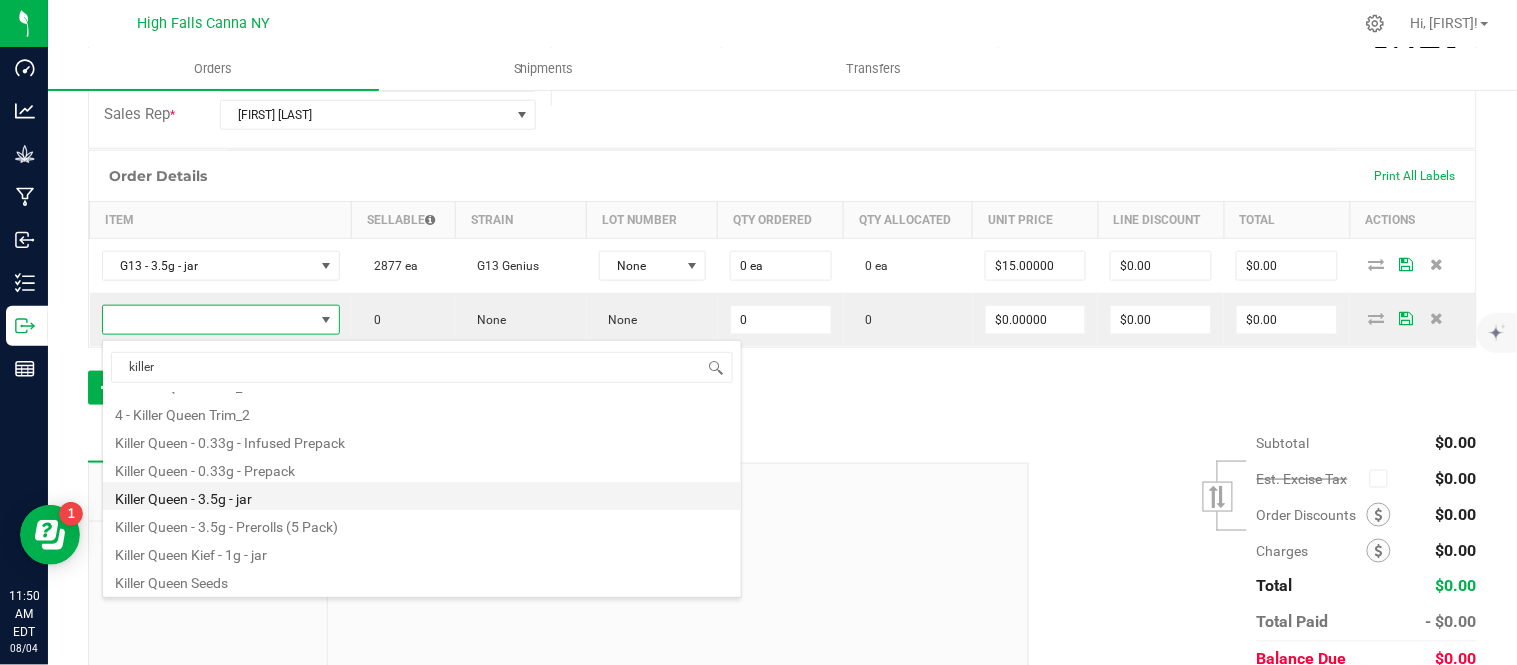 type on "$15.00000" 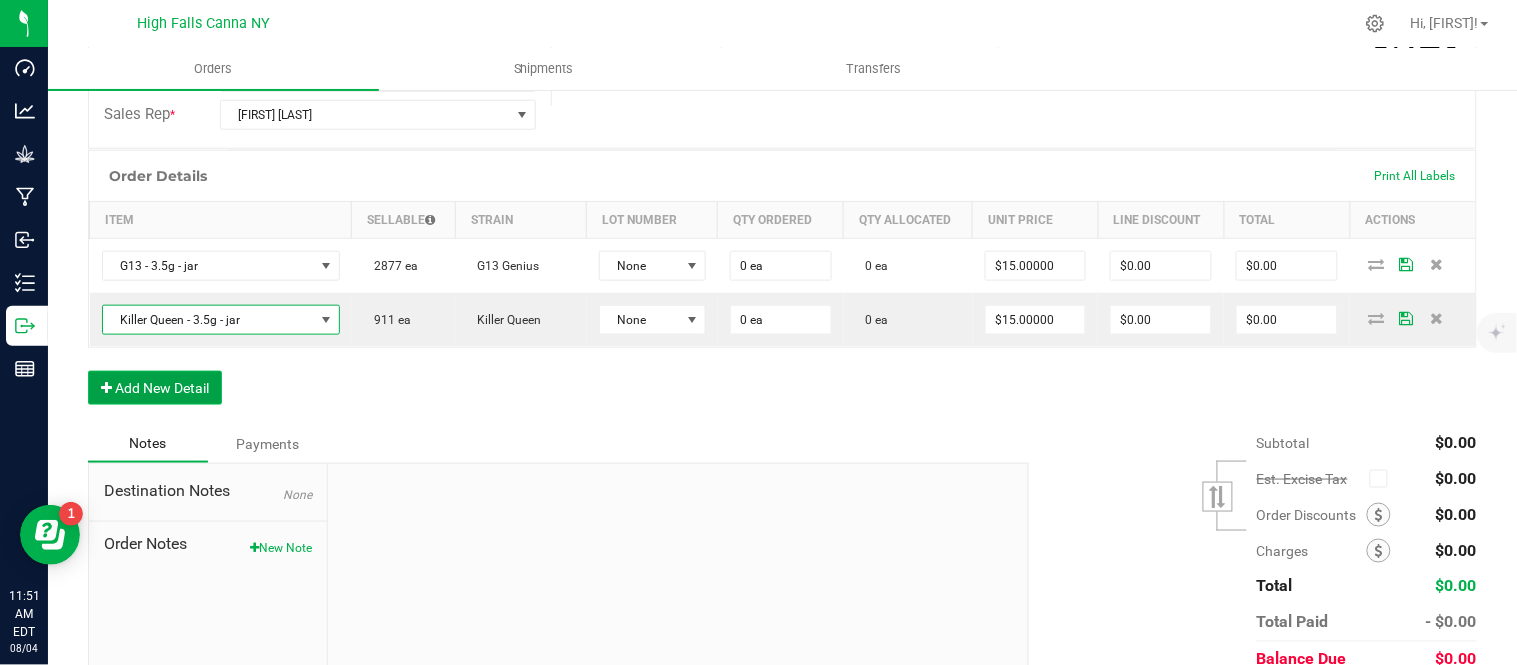 click on "Add New Detail" at bounding box center (155, 388) 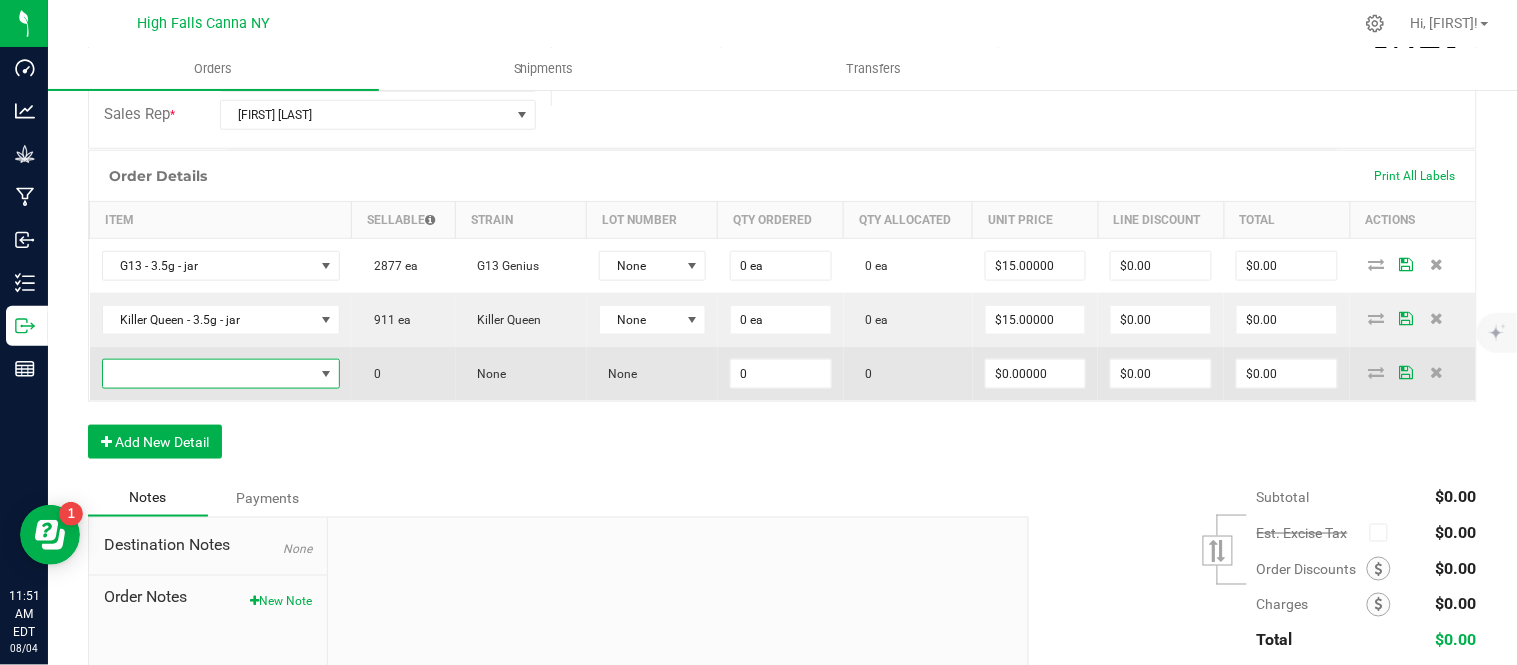 click at bounding box center [208, 374] 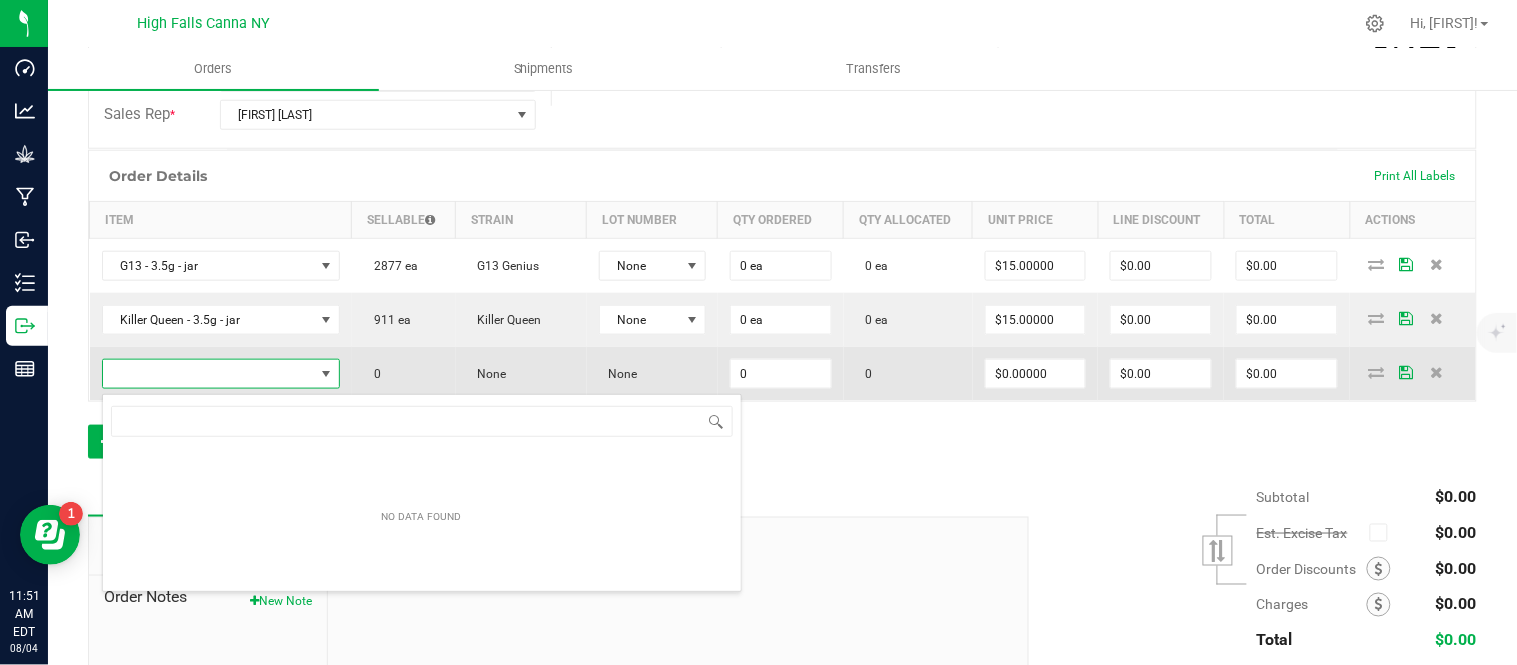 scroll, scrollTop: 99970, scrollLeft: 99768, axis: both 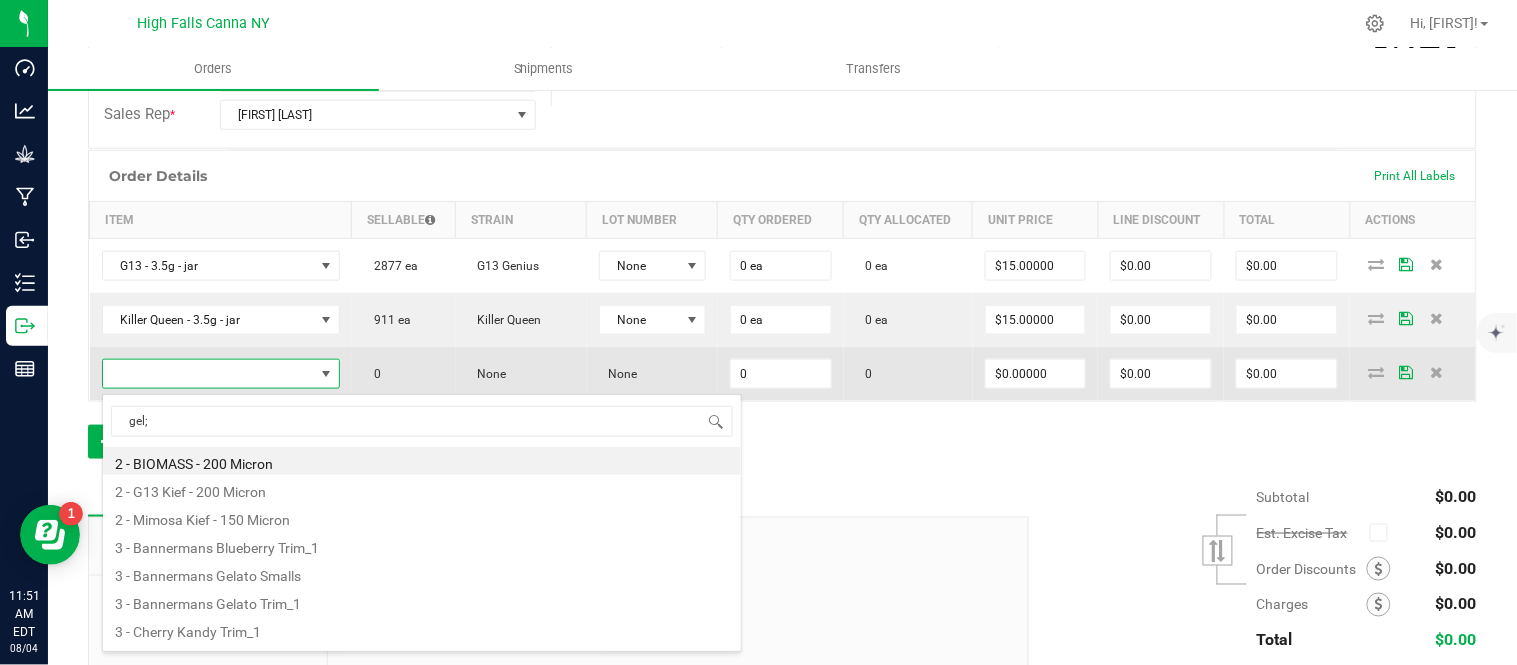 type on "gel" 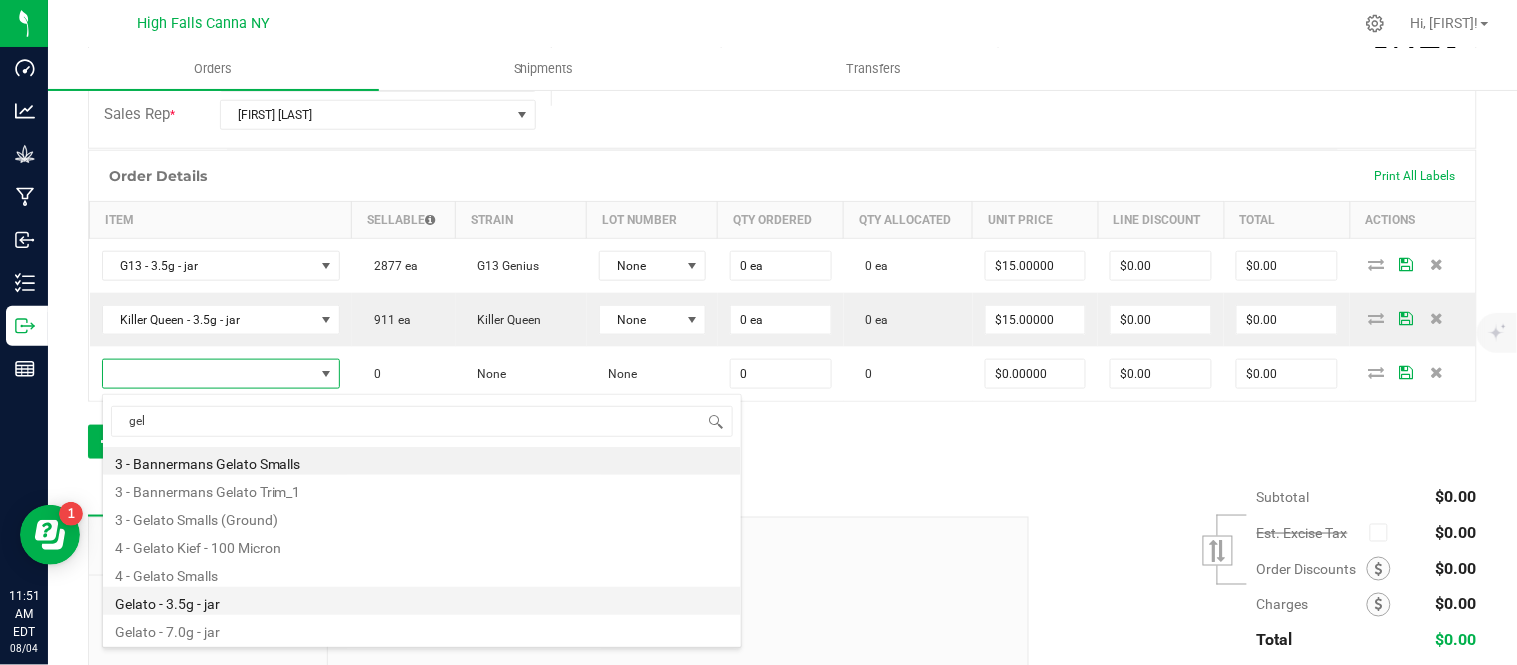 click on "Gelato - 3.5g - jar" at bounding box center [422, 601] 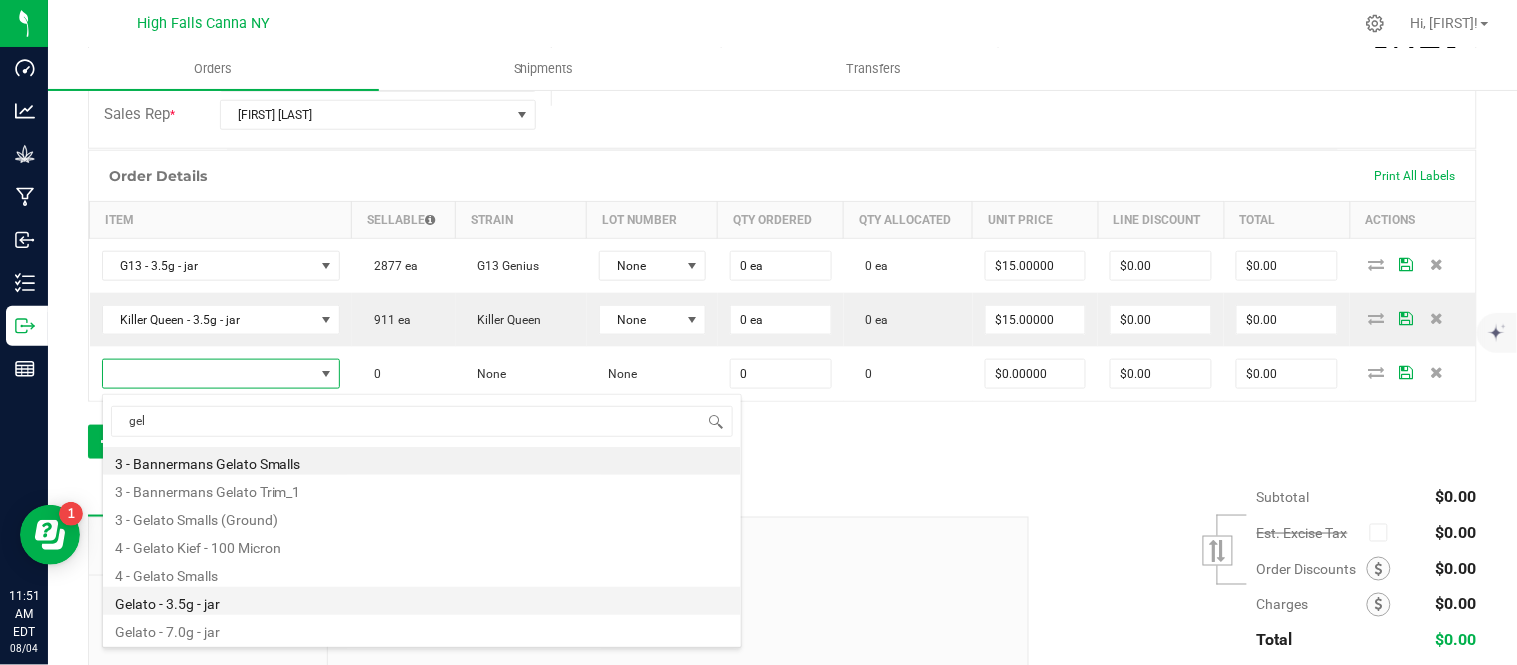 type on "0 ea" 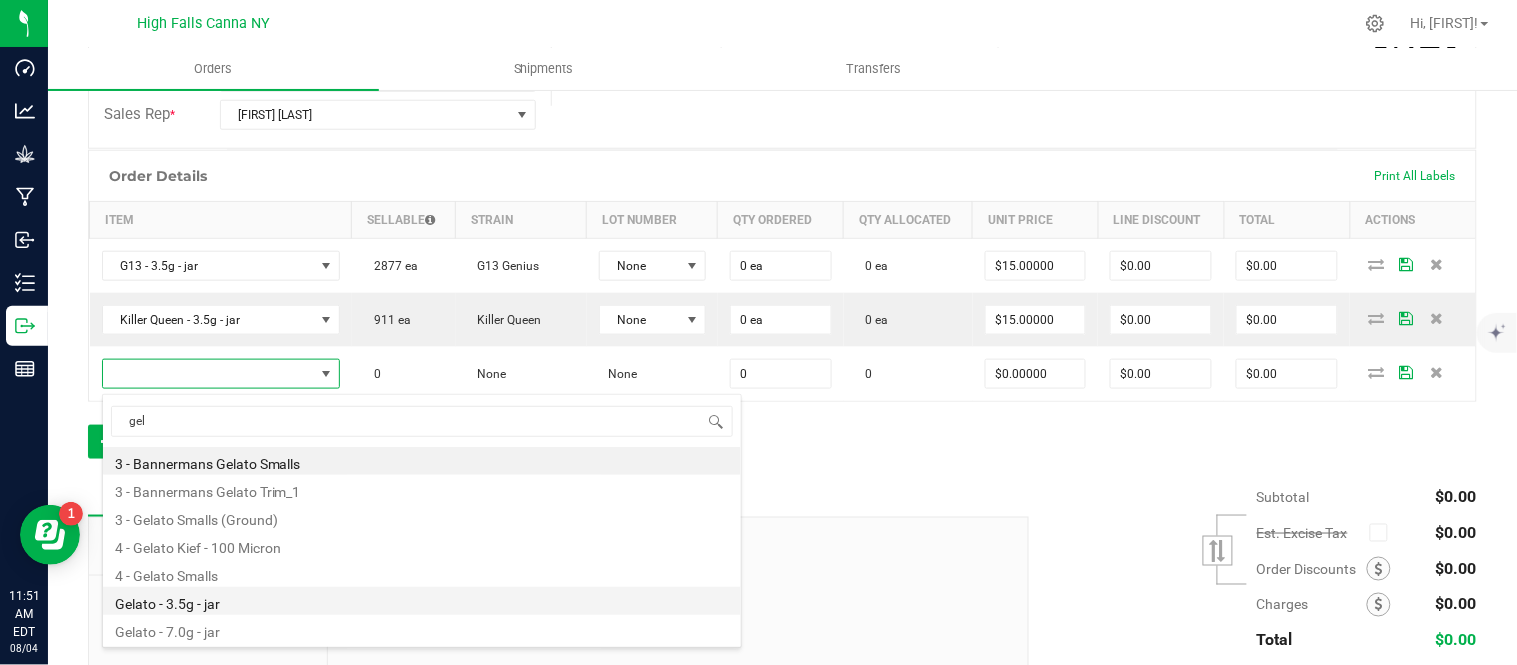 type on "$17.50000" 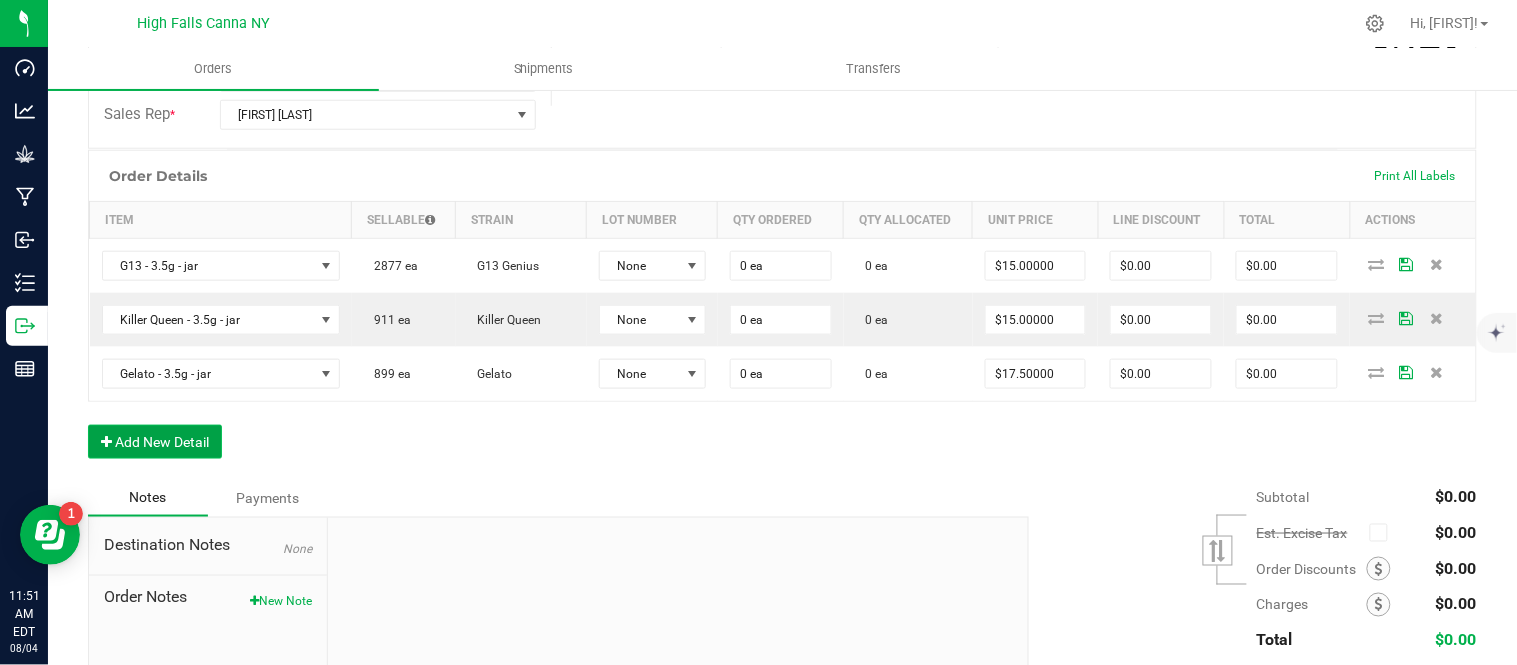 click on "Add New Detail" at bounding box center (155, 442) 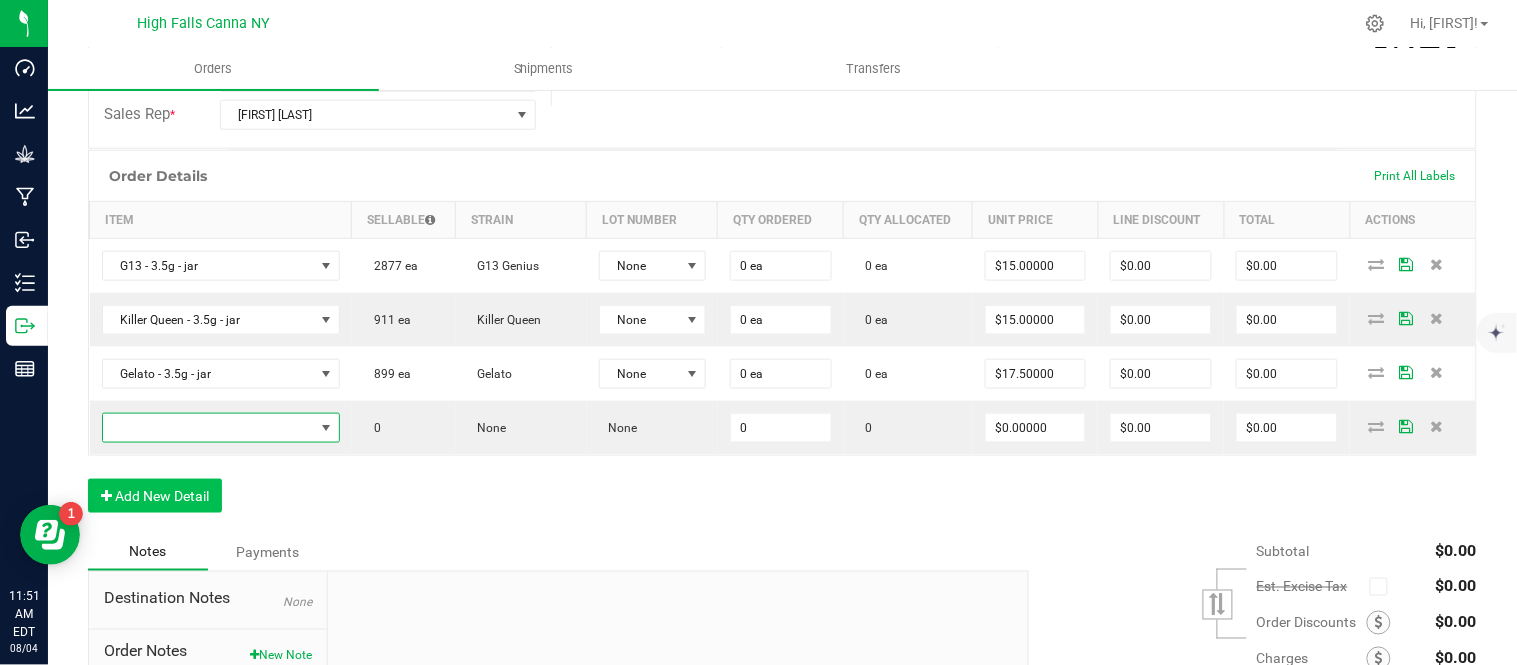 click at bounding box center [208, 428] 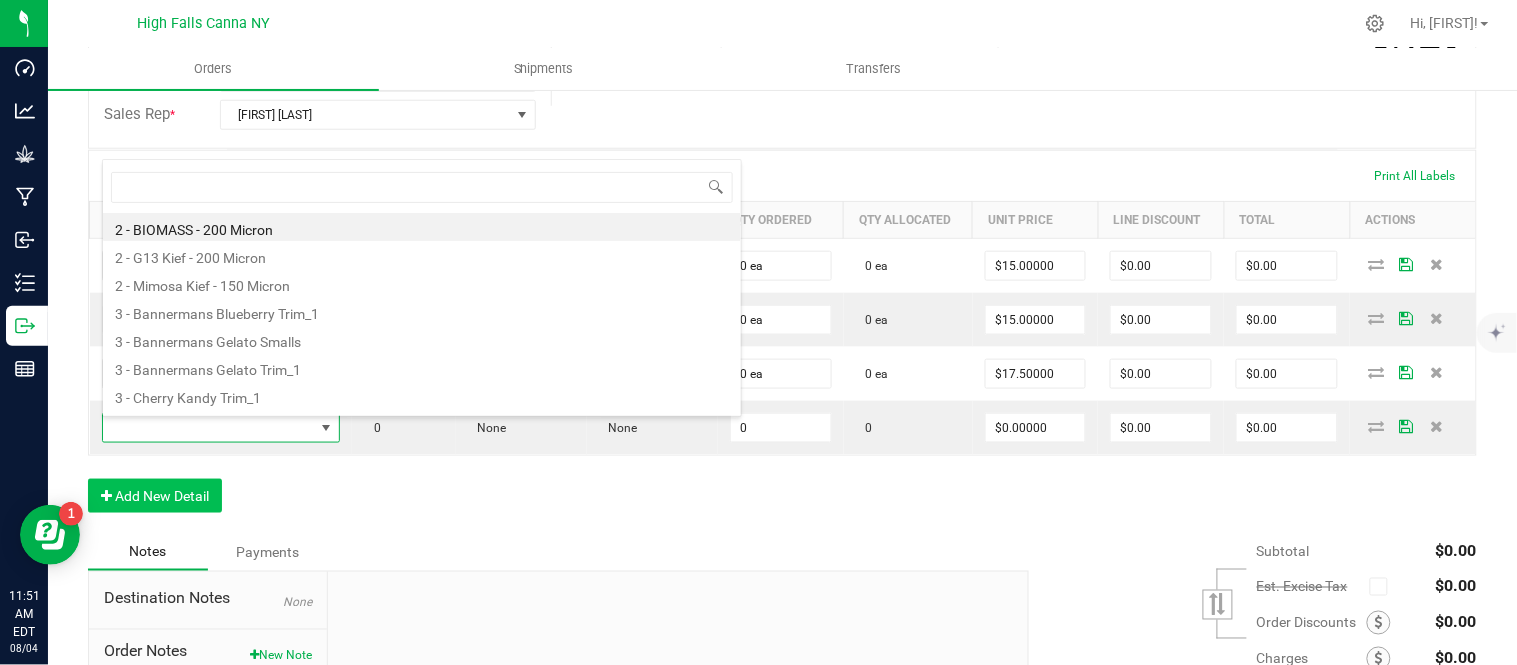 scroll, scrollTop: 99970, scrollLeft: 99768, axis: both 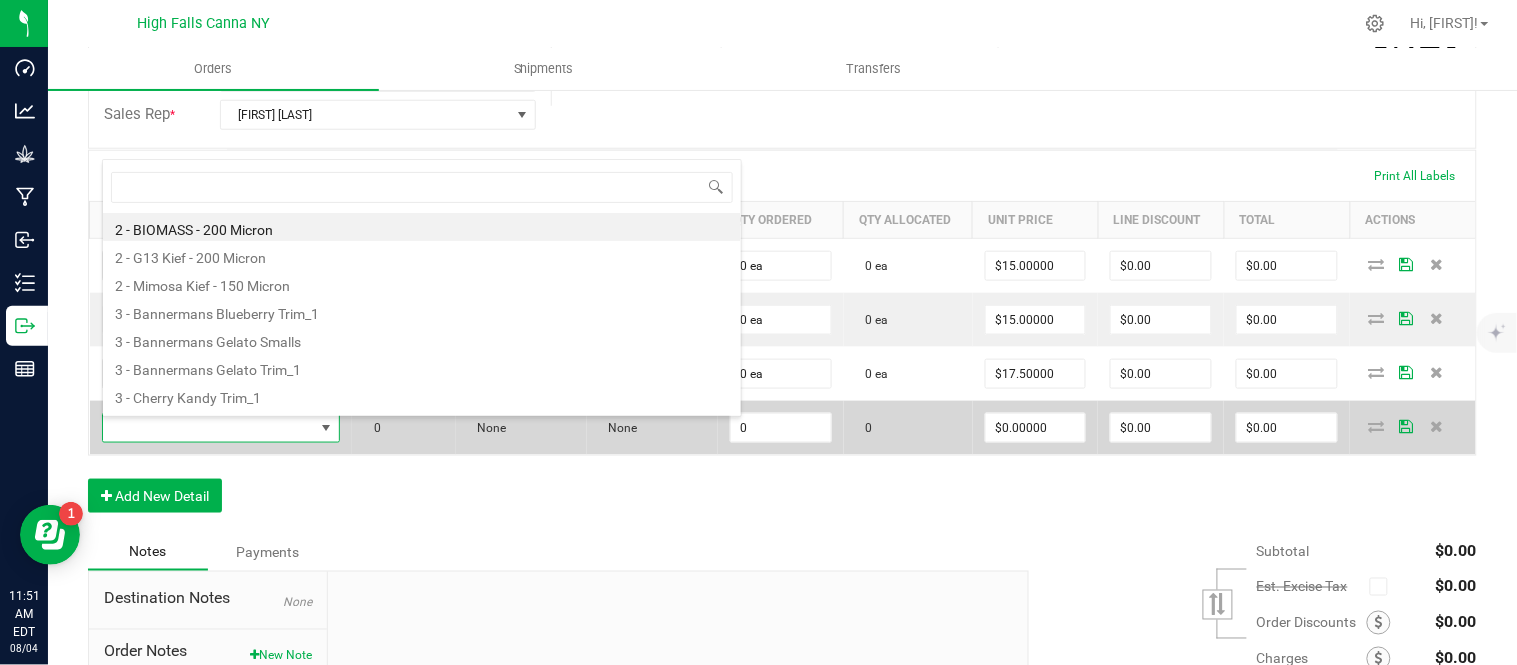 click at bounding box center (208, 428) 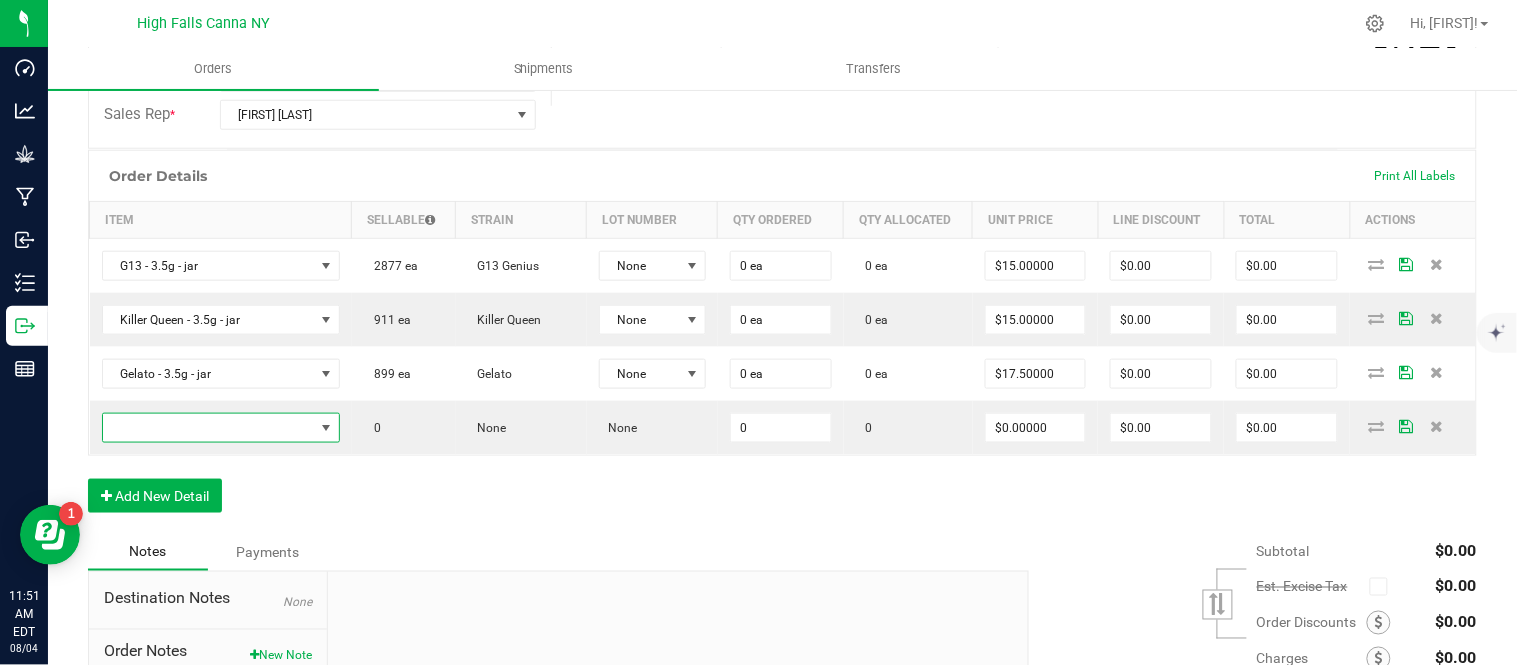 click on "Destination DBA  * Strong Strains  Edit   Order Total   $0.00   License #      License Expiration   Address  Strong Strains 19 Technolgy Dr East Setauket  ,  NY 11733  Contact   Distributor  High Falls Canna  Ref Field 1   Ref Field 2   Ref Field 3" at bounding box center (1013, -69) 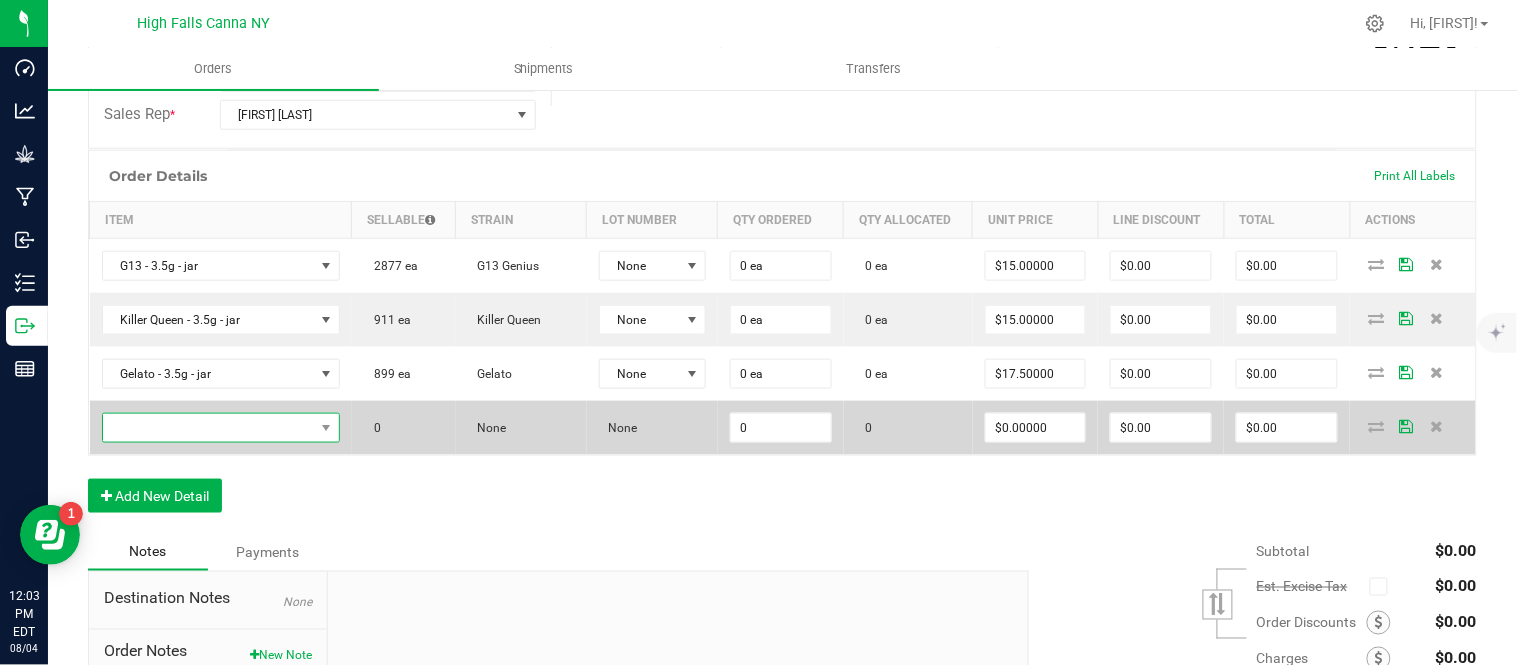 click at bounding box center [208, 428] 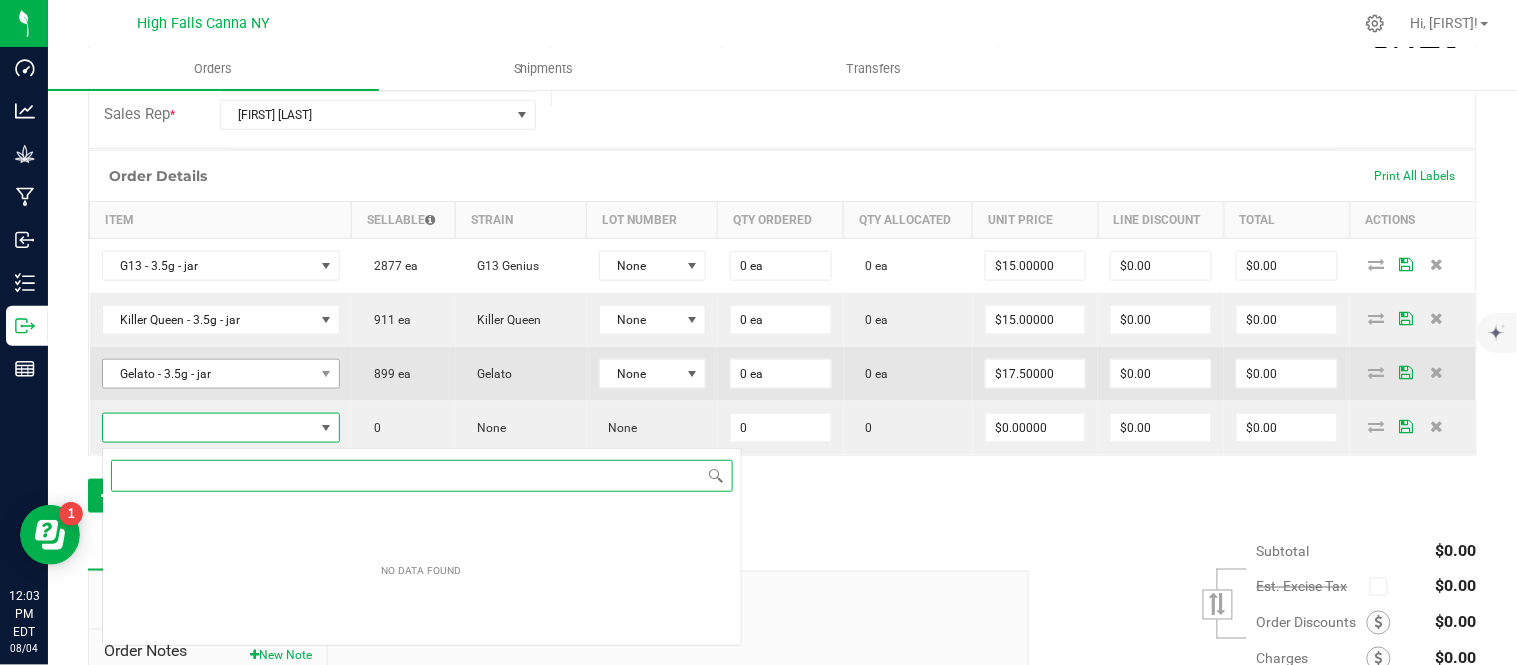 scroll, scrollTop: 99970, scrollLeft: 99768, axis: both 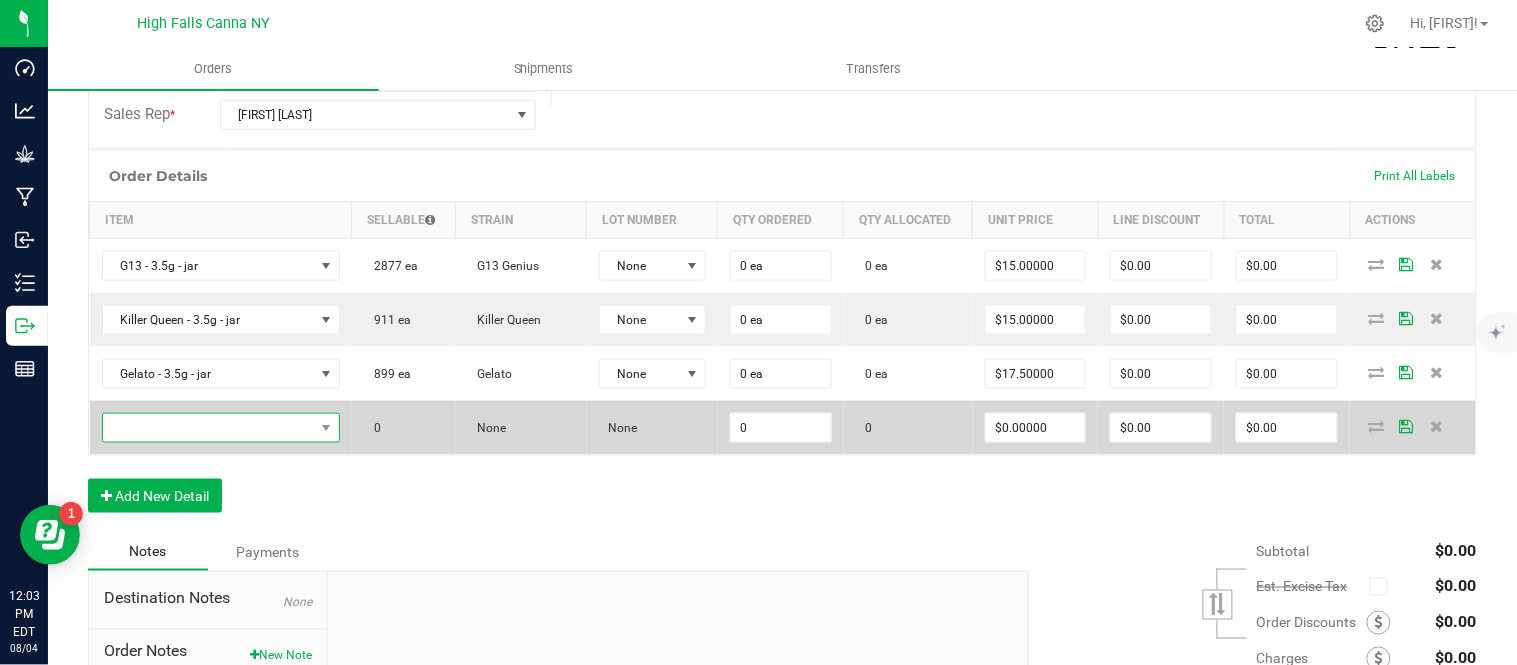 click at bounding box center [208, 428] 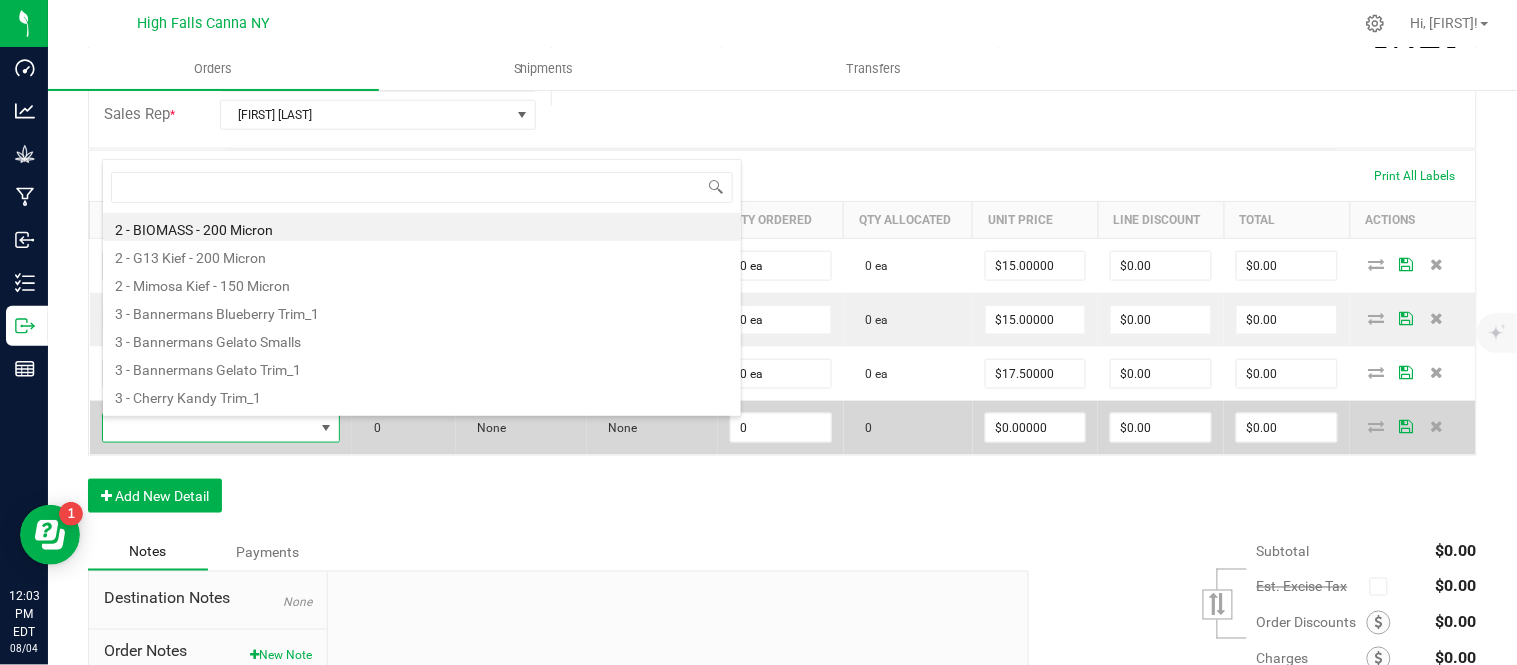 scroll, scrollTop: 99970, scrollLeft: 99768, axis: both 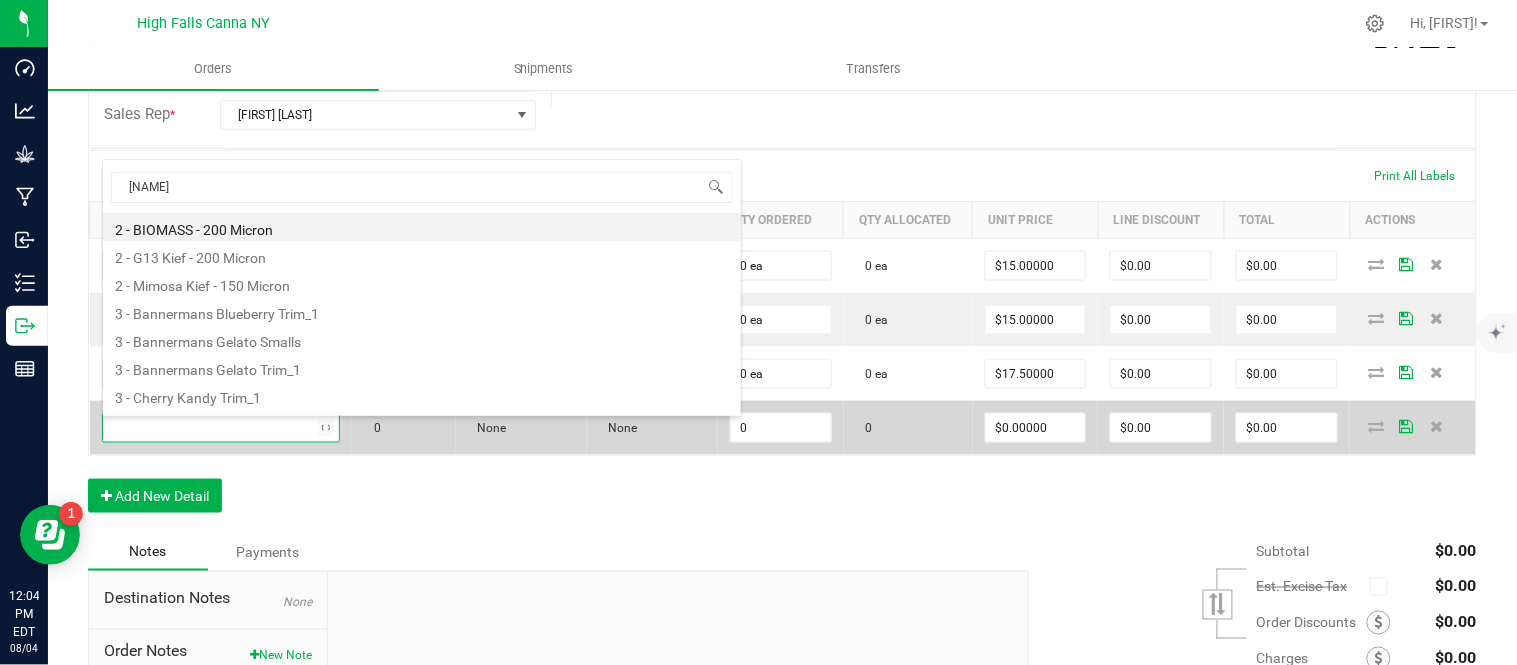 type on "cindy's" 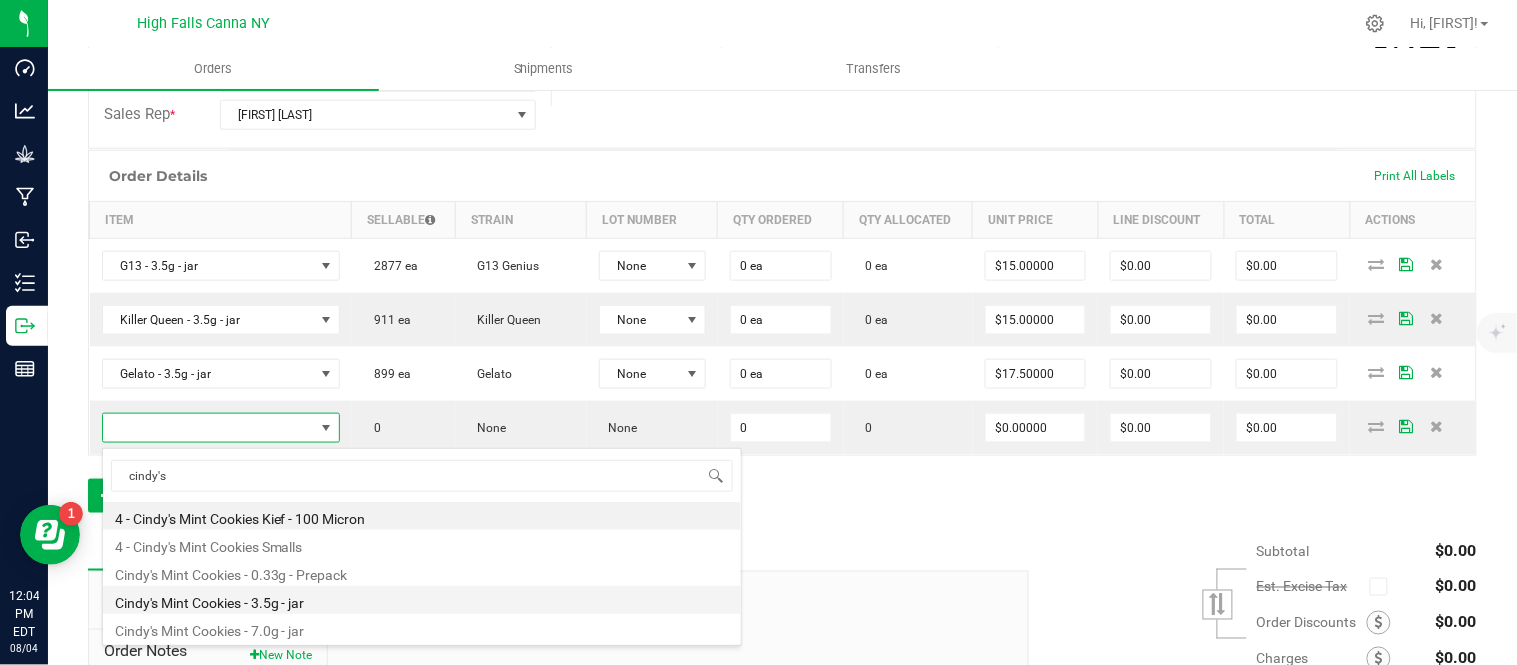 click on "Cindy's Mint Cookies - 3.5g - jar" at bounding box center [422, 600] 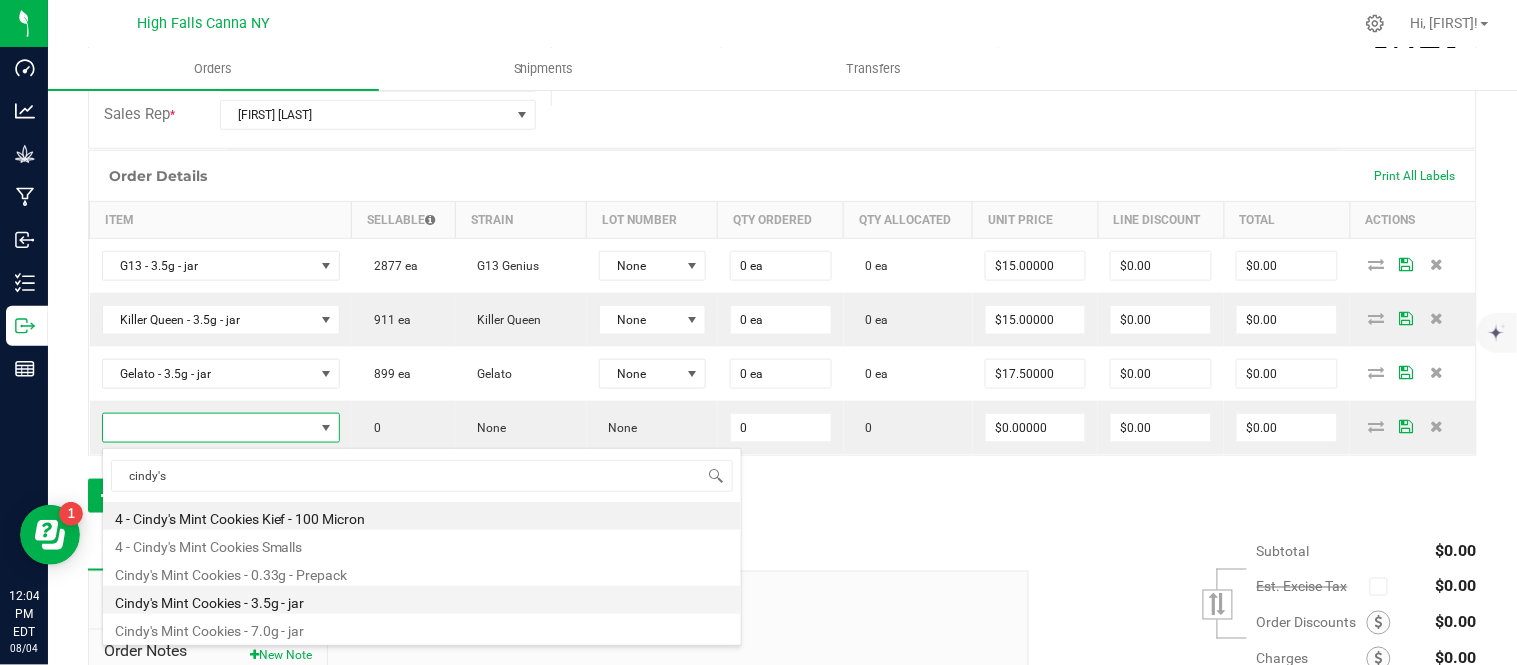 type on "0 ea" 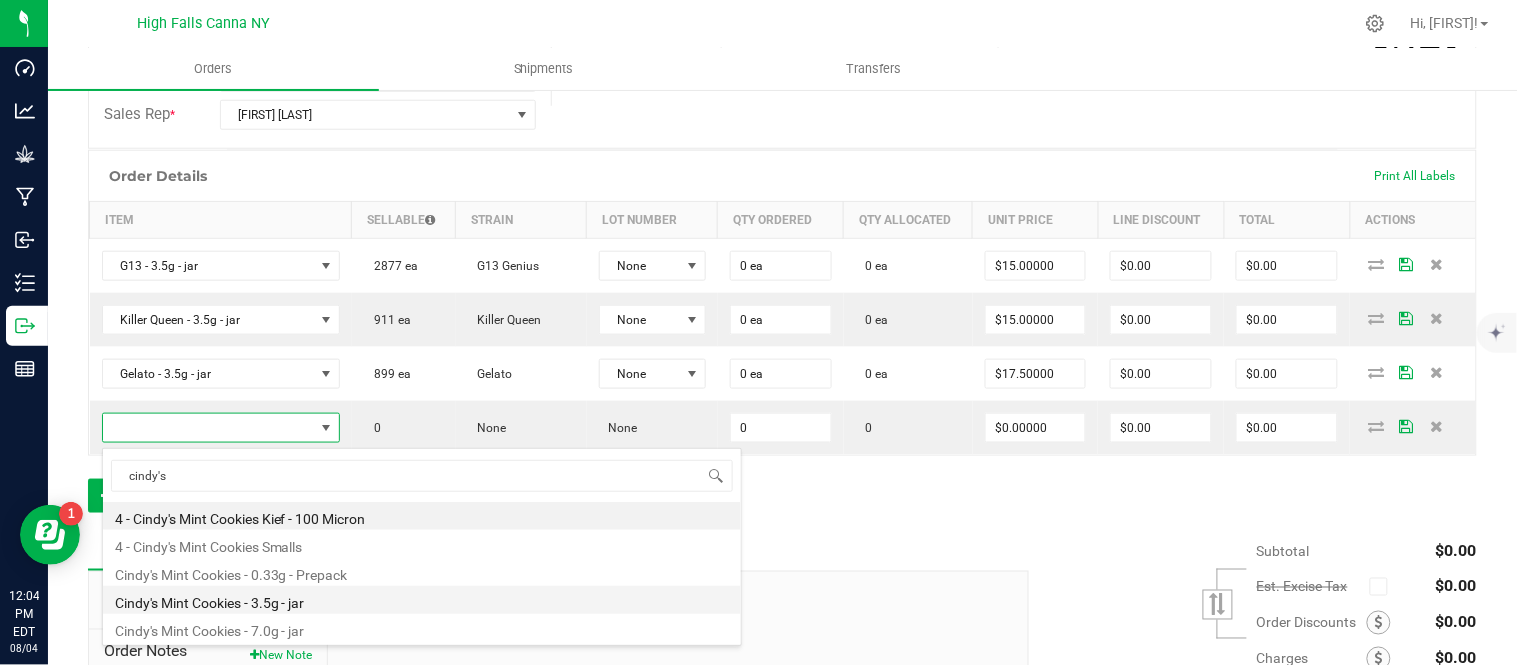 type on "$17.50000" 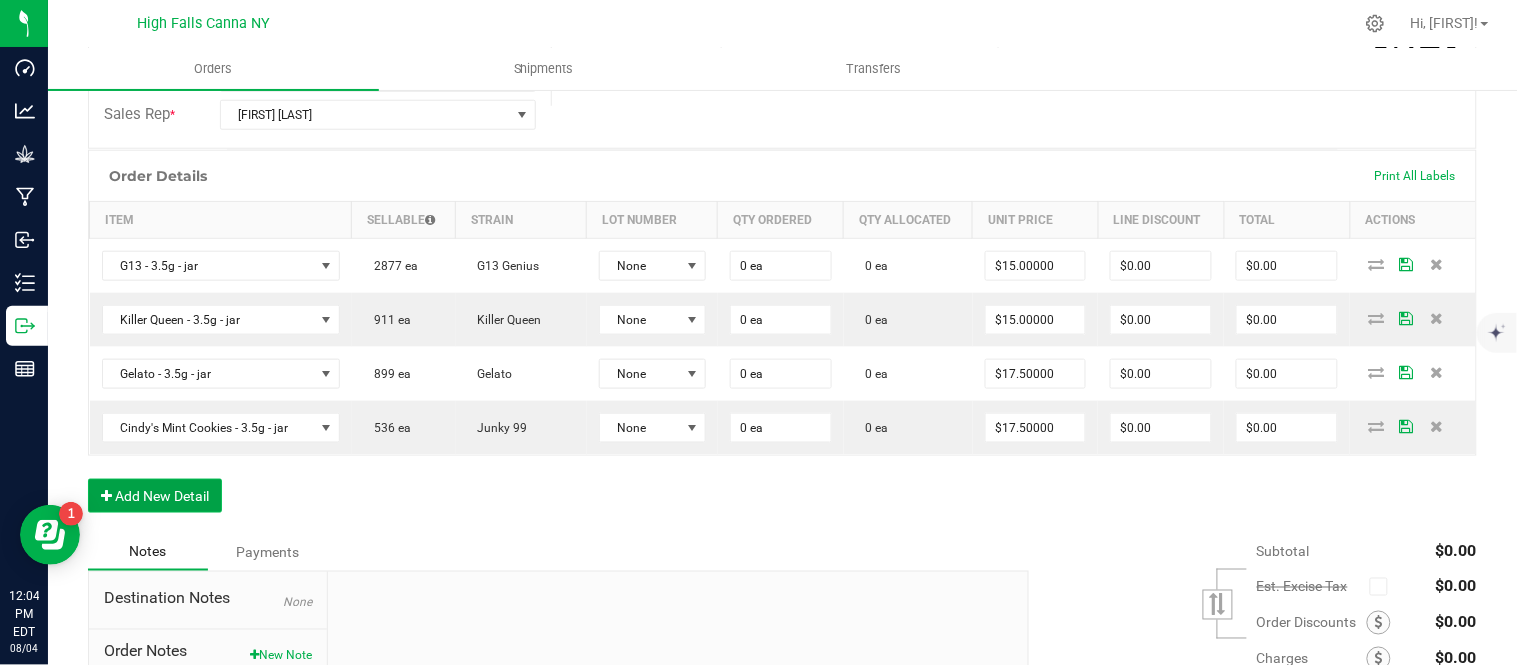 click on "Add New Detail" at bounding box center (155, 496) 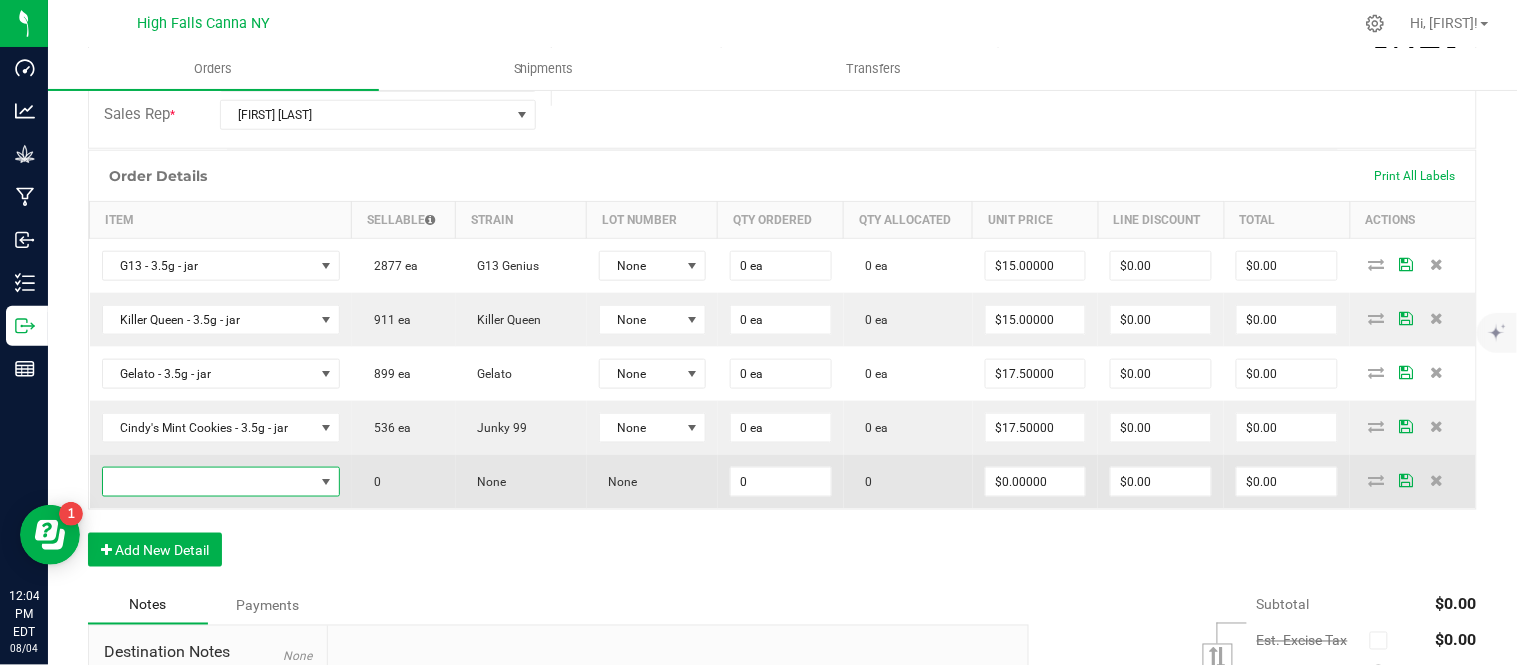 click at bounding box center [208, 482] 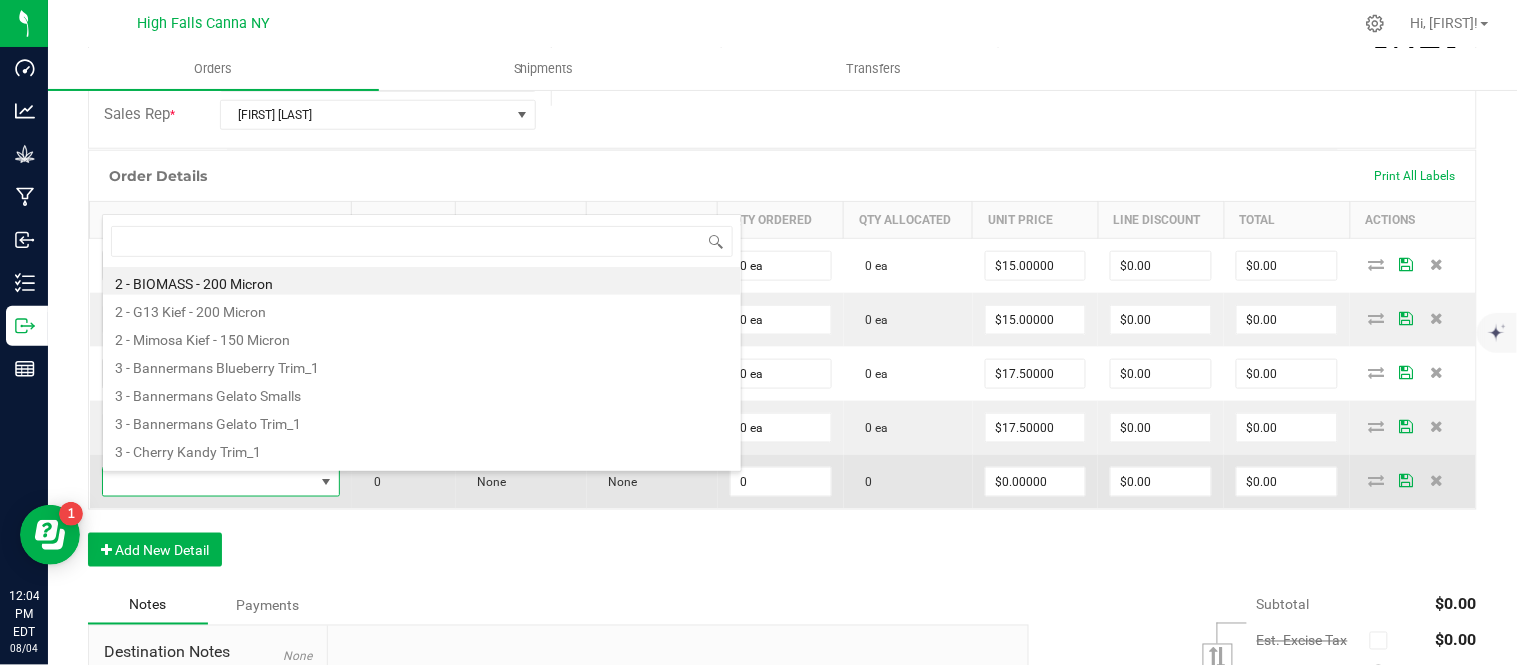 scroll, scrollTop: 99970, scrollLeft: 99763, axis: both 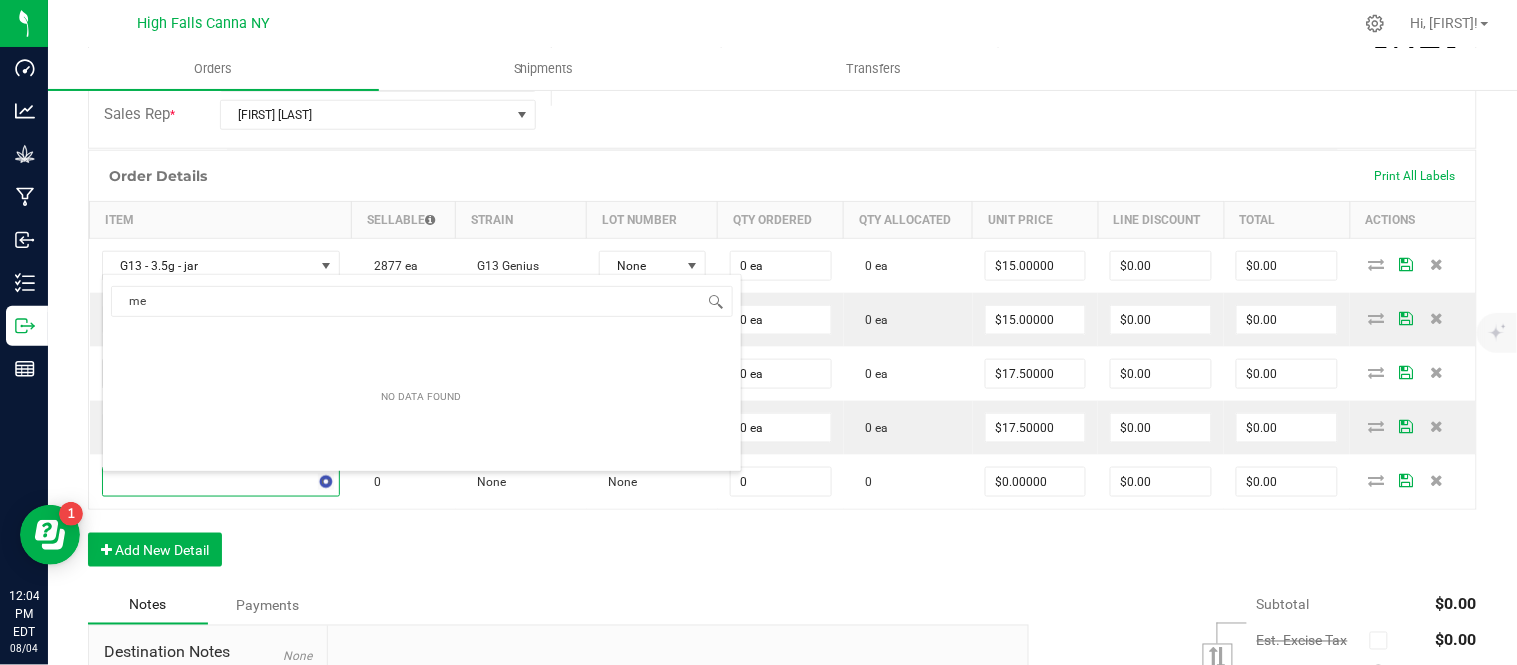 type on "m" 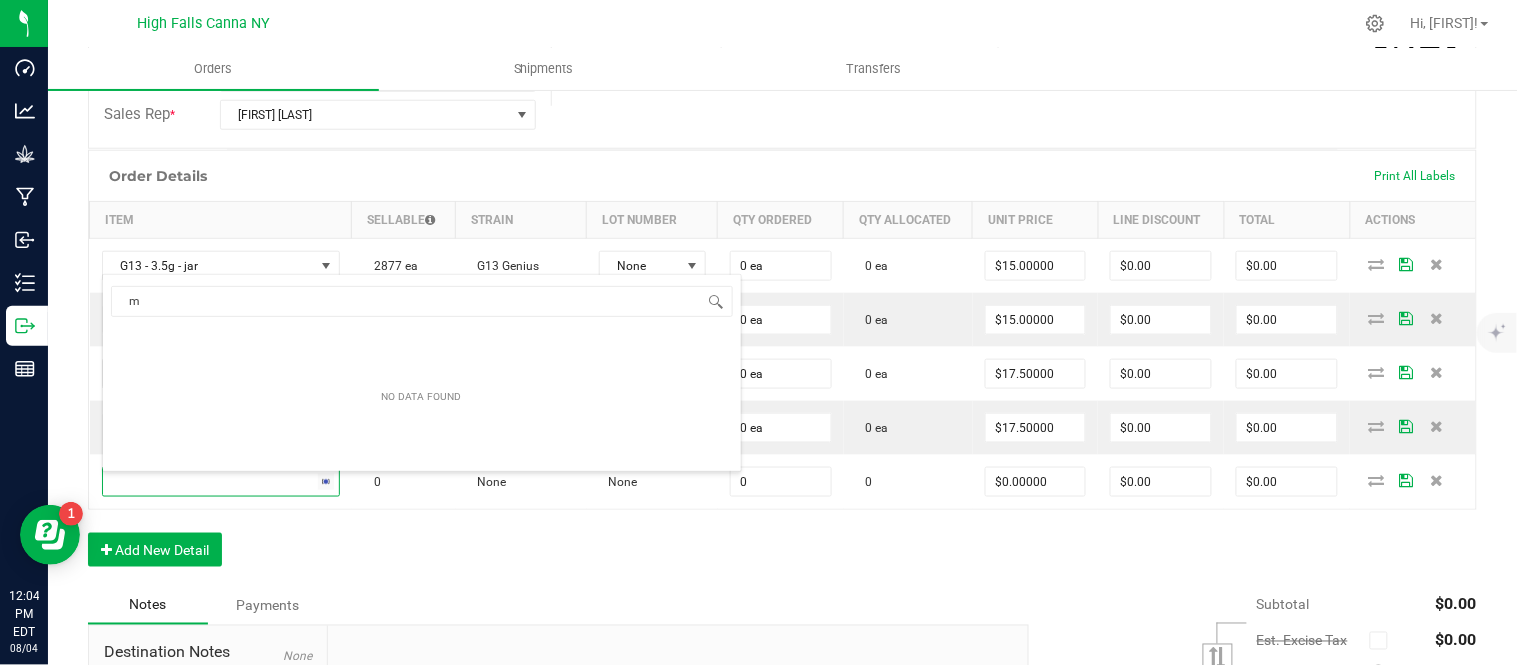 type 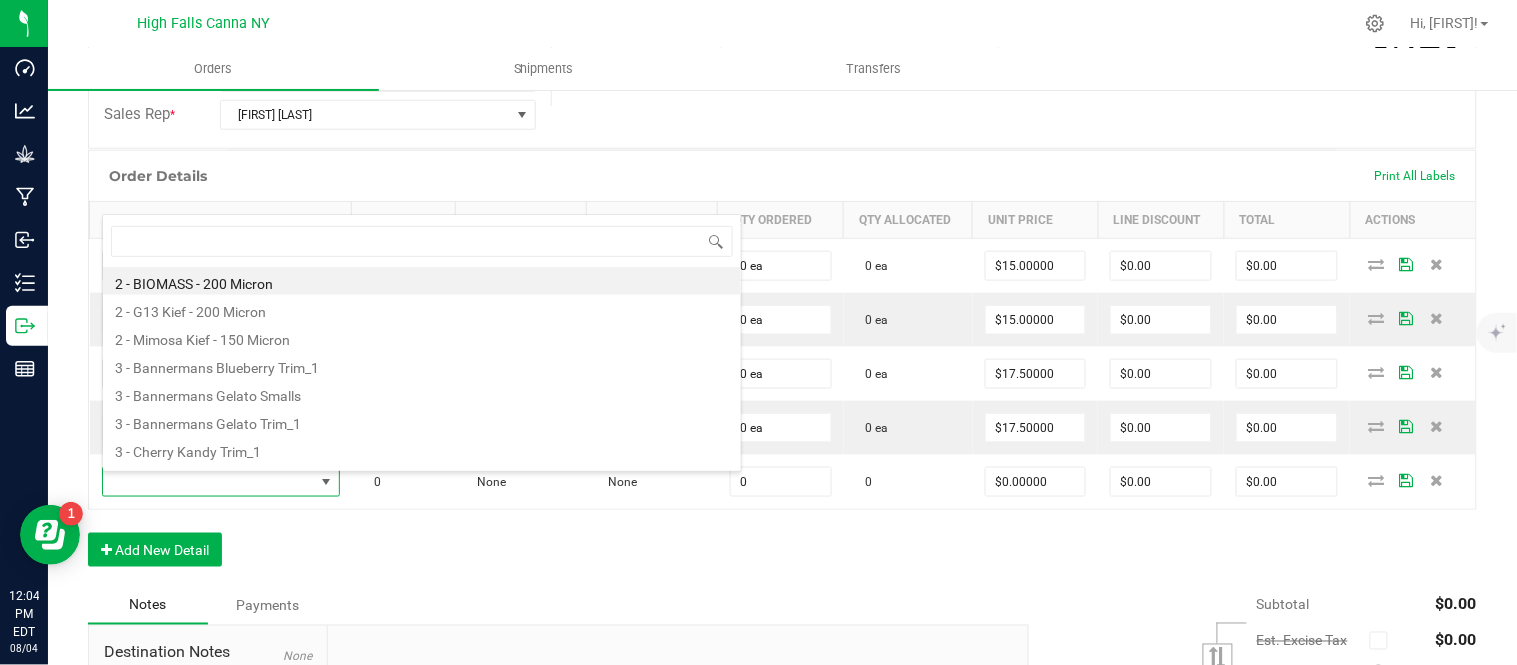 click on "Notes
Payments" at bounding box center (551, 606) 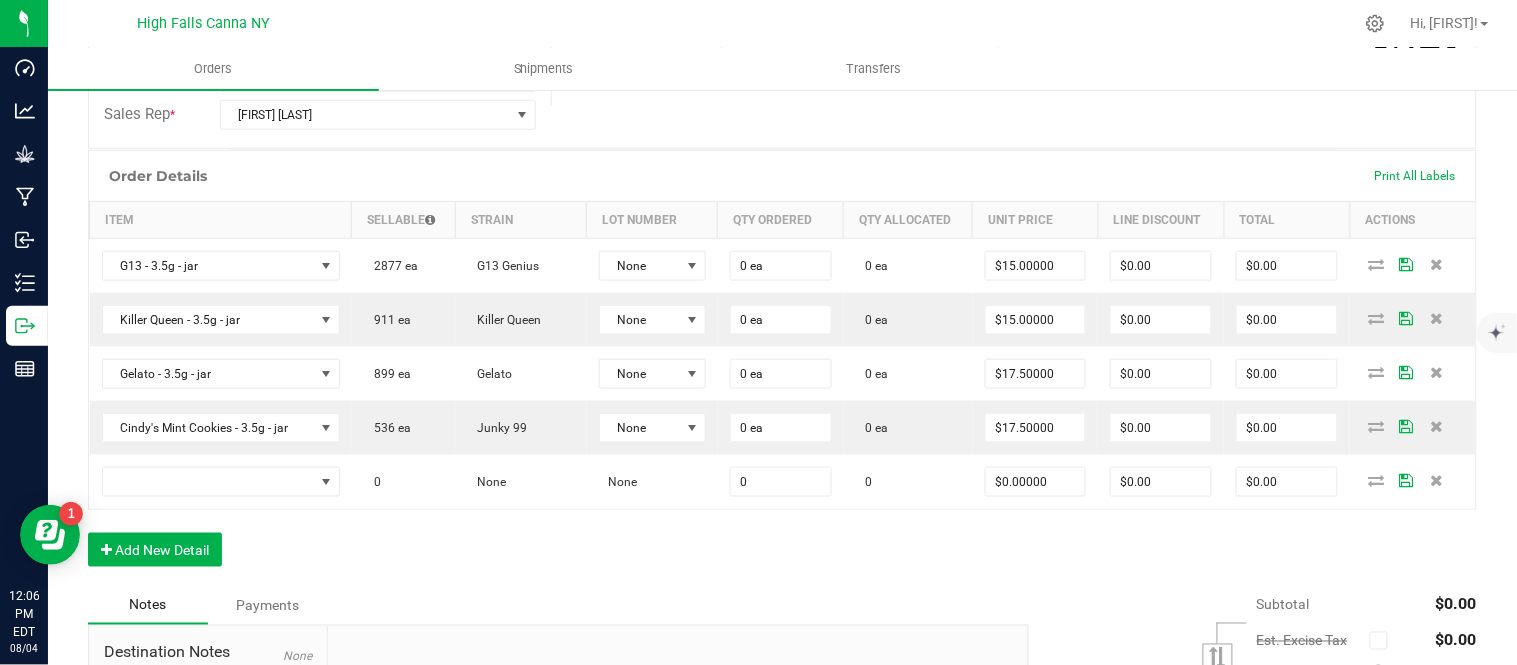 click on "Order Details Print All Labels Item  Sellable  Strain  Lot Number  Qty Ordered Qty Allocated Unit Price Line Discount Total Actions G13 - 3.5g - jar  2877 ea   G13 Genius  None 0 ea  0 ea  $15.00000 $0.00 $0.00 Killer Queen - 3.5g - jar  911 ea   Killer Queen  None 0 ea  0 ea  $15.00000 $0.00 $0.00 Gelato - 3.5g - jar  899 ea   Gelato  None 0 ea  0 ea  $17.50000 $0.00 $0.00 Cindy's Mint Cookies - 3.5g - jar  536 ea   Junky 99  None 0 ea  0 ea  $17.50000 $0.00 $0.00  0    None   None  0  0   $0.00000 $0.00 $0.00
Add New Detail" at bounding box center [782, 368] 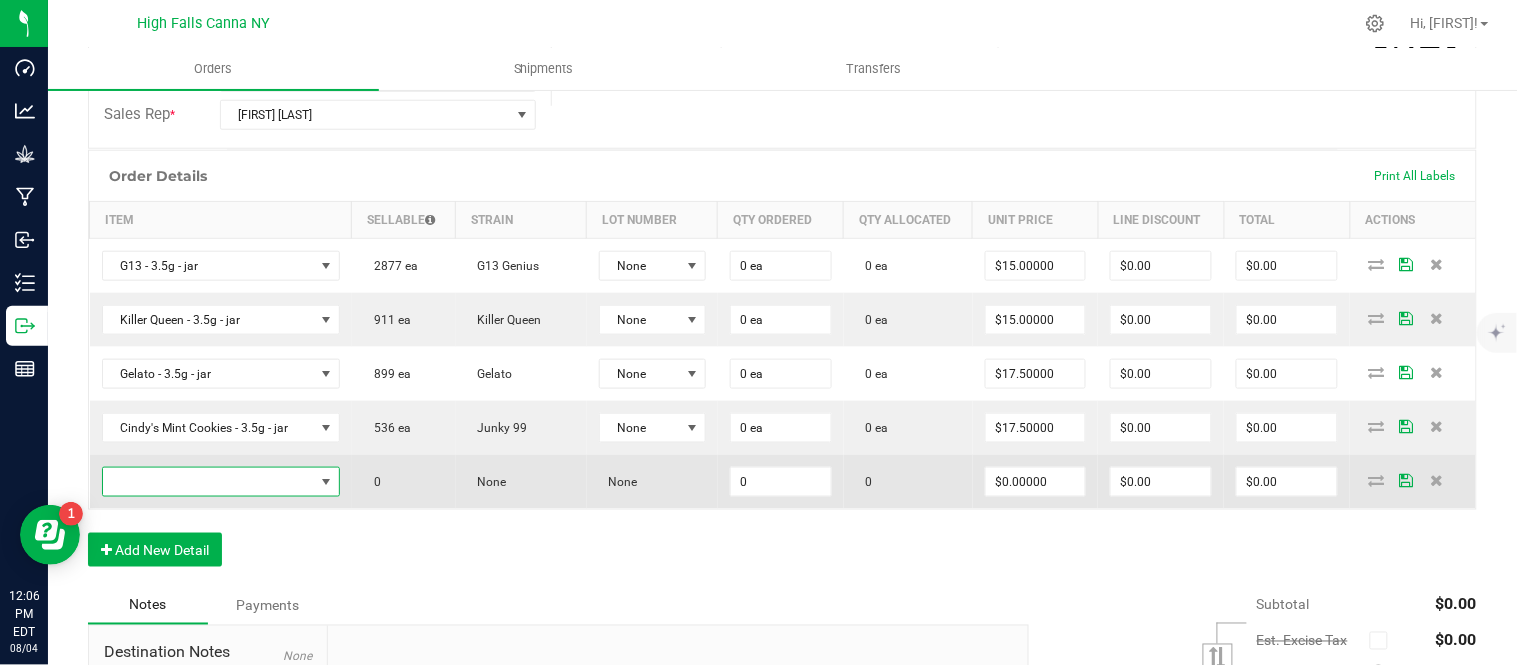 click at bounding box center (208, 482) 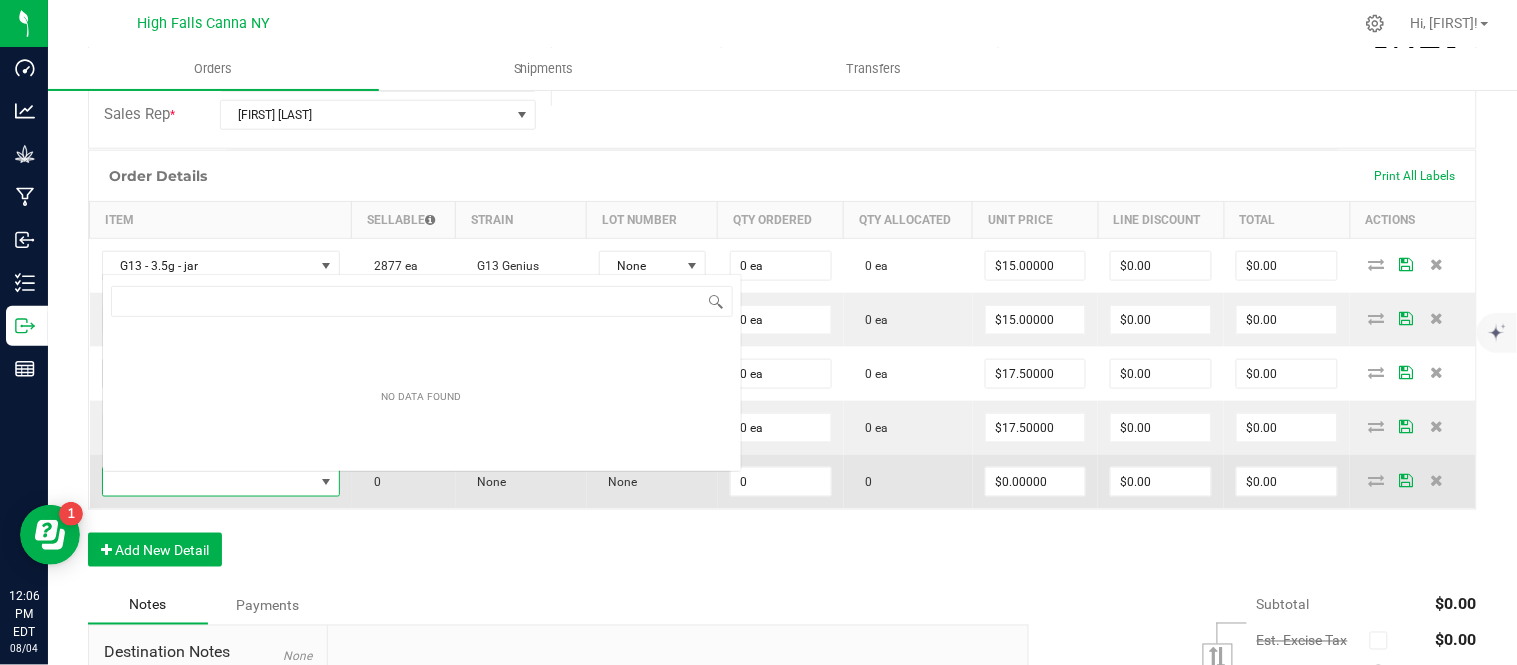 scroll, scrollTop: 0, scrollLeft: 0, axis: both 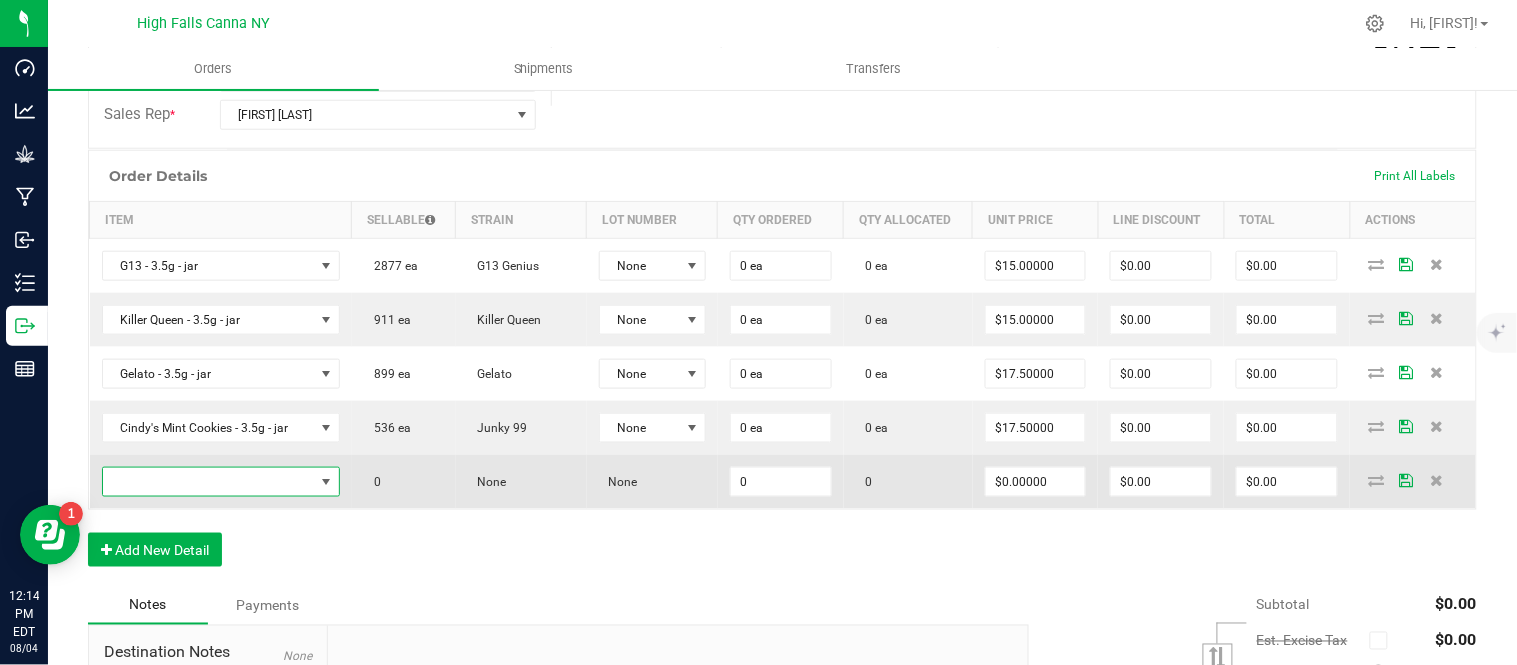 click at bounding box center [208, 482] 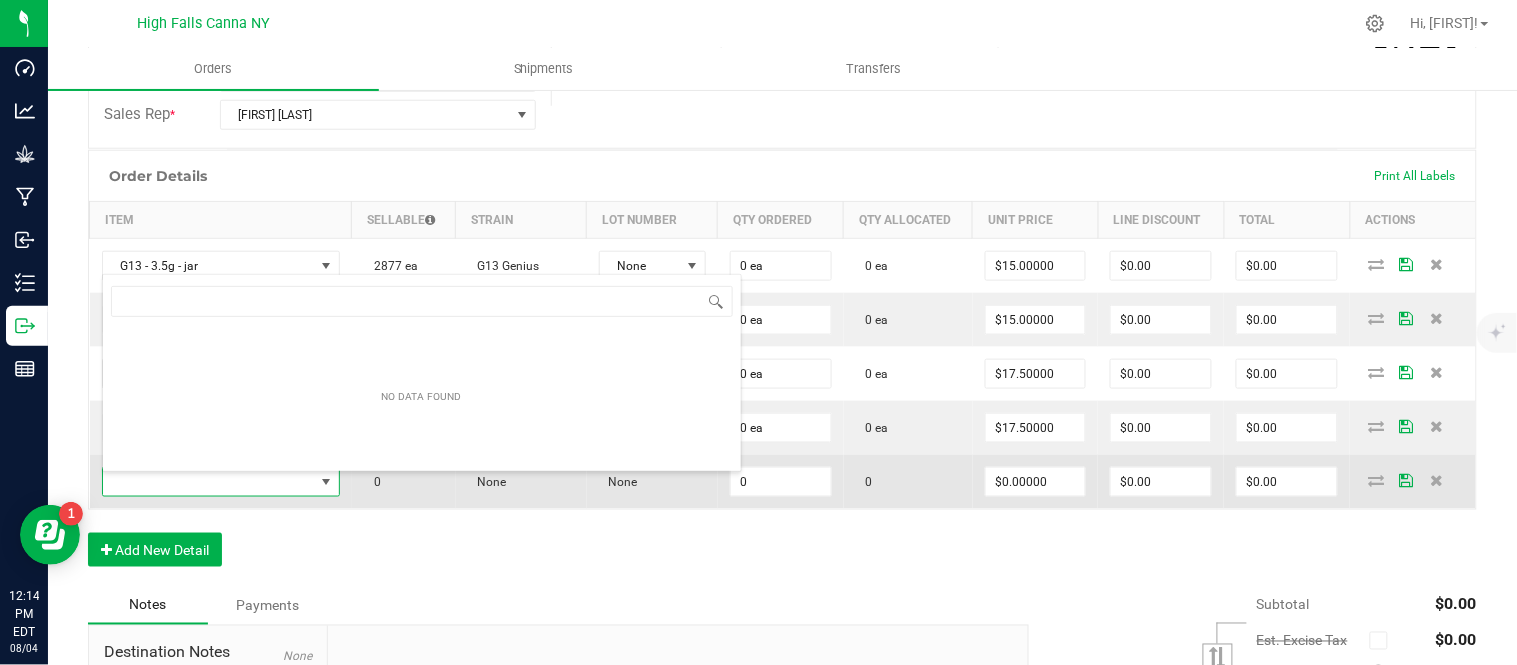 scroll, scrollTop: 99970, scrollLeft: 99763, axis: both 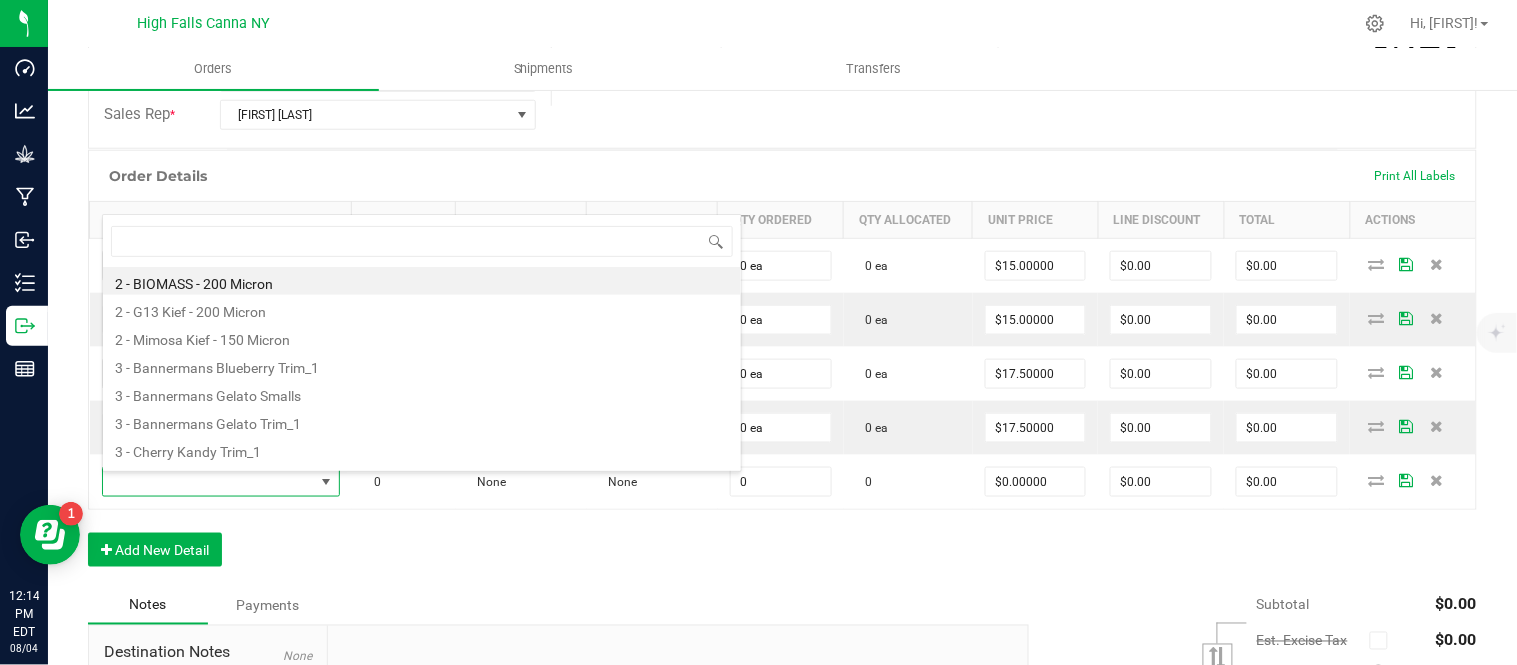 click on "Order Details Print All Labels Item  Sellable  Strain  Lot Number  Qty Ordered Qty Allocated Unit Price Line Discount Total Actions G13 - 3.5g - jar  2877 ea   G13 Genius  None 0 ea  0 ea  $15.00000 $0.00 $0.00 Killer Queen - 3.5g - jar  911 ea   Killer Queen  None 0 ea  0 ea  $15.00000 $0.00 $0.00 Gelato - 3.5g - jar  899 ea   Gelato  None 0 ea  0 ea  $17.50000 $0.00 $0.00 Cindy's Mint Cookies - 3.5g - jar  536 ea   Junky 99  None 0 ea  0 ea  $17.50000 $0.00 $0.00  0    None   None  0  0   $0.00000 $0.00 $0.00
Add New Detail" at bounding box center [782, 368] 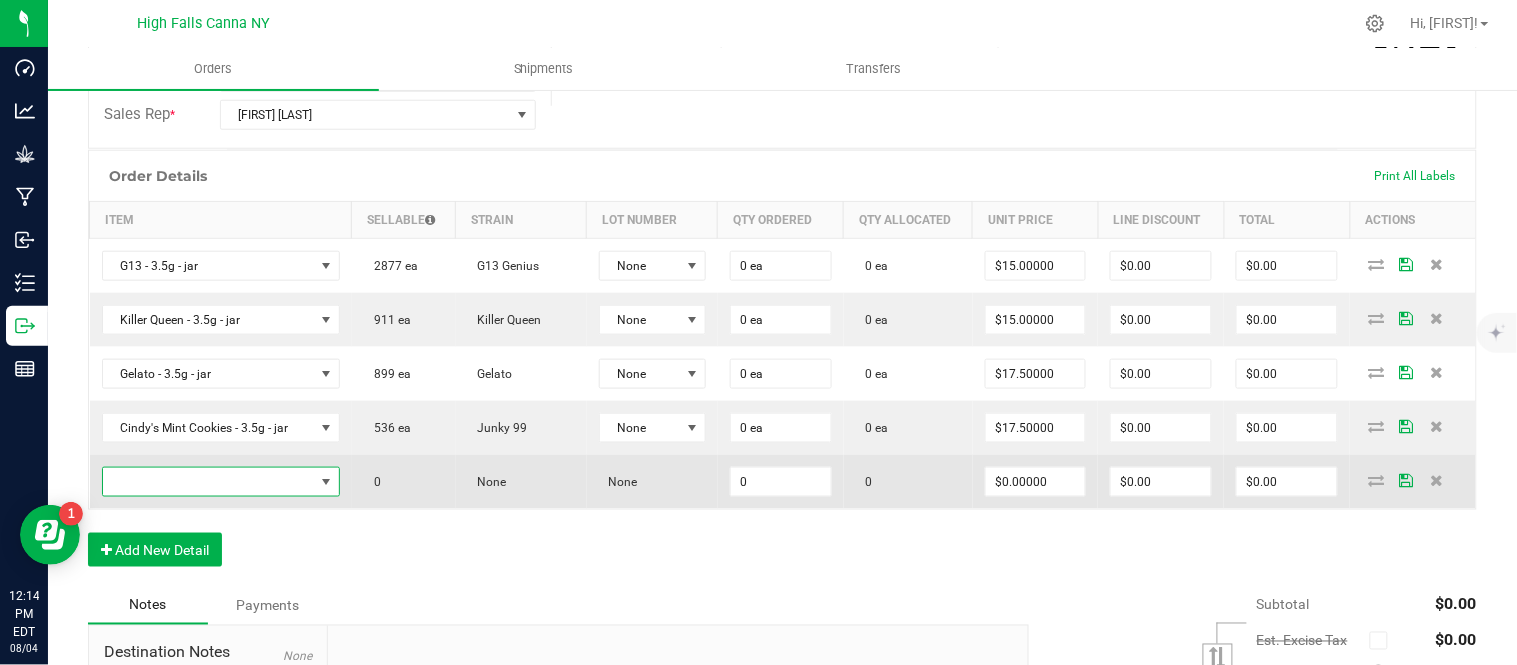 click at bounding box center (208, 482) 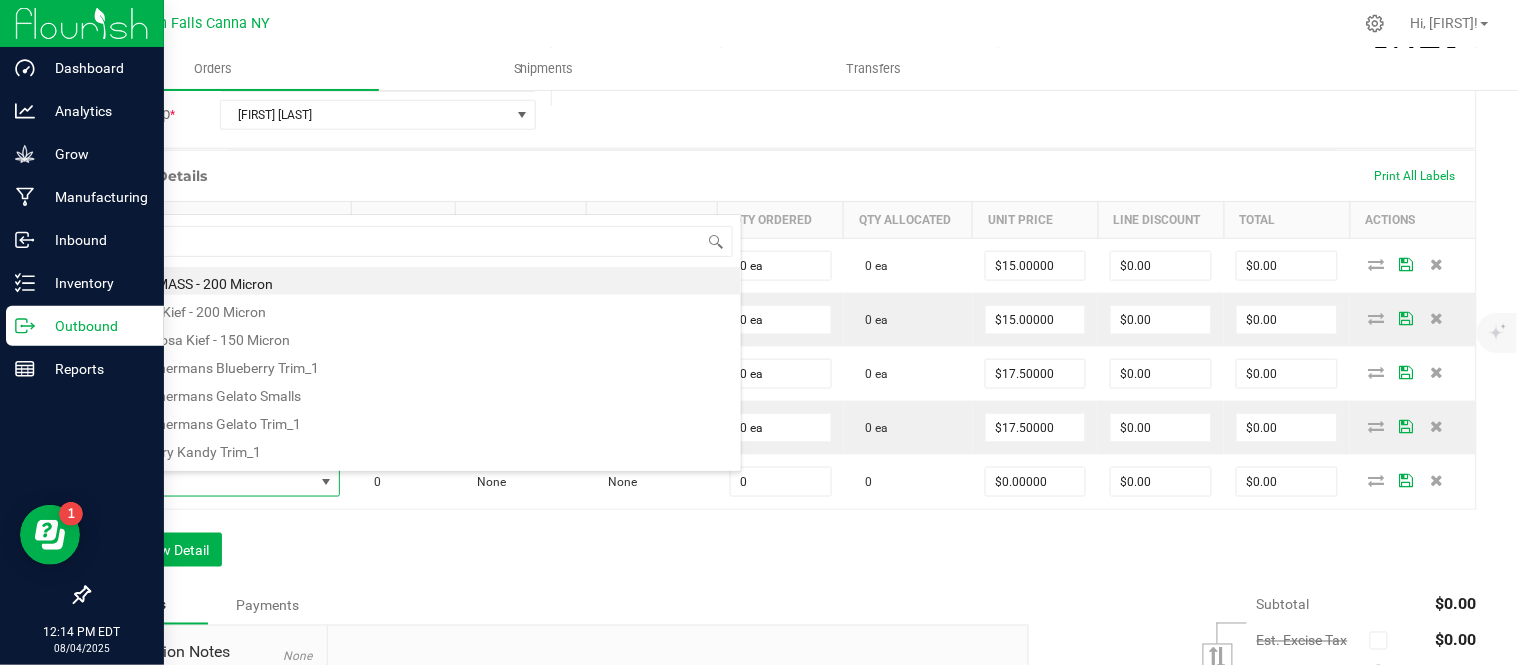 scroll, scrollTop: 99970, scrollLeft: 99763, axis: both 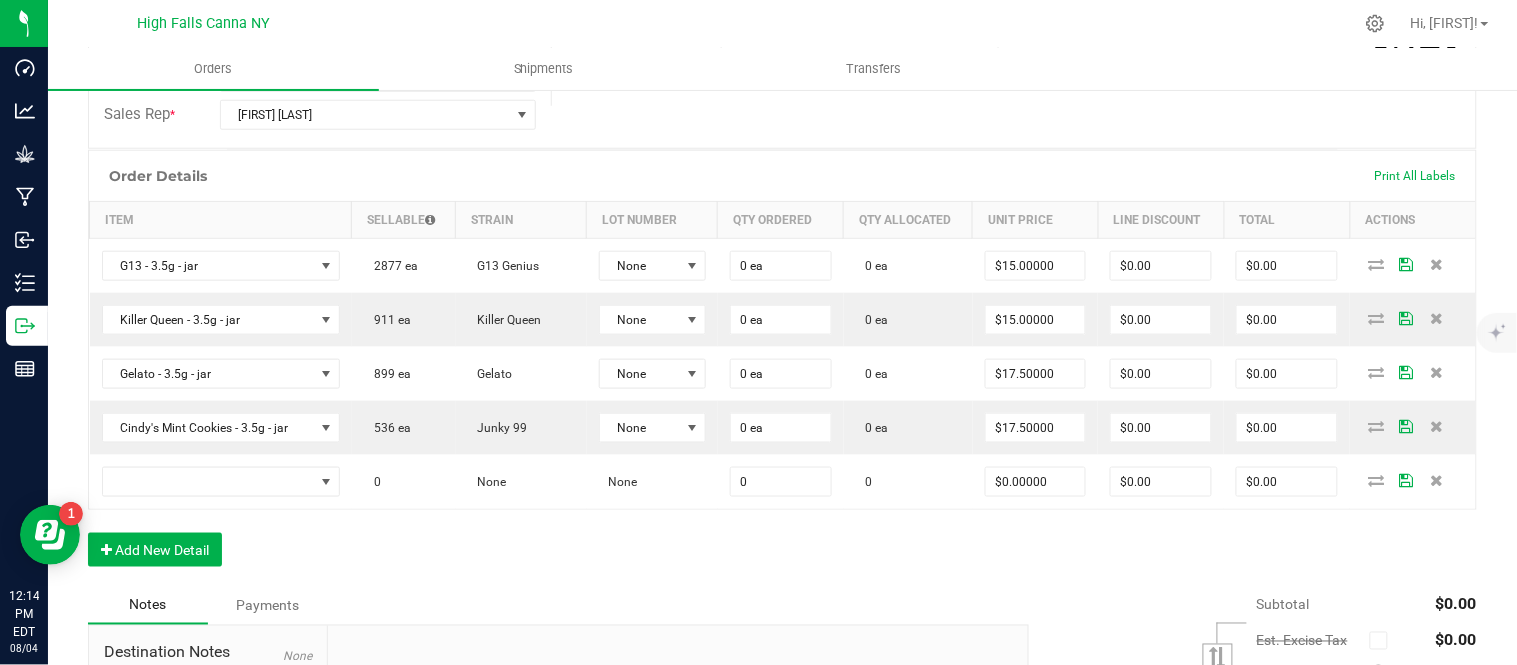click on "Order Details Print All Labels Item  Sellable  Strain  Lot Number  Qty Ordered Qty Allocated Unit Price Line Discount Total Actions G13 - 3.5g - jar  2877 ea   G13 Genius  None 0 ea  0 ea  $15.00000 $0.00 $0.00 Killer Queen - 3.5g - jar  911 ea   Killer Queen  None 0 ea  0 ea  $15.00000 $0.00 $0.00 Gelato - 3.5g - jar  899 ea   Gelato  None 0 ea  0 ea  $17.50000 $0.00 $0.00 Cindy's Mint Cookies - 3.5g - jar  536 ea   Junky 99  None 0 ea  0 ea  $17.50000 $0.00 $0.00  0    None   None  0  0   $0.00000 $0.00 $0.00
Add New Detail" at bounding box center [782, 368] 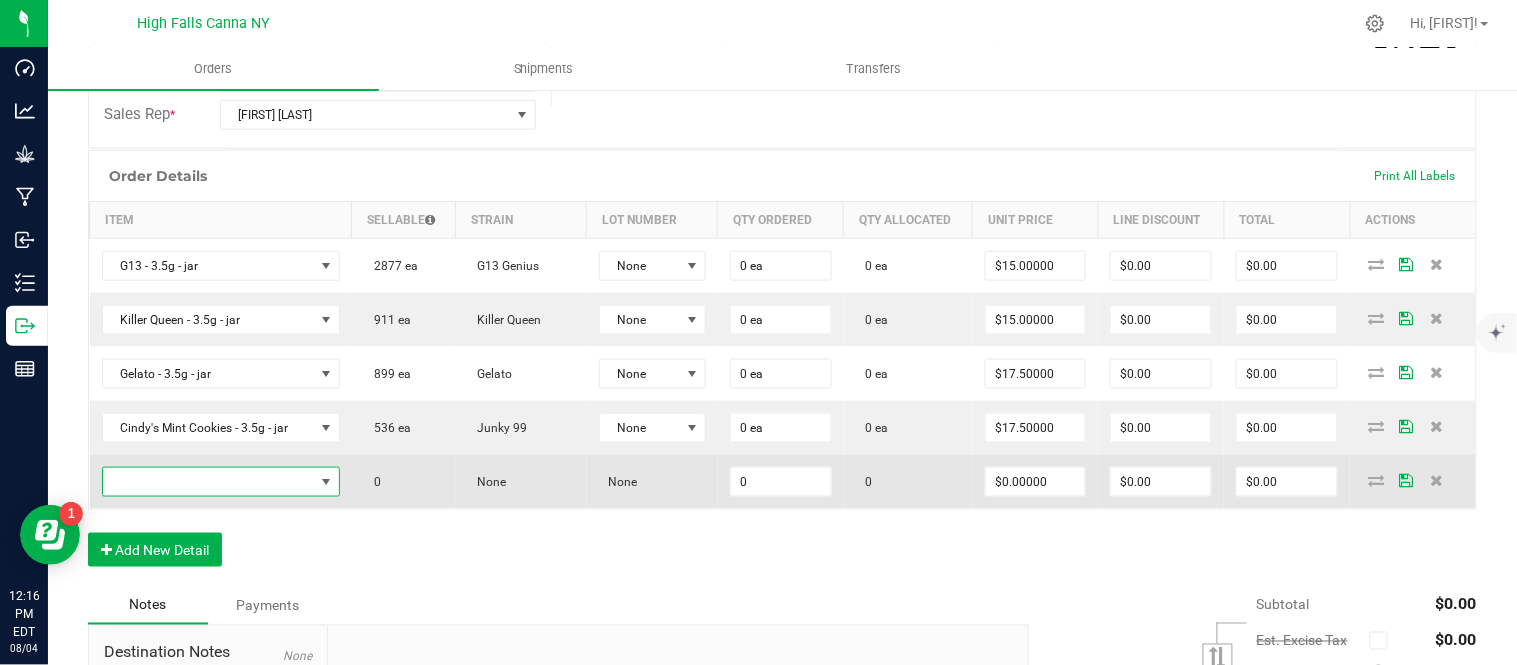 click at bounding box center (208, 482) 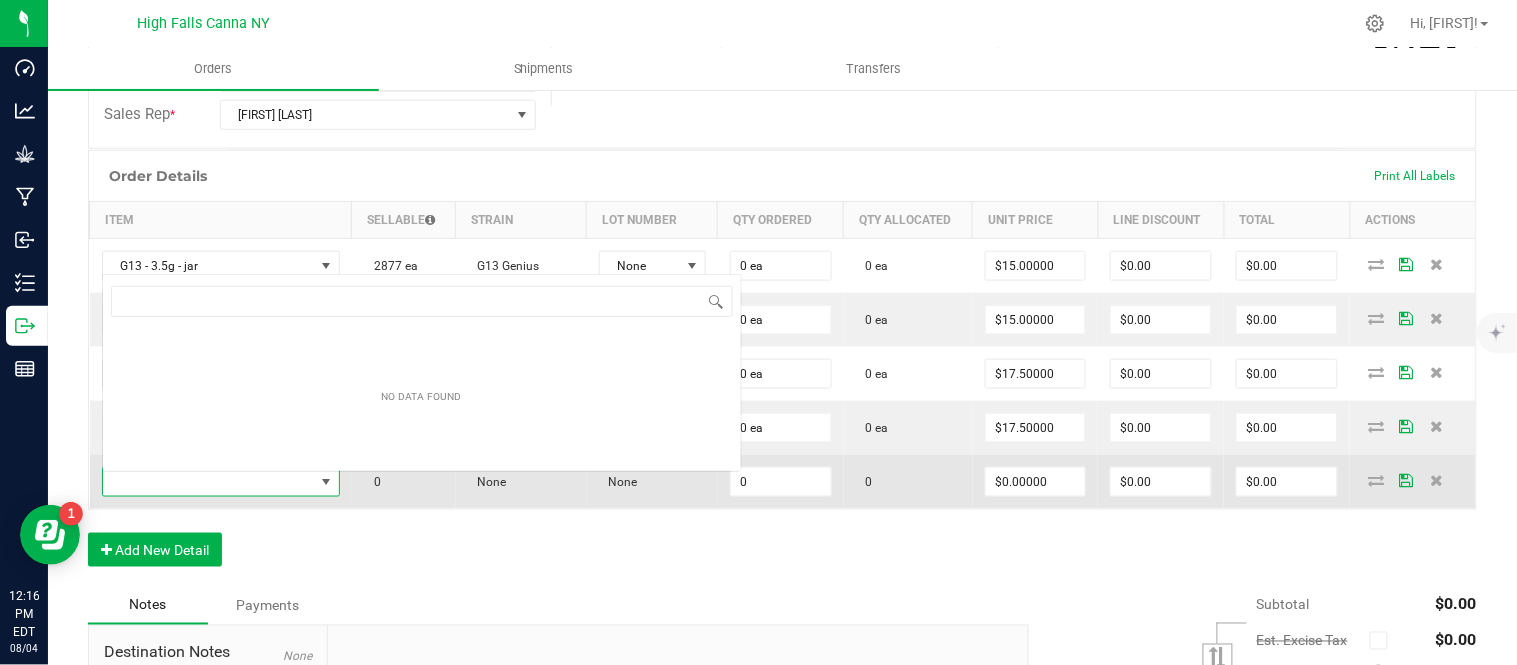 scroll, scrollTop: 0, scrollLeft: 0, axis: both 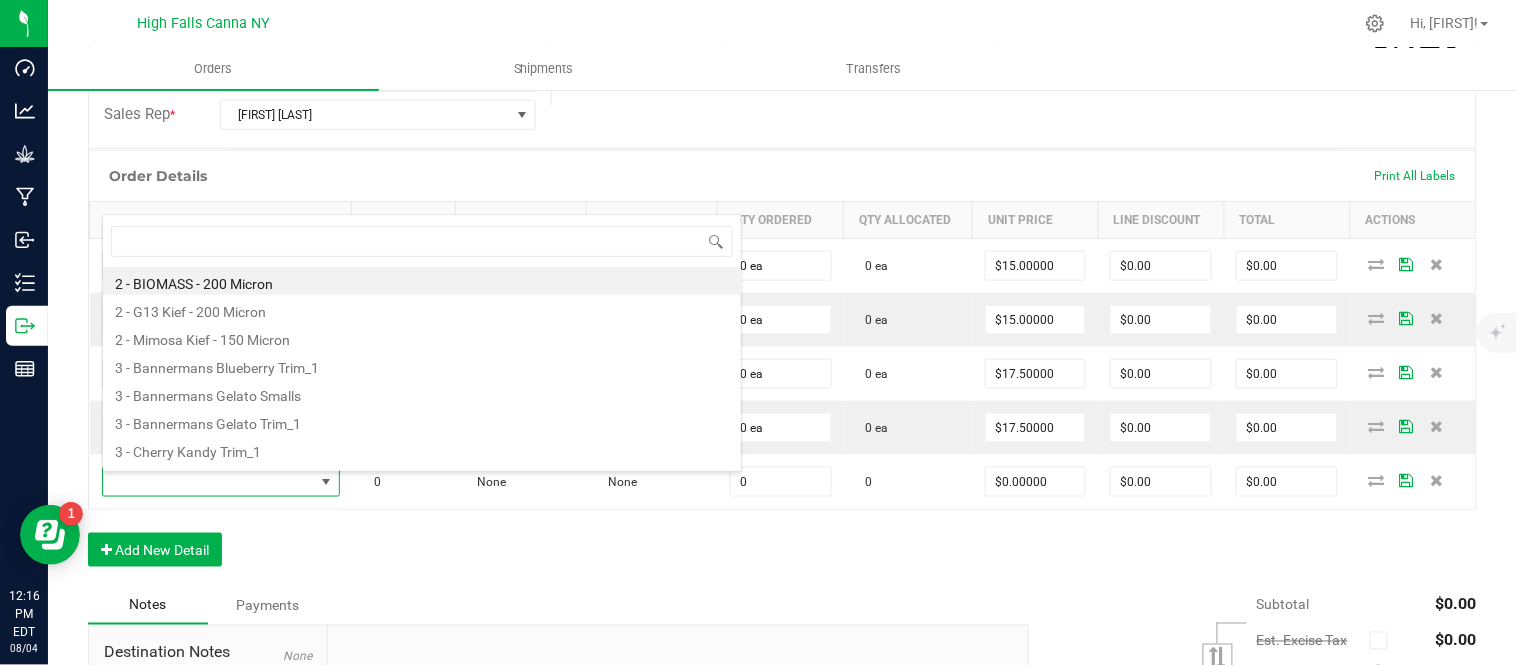 click on "Notes
Payments" at bounding box center (551, 606) 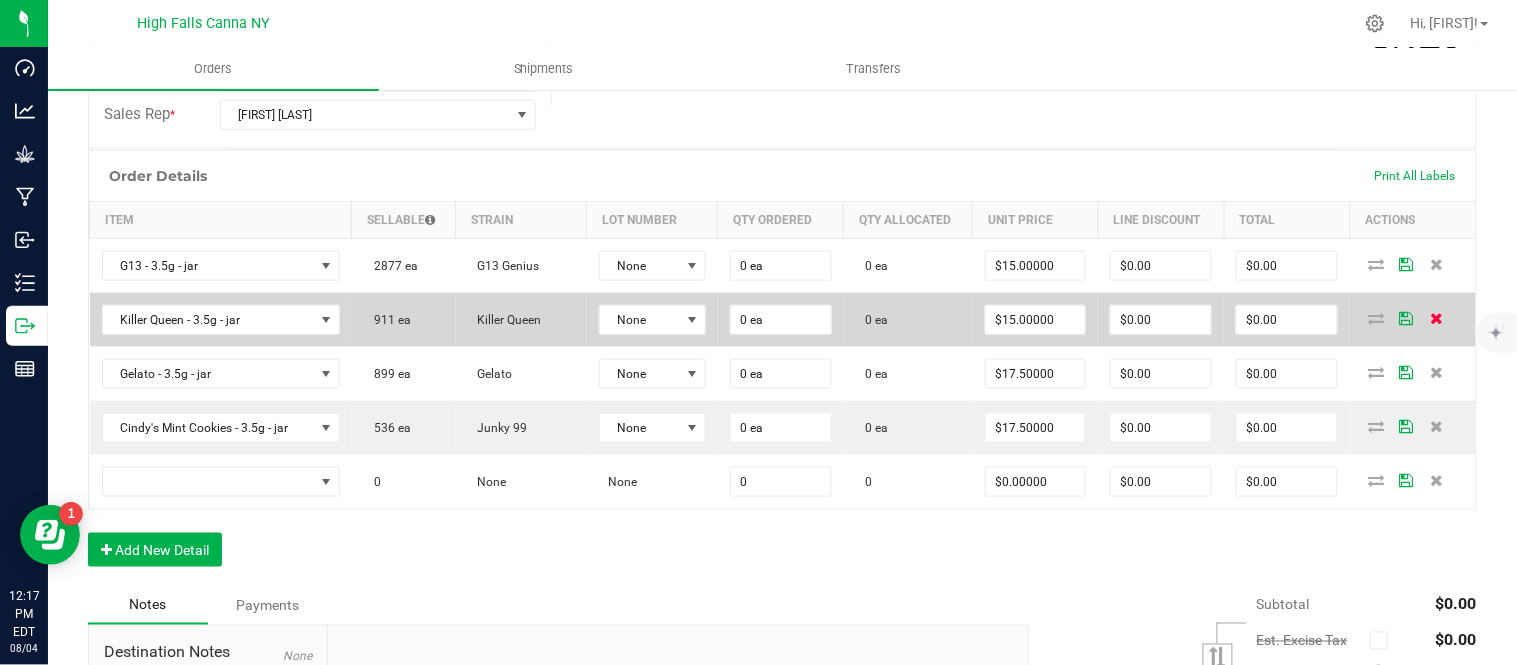 click at bounding box center (1437, 318) 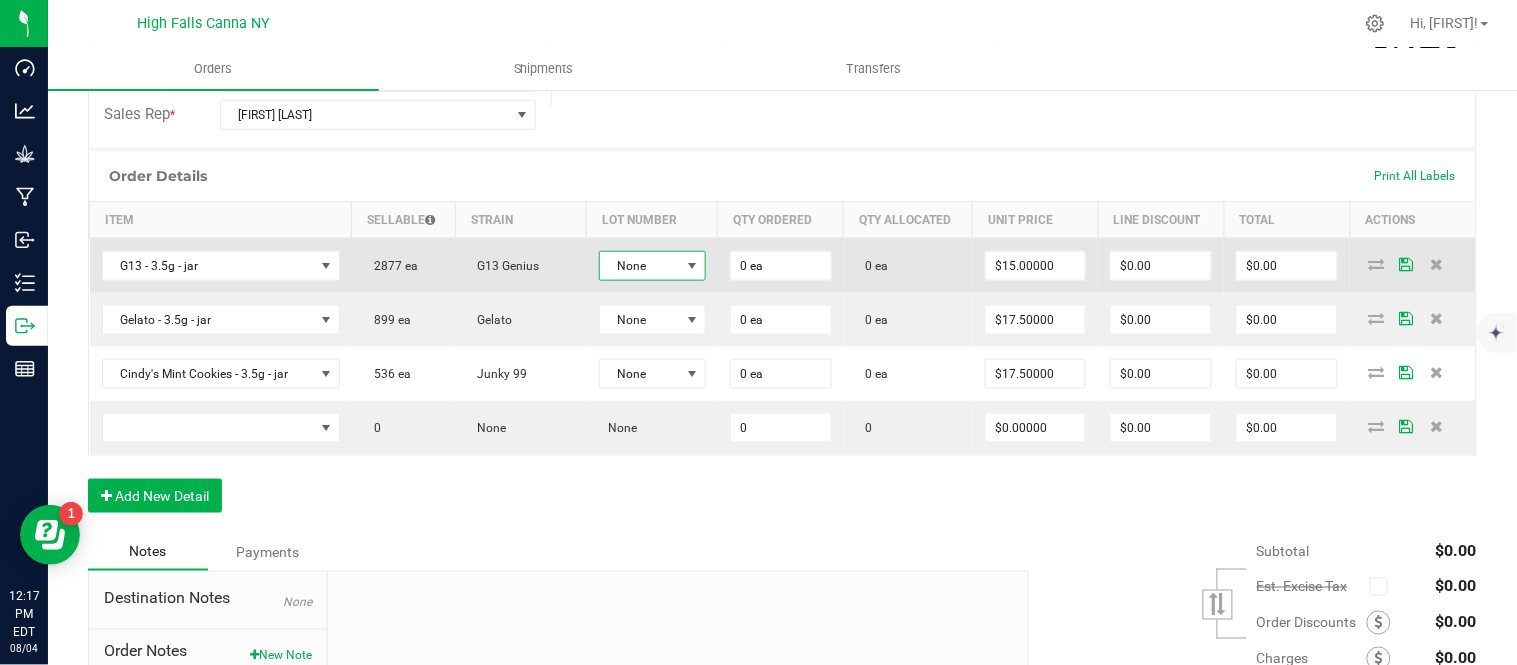 click on "None" at bounding box center [640, 266] 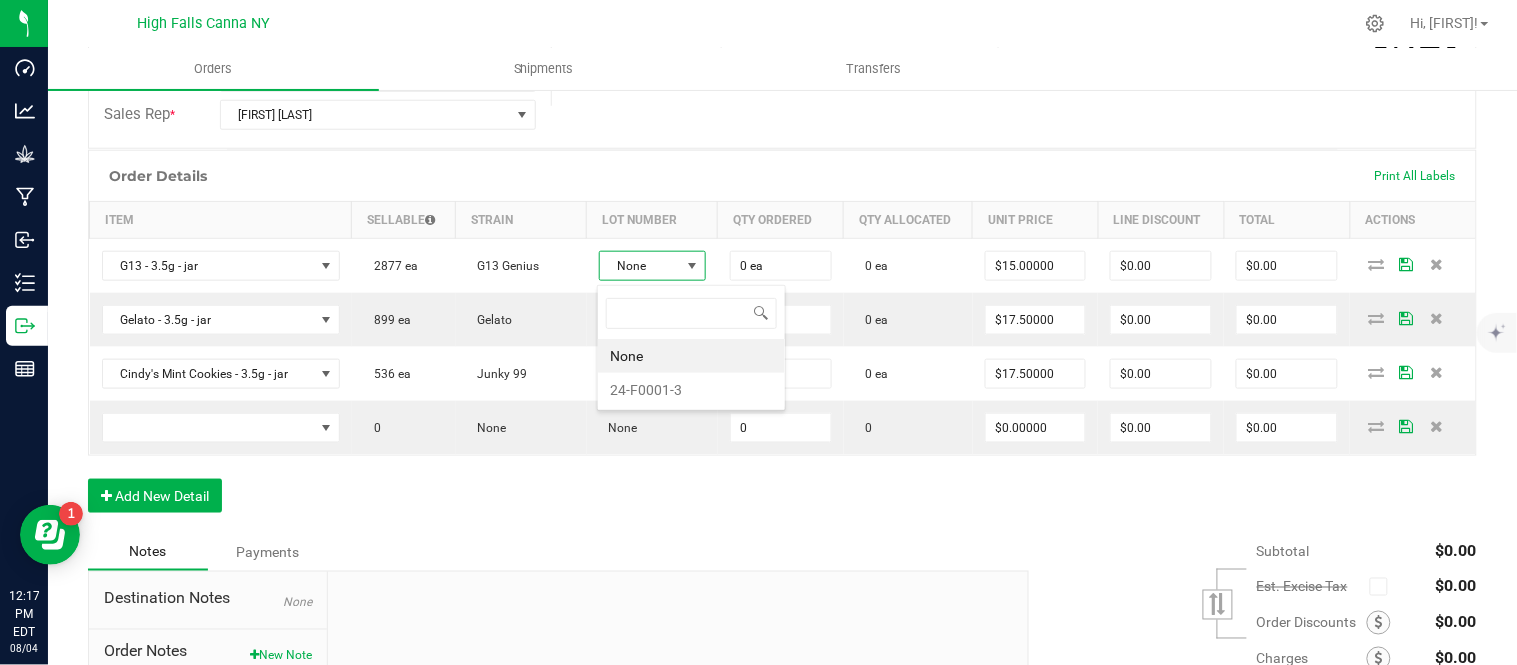 scroll, scrollTop: 99970, scrollLeft: 99896, axis: both 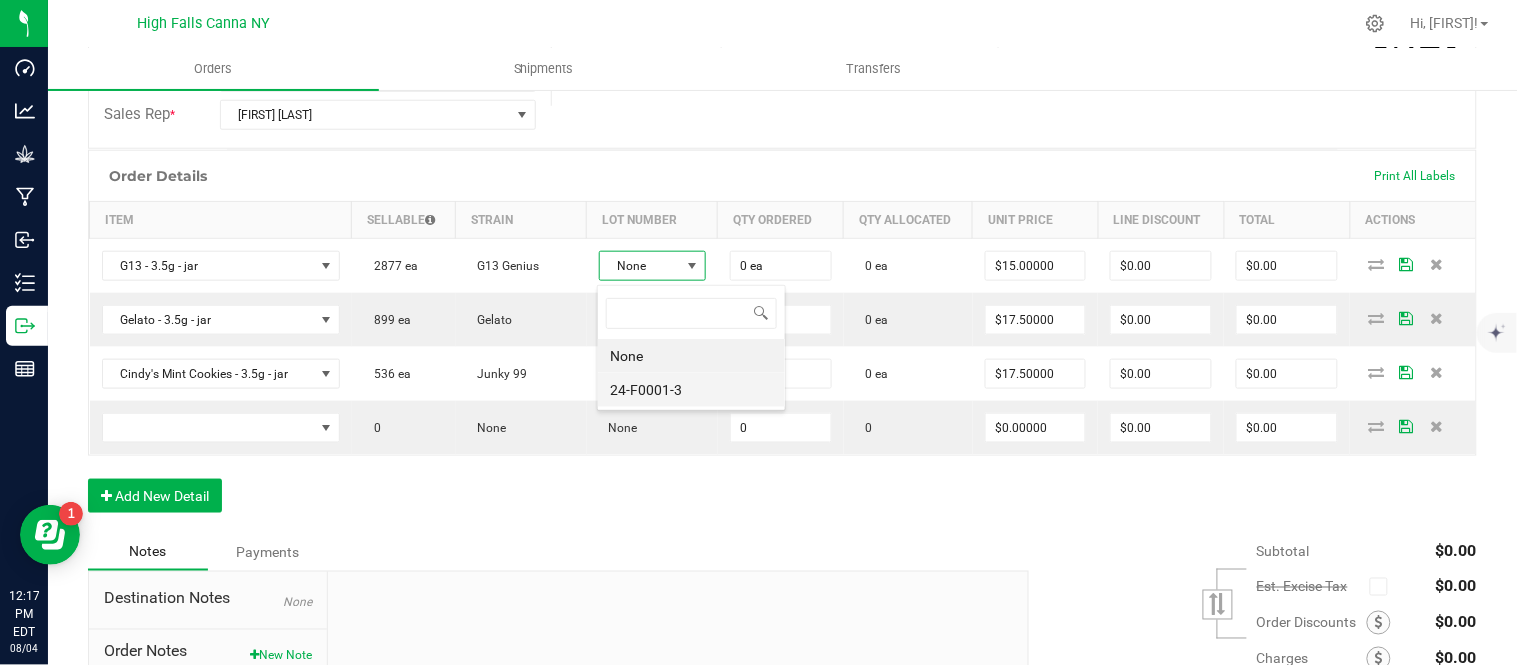click on "24-F0001-3" at bounding box center [691, 390] 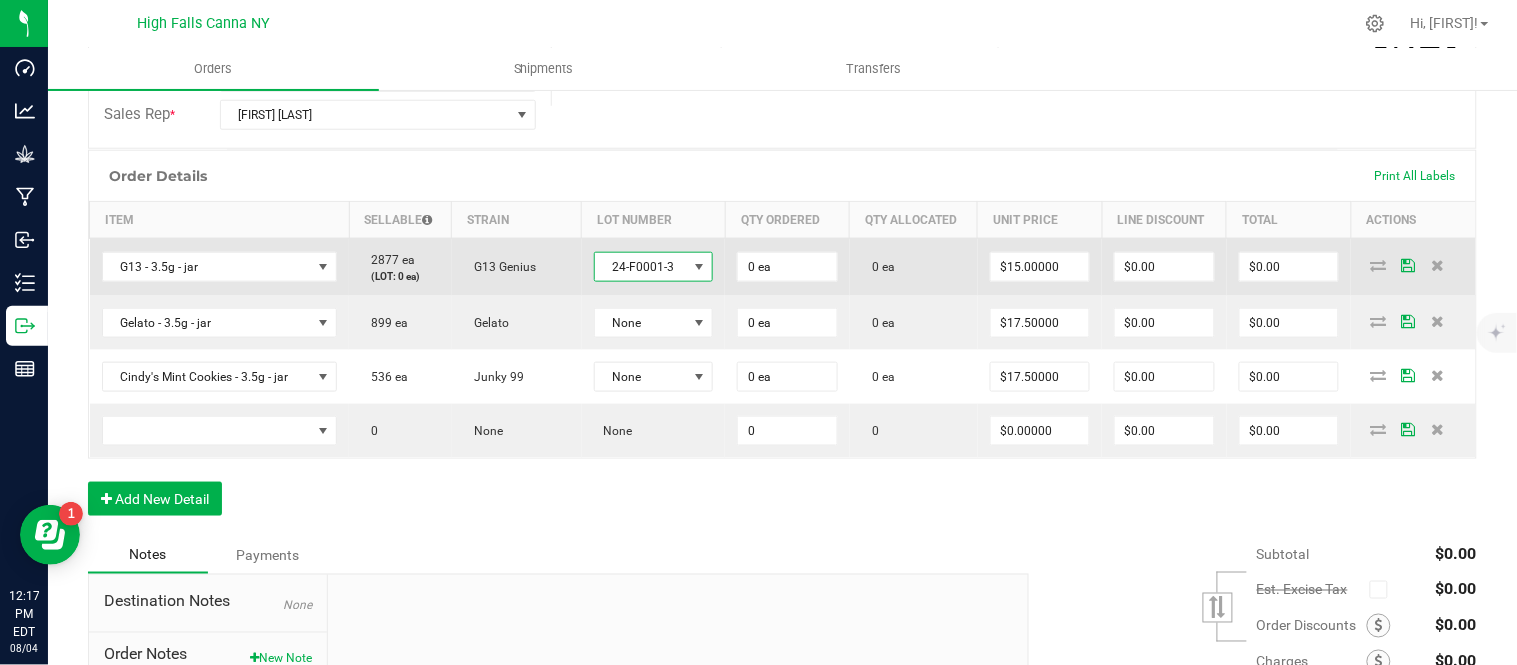 click on "0 ea" at bounding box center (787, 267) 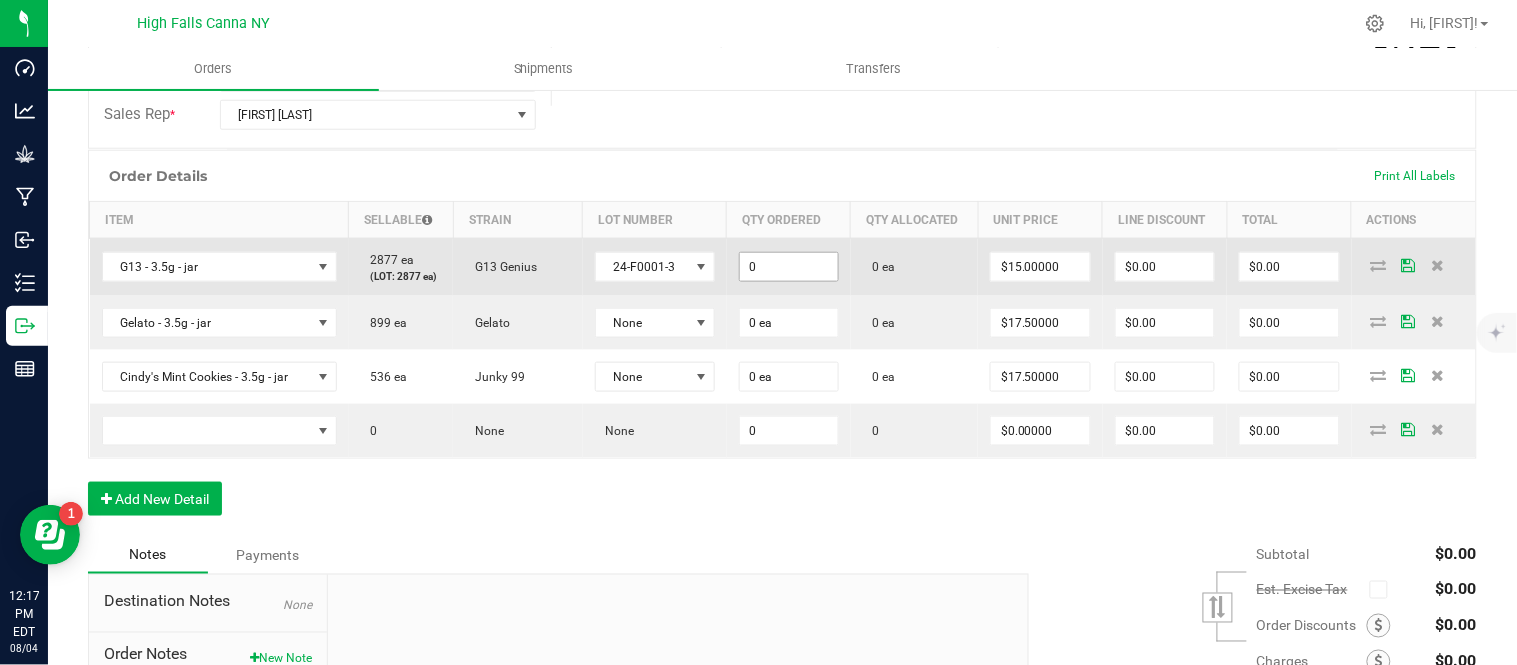 click on "0" at bounding box center [789, 267] 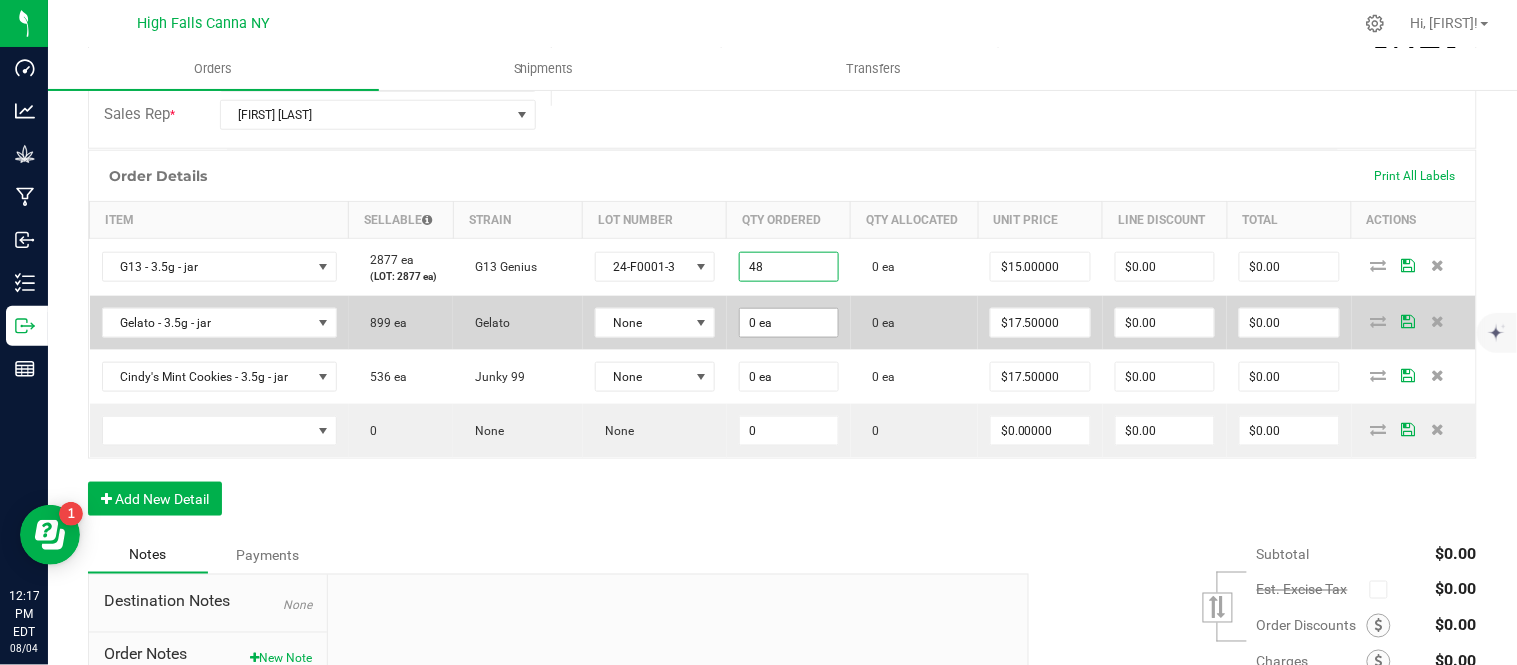 type on "48 ea" 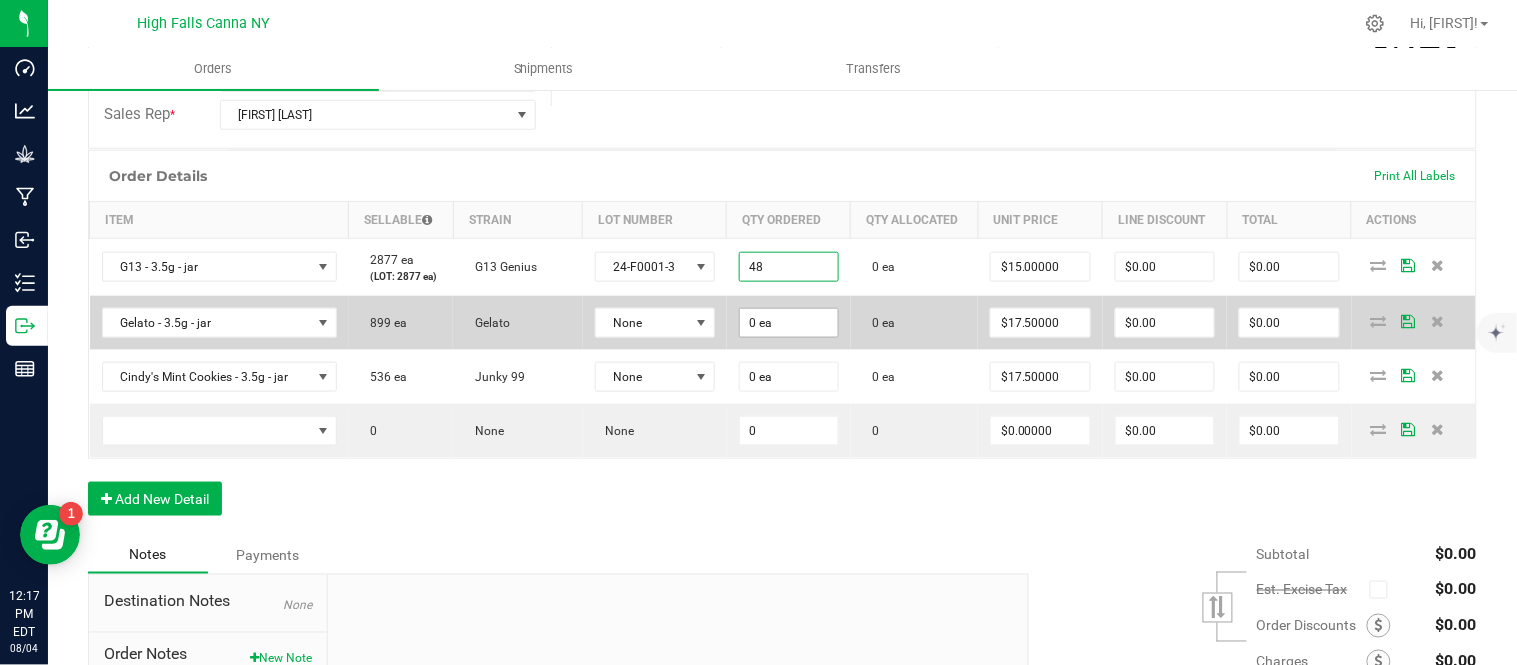 type on "$720.00" 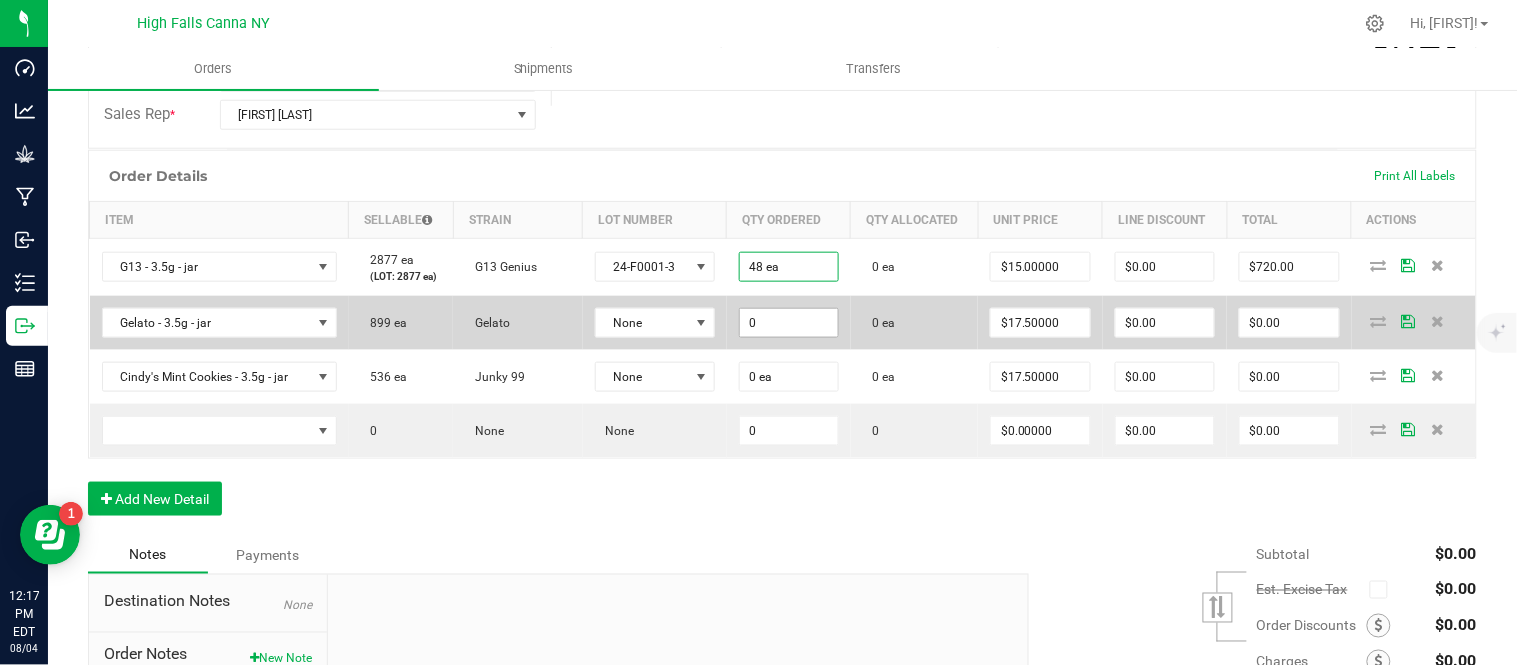 click on "0" at bounding box center [789, 323] 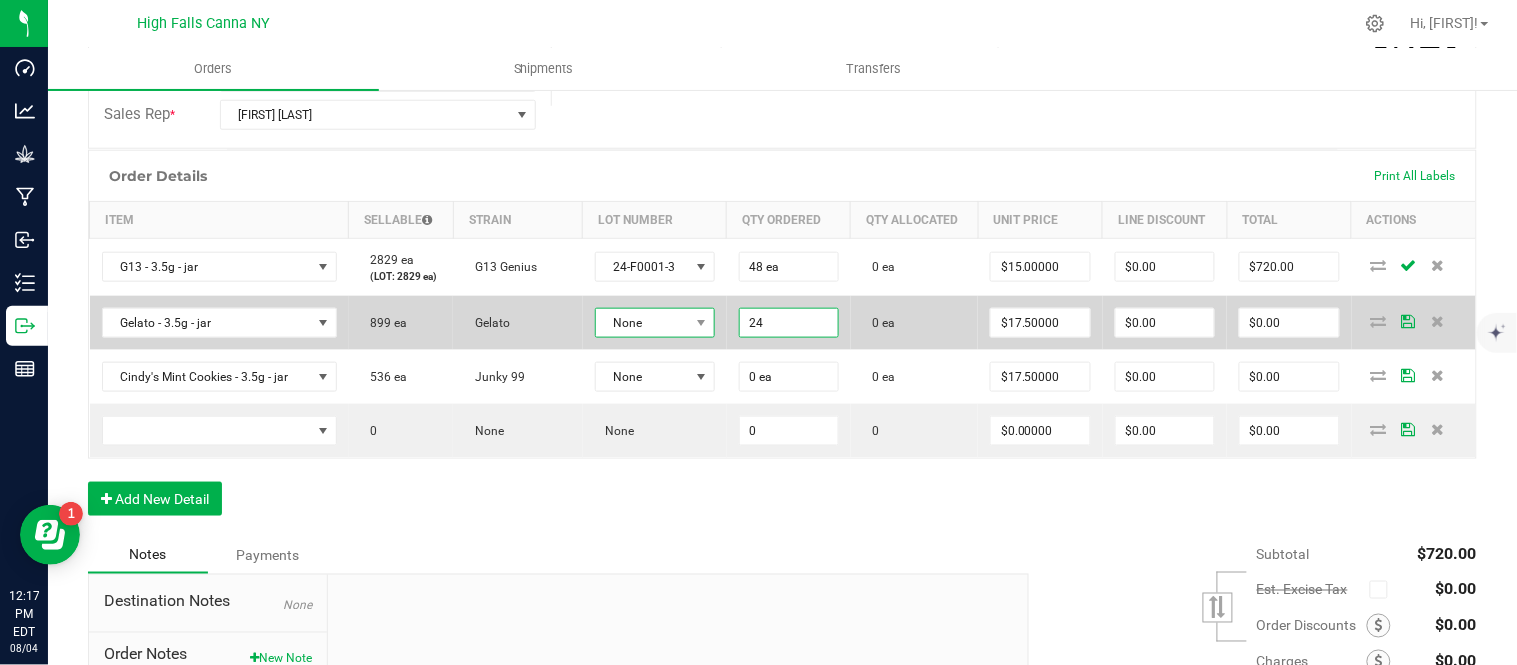 type on "24 ea" 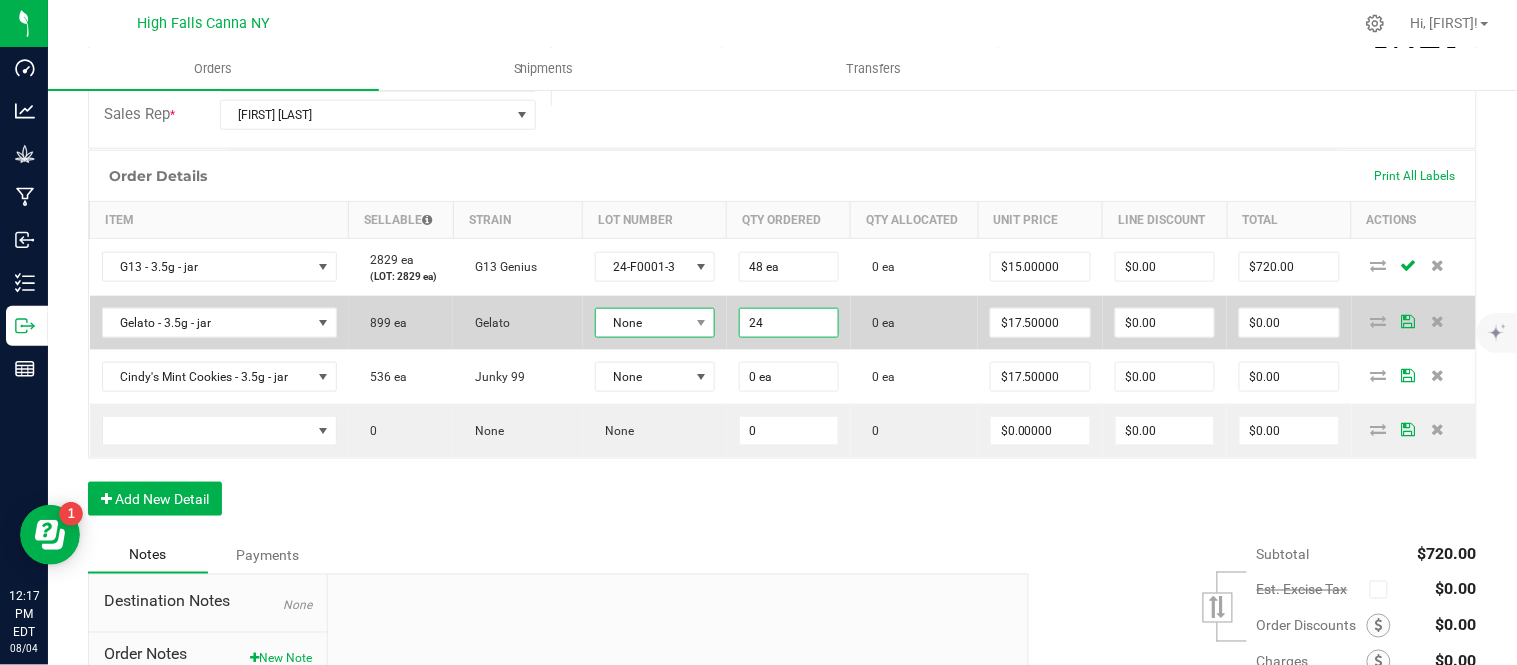 type on "$420.00" 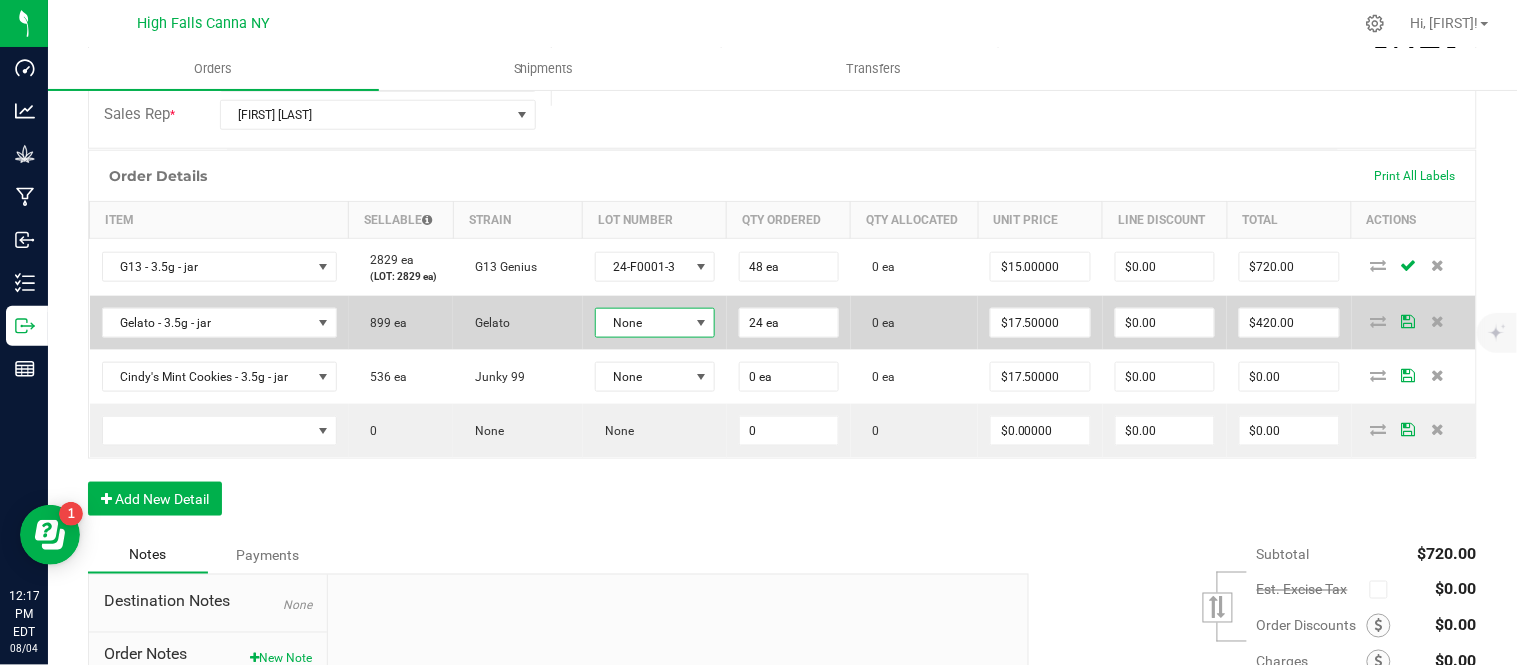 click on "None" at bounding box center (642, 323) 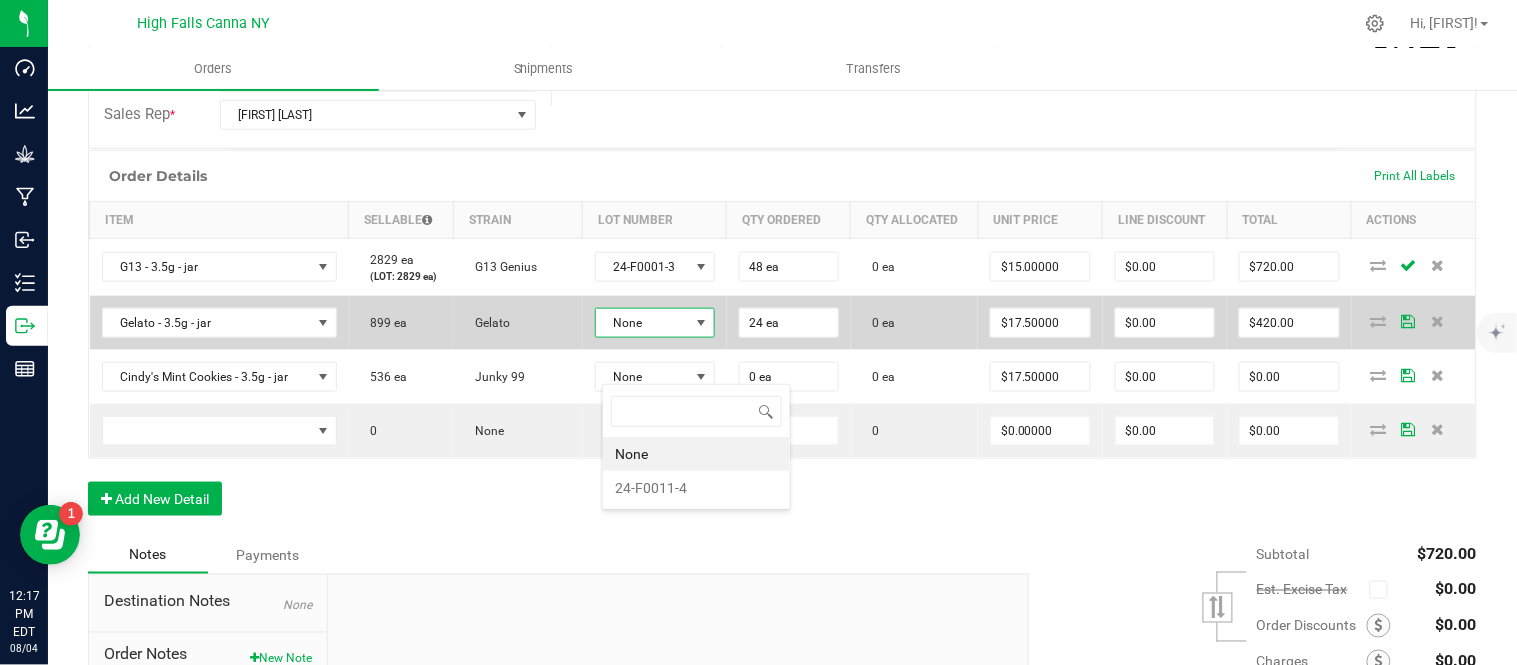 scroll, scrollTop: 99970, scrollLeft: 99882, axis: both 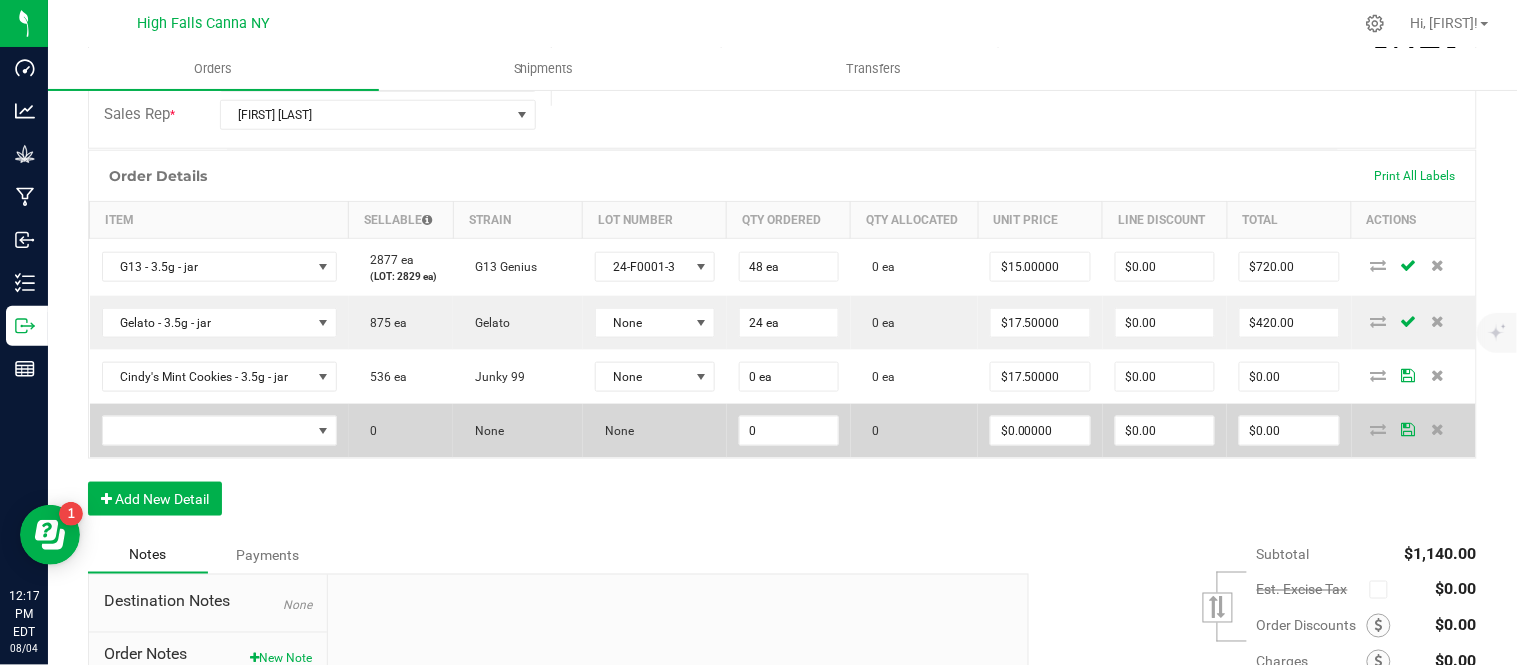 click on "None" at bounding box center [655, 431] 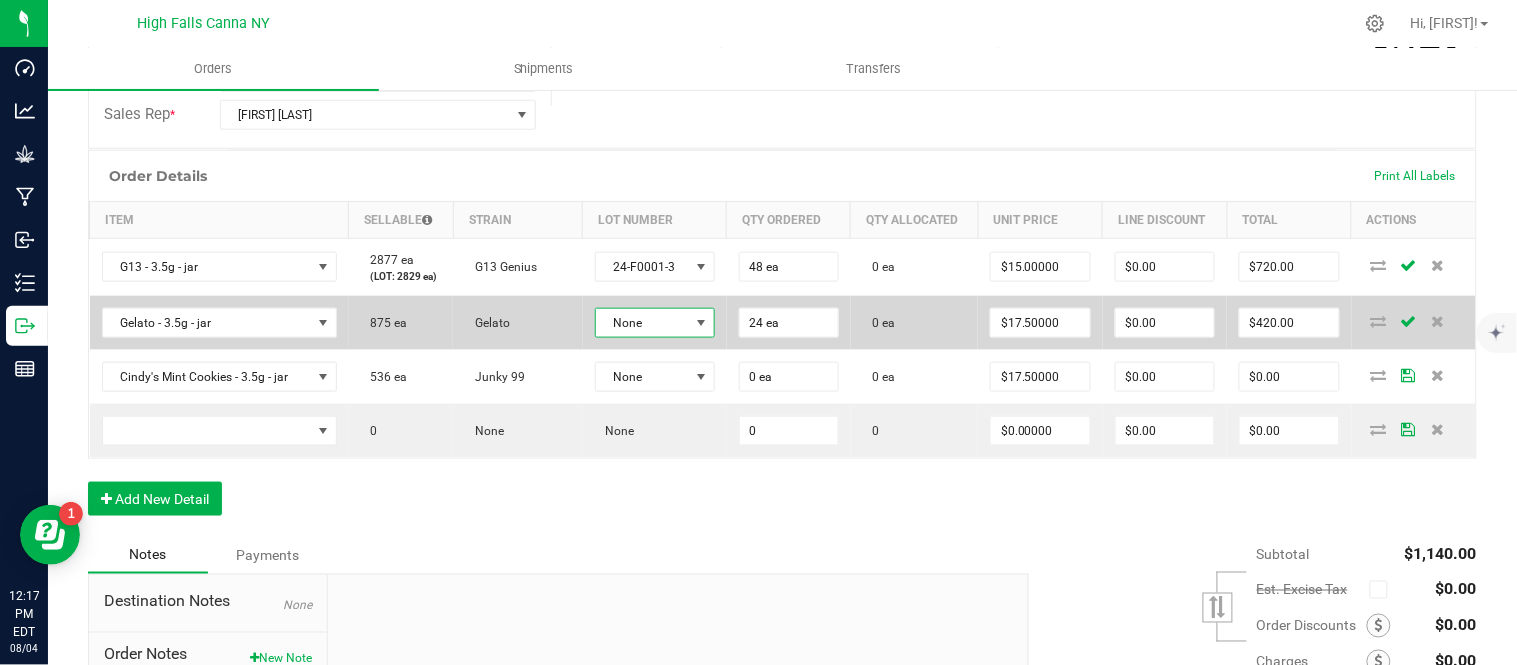 click on "None" at bounding box center (642, 323) 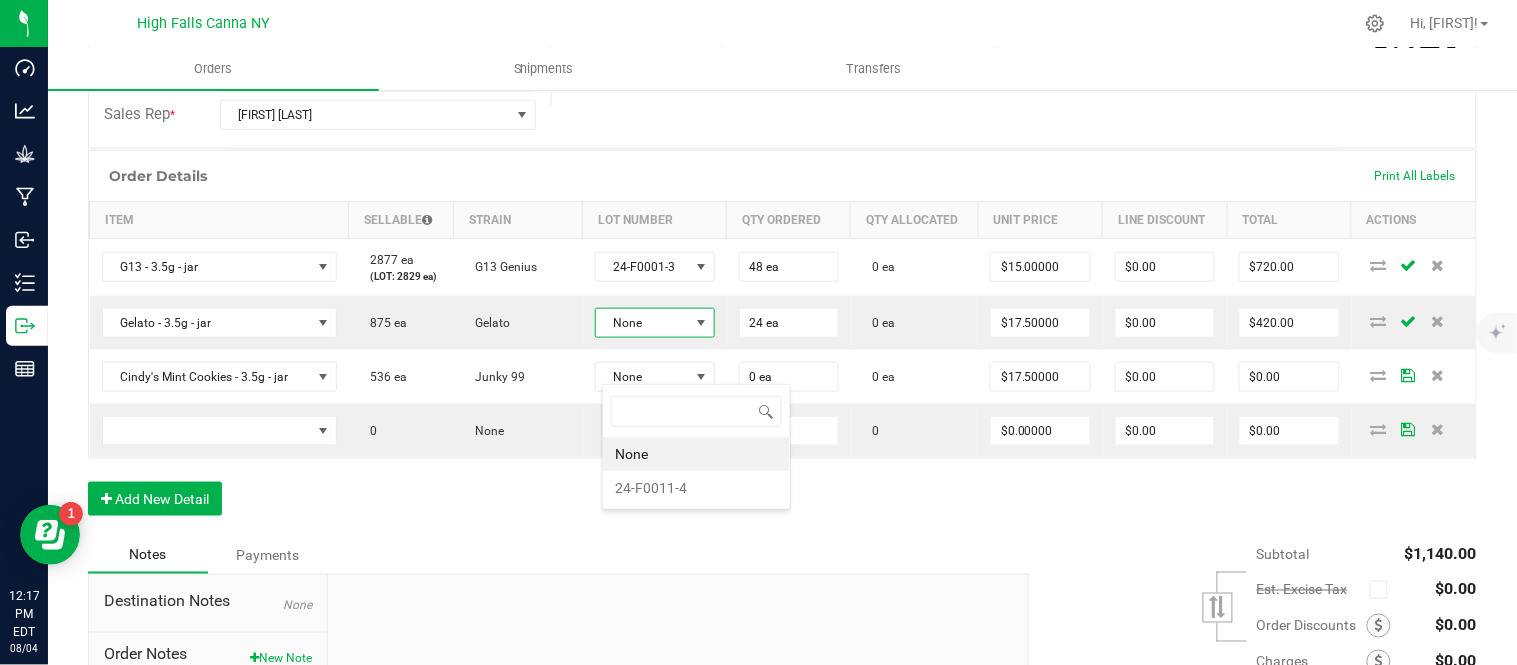 scroll, scrollTop: 99970, scrollLeft: 99882, axis: both 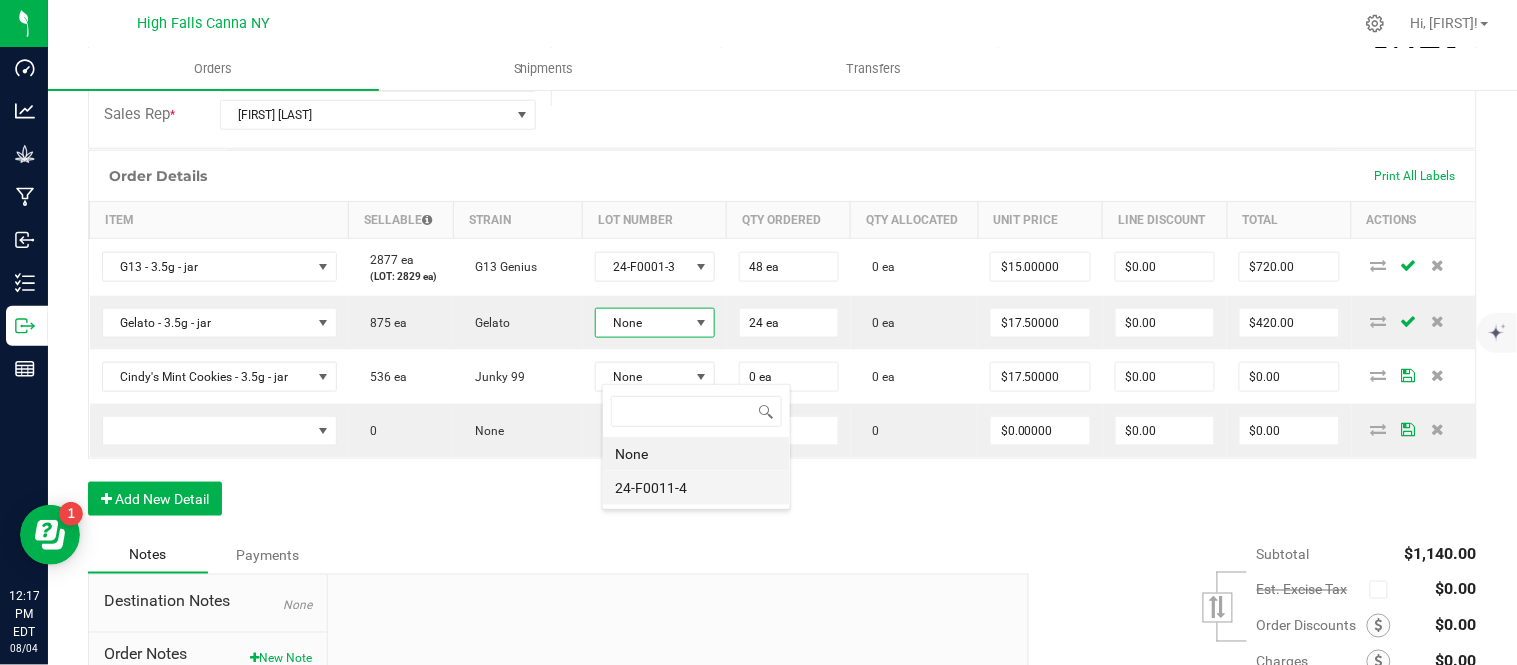 click on "24-F0011-4" at bounding box center (696, 488) 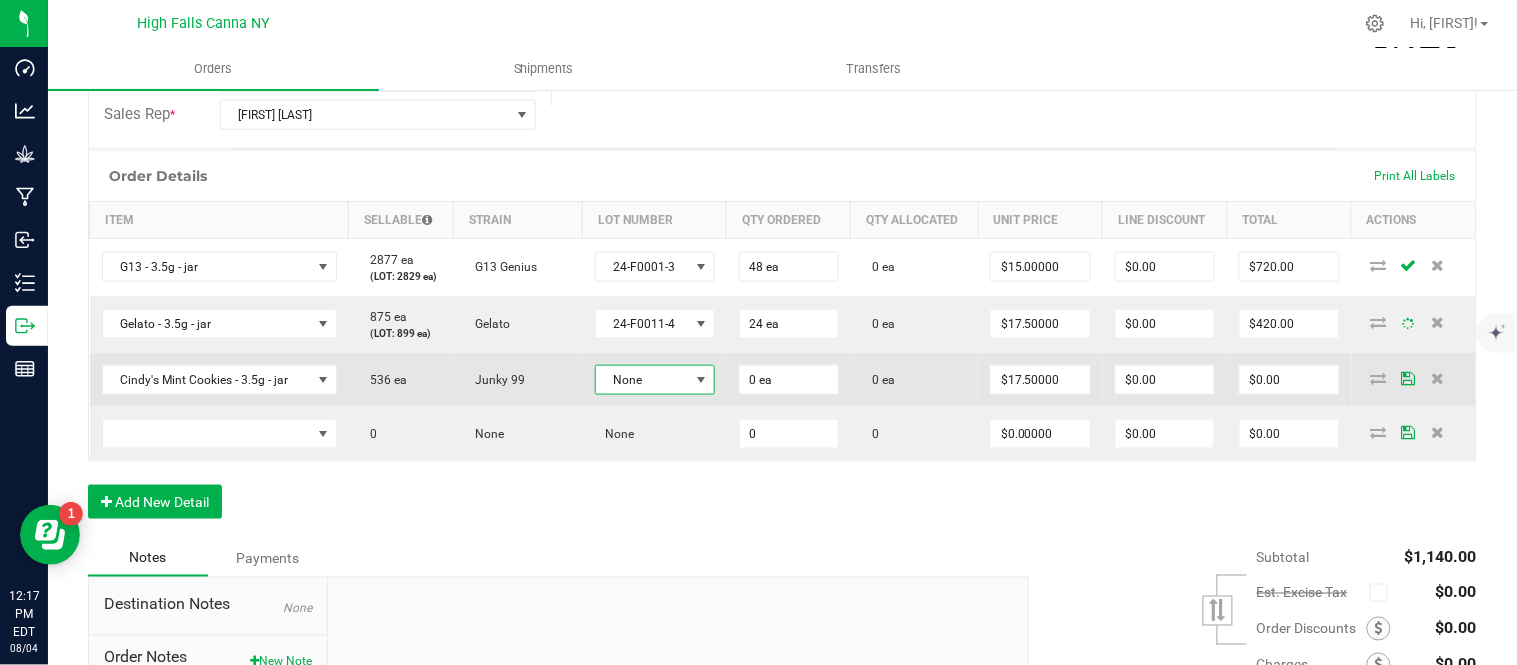 click on "None" at bounding box center [642, 380] 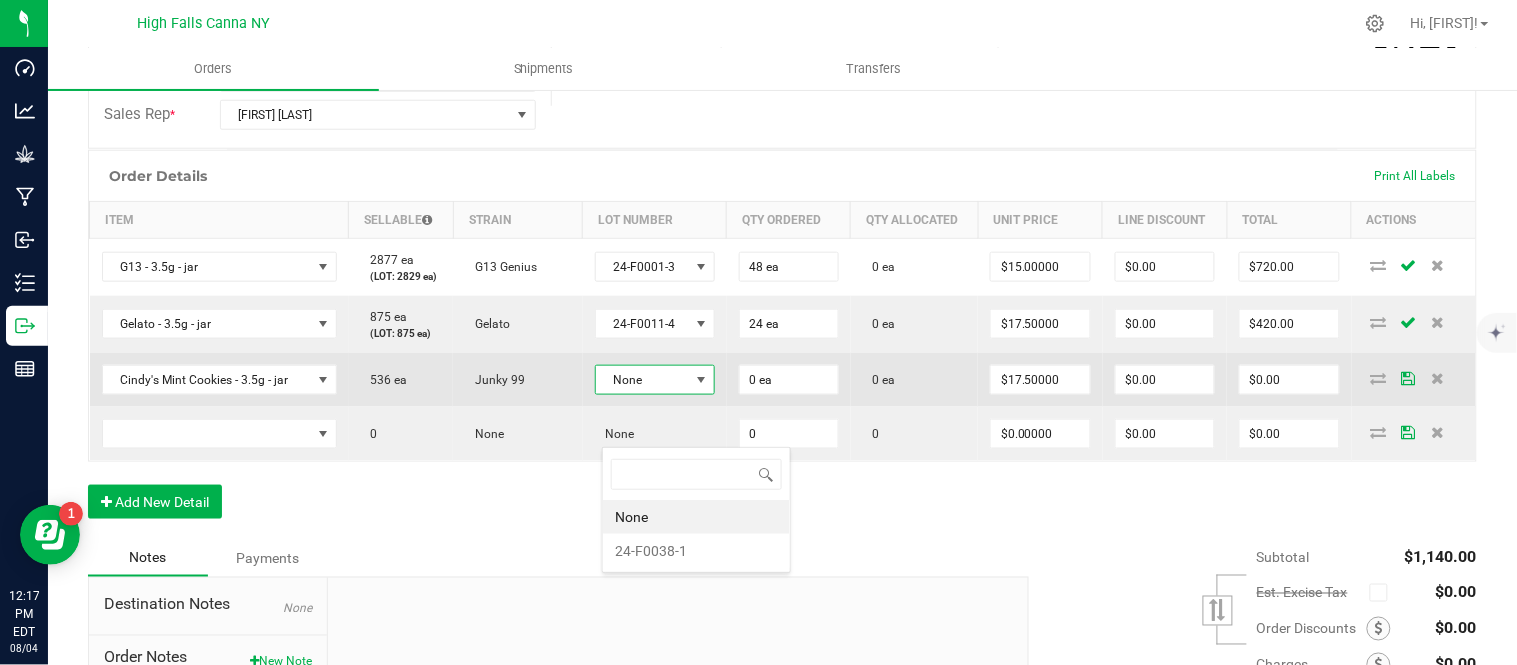scroll, scrollTop: 99970, scrollLeft: 99882, axis: both 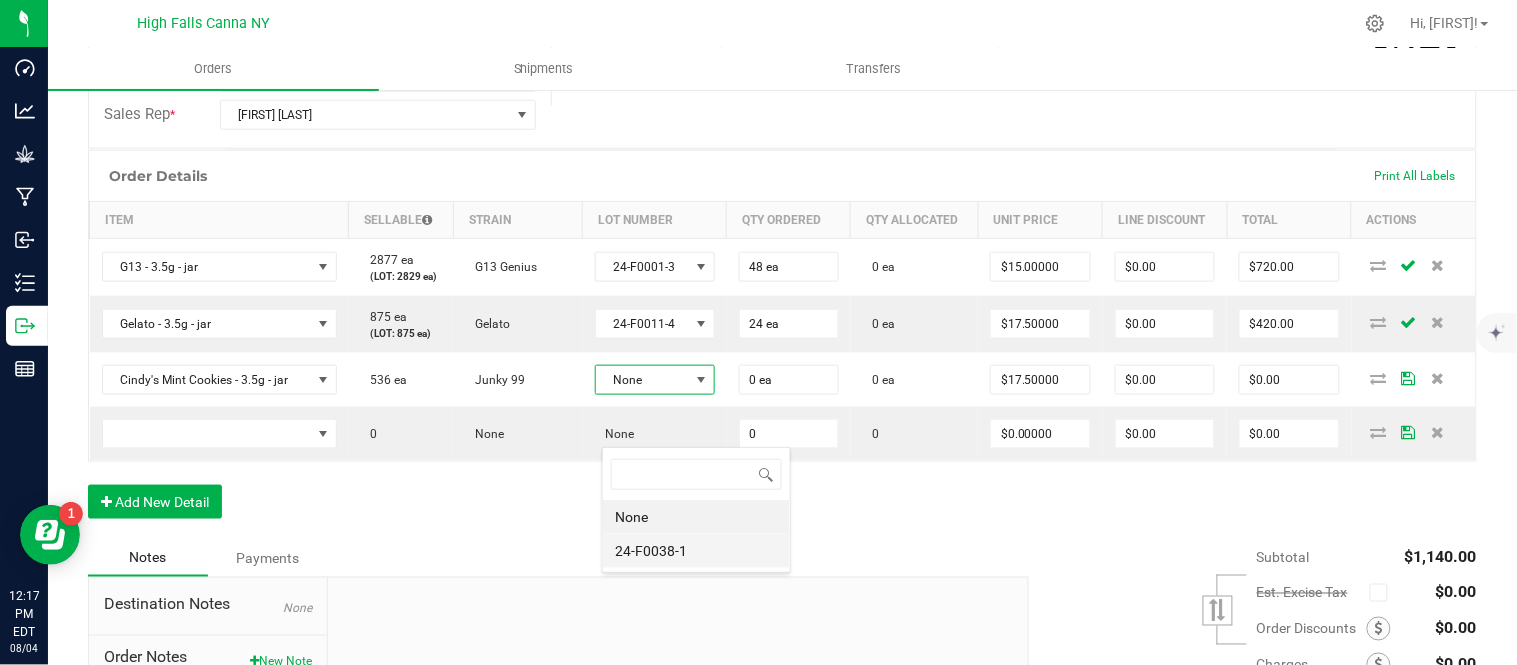click on "24-F0038-1" at bounding box center (696, 551) 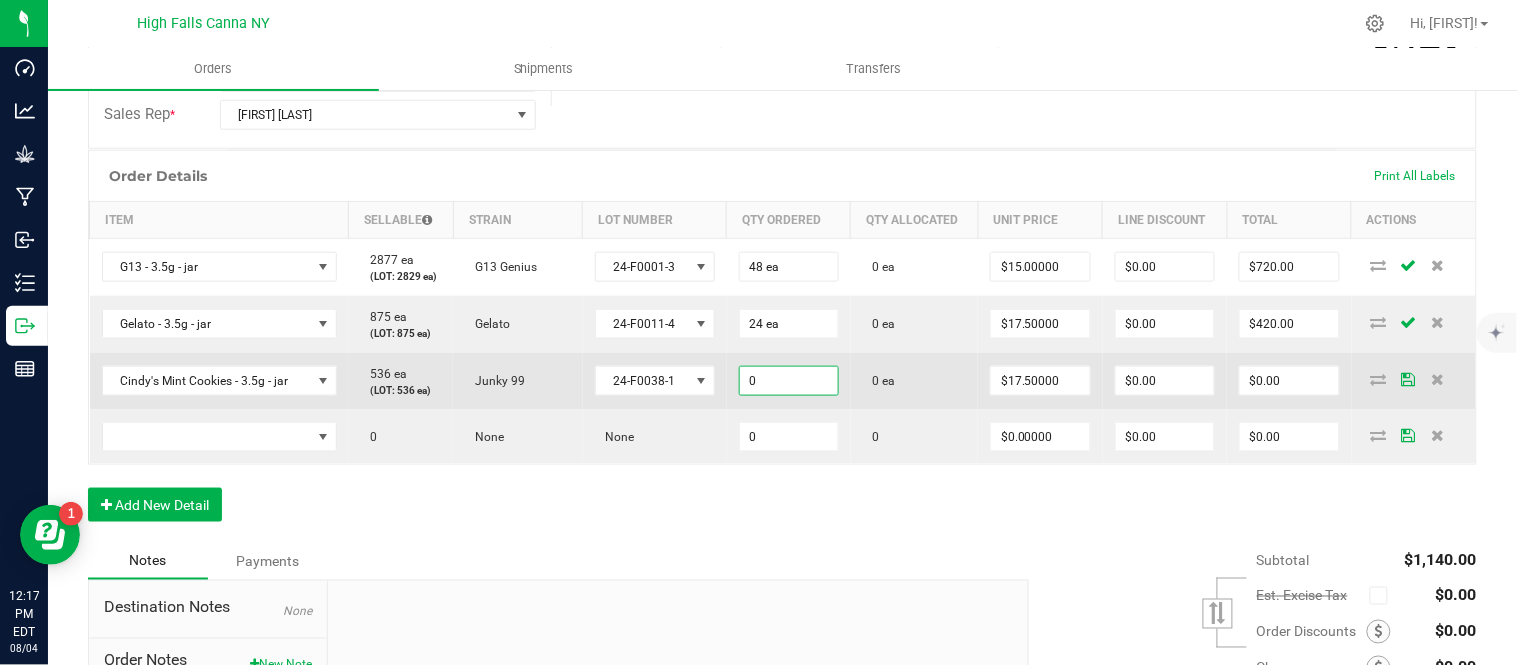 click on "0" at bounding box center (789, 381) 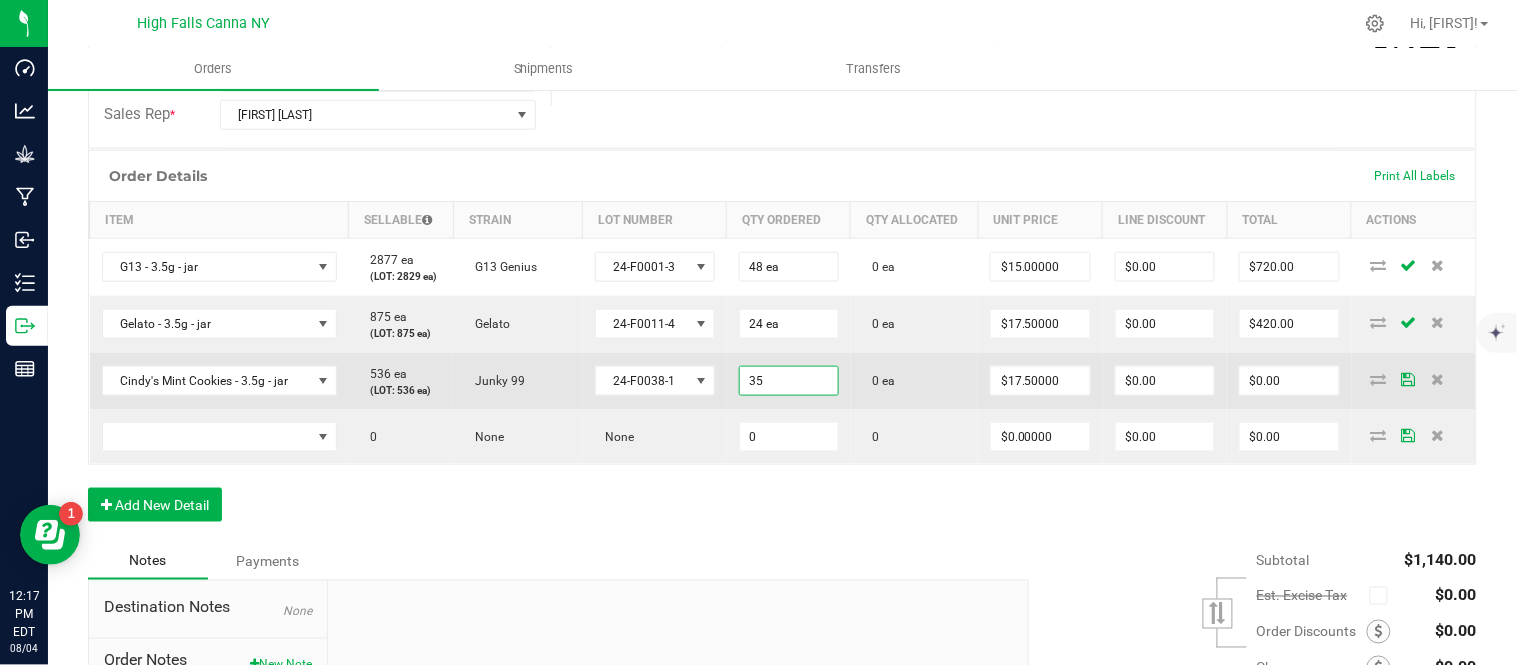 type on "3" 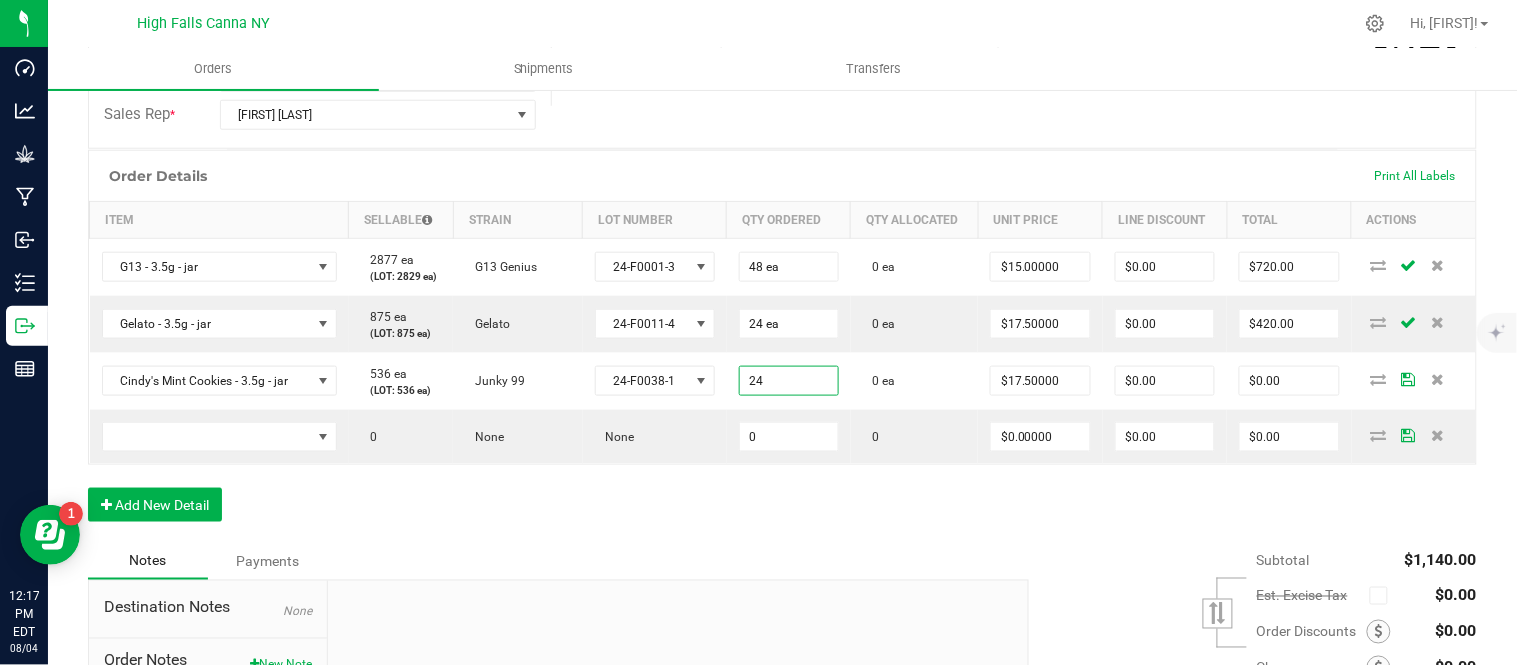 type on "24 ea" 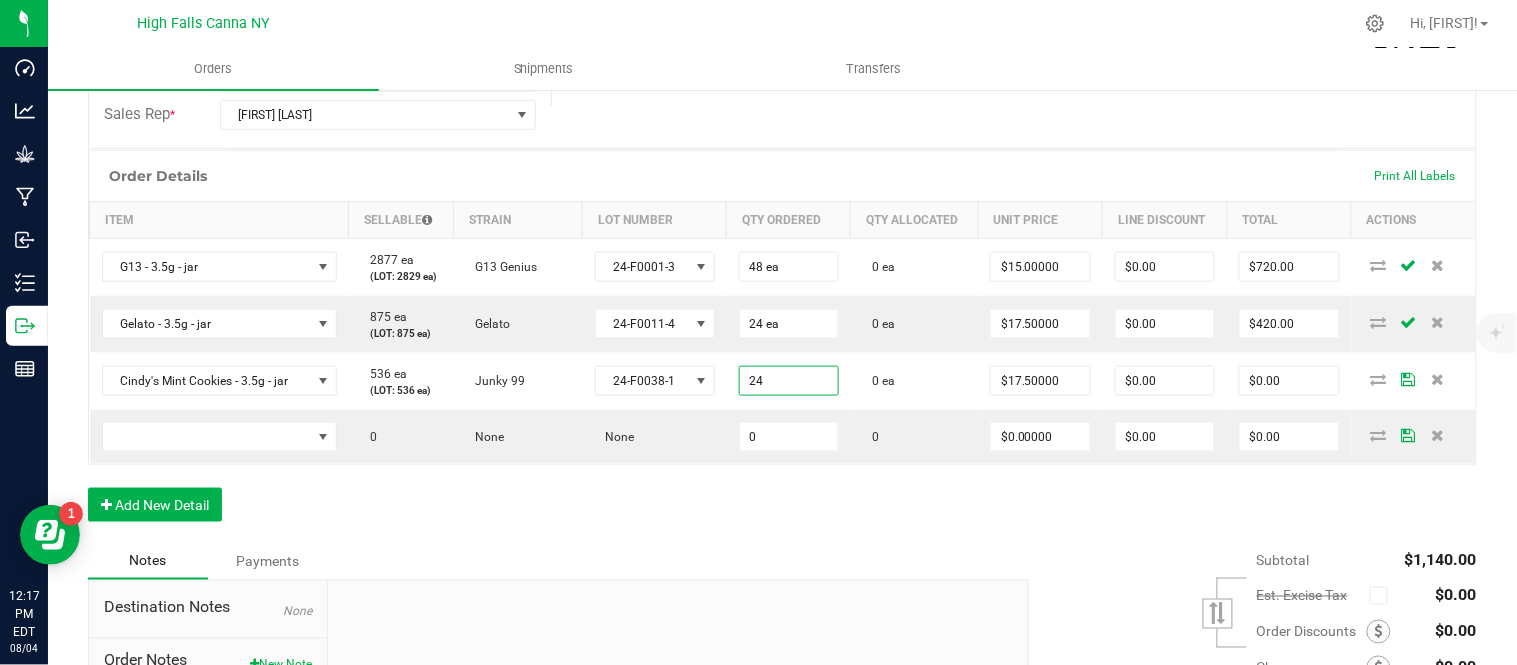type on "$420.00" 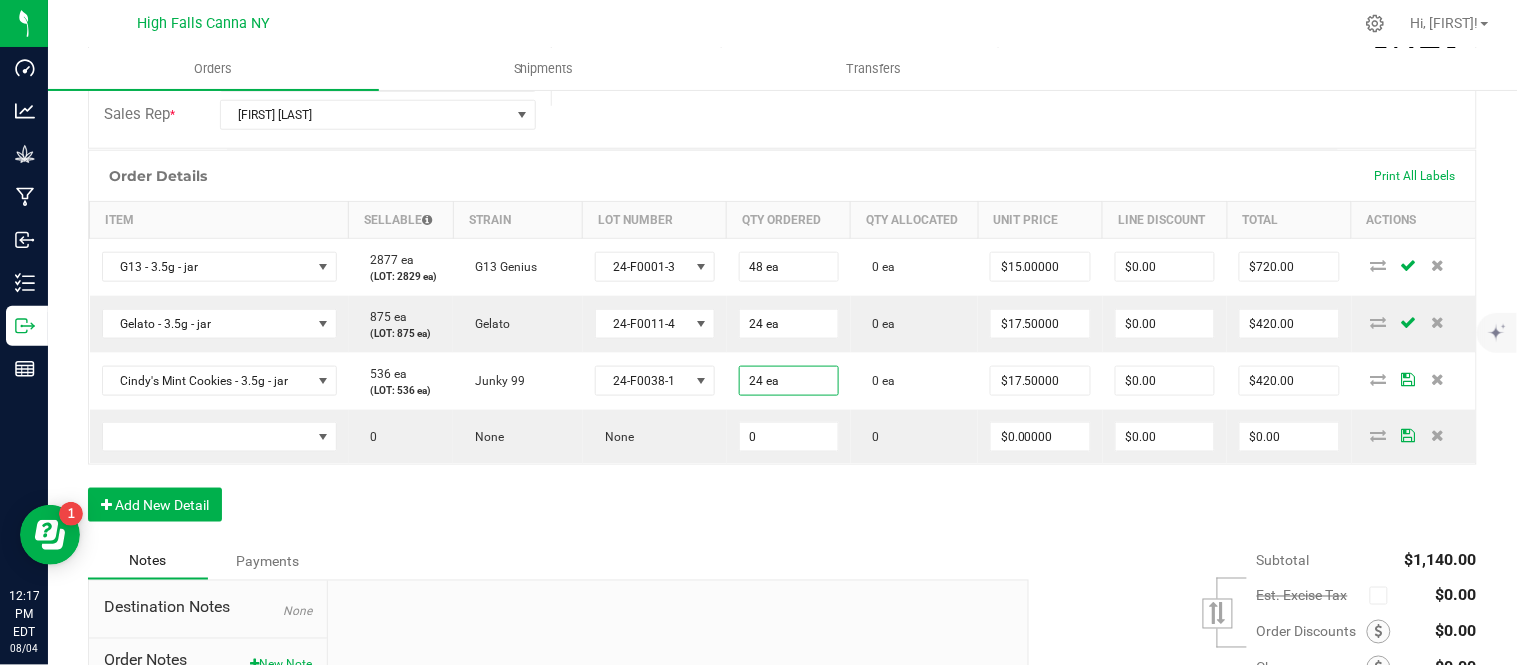 click on "Order Details Print All Labels Item  Sellable  Strain  Lot Number  Qty Ordered Qty Allocated Unit Price Line Discount Total Actions G13 - 3.5g - jar  2877 ea   (LOT: 2829 ea)   G13 Genius  24-F0001-3 48 ea  0 ea  $15.00000 $0.00 $720.00 Gelato - 3.5g - jar  875 ea   (LOT: 875 ea)   Gelato  24-F0011-4 24 ea  0 ea  $15.00000 $0.00 $360.00 Cindy's Mint Cookies - 3.5g - jar  536 ea   (LOT: 536 ea)   Junky 99  24-F0038-1 24 ea  0 ea  $17.50000 $0.00 $420.00  0    None   None  0  0   $0.00000 $0.00 $0.00
Add New Detail" at bounding box center (782, 346) 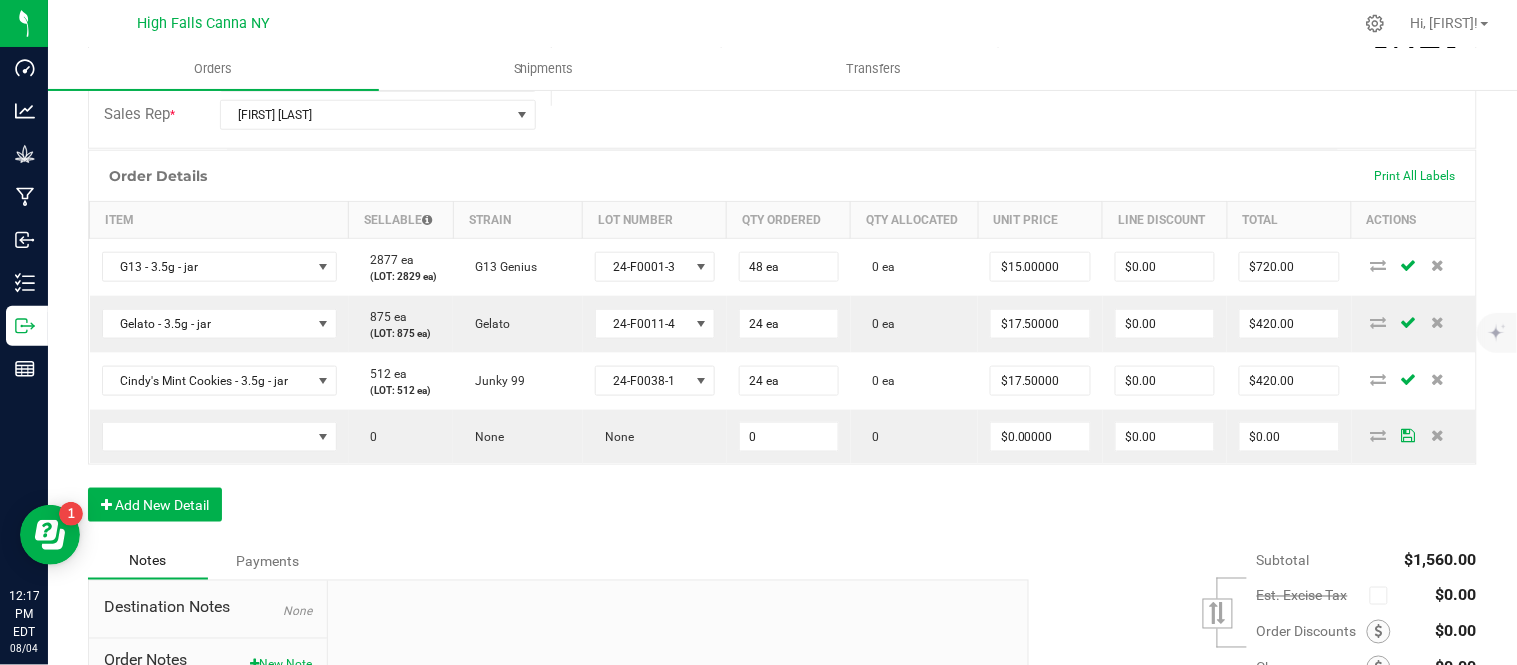 click on "Order Details Print All Labels Item  Sellable  Strain  Lot Number  Qty Ordered Qty Allocated Unit Price Line Discount Total Actions G13 - 3.5g - jar  2877 ea   (LOT: 2829 ea)   G13 Genius  24-F0001-3 48 ea  0 ea  $15.00000 $0.00 $720.00 Gelato - 3.5g - jar  875 ea   (LOT: 875 ea)   Gelato  24-F0011-4 24 ea  0 ea  $17.50000 $0.00 $420.00 Cindy's Mint Cookies - 3.5g - jar  512 ea   (LOT: 512 ea)   Junky 99  24-F0038-1 24 ea  0 ea  $17.50000 $0.00 $420.00  0    None   None  0  0   $0.00000 $0.00 $0.00
Add New Detail" at bounding box center (782, 346) 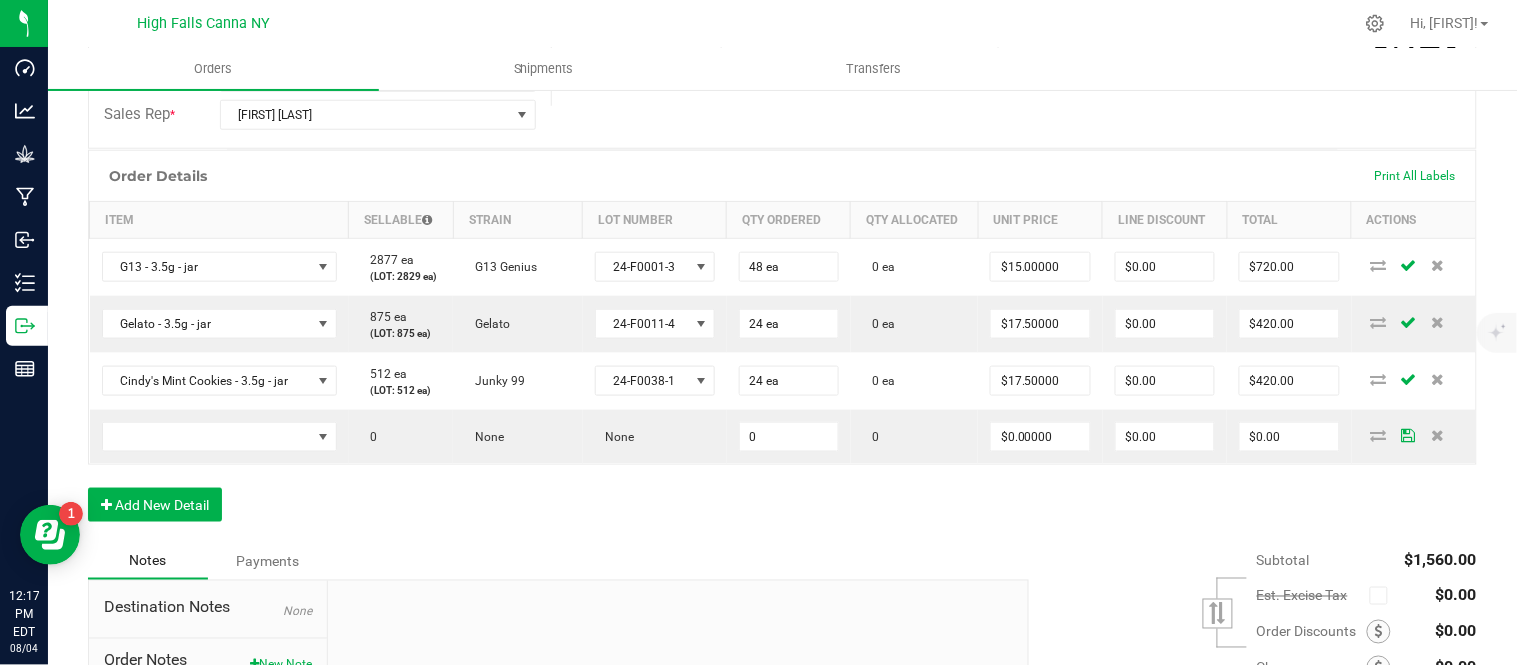 click on "Order Details Print All Labels Item  Sellable  Strain  Lot Number  Qty Ordered Qty Allocated Unit Price Line Discount Total Actions G13 - 3.5g - jar  2877 ea   (LOT: 2829 ea)   G13 Genius  24-F0001-3 48 ea  0 ea  $15.00000 $0.00 $720.00 Gelato - 3.5g - jar  875 ea   (LOT: 875 ea)   Gelato  24-F0011-4 24 ea  0 ea  $17.50000 $0.00 $420.00 Cindy's Mint Cookies - 3.5g - jar  512 ea   (LOT: 512 ea)   Junky 99  24-F0038-1 24 ea  0 ea  $17.50000 $0.00 $420.00  0    None   None  0  0   $0.00000 $0.00 $0.00
Add New Detail" at bounding box center [782, 346] 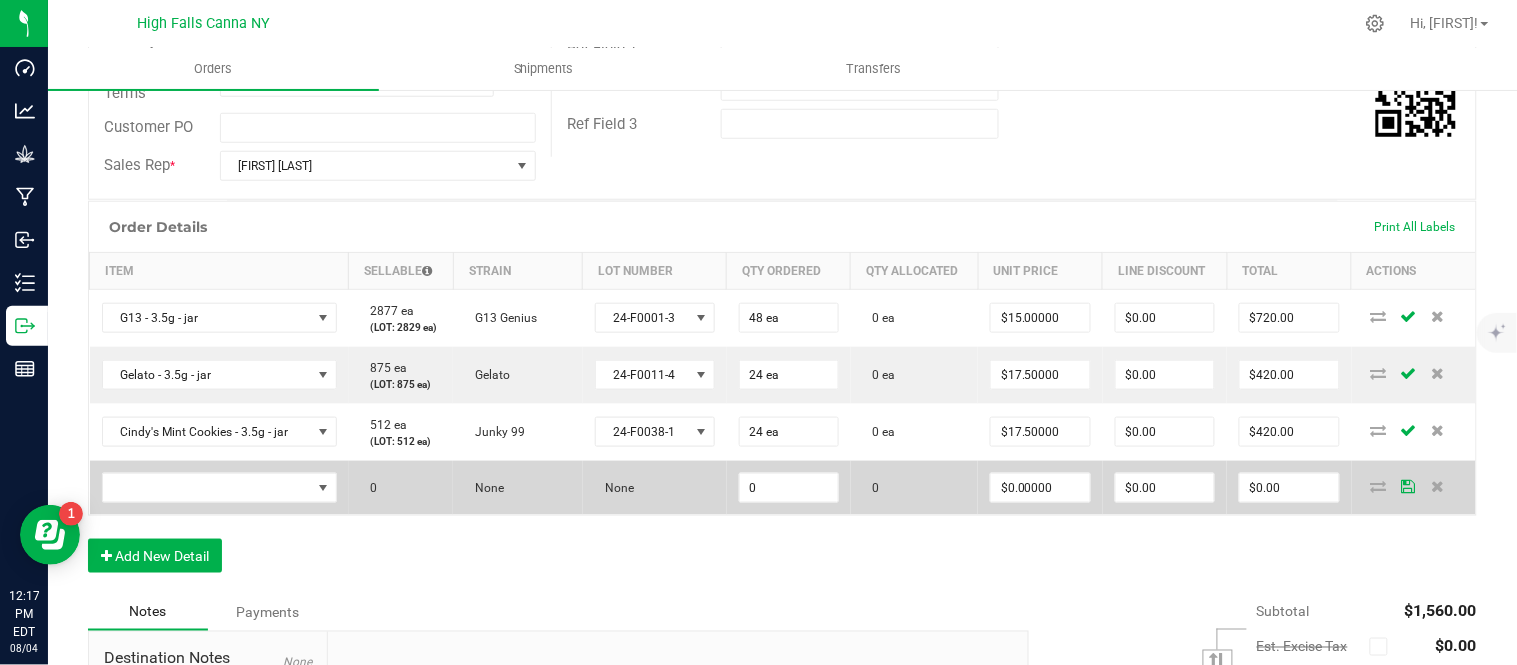 scroll, scrollTop: 444, scrollLeft: 0, axis: vertical 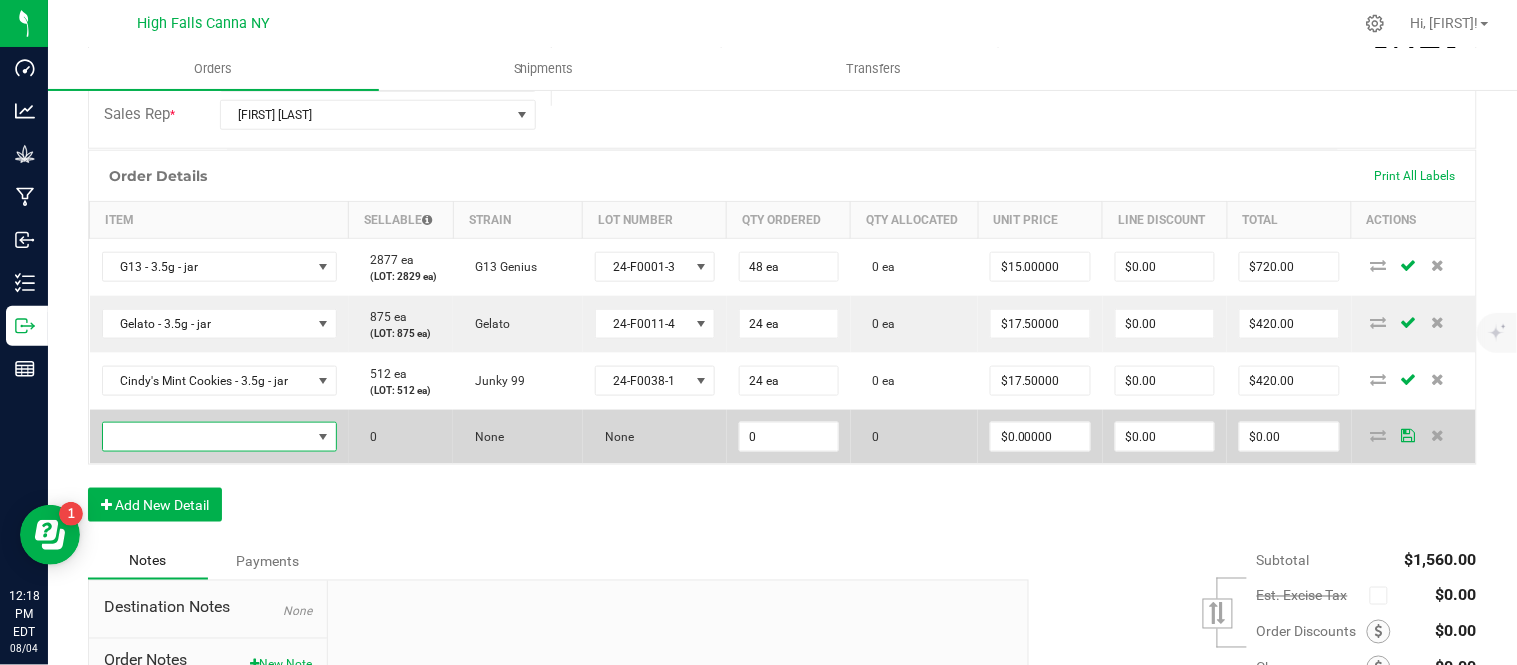 click at bounding box center [207, 437] 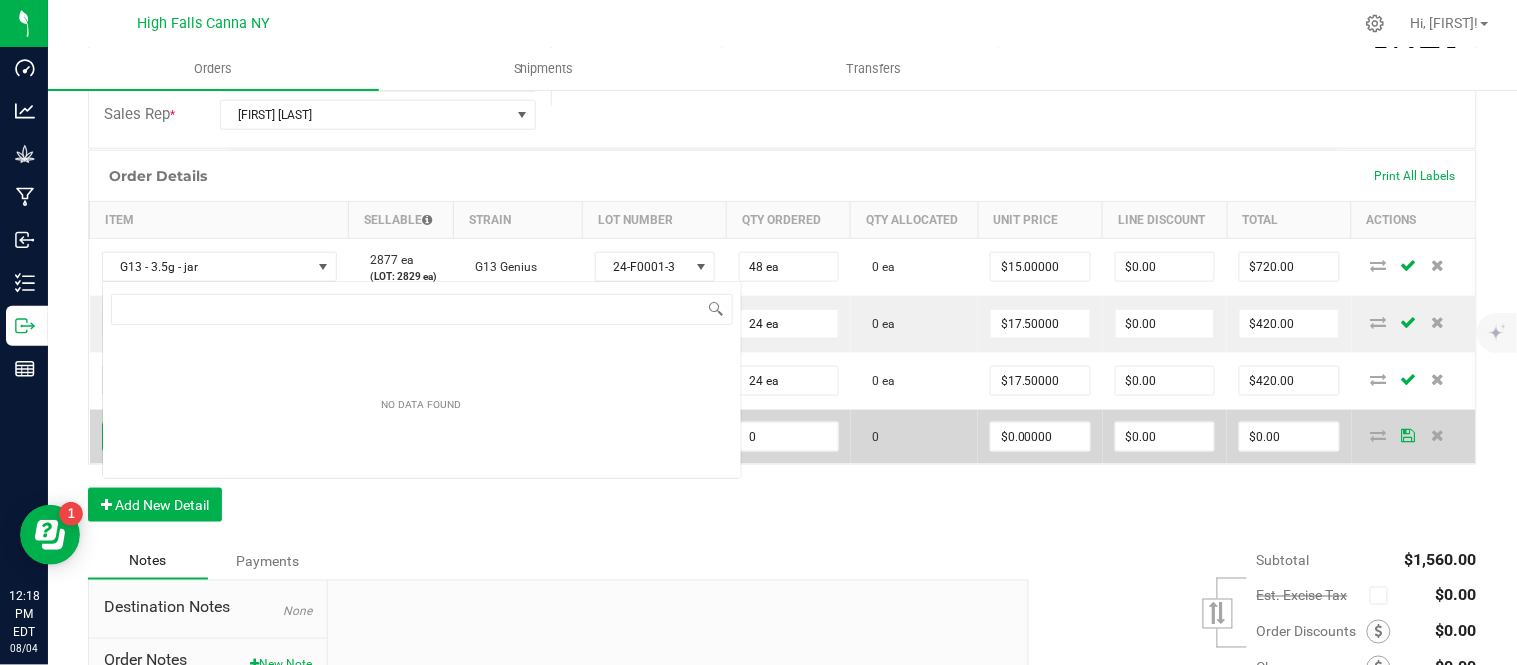 scroll, scrollTop: 0, scrollLeft: 0, axis: both 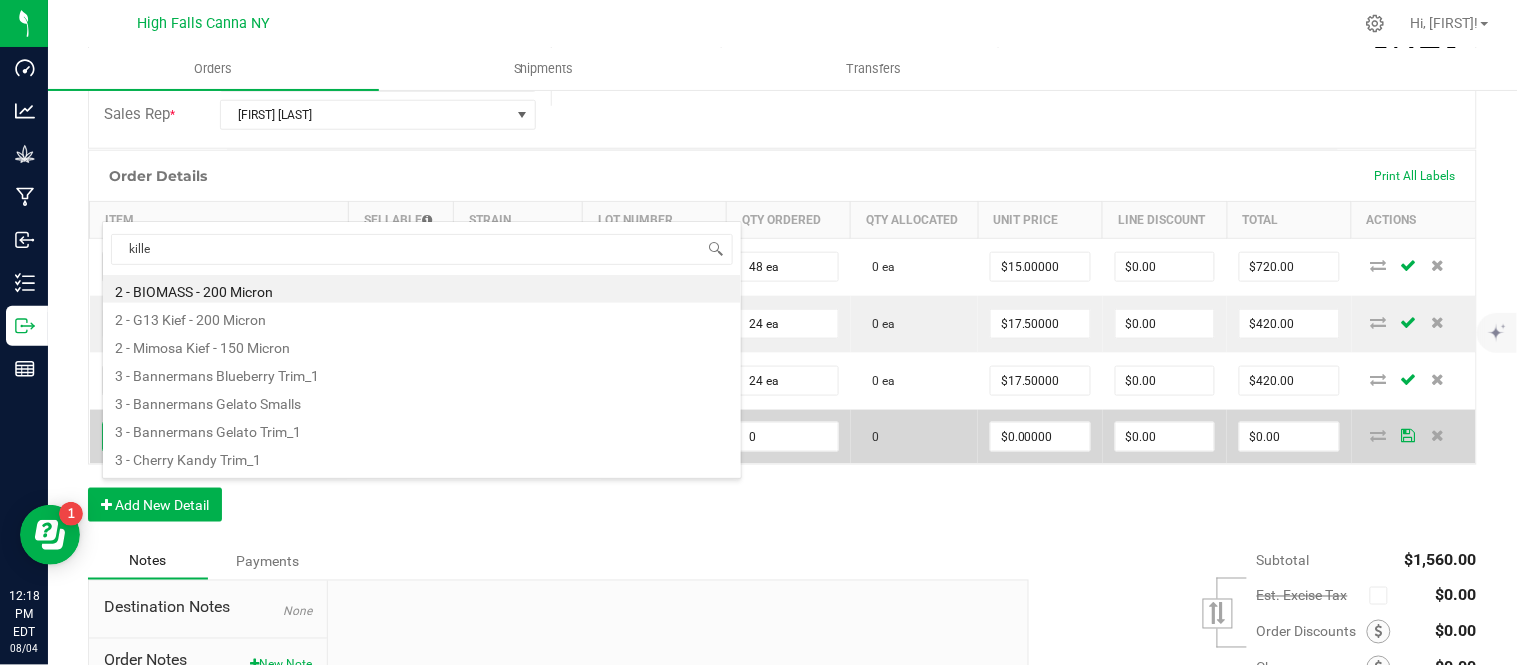 type on "killer" 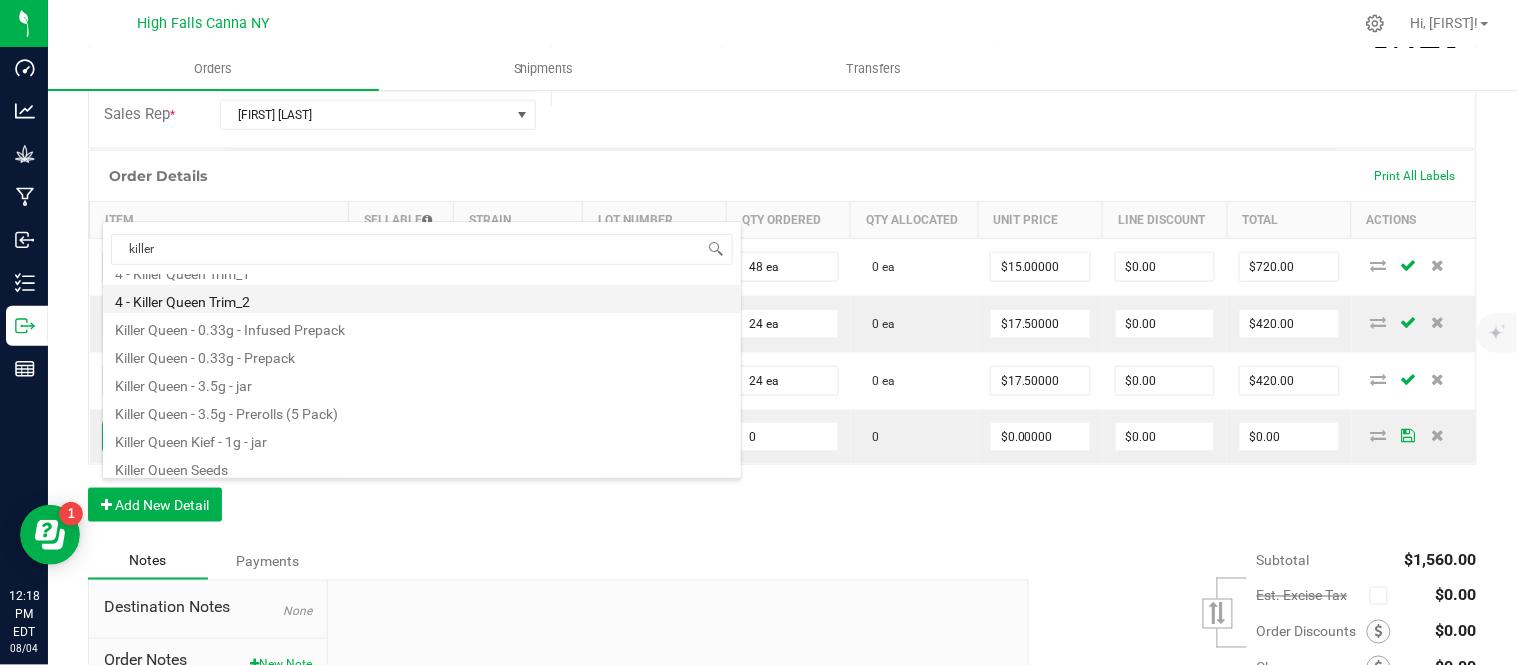 scroll, scrollTop: 135, scrollLeft: 0, axis: vertical 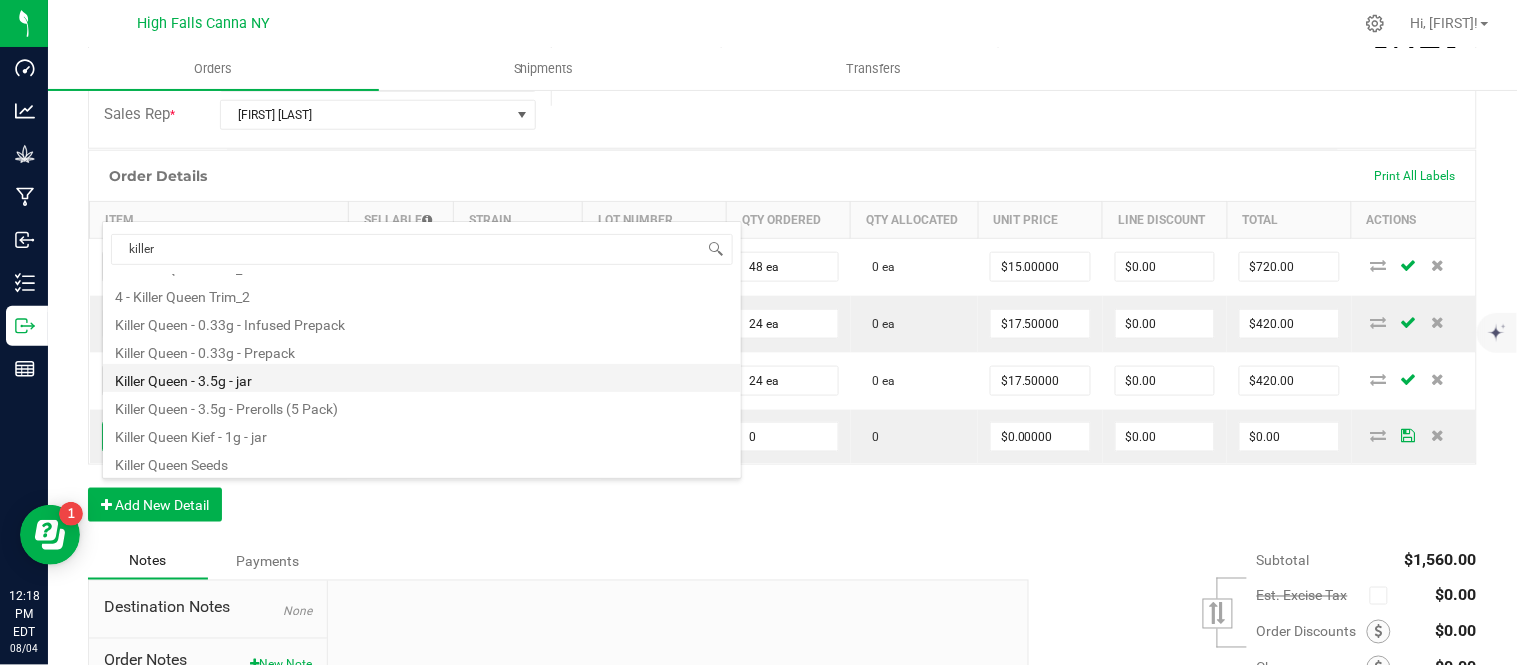 click on "Killer Queen - 3.5g - jar" at bounding box center (422, 378) 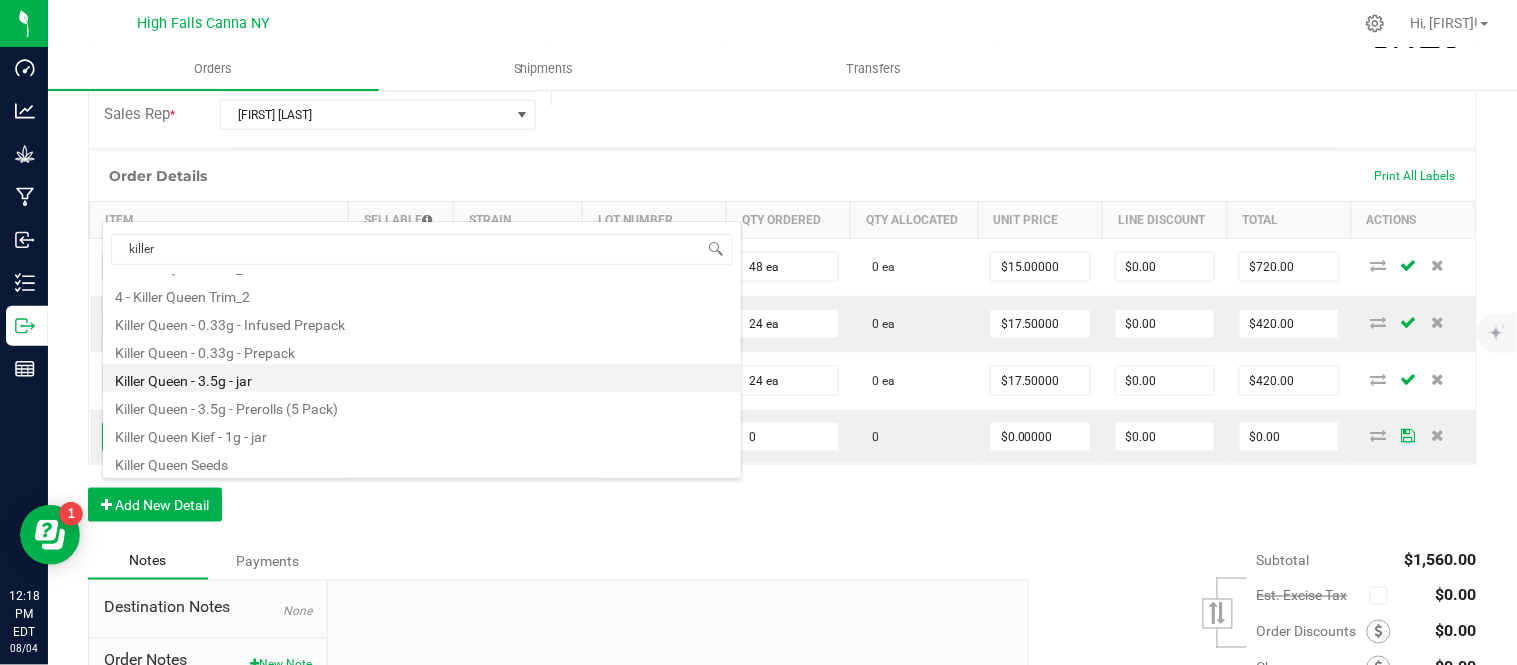 type on "0 ea" 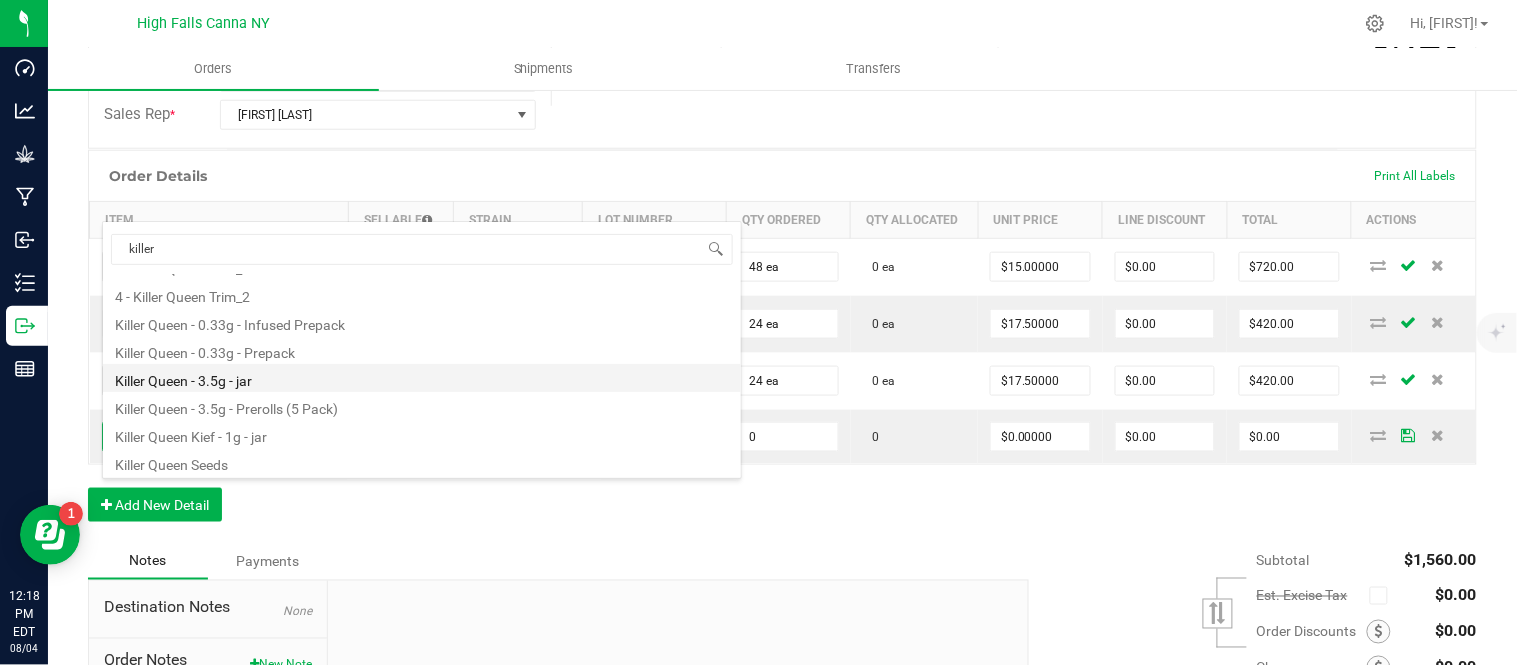 type on "$15.00000" 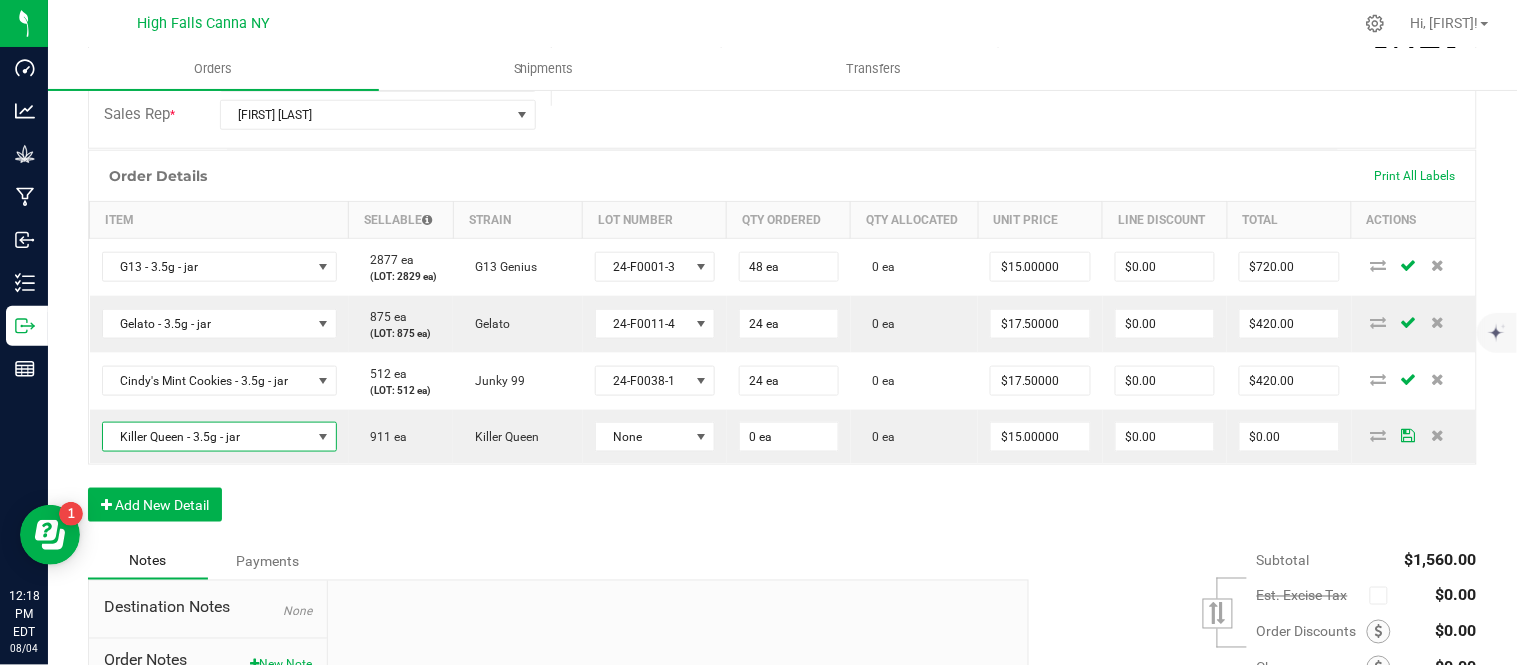 click on "Order Details Print All Labels Item  Sellable  Strain  Lot Number  Qty Ordered Qty Allocated Unit Price Line Discount Total Actions G13 - 3.5g - jar  2877 ea   (LOT: 2829 ea)   G13 Genius  24-F0001-3 48 ea  0 ea  $15.00000 $0.00 $720.00 Gelato - 3.5g - jar  875 ea   (LOT: 875 ea)   Gelato  24-F0011-4 24 ea  0 ea  $17.50000 $0.00 $420.00 Cindy's Mint Cookies - 3.5g - jar  512 ea   (LOT: 512 ea)   Junky 99  24-F0038-1 24 ea  0 ea  $17.50000 $0.00 $420.00 Killer Queen - 3.5g - jar  911 ea   Killer Queen  None 0 ea  0 ea  $15.00000 $0.00 $0.00
Add New Detail" at bounding box center [782, 346] 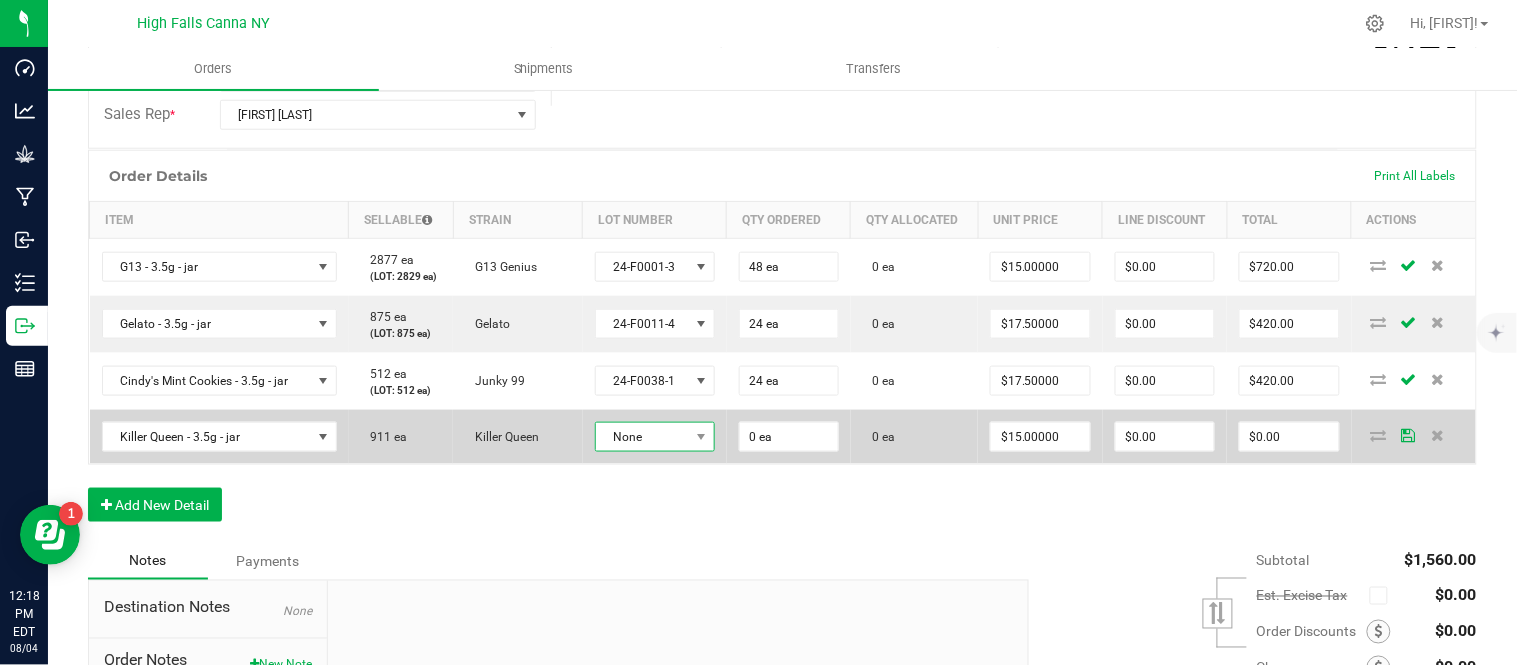 click on "None" at bounding box center (642, 437) 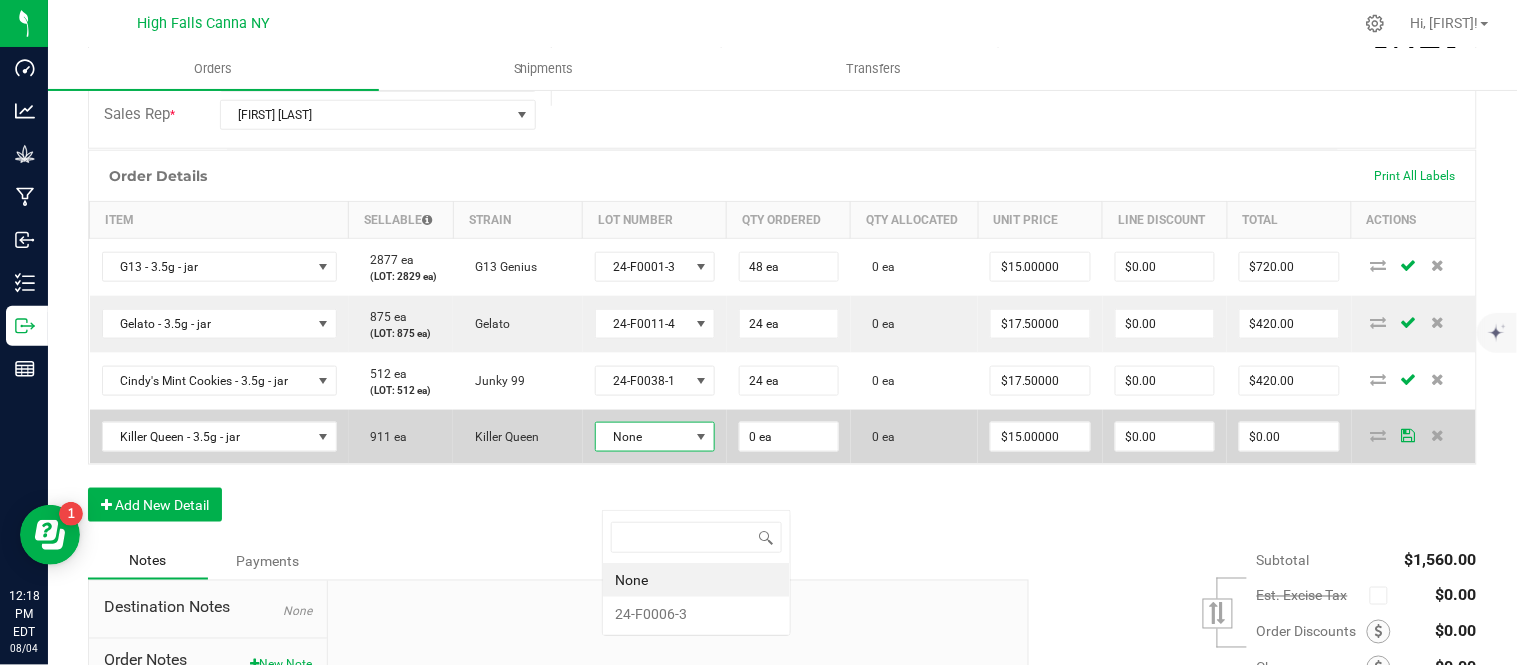 scroll, scrollTop: 99970, scrollLeft: 99882, axis: both 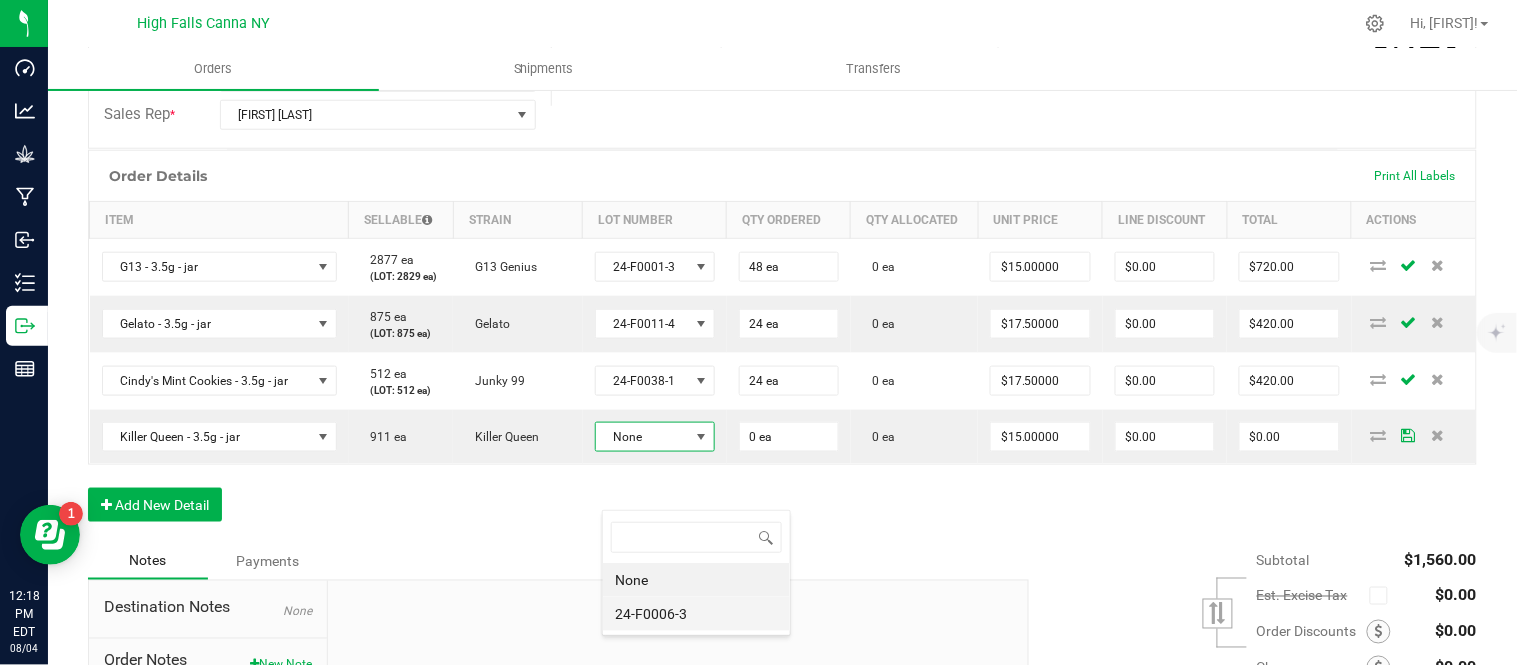 click on "24-F0006-3" at bounding box center [696, 614] 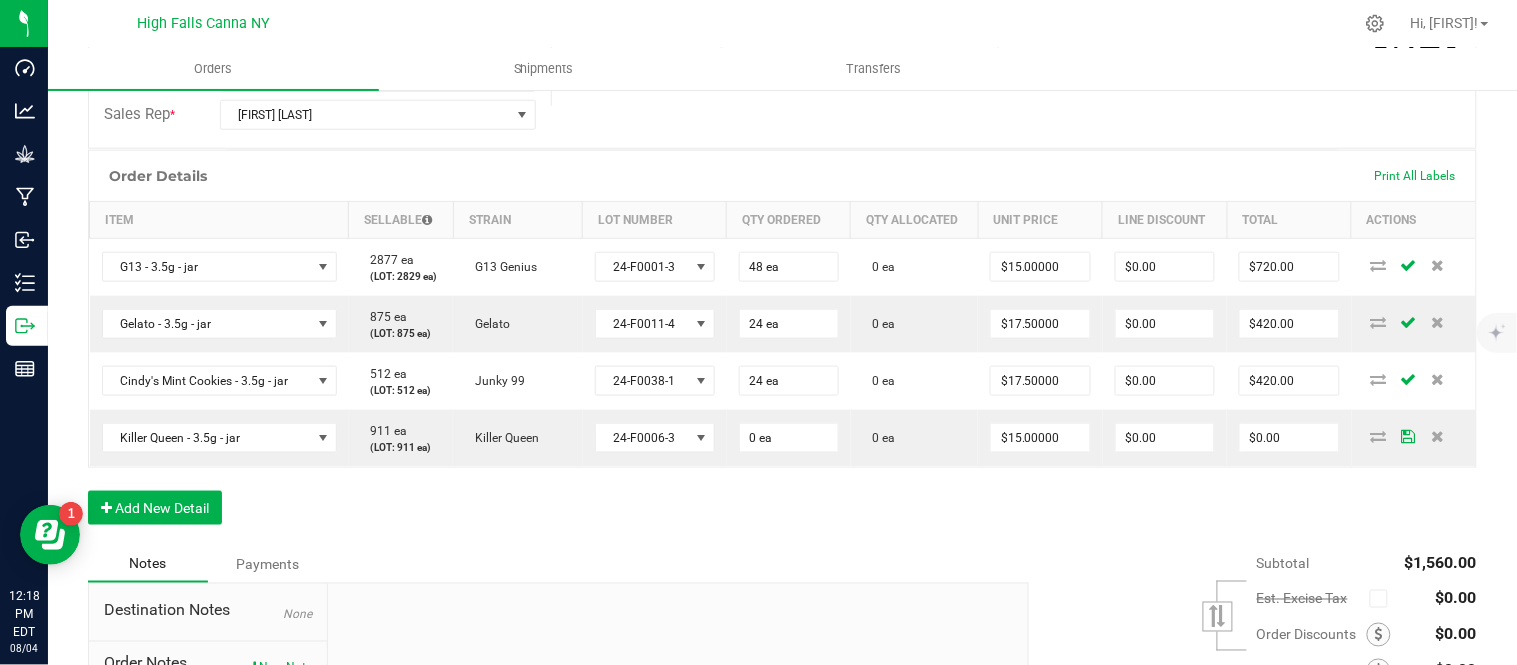 click on "Notes
Payments" at bounding box center (551, 564) 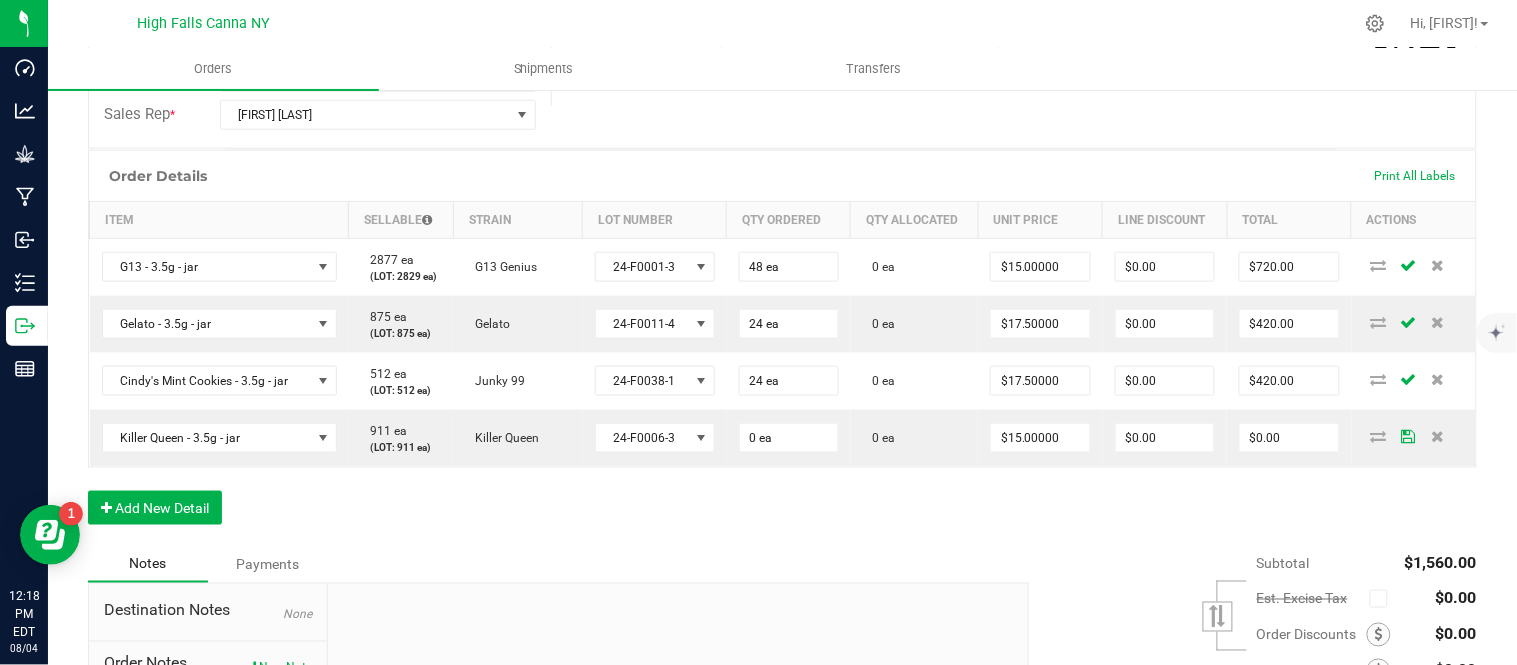 click on "Order Details Print All Labels Item  Sellable  Strain  Lot Number  Qty Ordered Qty Allocated Unit Price Line Discount Total Actions G13 - 3.5g - jar  2877 ea   (LOT: 2829 ea)   G13 Genius  24-F0001-3 48 ea  0 ea  $15.00000 $0.00 $720.00 Gelato - 3.5g - jar  875 ea   (LOT: 875 ea)   Gelato  24-F0011-4 24 ea  0 ea  $17.50000 $0.00 $420.00 Cindy's Mint Cookies - 3.5g - jar  512 ea   (LOT: 512 ea)   Junky 99  24-F0038-1 24 ea  0 ea  $17.50000 $0.00 $420.00 Killer Queen - 3.5g - jar  911 ea   (LOT: 911 ea)   Killer Queen  24-F0006-3 0 ea  0 ea  $15.00000 $0.00 $0.00
Add New Detail" at bounding box center (782, 347) 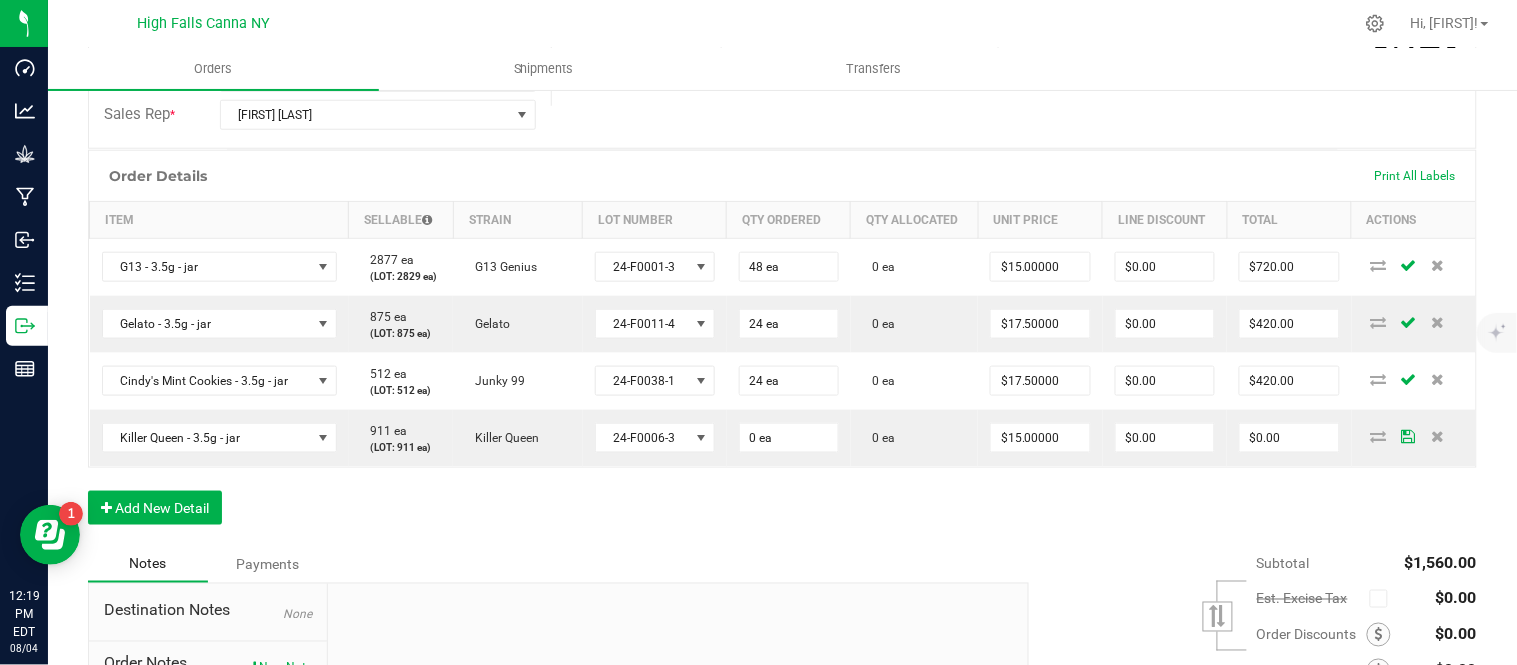 click on "Order Details Print All Labels Item  Sellable  Strain  Lot Number  Qty Ordered Qty Allocated Unit Price Line Discount Total Actions G13 - 3.5g - jar  2877 ea   (LOT: 2829 ea)   G13 Genius  24-F0001-3 48 ea  0 ea  $15.00000 $0.00 $720.00 Gelato - 3.5g - jar  875 ea   (LOT: 875 ea)   Gelato  24-F0011-4 24 ea  0 ea  $17.50000 $0.00 $420.00 Cindy's Mint Cookies - 3.5g - jar  512 ea   (LOT: 512 ea)   Junky 99  24-F0038-1 24 ea  0 ea  $17.50000 $0.00 $420.00 Killer Queen - 3.5g - jar  911 ea   (LOT: 911 ea)   Killer Queen  24-F0006-3 0 ea  0 ea  $15.00000 $0.00 $0.00
Add New Detail" at bounding box center [782, 347] 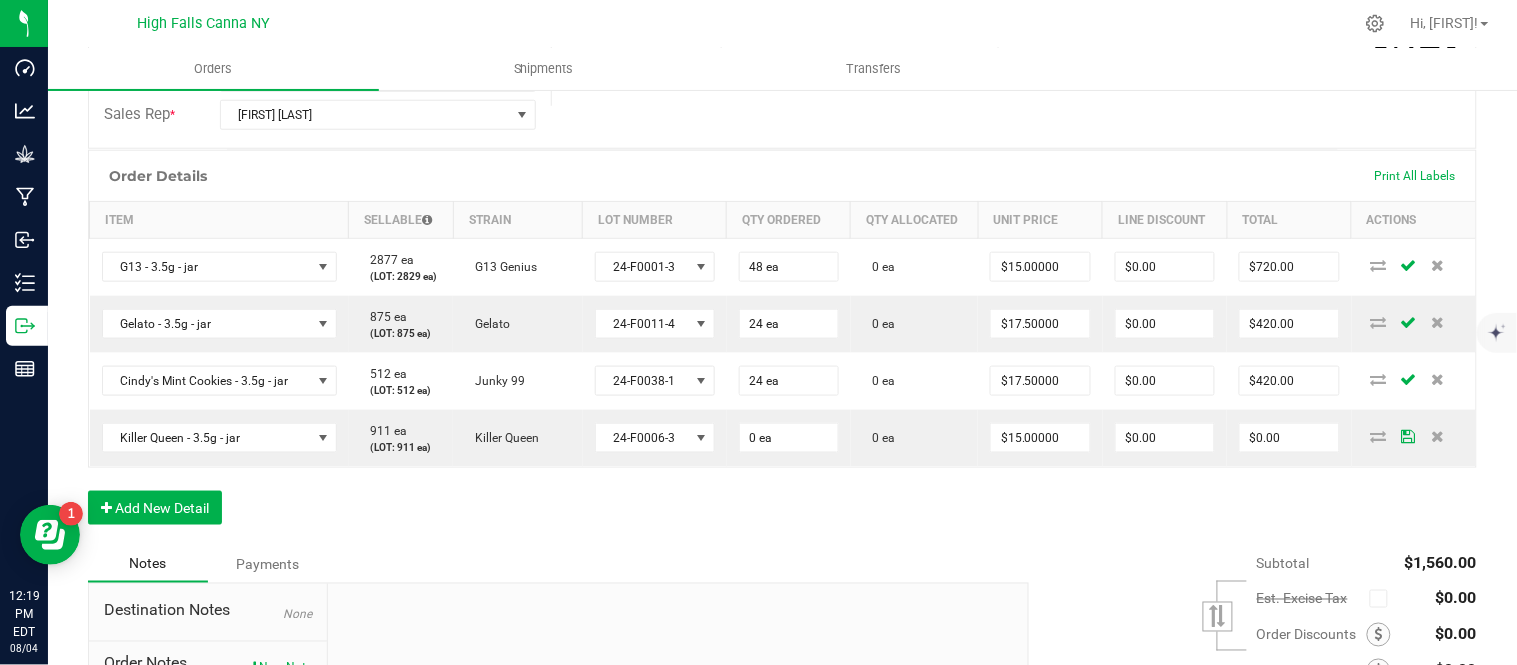 click on "Order Details Print All Labels Item  Sellable  Strain  Lot Number  Qty Ordered Qty Allocated Unit Price Line Discount Total Actions G13 - 3.5g - jar  2877 ea   (LOT: 2829 ea)   G13 Genius  24-F0001-3 48 ea  0 ea  $15.00000 $0.00 $720.00 Gelato - 3.5g - jar  875 ea   (LOT: 875 ea)   Gelato  24-F0011-4 24 ea  0 ea  $17.50000 $0.00 $420.00 Cindy's Mint Cookies - 3.5g - jar  512 ea   (LOT: 512 ea)   Junky 99  24-F0038-1 24 ea  0 ea  $17.50000 $0.00 $420.00 Killer Queen - 3.5g - jar  911 ea   (LOT: 911 ea)   Killer Queen  24-F0006-3 0 ea  0 ea  $15.00000 $0.00 $0.00
Add New Detail" at bounding box center [782, 347] 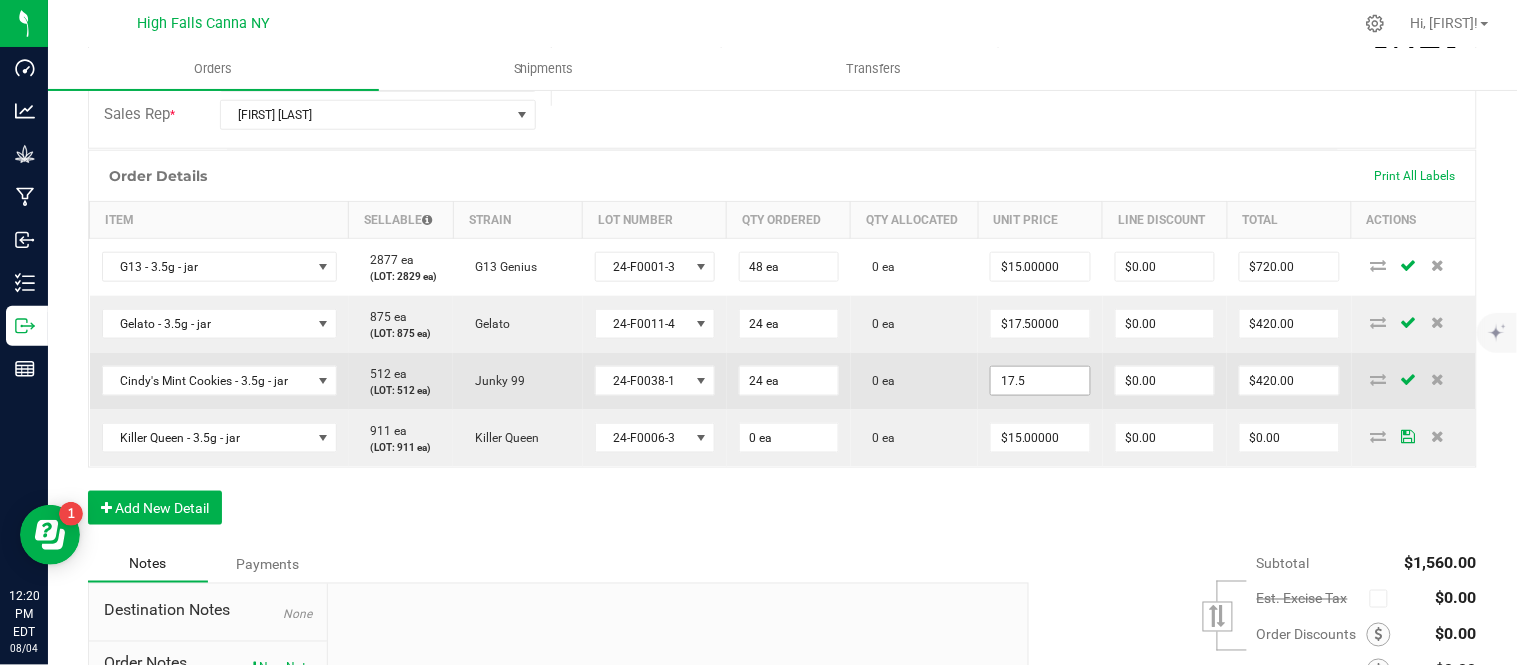 click on "17.5" at bounding box center (1040, 381) 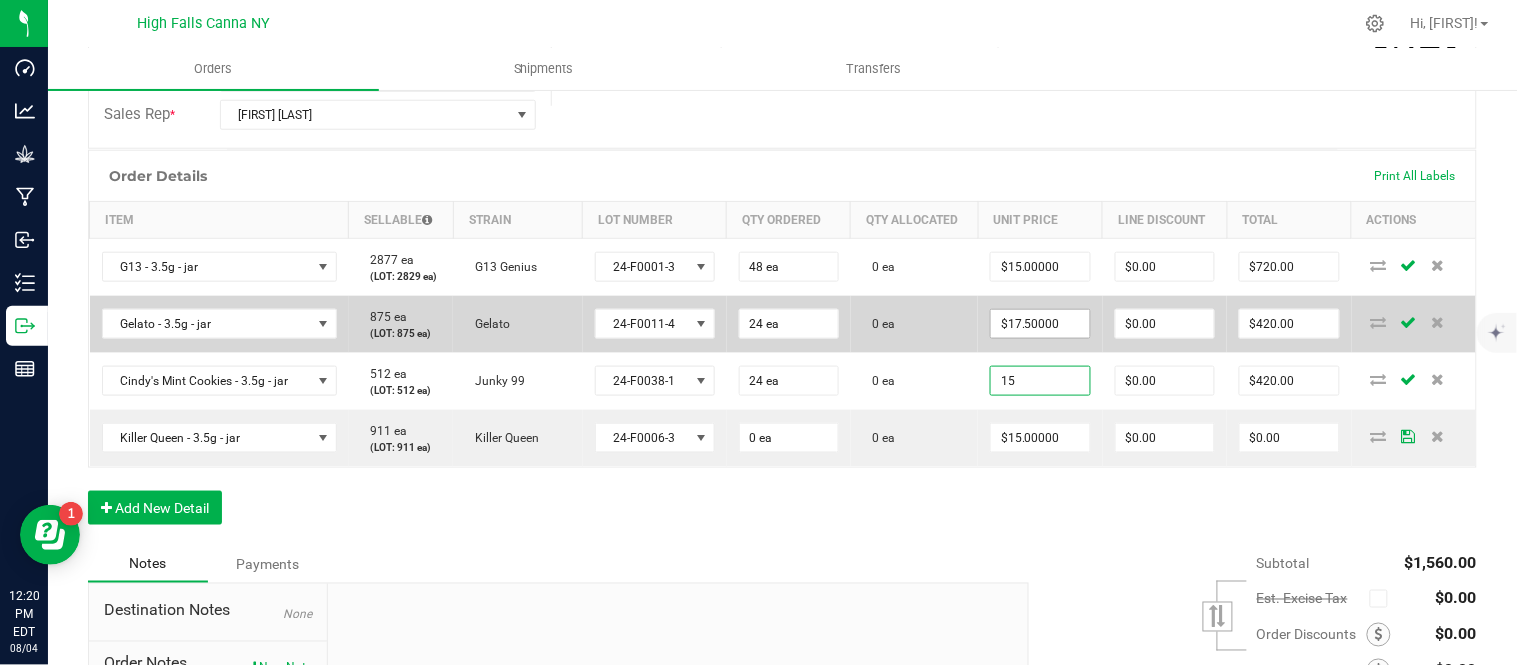type on "15" 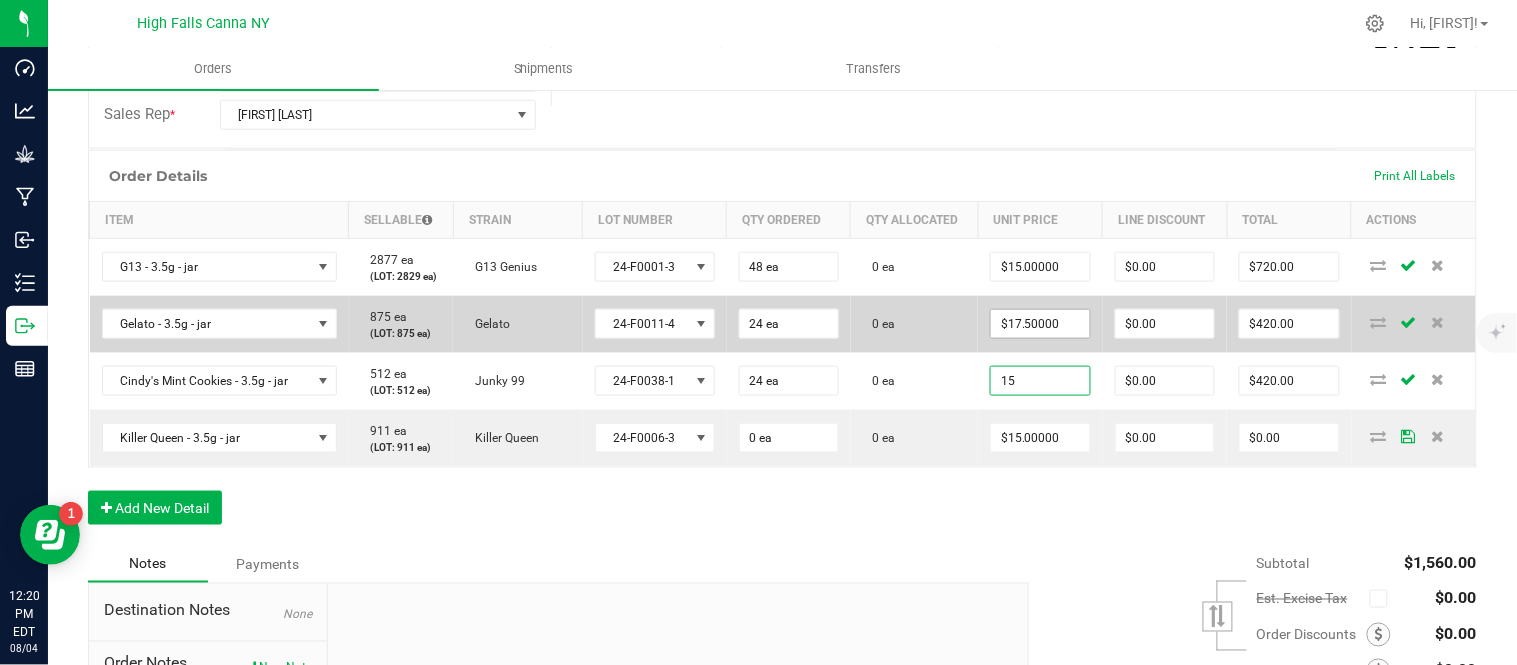 type on "17.5" 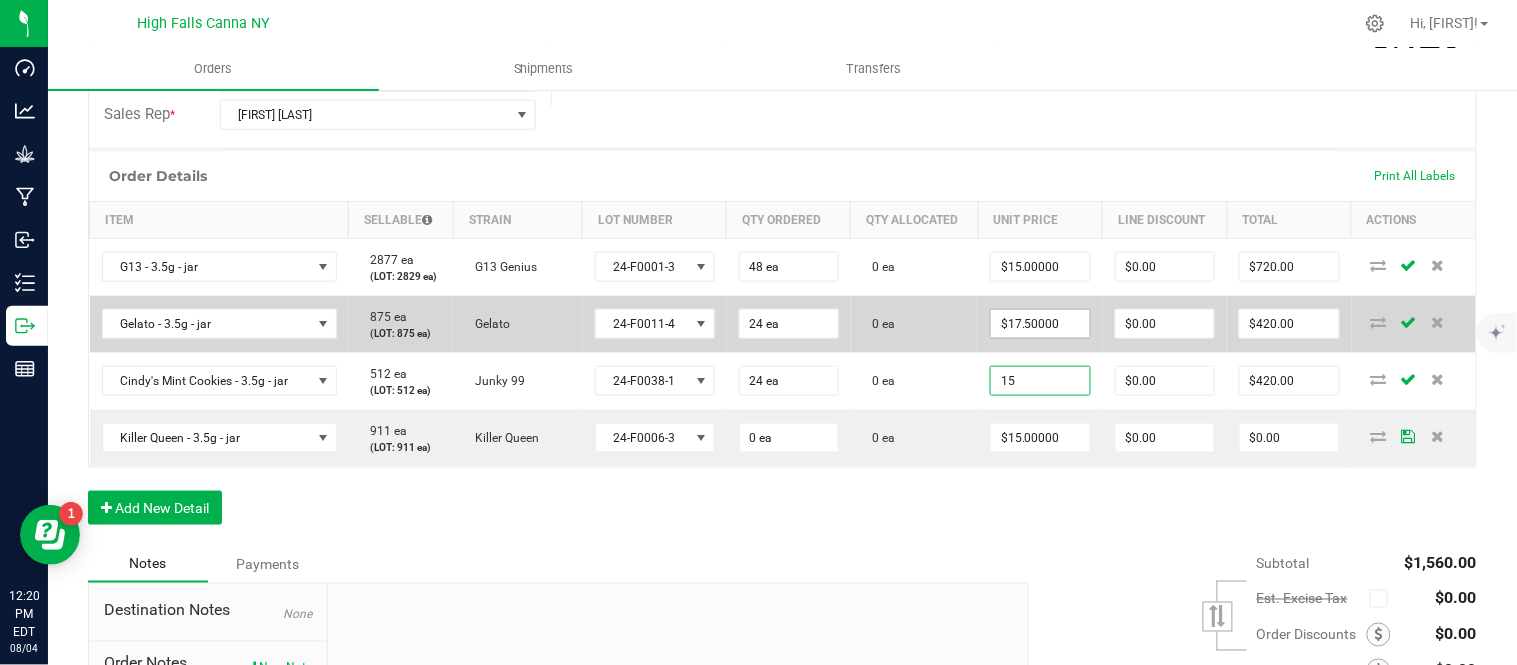 type on "$15.00000" 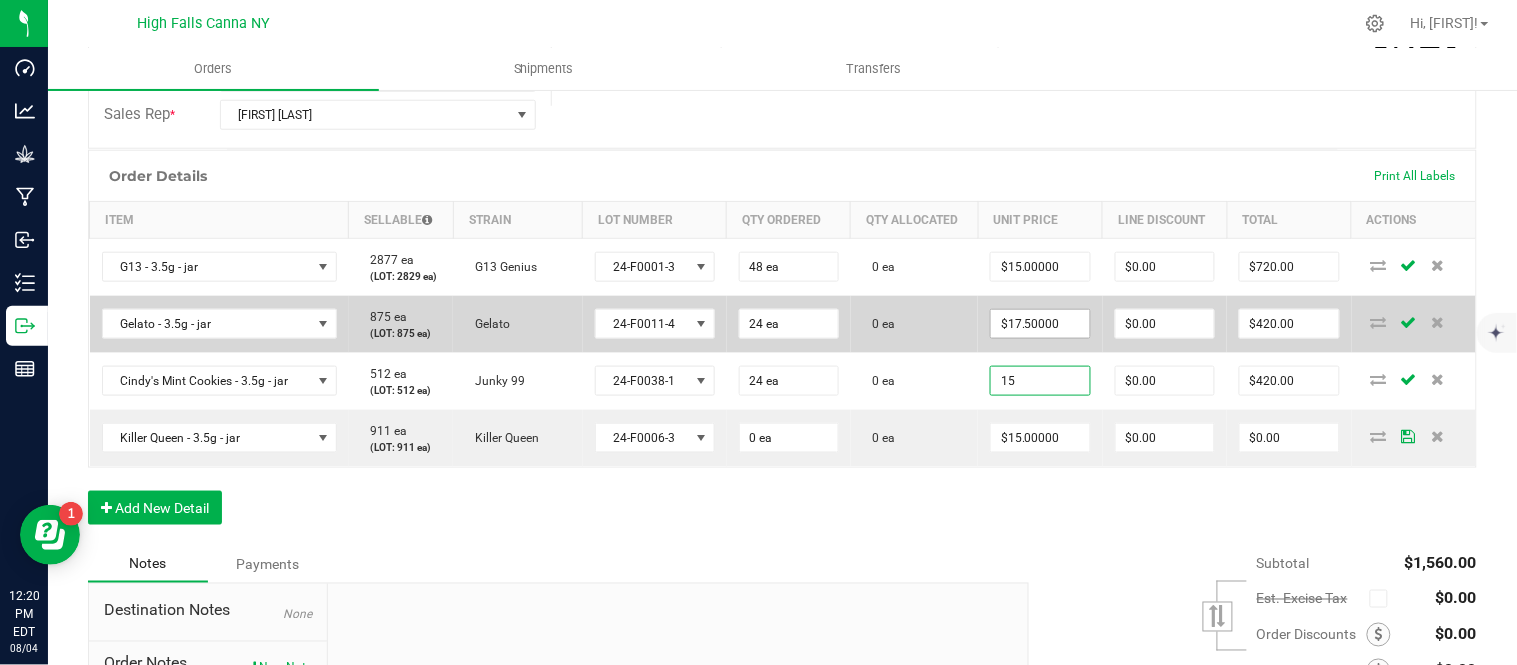 type on "$360.00" 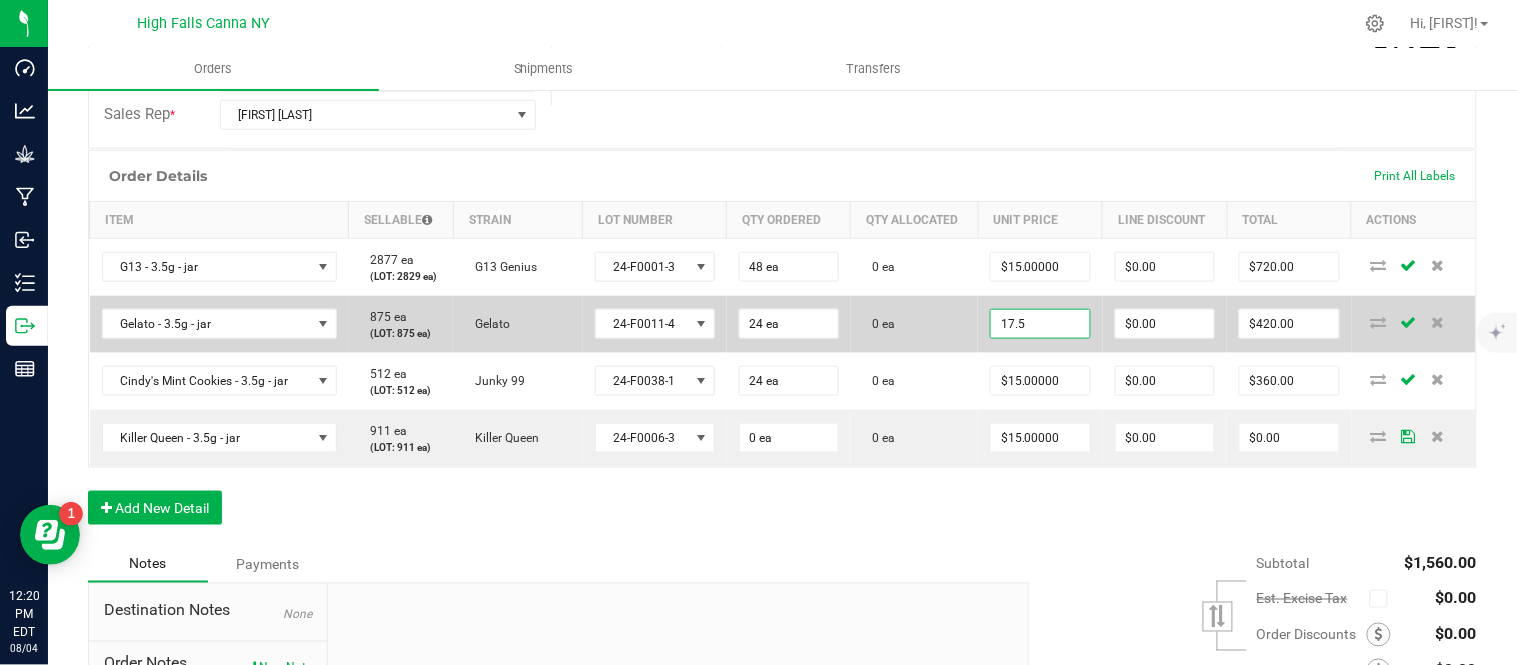 click on "17.5" at bounding box center (1040, 324) 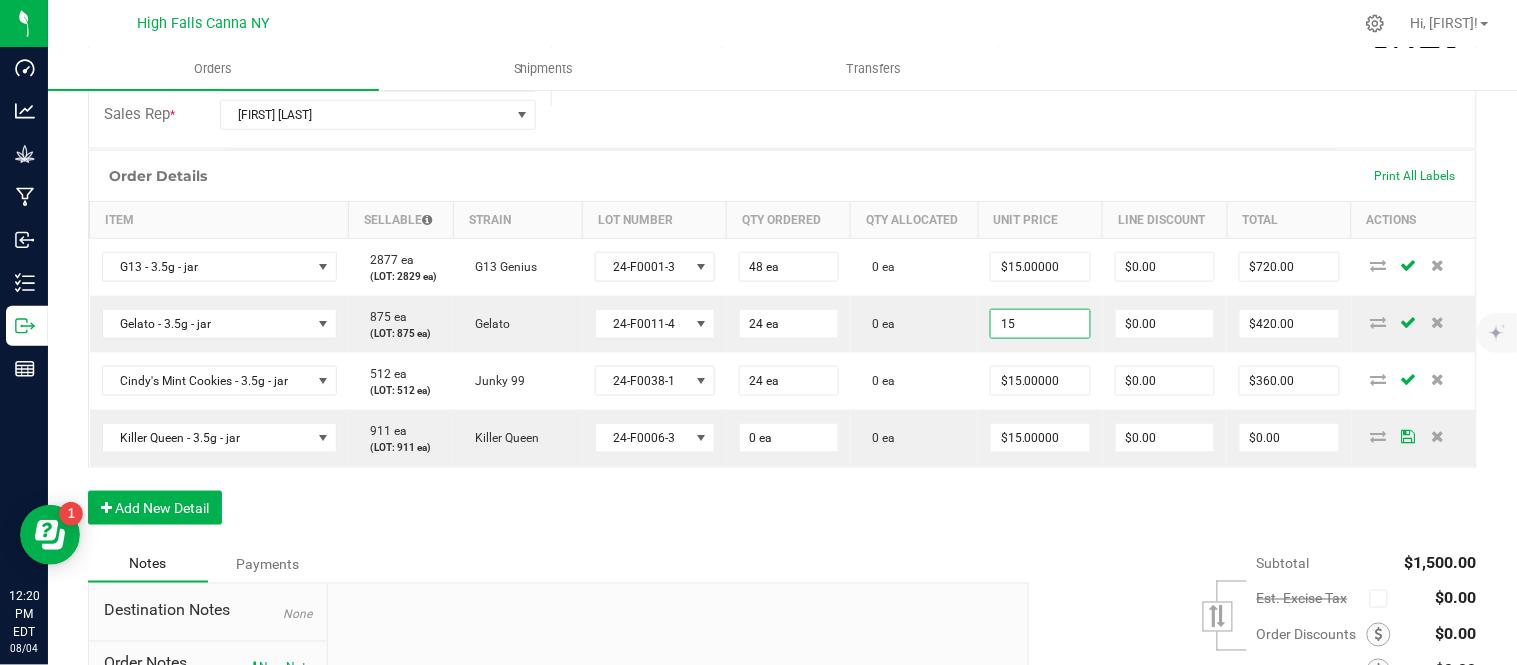 type on "$15.00000" 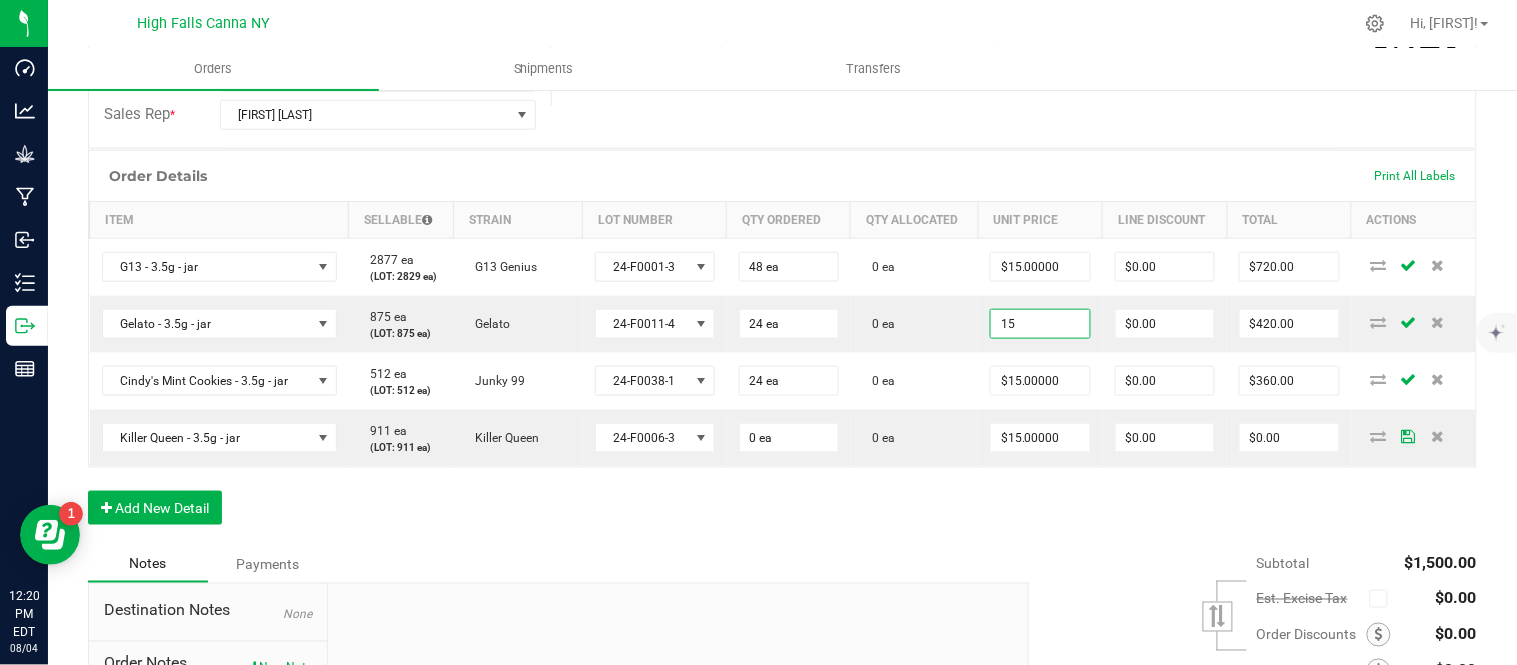 type on "$360.00" 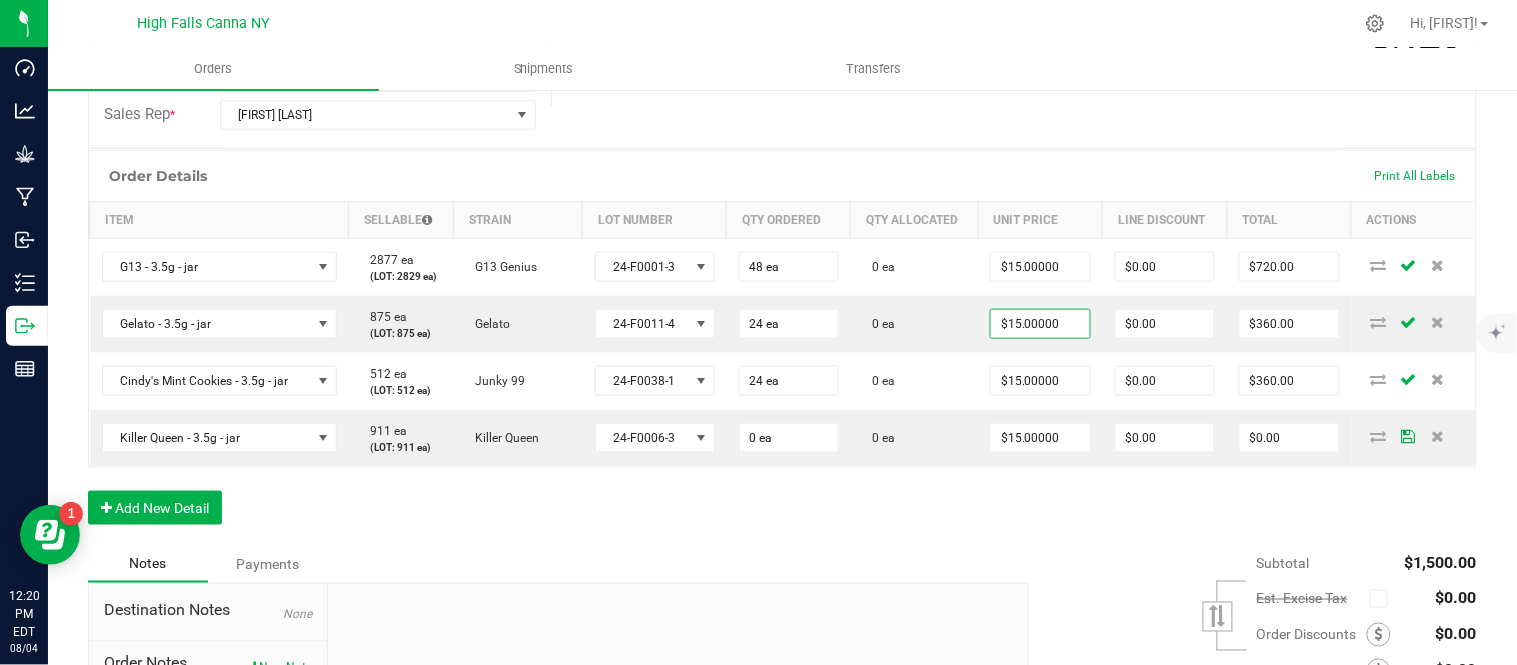 click on "Order Details Print All Labels Item  Sellable  Strain  Lot Number  Qty Ordered Qty Allocated Unit Price Line Discount Total Actions G13 - 3.5g - jar  2877 ea   (LOT: 2829 ea)   G13 Genius  24-F0001-3 48 ea  0 ea  $15.00000 $0.00 $720.00 Gelato - 3.5g - jar  875 ea   (LOT: 875 ea)   Gelato  24-F0011-4 24 ea  0 ea  $15.00000 $0.00 $360.00 Cindy's Mint Cookies - 3.5g - jar  512 ea   (LOT: 512 ea)   Junky 99  24-F0038-1 24 ea  0 ea  $15.00000 $0.00 $360.00 Killer Queen - 3.5g - jar  911 ea   (LOT: 911 ea)   Killer Queen  24-F0006-3 0 ea  0 ea  $15.00000 $0.00 $0.00
Add New Detail" at bounding box center [782, 347] 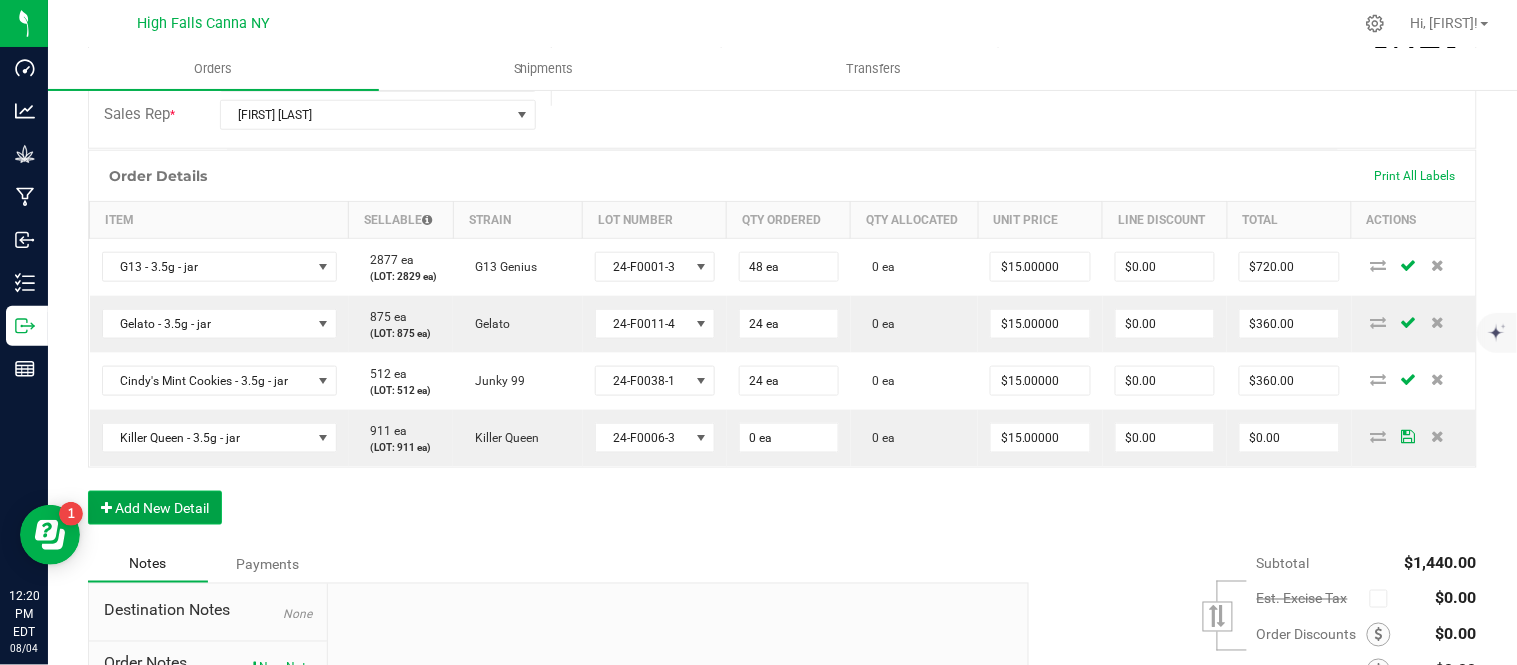 click on "Add New Detail" at bounding box center [155, 508] 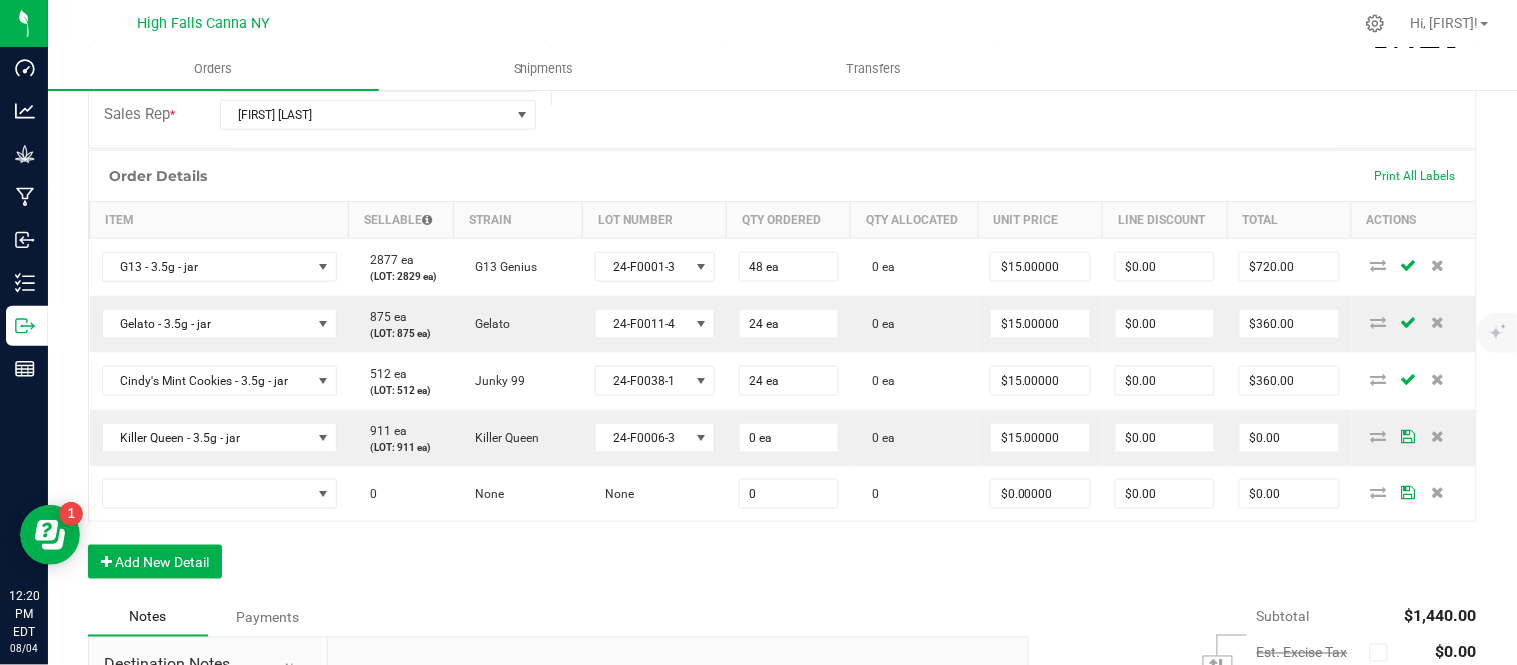 click on "Order Details Print All Labels Item  Sellable  Strain  Lot Number  Qty Ordered Qty Allocated Unit Price Line Discount Total Actions G13 - 3.5g - jar  2877 ea   (LOT: 2829 ea)   G13 Genius  24-F0001-3 48 ea  0 ea  $15.00000 $0.00 $720.00 Gelato - 3.5g - jar  875 ea   (LOT: 875 ea)   Gelato  24-F0011-4 24 ea  0 ea  $15.00000 $0.00 $360.00 Cindy's Mint Cookies - 3.5g - jar  512 ea   (LOT: 512 ea)   Junky 99  24-F0038-1 24 ea  0 ea  $15.00000 $0.00 $360.00 Killer Queen - 3.5g - jar  911 ea   (LOT: 911 ea)   Killer Queen  24-F0006-3 0 ea  0 ea  $15.00000 $0.00 $0.00  0    None   None  0  0   $0.00000 $0.00 $0.00
Add New Detail" at bounding box center (782, 374) 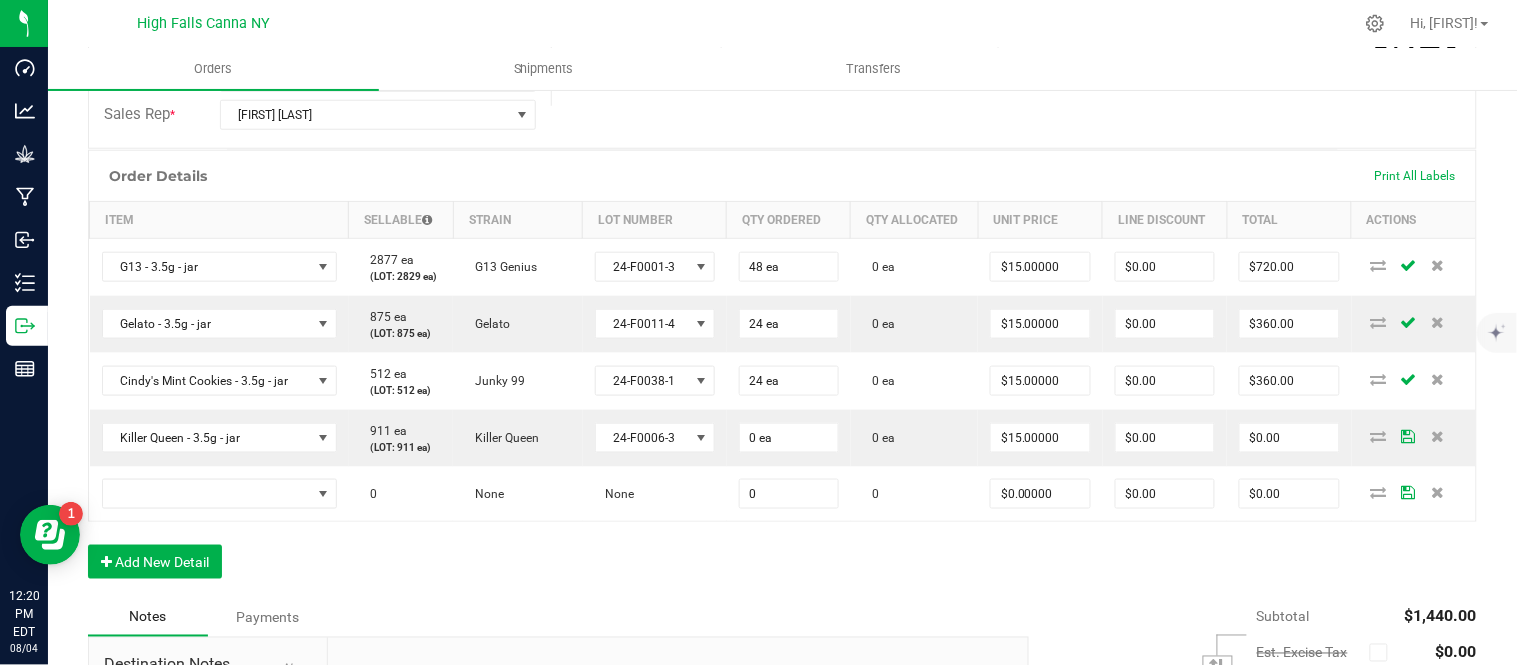 click on "Order Details Print All Labels Item  Sellable  Strain  Lot Number  Qty Ordered Qty Allocated Unit Price Line Discount Total Actions G13 - 3.5g - jar  2877 ea   (LOT: 2829 ea)   G13 Genius  24-F0001-3 48 ea  0 ea  $15.00000 $0.00 $720.00 Gelato - 3.5g - jar  875 ea   (LOT: 875 ea)   Gelato  24-F0011-4 24 ea  0 ea  $15.00000 $0.00 $360.00 Cindy's Mint Cookies - 3.5g - jar  512 ea   (LOT: 512 ea)   Junky 99  24-F0038-1 24 ea  0 ea  $15.00000 $0.00 $360.00 Killer Queen - 3.5g - jar  911 ea   (LOT: 911 ea)   Killer Queen  24-F0006-3 0 ea  0 ea  $15.00000 $0.00 $0.00  0    None   None  0  0   $0.00000 $0.00 $0.00
Add New Detail" at bounding box center [782, 374] 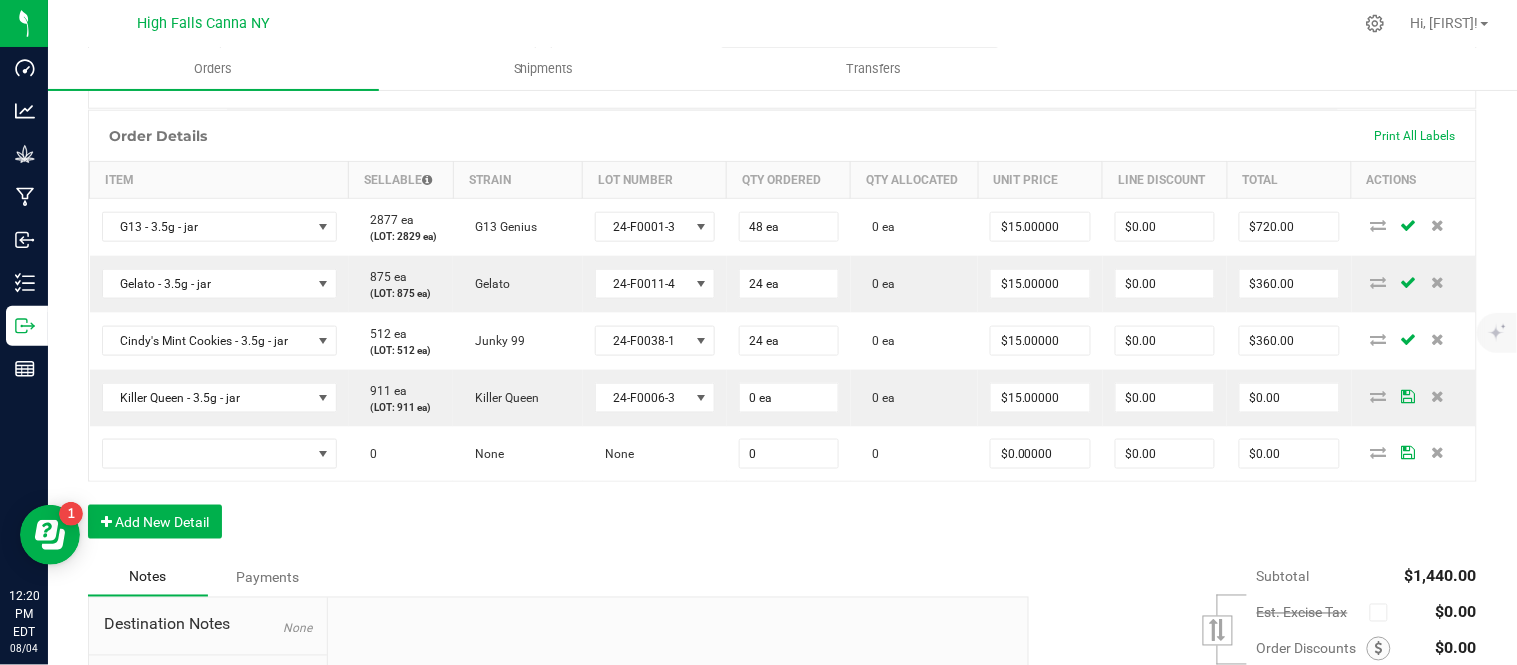scroll, scrollTop: 444, scrollLeft: 0, axis: vertical 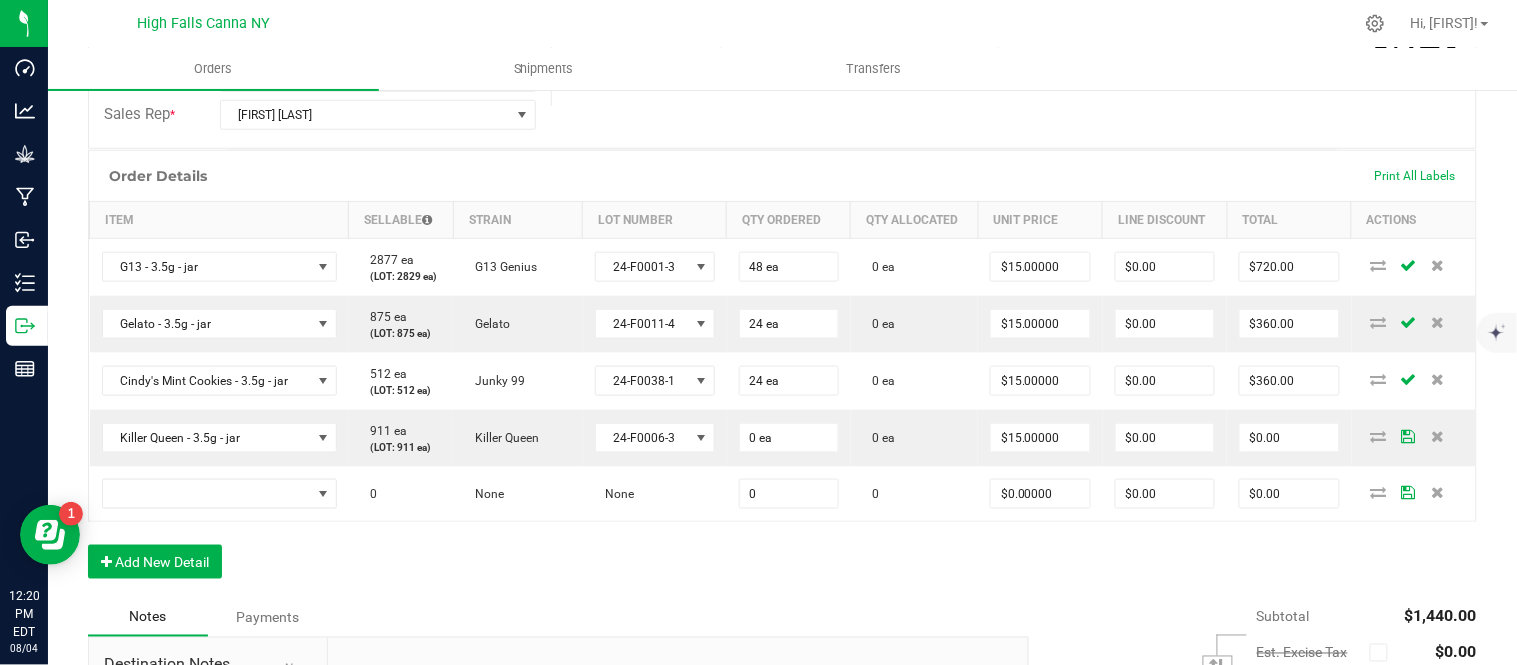 click on "Order Details Print All Labels" at bounding box center [782, 176] 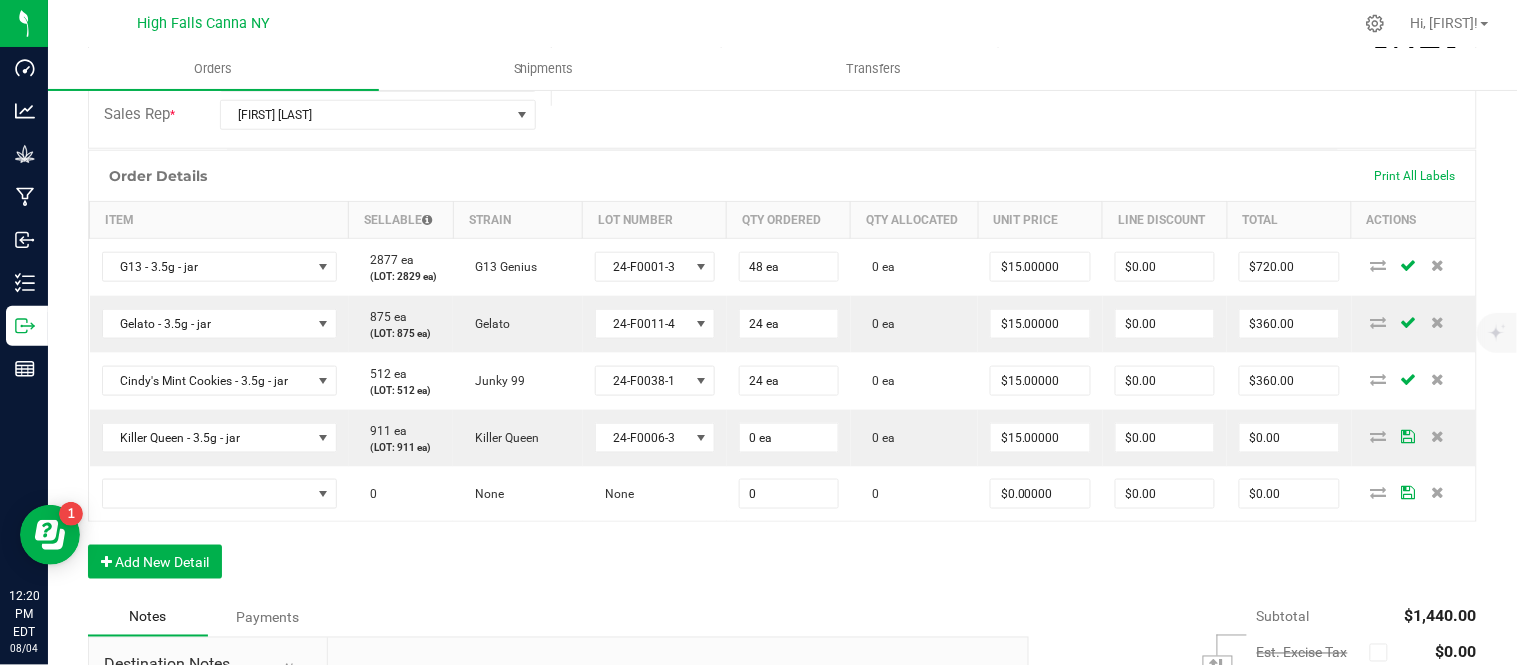 click on "Order Details Print All Labels Item  Sellable  Strain  Lot Number  Qty Ordered Qty Allocated Unit Price Line Discount Total Actions G13 - 3.5g - jar  2877 ea   (LOT: 2829 ea)   G13 Genius  24-F0001-3 48 ea  0 ea  $15.00000 $0.00 $720.00 Gelato - 3.5g - jar  875 ea   (LOT: 875 ea)   Gelato  24-F0011-4 24 ea  0 ea  $15.00000 $0.00 $360.00 Cindy's Mint Cookies - 3.5g - jar  512 ea   (LOT: 512 ea)   Junky 99  24-F0038-1 24 ea  0 ea  $15.00000 $0.00 $360.00 Killer Queen - 3.5g - jar  911 ea   (LOT: 911 ea)   Killer Queen  24-F0006-3 0 ea  0 ea  $15.00000 $0.00 $0.00  0    None   None  0  0   $0.00000 $0.00 $0.00
Add New Detail" at bounding box center [782, 374] 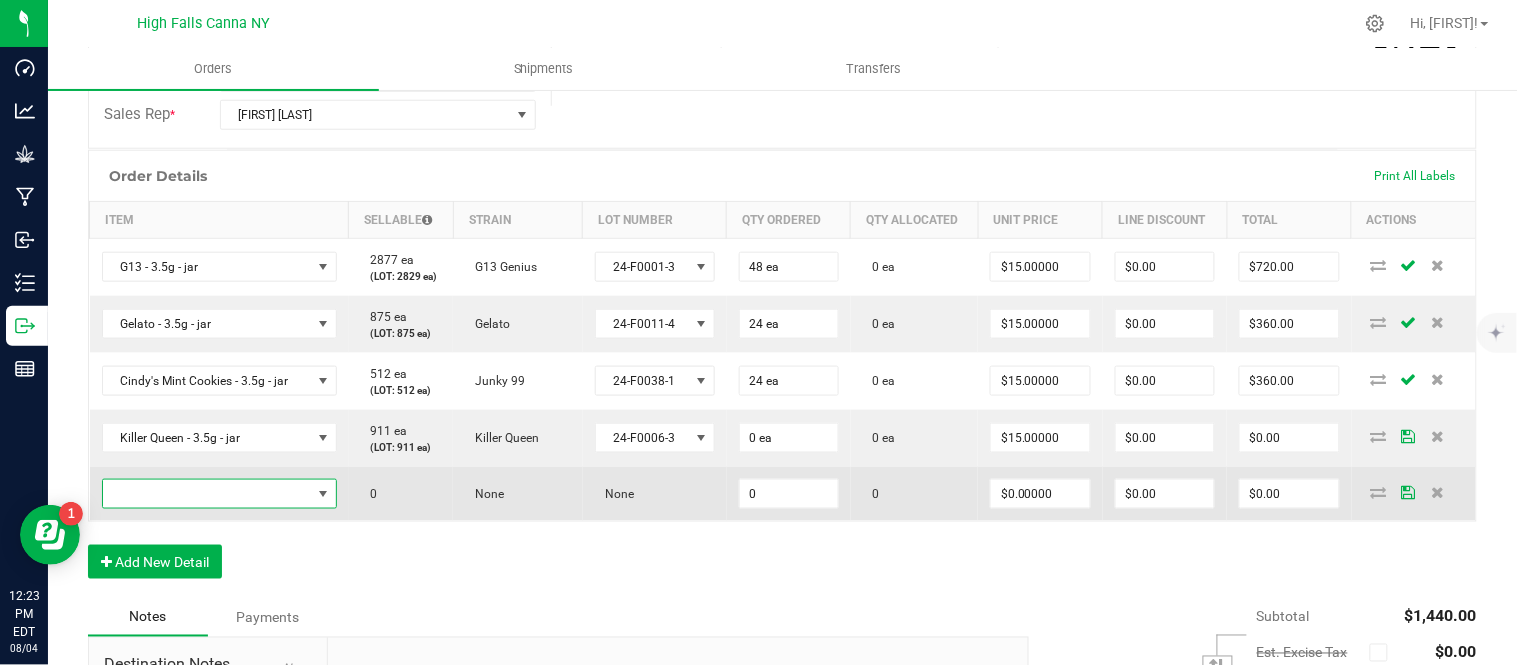 click at bounding box center (207, 494) 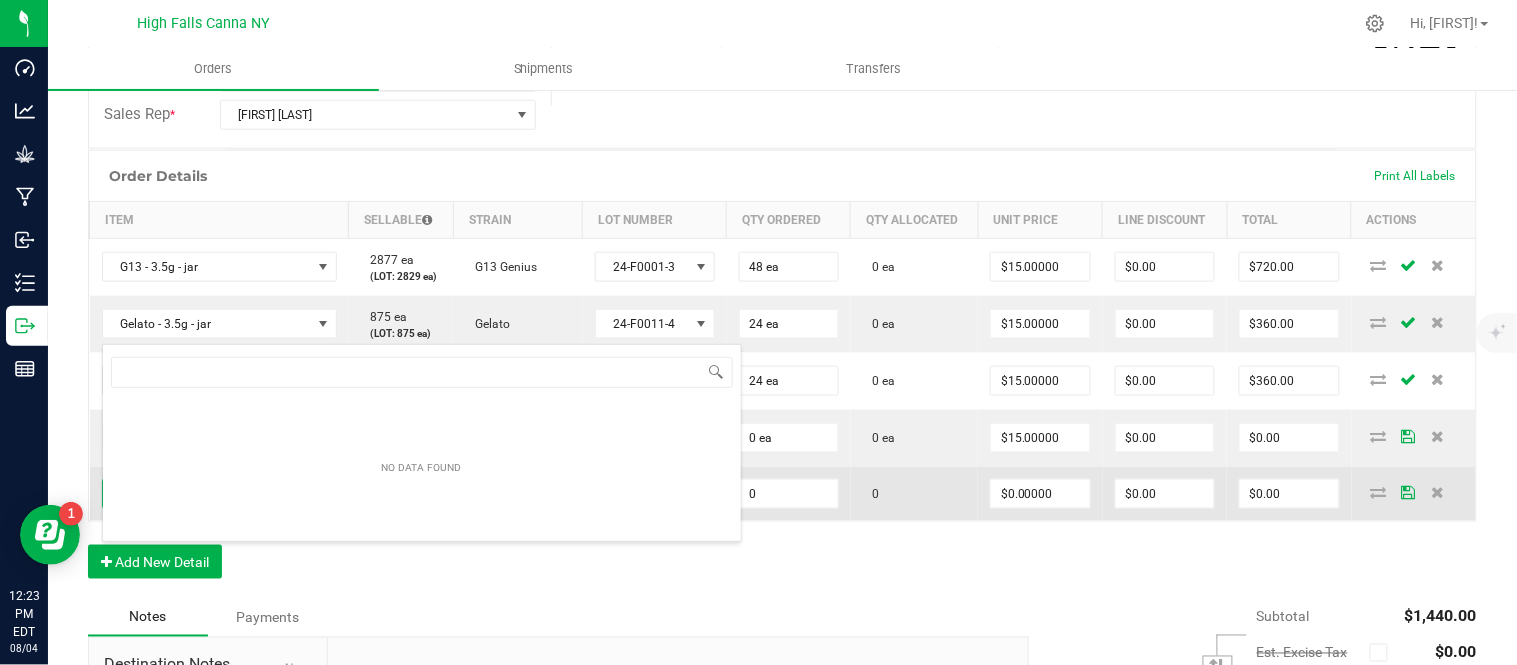 scroll, scrollTop: 99970, scrollLeft: 99767, axis: both 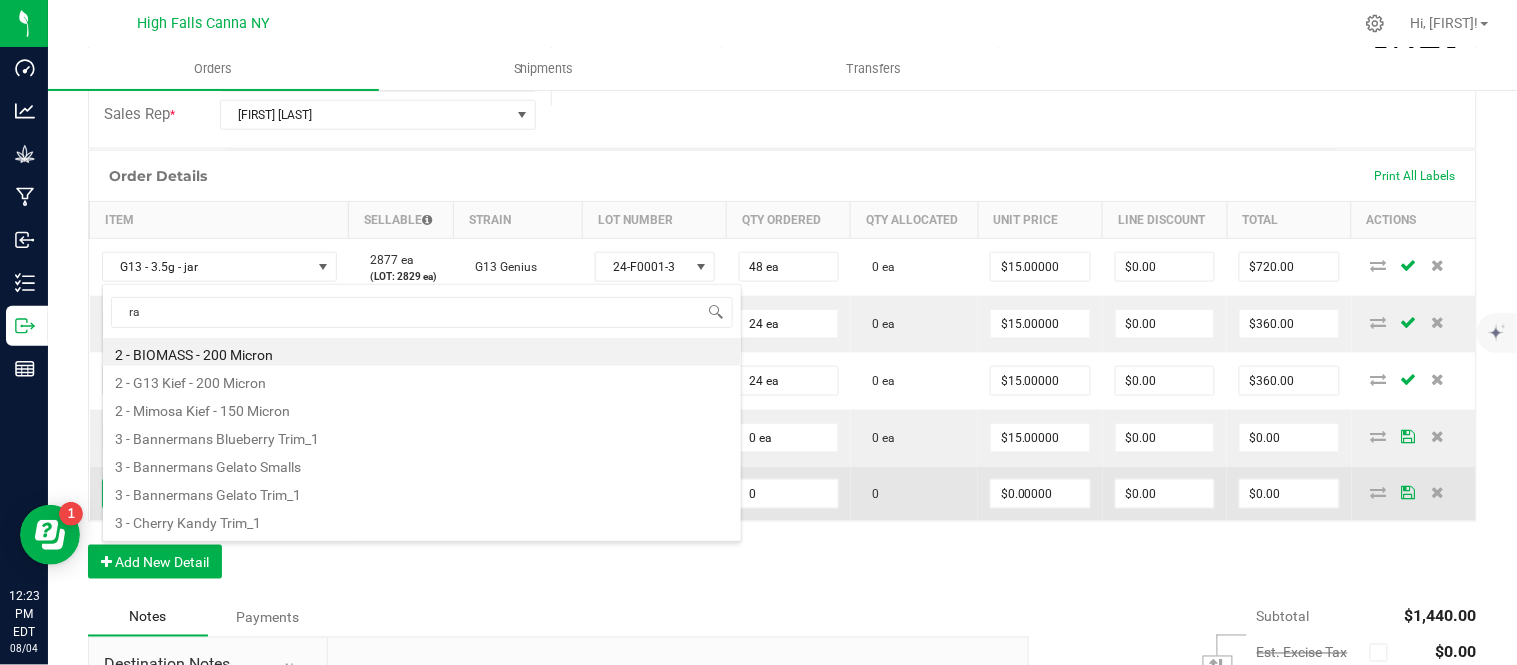 type on "ras" 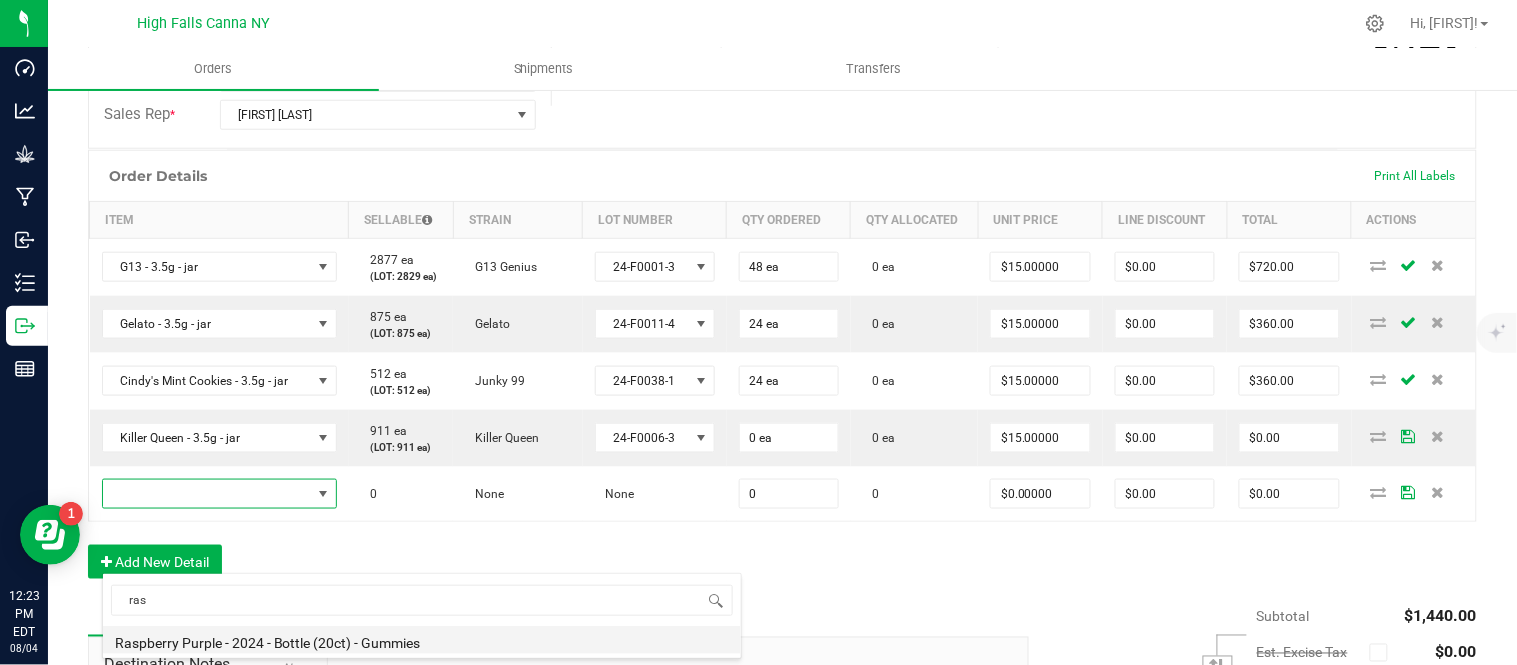 click on "Raspberry Purple - 2024 - Bottle (20ct) - Gummies" at bounding box center (422, 640) 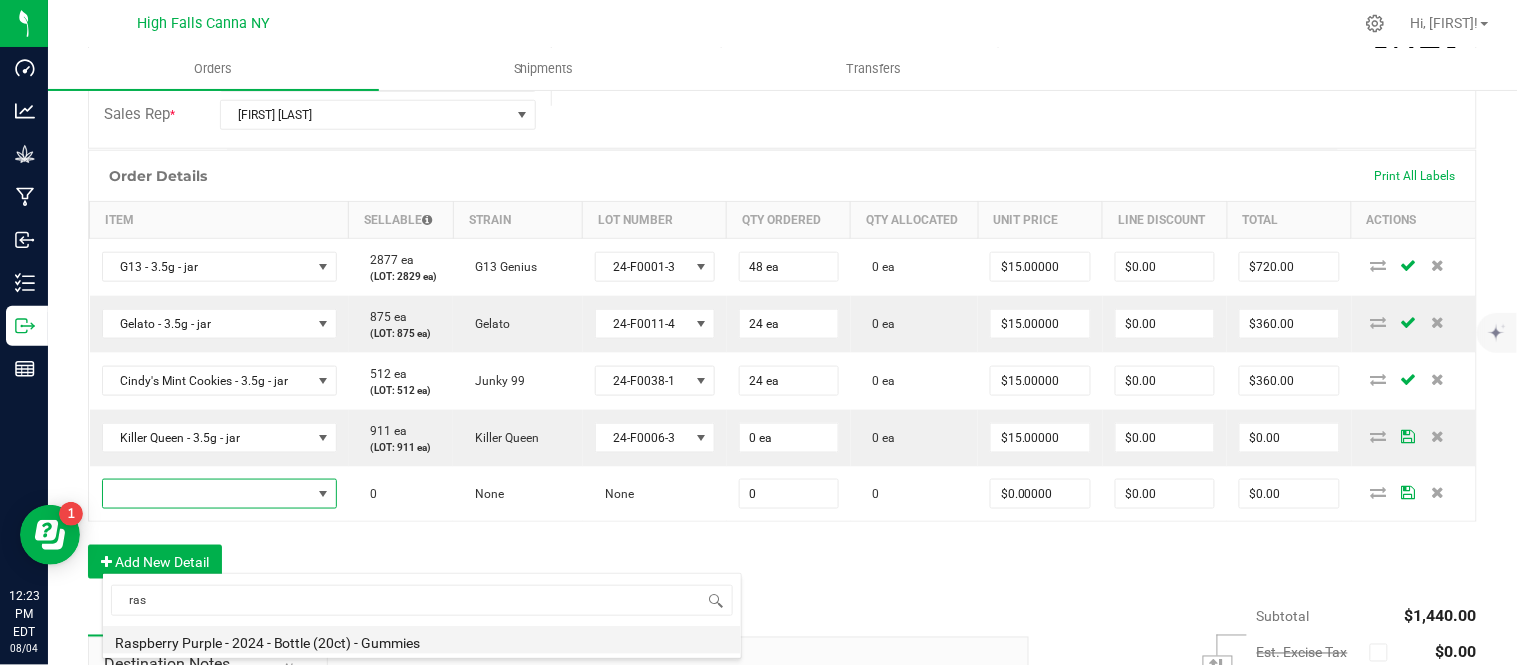 type on "0 ea" 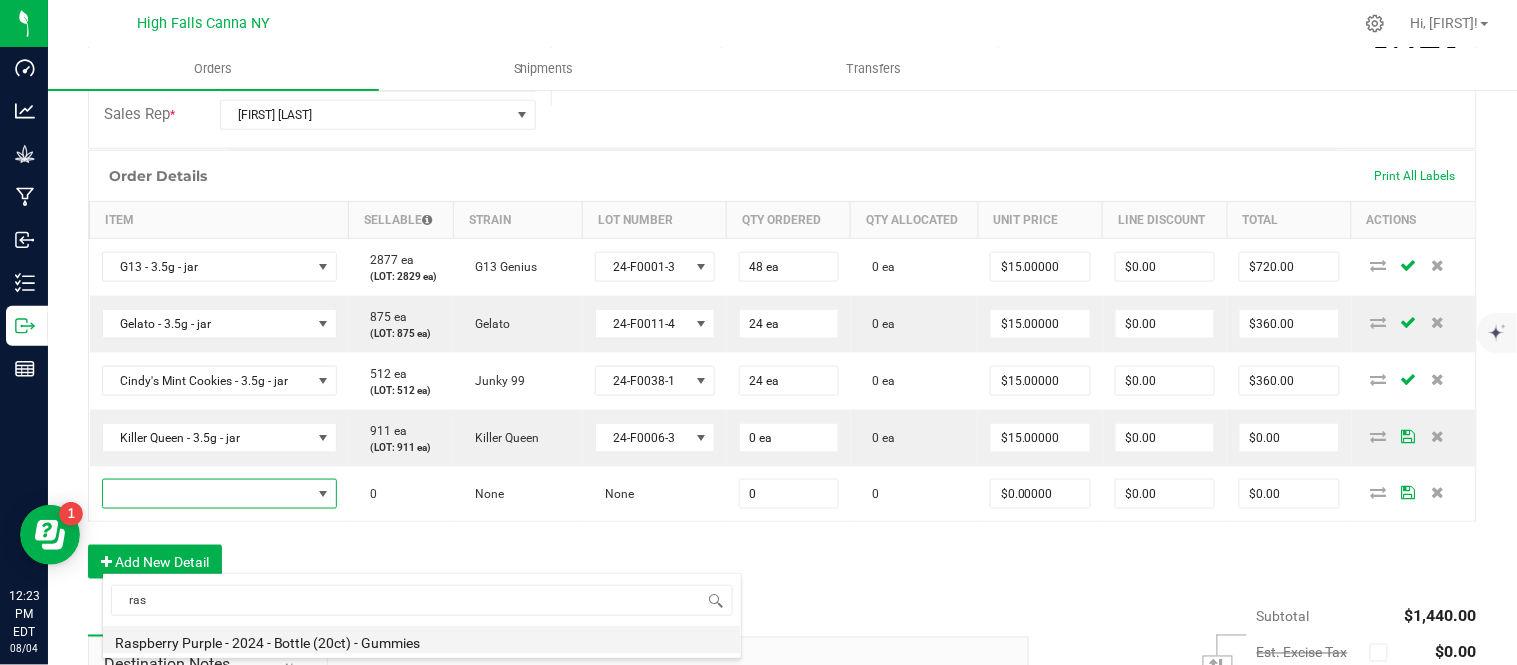 type on "$10.00000" 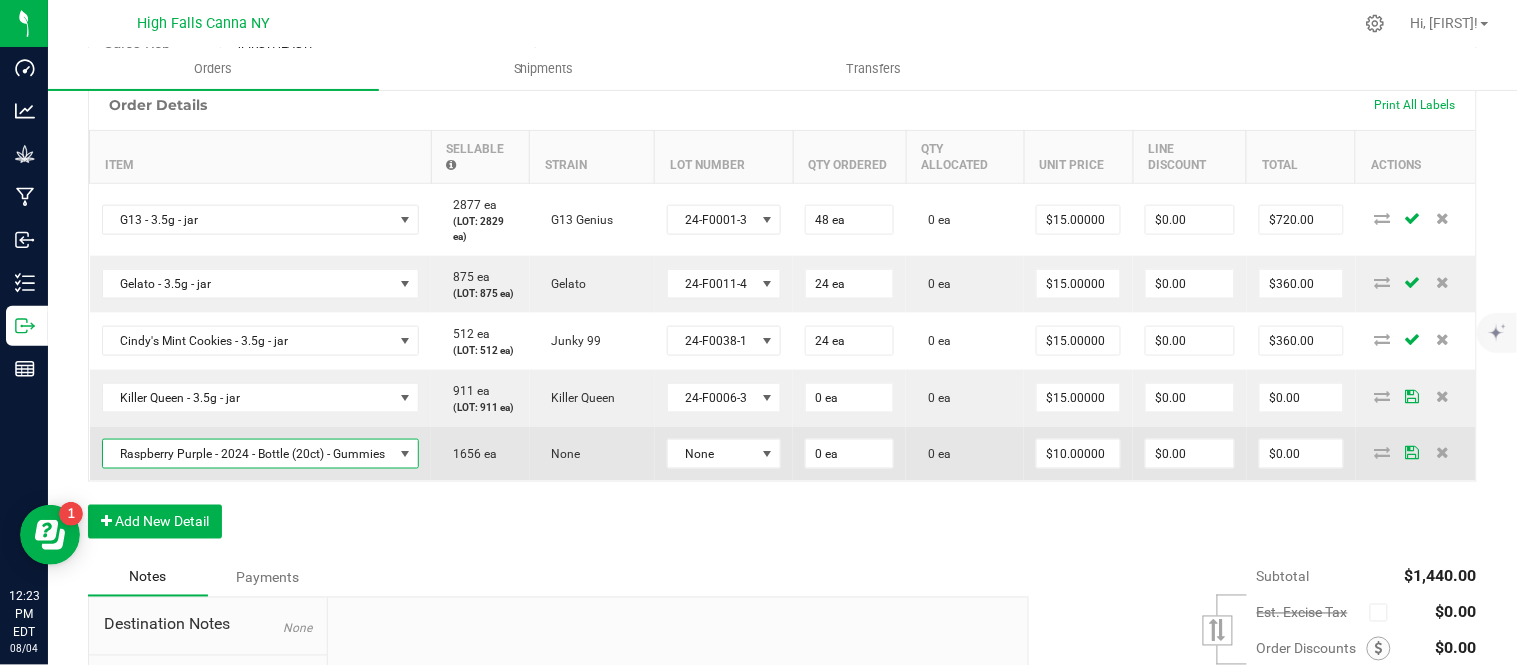 scroll, scrollTop: 555, scrollLeft: 0, axis: vertical 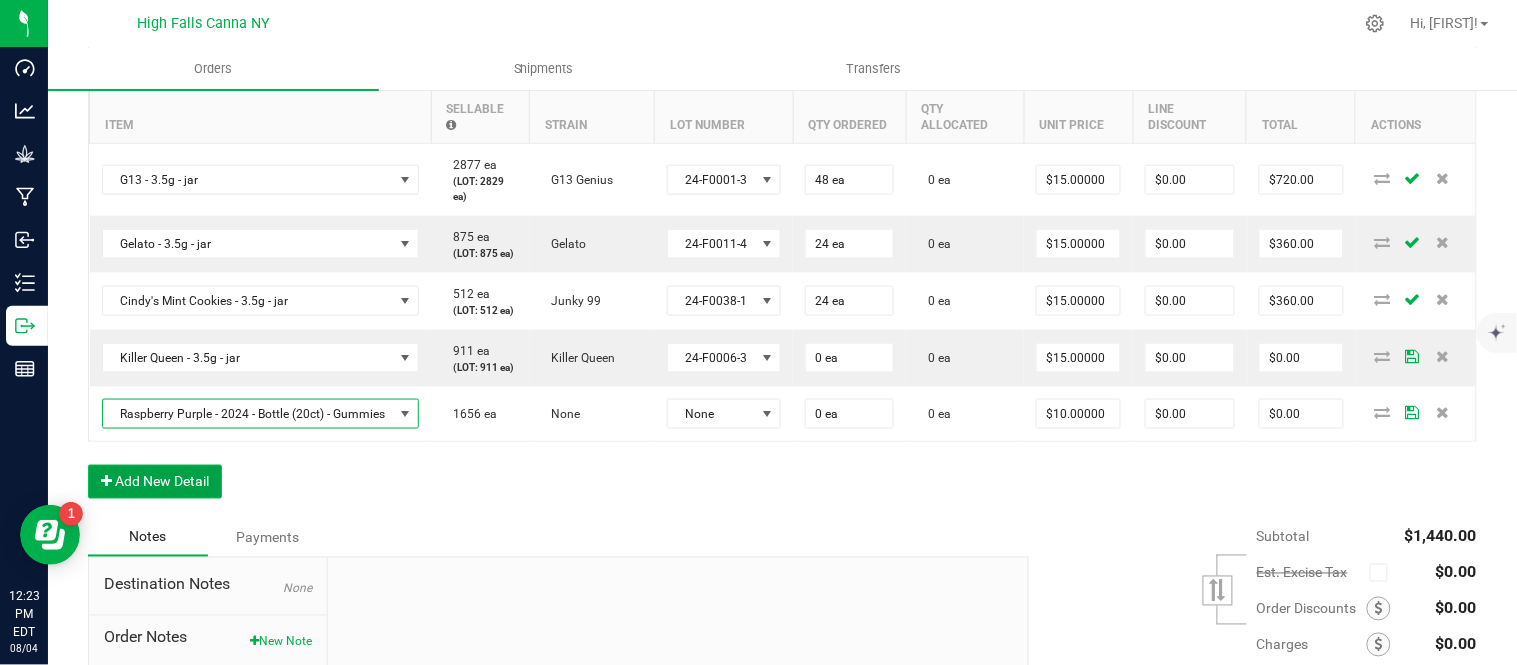 click on "Add New Detail" at bounding box center [155, 482] 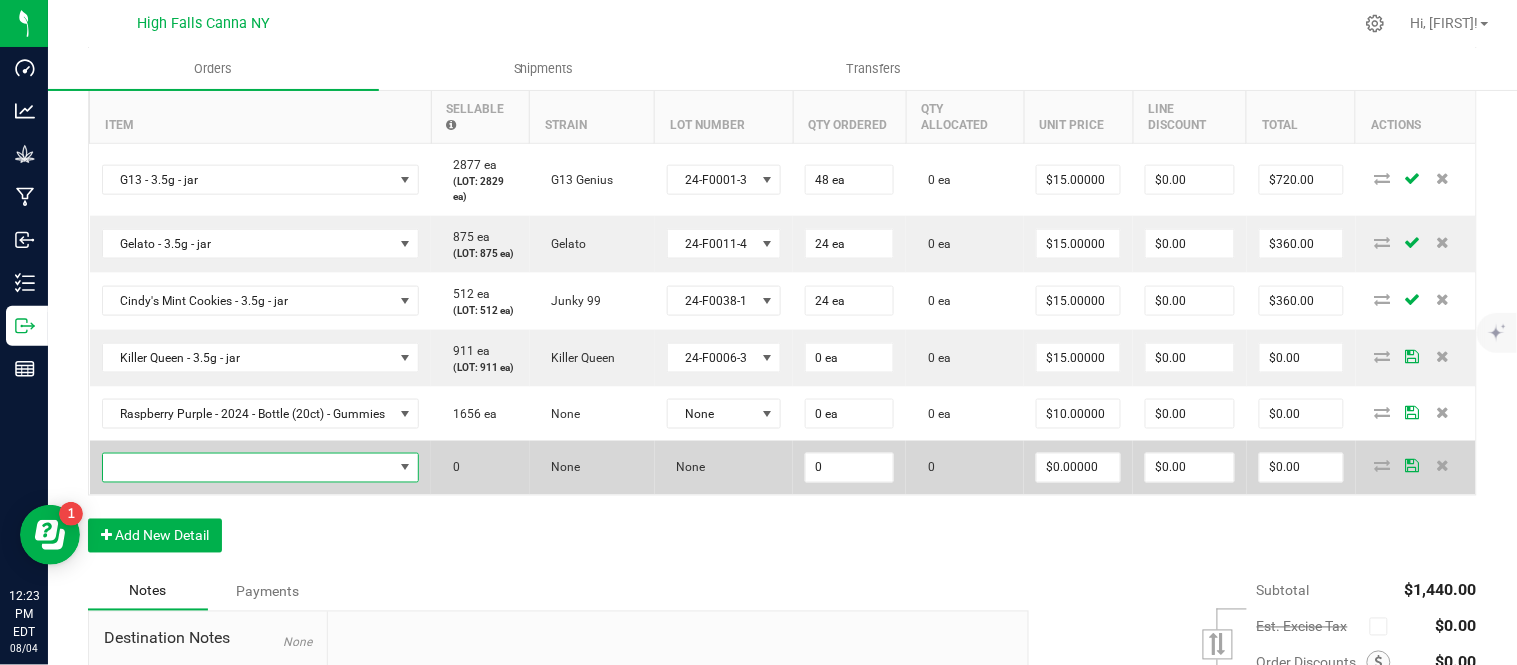 click at bounding box center [248, 468] 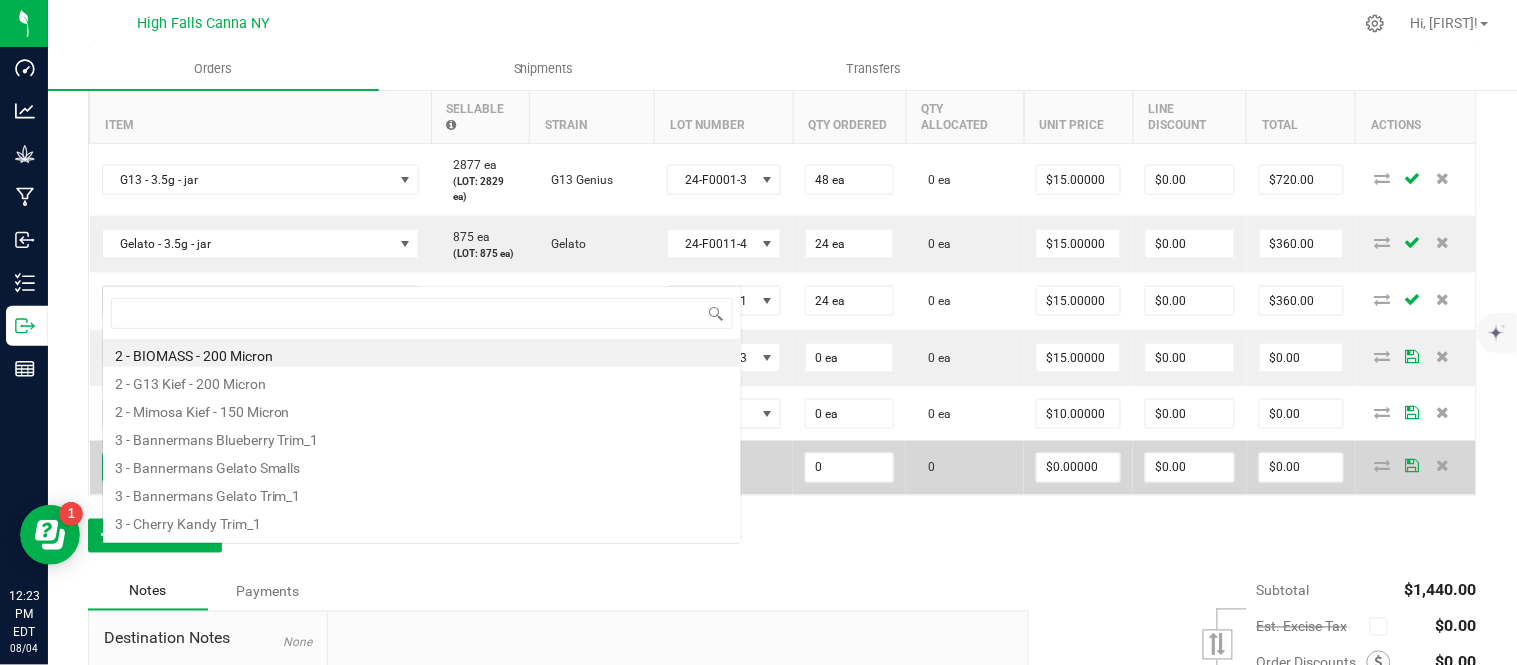 scroll, scrollTop: 0, scrollLeft: 0, axis: both 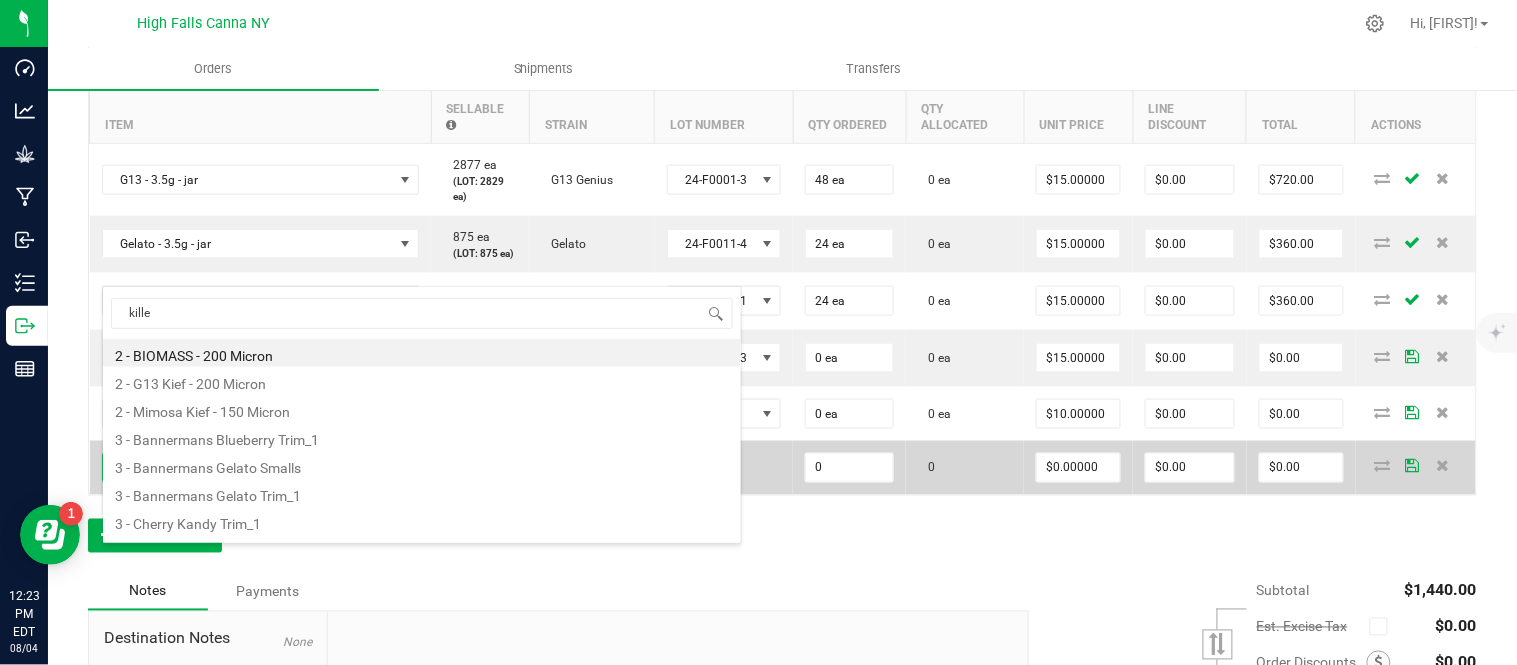 type on "killer" 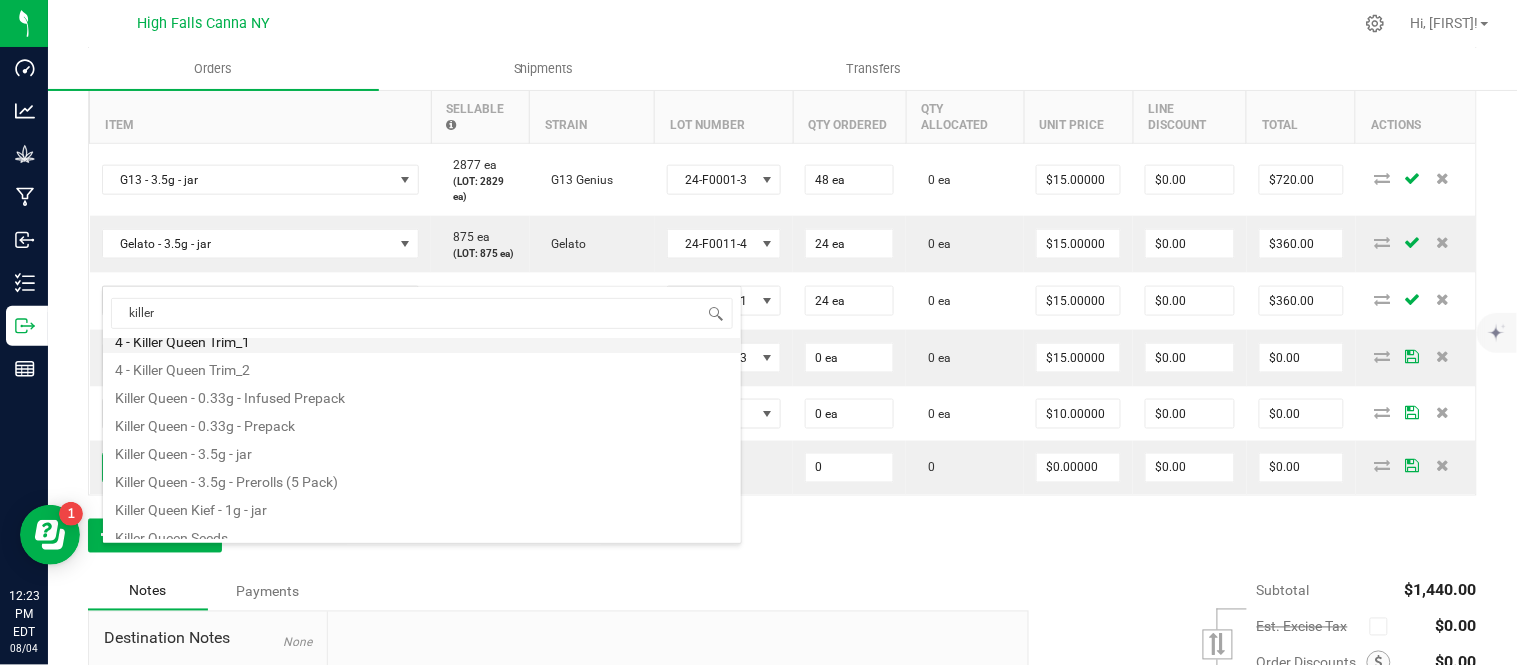 scroll, scrollTop: 135, scrollLeft: 0, axis: vertical 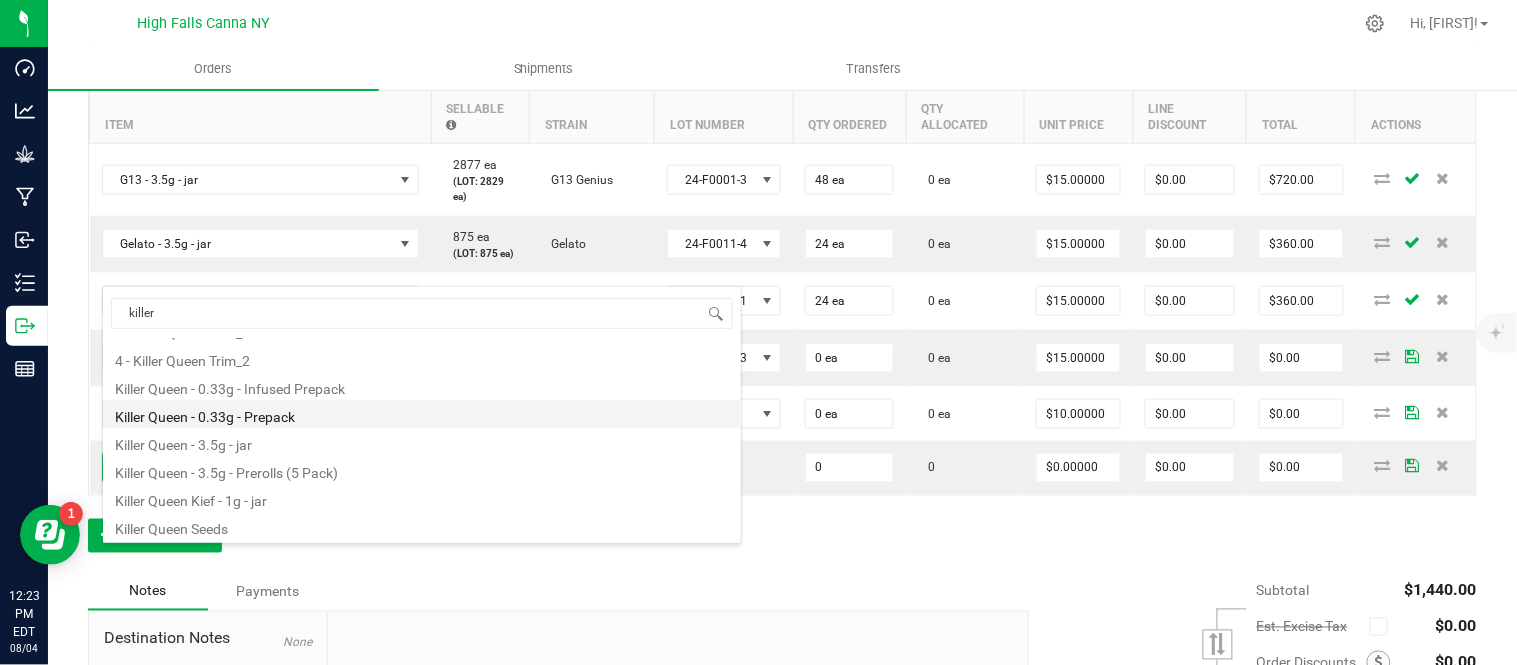 click on "Killer Queen - 0.33g - Prepack" at bounding box center [422, 414] 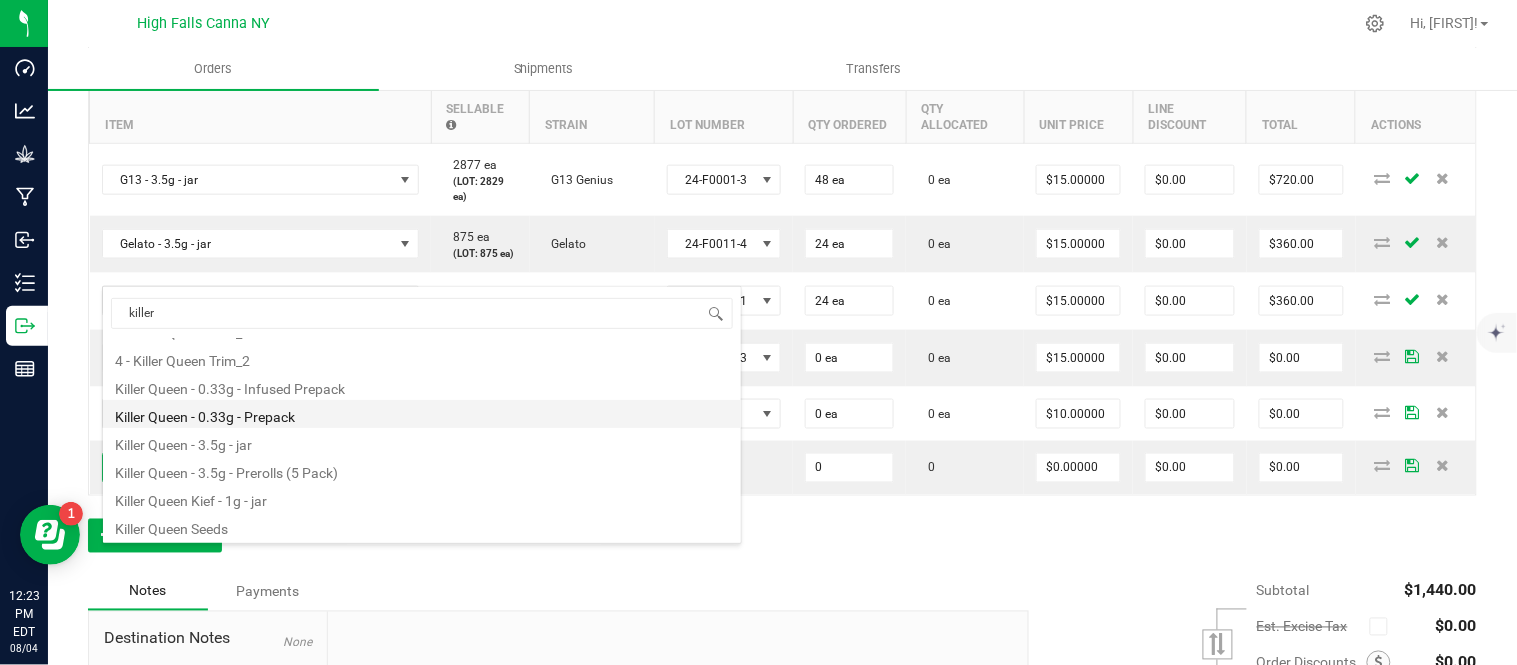 type on "0 ea" 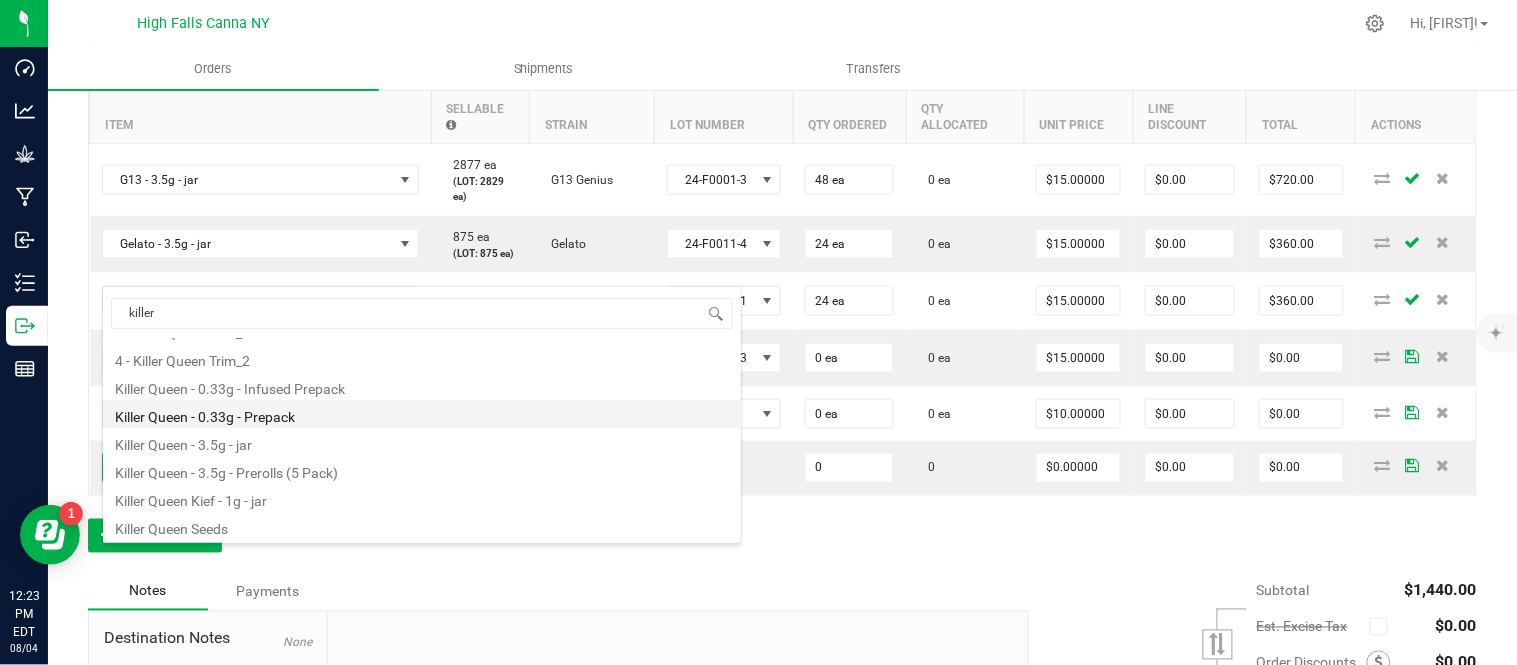 type on "$4.42000" 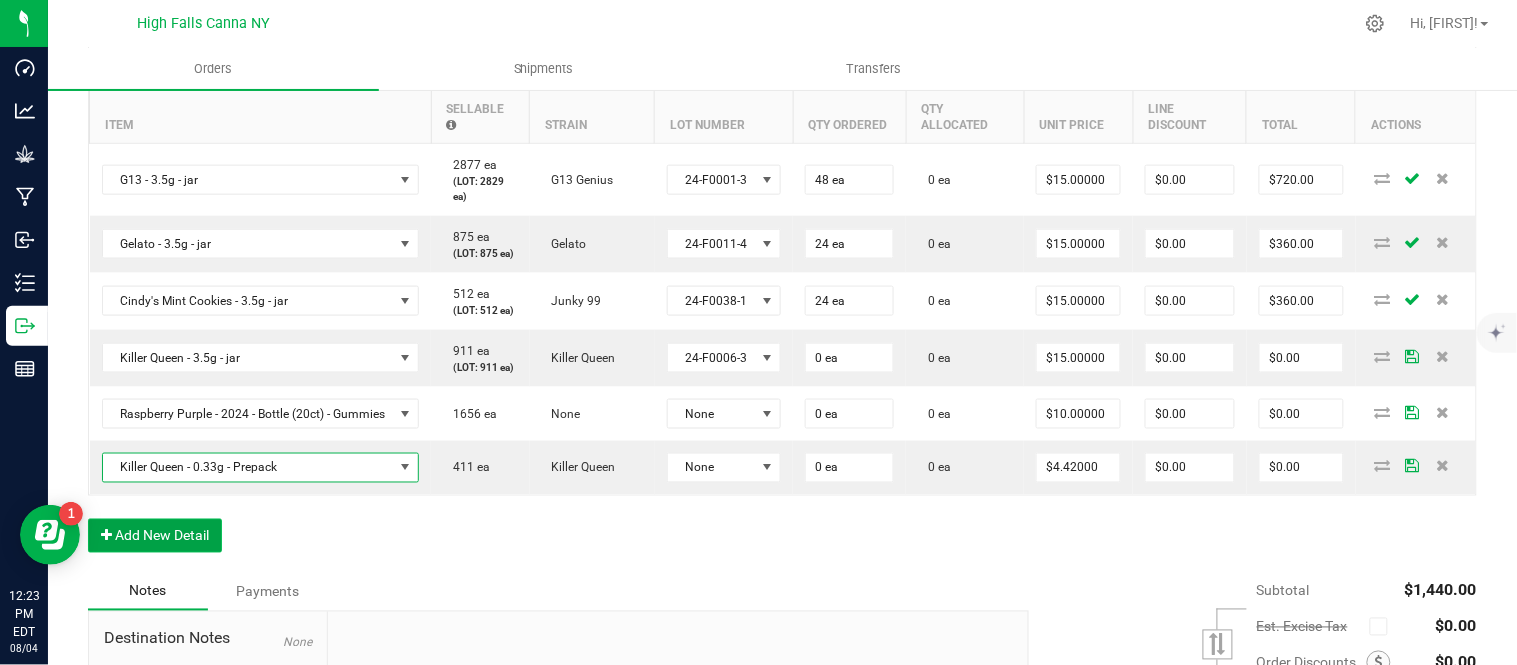 click on "Add New Detail" at bounding box center [155, 536] 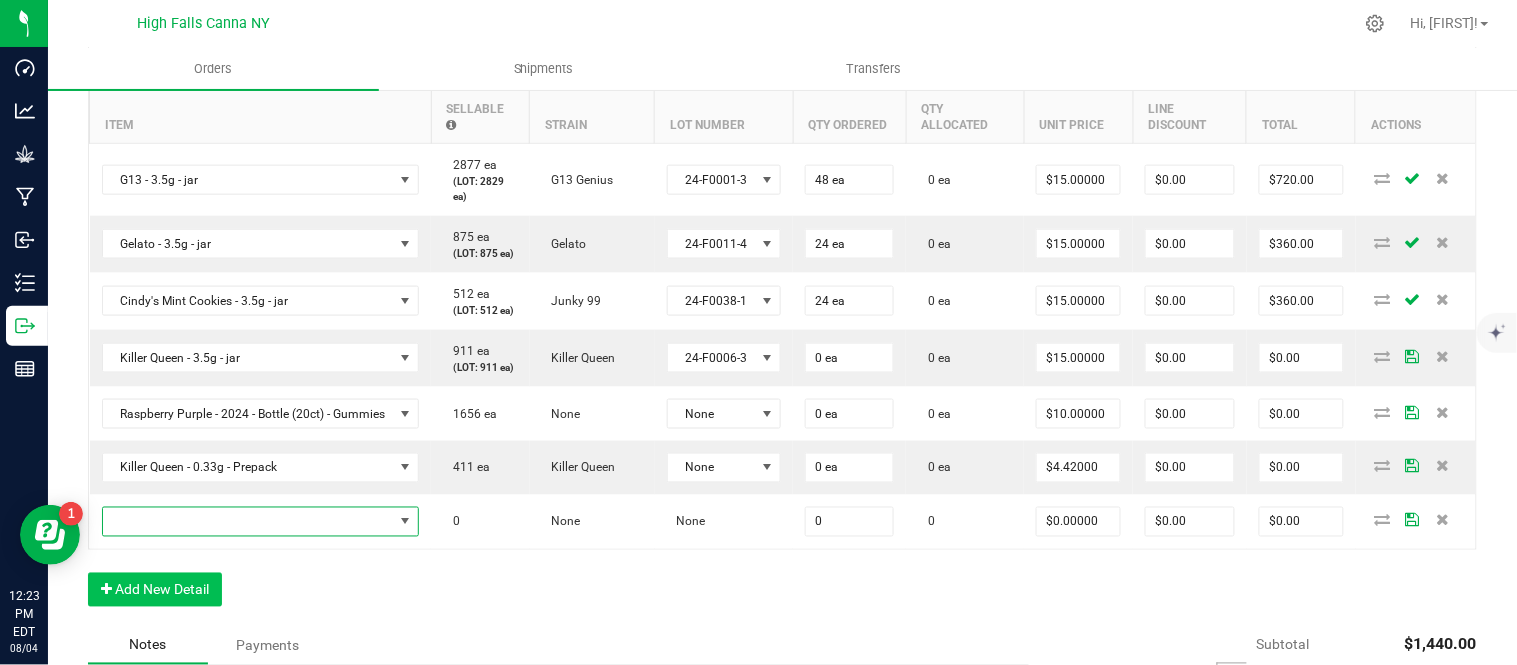 click at bounding box center (248, 522) 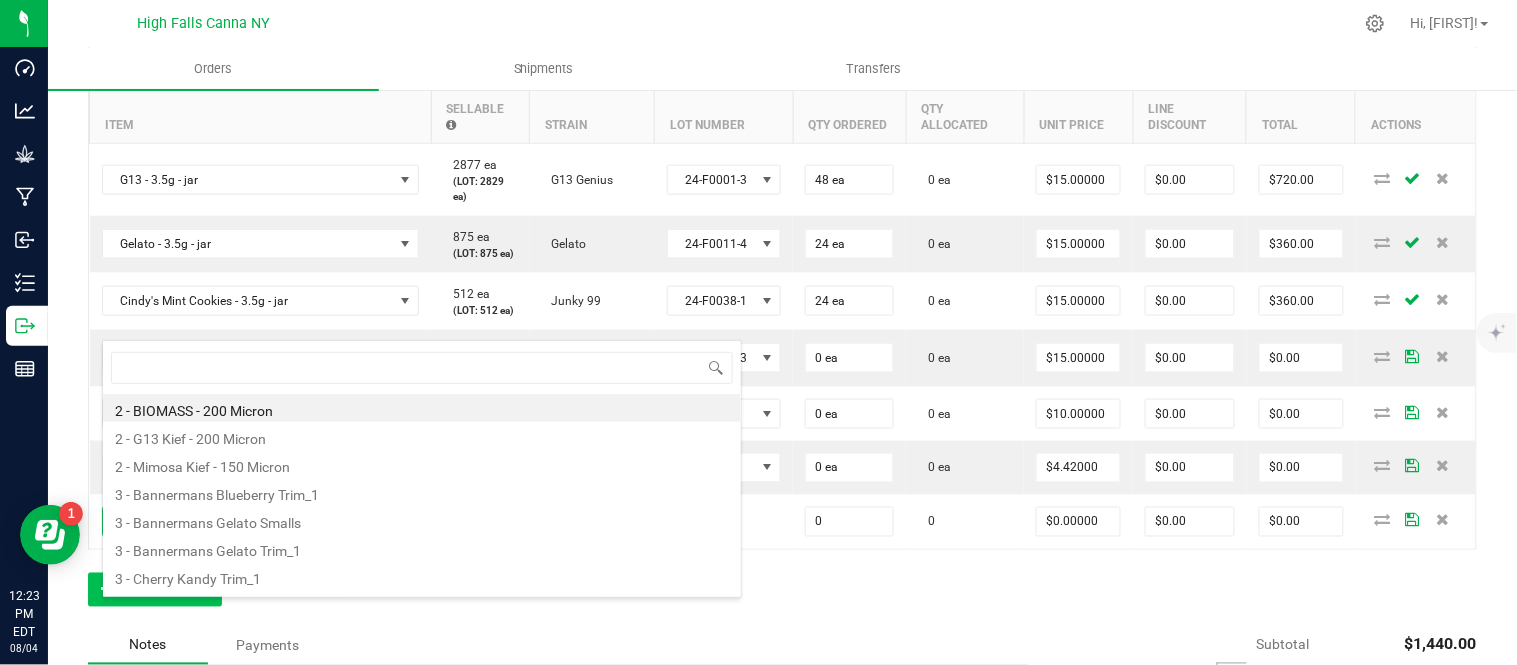 scroll, scrollTop: 99970, scrollLeft: 99661, axis: both 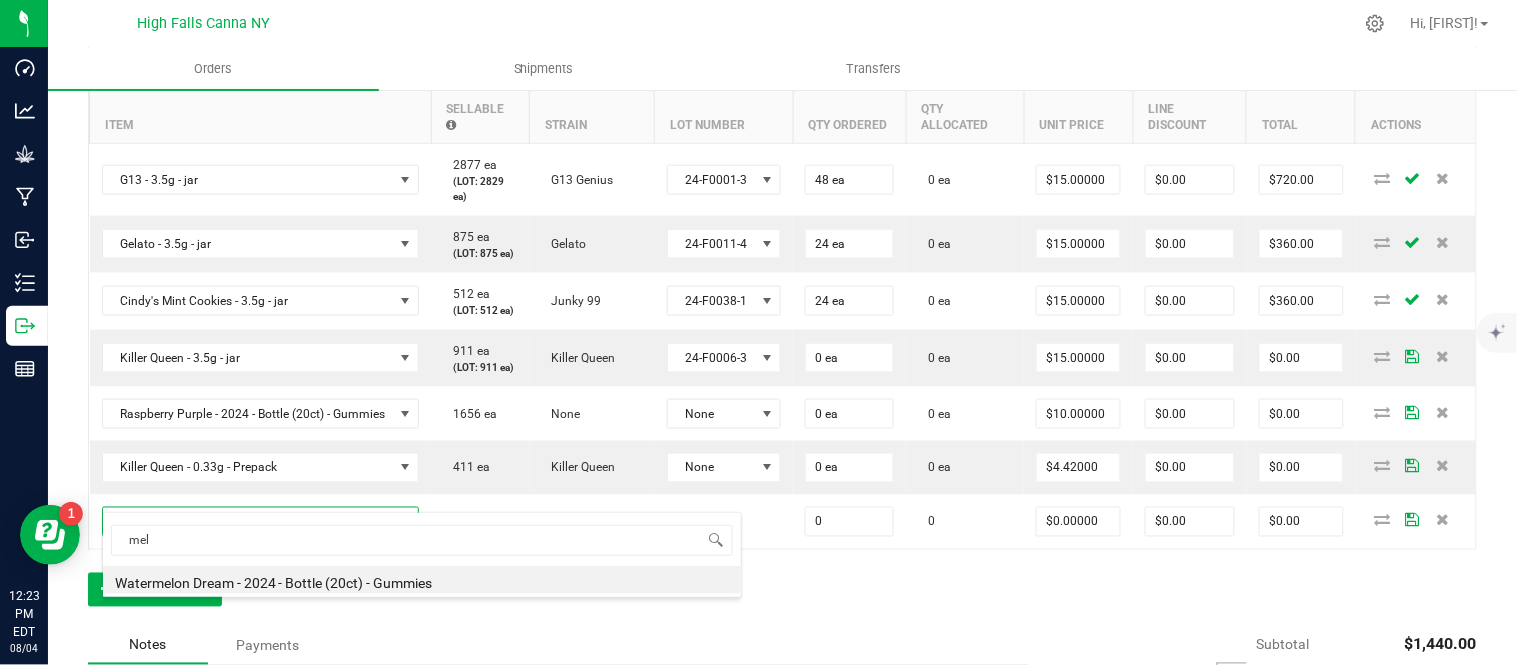 type on "me" 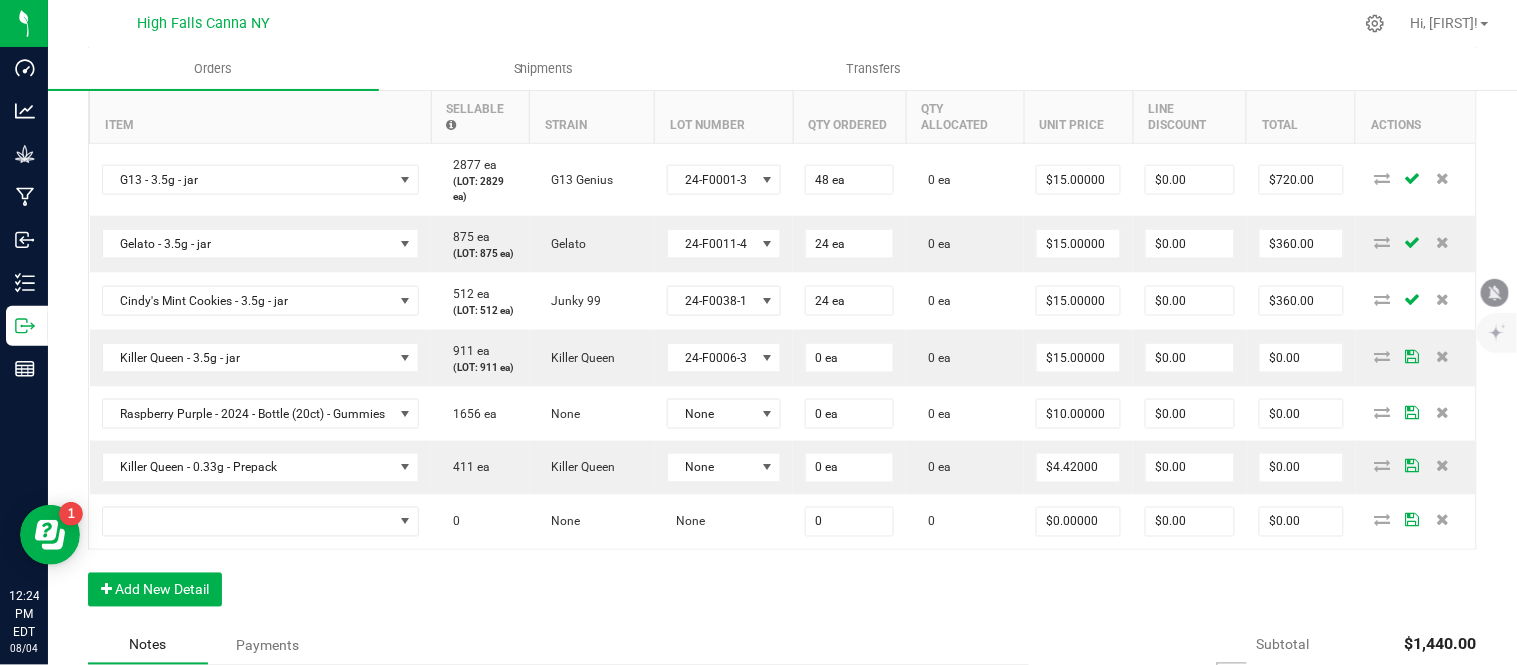click at bounding box center (855, 23) 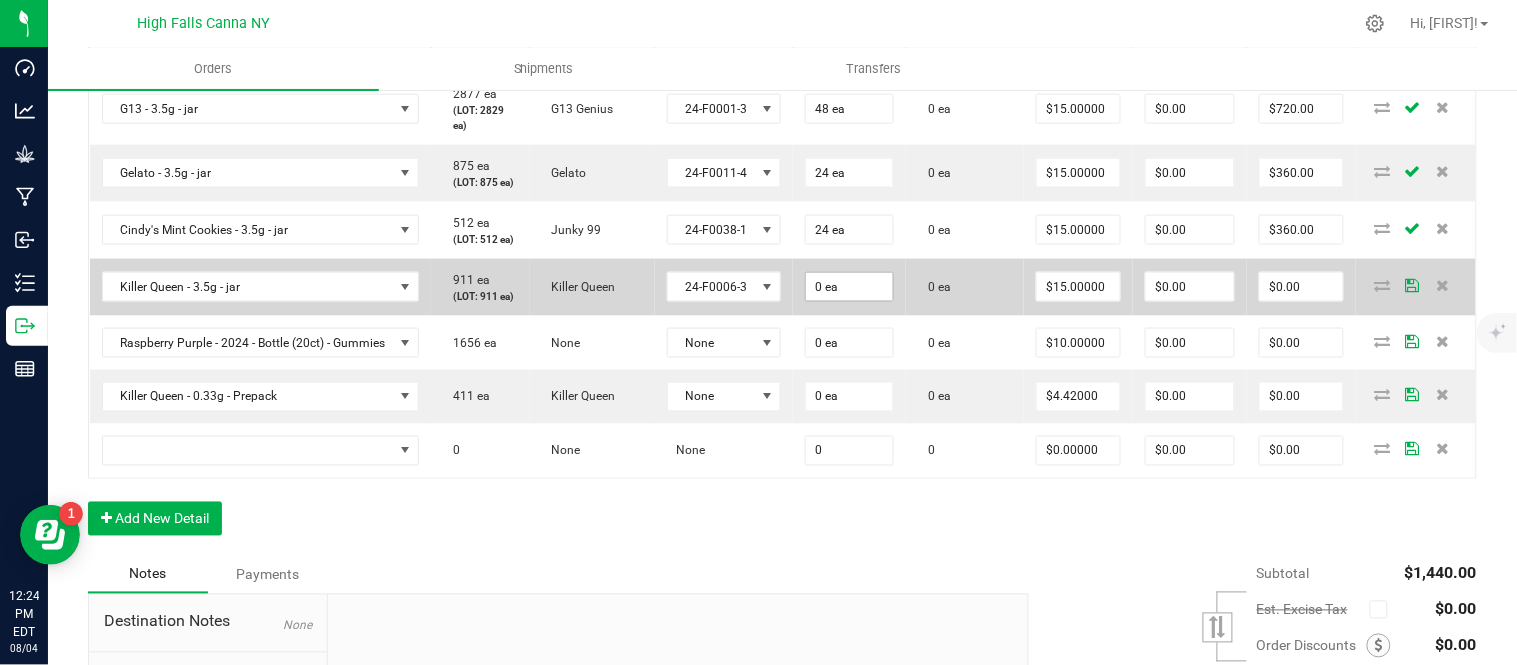 scroll, scrollTop: 666, scrollLeft: 0, axis: vertical 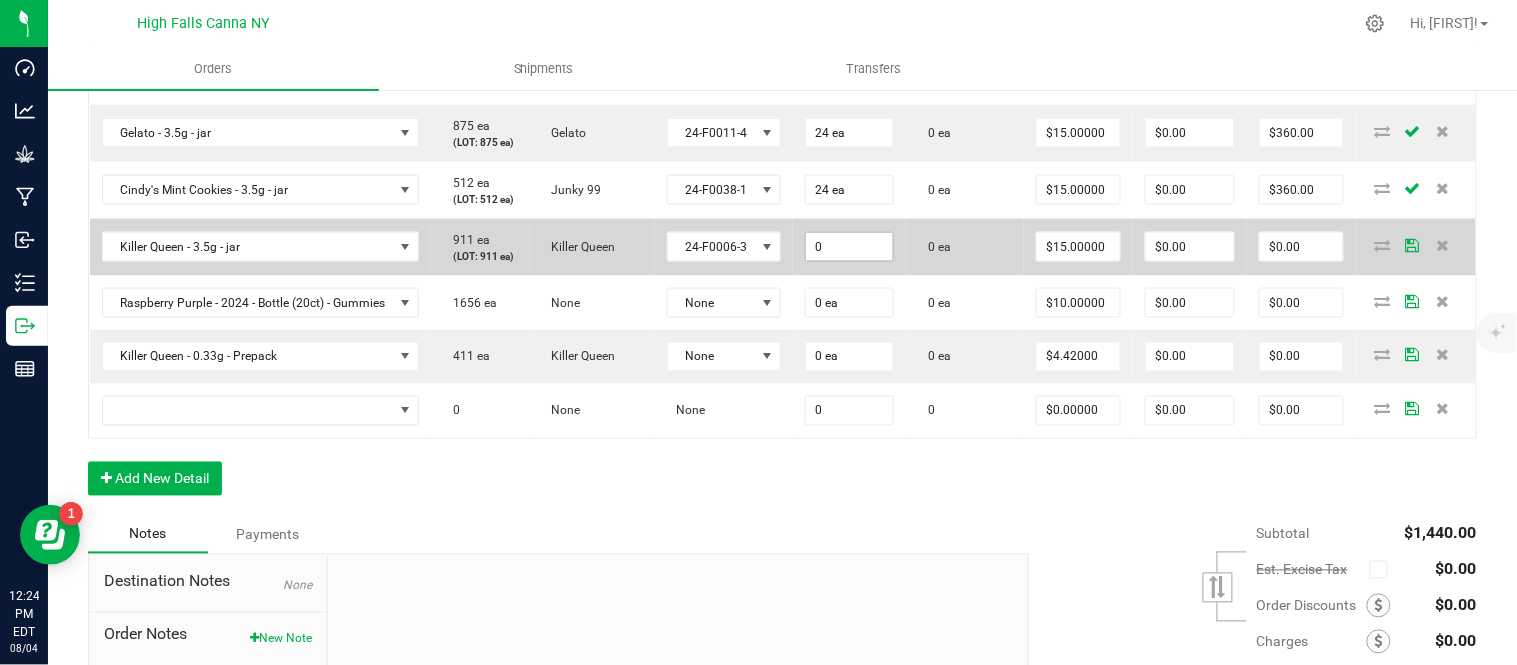 click on "0" at bounding box center (849, 247) 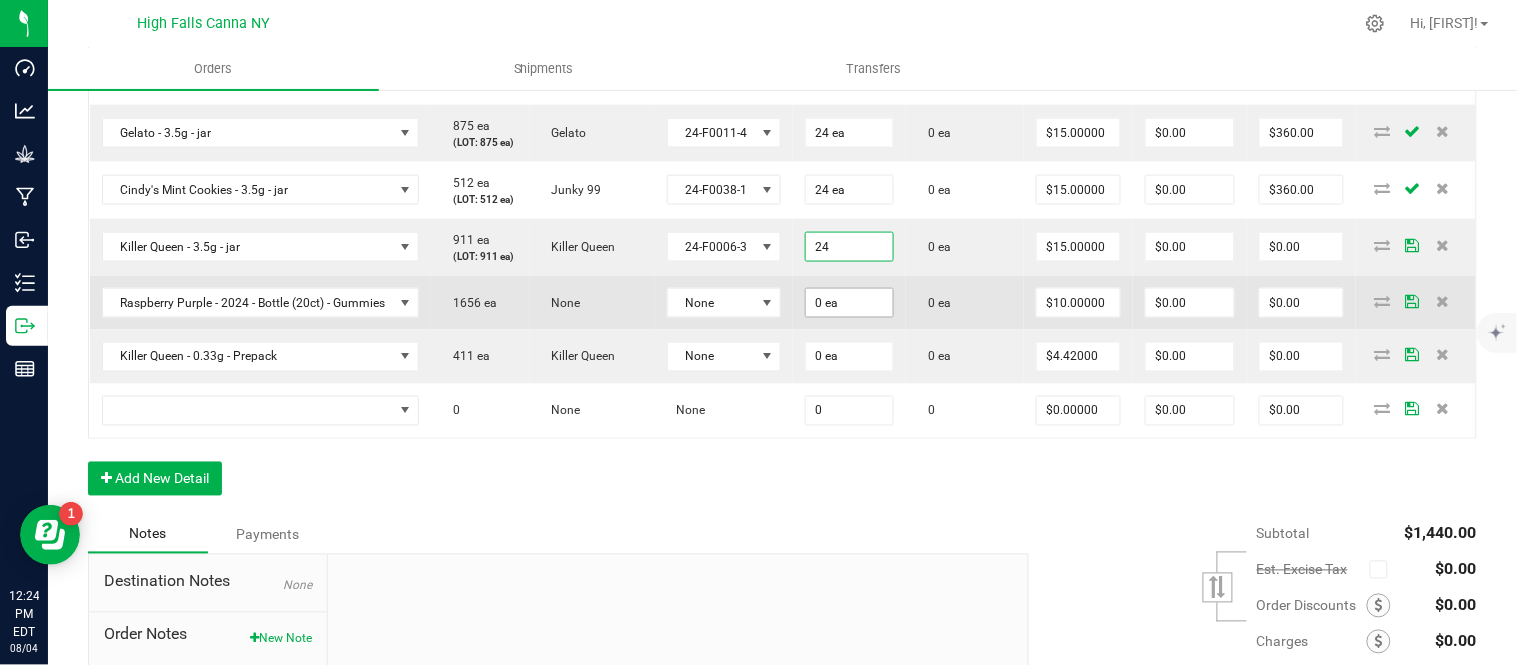 type on "24 ea" 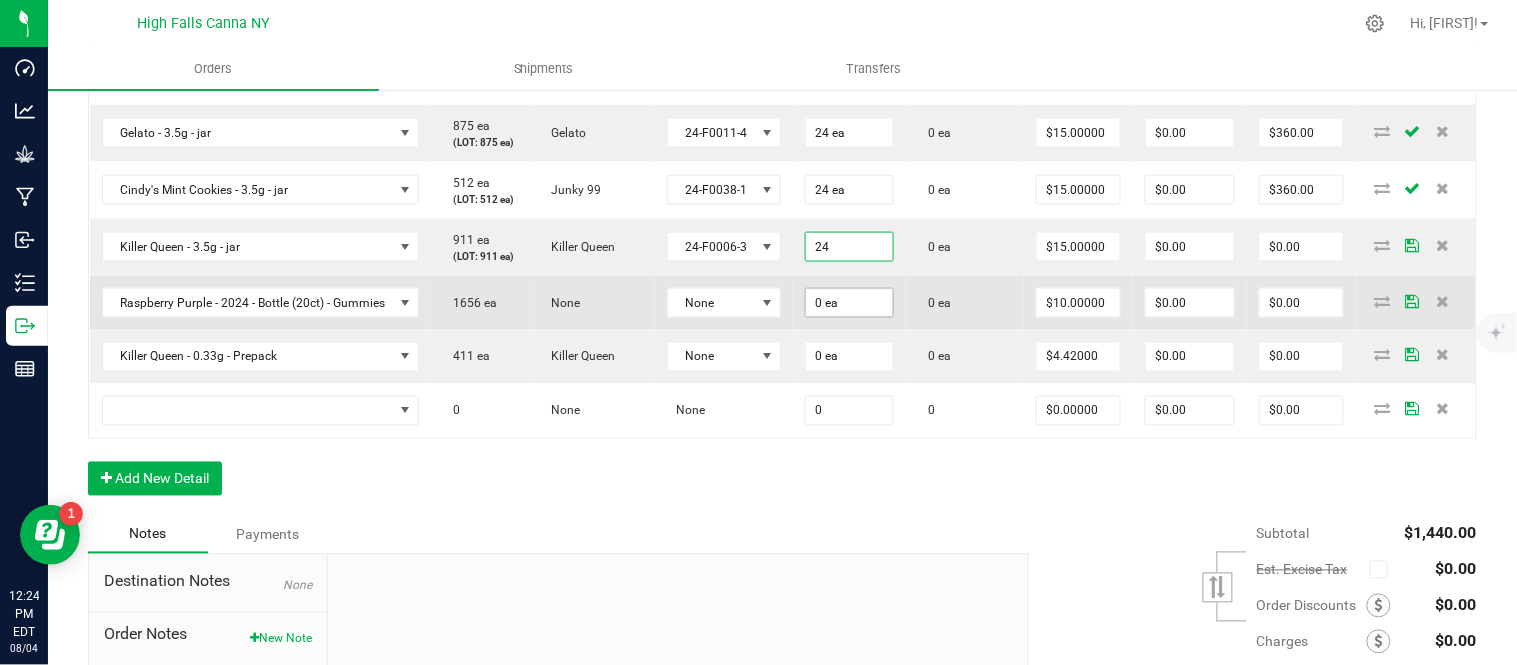 type on "$360.00" 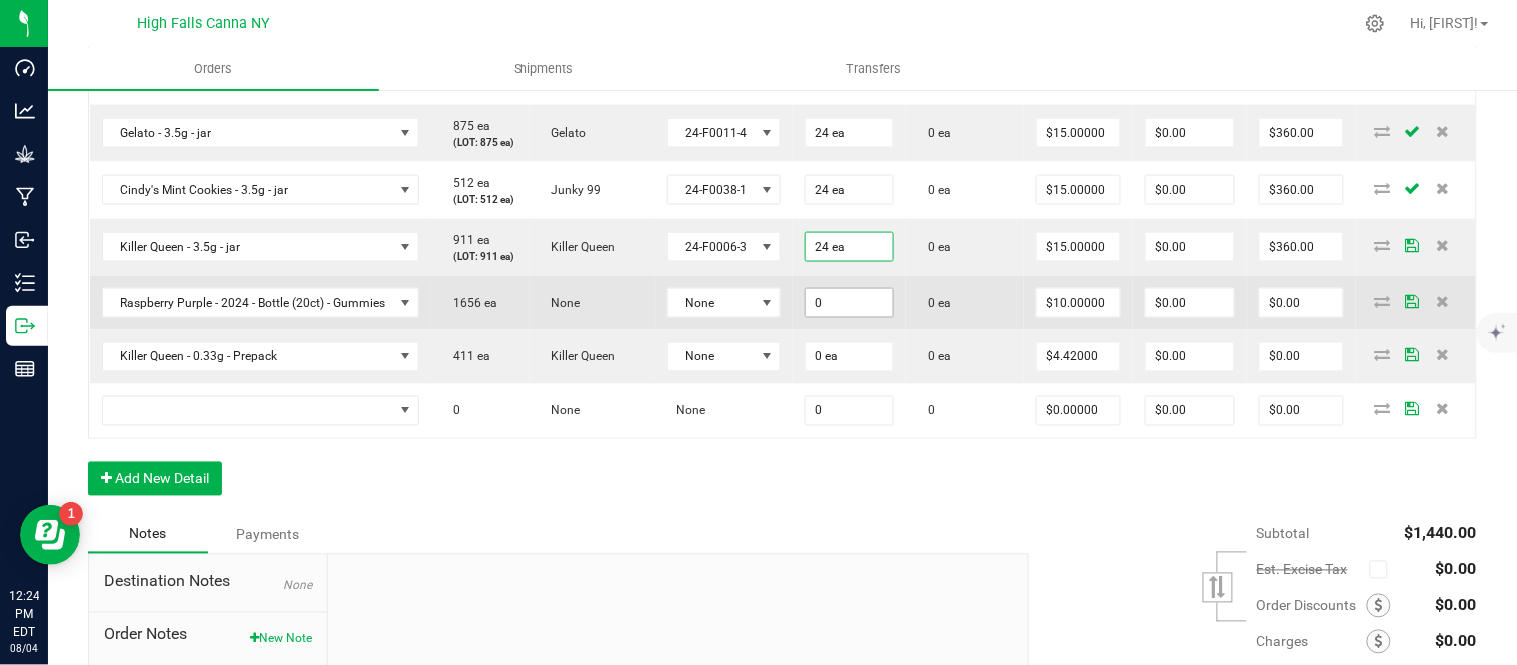 click on "0" at bounding box center [849, 303] 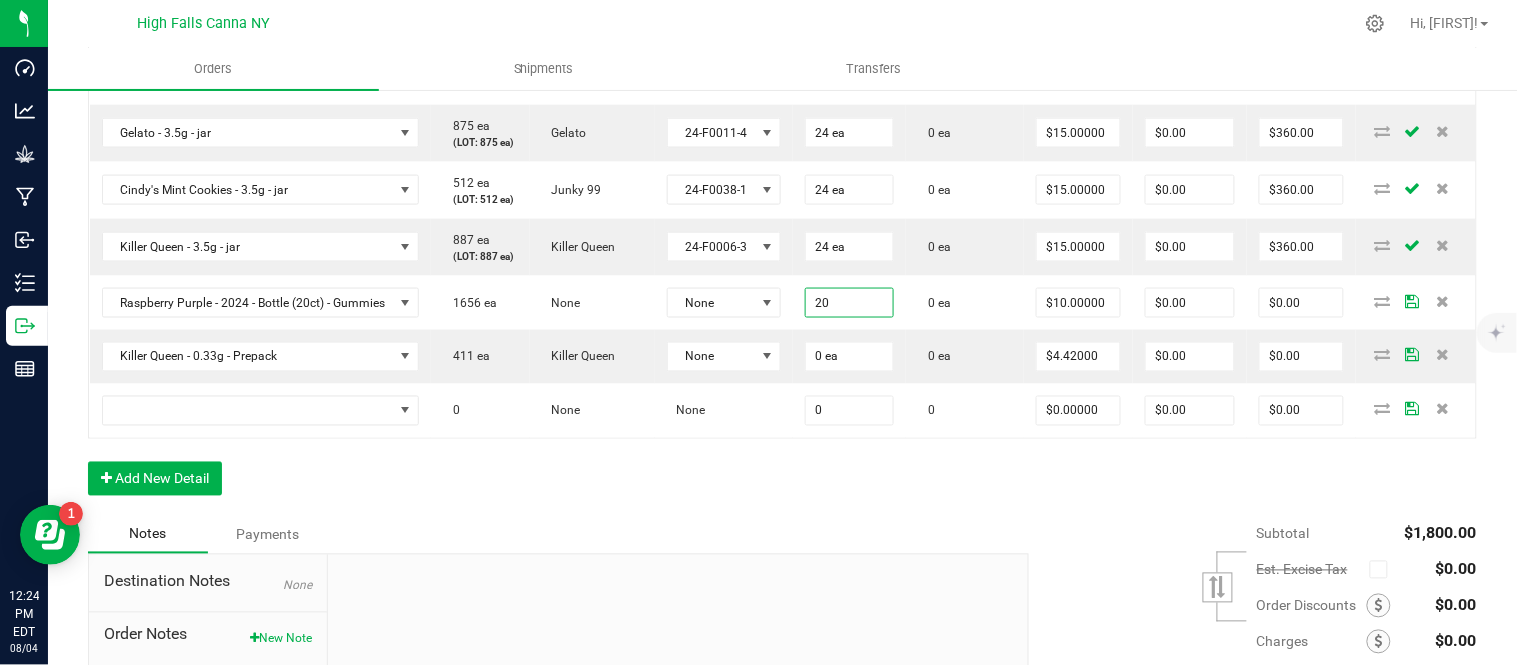 type on "20 ea" 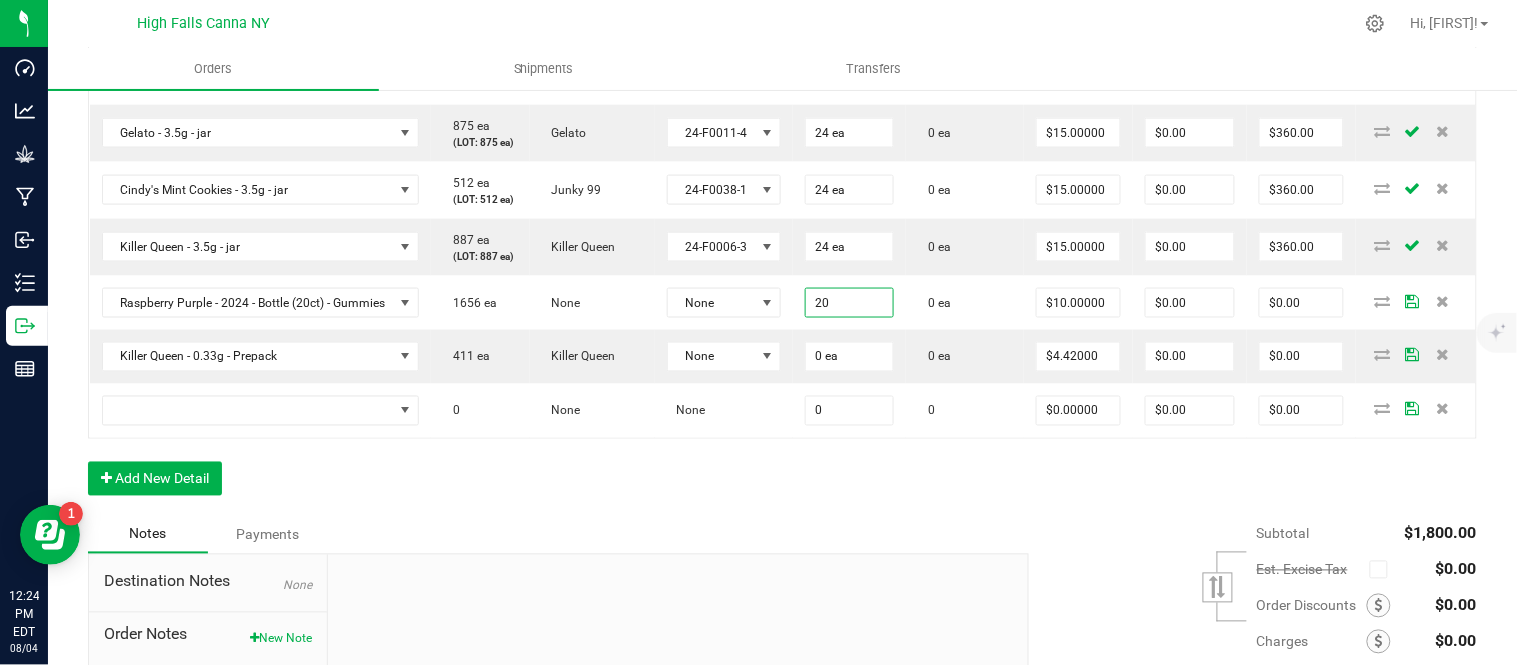 type on "$200.00" 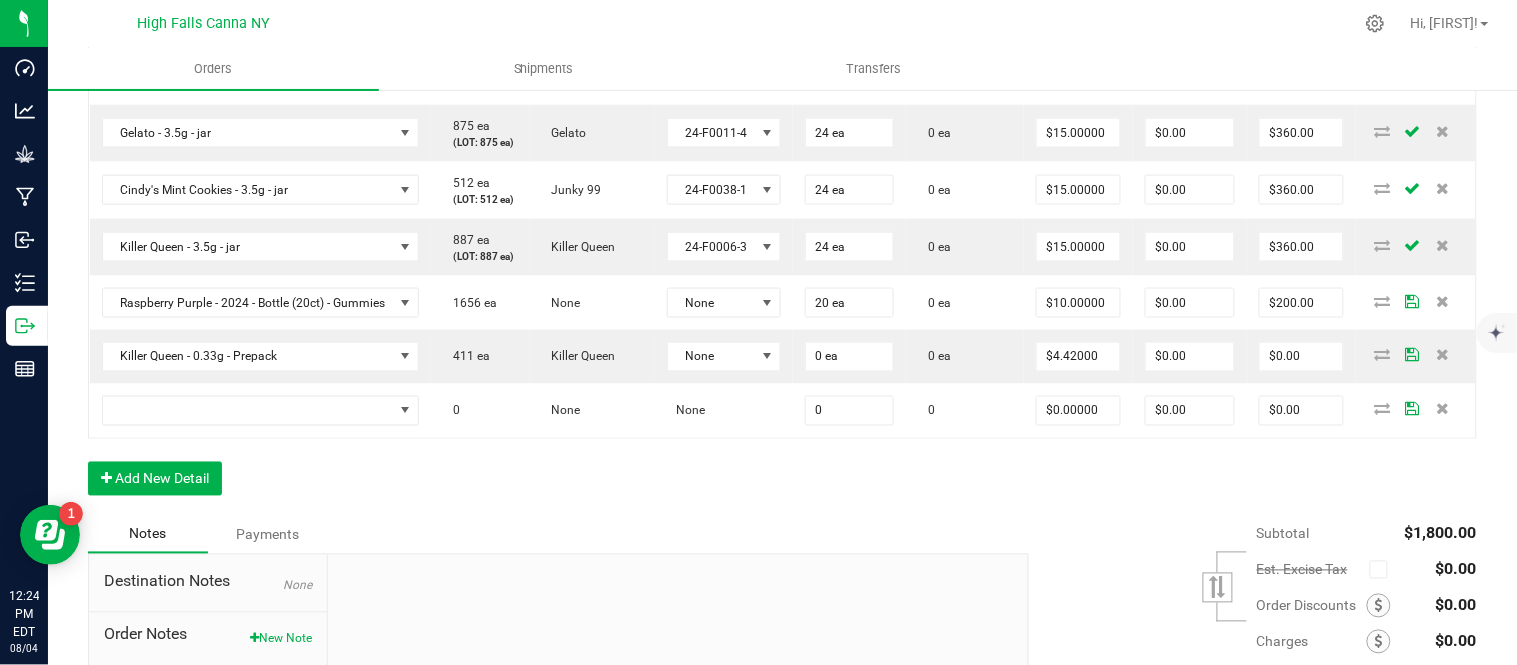 click on "Order Details Print All Labels Item  Sellable  Strain  Lot Number  Qty Ordered Qty Allocated Unit Price Line Discount Total Actions G13 - 3.5g - jar  2877 ea   (LOT: 2829 ea)   G13 Genius  24-F0001-3 48 ea  0 ea  $15.00000 $0.00 $720.00 Gelato - 3.5g - jar  875 ea   (LOT: 875 ea)   Gelato  24-F0011-4 24 ea  0 ea  $15.00000 $0.00 $360.00 Cindy's Mint Cookies - 3.5g - jar  512 ea   (LOT: 512 ea)   Junky 99  24-F0038-1 24 ea  0 ea  $15.00000 $0.00 $360.00 Killer Queen - 3.5g - jar  887 ea   (LOT: 887 ea)   Killer Queen  24-F0006-3 24 ea  0 ea  $15.00000 $0.00 $360.00 Raspberry Purple - 2024 - Bottle (20ct) - Gummies  1656 ea   None  None 20 ea  0 ea  $10.00000 $0.00 $200.00 Killer Queen - 0.33g - Prepack  411 ea   Killer Queen  None 0 ea  0 ea  $4.42000 $0.00 $0.00  0    None   None  0  0   $0.00000 $0.00 $0.00
Add New Detail" at bounding box center [782, 222] 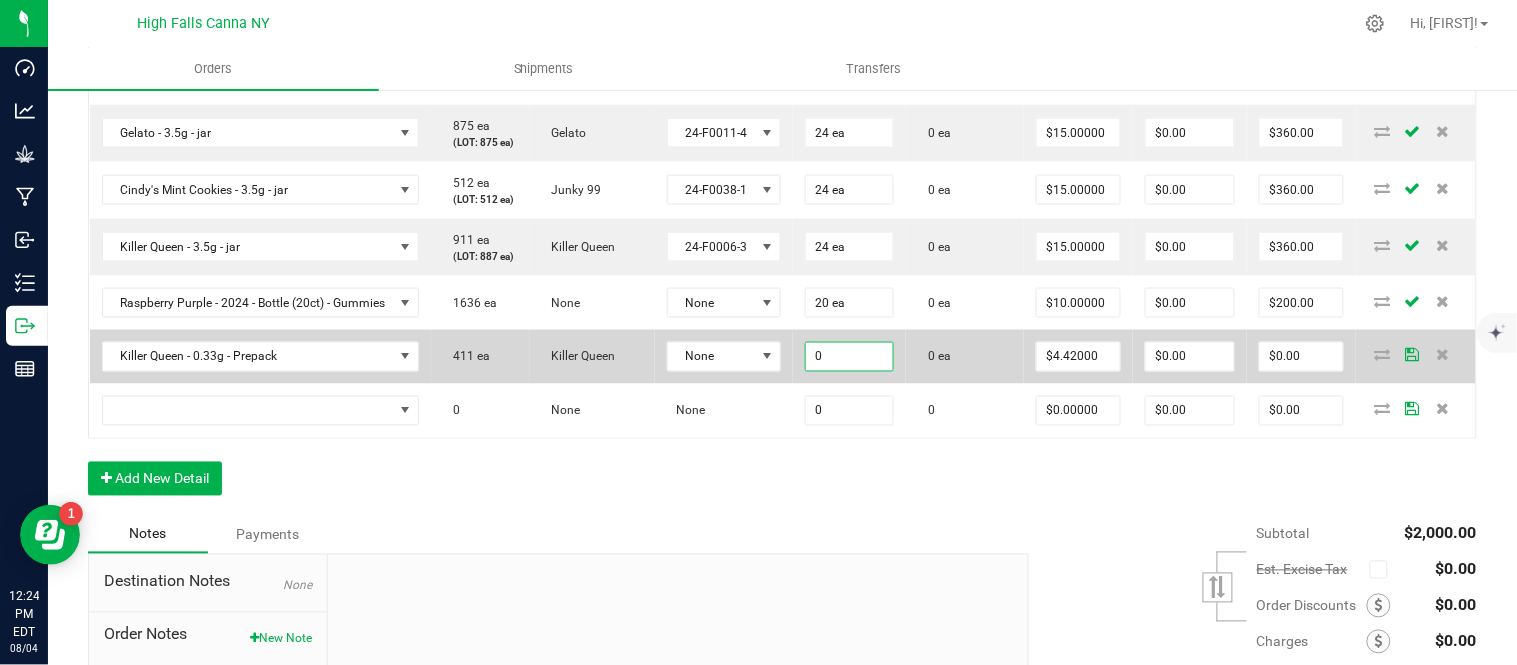 click on "0" at bounding box center (849, 357) 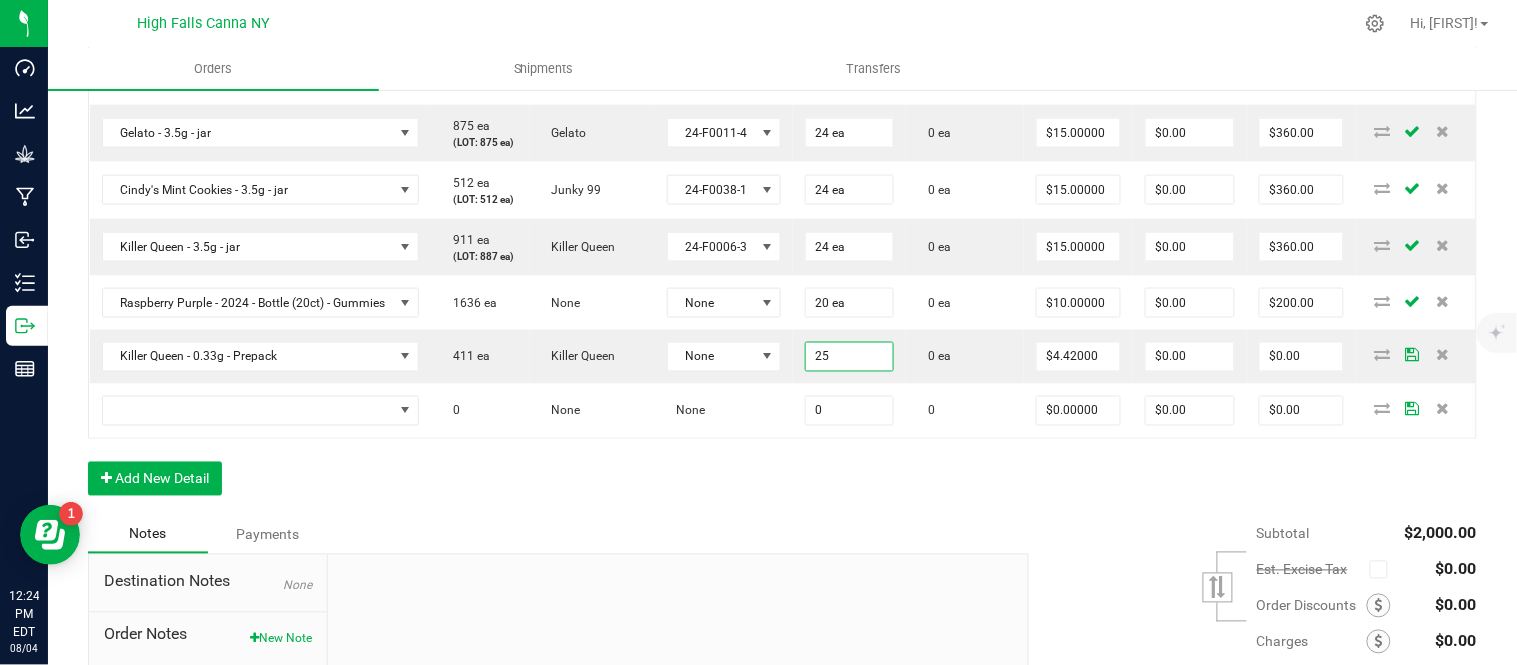 type on "25 ea" 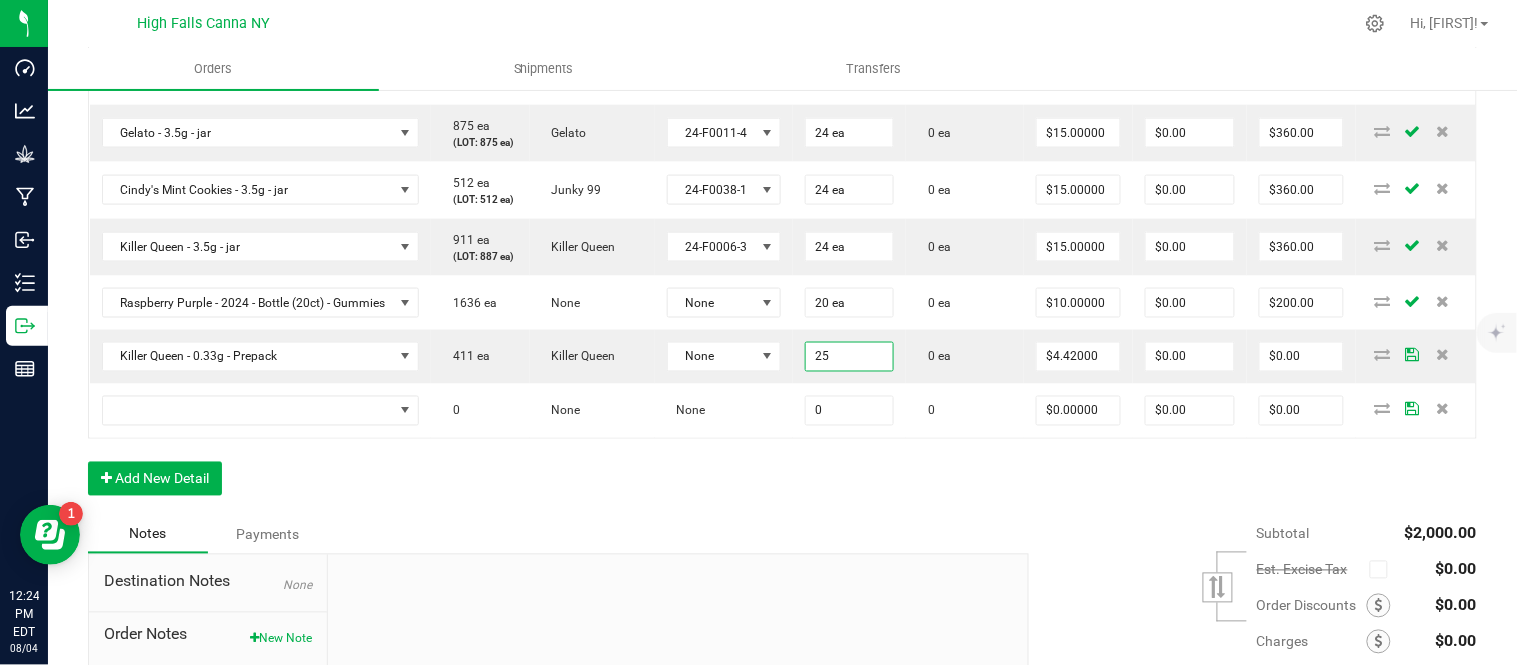 type on "$110.50" 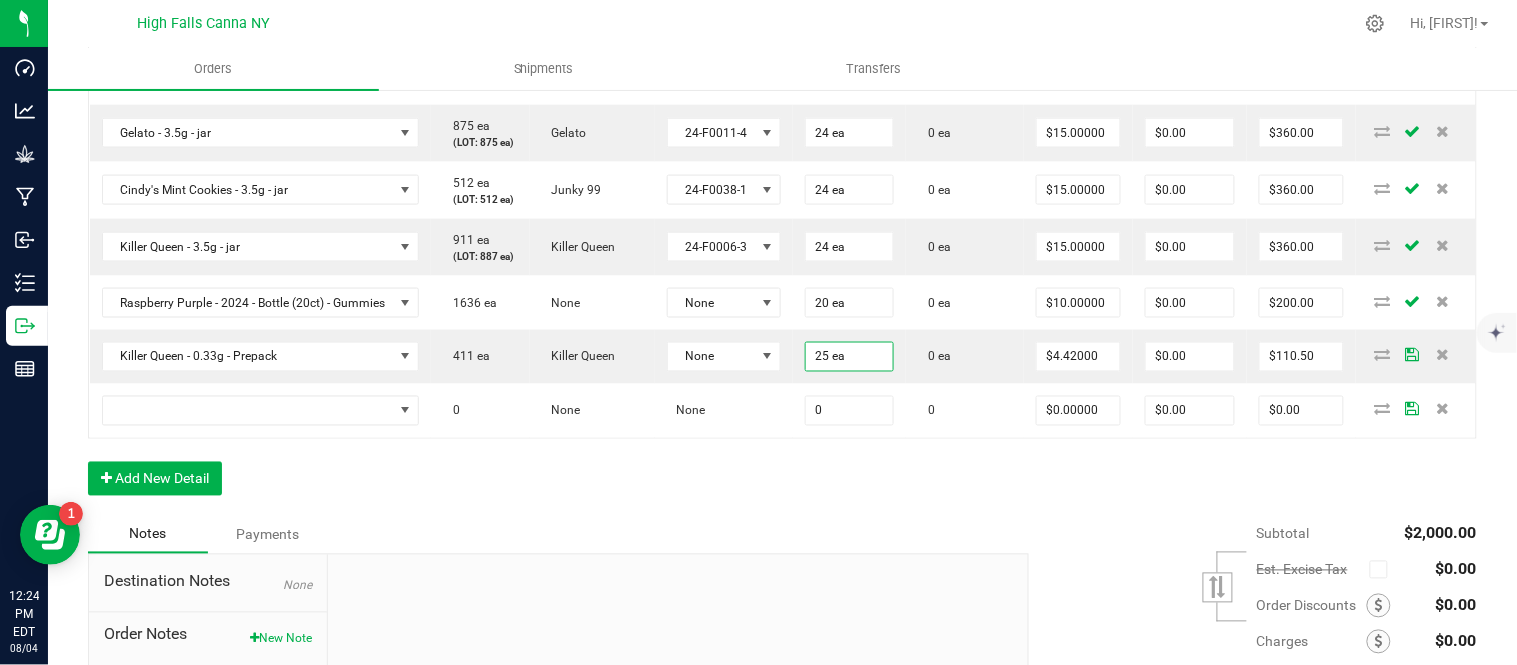 click on "Order Details Print All Labels Item  Sellable  Strain  Lot Number  Qty Ordered Qty Allocated Unit Price Line Discount Total Actions G13 - 3.5g - jar  2877 ea   (LOT: 2829 ea)   G13 Genius  24-F0001-3 48 ea  0 ea  $15.00000 $0.00 $720.00 Gelato - 3.5g - jar  875 ea   (LOT: 875 ea)   Gelato  24-F0011-4 24 ea  0 ea  $15.00000 $0.00 $360.00 Cindy's Mint Cookies - 3.5g - jar  512 ea   (LOT: 512 ea)   Junky 99  24-F0038-1 24 ea  0 ea  $15.00000 $0.00 $360.00 Killer Queen - 3.5g - jar  911 ea   (LOT: 887 ea)   Killer Queen  24-F0006-3 24 ea  0 ea  $15.00000 $0.00 $360.00 Raspberry Purple - 2024 - Bottle (20ct) - Gummies  1636 ea   None  None 20 ea  0 ea  $10.00000 $0.00 $200.00 Killer Queen - 0.33g - Prepack  411 ea   Killer Queen  None 25 ea  0 ea  $4.42000 $0.00 $110.50  0    None   None  0  0   $0.00000 $0.00 $0.00
Add New Detail" at bounding box center (782, 222) 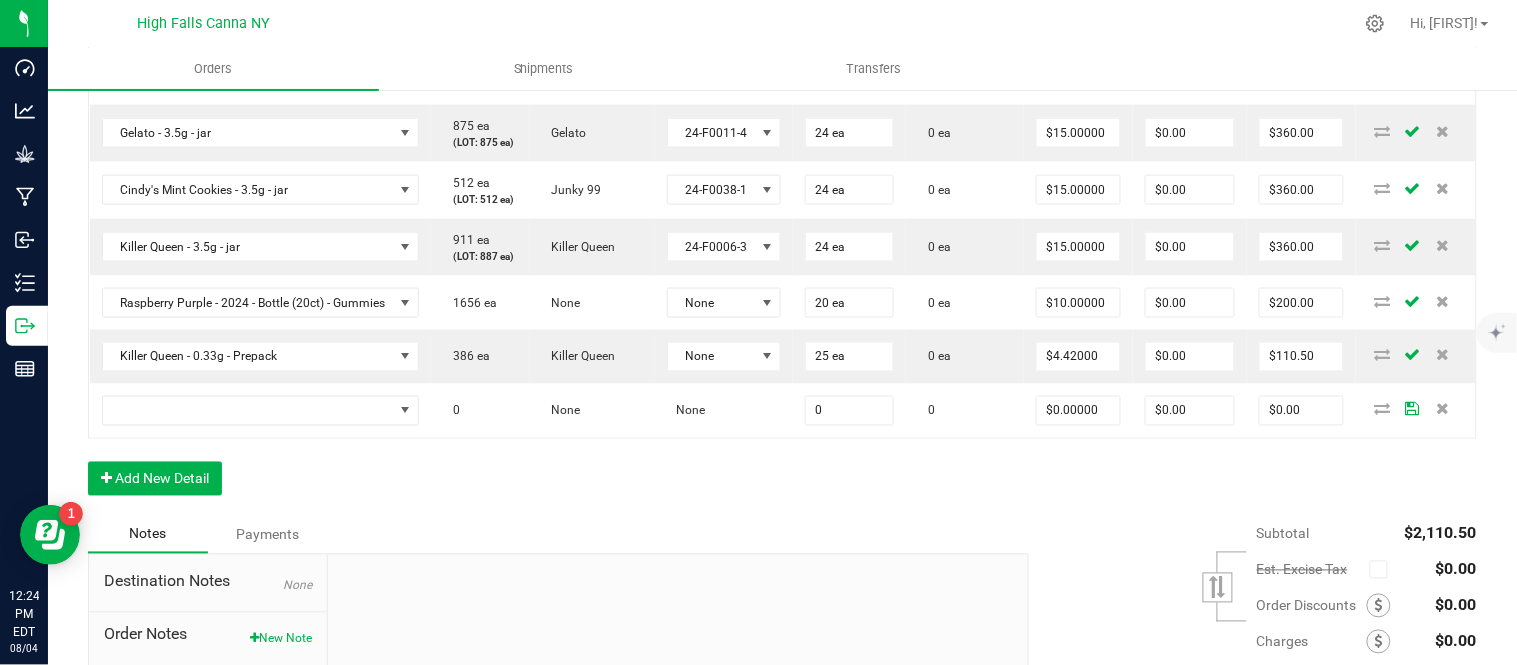 click on "Order Details Print All Labels Item  Sellable  Strain  Lot Number  Qty Ordered Qty Allocated Unit Price Line Discount Total Actions G13 - 3.5g - jar  2877 ea   (LOT: 2829 ea)   G13 Genius  24-F0001-3 48 ea  0 ea  $15.00000 $0.00 $720.00 Gelato - 3.5g - jar  875 ea   (LOT: 875 ea)   Gelato  24-F0011-4 24 ea  0 ea  $15.00000 $0.00 $360.00 Cindy's Mint Cookies - 3.5g - jar  512 ea   (LOT: 512 ea)   Junky 99  24-F0038-1 24 ea  0 ea  $15.00000 $0.00 $360.00 Killer Queen - 3.5g - jar  911 ea   (LOT: 887 ea)   Killer Queen  24-F0006-3 24 ea  0 ea  $15.00000 $0.00 $360.00 Raspberry Purple - 2024 - Bottle (20ct) - Gummies  1656 ea   None  None 20 ea  0 ea  $10.00000 $0.00 $200.00 Killer Queen - 0.33g - Prepack  386 ea   Killer Queen  None 25 ea  0 ea  $4.42000 $0.00 $110.50  0    None   None  0  0   $0.00000 $0.00 $0.00
Add New Detail" at bounding box center [782, 222] 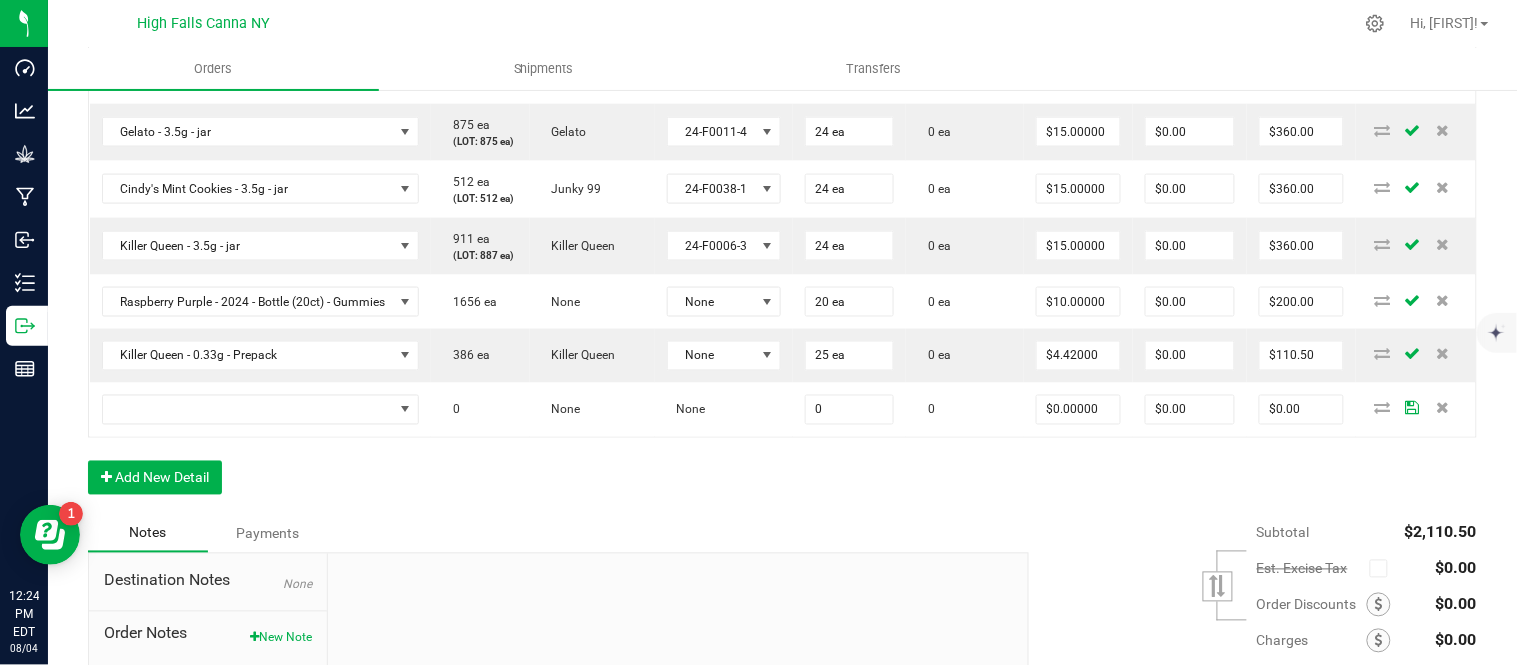 scroll, scrollTop: 777, scrollLeft: 0, axis: vertical 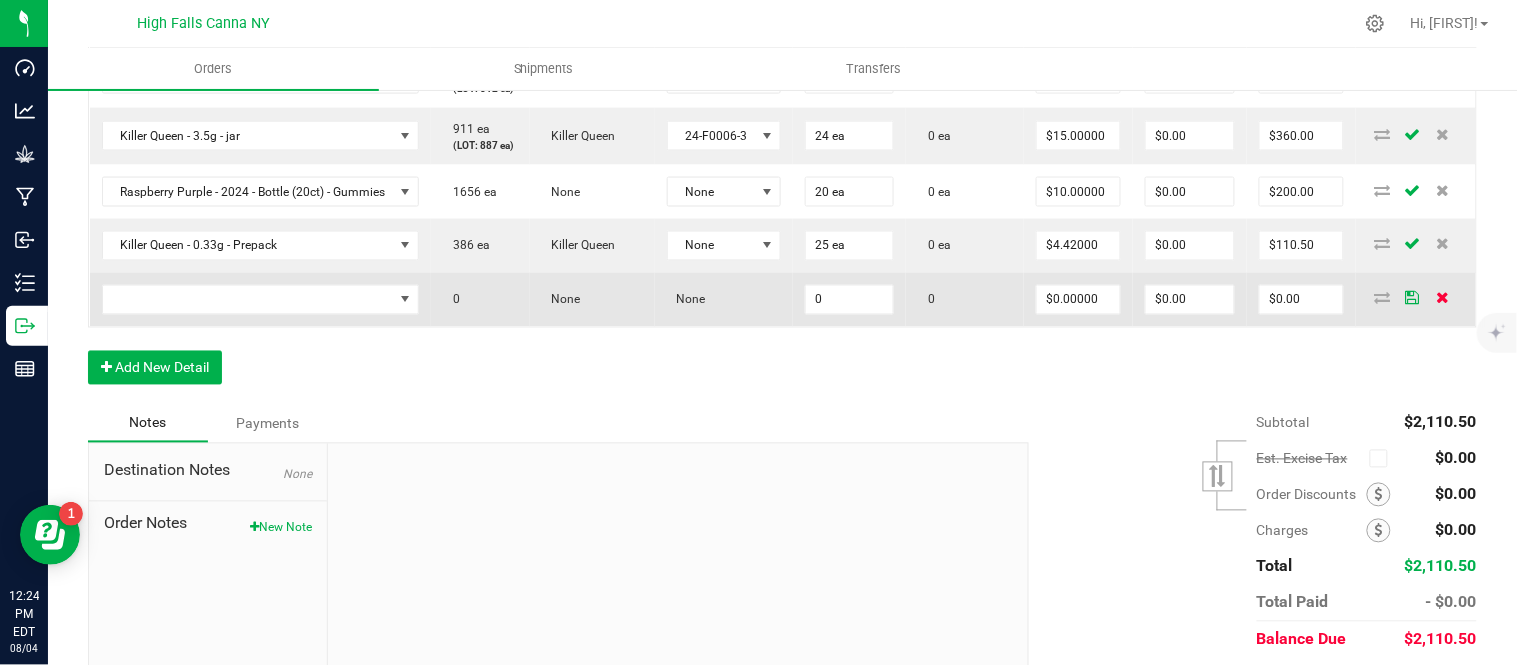 click at bounding box center [1442, 298] 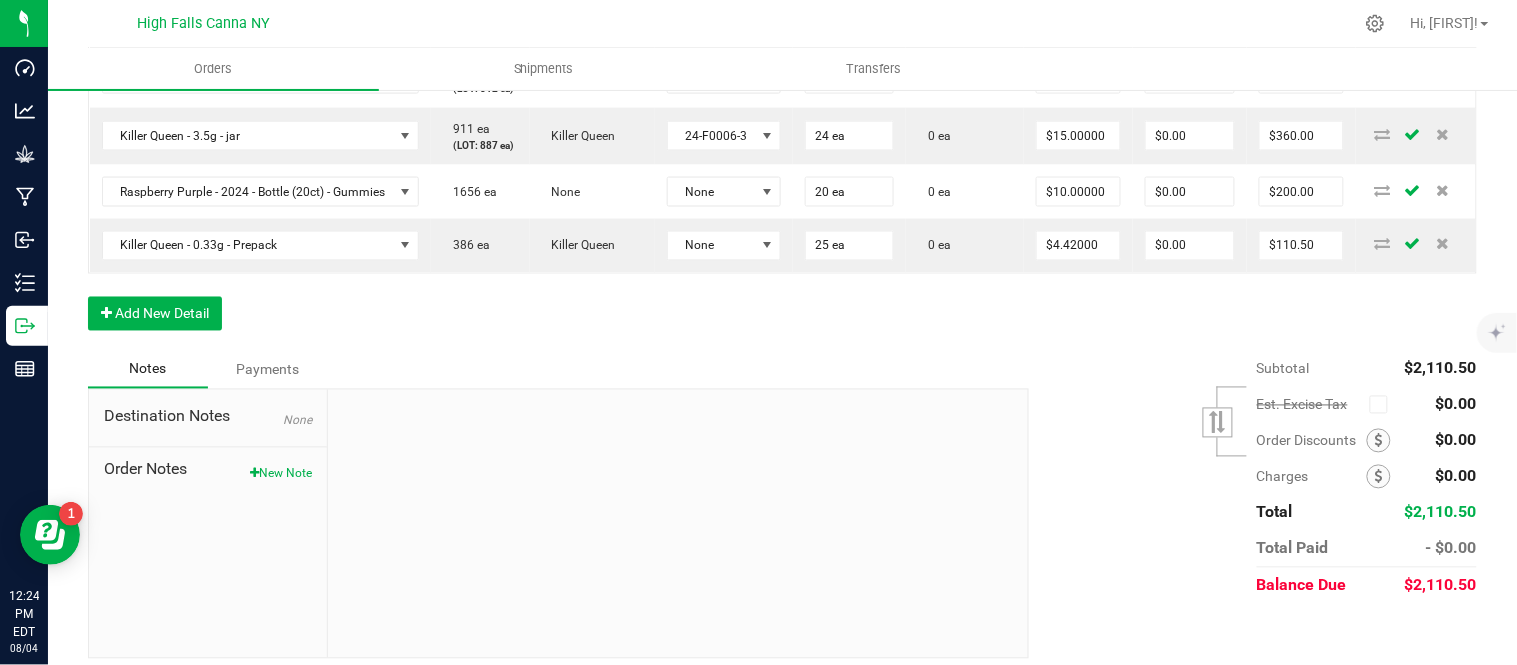 click on "Order Details Print All Labels Item  Sellable  Strain  Lot Number  Qty Ordered Qty Allocated Unit Price Line Discount Total Actions G13 - 3.5g - jar  2877 ea   (LOT: 2829 ea)   G13 Genius  24-F0001-3 48 ea  0 ea  $15.00000 $0.00 $720.00 Gelato - 3.5g - jar  875 ea   (LOT: 875 ea)   Gelato  24-F0011-4 24 ea  0 ea  $15.00000 $0.00 $360.00 Cindy's Mint Cookies - 3.5g - jar  512 ea   (LOT: 512 ea)   Junky 99  24-F0038-1 24 ea  0 ea  $15.00000 $0.00 $360.00 Killer Queen - 3.5g - jar  911 ea   (LOT: 887 ea)   Killer Queen  24-F0006-3 24 ea  0 ea  $15.00000 $0.00 $360.00 Raspberry Purple - 2024 - Bottle (20ct) - Gummies  1656 ea   None  None 20 ea  0 ea  $10.00000 $0.00 $200.00 Killer Queen - 0.33g - Prepack  386 ea   Killer Queen  None 25 ea  0 ea  $4.42000 $0.00 $110.50
Add New Detail" at bounding box center (782, 84) 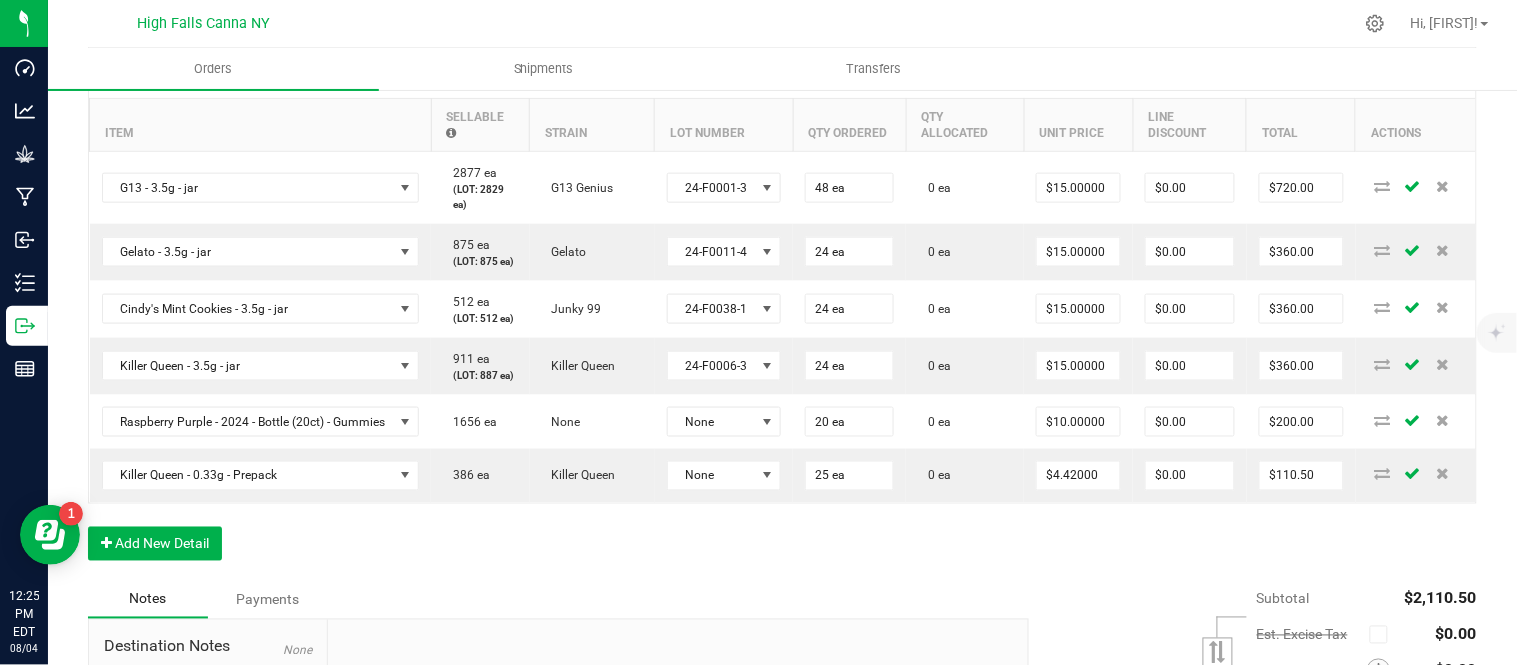 scroll, scrollTop: 770, scrollLeft: 0, axis: vertical 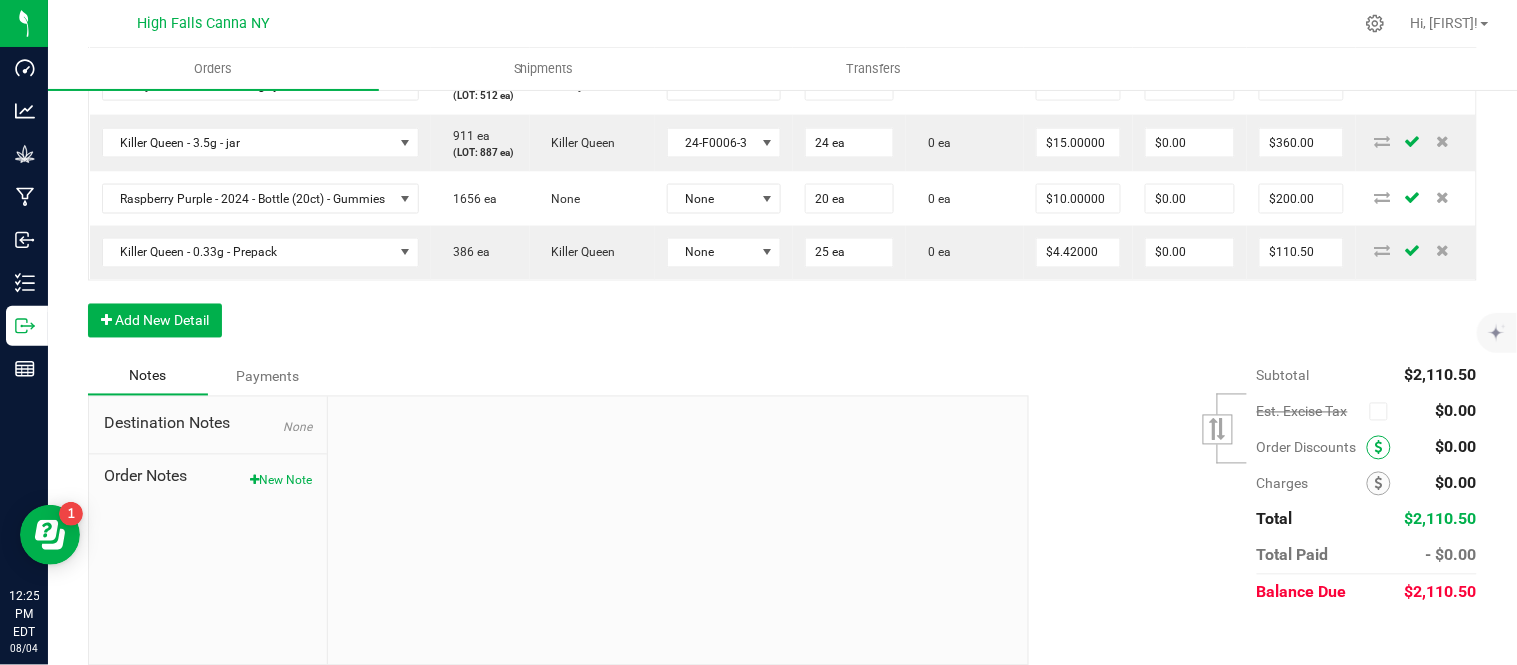 click at bounding box center (1379, 448) 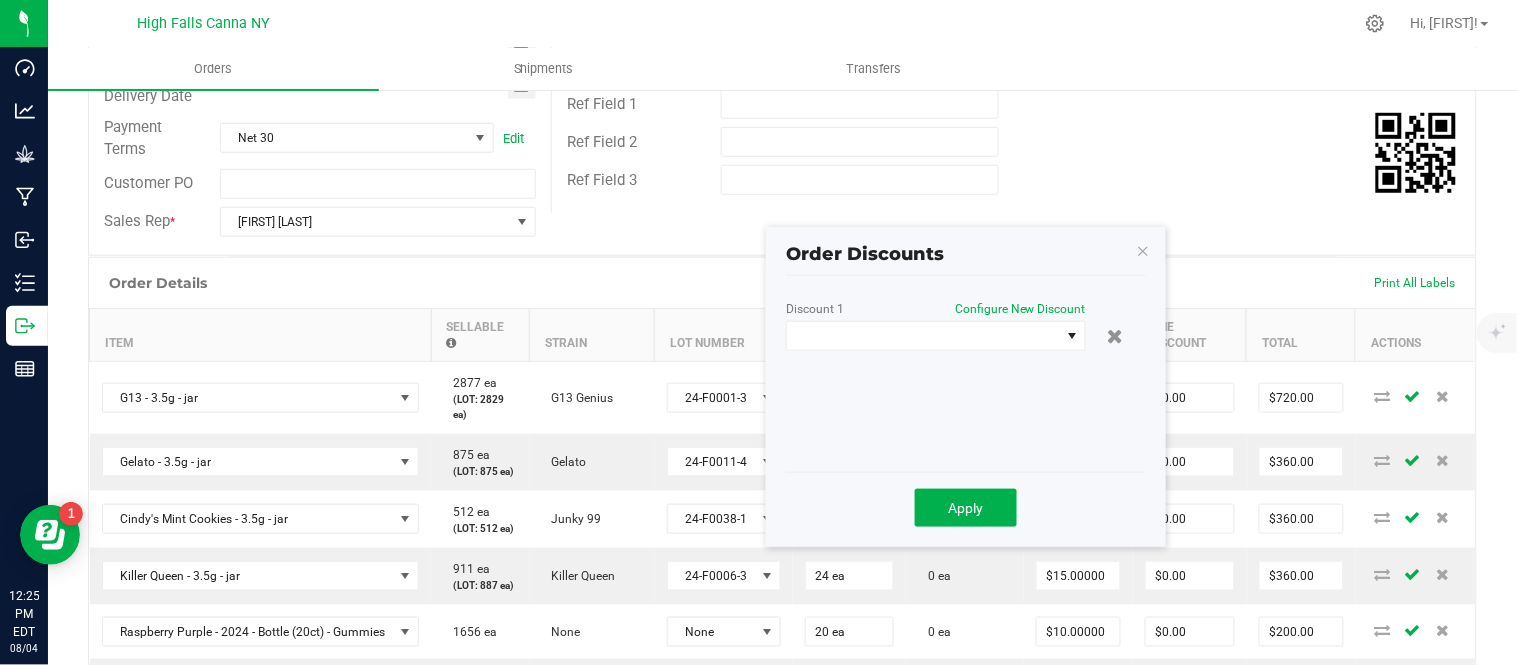 scroll, scrollTop: 325, scrollLeft: 0, axis: vertical 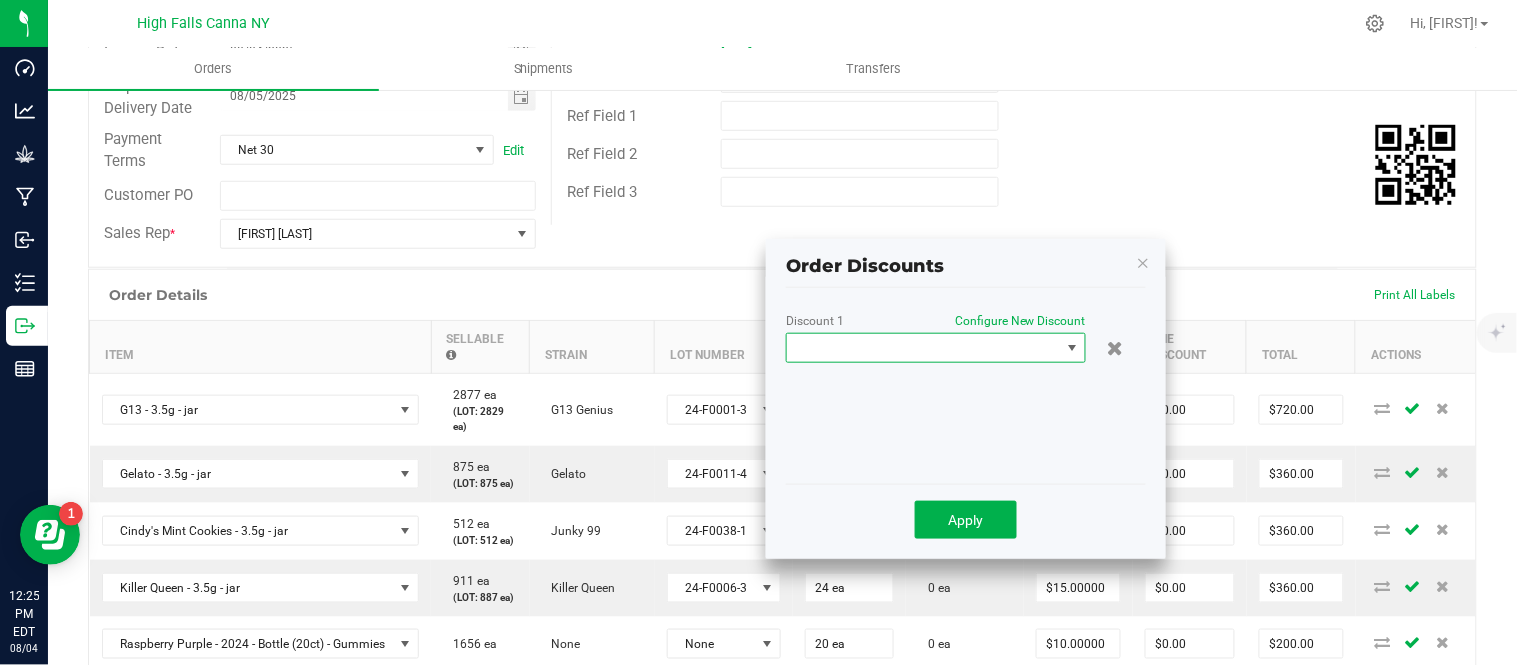 click at bounding box center [923, 348] 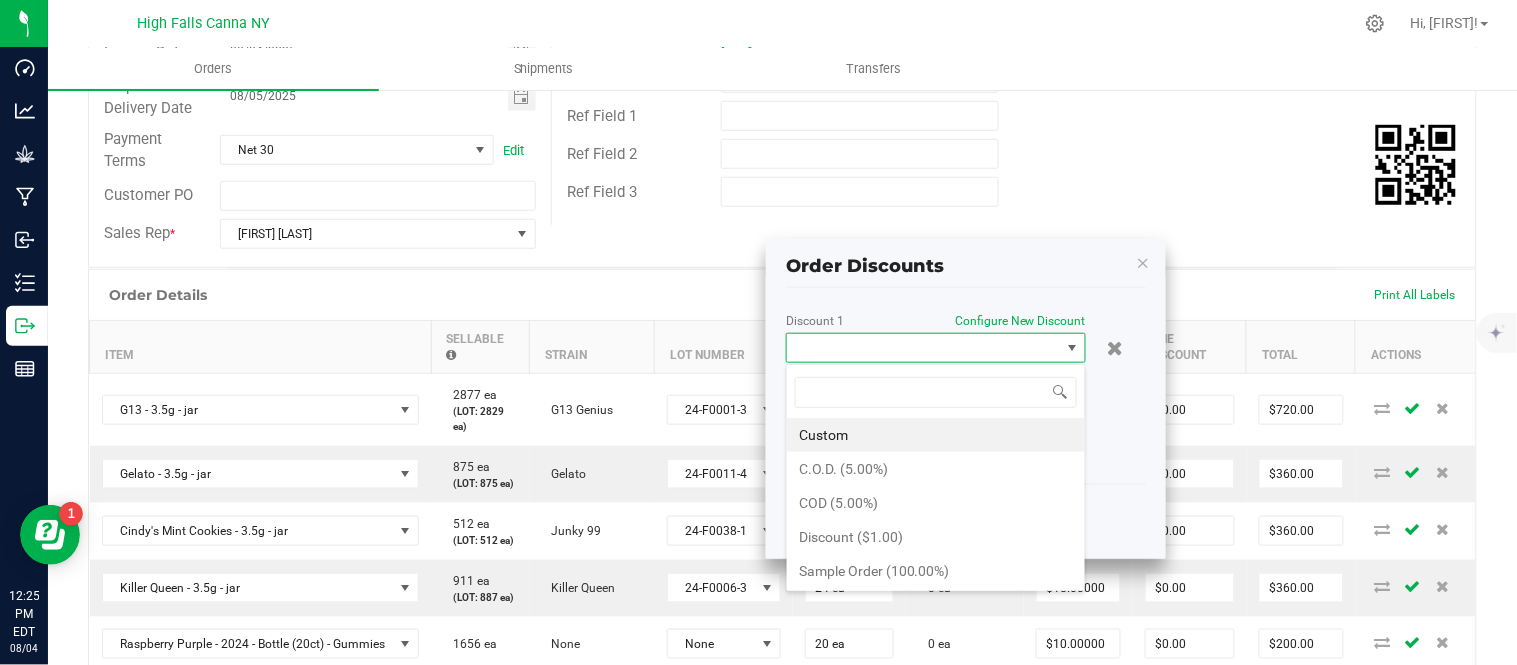 scroll, scrollTop: 99970, scrollLeft: 99700, axis: both 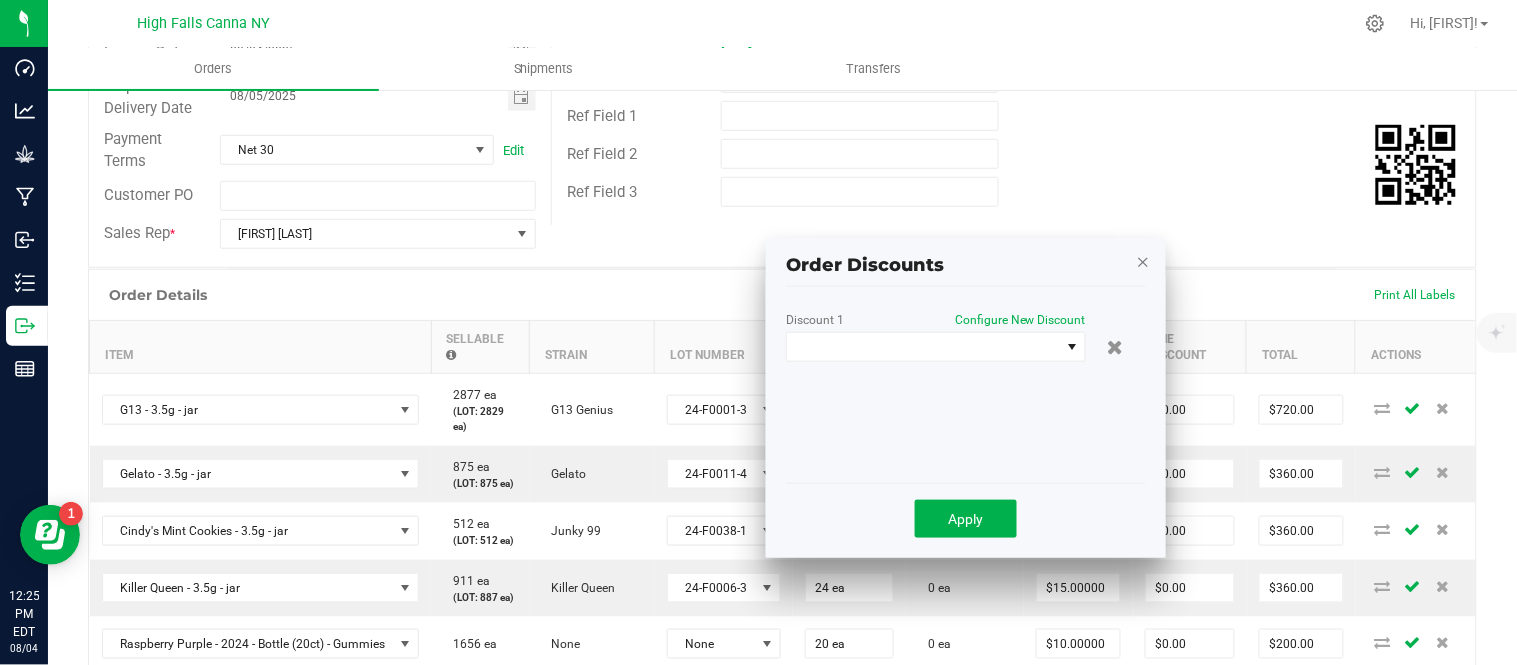click at bounding box center (1143, 261) 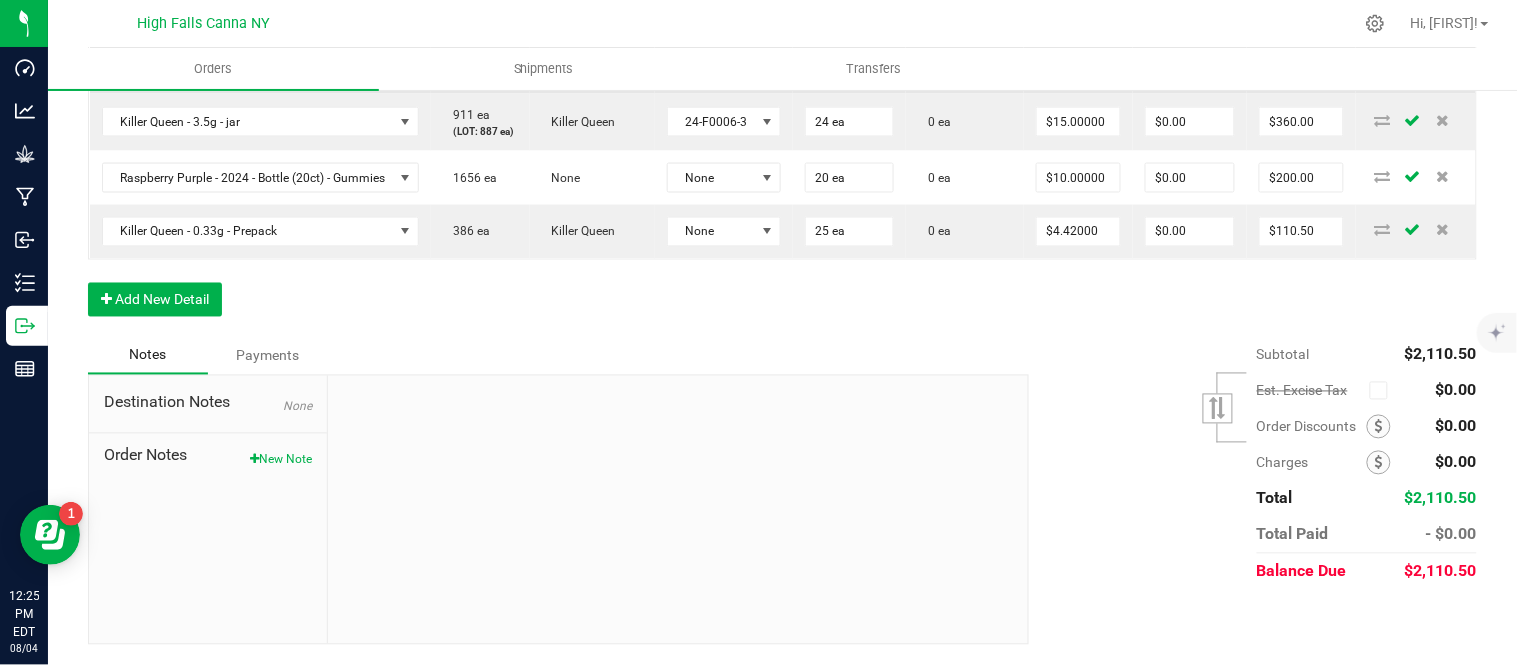 scroll, scrollTop: 881, scrollLeft: 0, axis: vertical 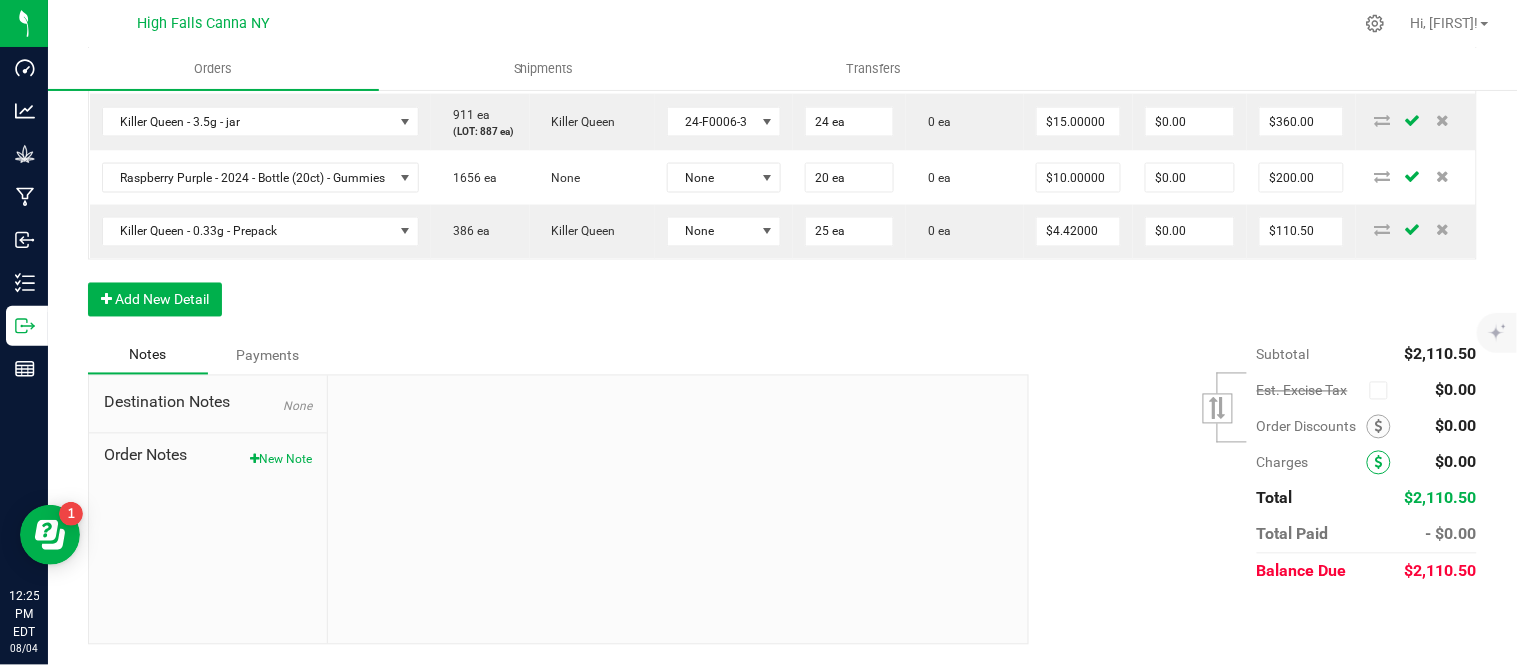 click at bounding box center (1379, 463) 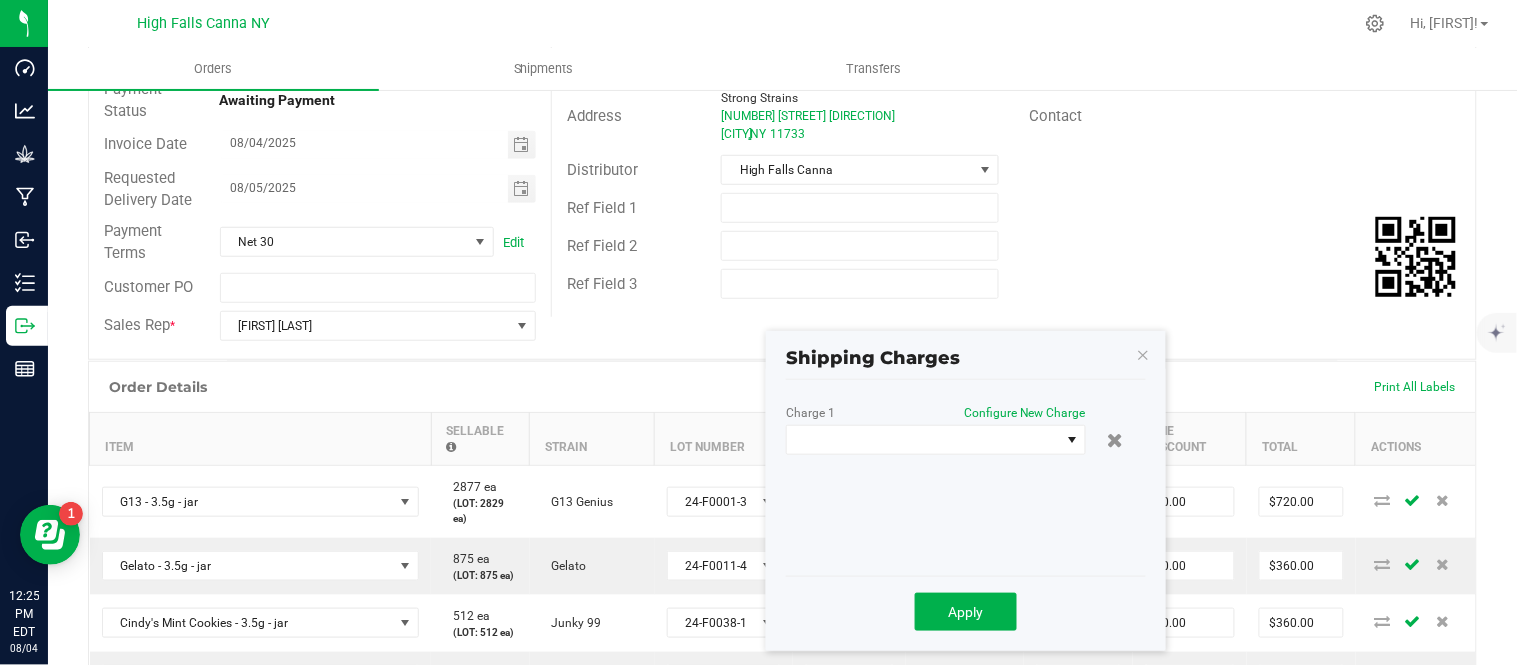 scroll, scrollTop: 214, scrollLeft: 0, axis: vertical 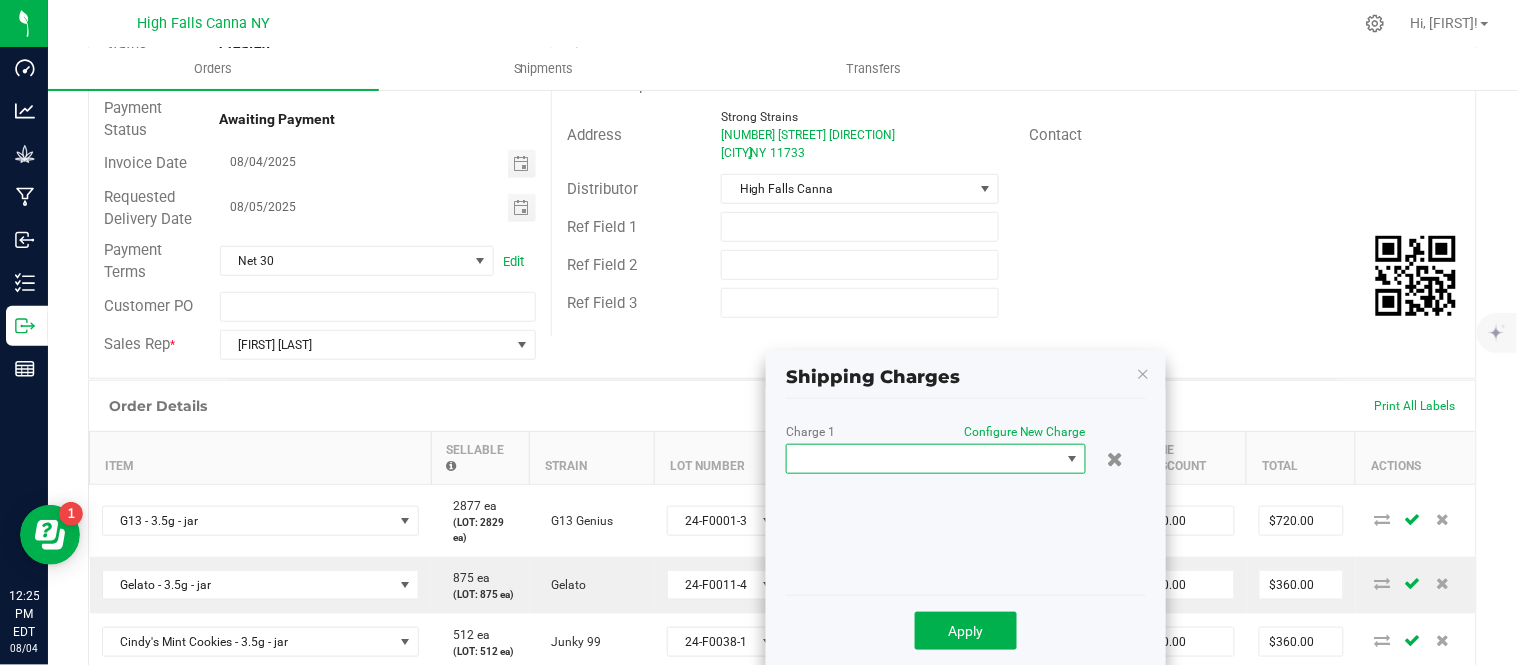 click at bounding box center [923, 459] 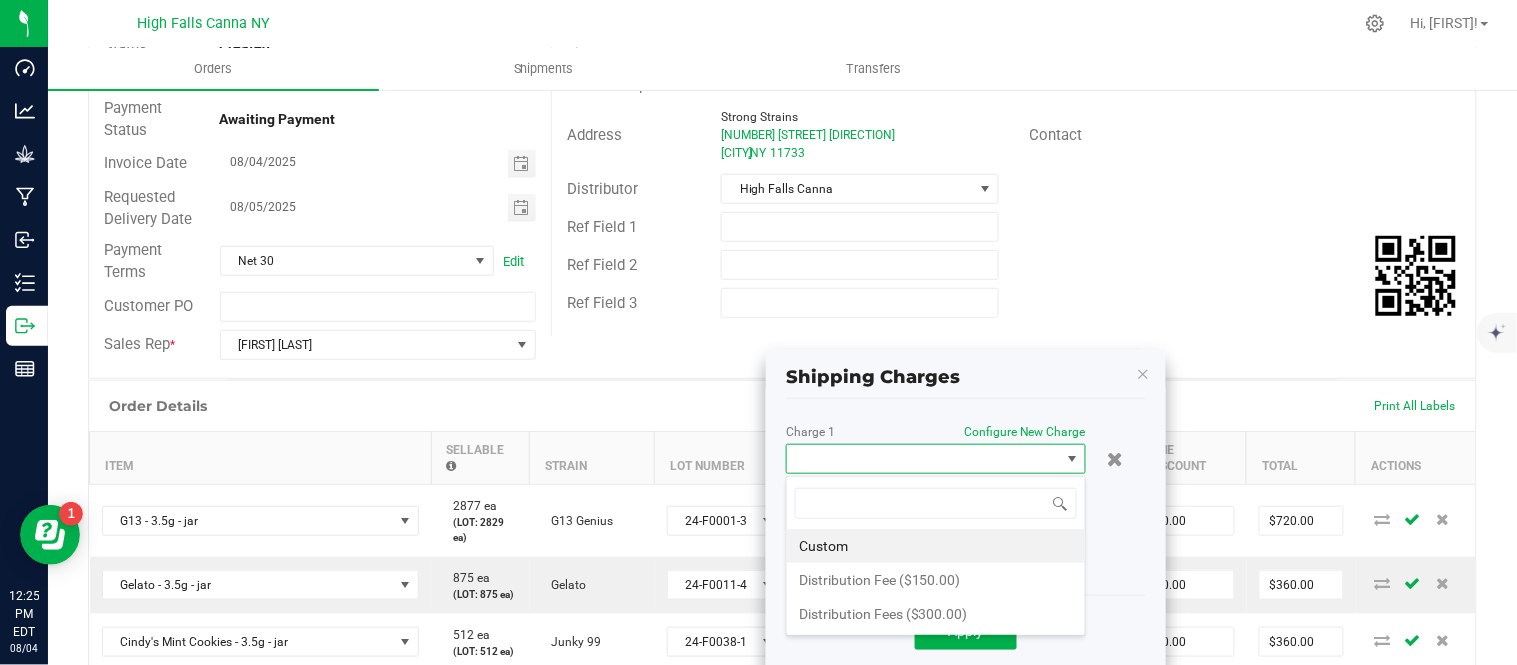 scroll, scrollTop: 99970, scrollLeft: 99700, axis: both 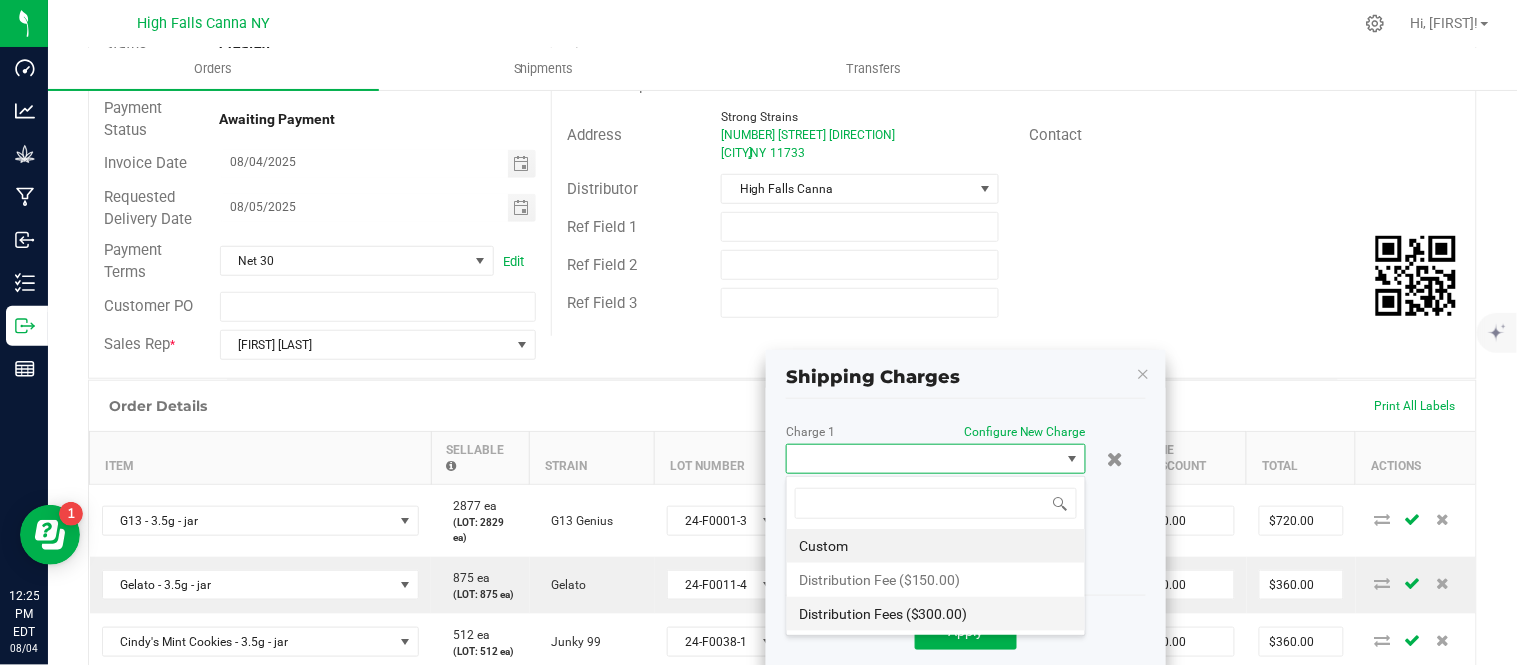 click on "Distribution Fees ($300.00)" at bounding box center [936, 614] 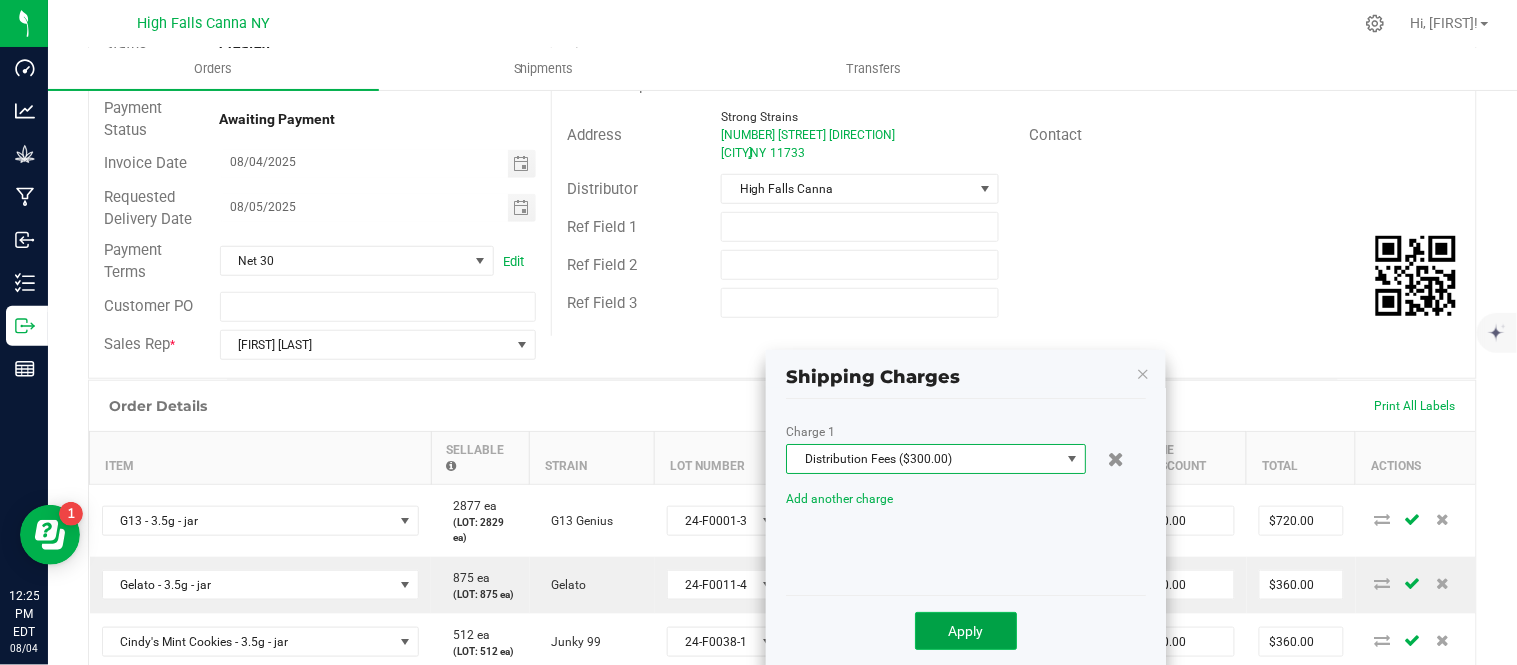 click on "Apply" at bounding box center [966, 631] 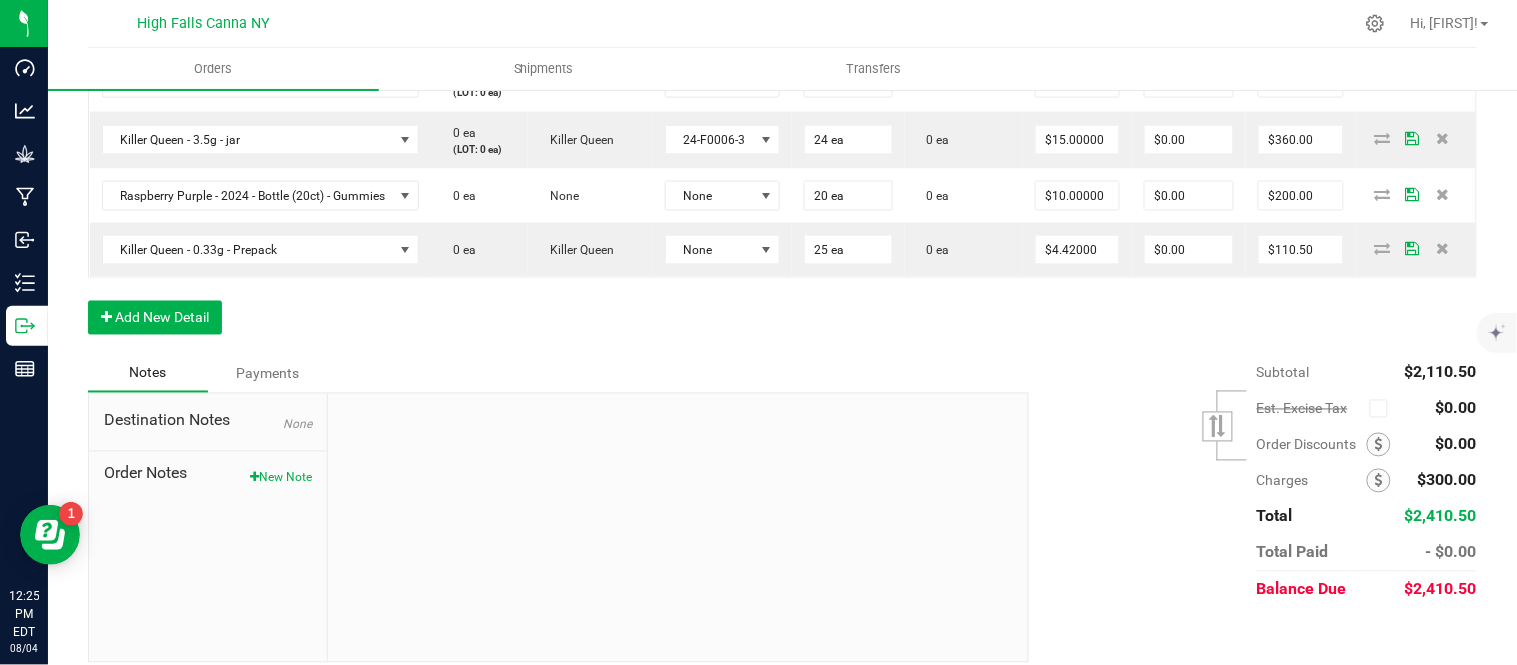 scroll, scrollTop: 770, scrollLeft: 0, axis: vertical 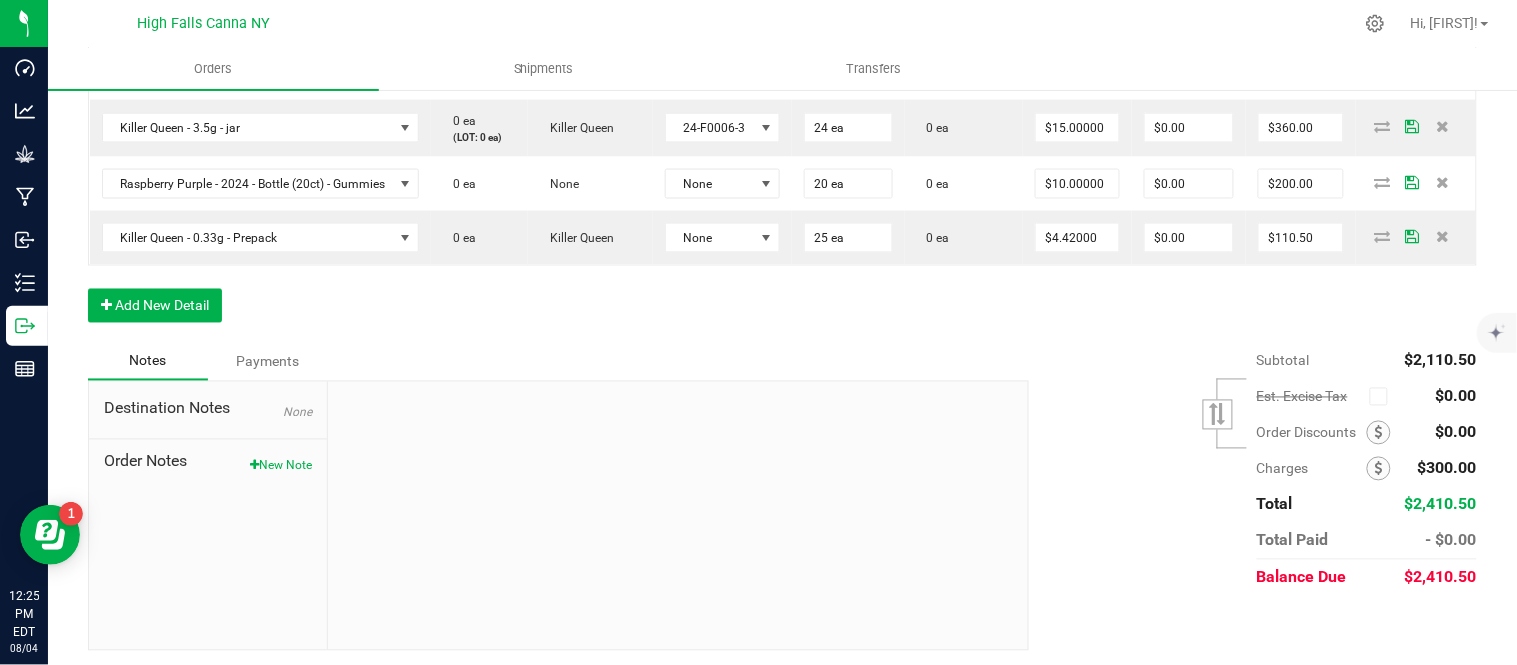 click on "Order Details Print All Labels Item  Sellable  Strain  Lot Number  Qty Ordered Qty Allocated Unit Price Line Discount Total Actions G13 - 3.5g - jar  0 ea   (LOT: 0 ea)   G13 Genius  24-F0001-3 48 ea  0 ea  $15.00000 $0.00 $720.00 Gelato - 3.5g - jar  0 ea   (LOT: 0 ea)   Gelato  24-F0011-4 24 ea  0 ea  $15.00000 $0.00 $360.00 Cindy's Mint Cookies - 3.5g - jar  0 ea   (LOT: 0 ea)   Junky 99  24-F0038-1 24 ea  0 ea  $15.00000 $0.00 $360.00 Killer Queen - 3.5g - jar  0 ea   (LOT: 0 ea)   Killer Queen  24-F0006-3 24 ea  0 ea  $15.00000 $0.00 $360.00 Raspberry Purple - 2024 - Bottle (20ct) - Gummies  0 ea   None  None 20 ea  0 ea  $10.00000 $0.00 $200.00 Killer Queen - 0.33g - Prepack  0 ea   Killer Queen  None 25 ea  0 ea  $4.42000 $0.00 $110.50
Add New Detail" at bounding box center [782, 83] 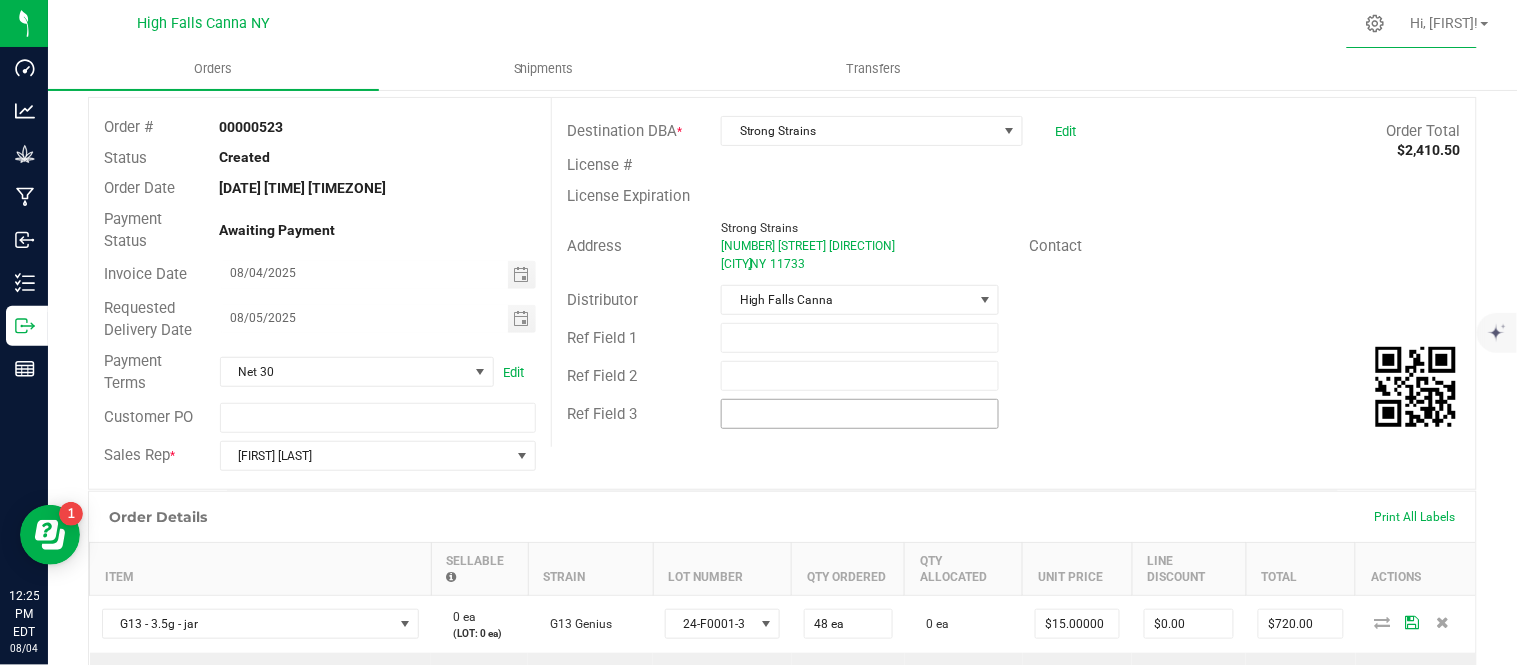 scroll, scrollTop: 0, scrollLeft: 0, axis: both 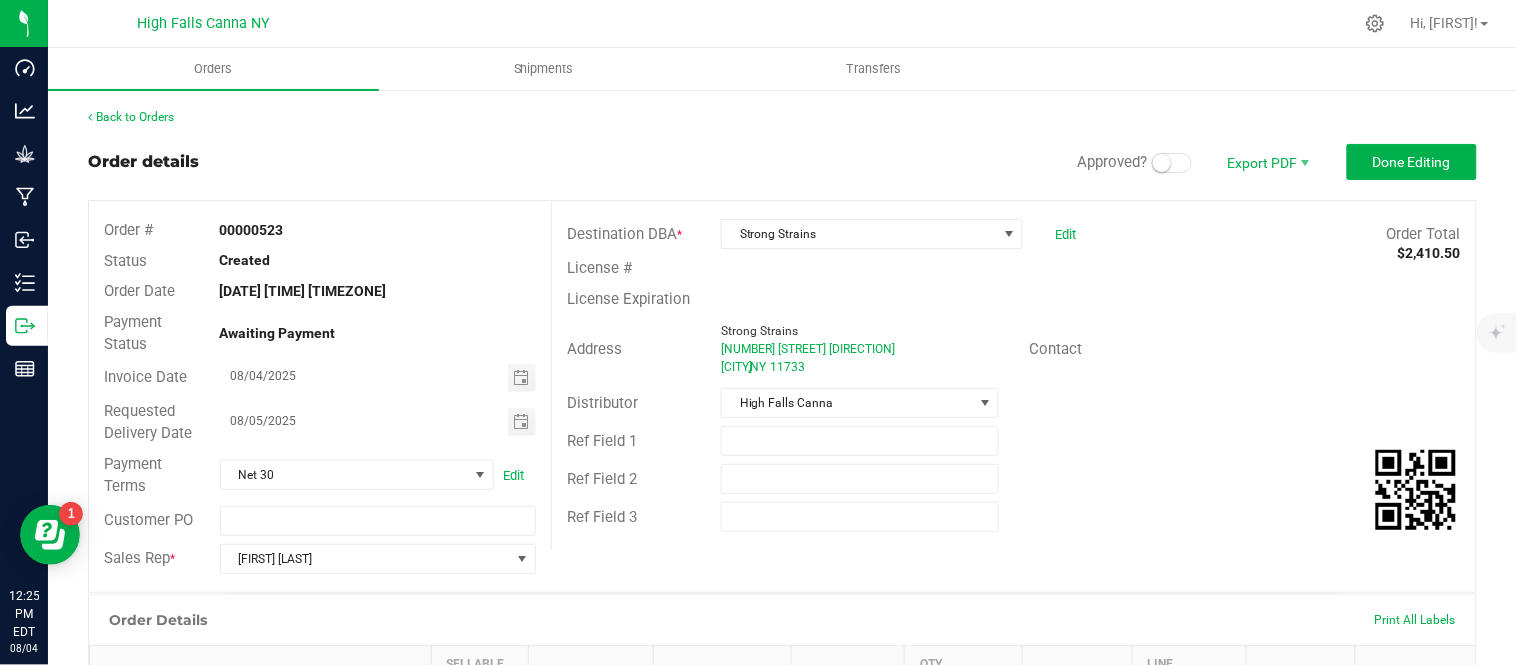 click at bounding box center [1162, 163] 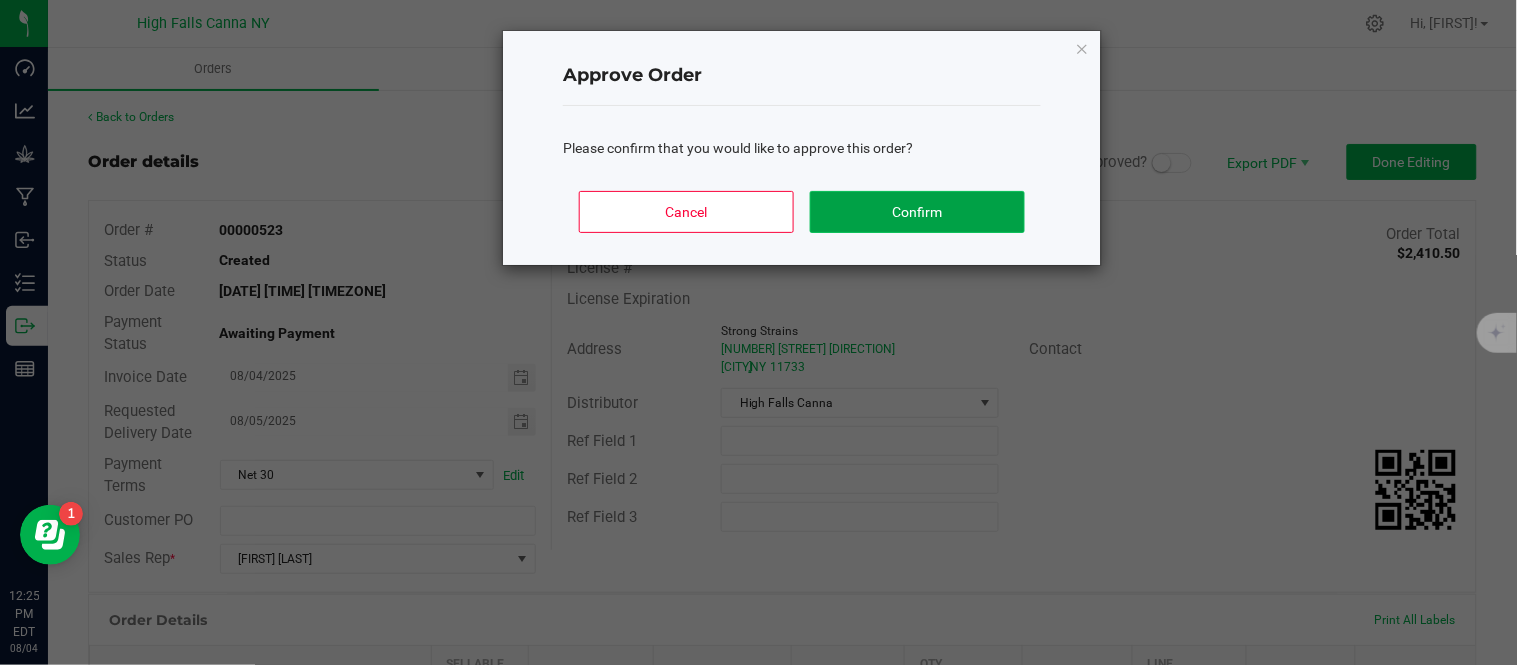 click on "Confirm" 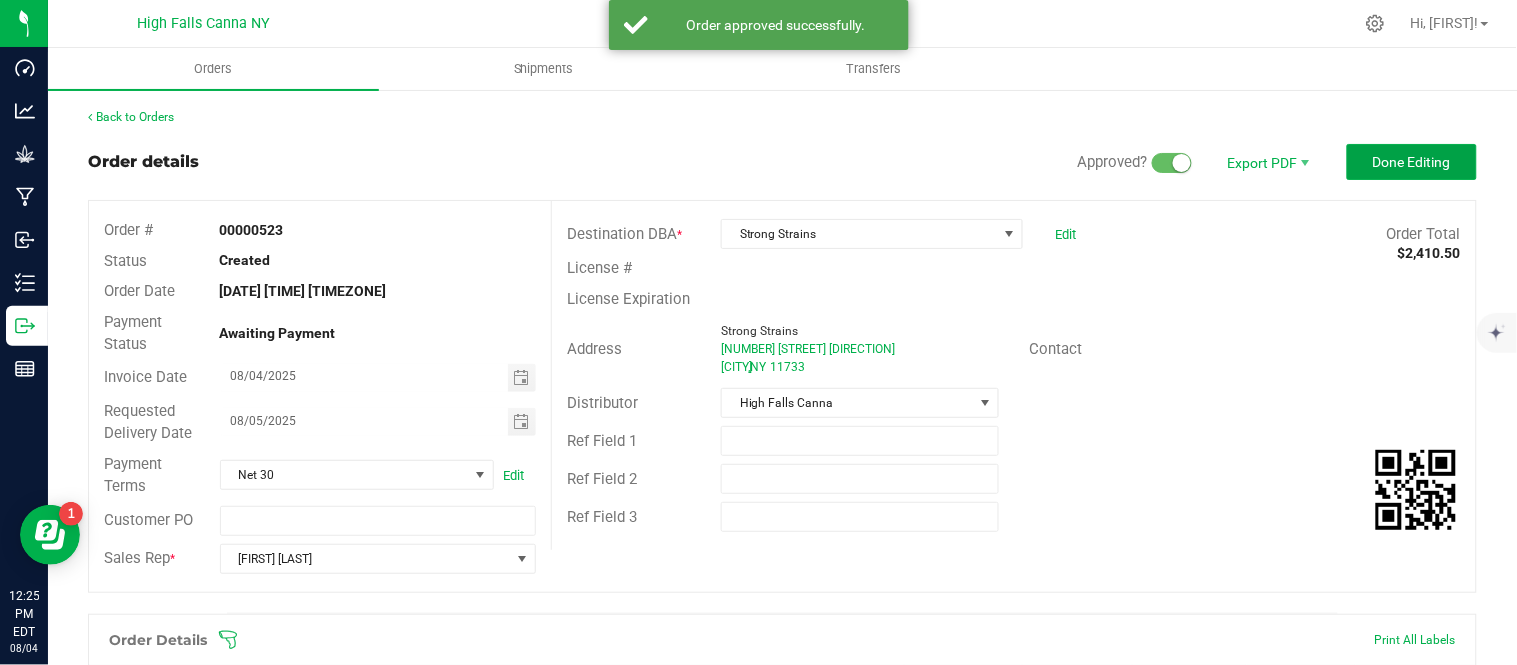 drag, startPoint x: 1387, startPoint y: 161, endPoint x: 1148, endPoint y: 244, distance: 253.00198 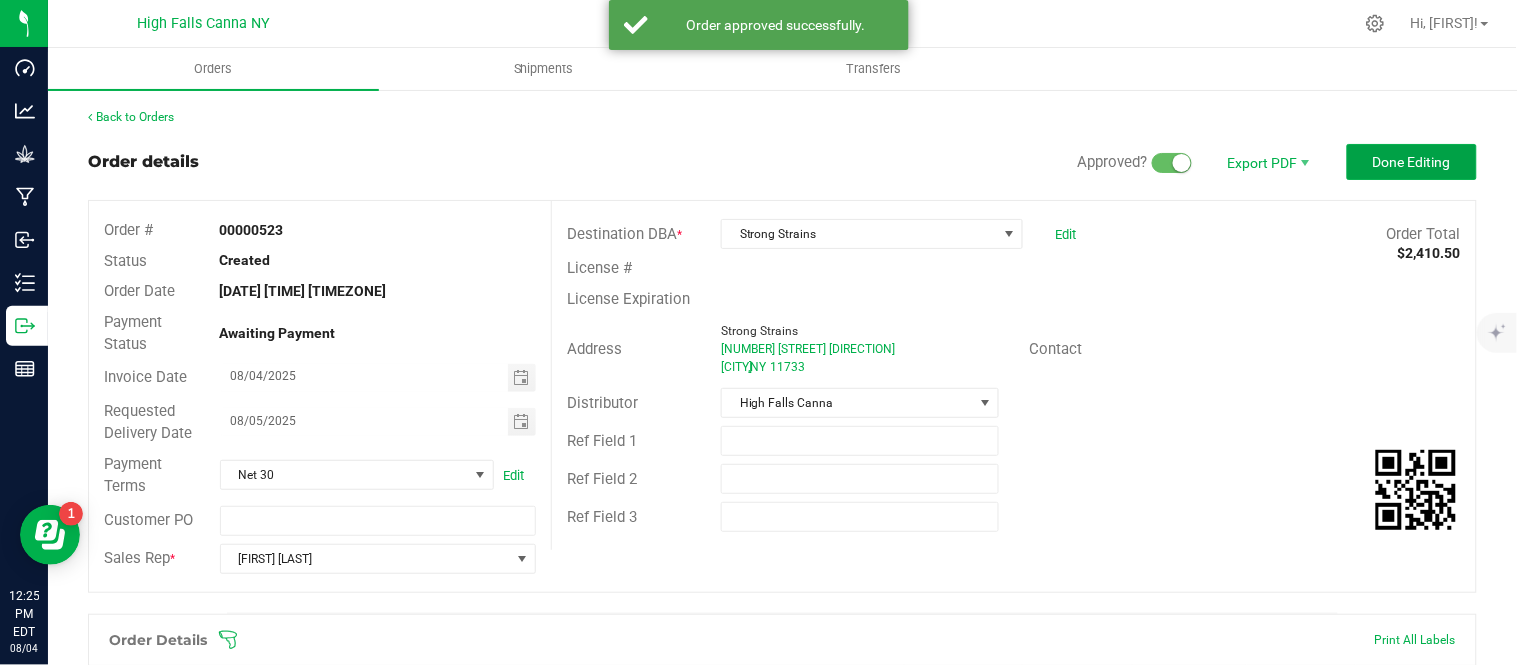 click on "Order details   Approved?   Export PDF   Done Editing   Order #   00000523   Status   Created   Order Date   Aug 4, 2025 11:39 AM EDT   Payment Status   Awaiting Payment   Invoice Date  08/04/2025  Requested Delivery Date  08/05/2025  Payment Terms  Net 30  Edit   Customer PO   Sales Rep   *  Geralyn Kohut  Destination DBA  * Strong Strains  Edit   Order Total   $2,410.50   License #      License Expiration   Address  Strong Strains 19 Technolgy Dr East Setauket  ,  NY 11733  Contact   Distributor  High Falls Canna  Ref Field 1   Ref Field 2   Ref Field 3" at bounding box center (782, 378) 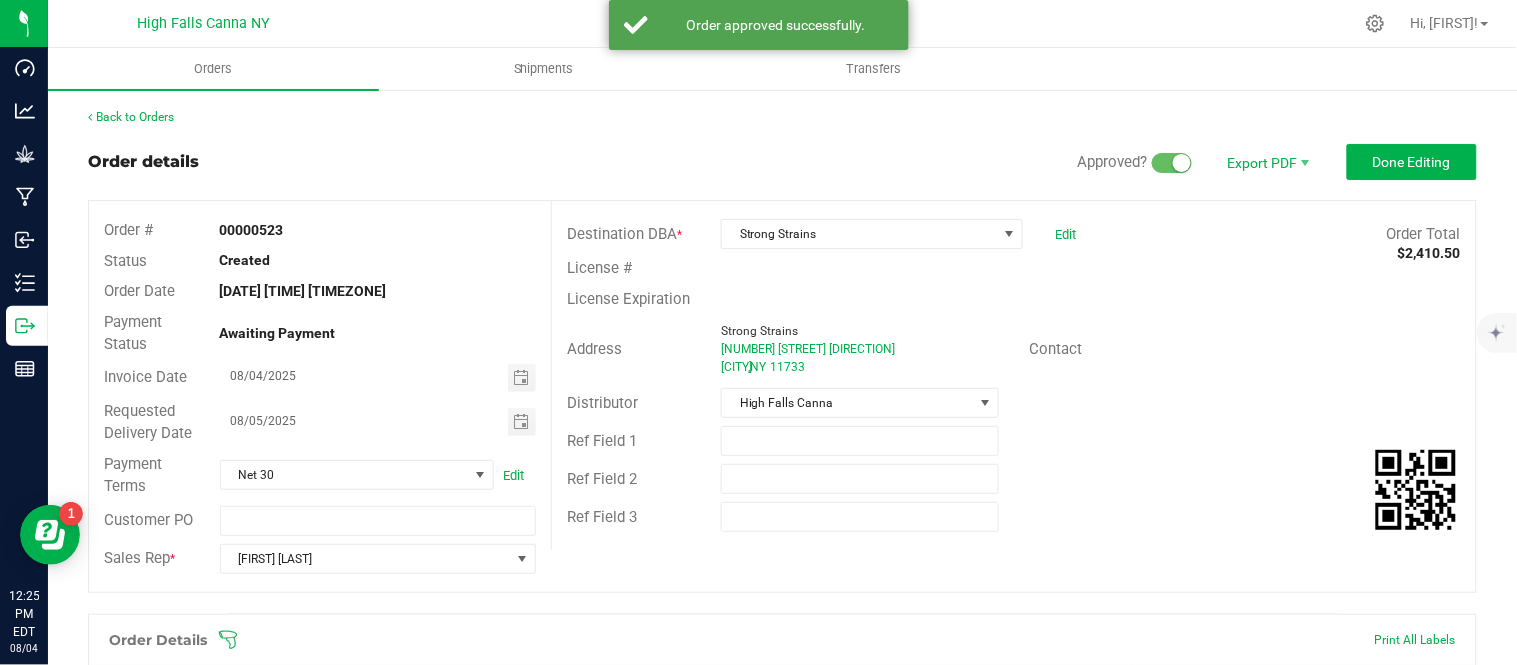 click on "Approved?   Export PDF   Done Editing" at bounding box center [1277, 162] 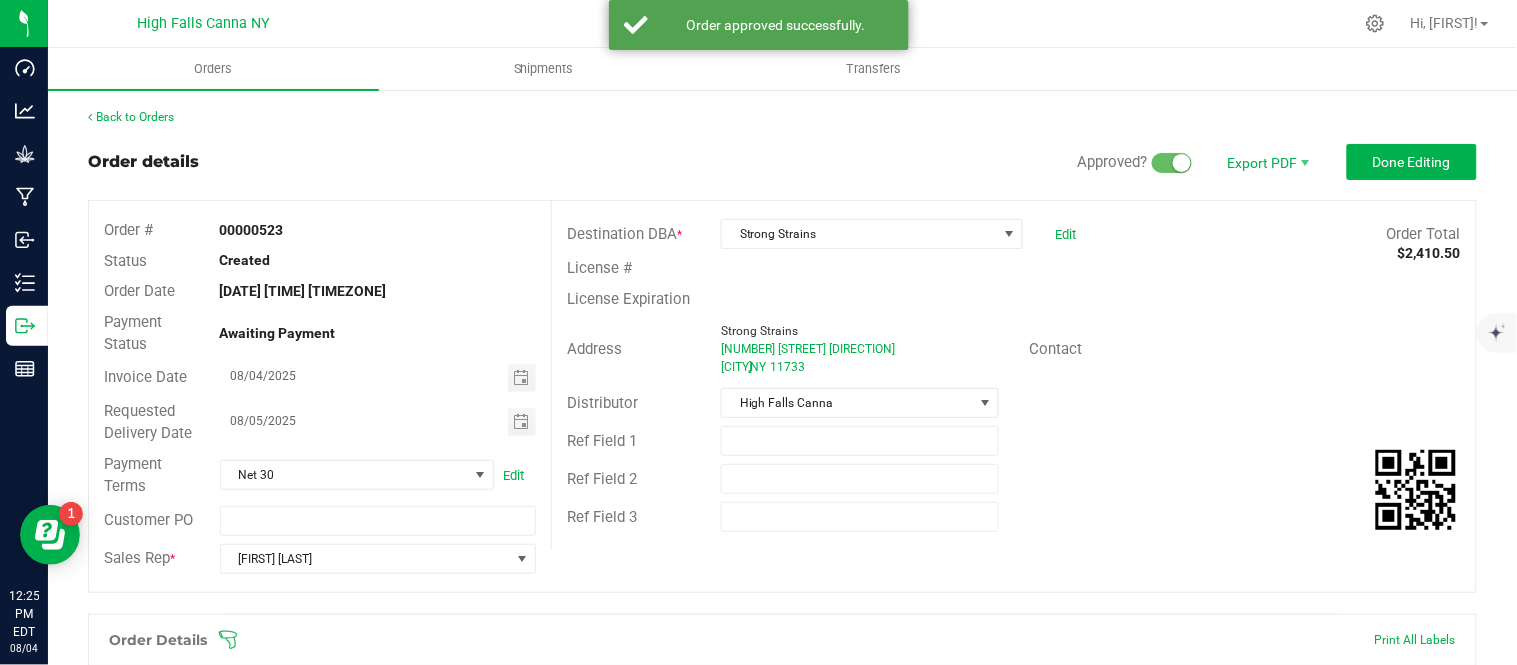 click at bounding box center (1182, 163) 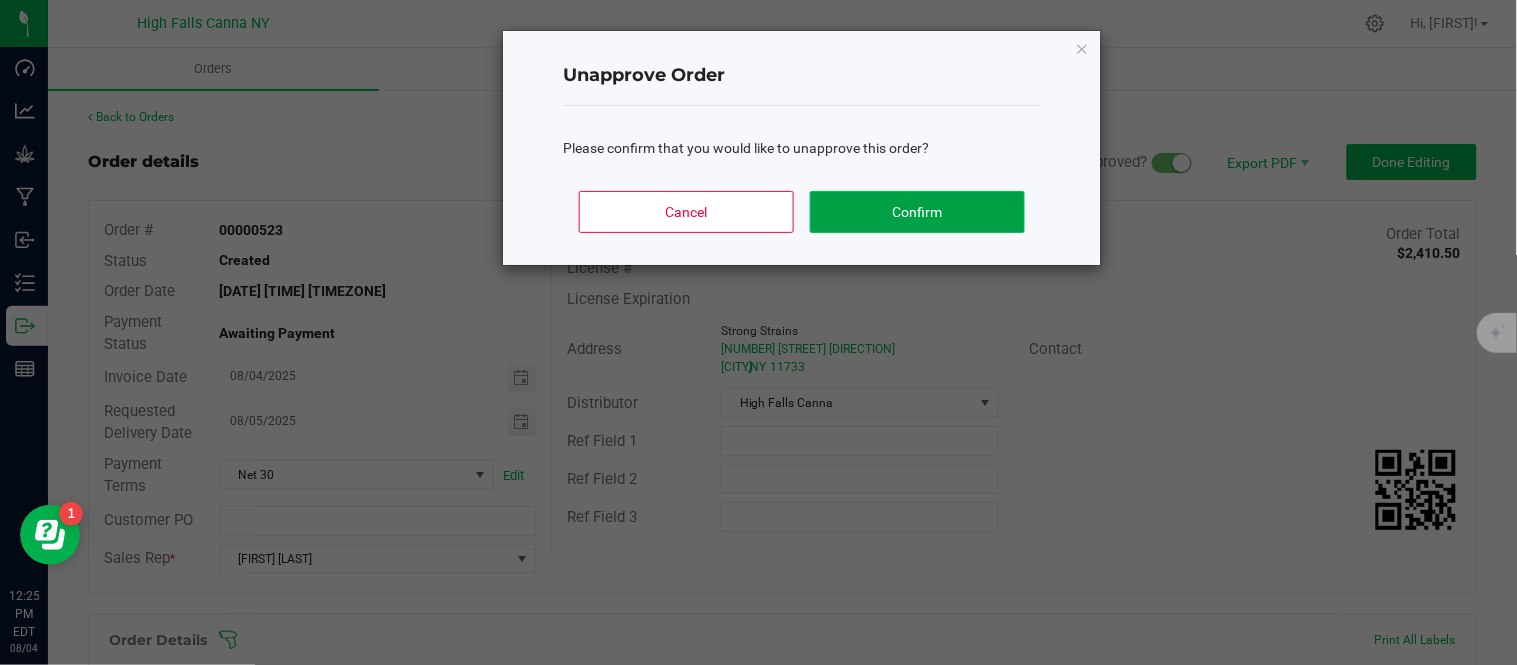 click on "Confirm" 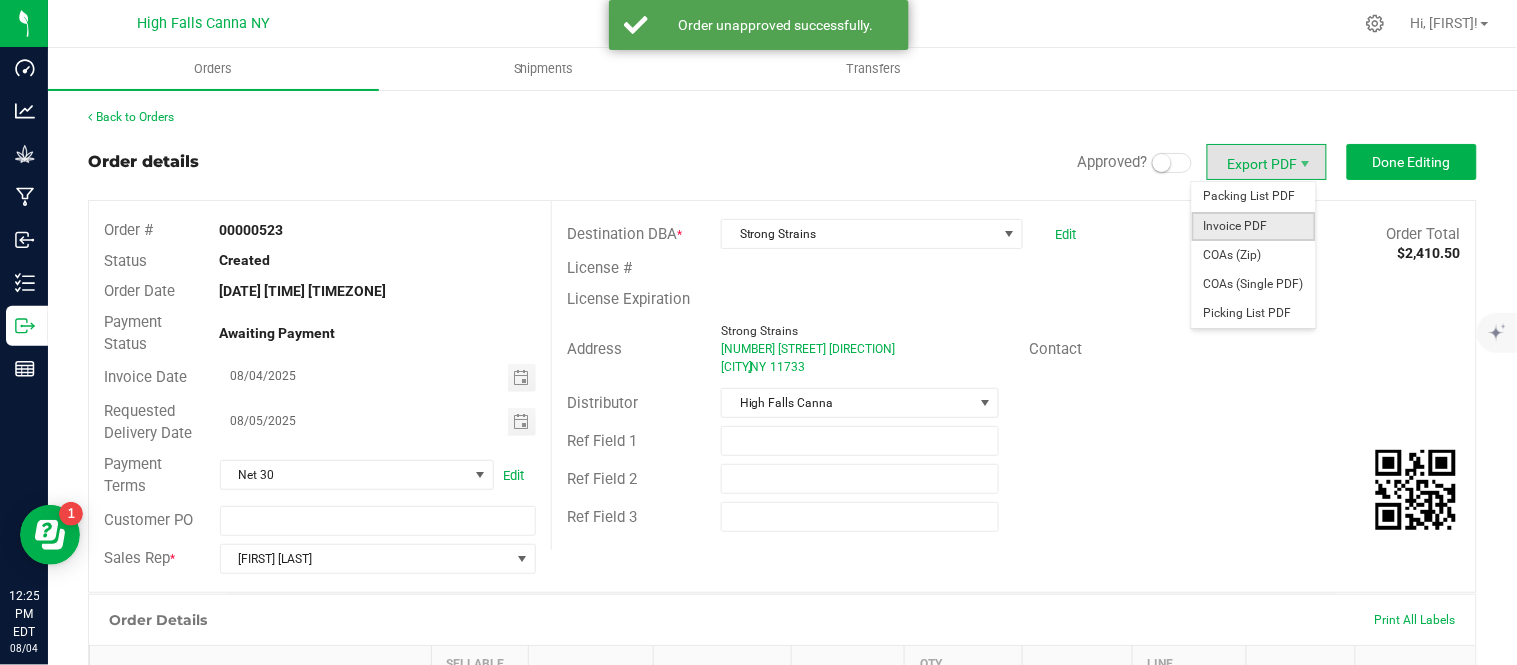 click on "Invoice PDF" at bounding box center (1254, 226) 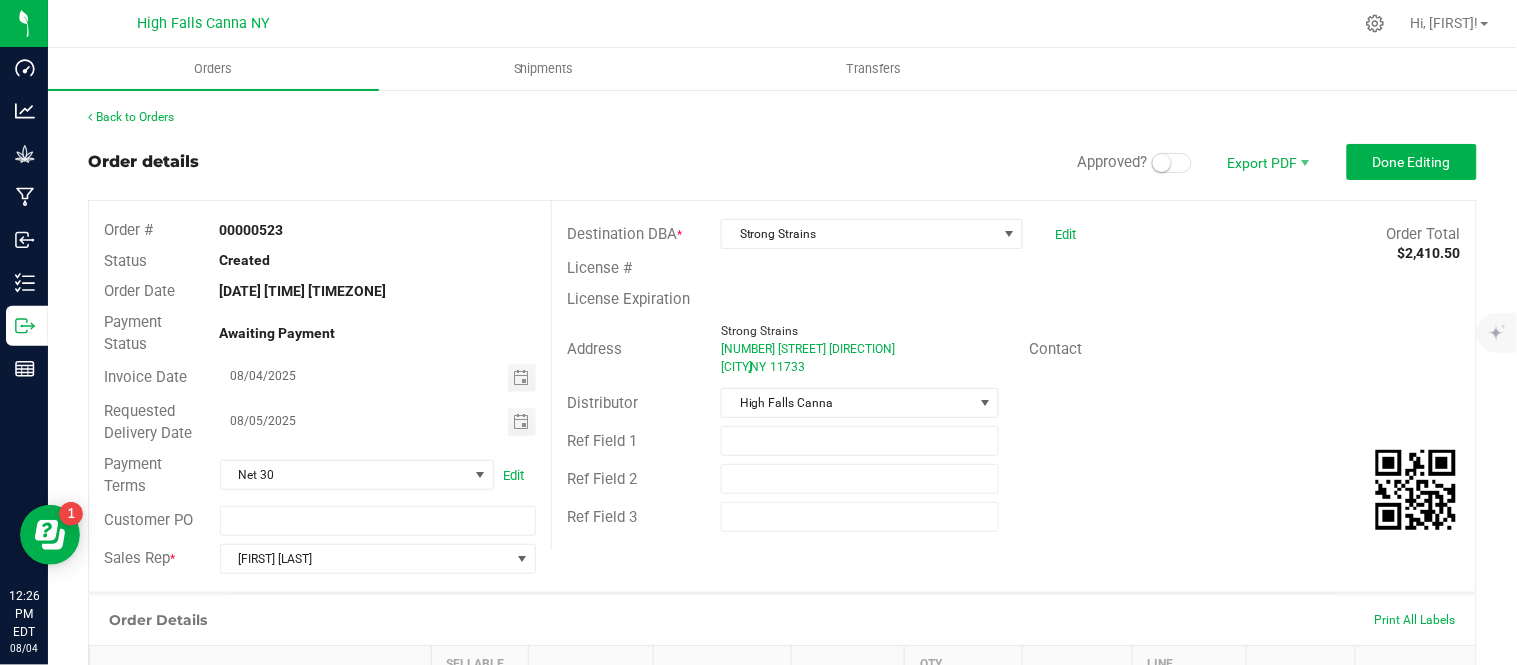 click on "Back to Orders" at bounding box center (782, 117) 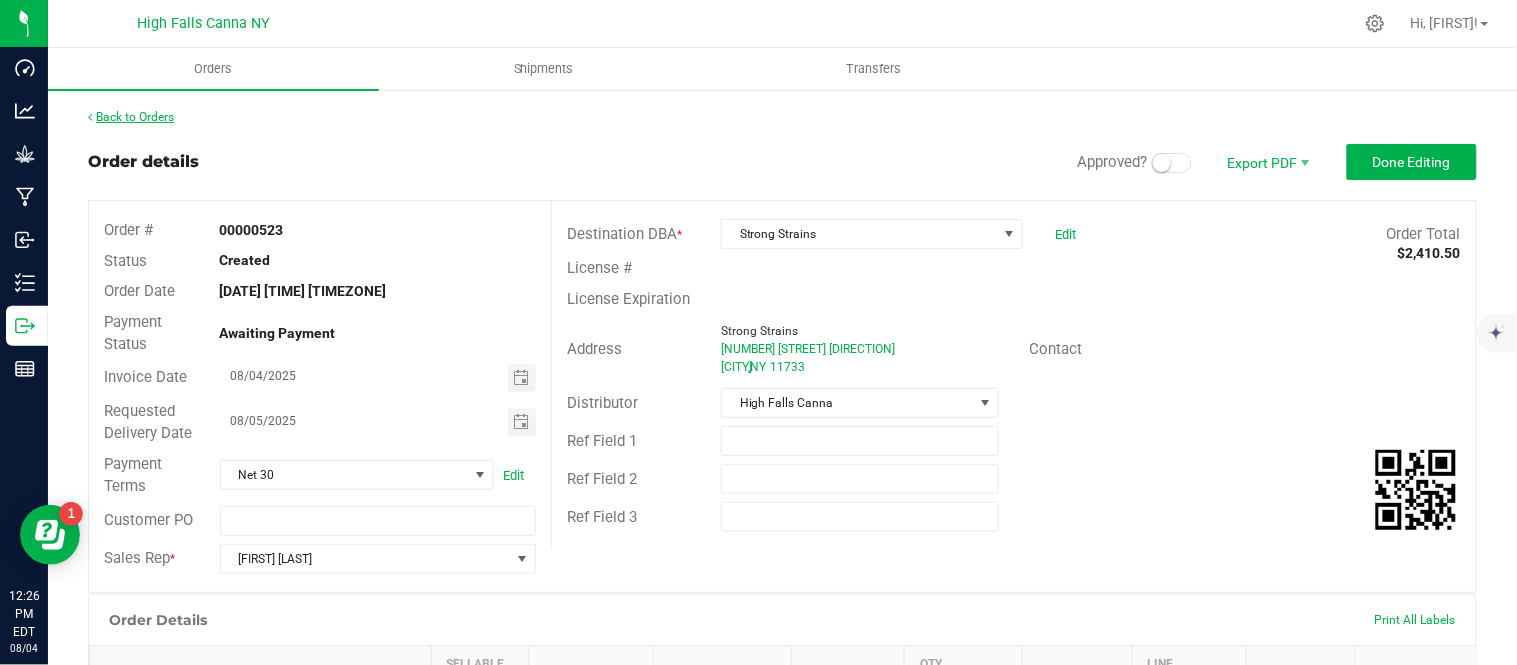 click on "Back to Orders" at bounding box center [131, 117] 